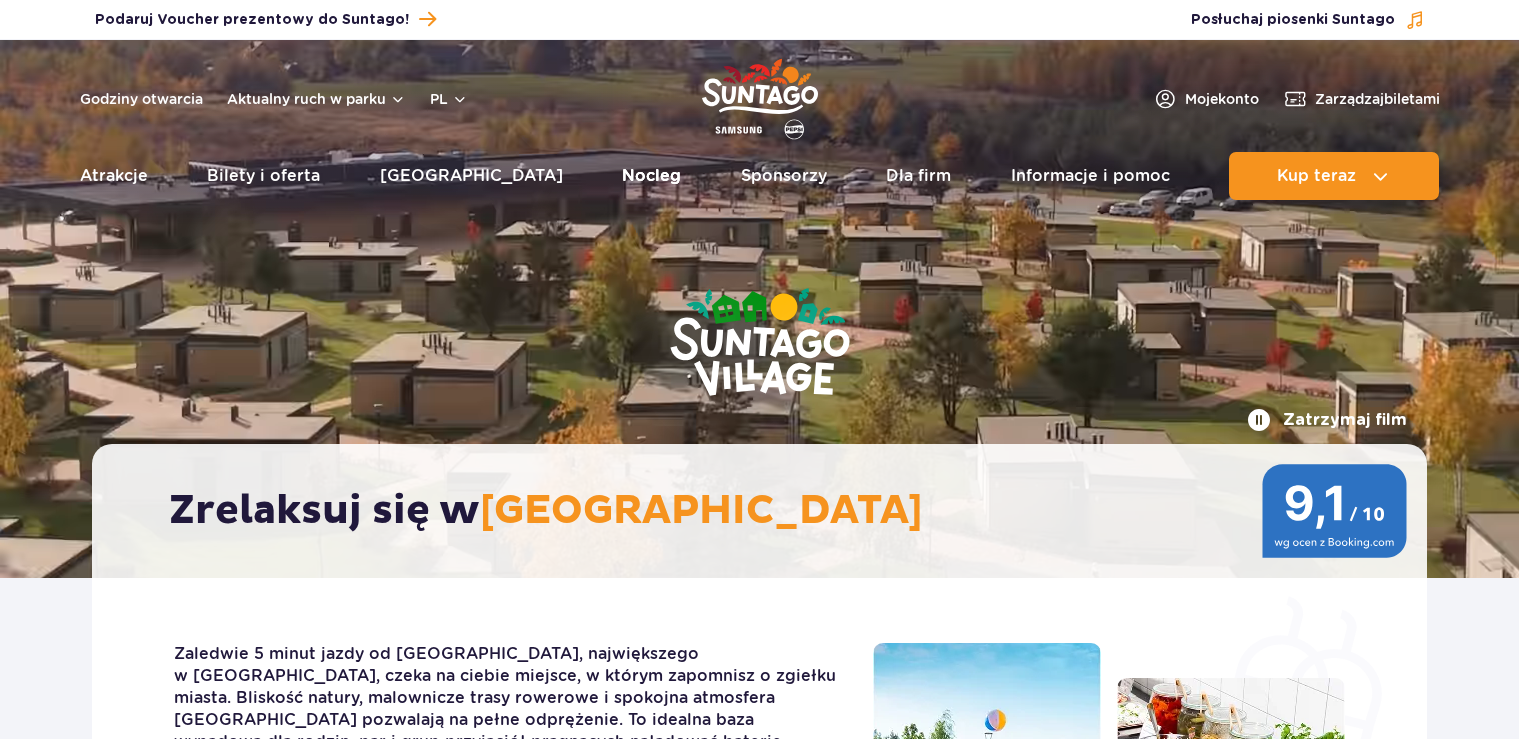 scroll, scrollTop: 0, scrollLeft: 0, axis: both 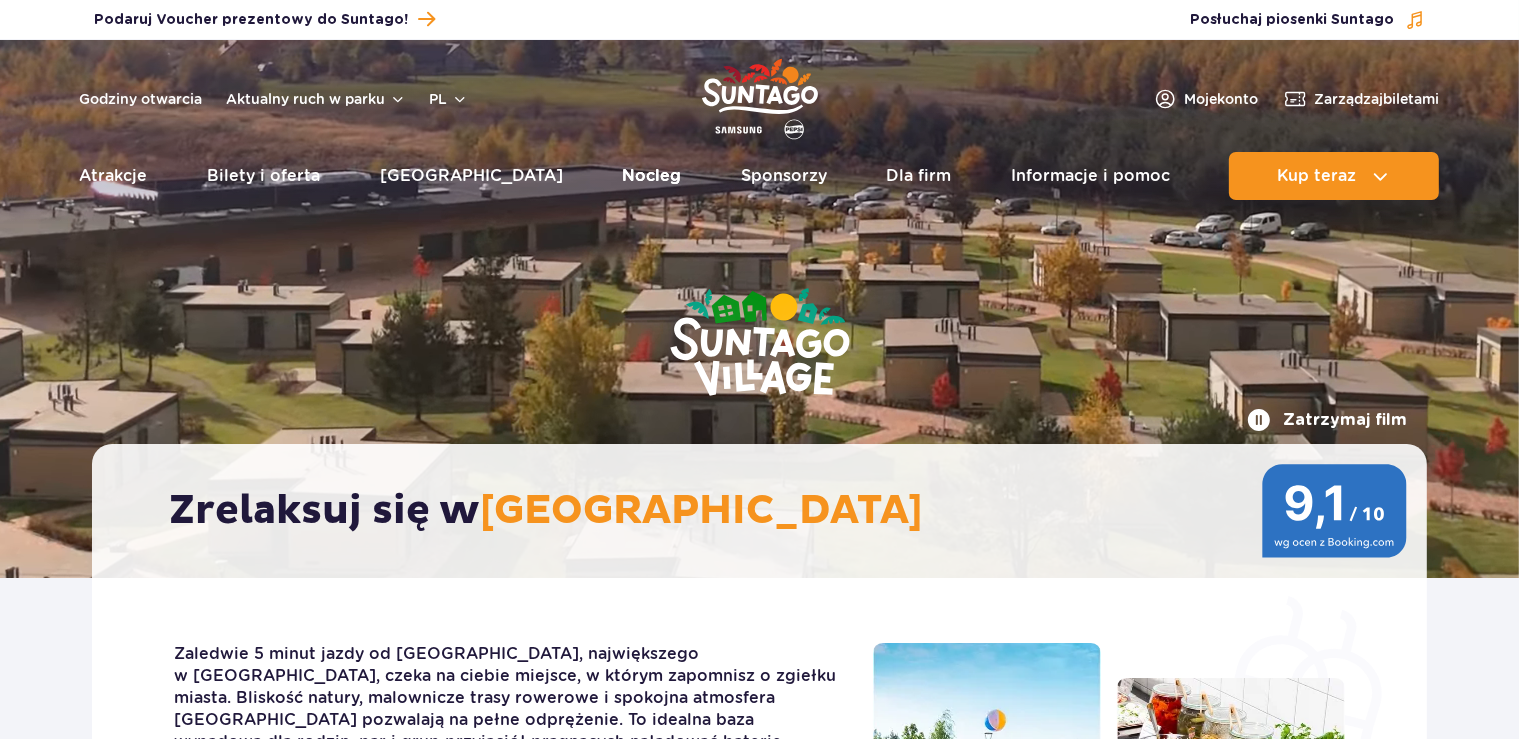click on "Nocleg" at bounding box center [651, 176] 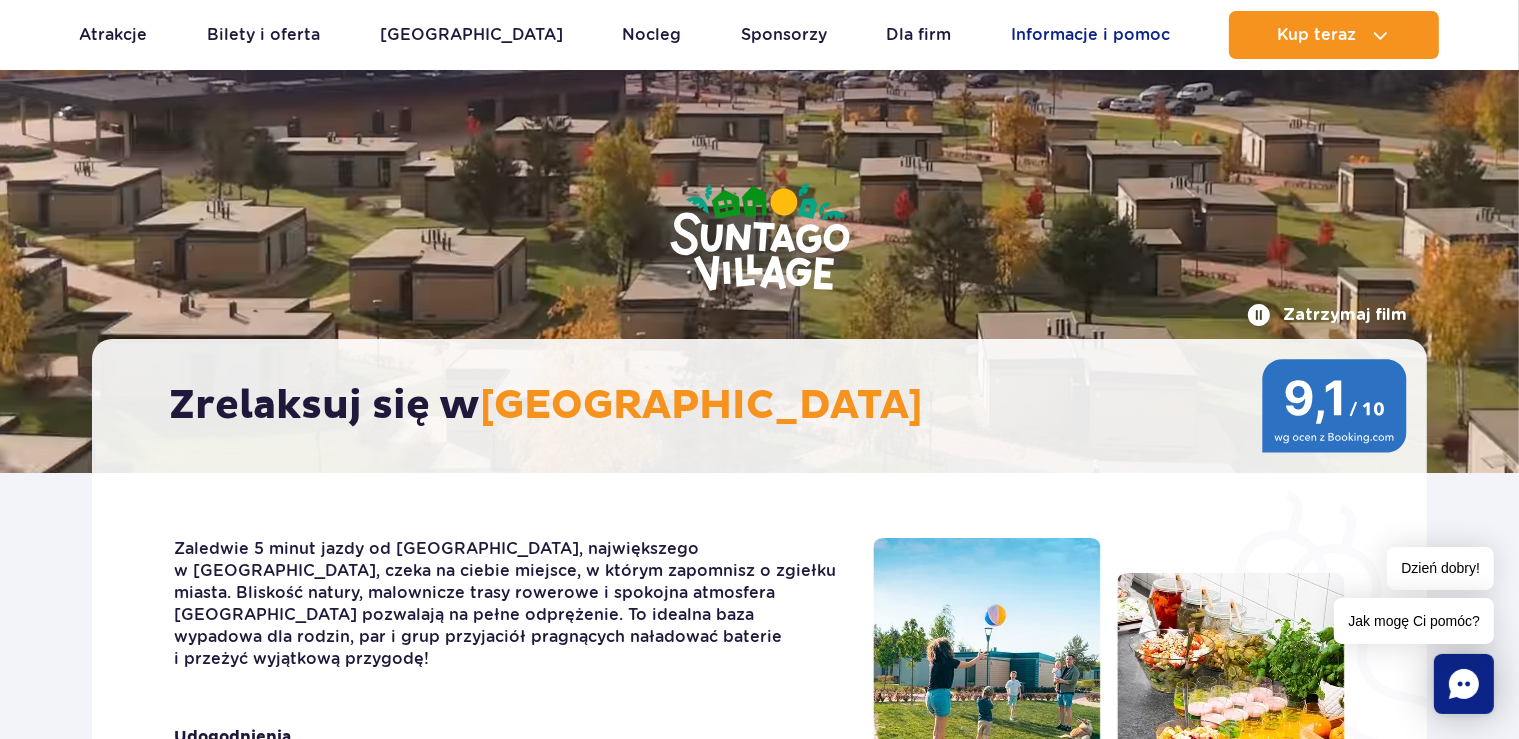 scroll, scrollTop: 0, scrollLeft: 0, axis: both 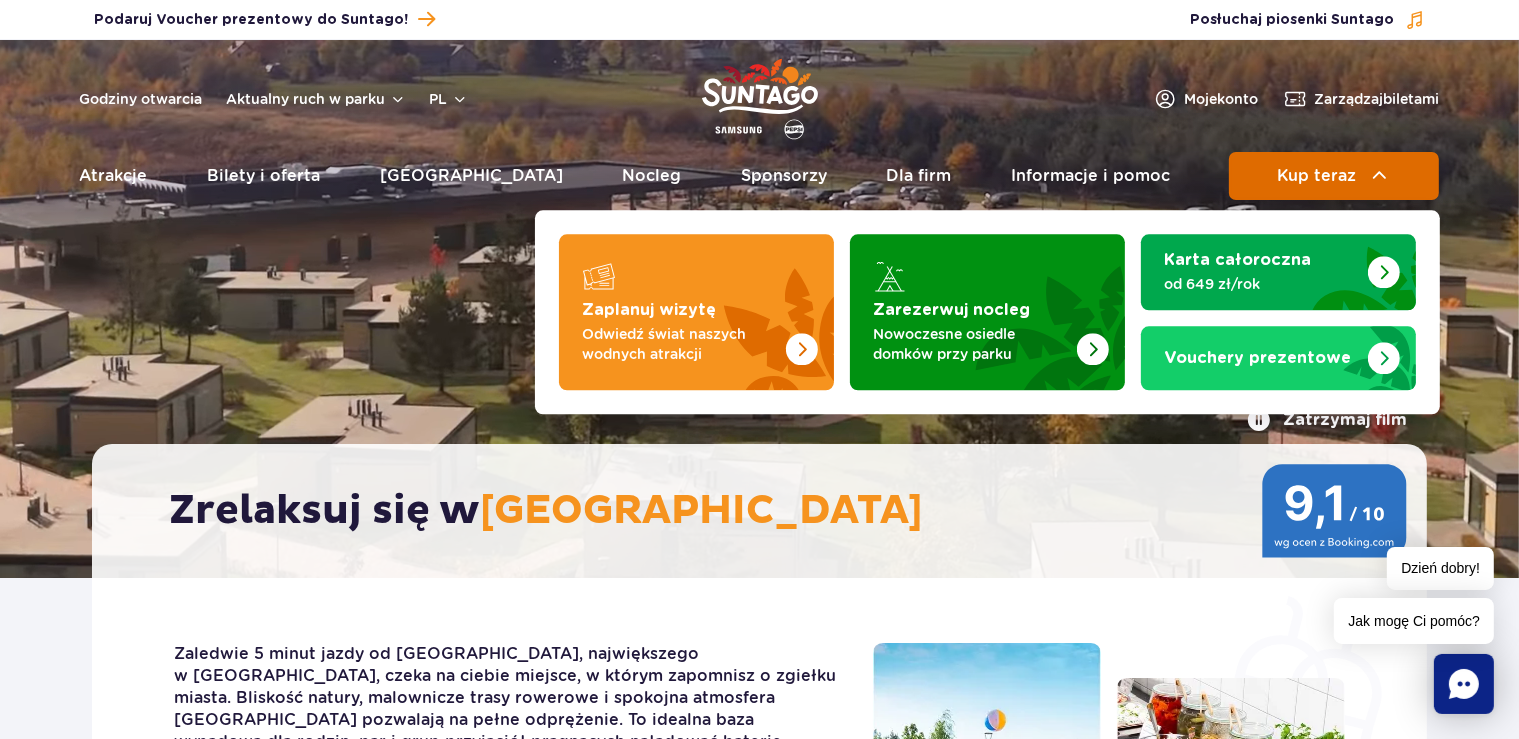 click on "Kup teraz" at bounding box center (1316, 176) 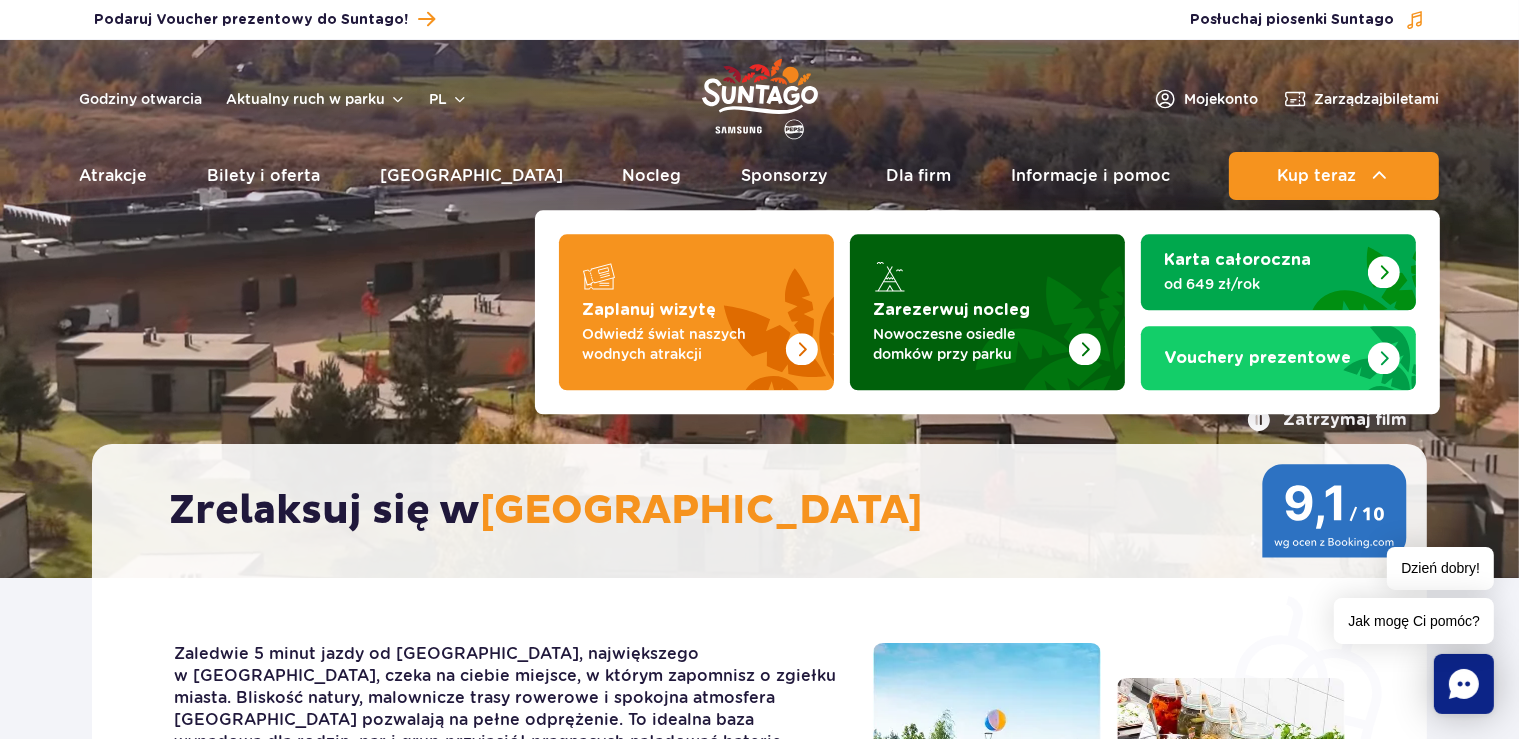 click at bounding box center (987, 312) 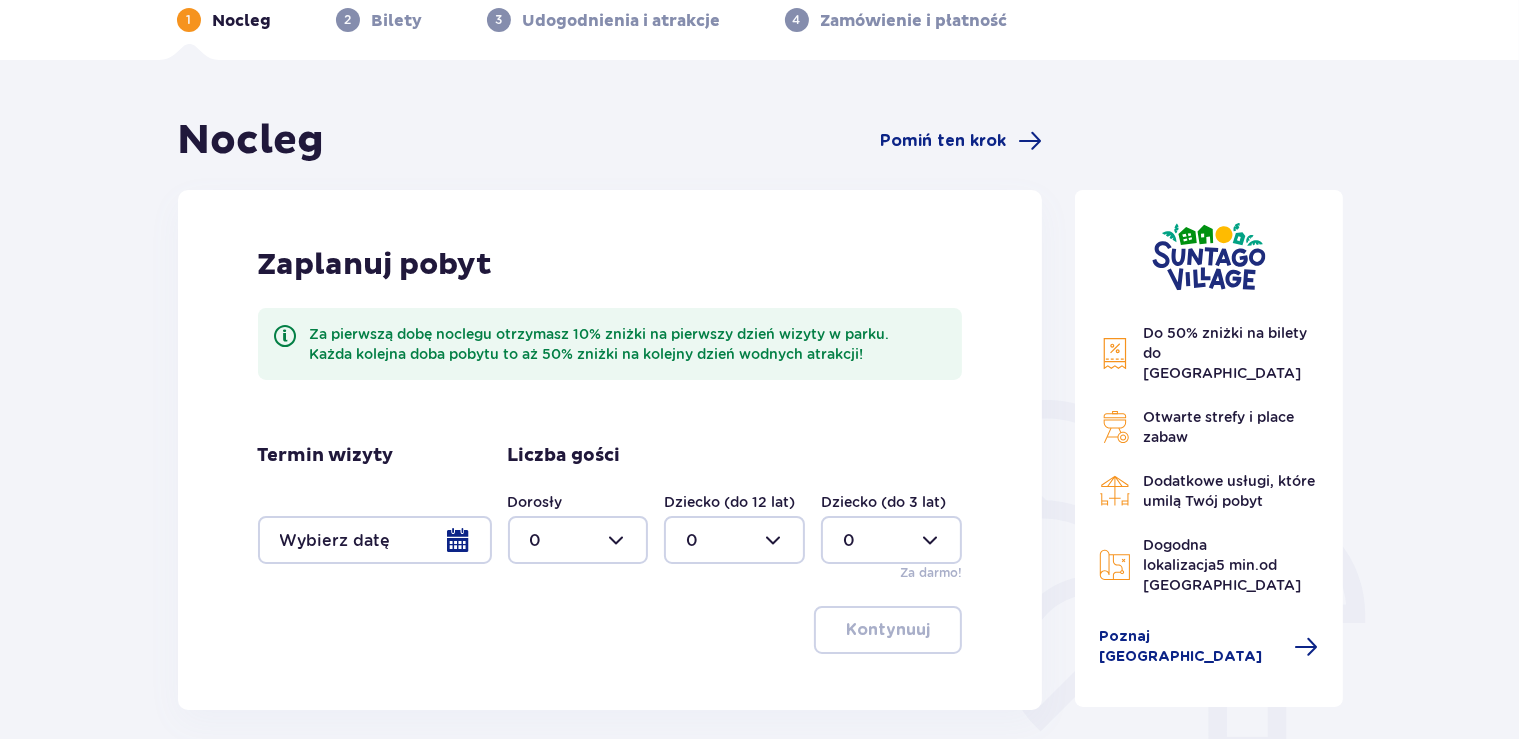 scroll, scrollTop: 211, scrollLeft: 0, axis: vertical 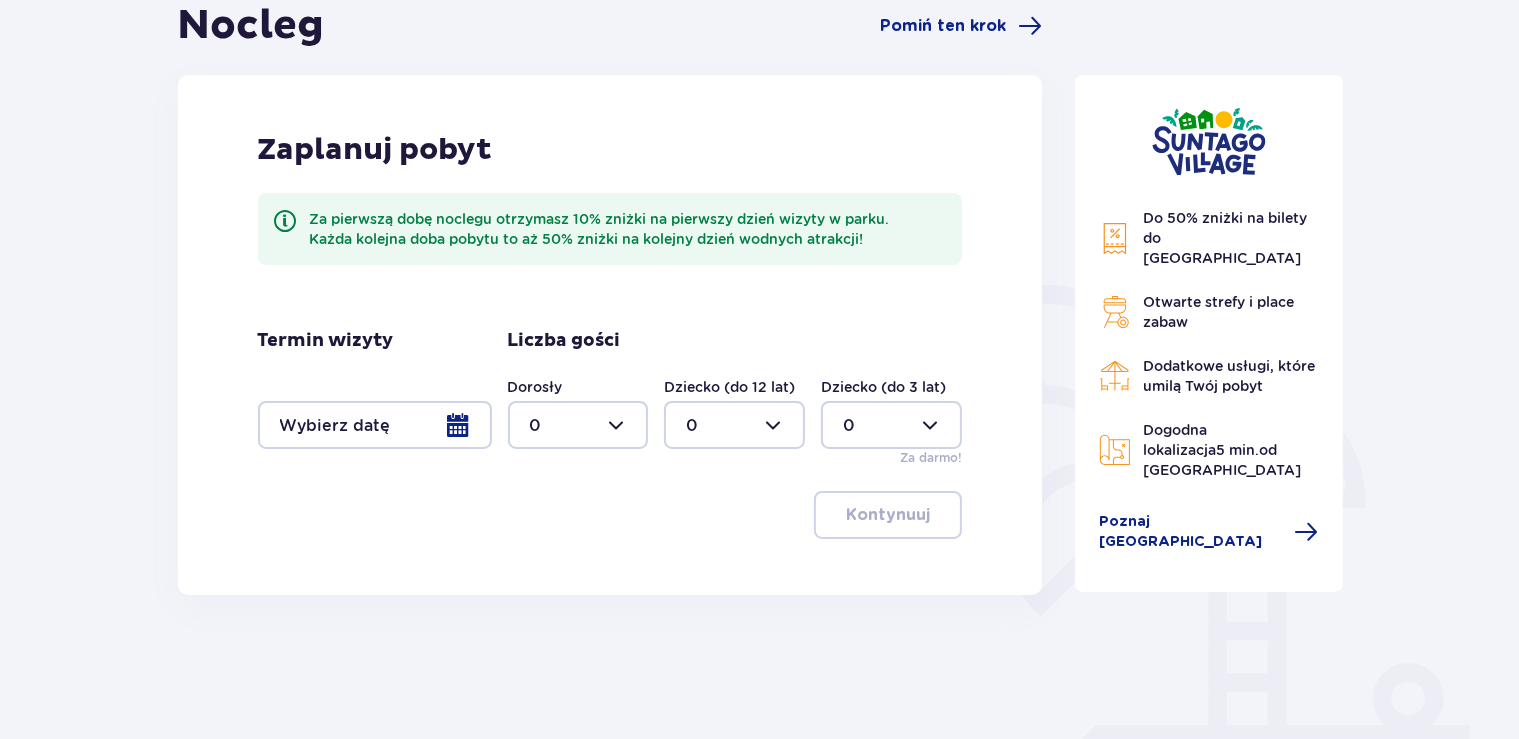 click at bounding box center (375, 425) 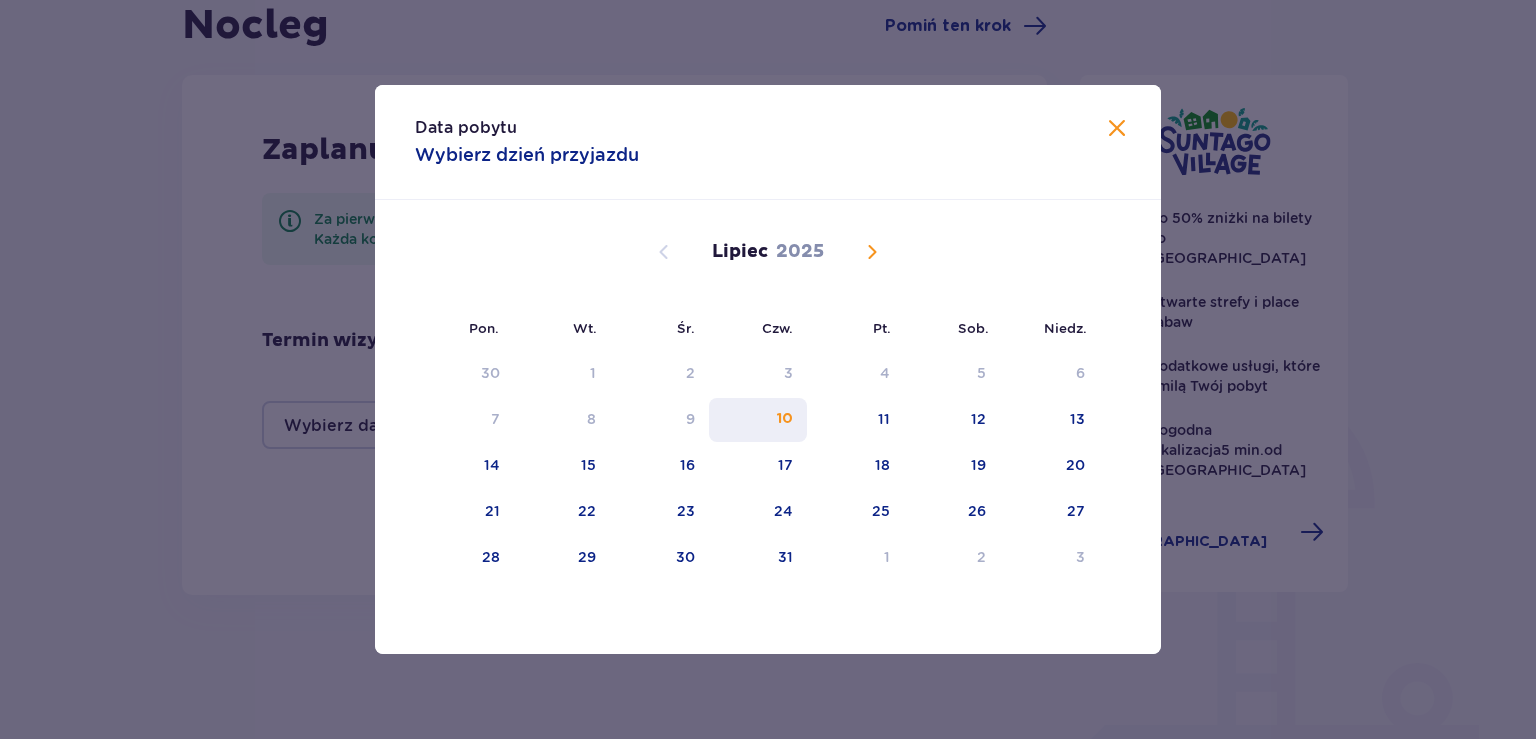 click on "10" at bounding box center (785, 419) 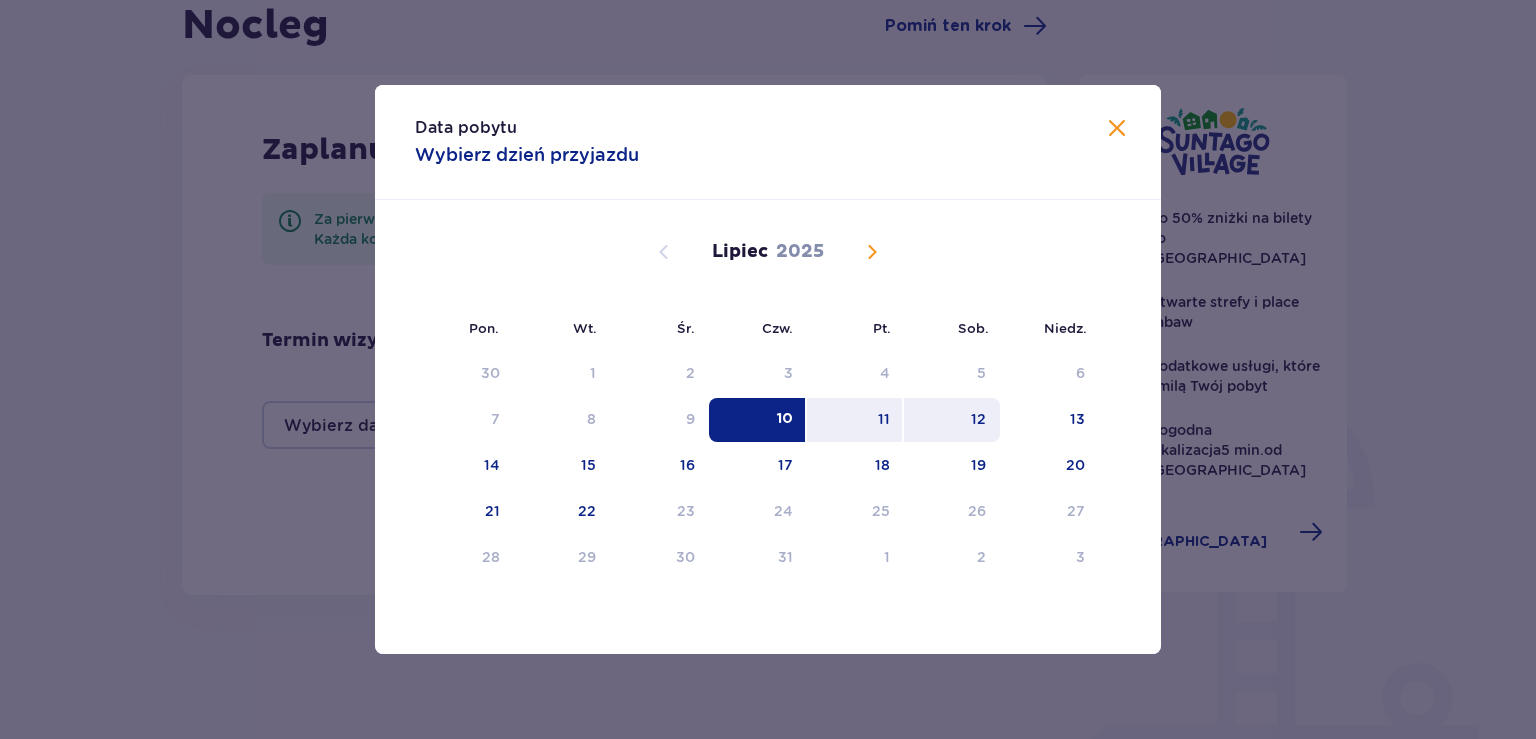 click on "12" at bounding box center [952, 420] 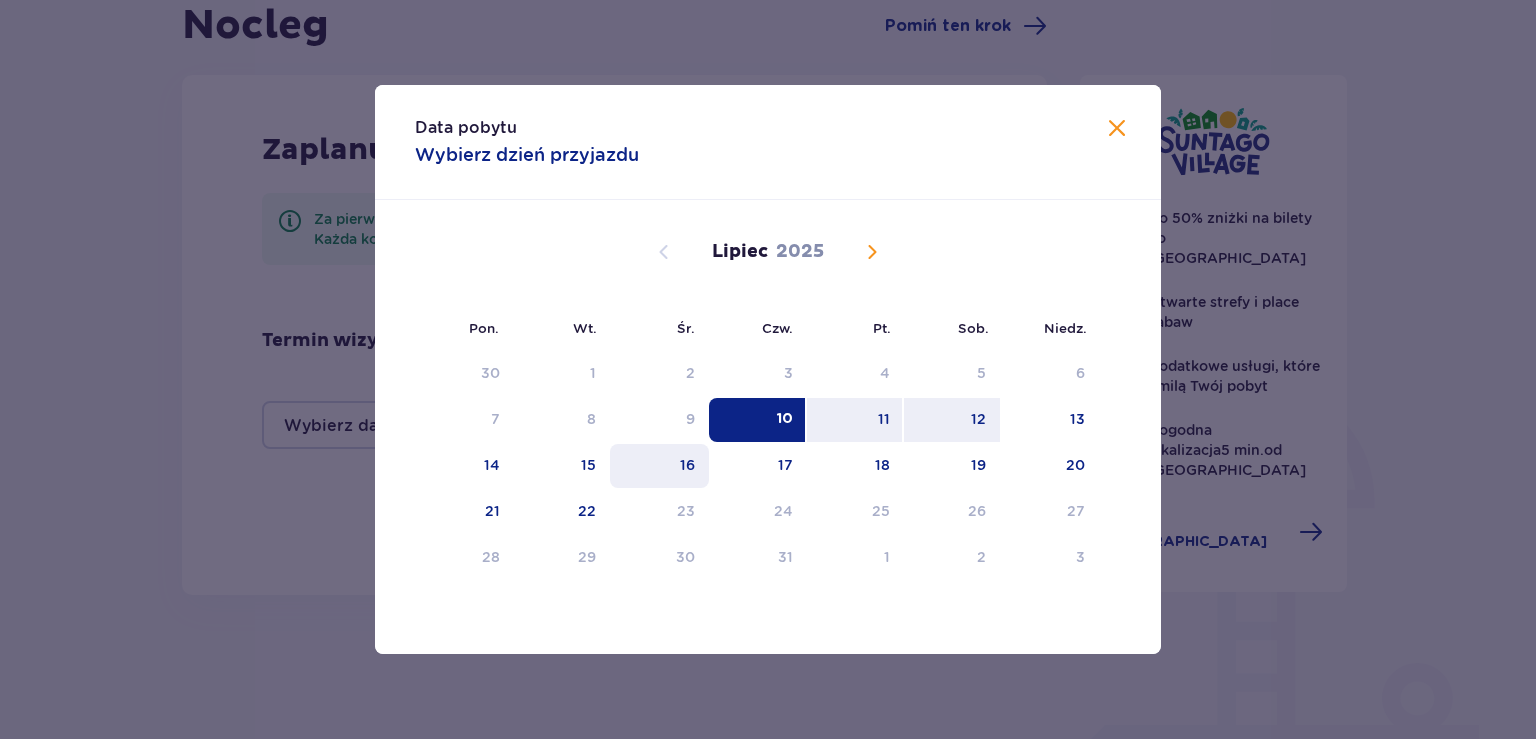 type on "10.07.25 - 12.07.25" 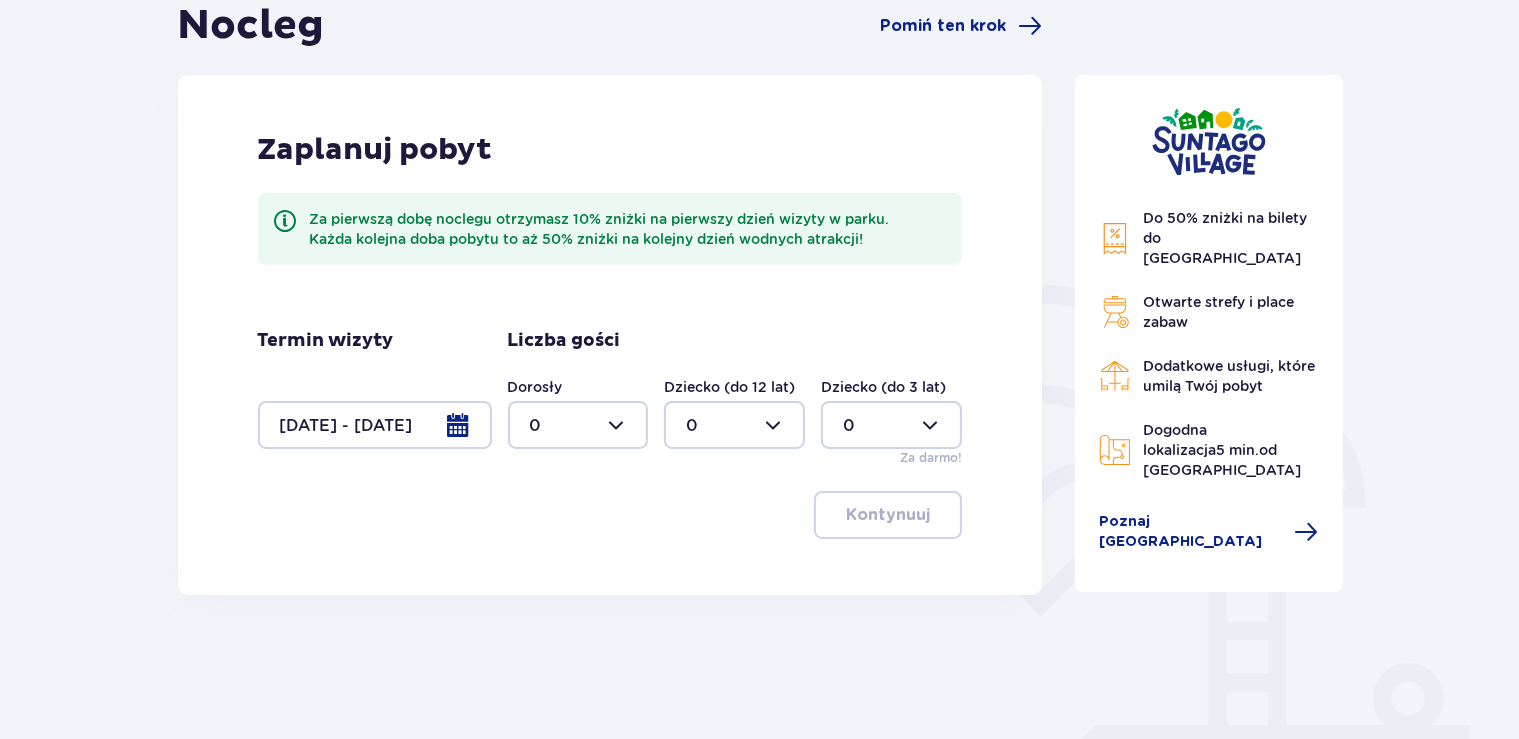 click at bounding box center (578, 425) 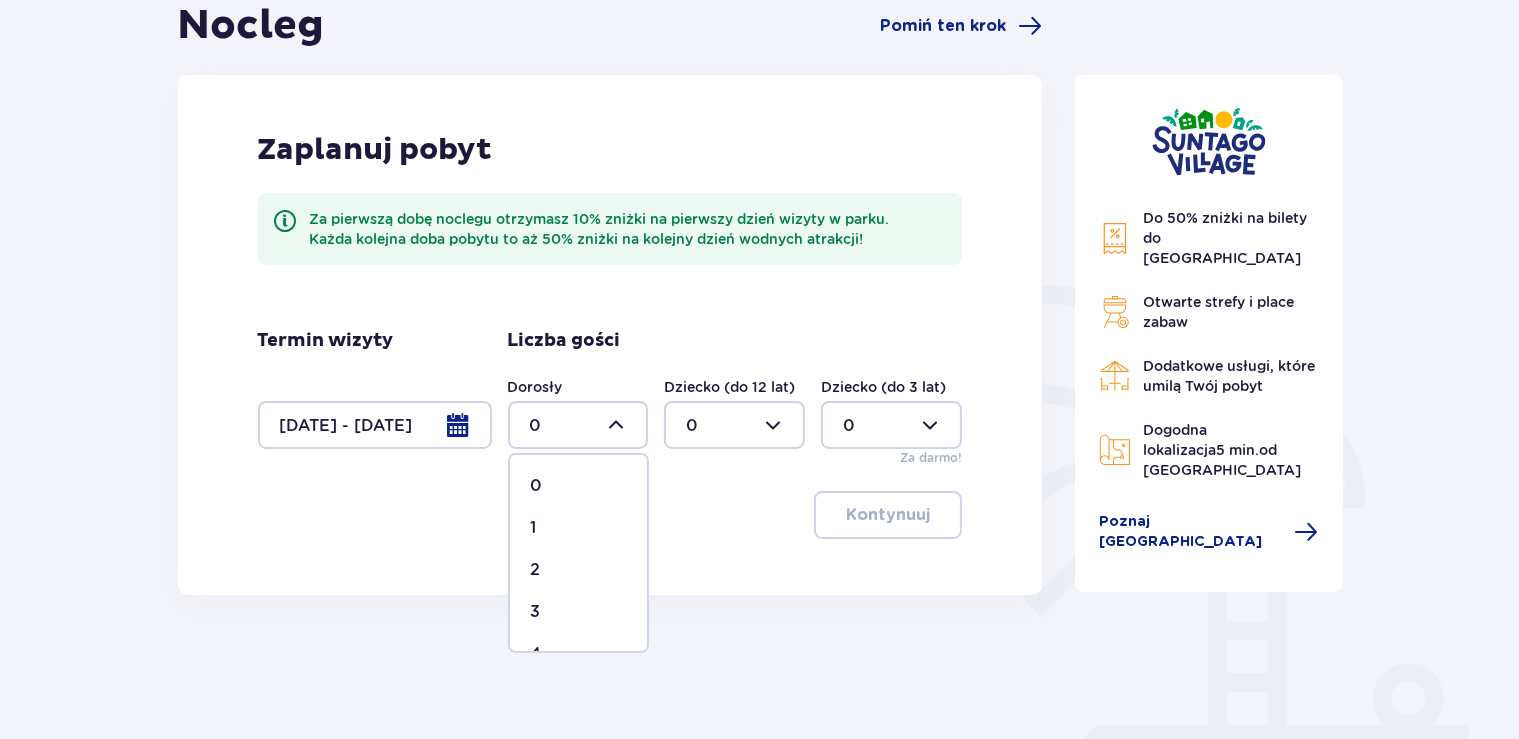 drag, startPoint x: 571, startPoint y: 571, endPoint x: 723, endPoint y: 486, distance: 174.15224 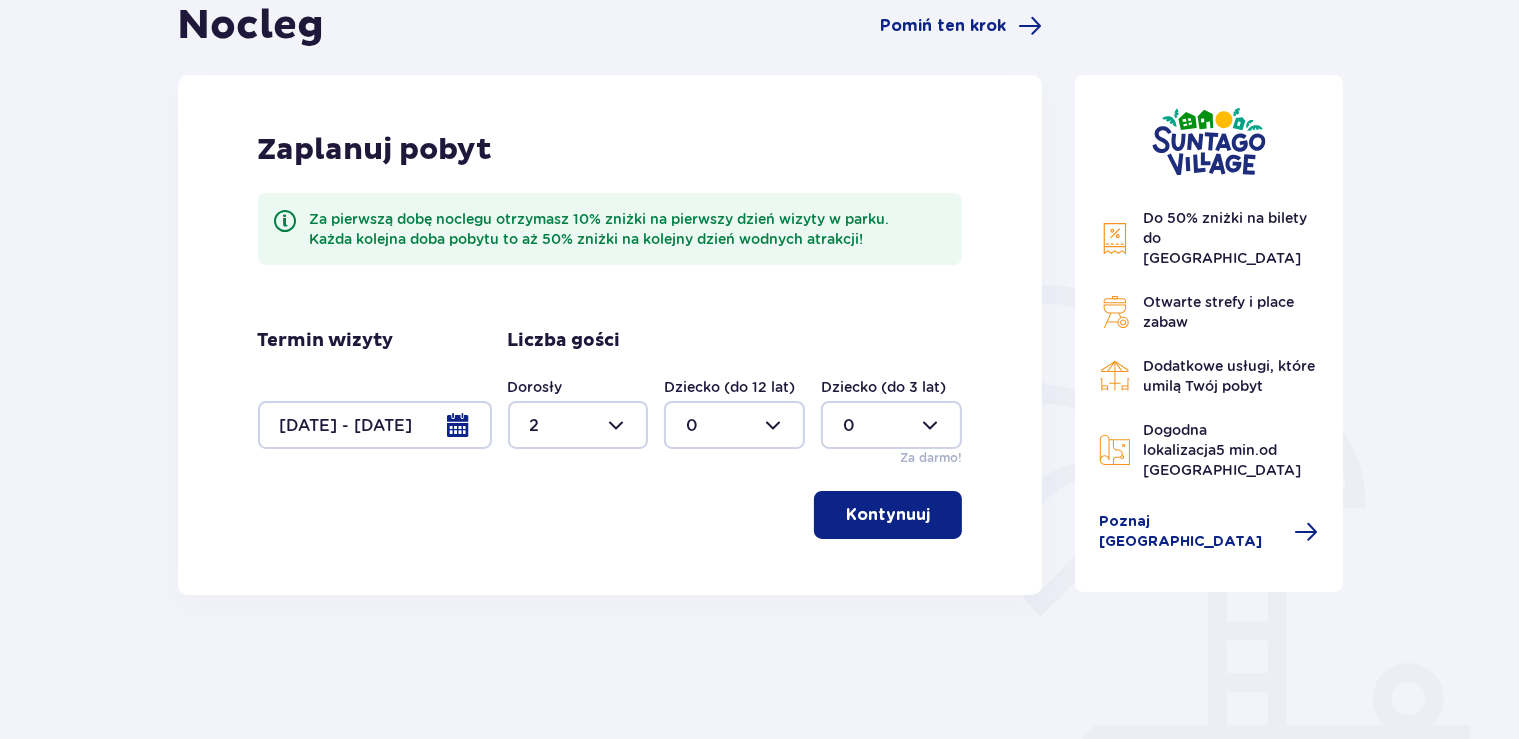 click at bounding box center (734, 425) 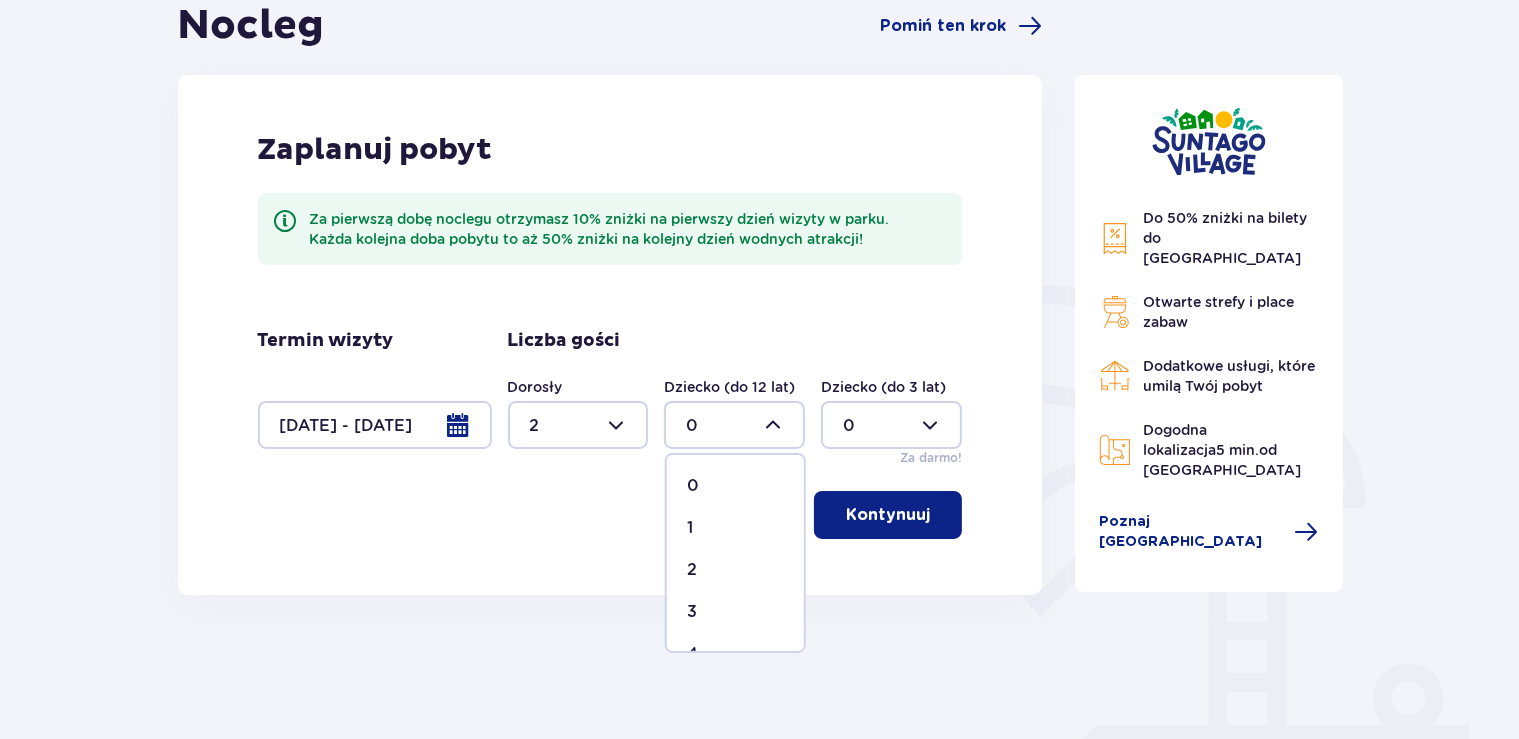 click on "1" at bounding box center [735, 528] 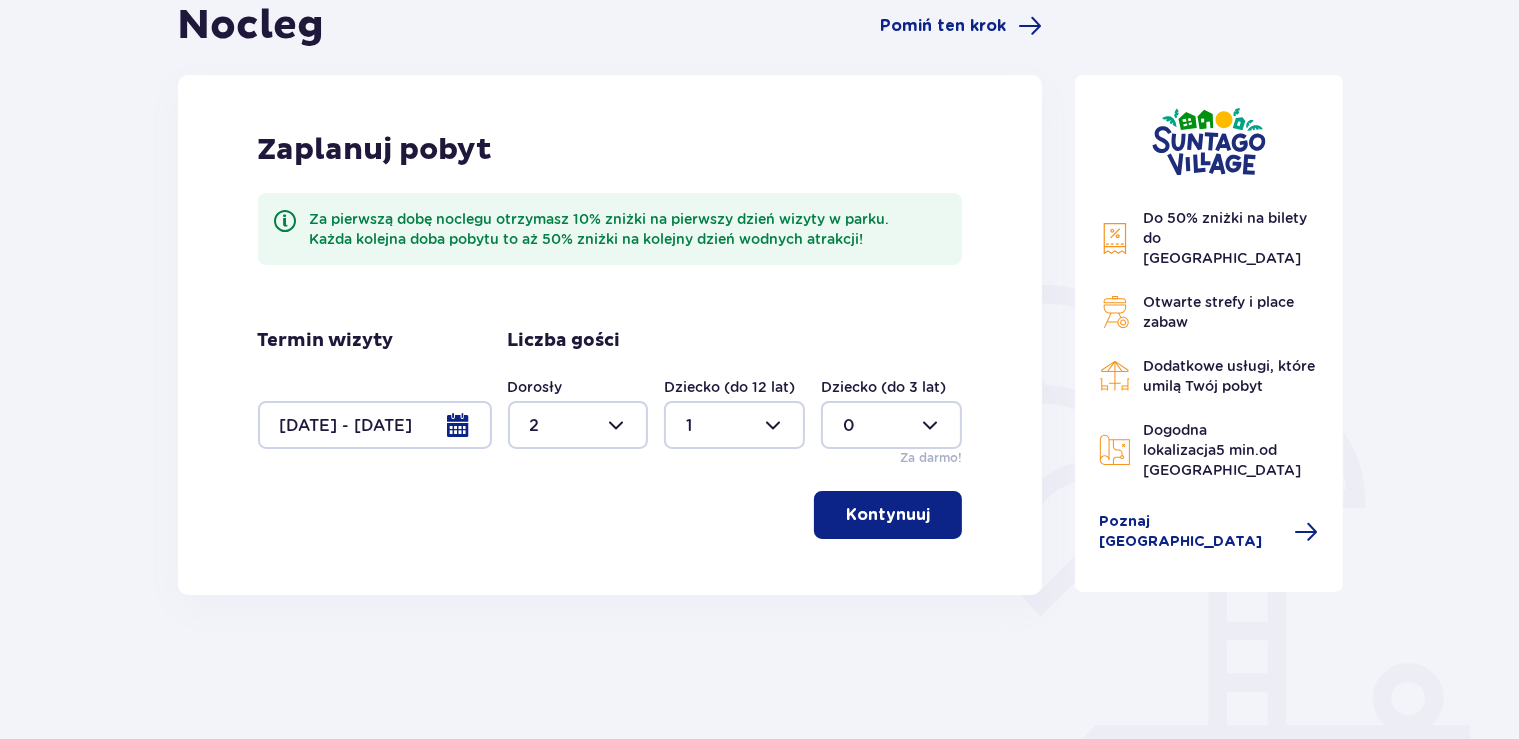 click at bounding box center (891, 425) 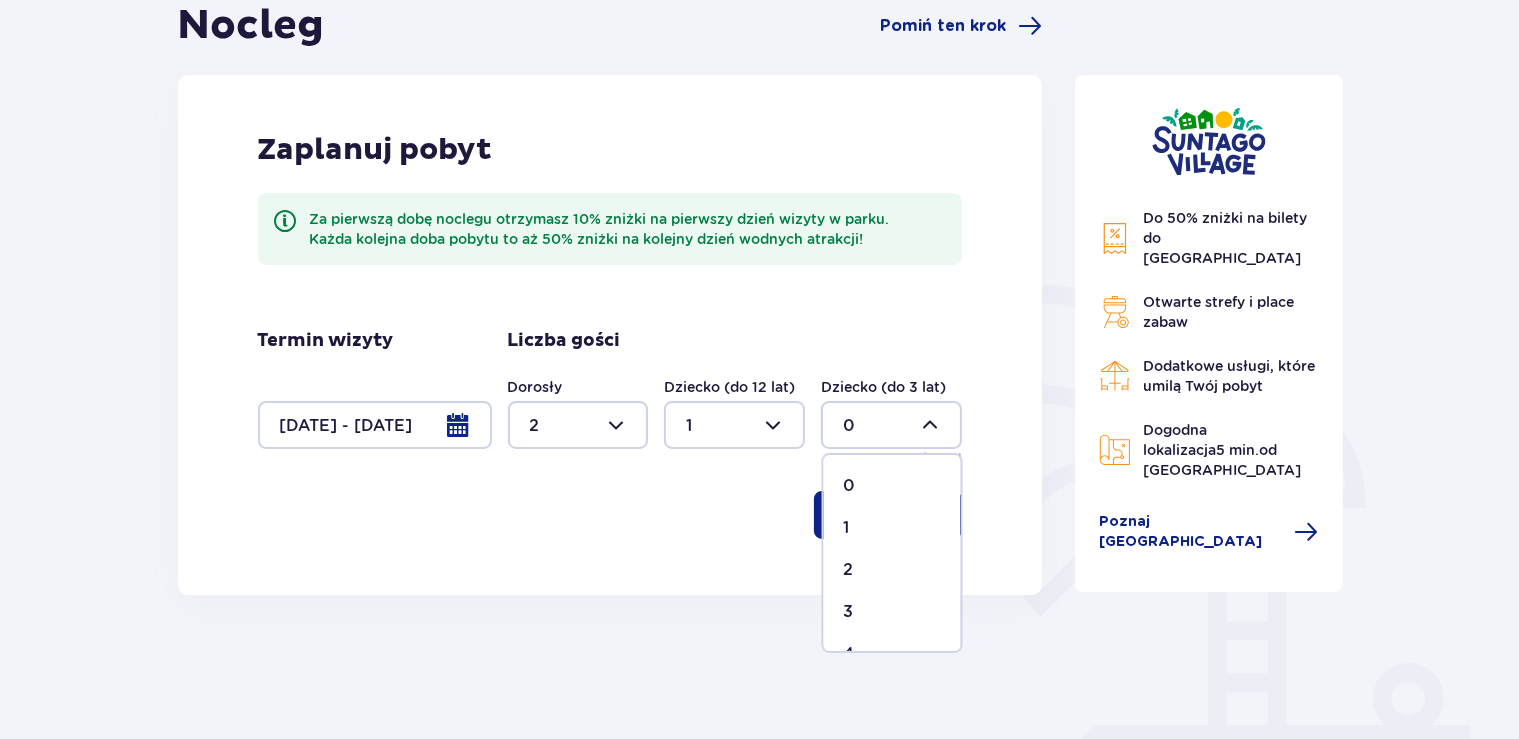 click at bounding box center [734, 425] 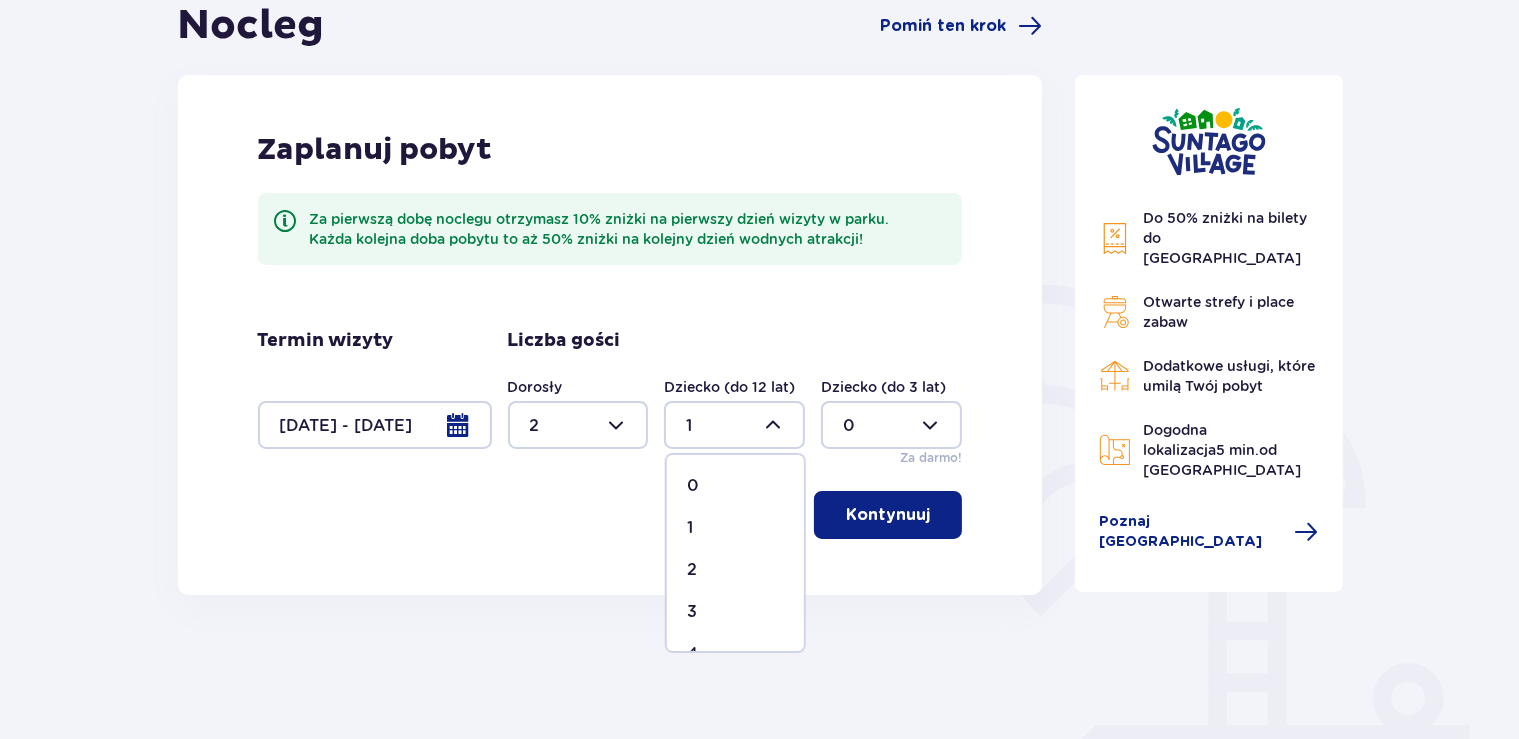 click on "2" at bounding box center (735, 570) 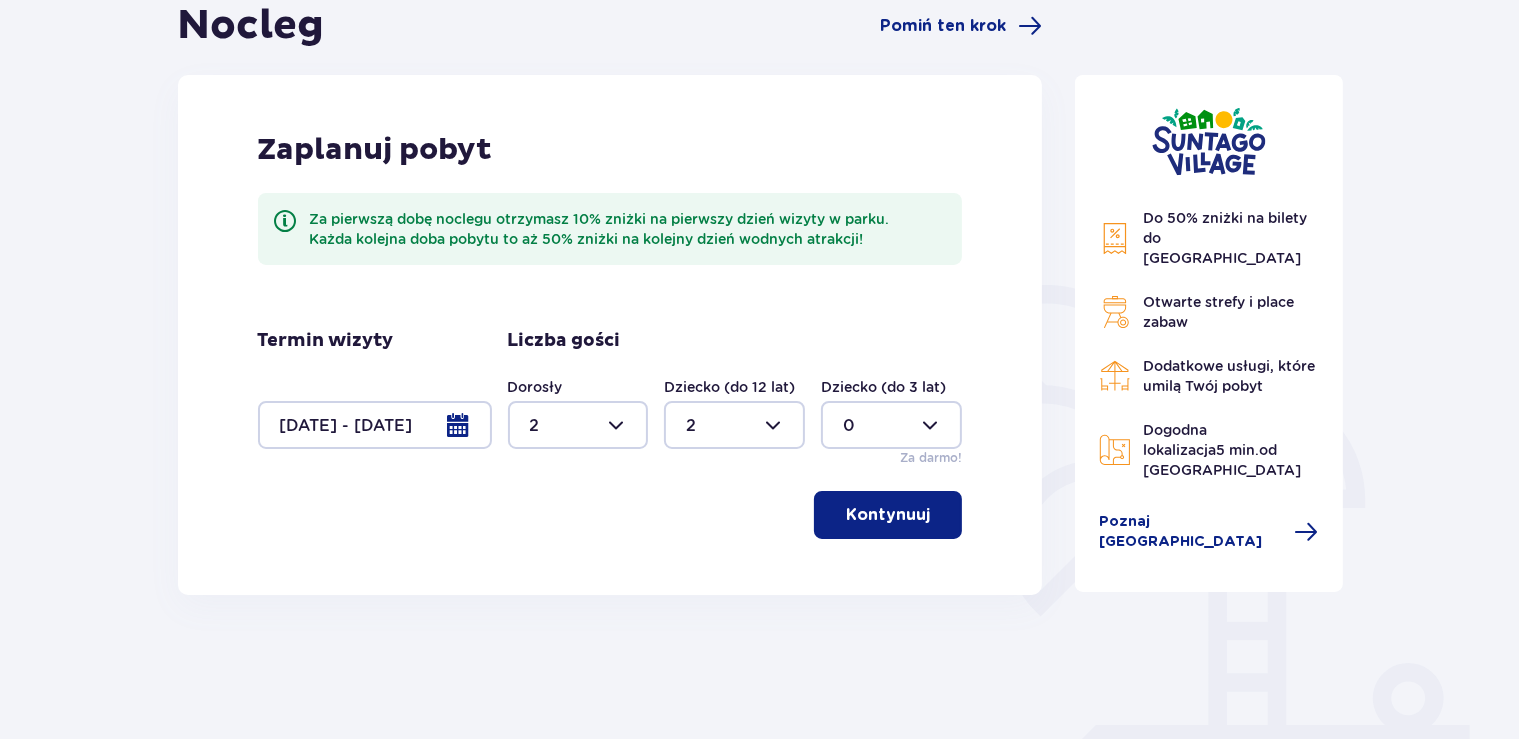drag, startPoint x: 888, startPoint y: 521, endPoint x: 758, endPoint y: 538, distance: 131.10683 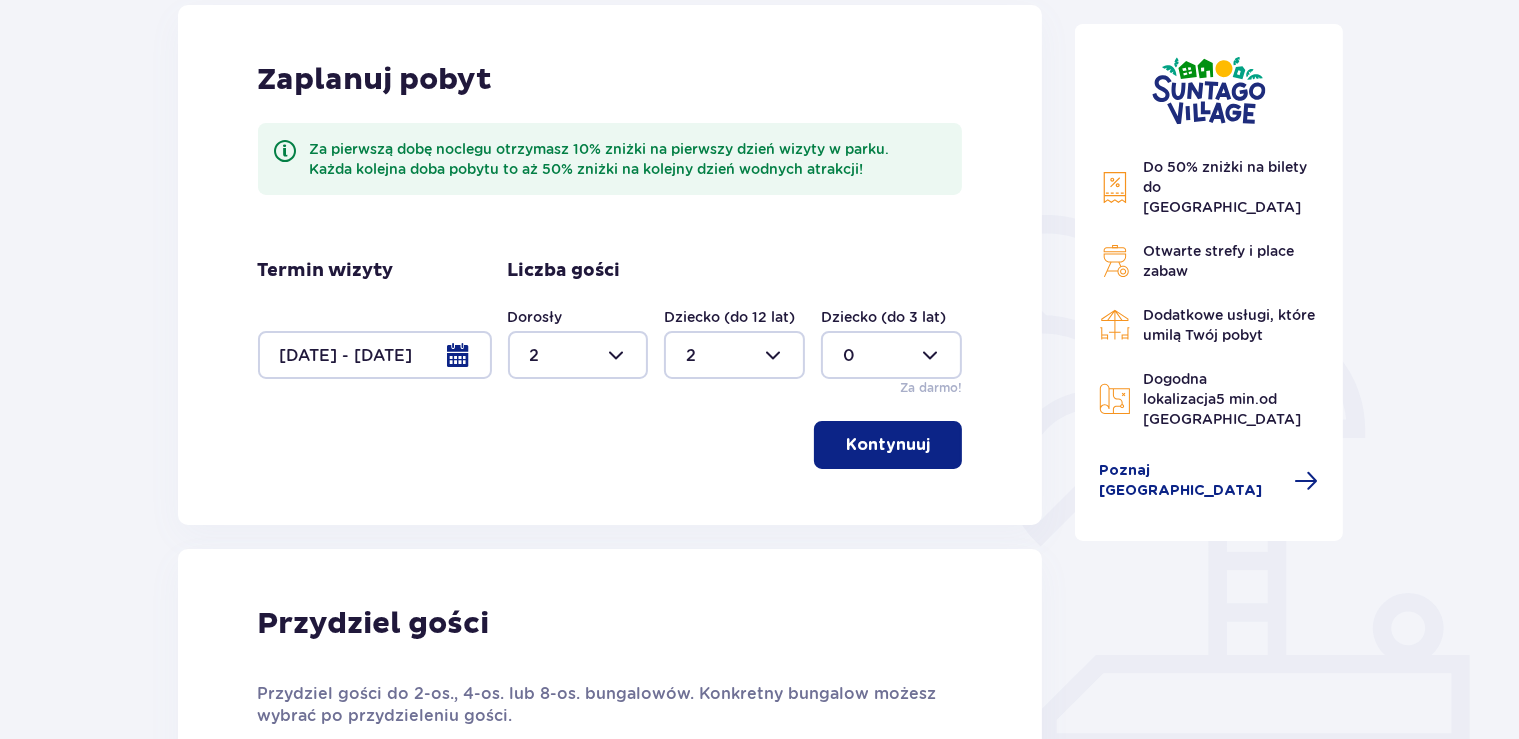 scroll, scrollTop: 172, scrollLeft: 0, axis: vertical 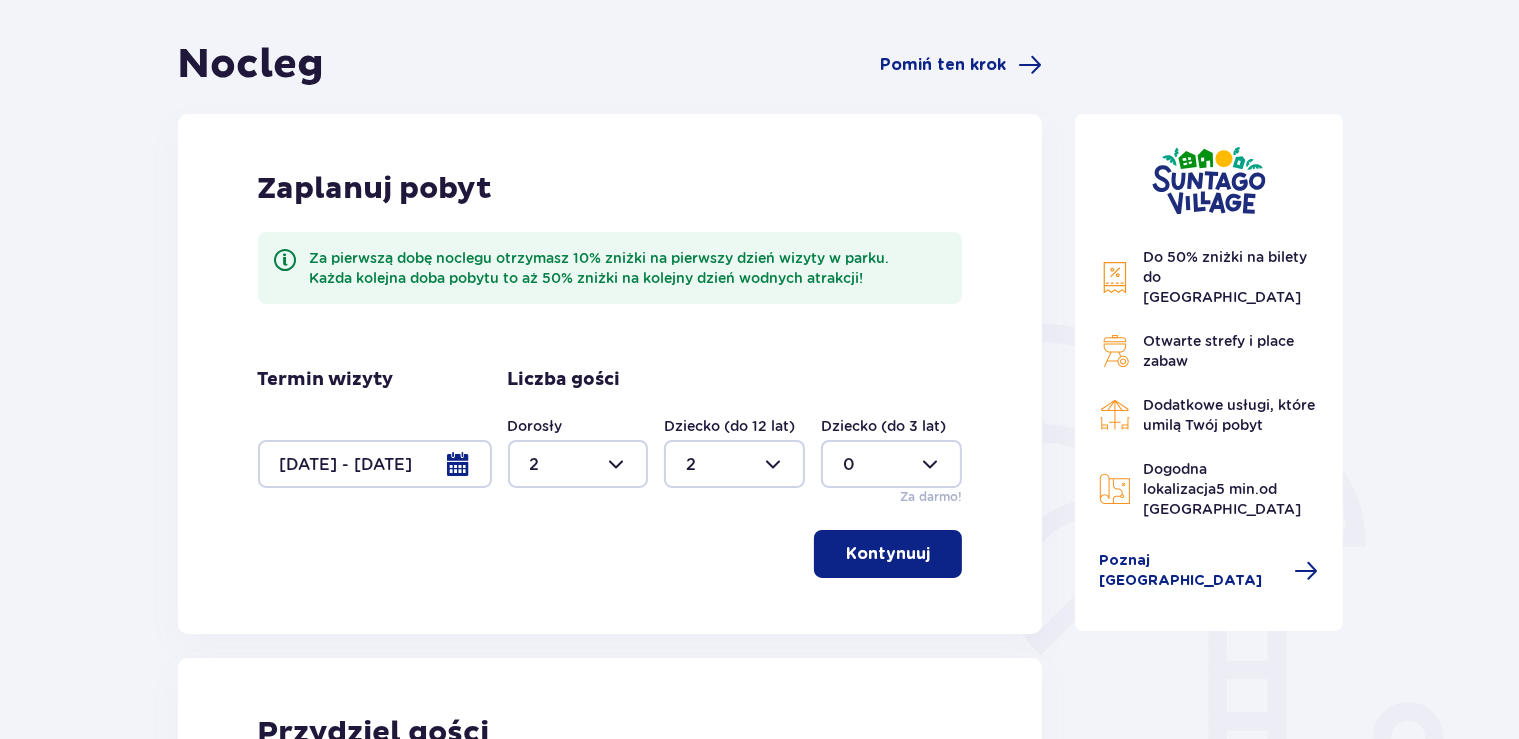 click on "Kontynuuj" at bounding box center (888, 554) 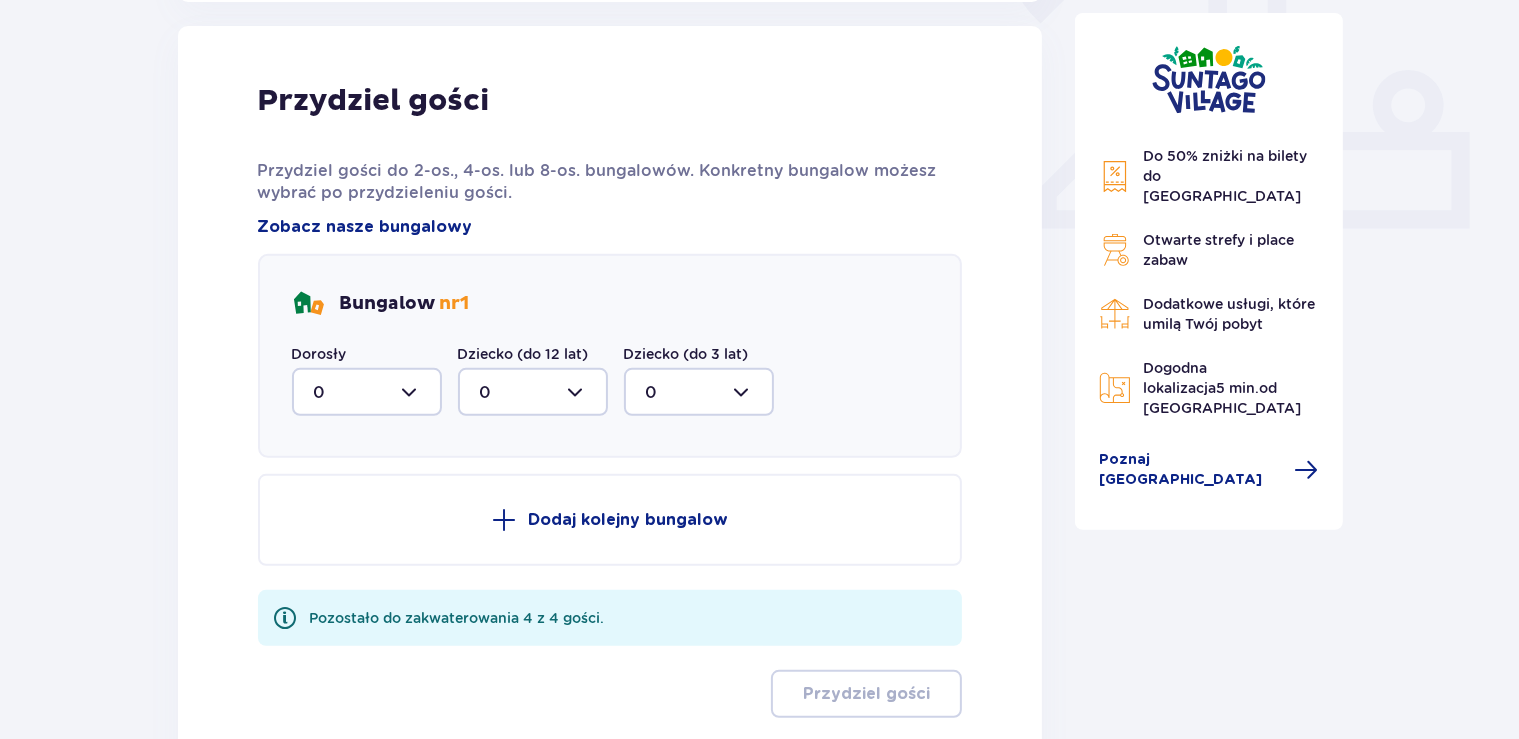 scroll, scrollTop: 806, scrollLeft: 0, axis: vertical 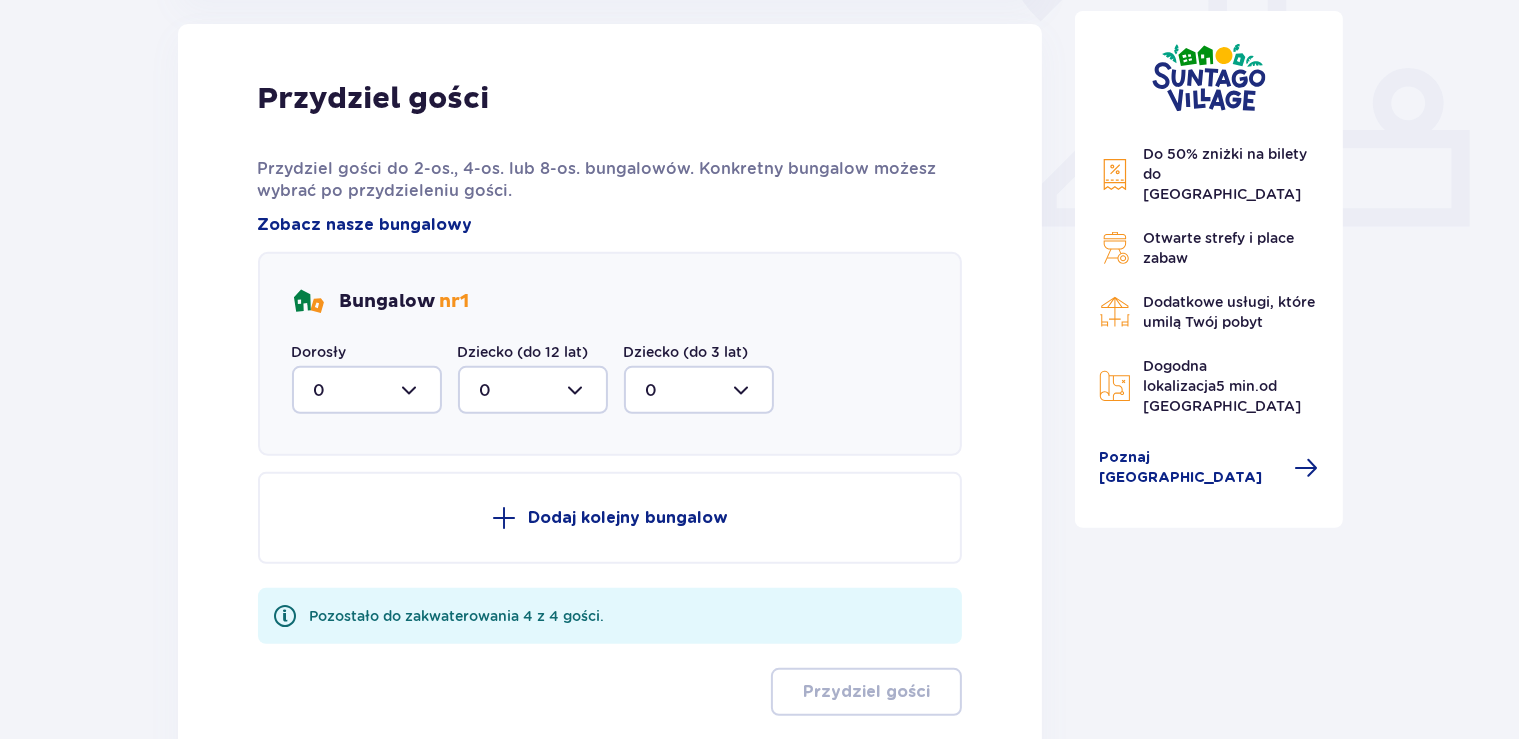 click at bounding box center (367, 390) 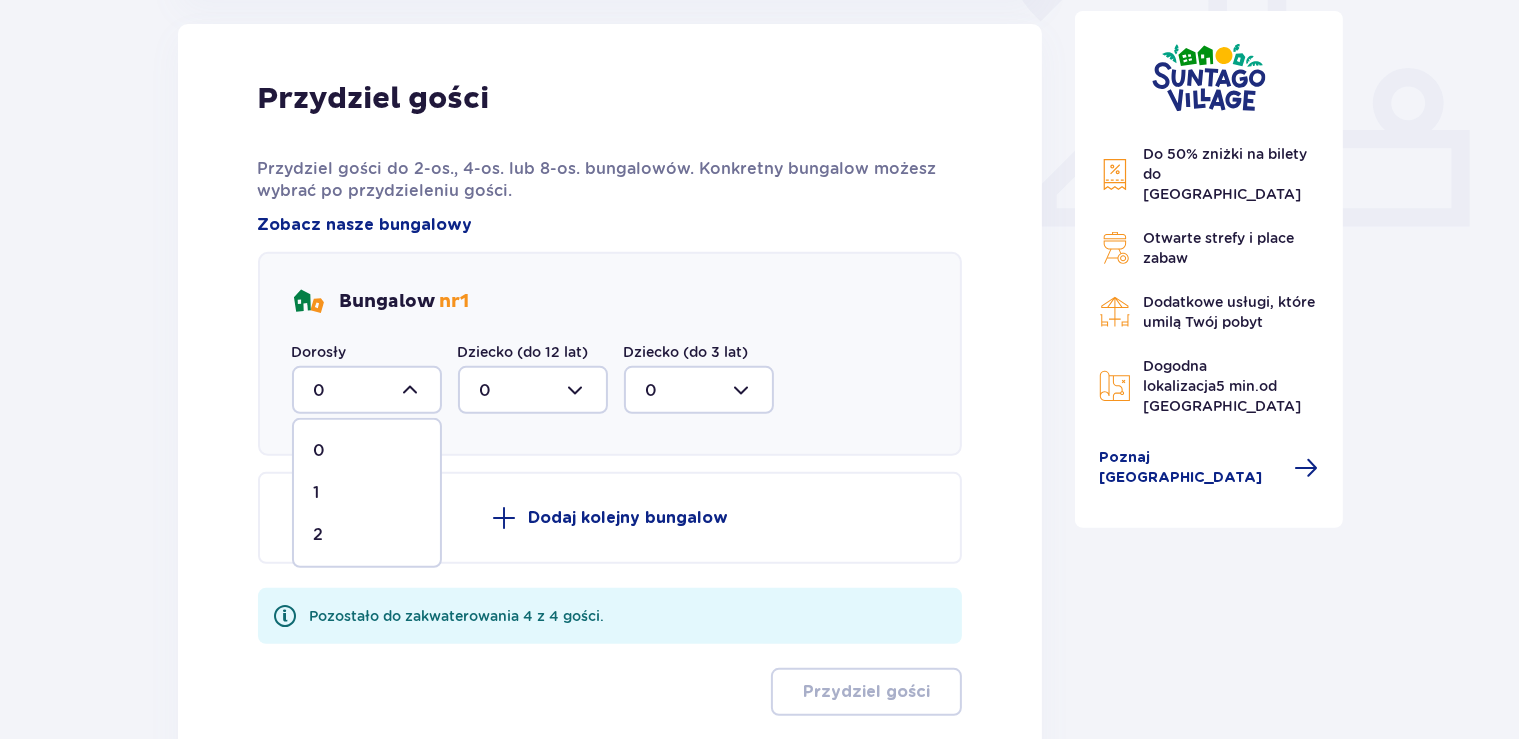 drag, startPoint x: 337, startPoint y: 534, endPoint x: 498, endPoint y: 440, distance: 186.4323 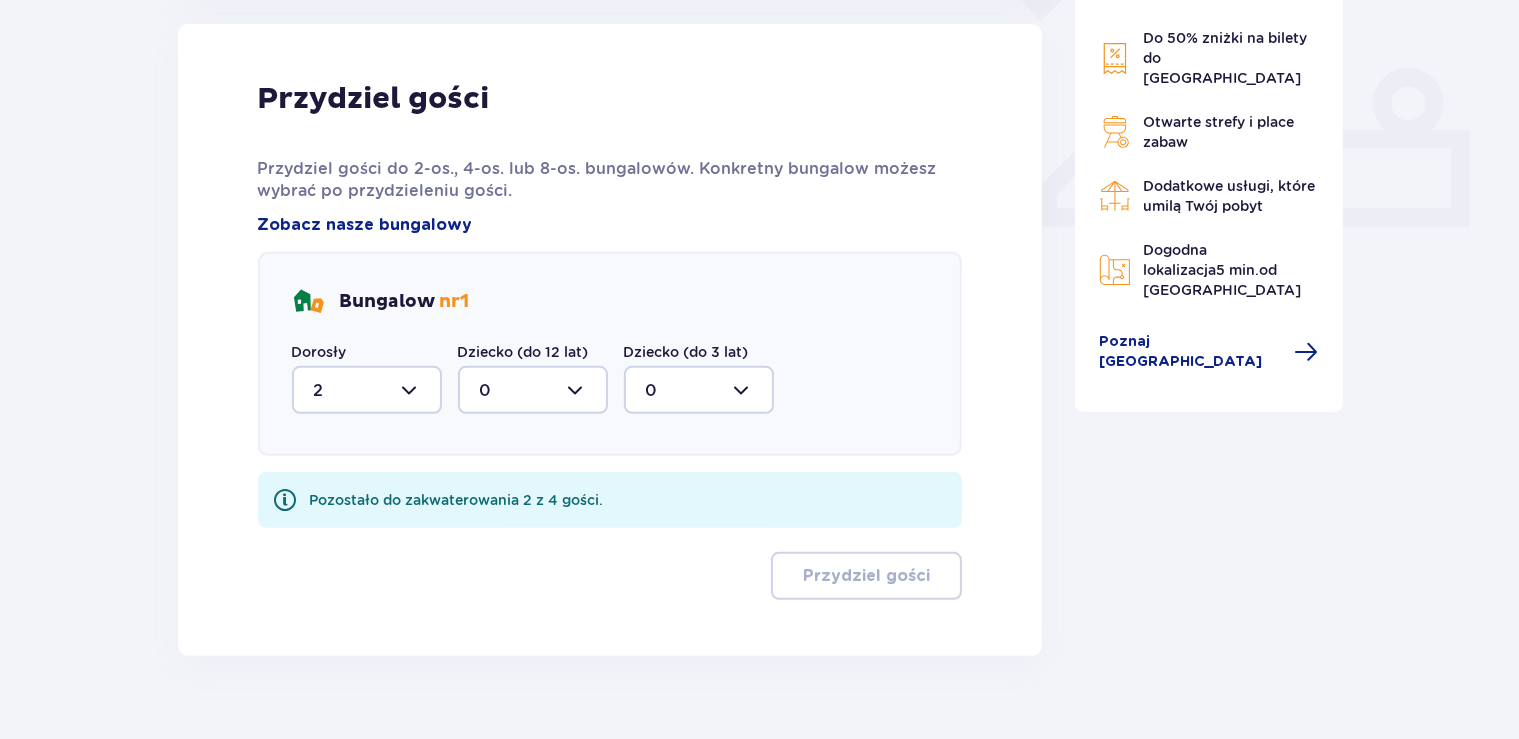 click at bounding box center [533, 390] 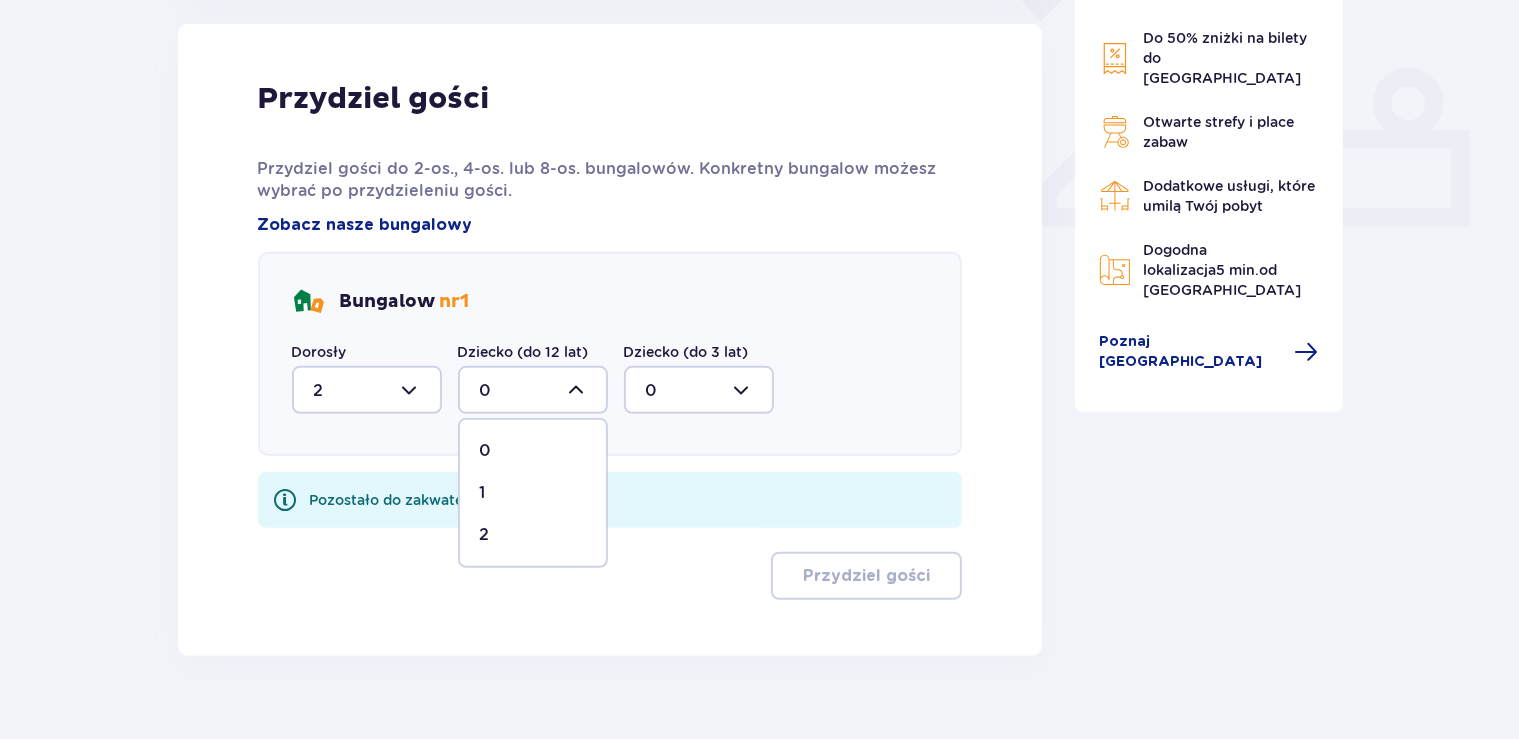 click on "2" at bounding box center (533, 535) 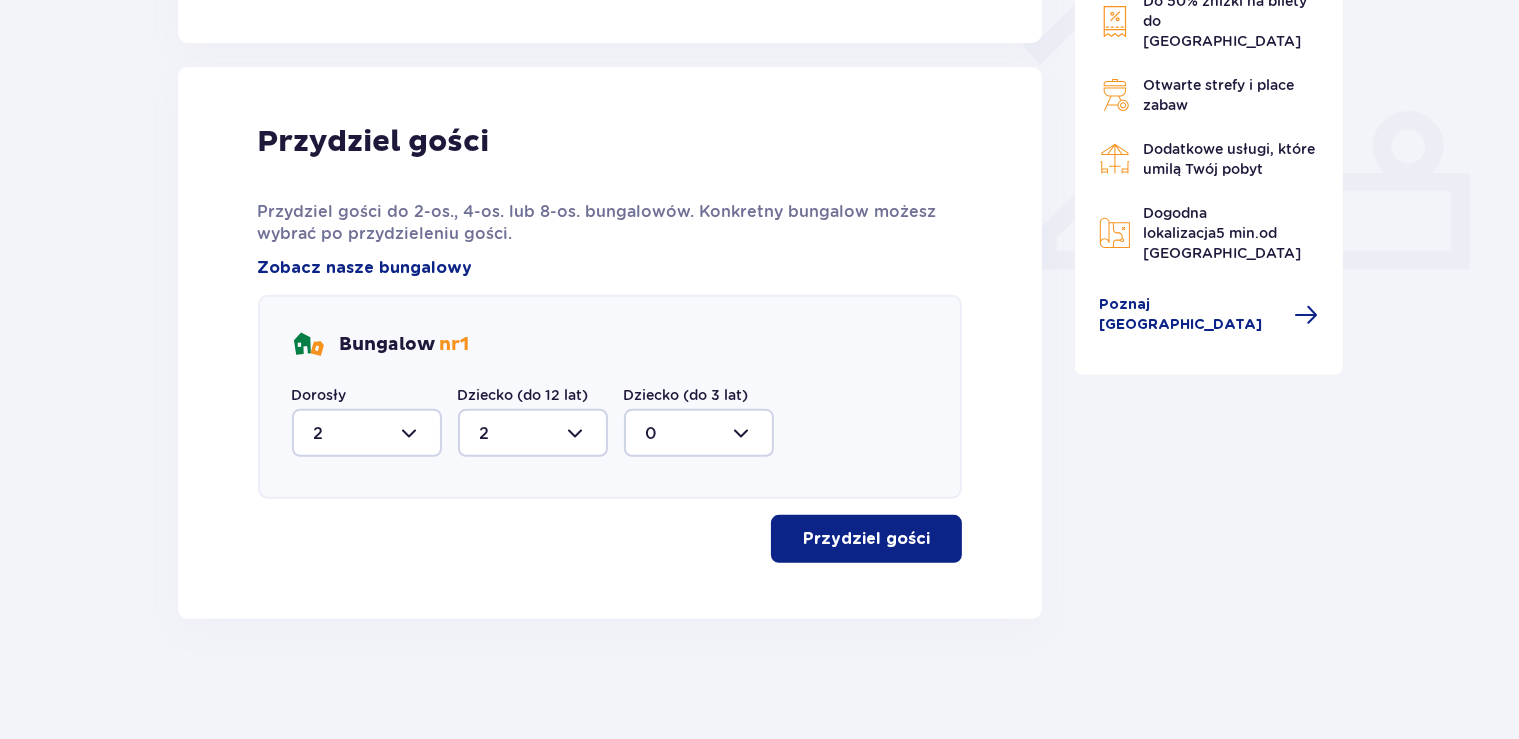 scroll, scrollTop: 762, scrollLeft: 0, axis: vertical 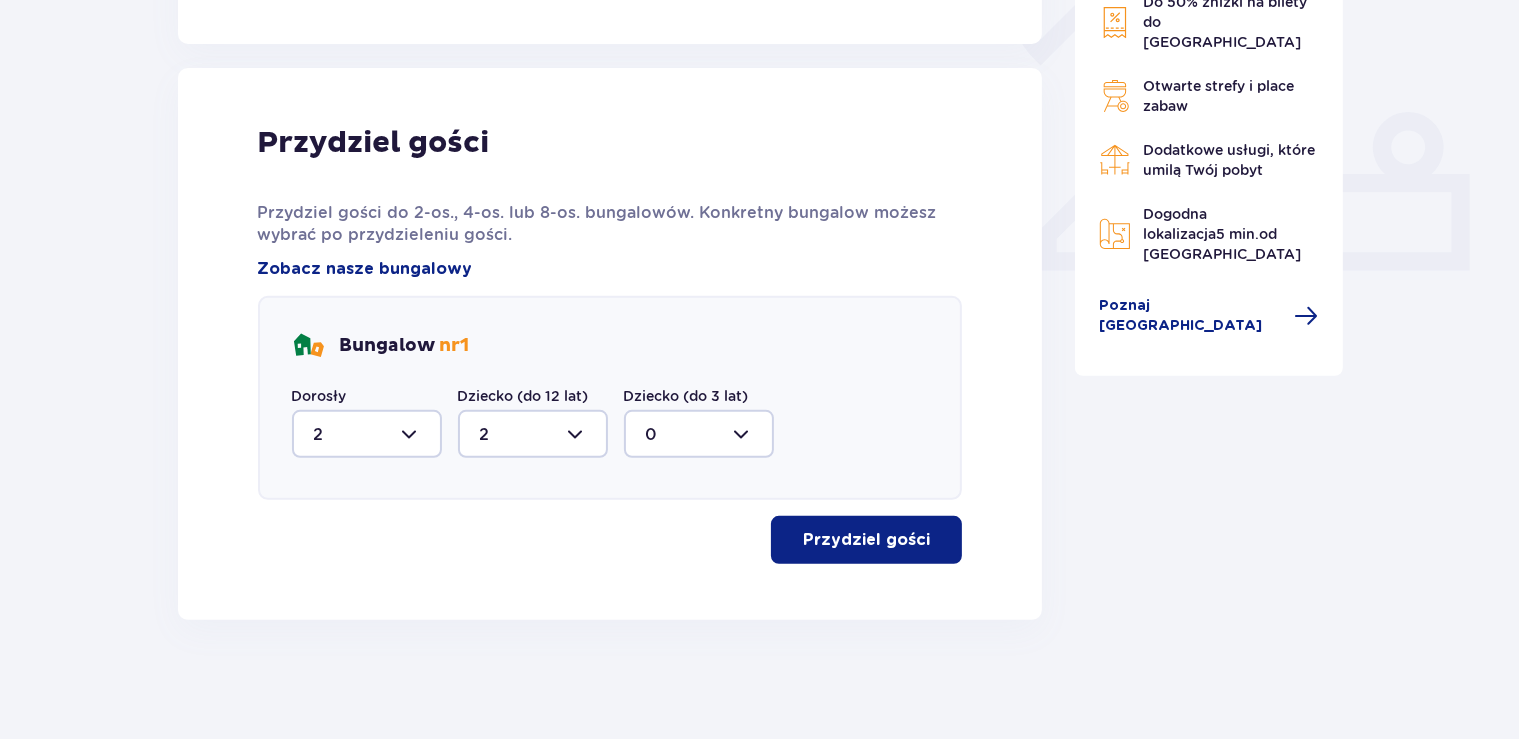 click on "Przydziel gości" at bounding box center (866, 540) 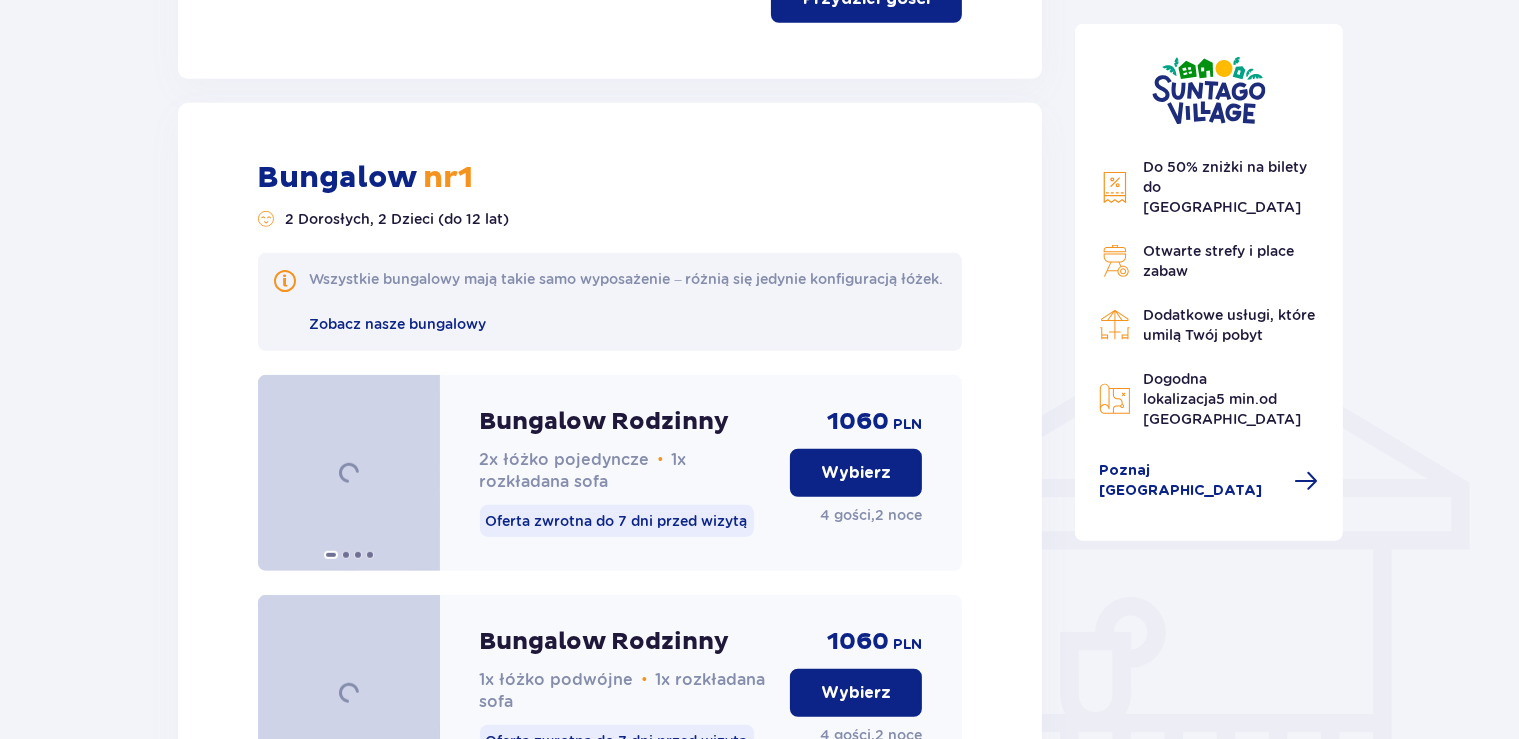 scroll, scrollTop: 1380, scrollLeft: 0, axis: vertical 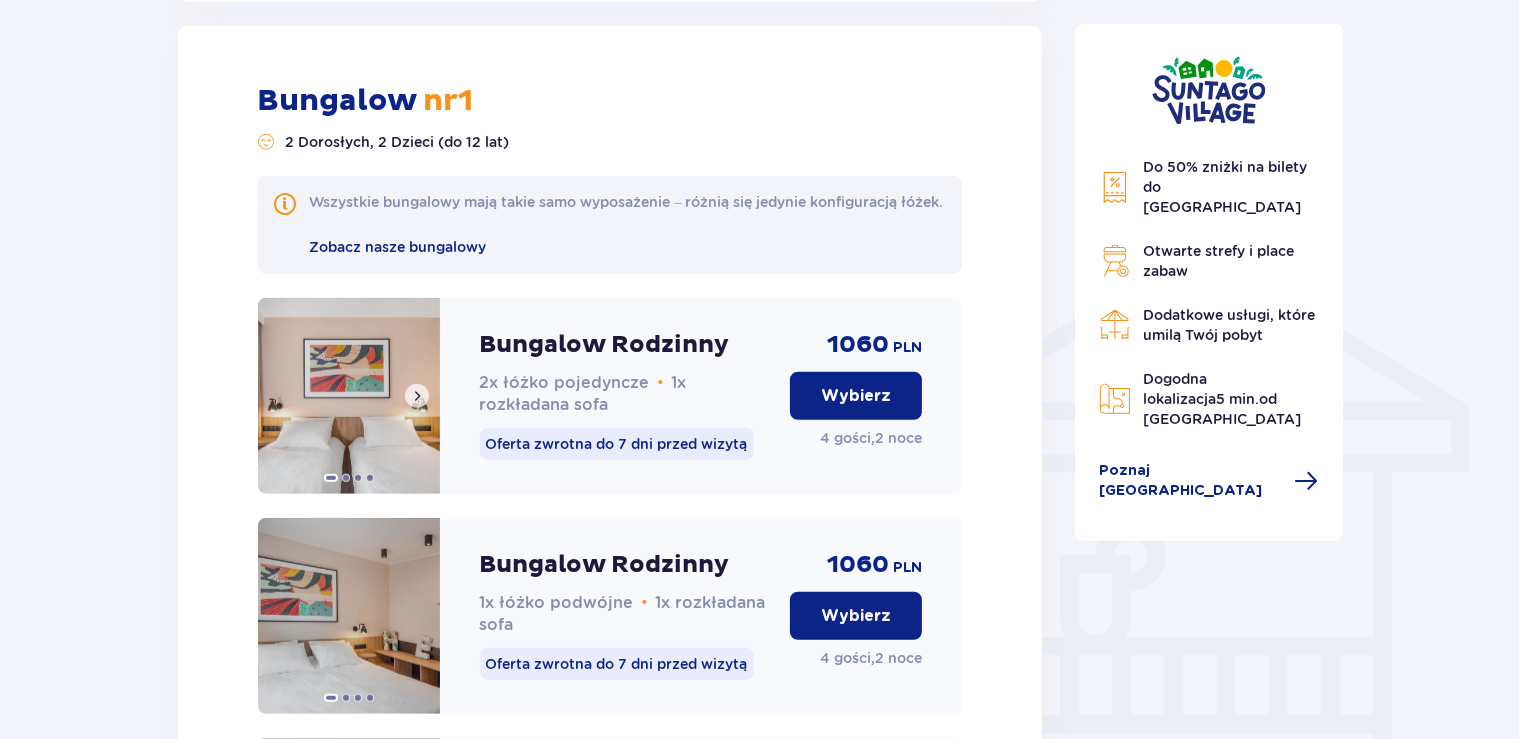 click at bounding box center [417, 396] 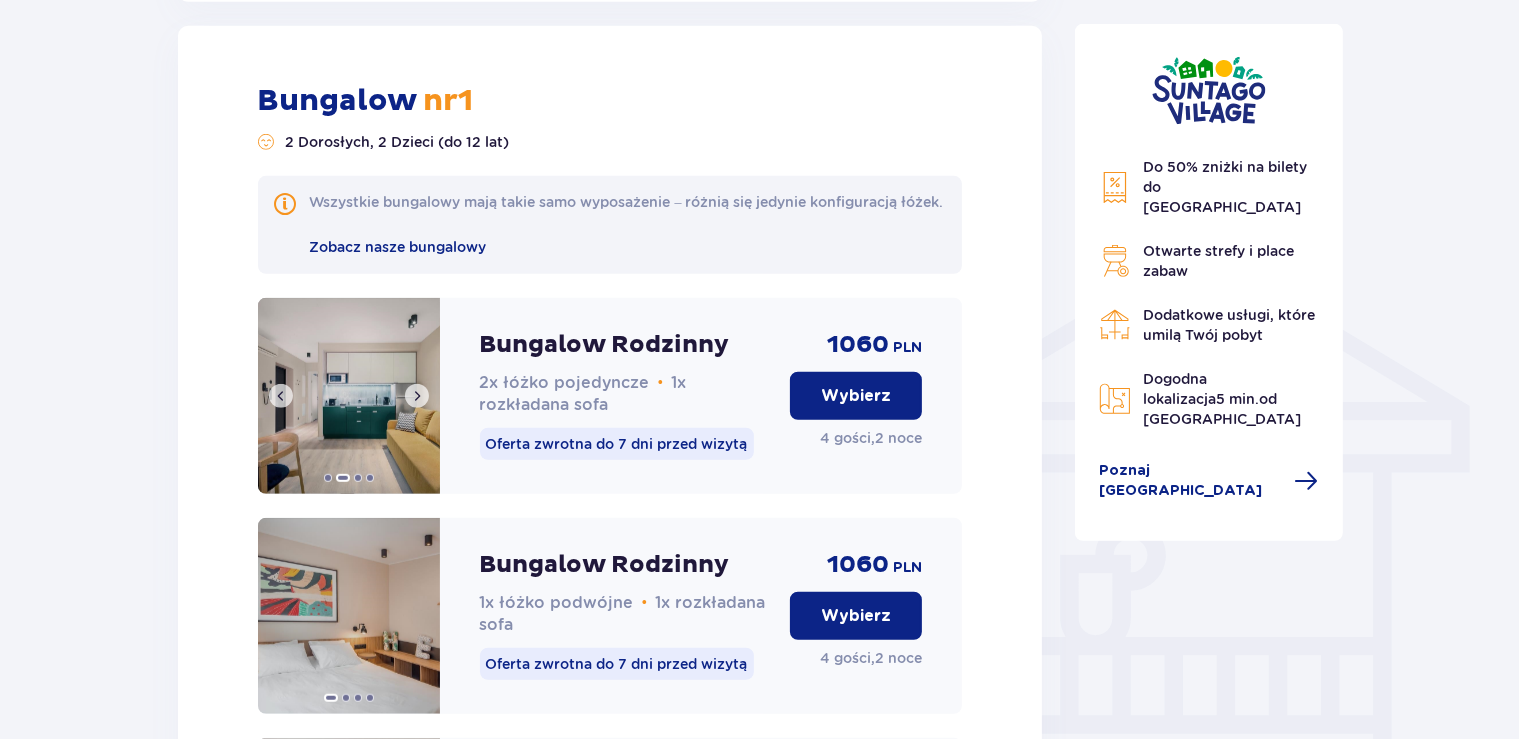 click at bounding box center (417, 396) 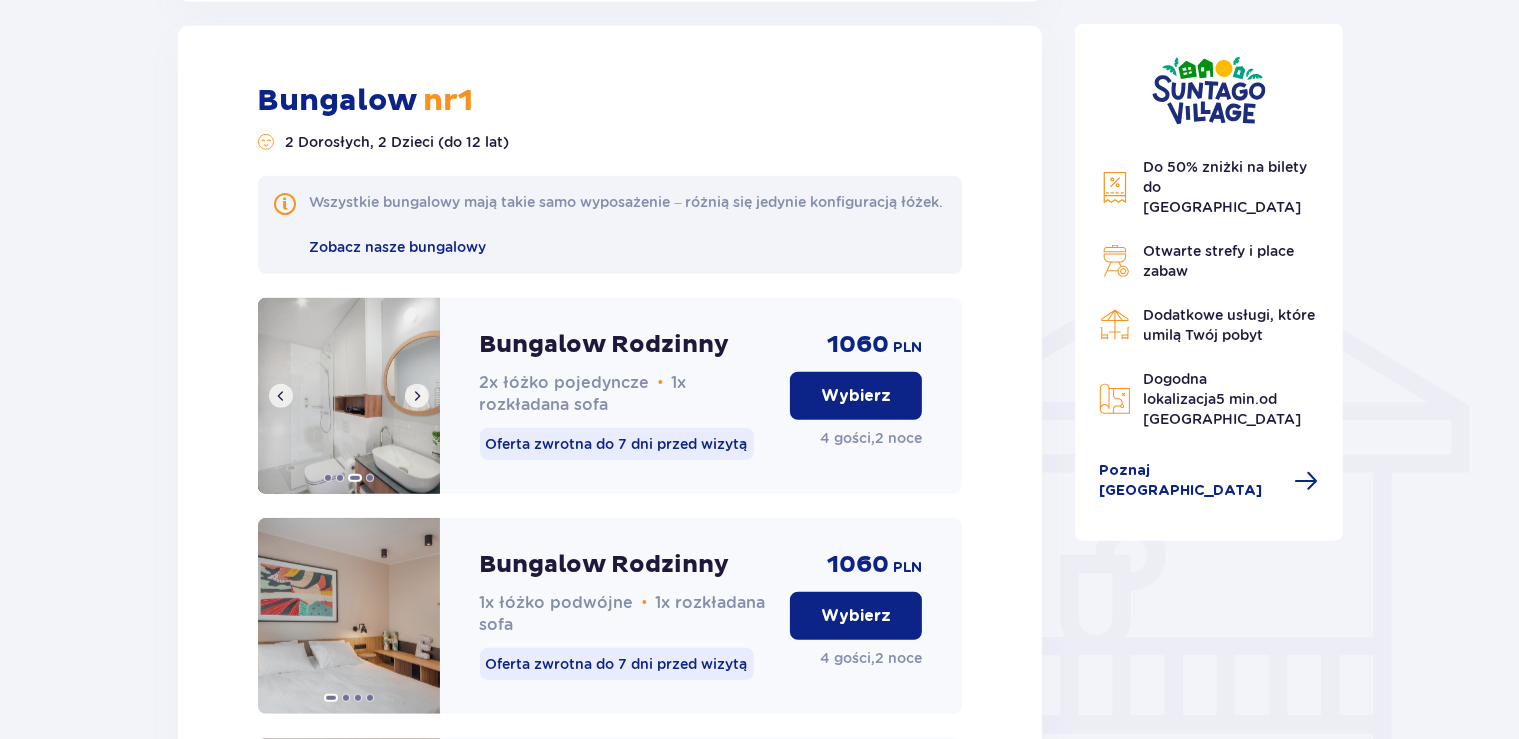 click at bounding box center [417, 396] 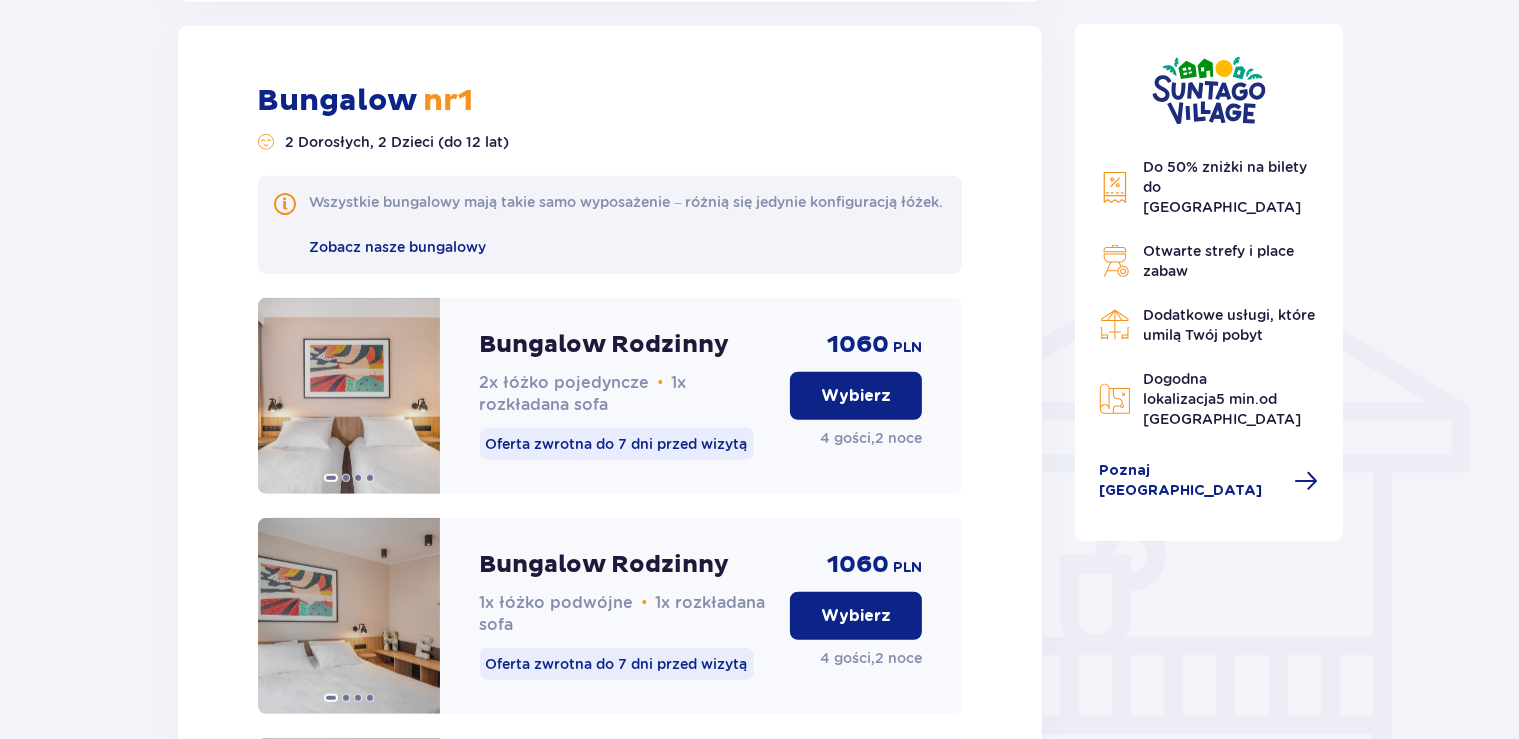 click on "Wybierz" at bounding box center [856, 616] 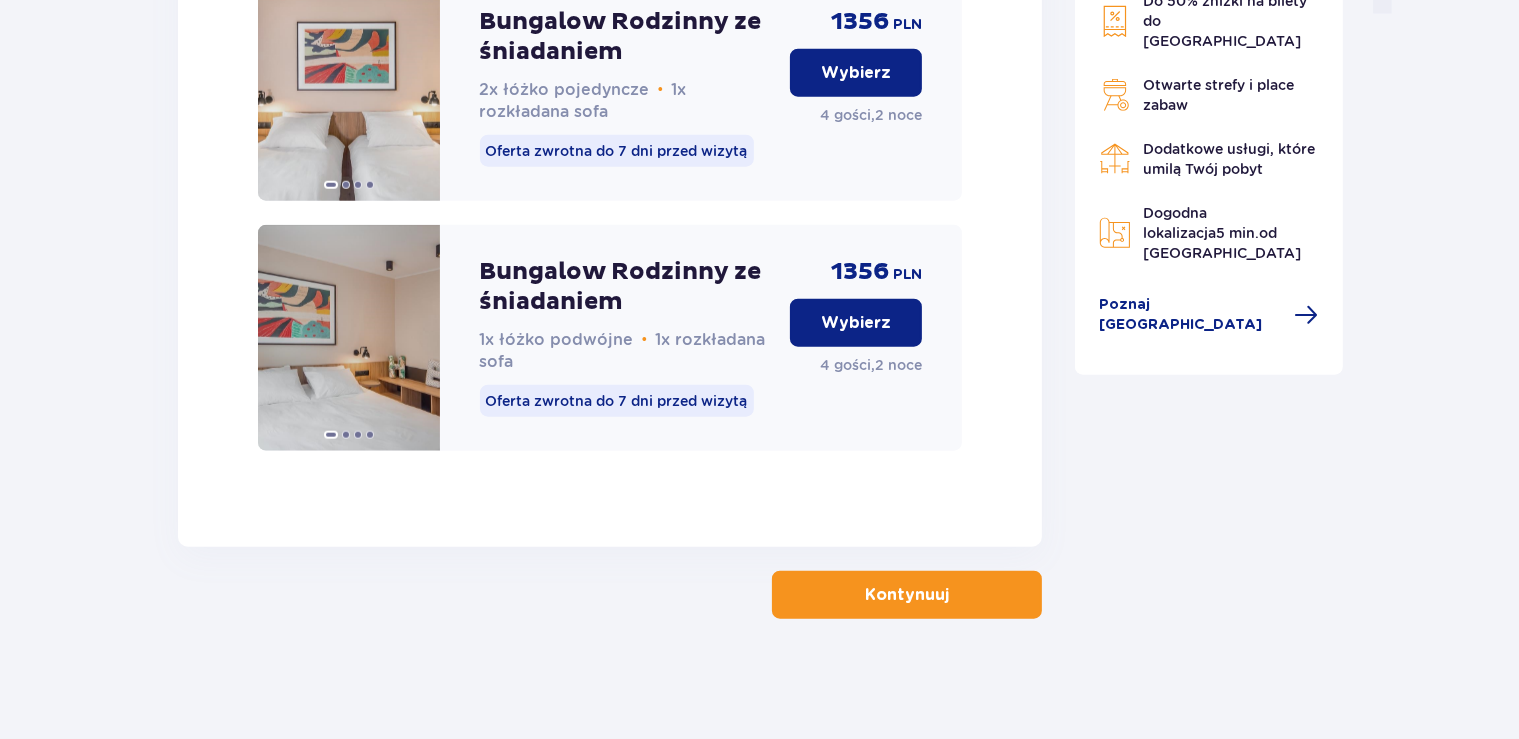 scroll, scrollTop: 2165, scrollLeft: 0, axis: vertical 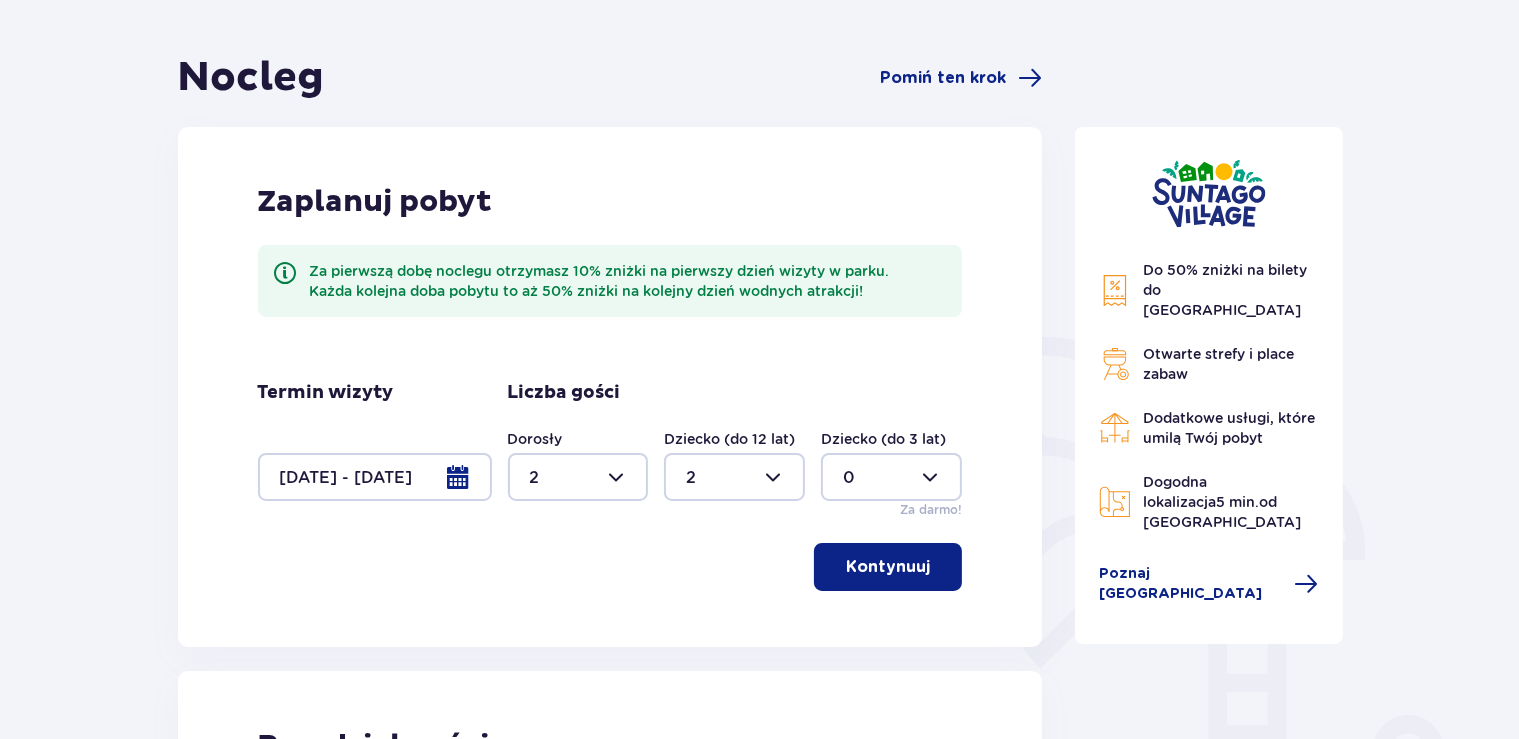 click at bounding box center [375, 477] 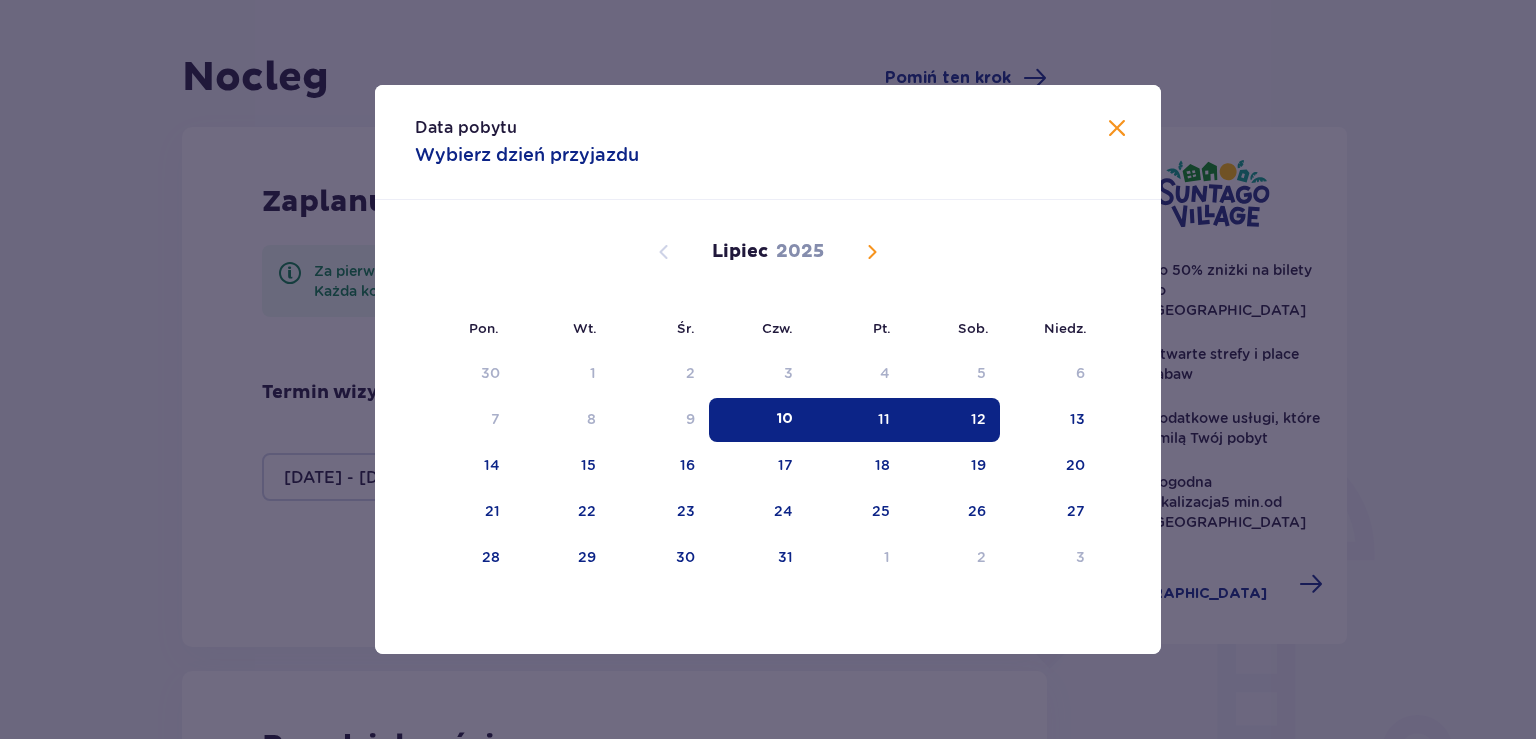 click on "11" at bounding box center [855, 420] 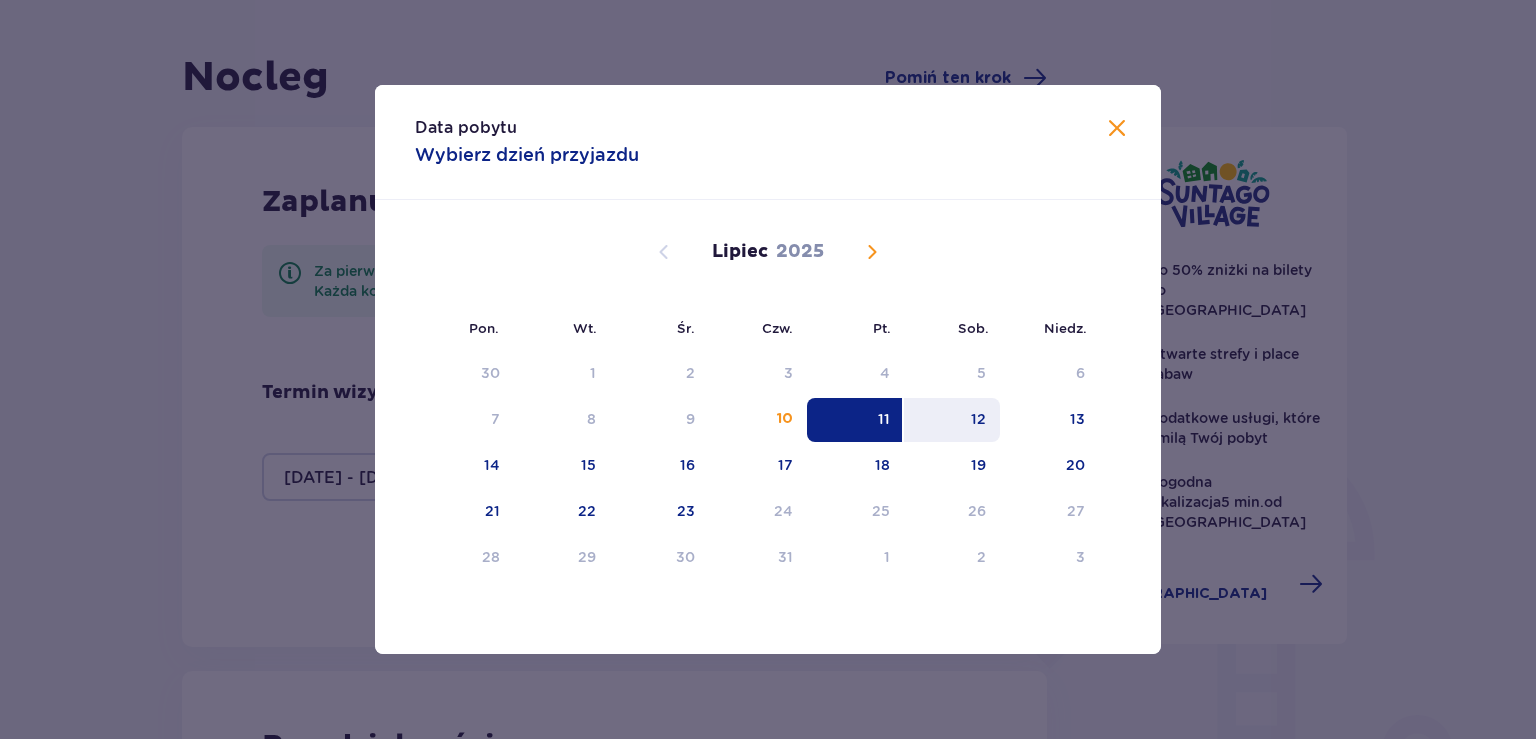 click on "12" at bounding box center (952, 420) 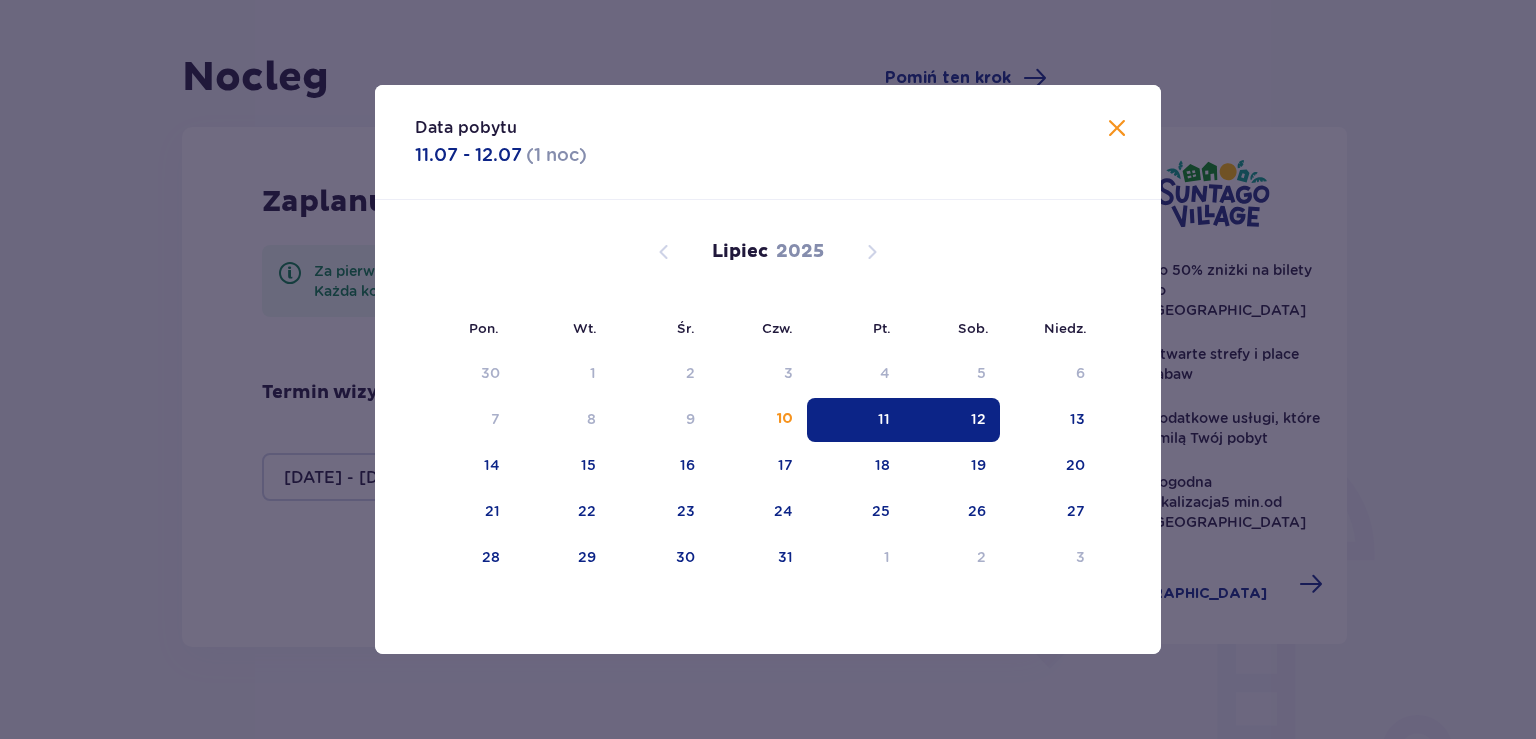 type on "11.07.25 - 12.07.25" 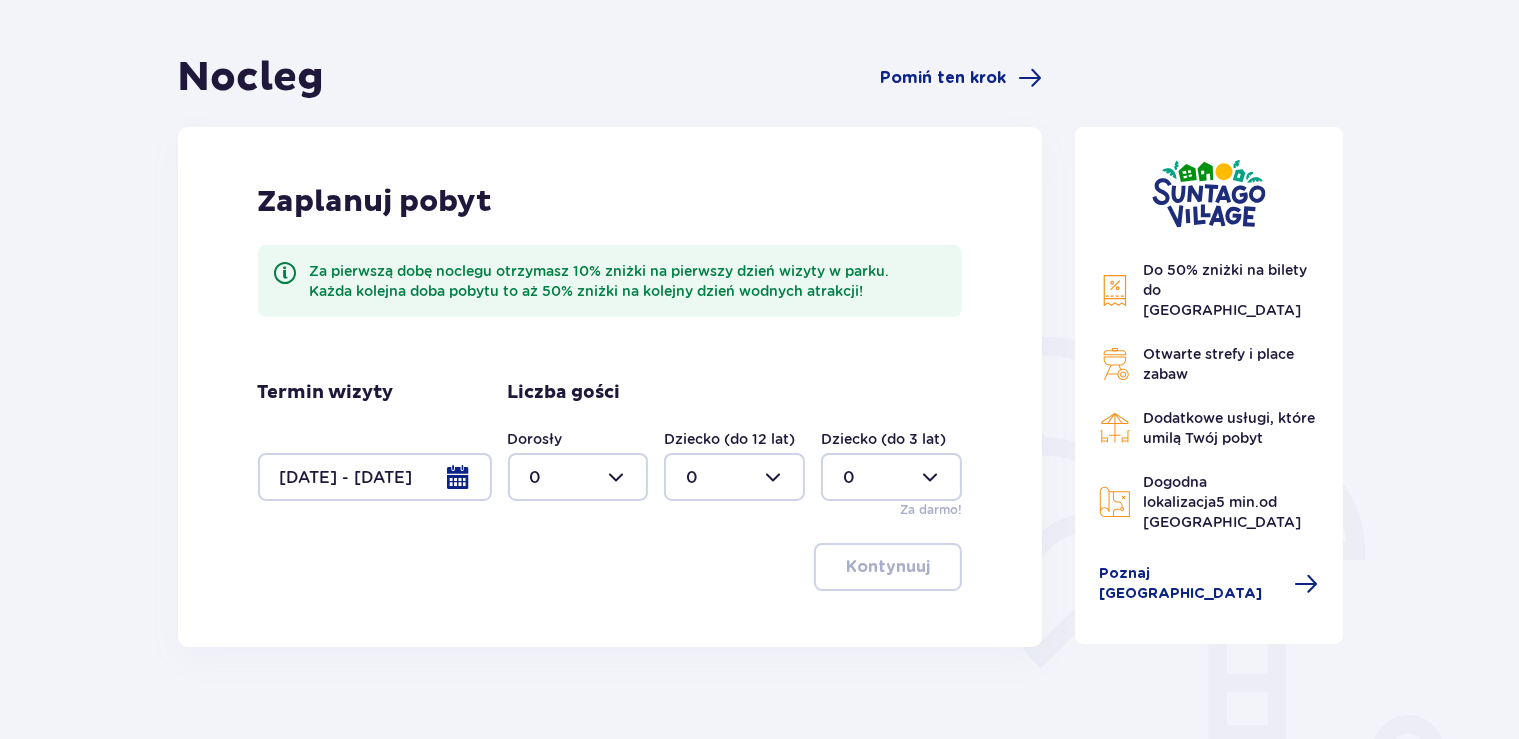 click at bounding box center [578, 477] 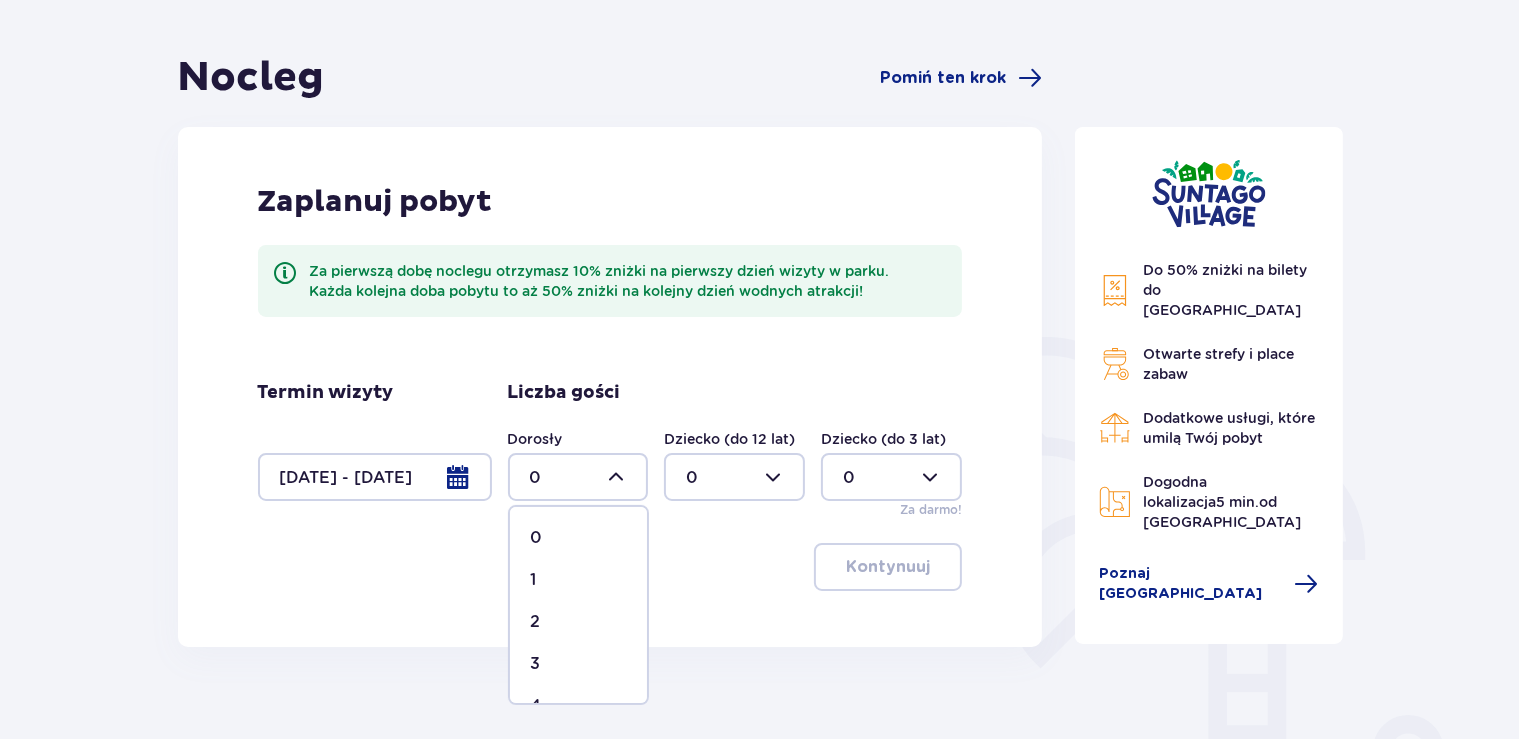 drag, startPoint x: 552, startPoint y: 618, endPoint x: 722, endPoint y: 546, distance: 184.61853 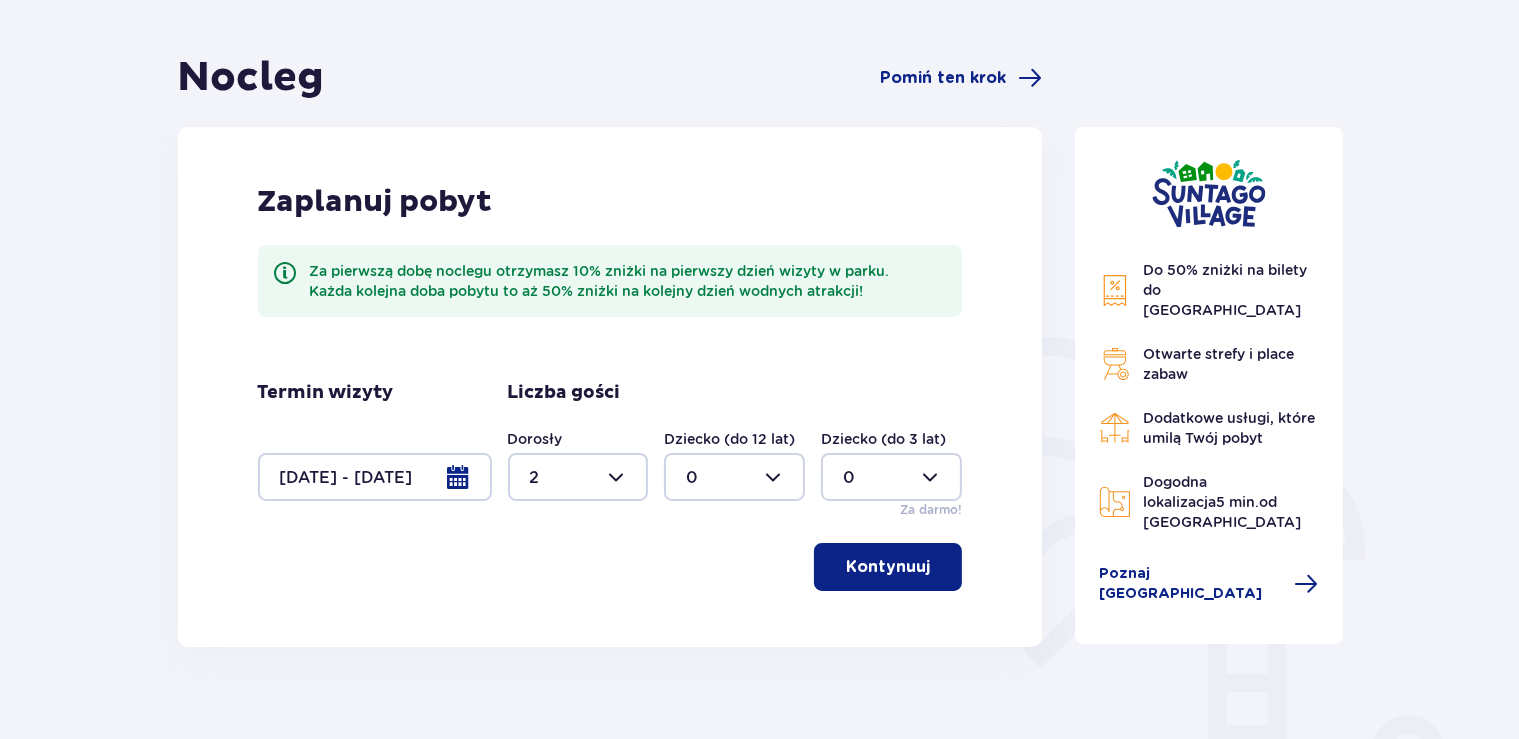 drag, startPoint x: 760, startPoint y: 478, endPoint x: 754, endPoint y: 494, distance: 17.088007 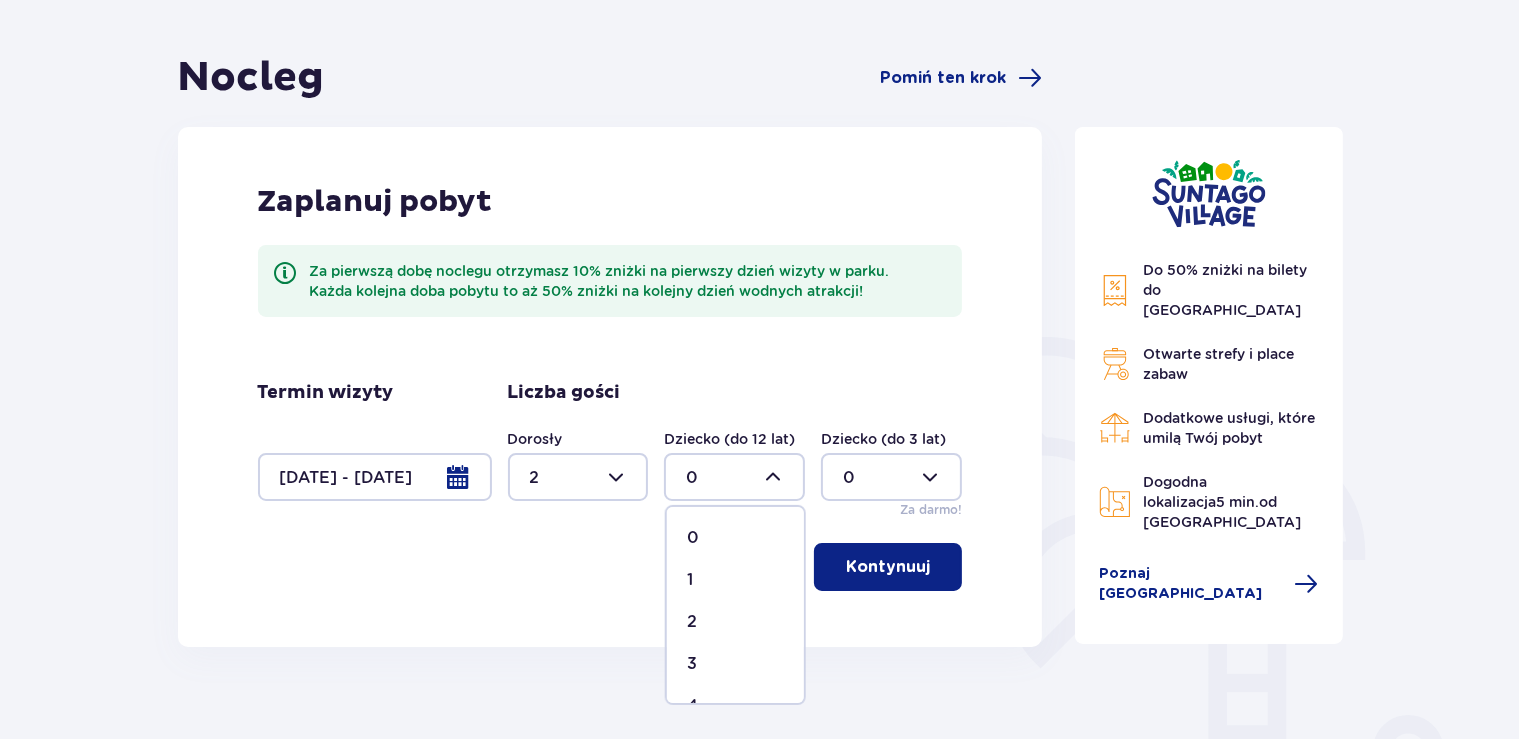 click on "2" at bounding box center [735, 622] 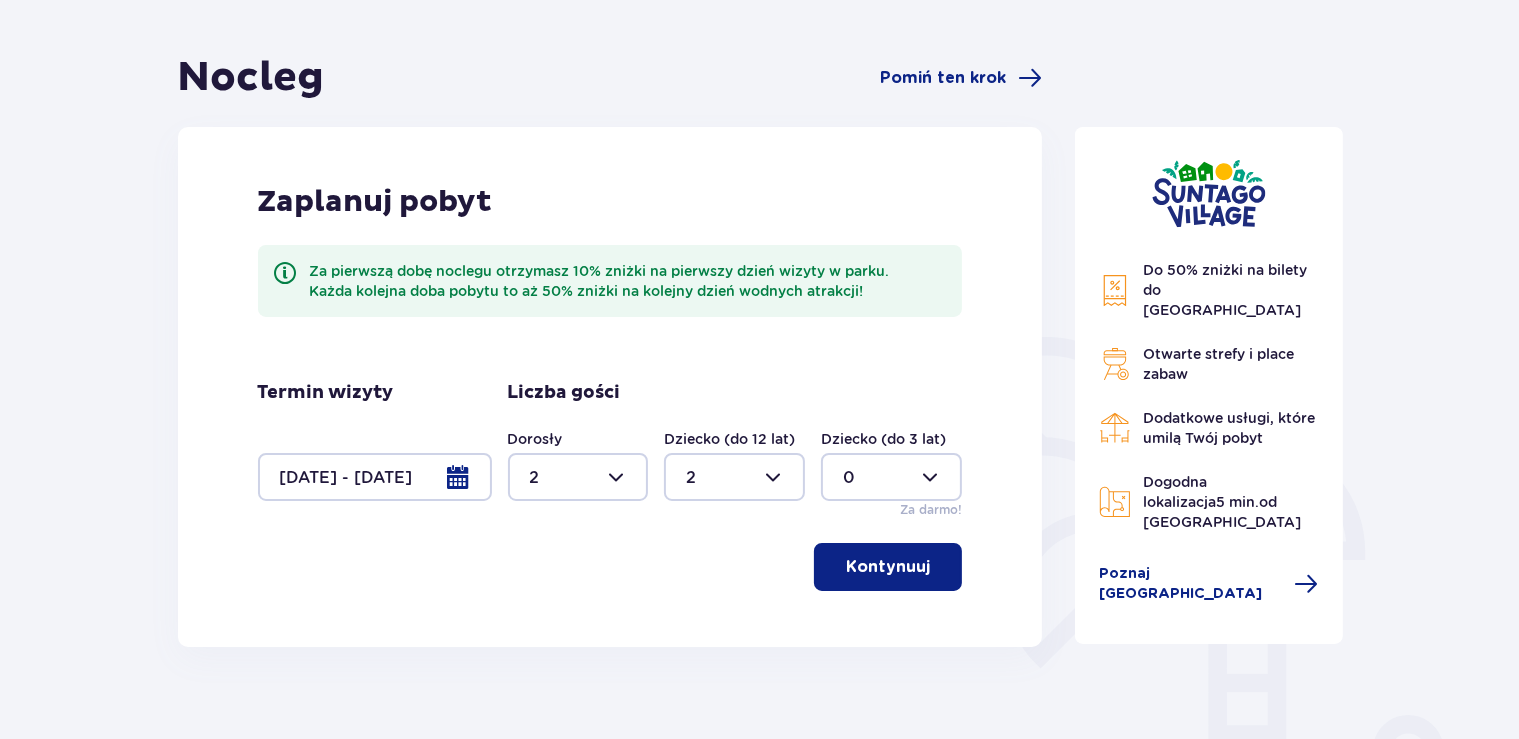 click on "Kontynuuj" at bounding box center (888, 567) 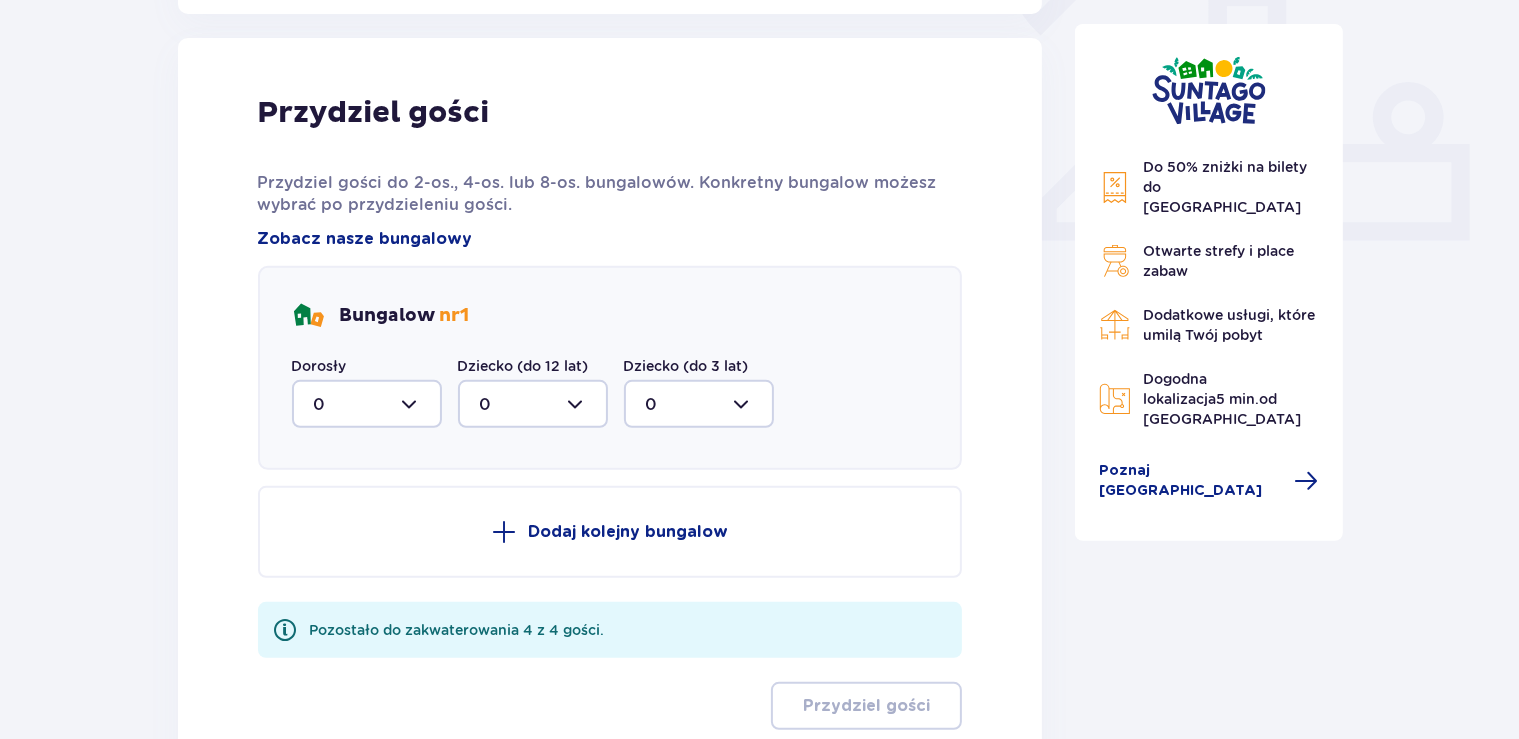 scroll, scrollTop: 806, scrollLeft: 0, axis: vertical 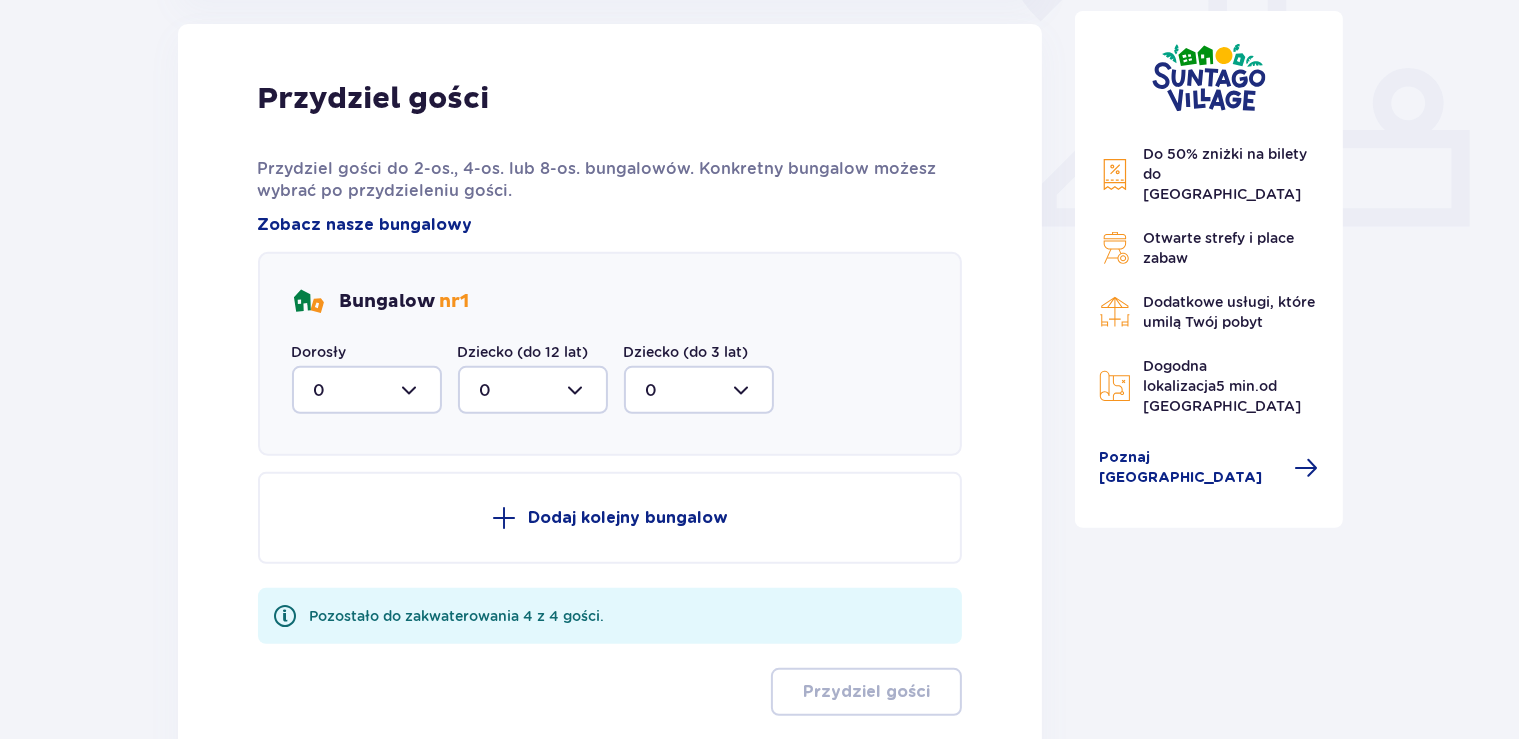 click at bounding box center (367, 390) 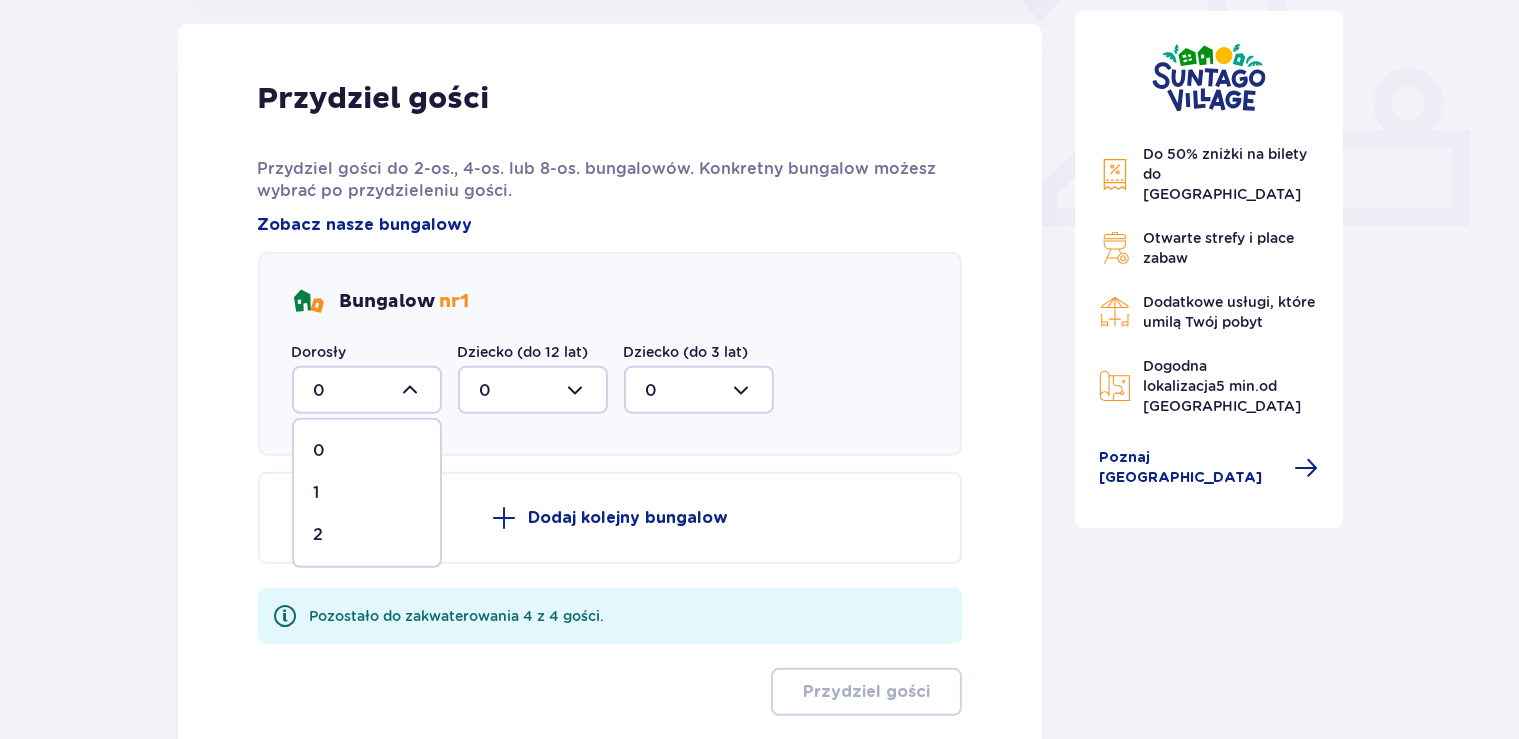 click on "2" at bounding box center (367, 535) 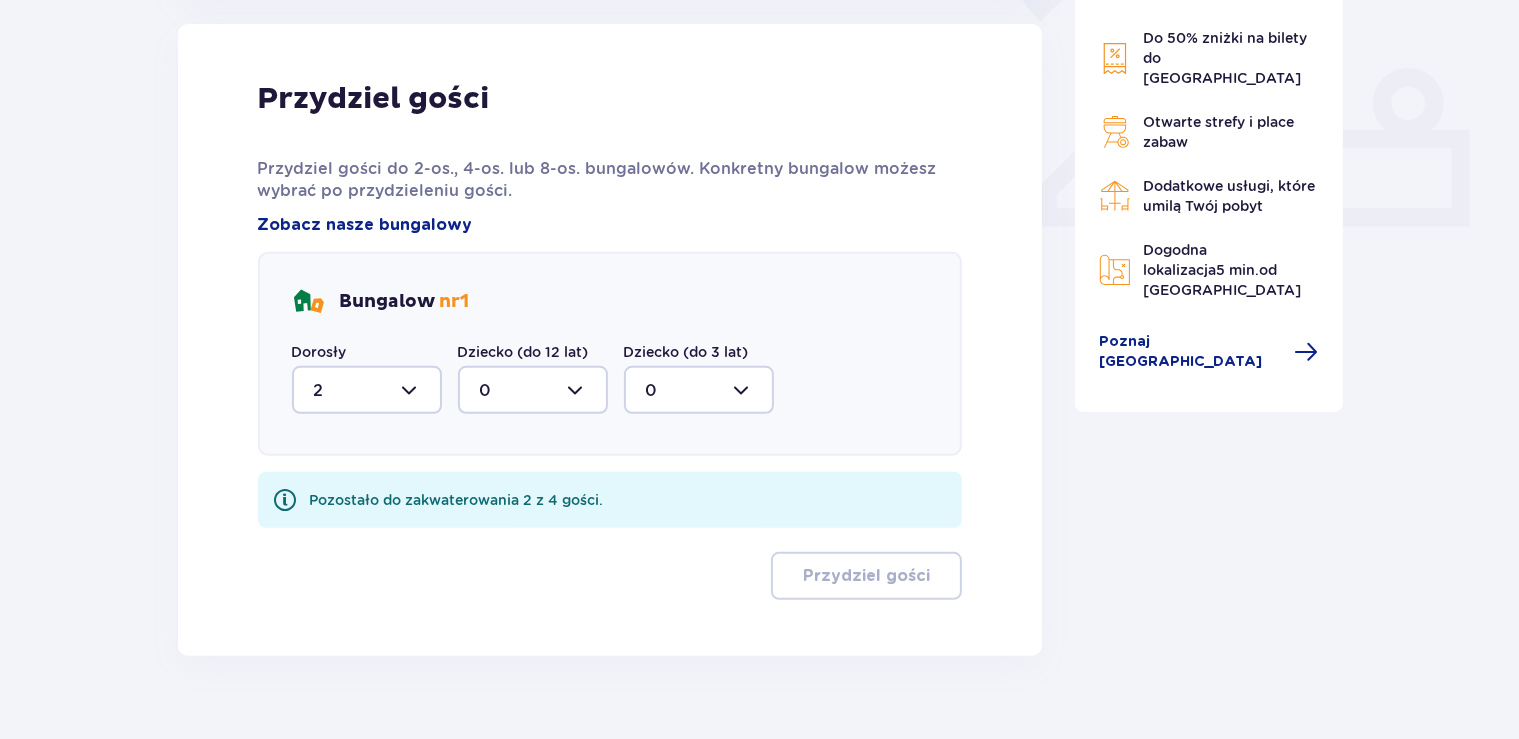 drag, startPoint x: 541, startPoint y: 390, endPoint x: 562, endPoint y: 408, distance: 27.658634 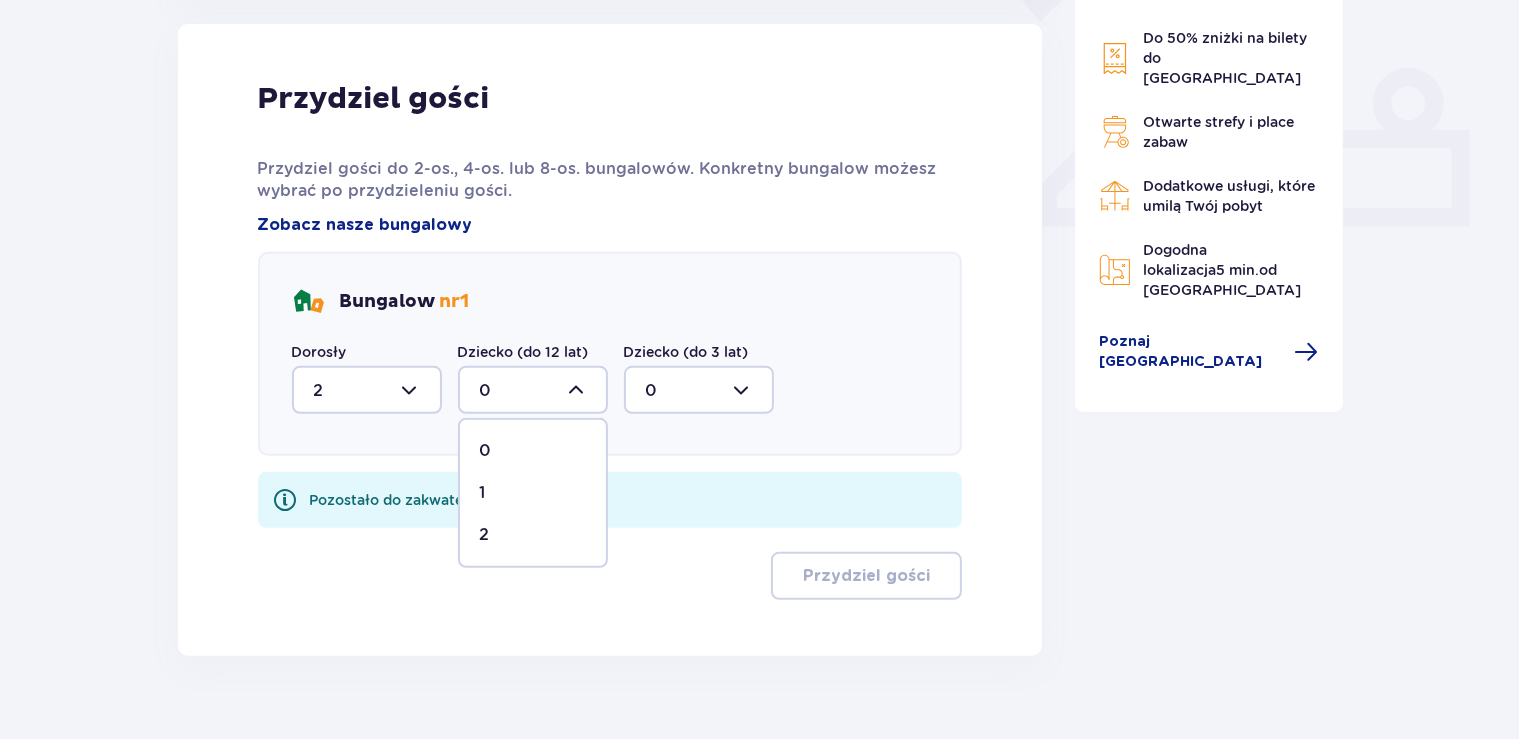 click on "2" at bounding box center (533, 535) 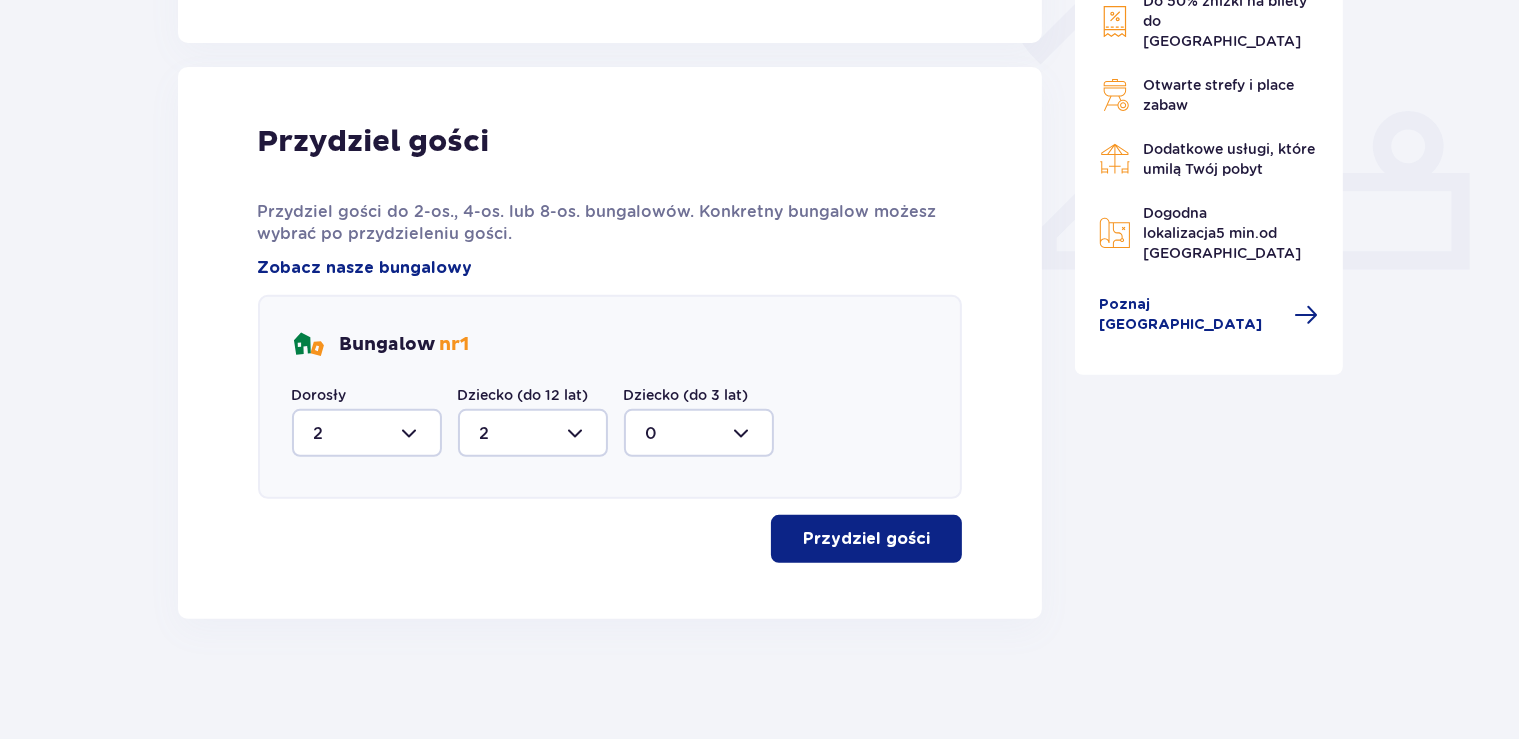 type on "2" 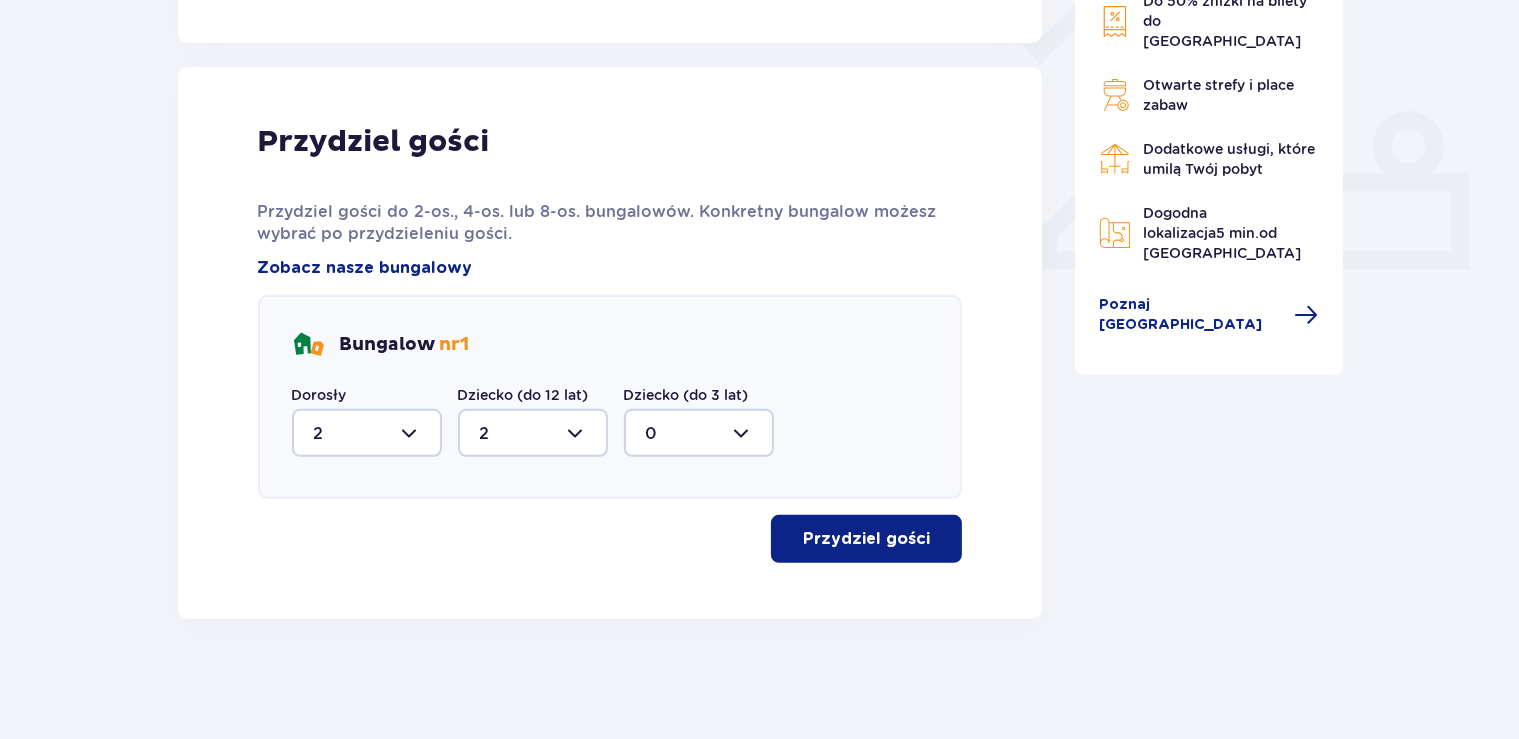 scroll, scrollTop: 762, scrollLeft: 0, axis: vertical 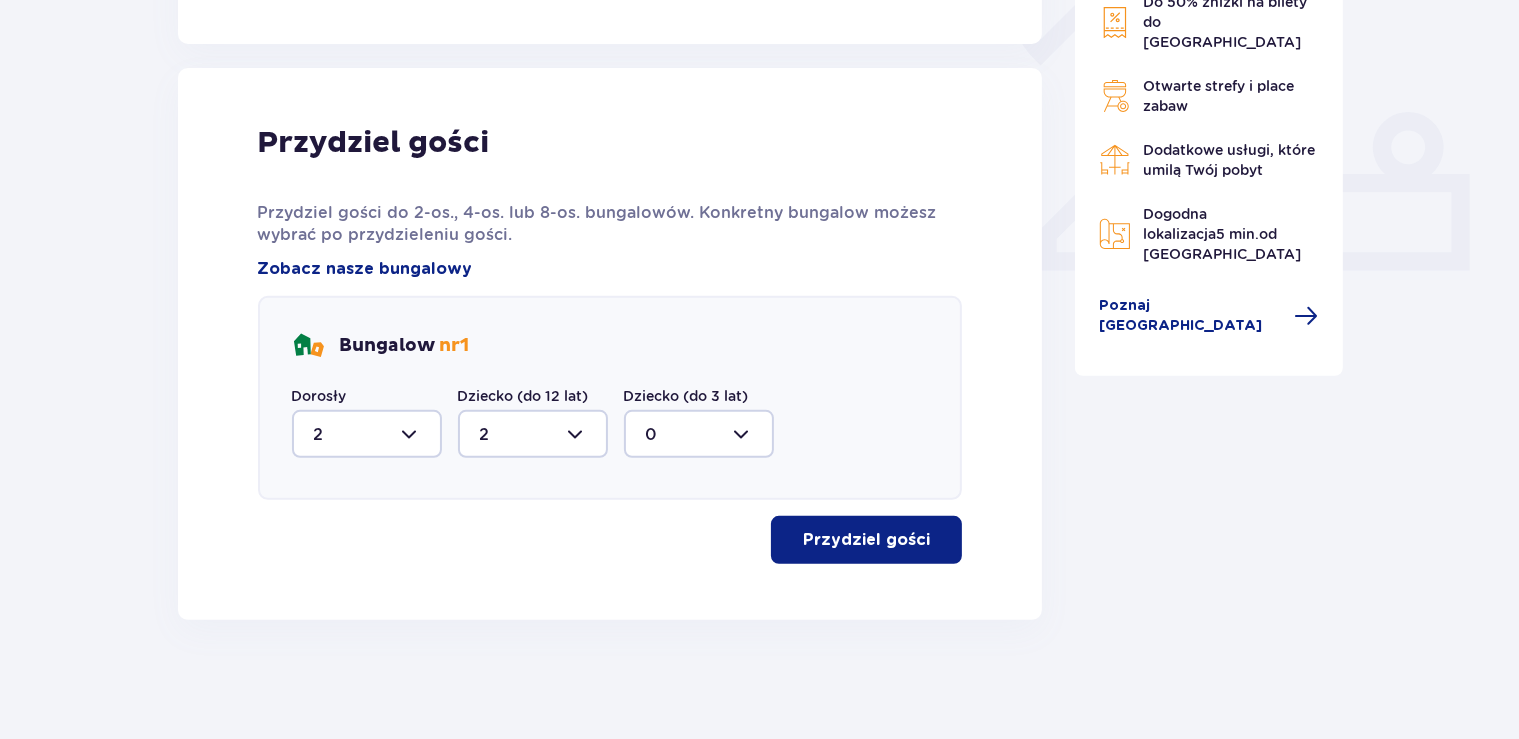 click on "Przydziel gości" at bounding box center [866, 540] 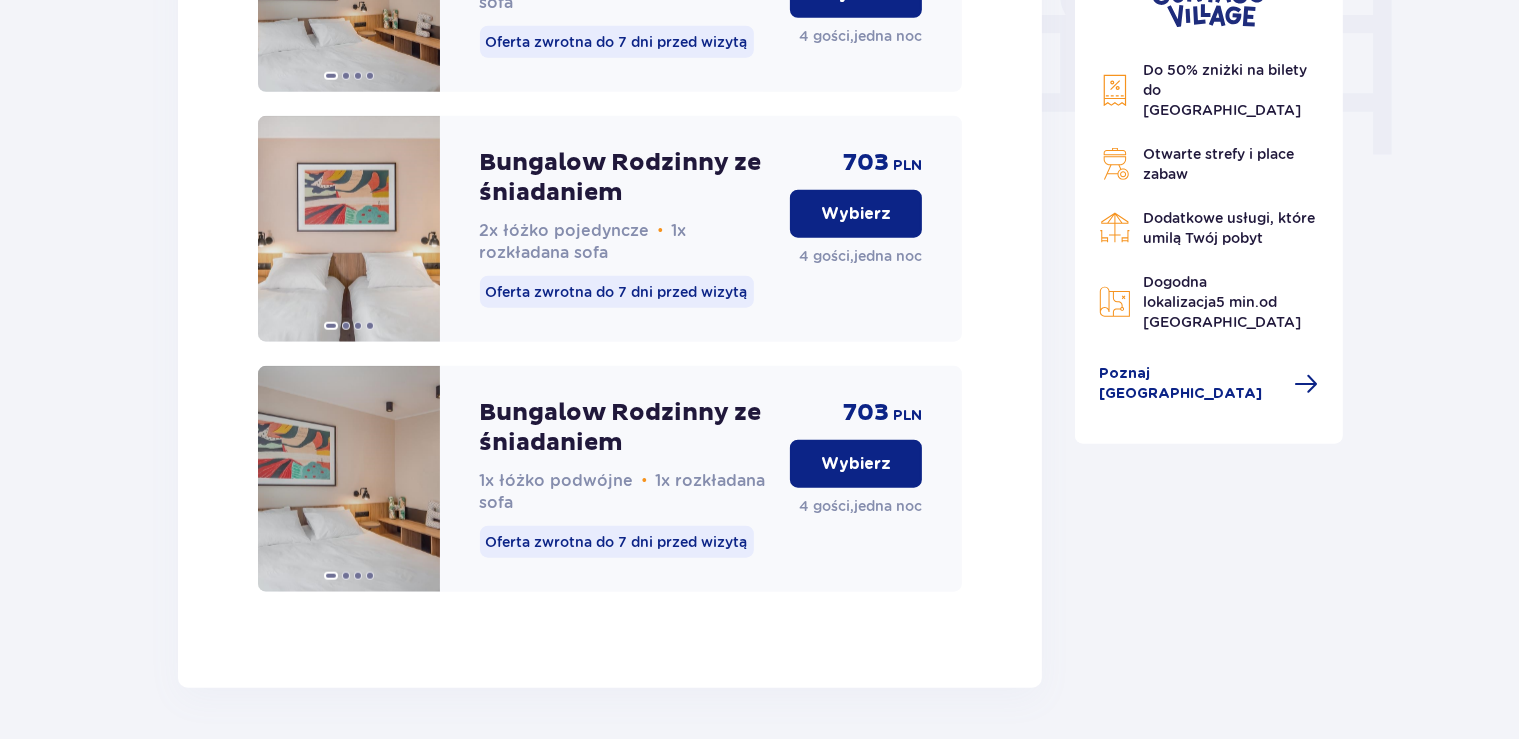 scroll, scrollTop: 2014, scrollLeft: 0, axis: vertical 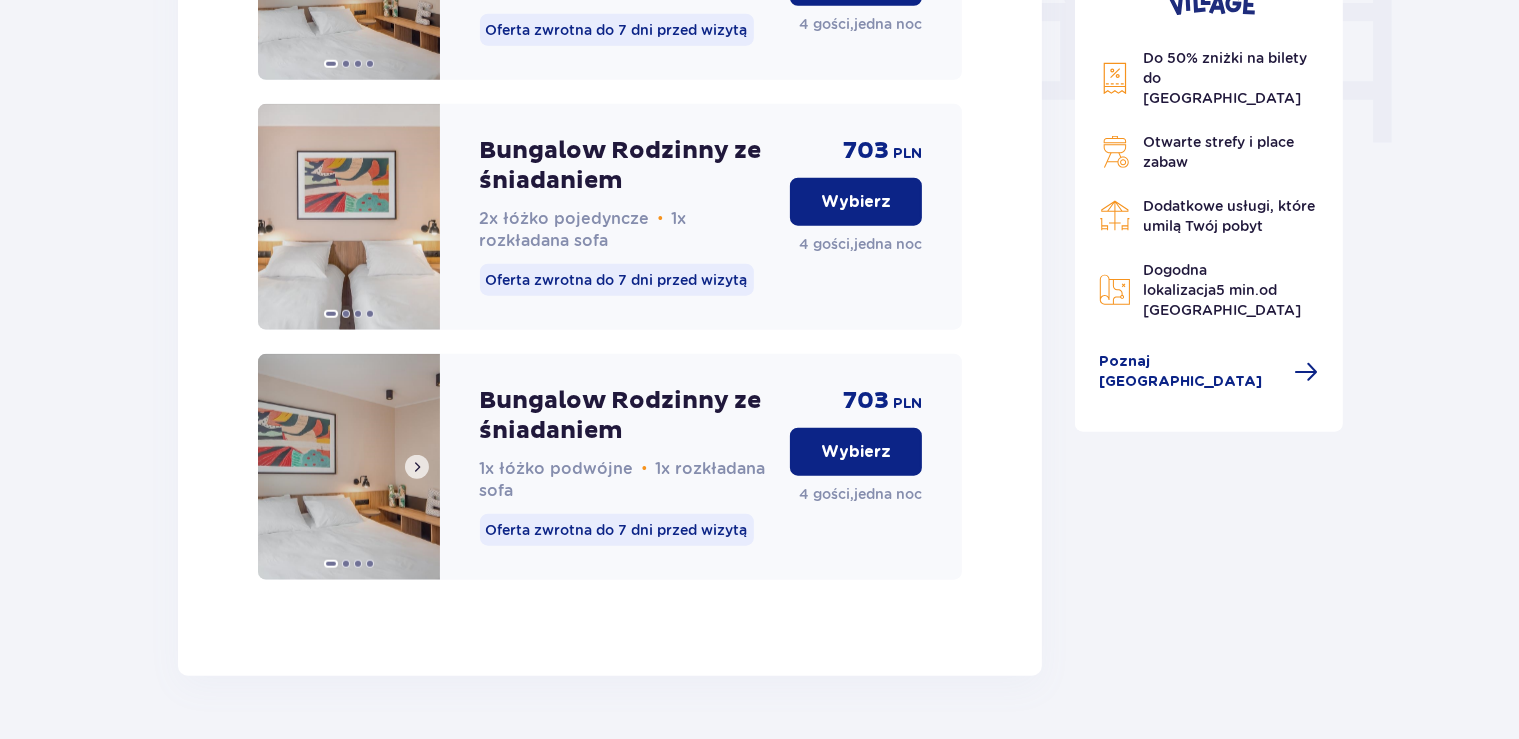 click at bounding box center [349, 467] 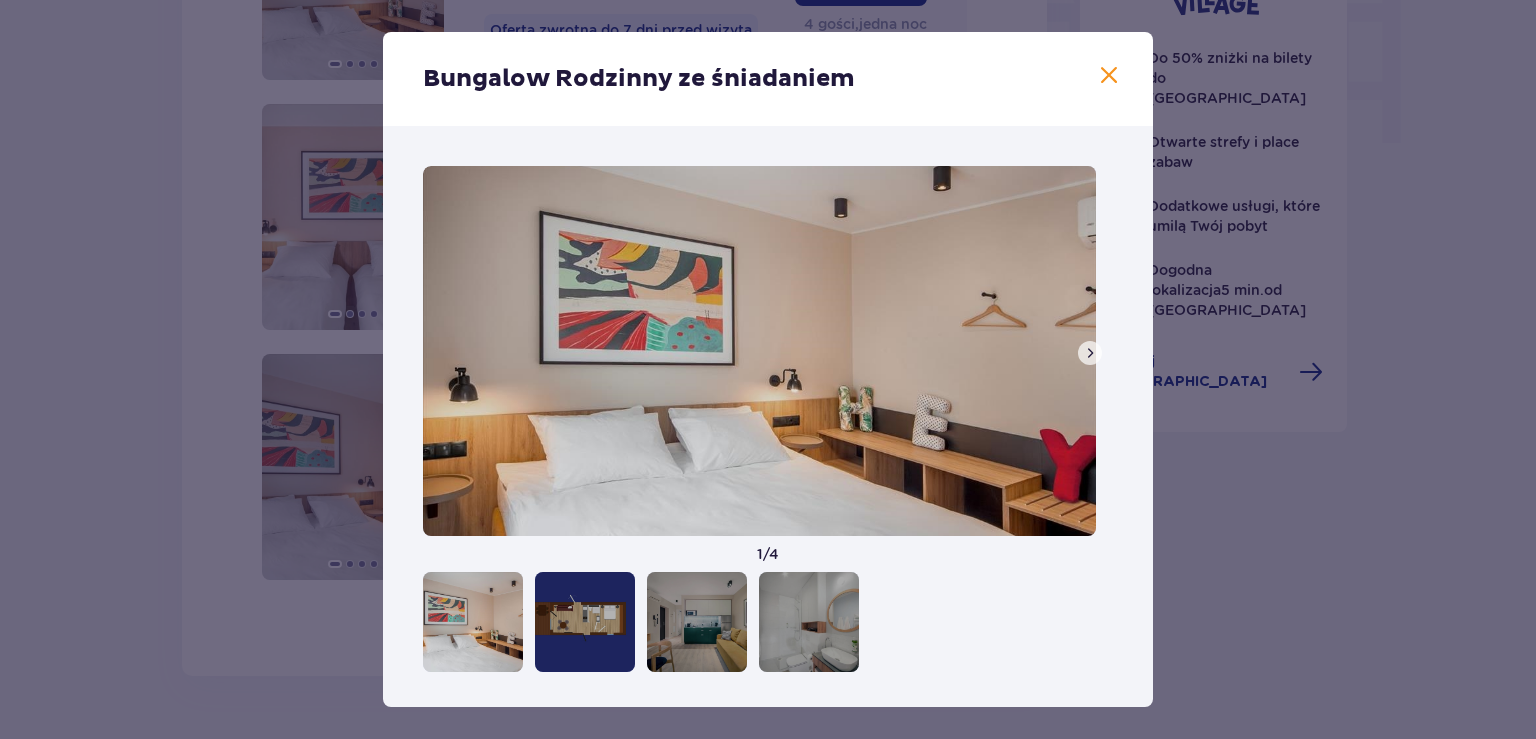 click at bounding box center [1090, 353] 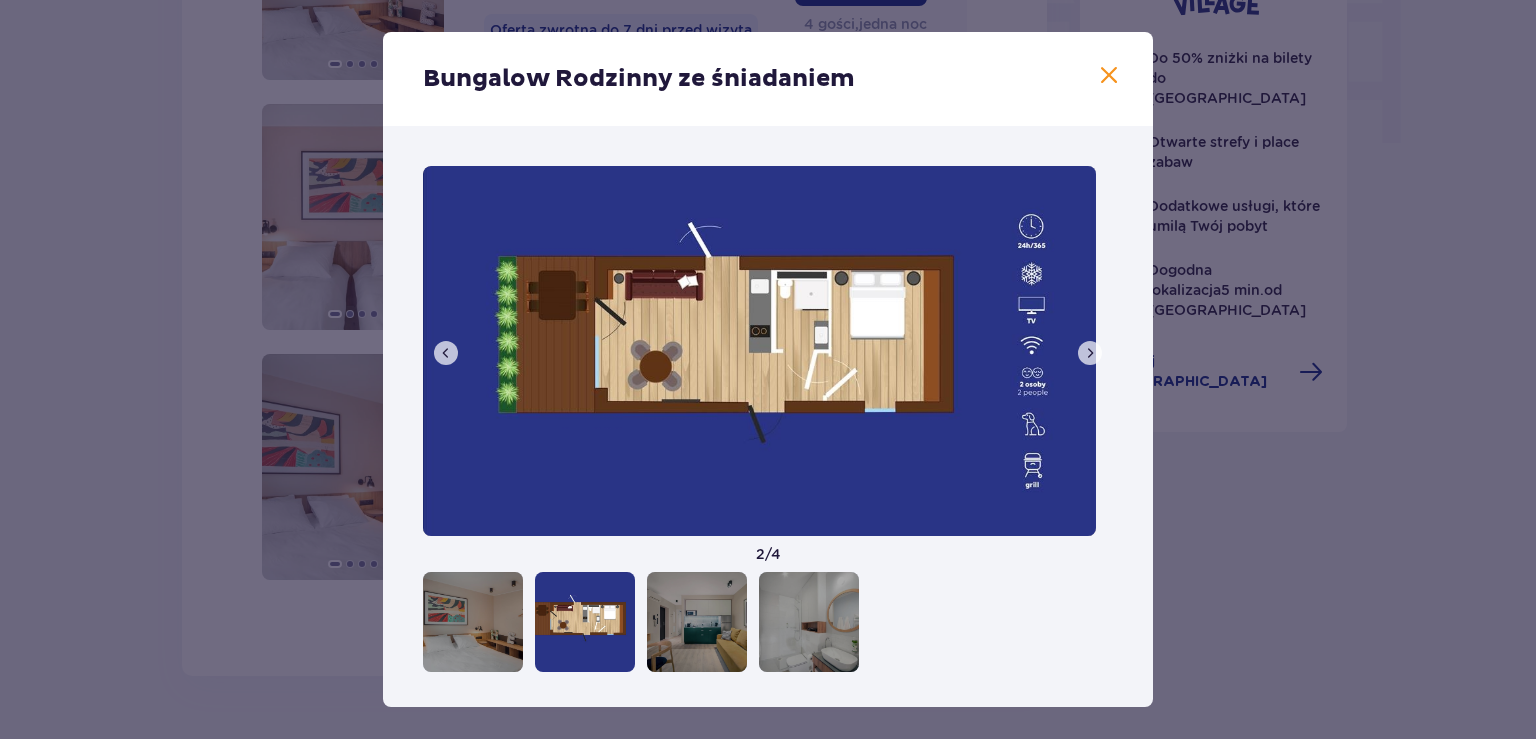 click at bounding box center (1090, 353) 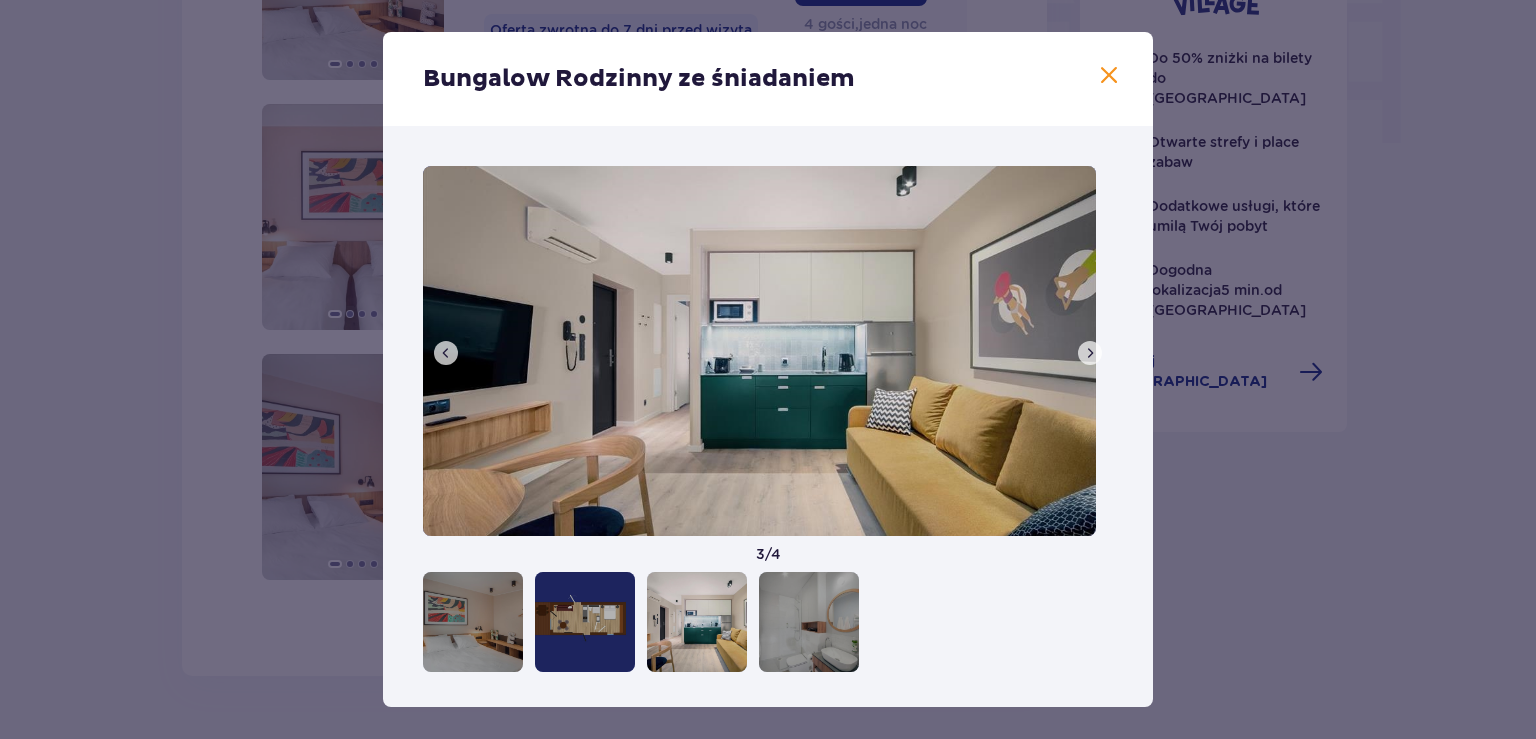 click at bounding box center (1090, 353) 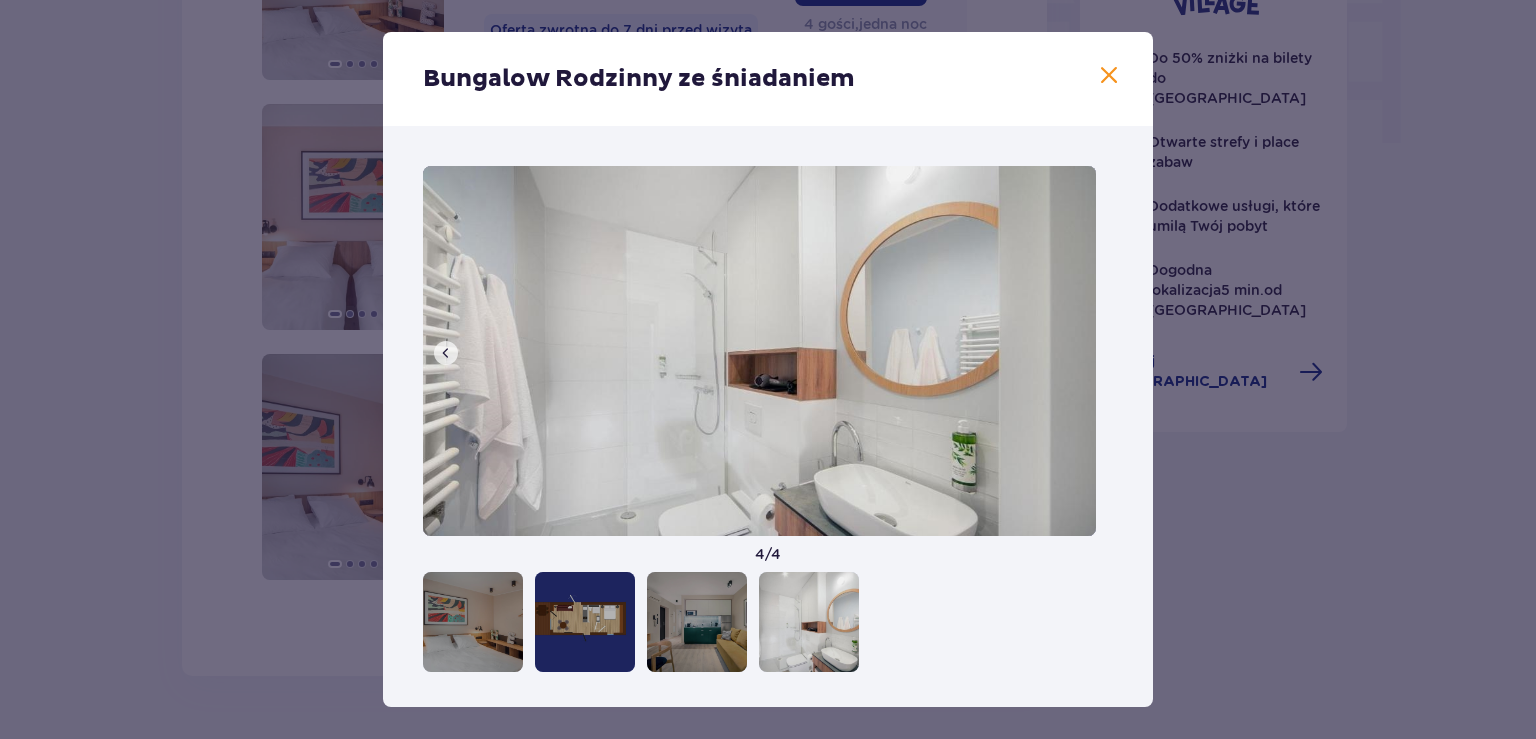 click at bounding box center (1109, 76) 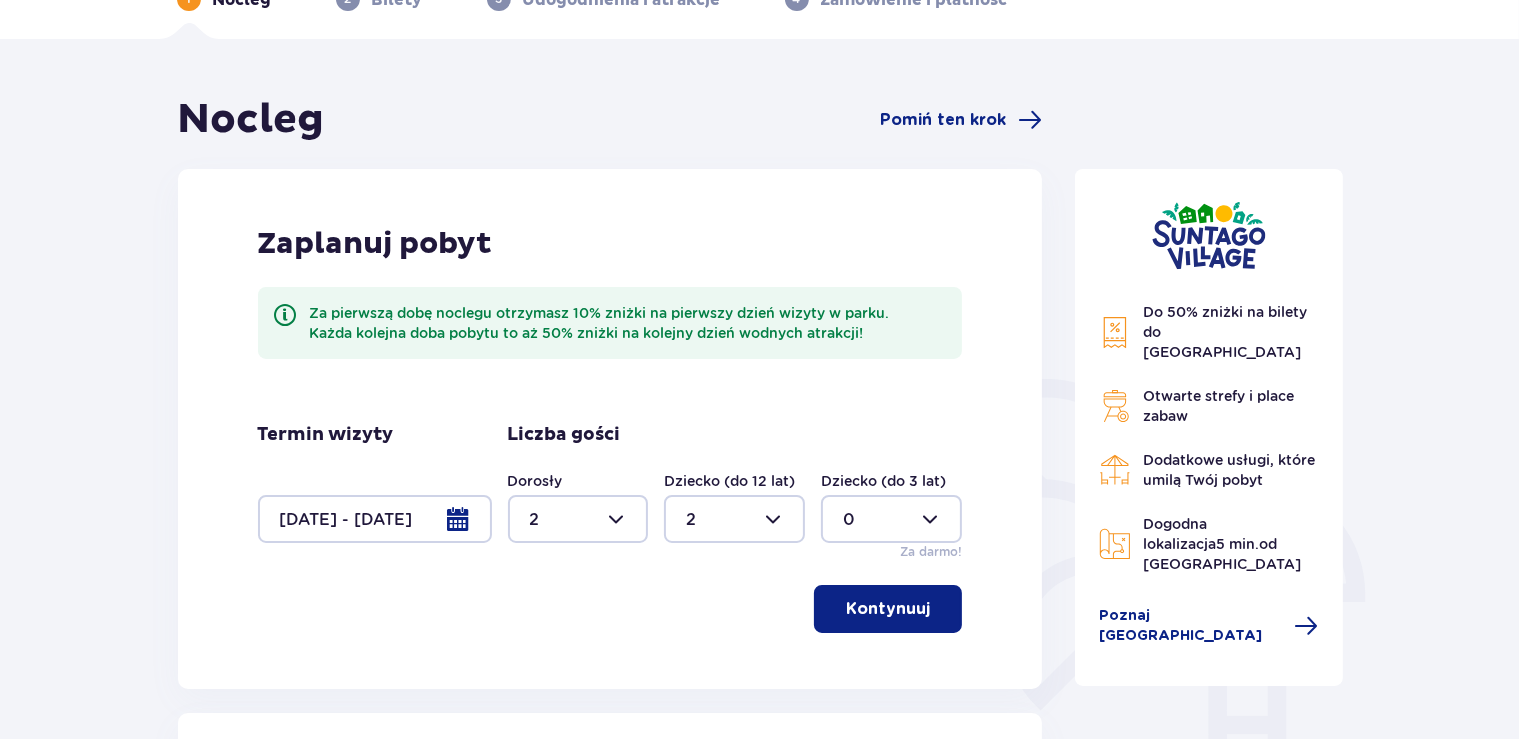 scroll, scrollTop: 0, scrollLeft: 0, axis: both 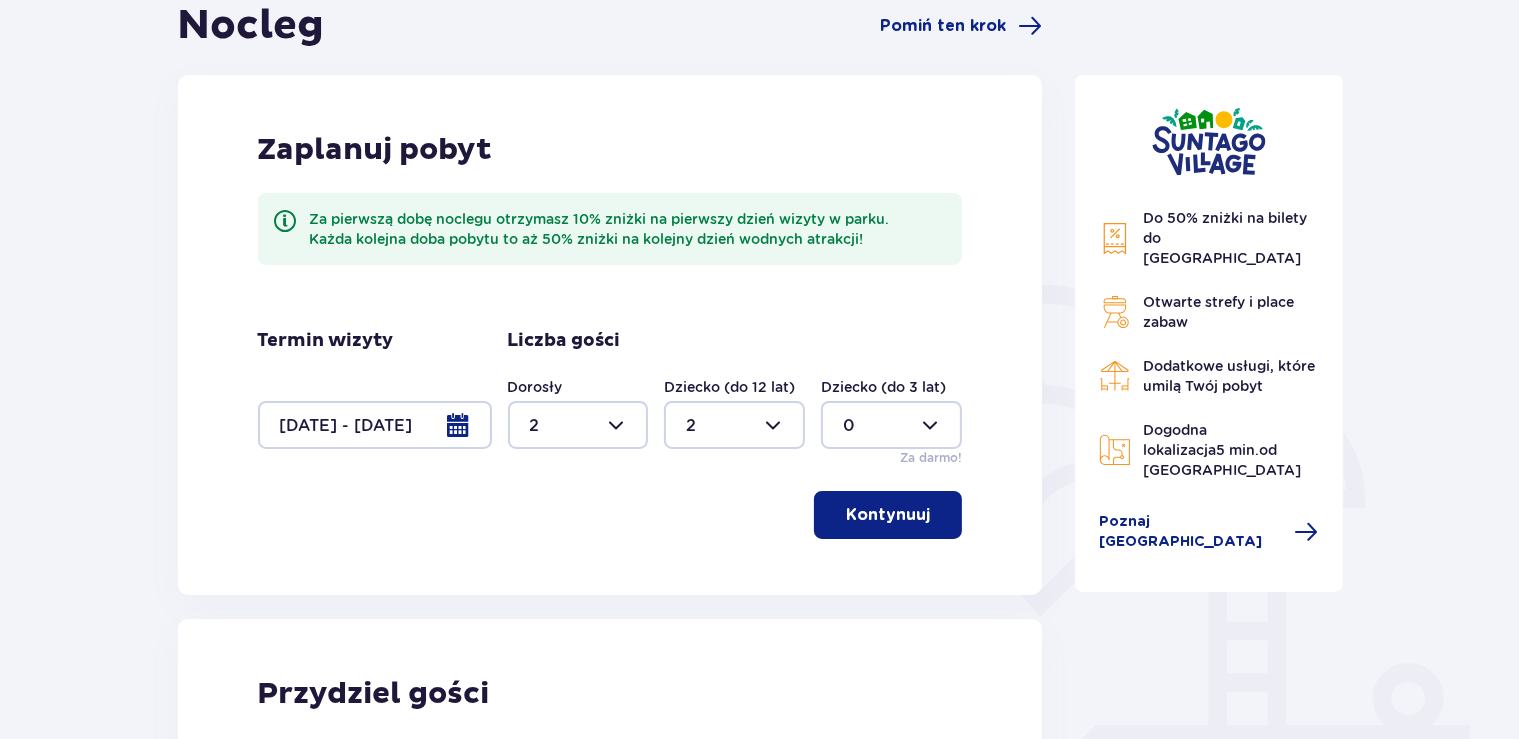 click at bounding box center (375, 425) 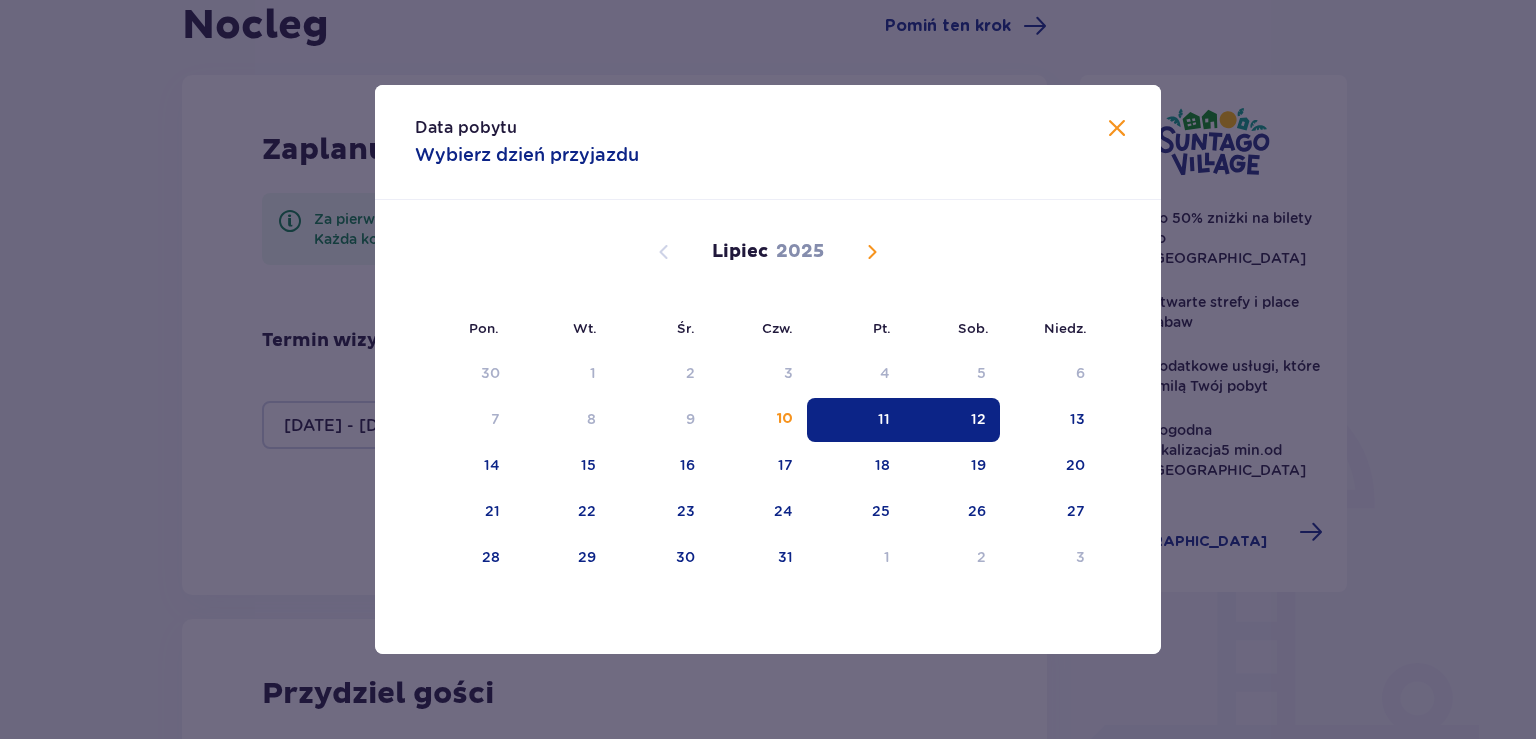 drag, startPoint x: 846, startPoint y: 418, endPoint x: 866, endPoint y: 415, distance: 20.22375 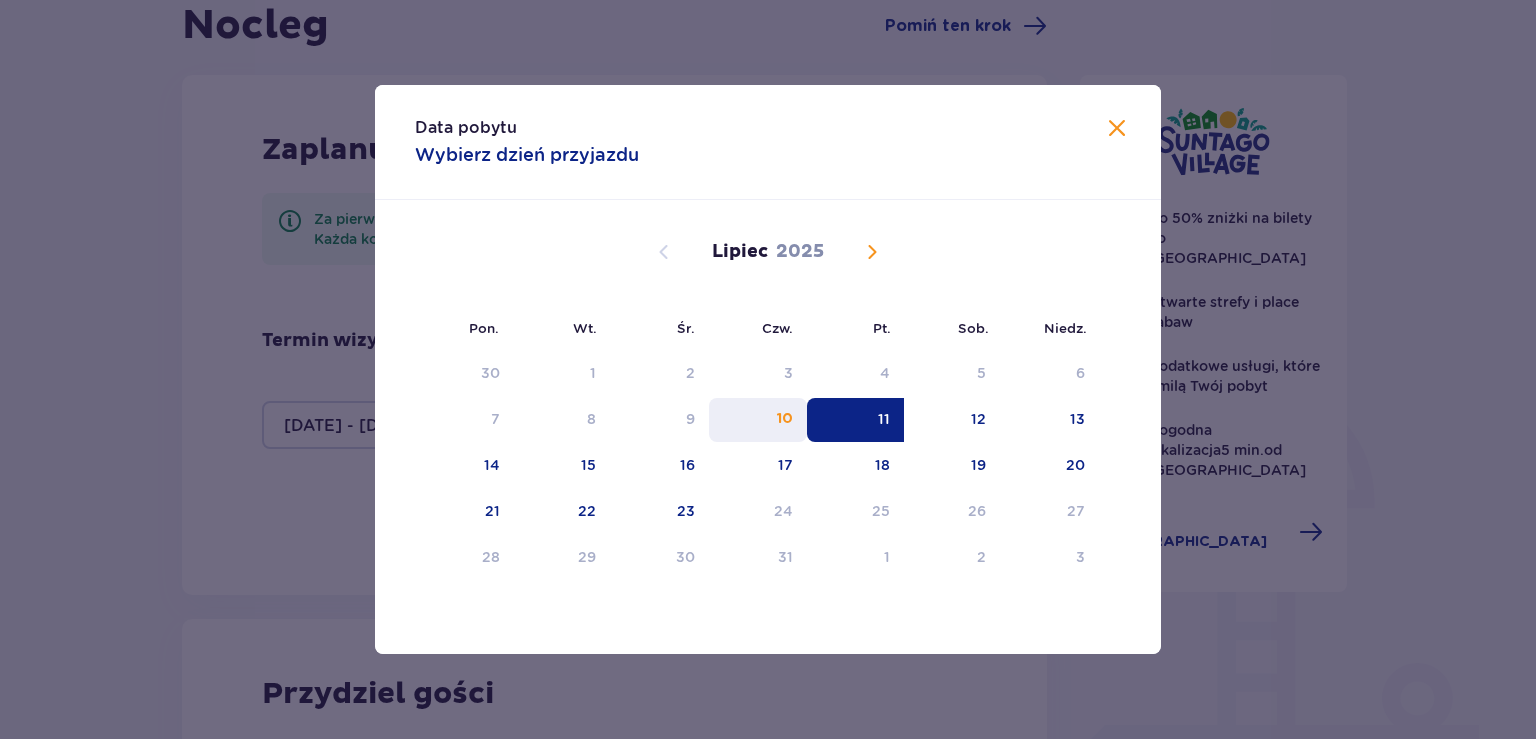 click on "10" at bounding box center (785, 419) 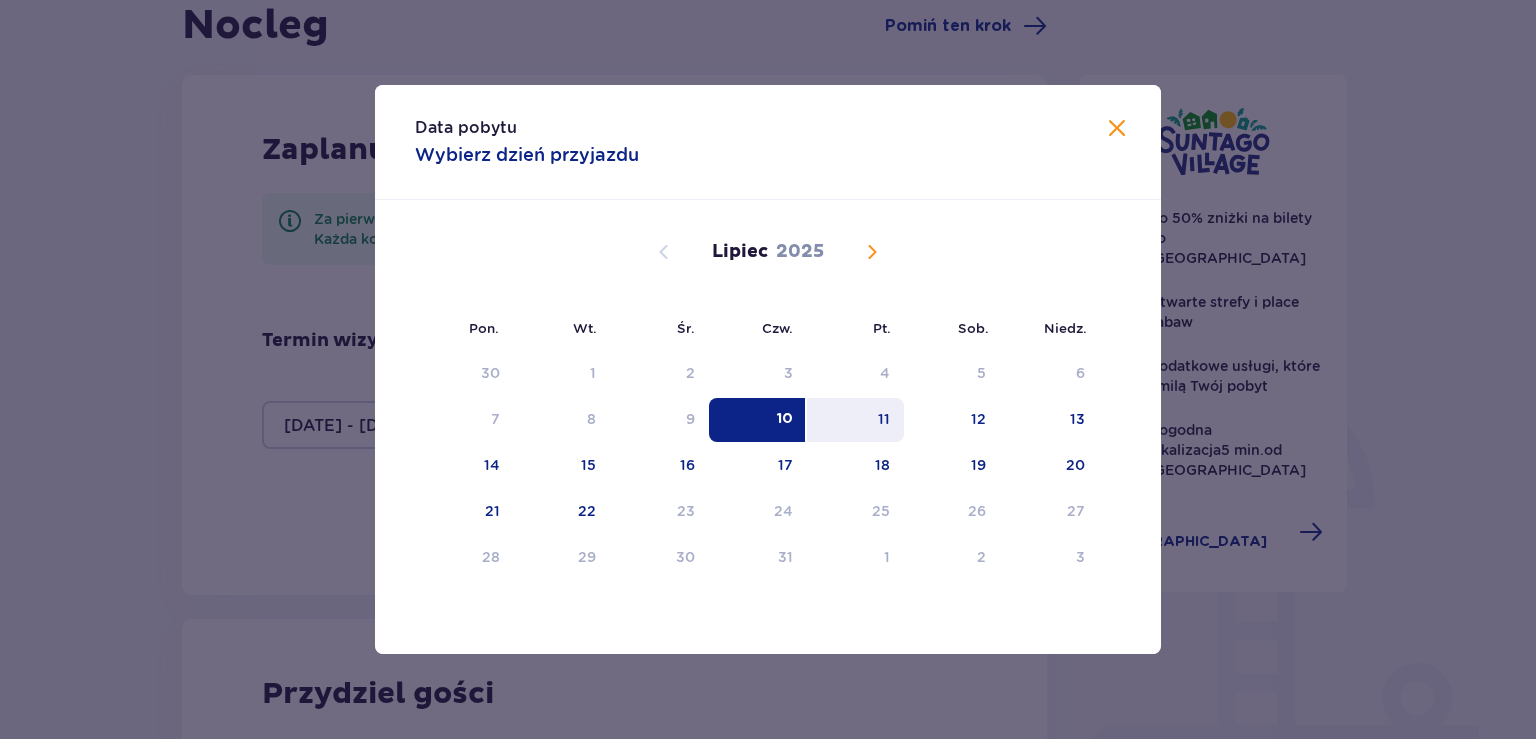 click on "11" at bounding box center (855, 420) 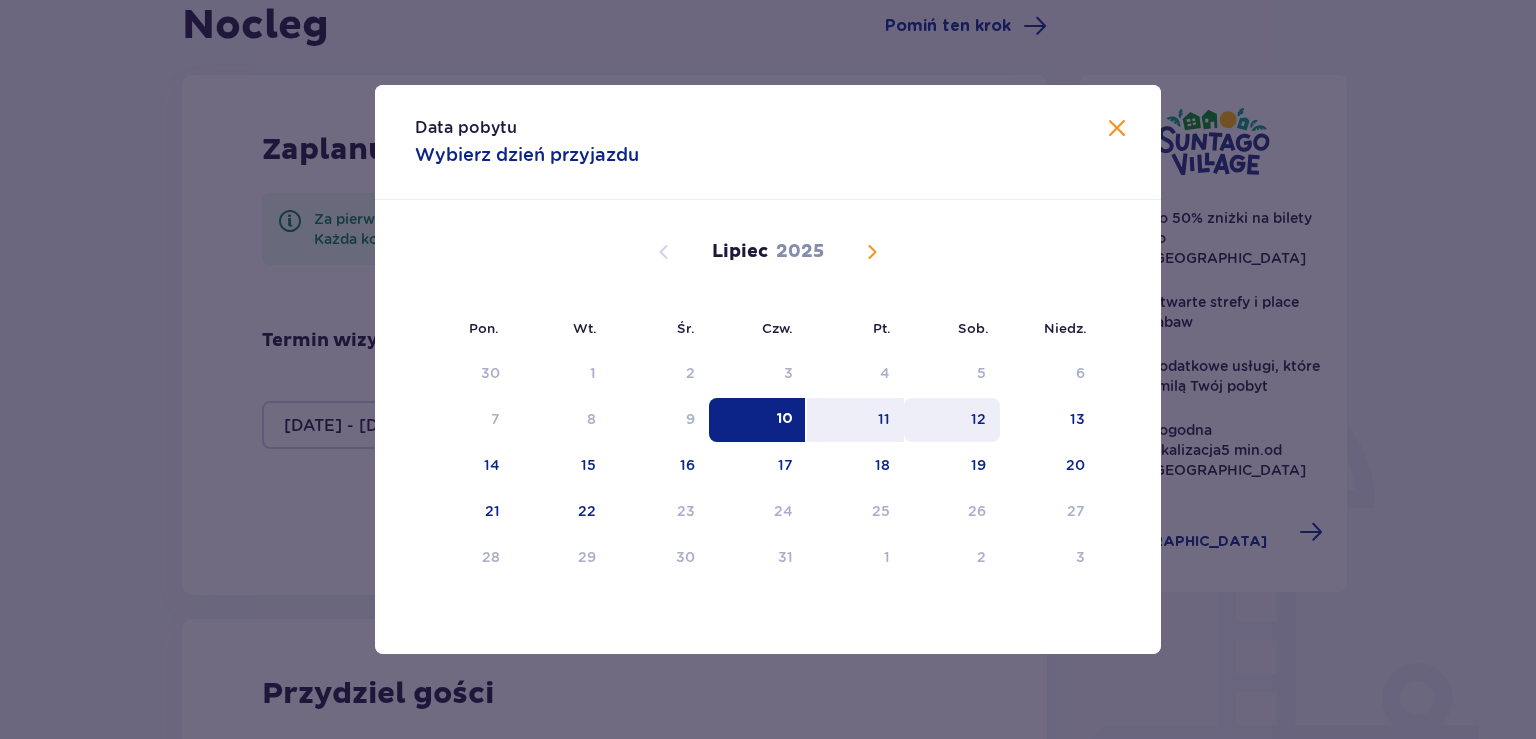 type on "10.07.25 - 11.07.25" 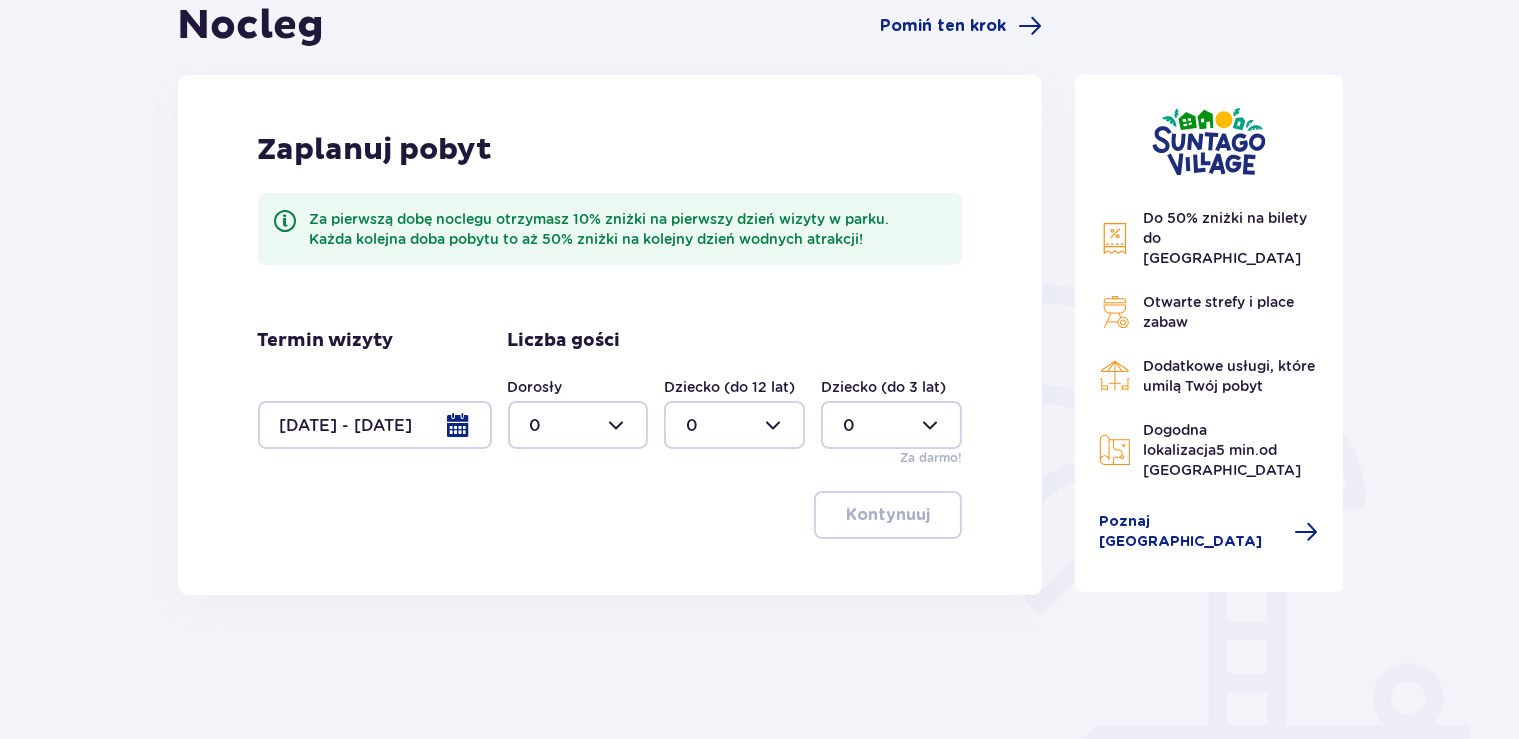 click at bounding box center [375, 425] 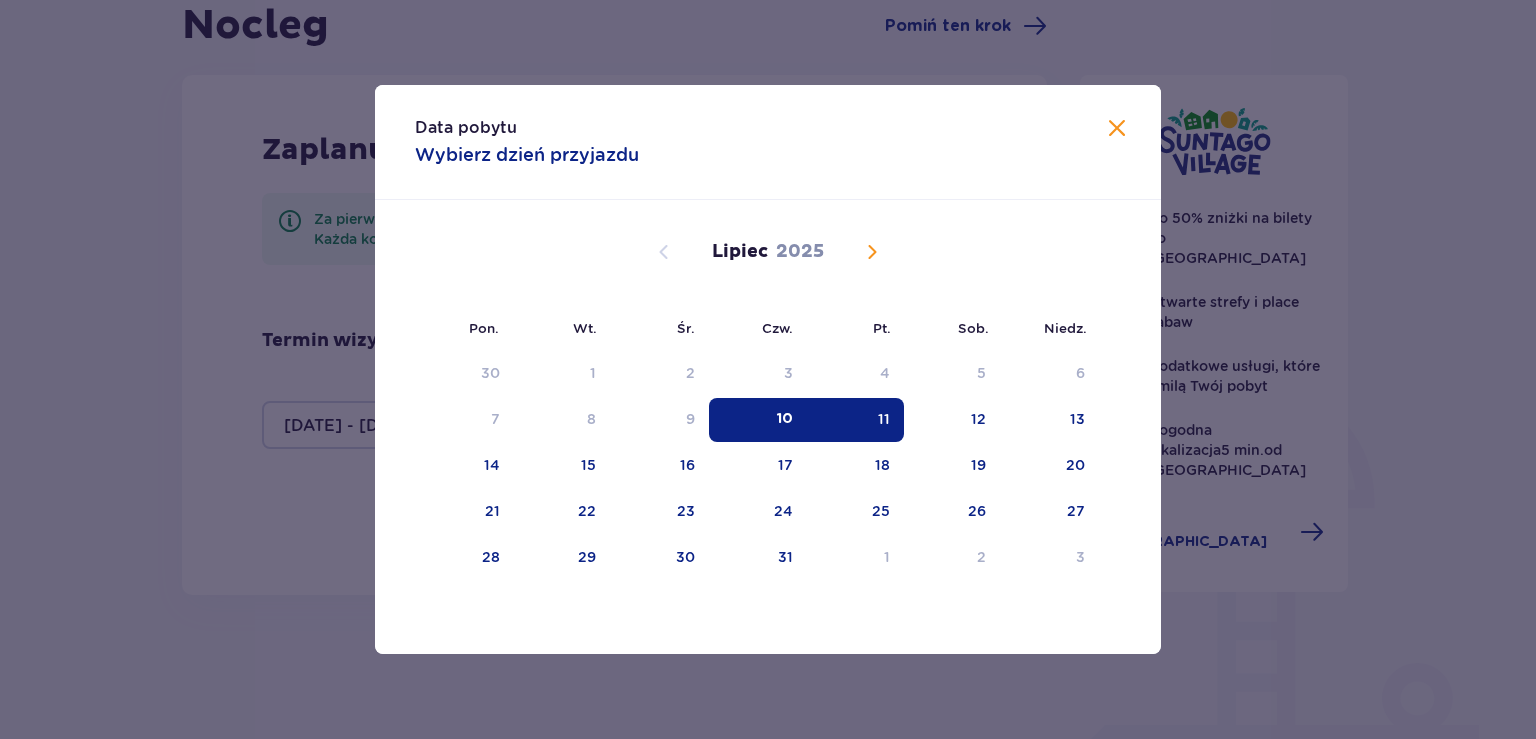drag, startPoint x: 770, startPoint y: 416, endPoint x: 781, endPoint y: 419, distance: 11.401754 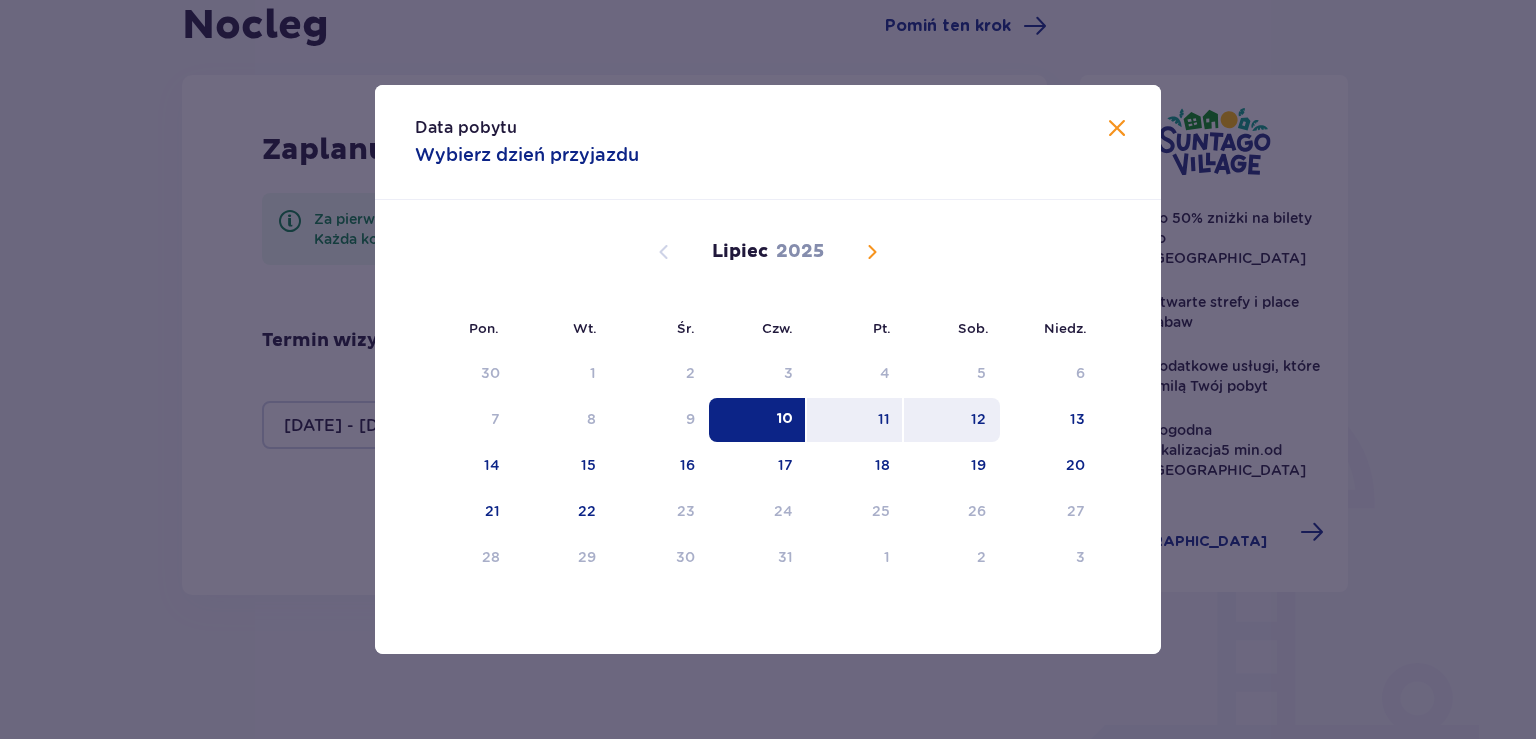 click on "12" at bounding box center (978, 419) 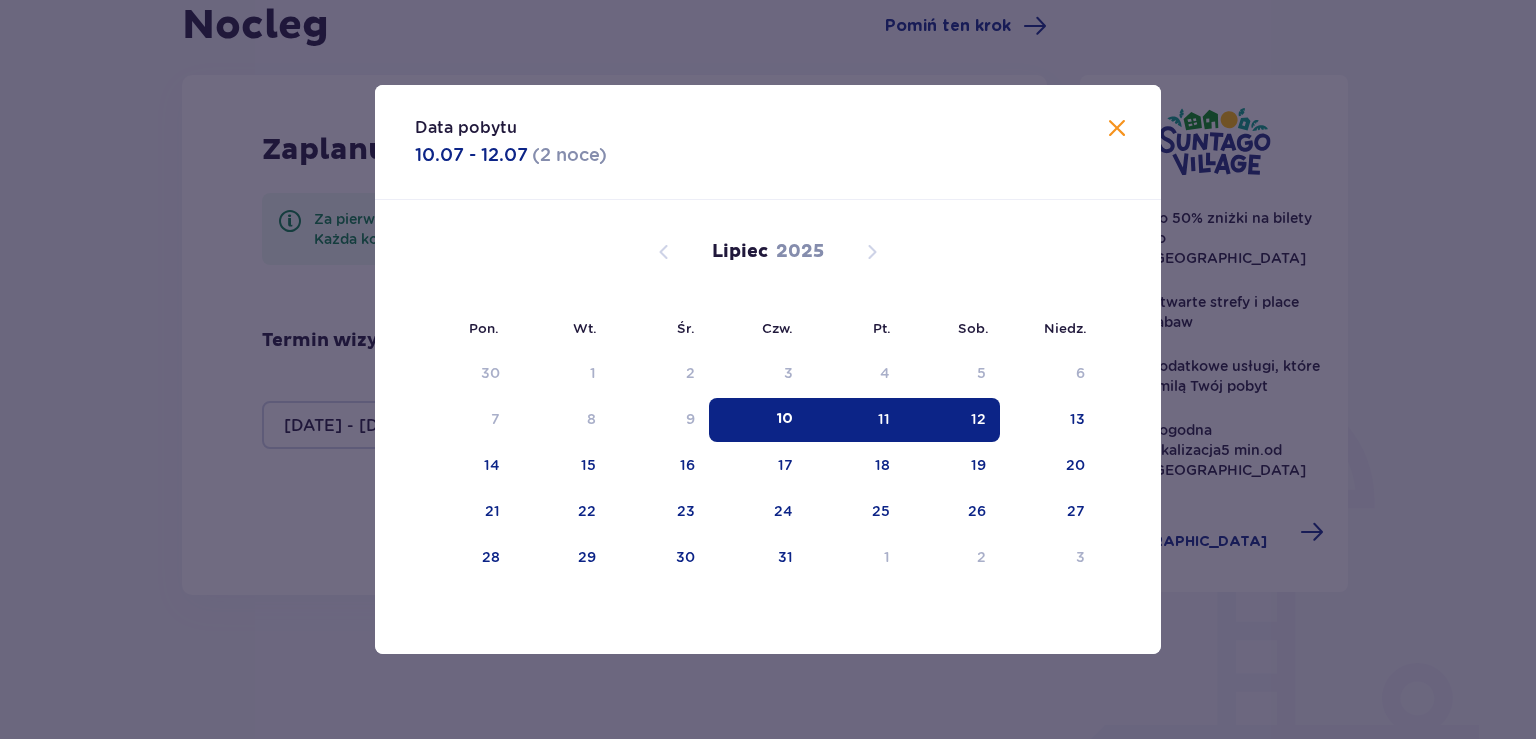 type on "10.07.25 - 12.07.25" 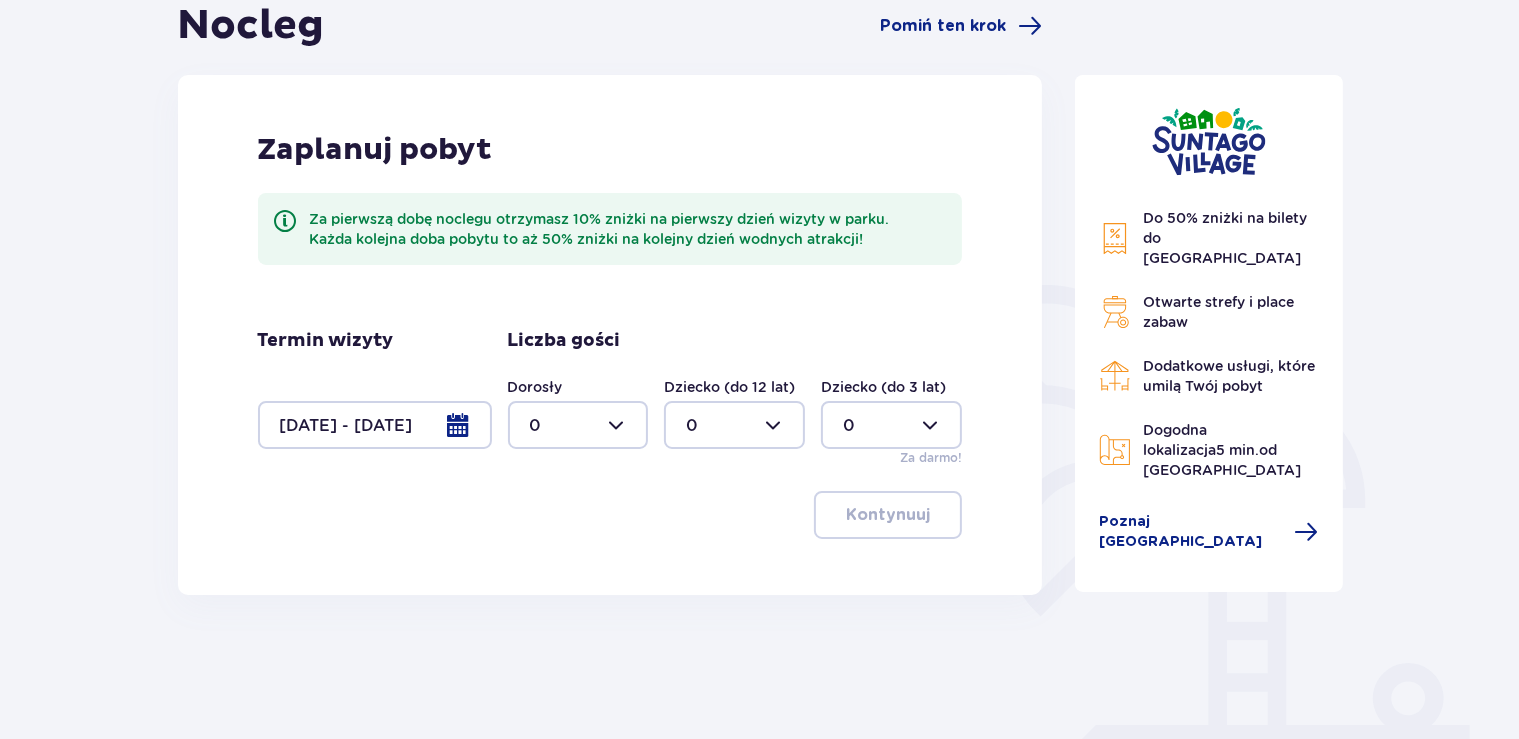 click at bounding box center [578, 425] 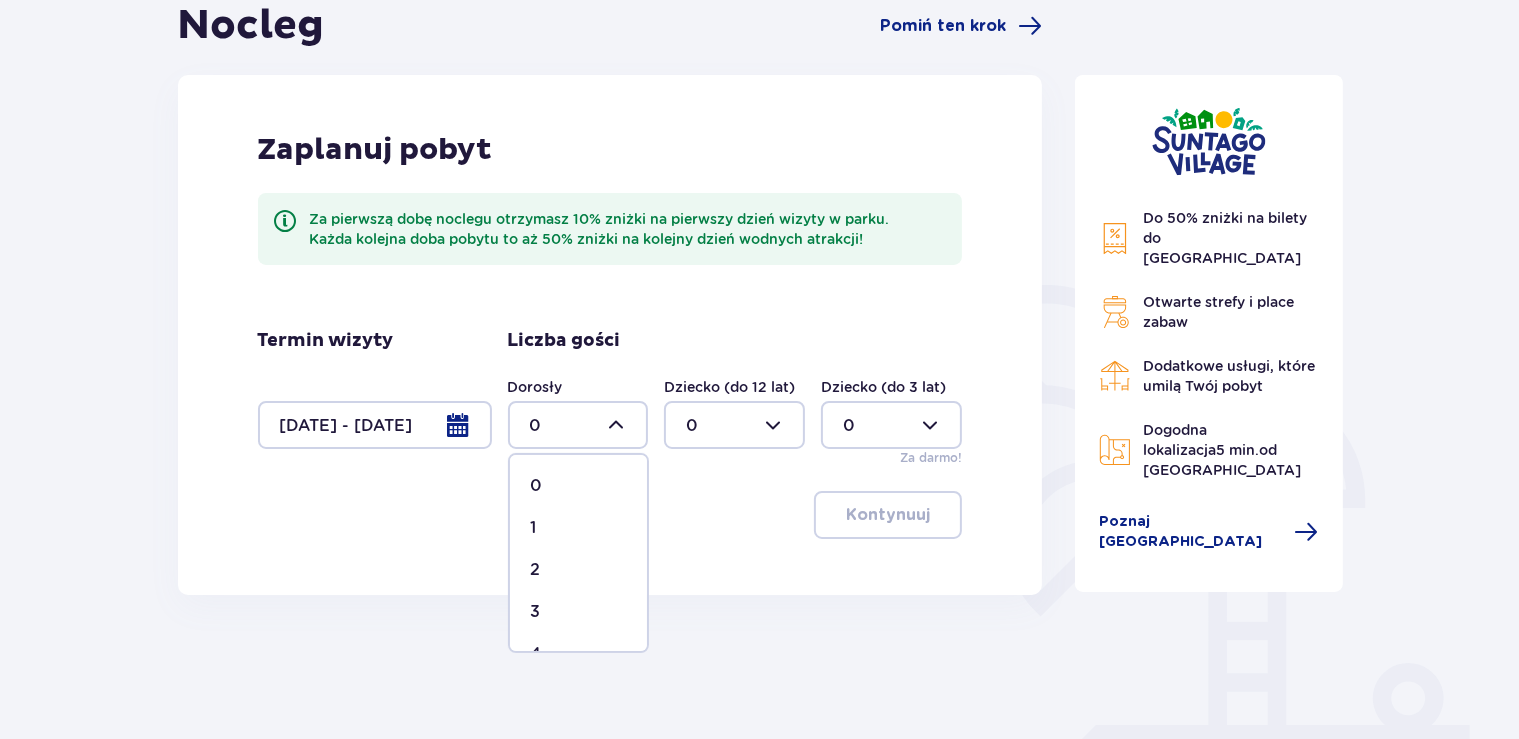 click on "2" at bounding box center [578, 570] 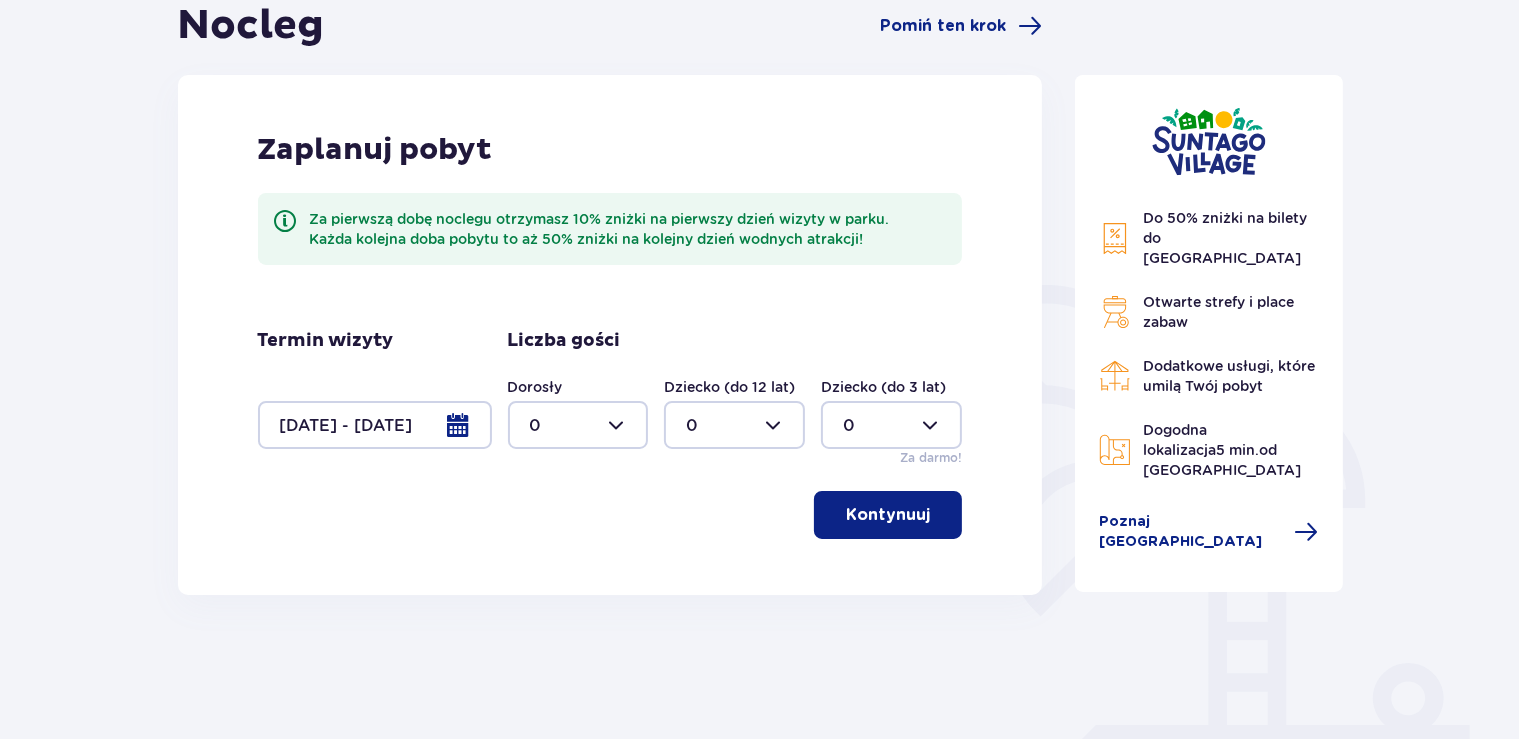type on "2" 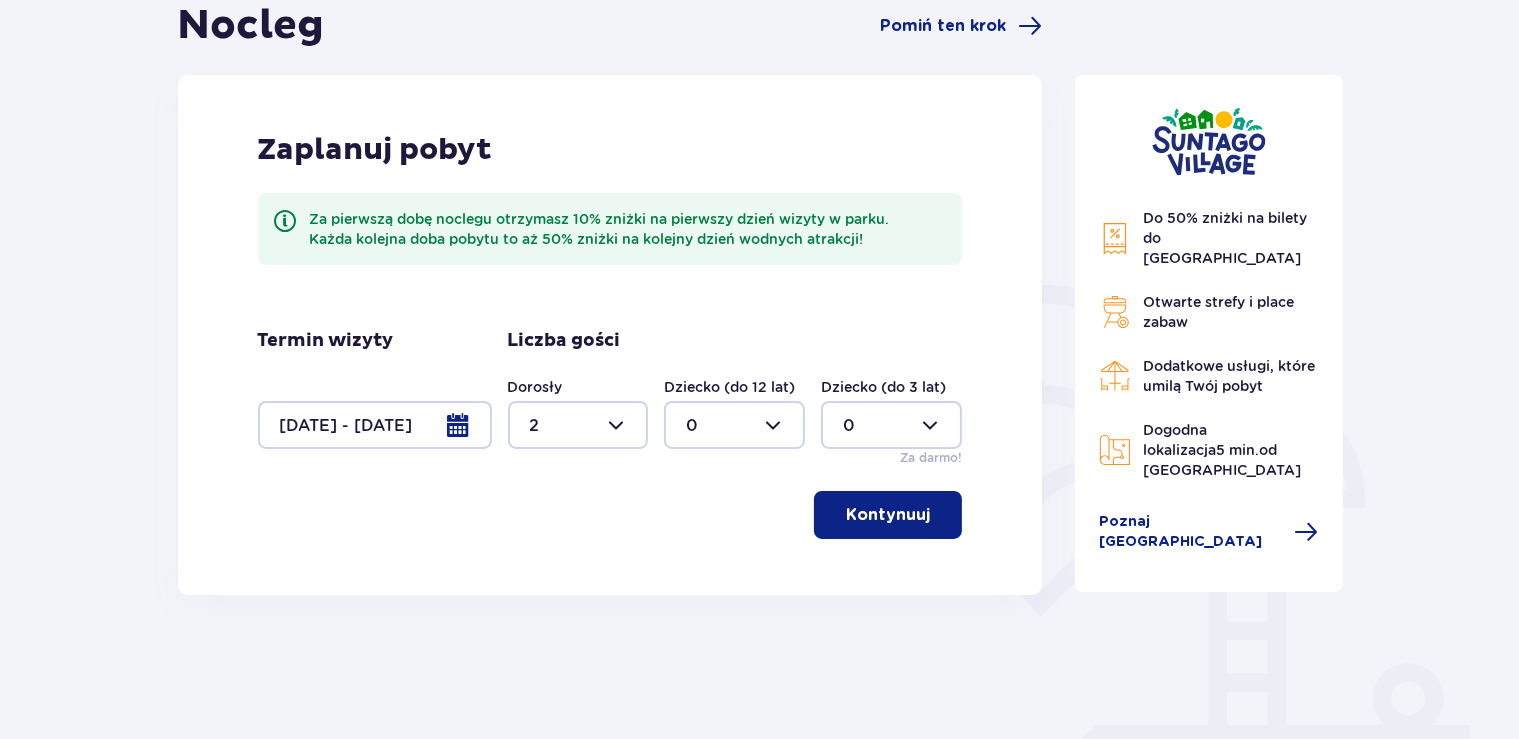 click at bounding box center (734, 425) 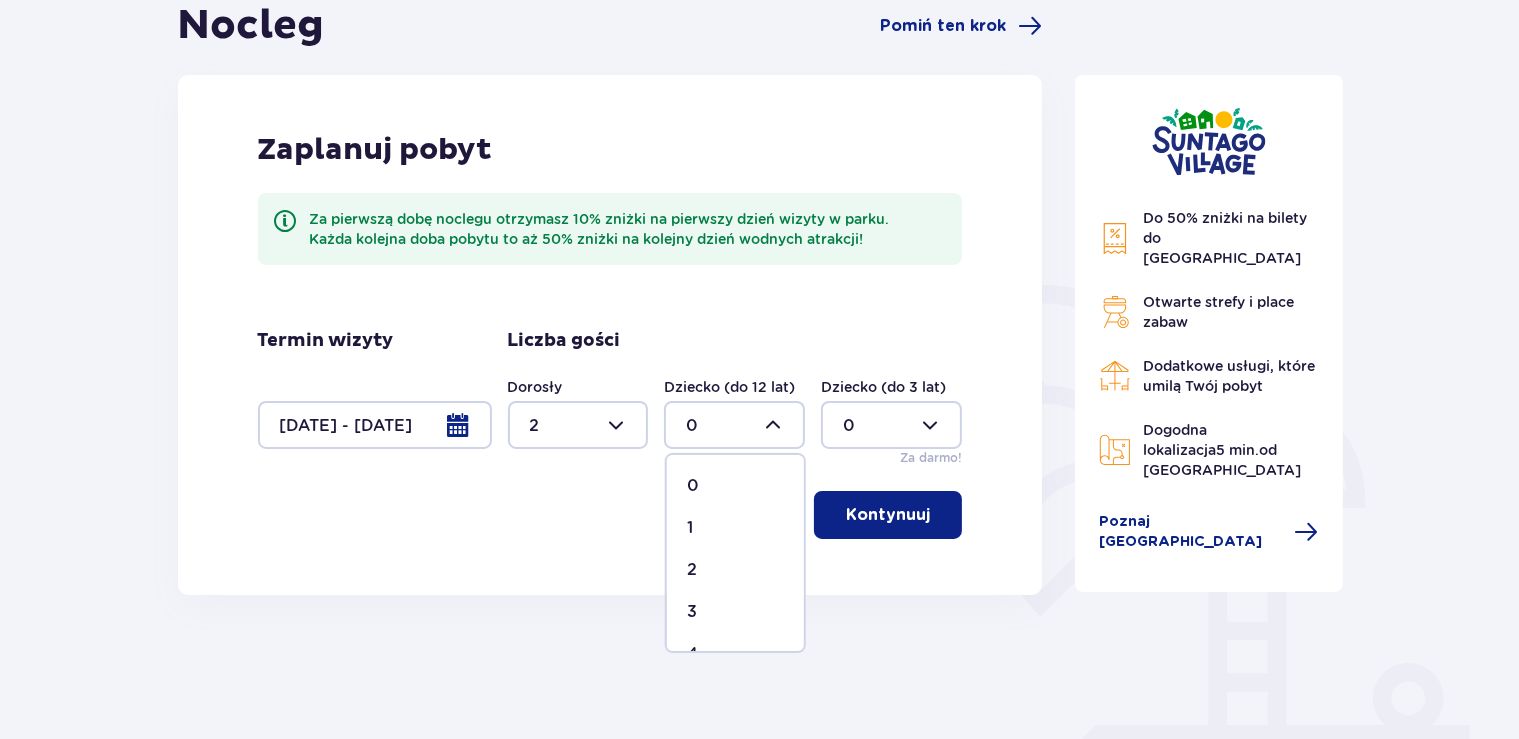 click on "2" at bounding box center (735, 570) 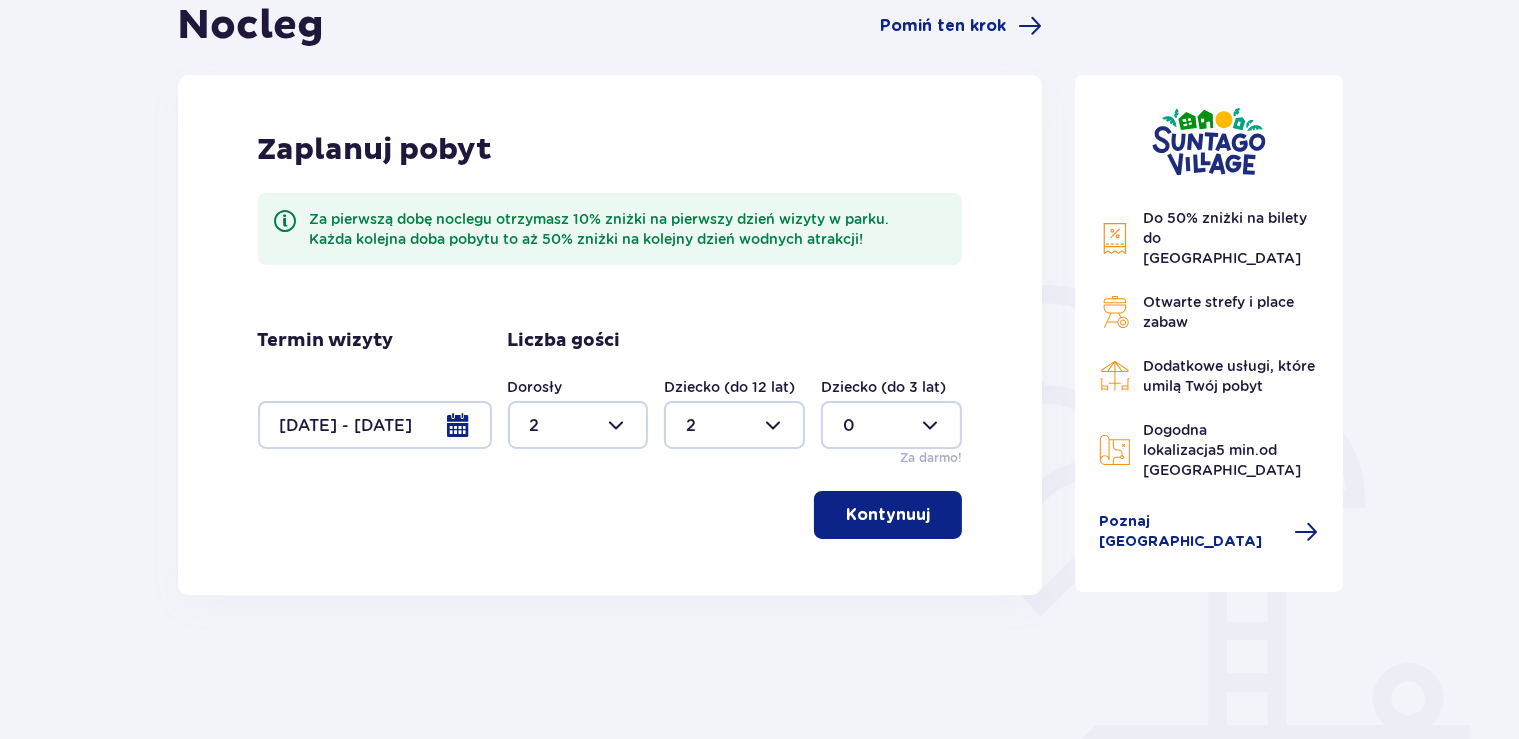 click at bounding box center [734, 425] 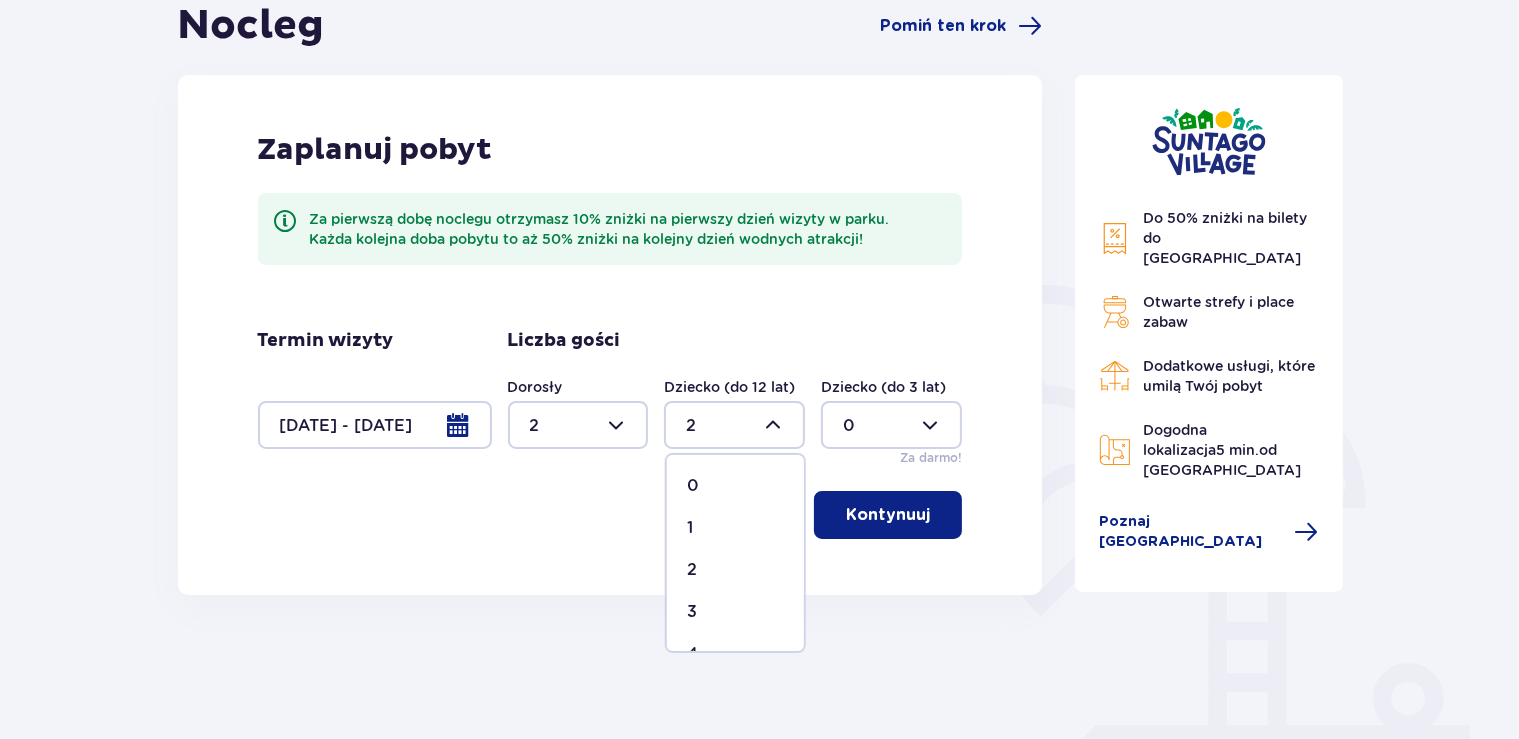 drag, startPoint x: 704, startPoint y: 523, endPoint x: 694, endPoint y: 507, distance: 18.867962 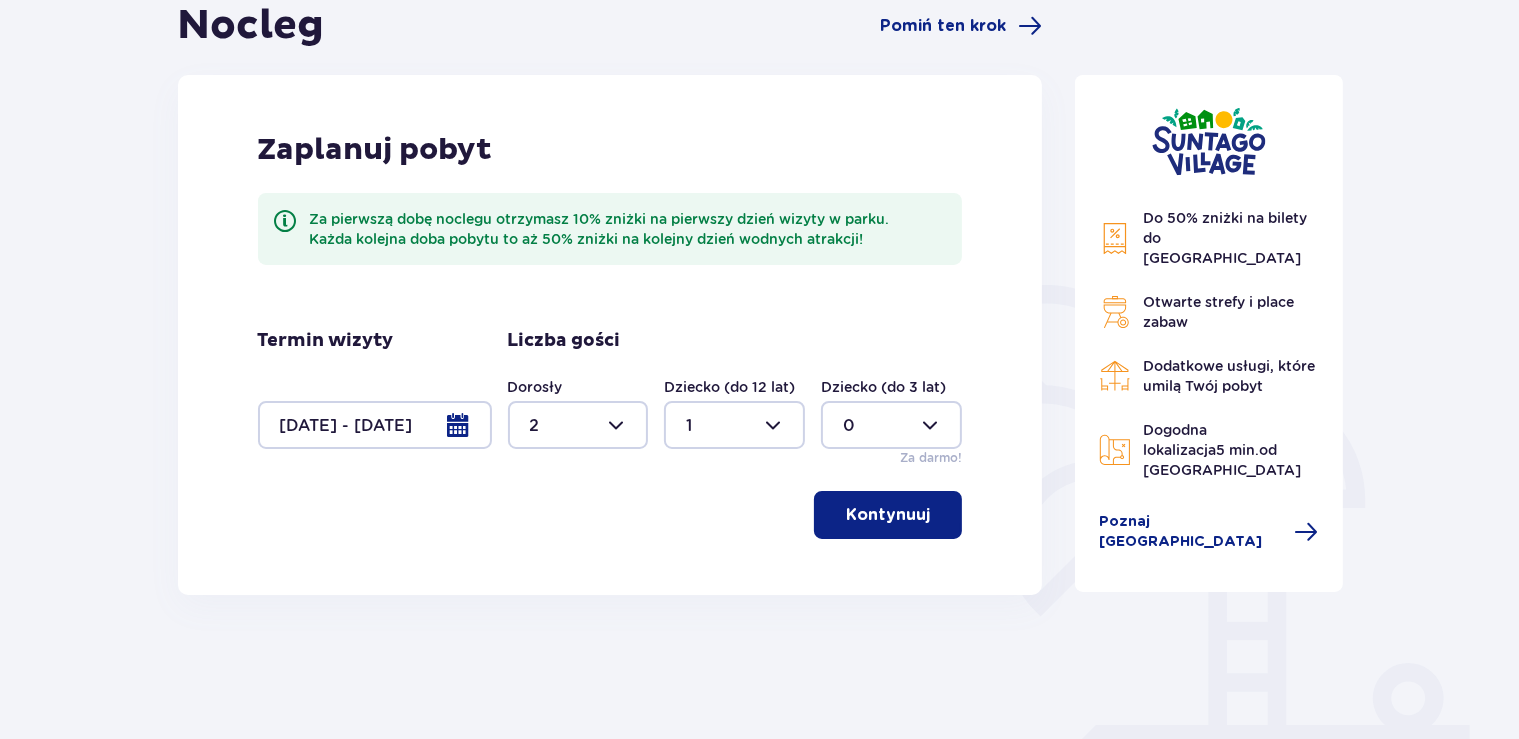click at bounding box center (578, 425) 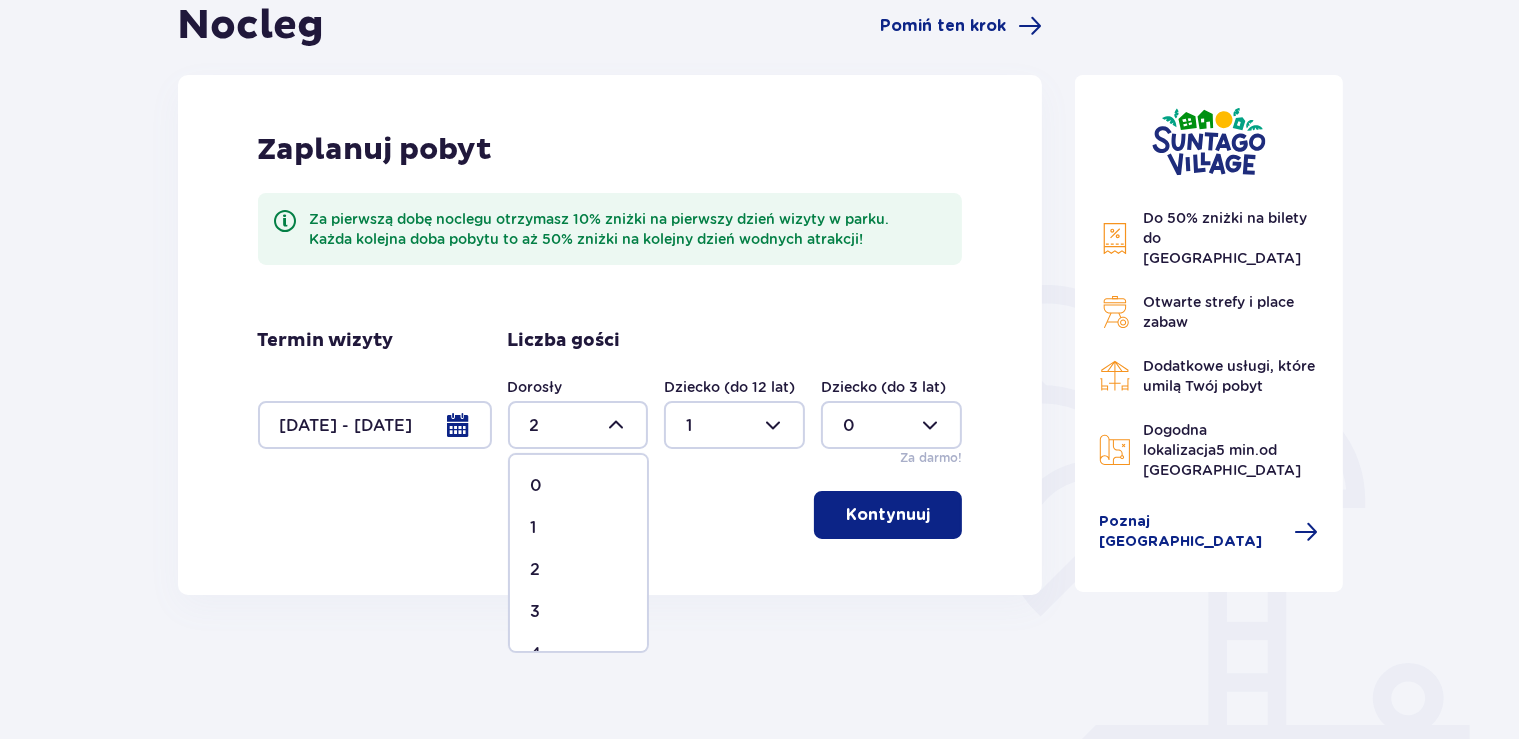click on "3" at bounding box center (578, 612) 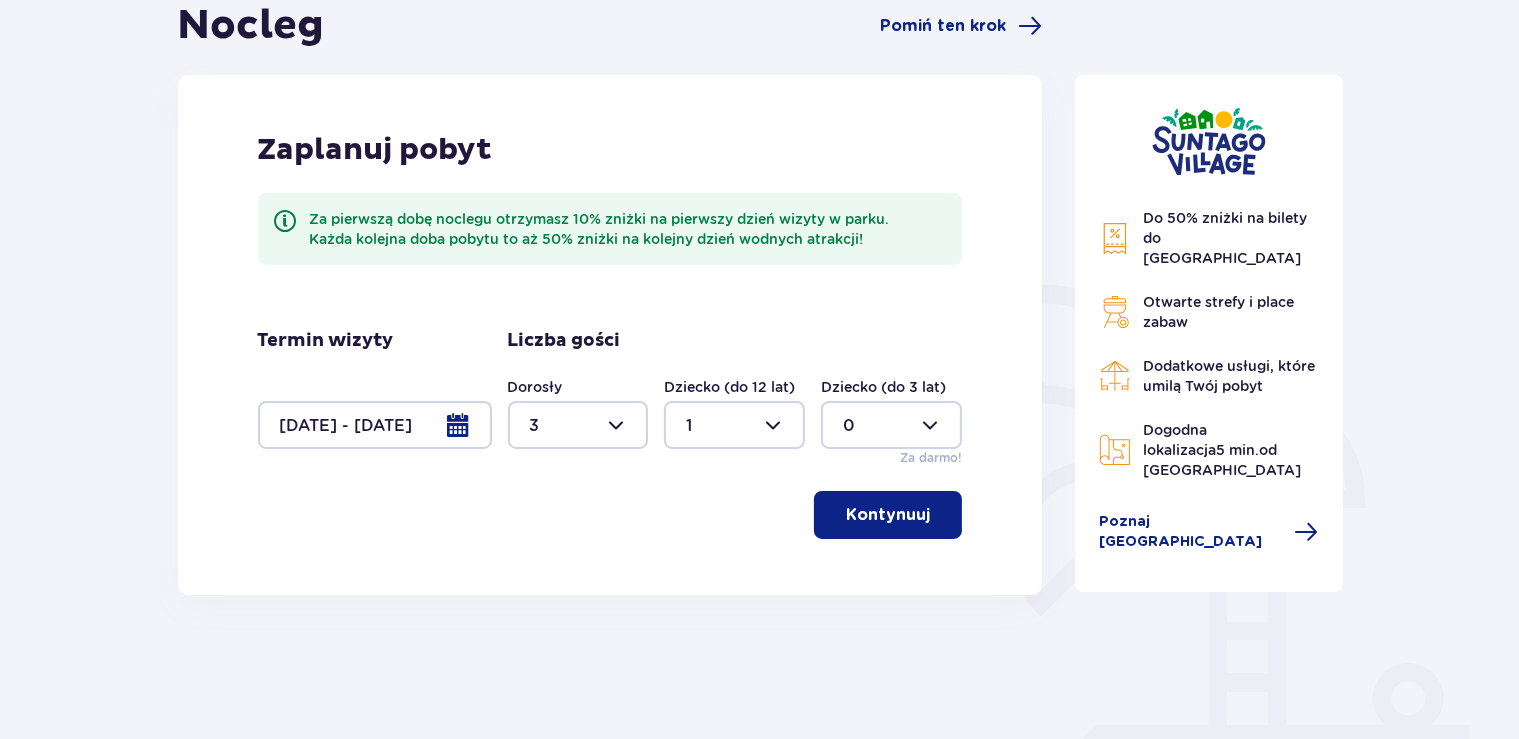 click on "Kontynuuj" at bounding box center (888, 515) 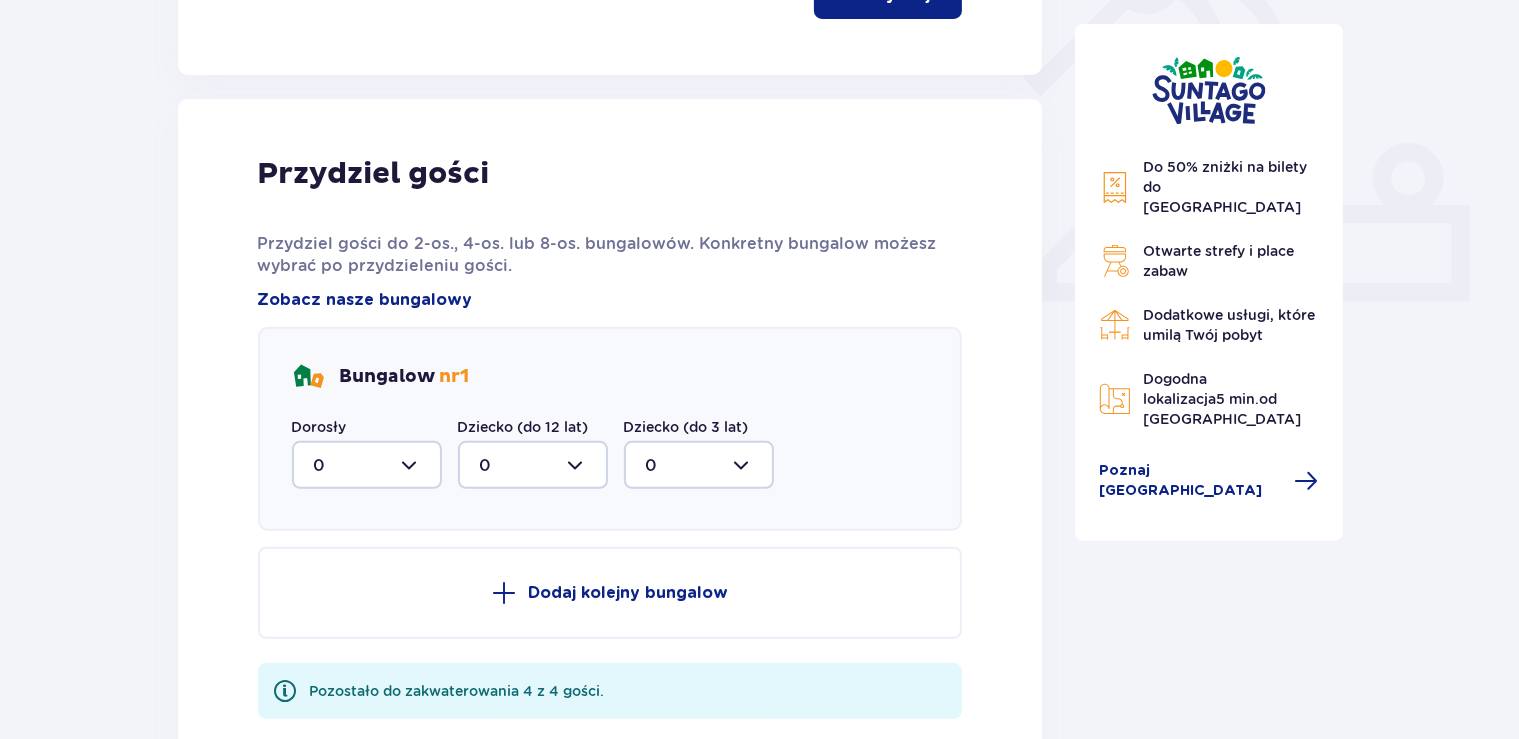 scroll, scrollTop: 806, scrollLeft: 0, axis: vertical 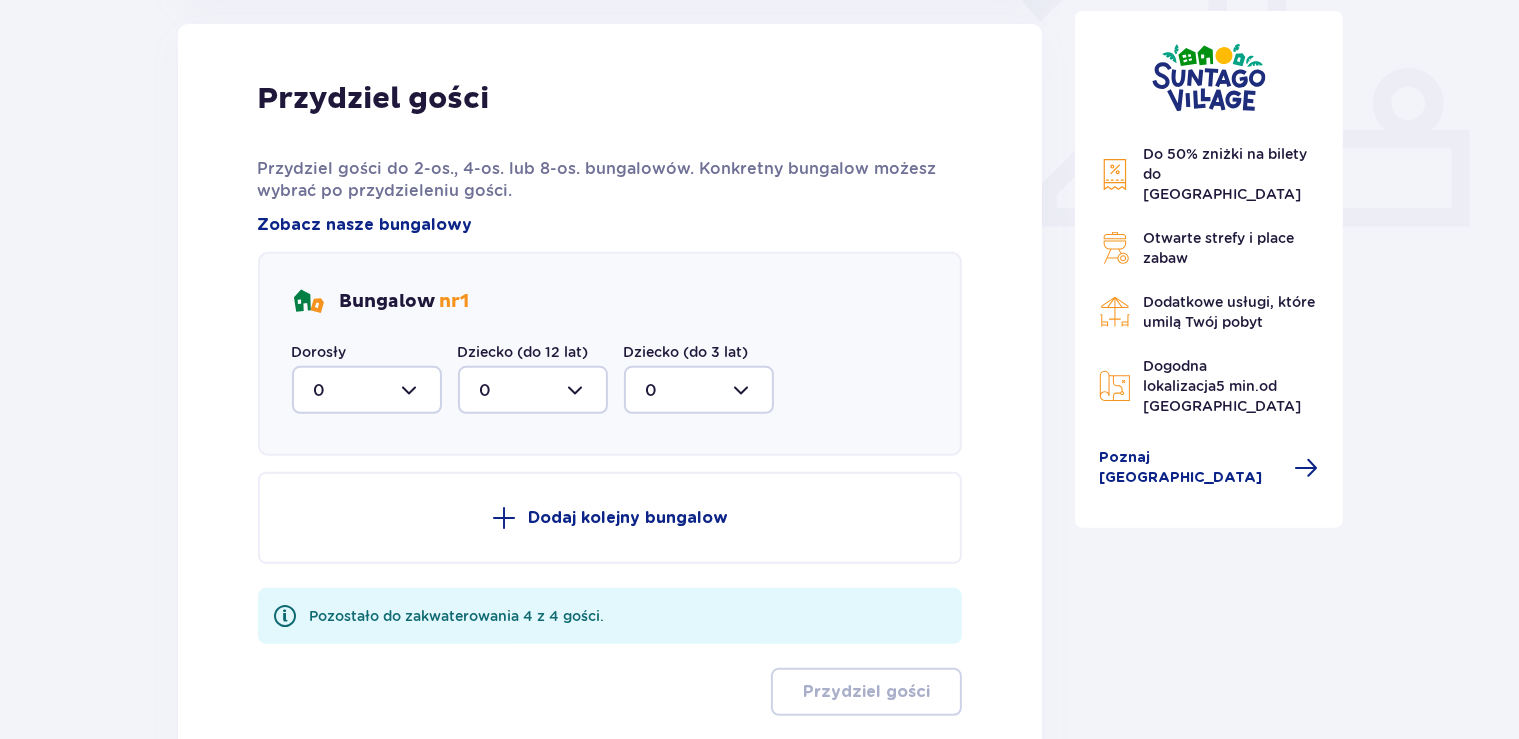 click at bounding box center [367, 390] 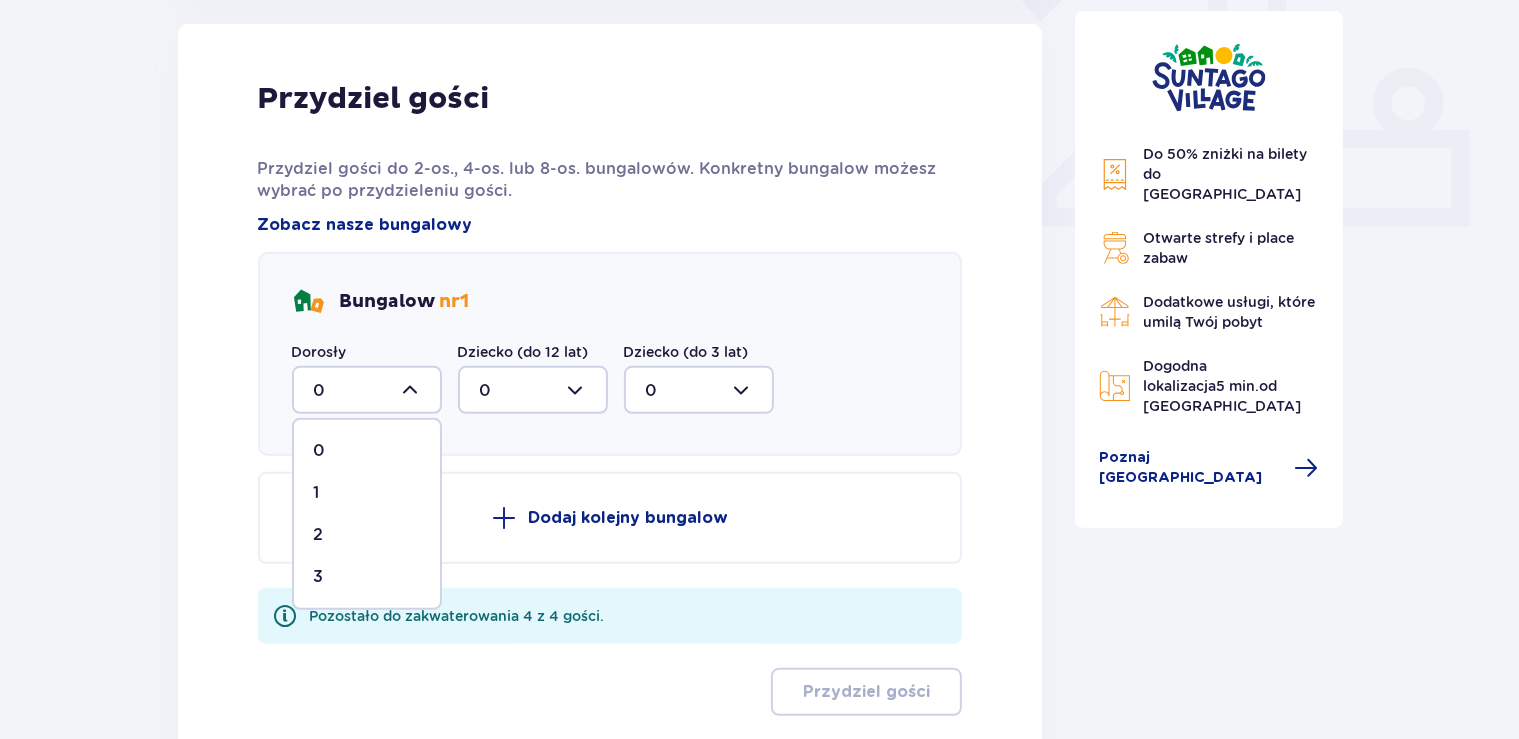 drag, startPoint x: 341, startPoint y: 577, endPoint x: 527, endPoint y: 389, distance: 264.46173 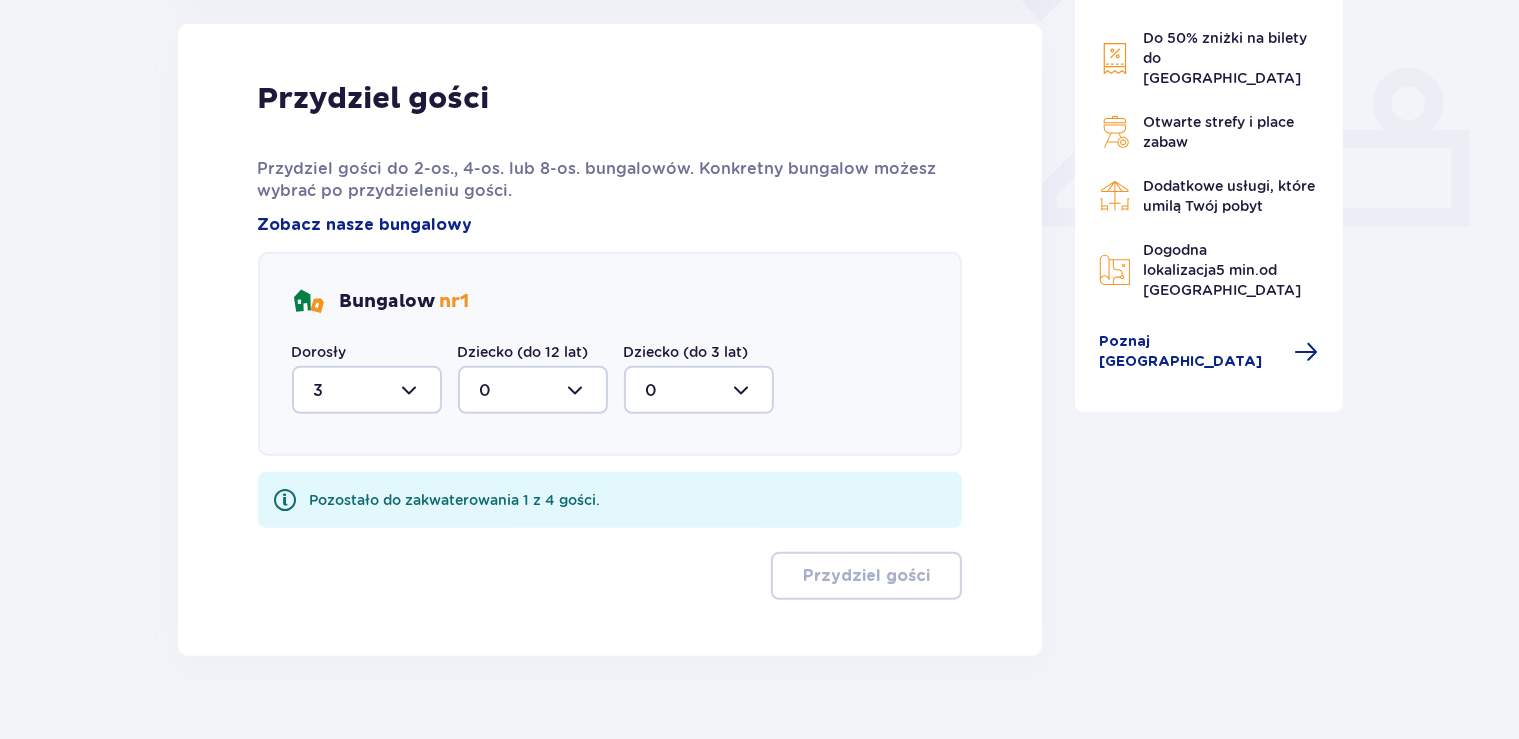 click at bounding box center [533, 390] 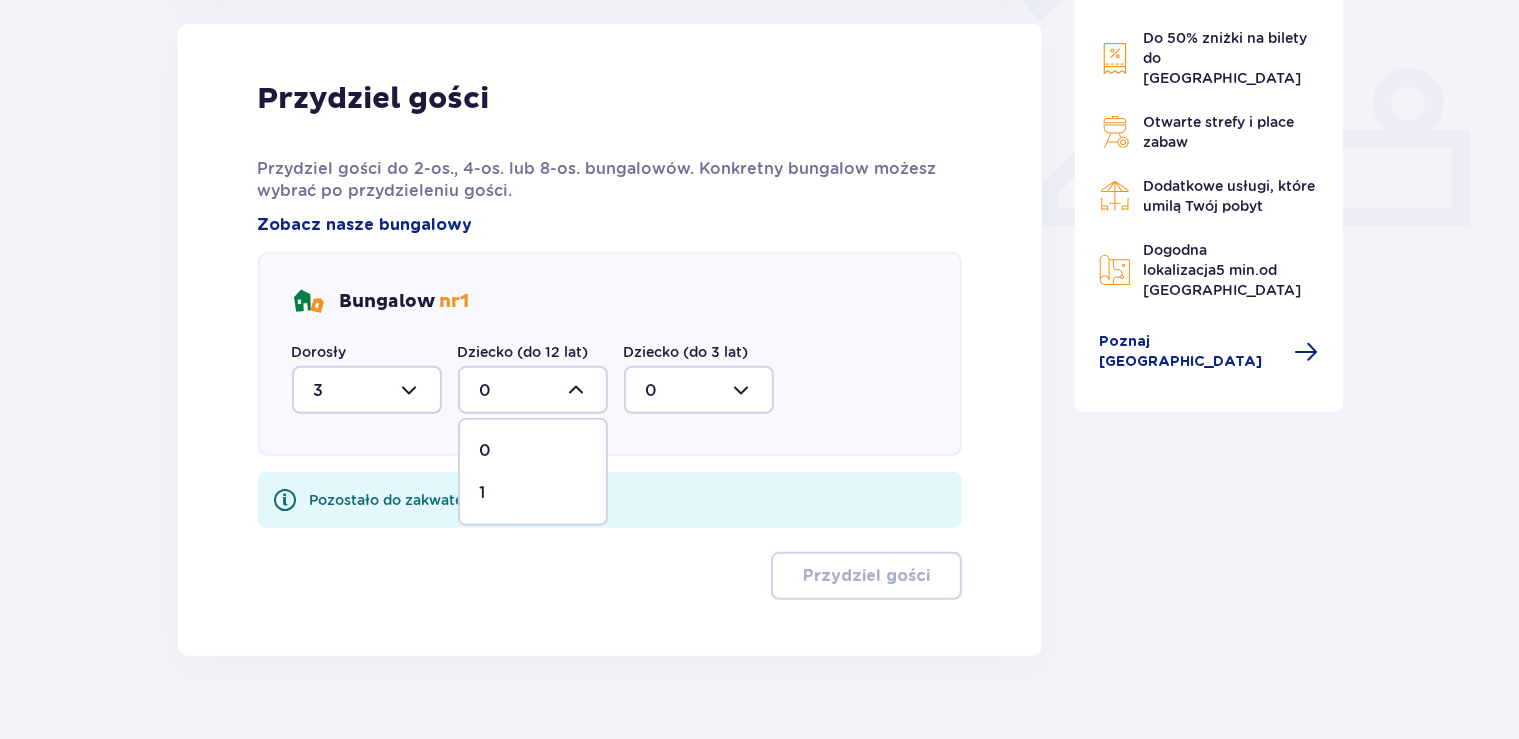 drag, startPoint x: 485, startPoint y: 497, endPoint x: 560, endPoint y: 503, distance: 75.23962 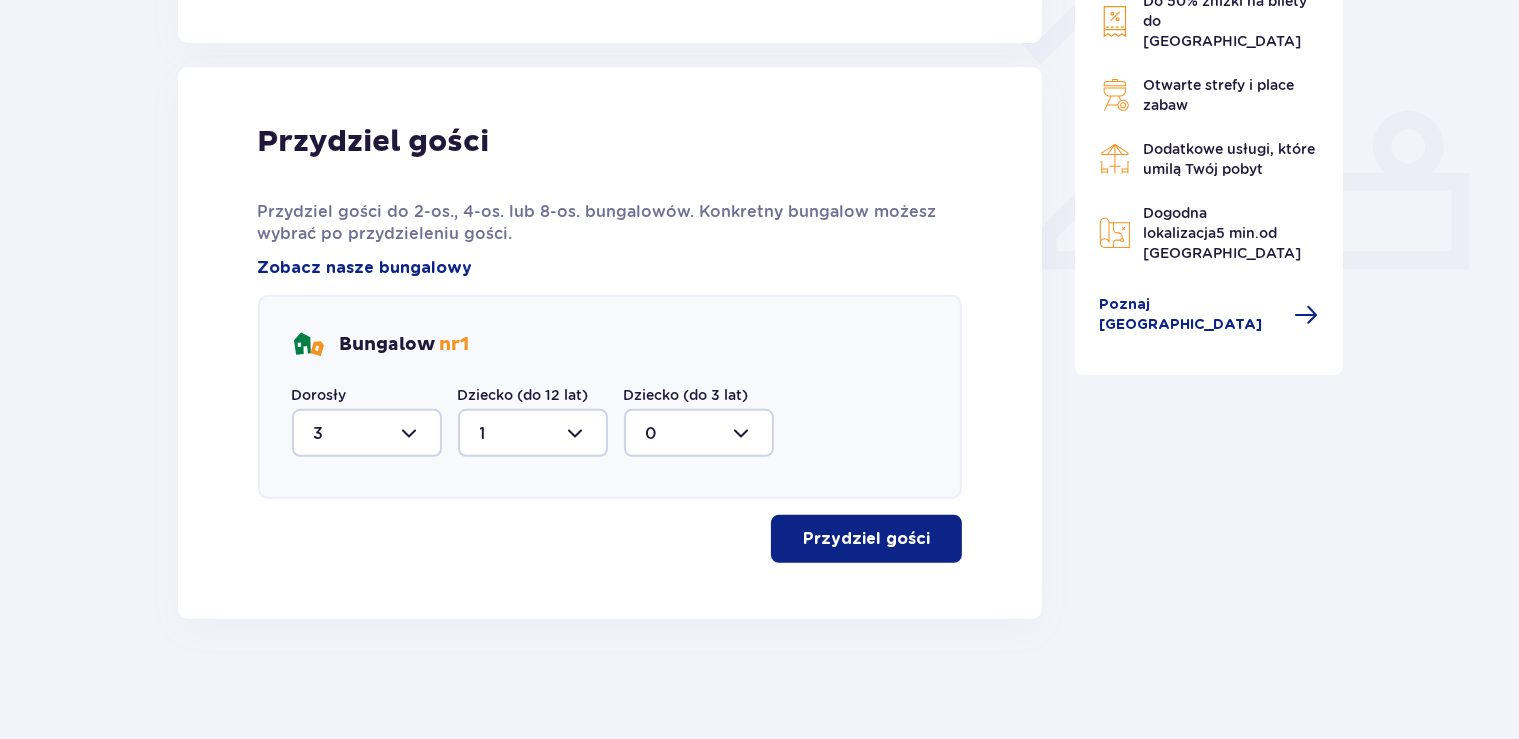 scroll, scrollTop: 762, scrollLeft: 0, axis: vertical 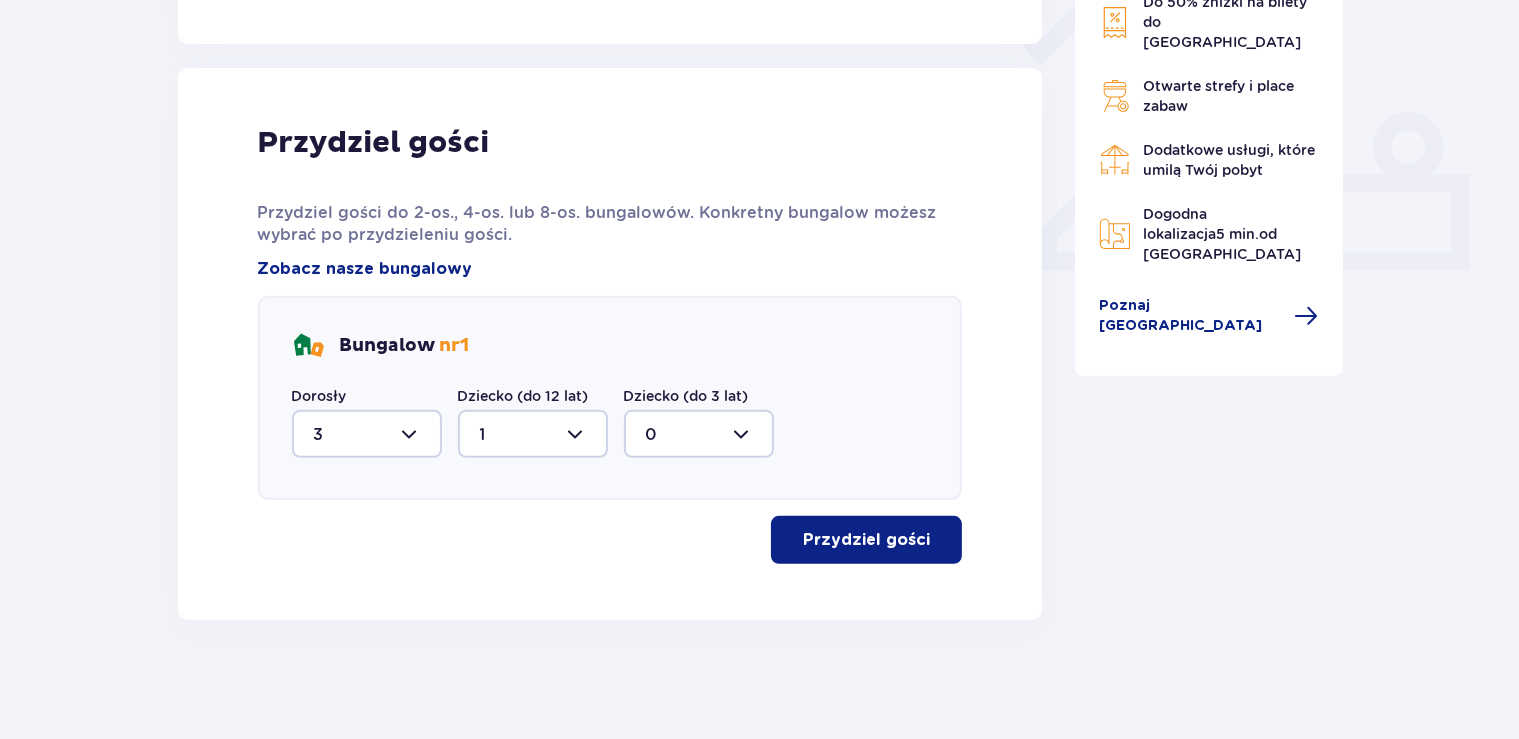 click on "Przydziel gości" at bounding box center (866, 540) 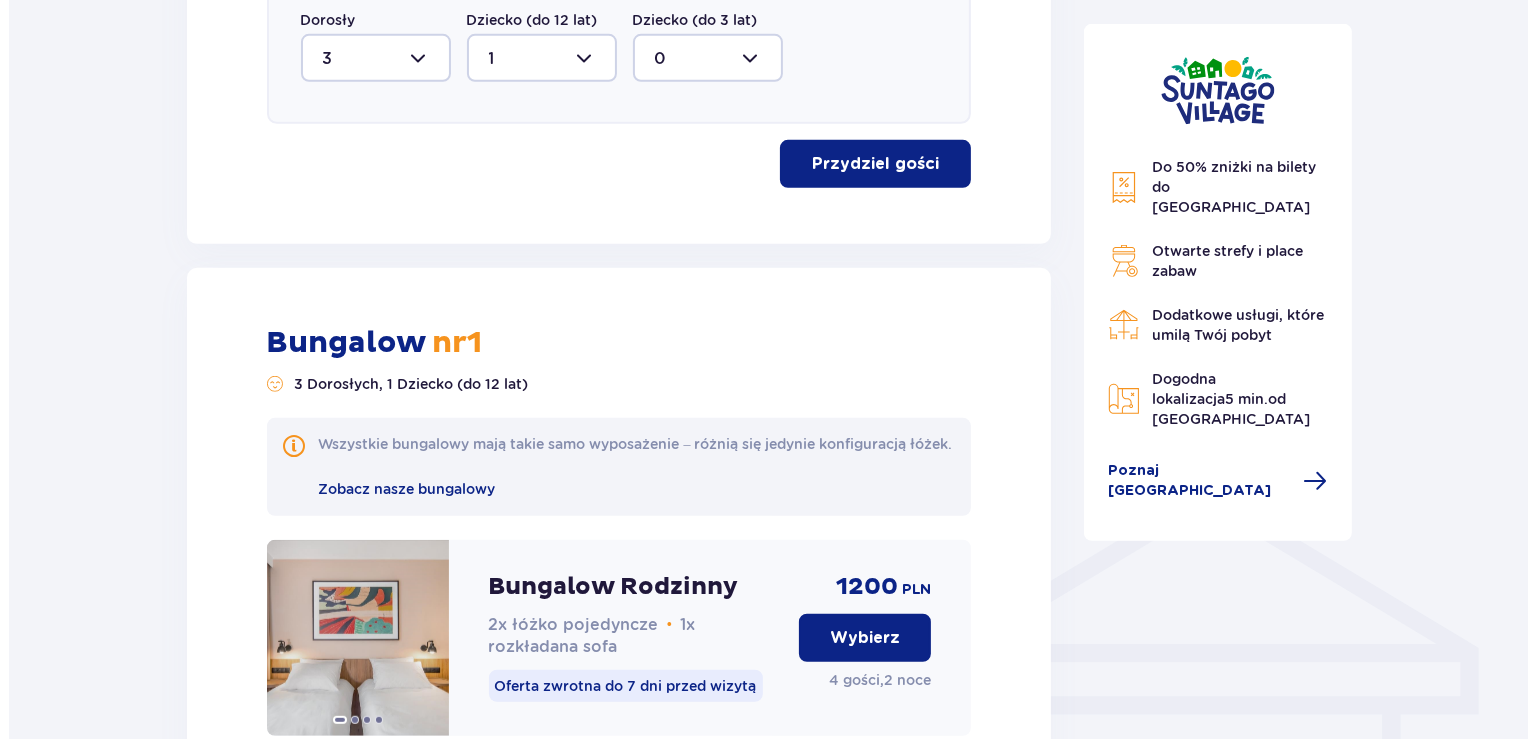 scroll, scrollTop: 1143, scrollLeft: 0, axis: vertical 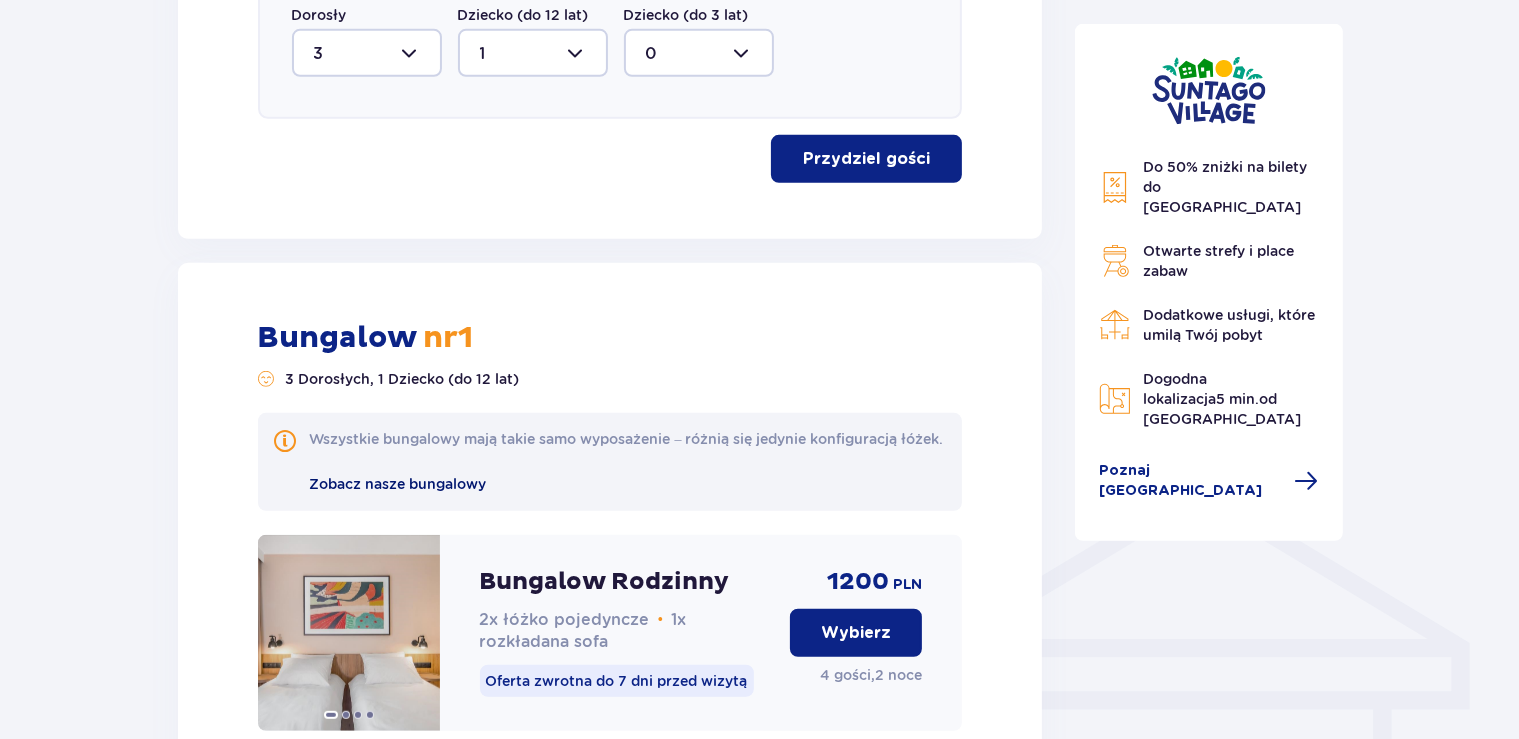 click on "Zobacz nasze bungalowy" at bounding box center [398, 484] 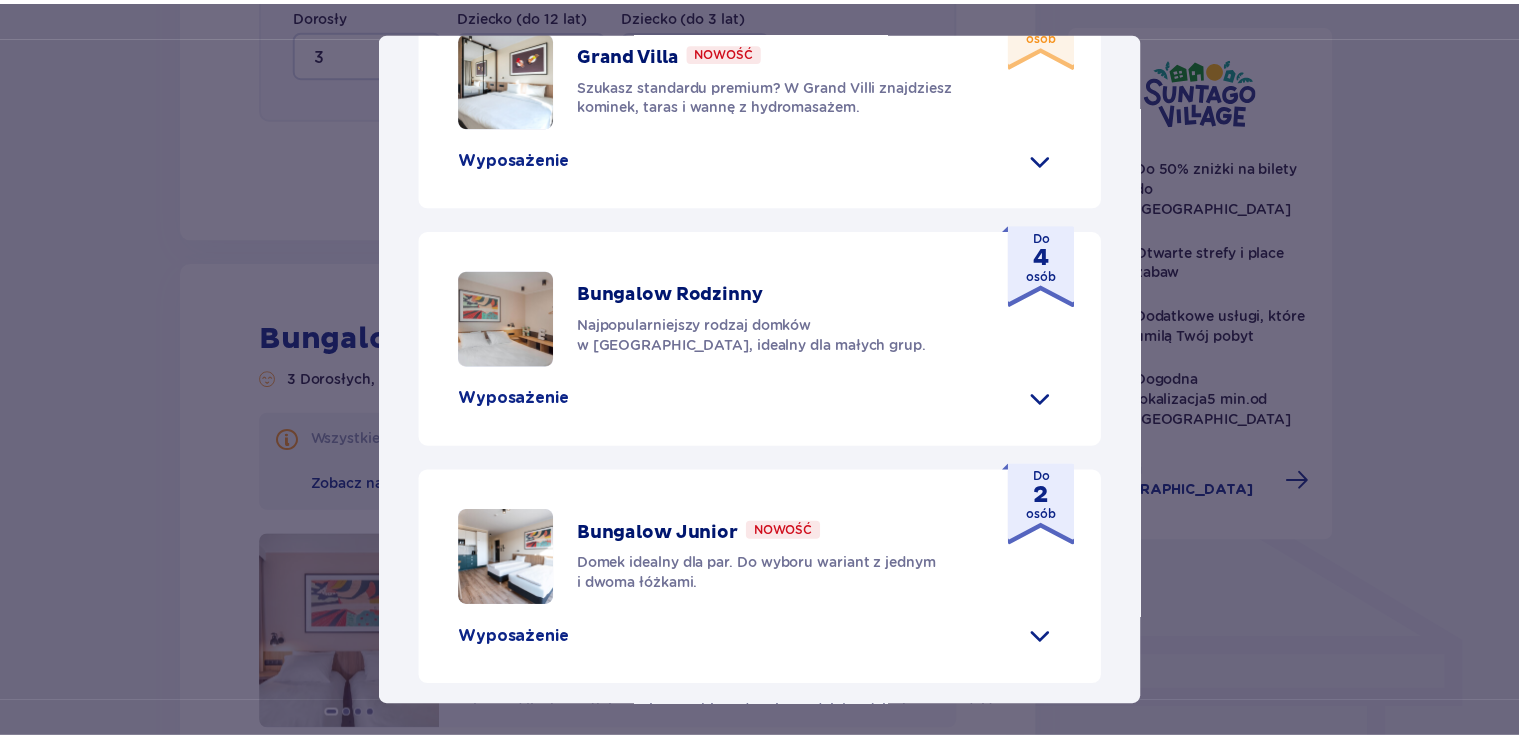 scroll, scrollTop: 542, scrollLeft: 0, axis: vertical 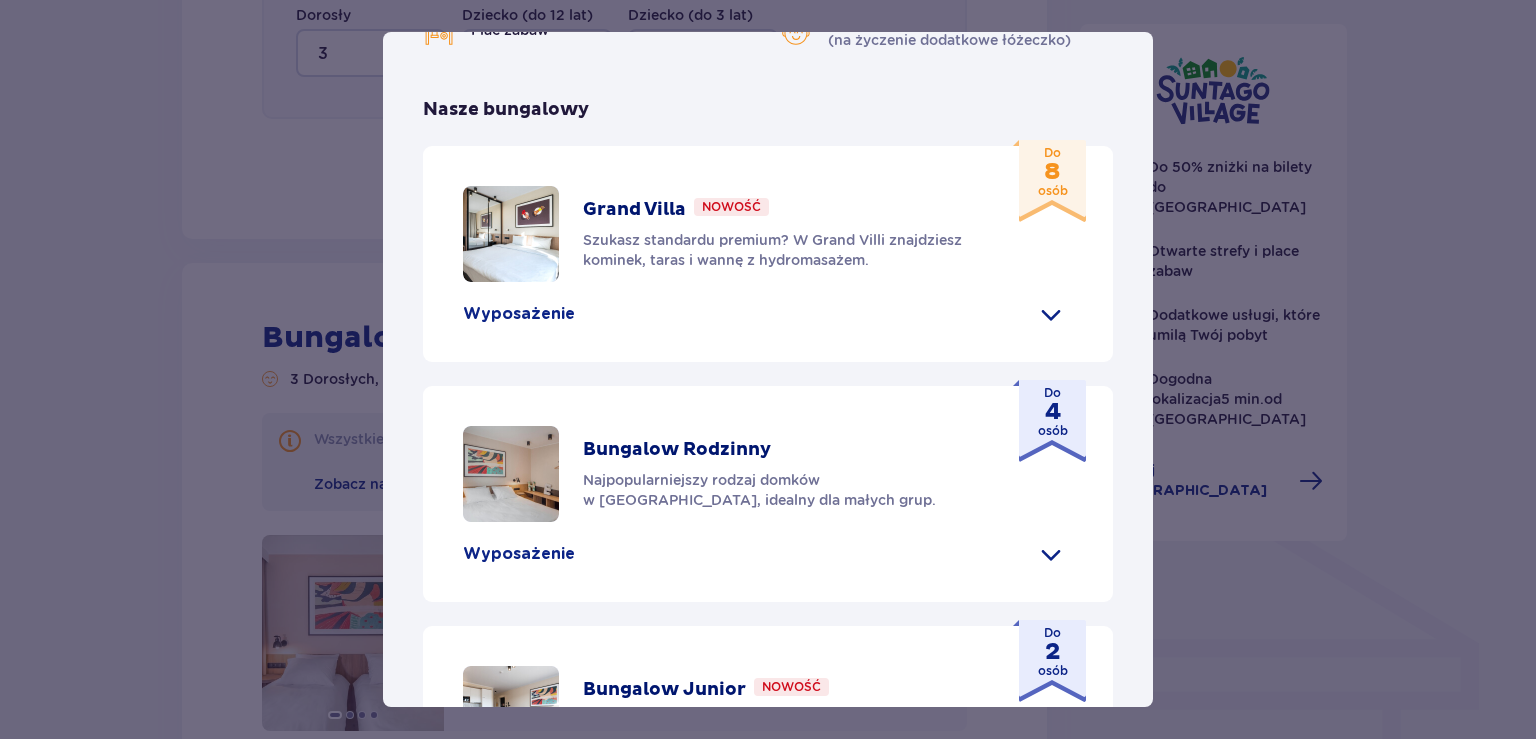 click on "Suntago Village Suntago Village to idealne miejsce dla fanów dobrej zabawy i tropikalnego klimatu, którzy chcą dłużej cieszyć się pobytem w Suntago i wakacyjną atmosferą. Udogodnienia Sklep ze świeżymi produktami i gotowymi posiłkami   Atrakcje parku wodnego   (dodatkowo płatne) Ekologiczny bus do i z parku Suntago   Płatny wynajem rowerów   Wspólna strefa na ognisko i grilla   Obiekt przyjazny zwierzętom   Plac zabaw   Dzieci do 3 lat za darmo   (na życzenie dodatkowe łóżeczko) Nasze bungalowy Grand Villa Nowość Szukasz standardu premium? W Grand Villi znajdziesz kominek, taras i wannę z hydromasażem. Do  8  osób Wyposażenie Aneks kuchenny   2 sypialnie z podwójnym łóżkiem   1 sypialnia z 2 pojedynczymi łóżkami   Rozkładana sofa   Skrytka depozytowa   Bezpłatne WiFi   Łóżeczko dziecięce   (na życzenie) Suszarka do włosów   Klimatyzacja   2x Smart TV   Kapcie hotelowe   Zestaw do prasowania   (na życzenie) Szlafrok   (na życzenie) Wanna z hydromasażem   Kominek" at bounding box center [768, 369] 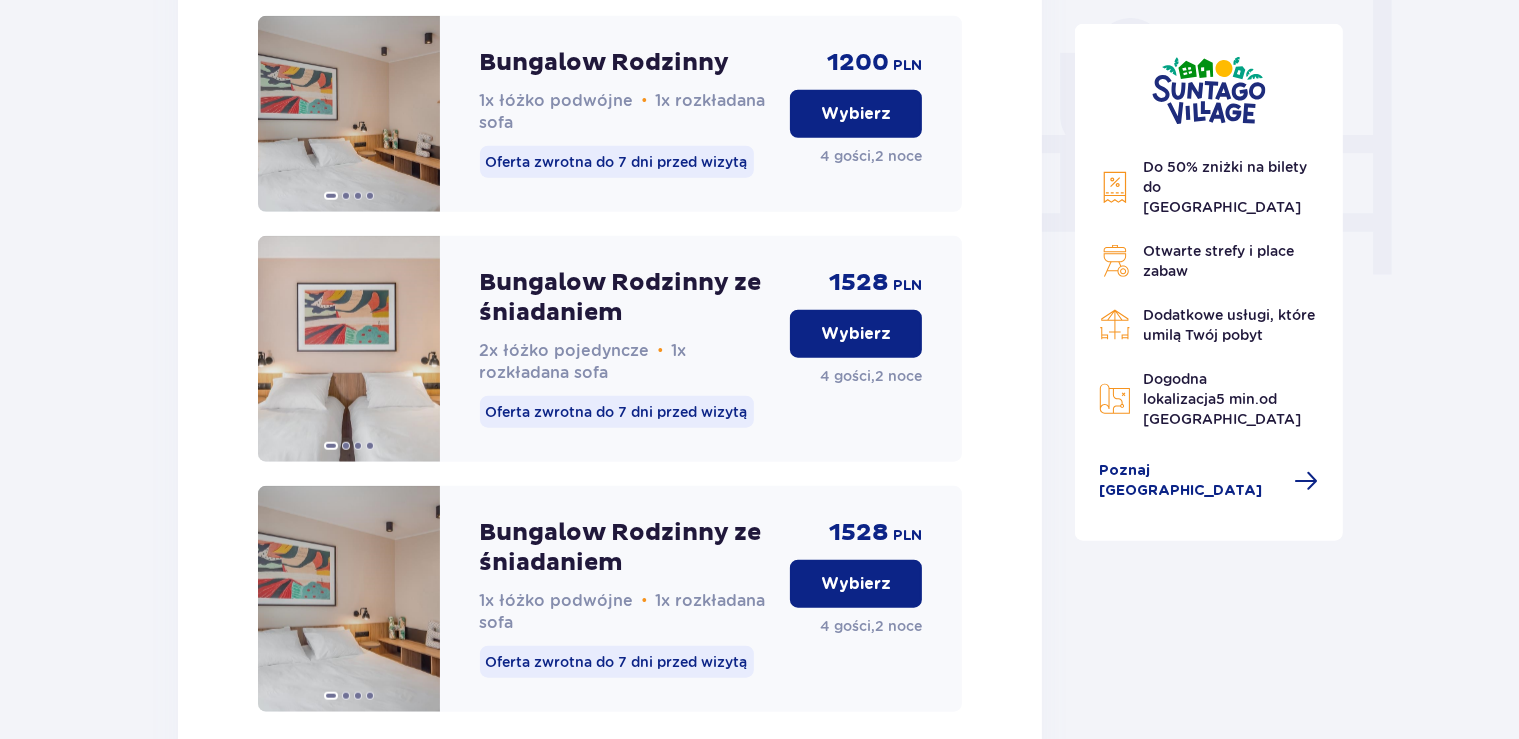 scroll, scrollTop: 2093, scrollLeft: 0, axis: vertical 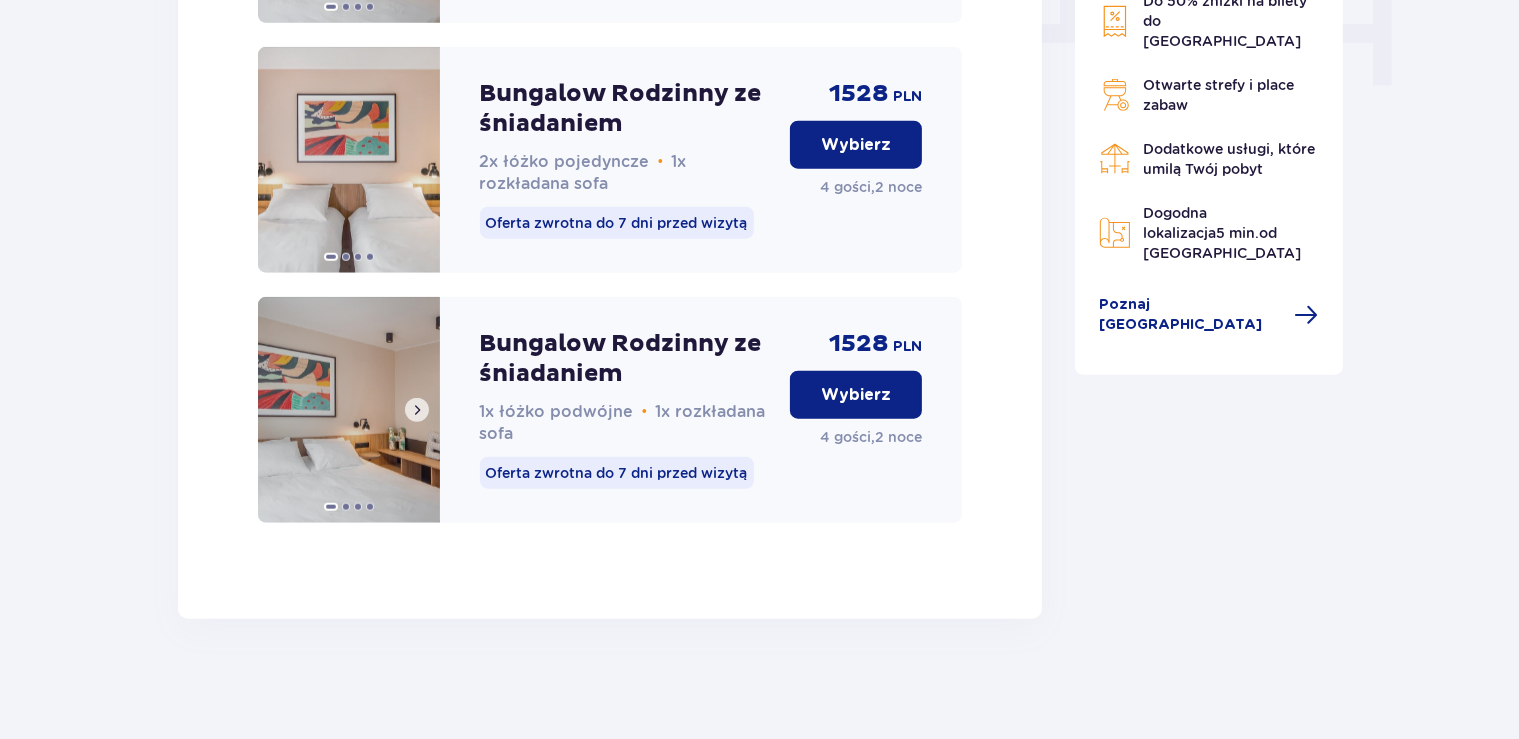 click at bounding box center (417, 410) 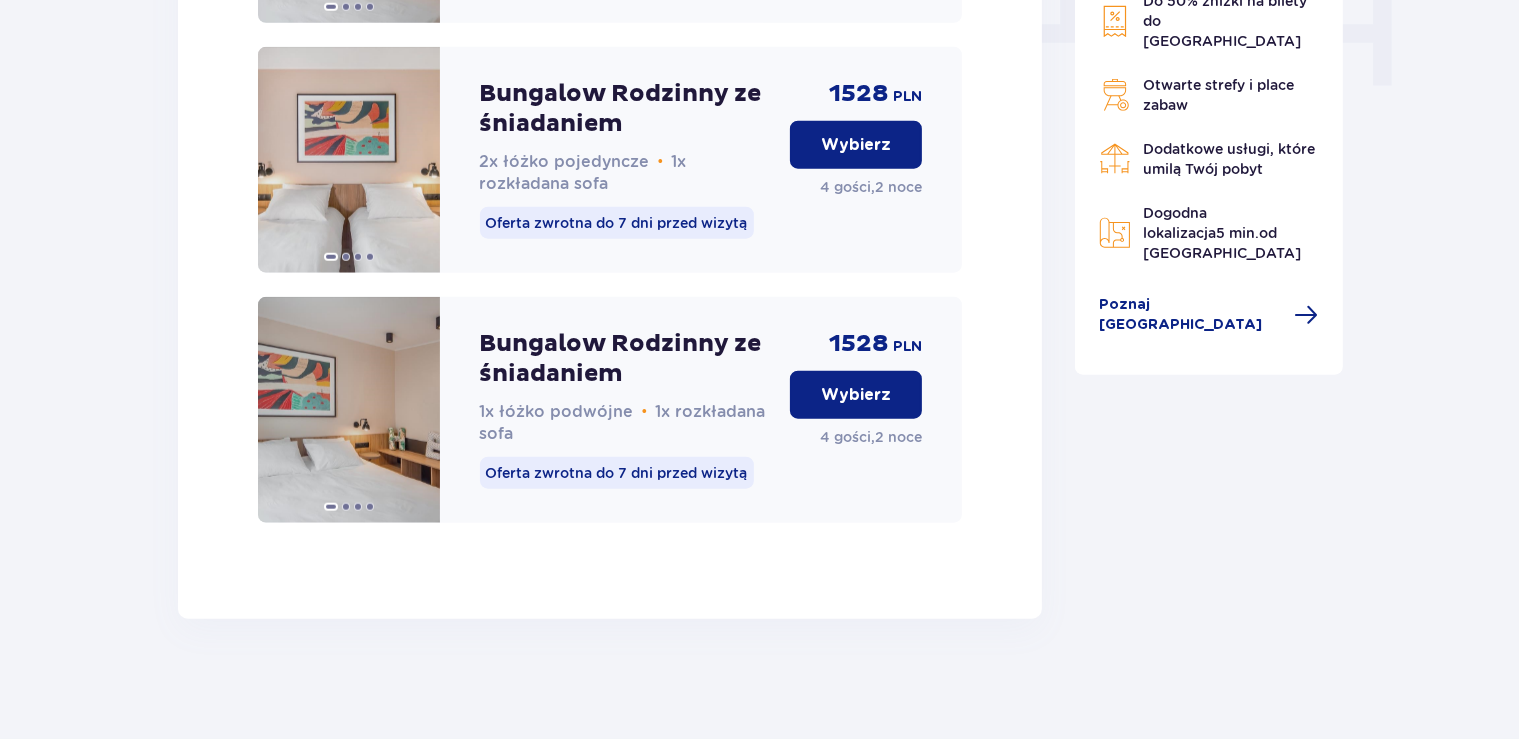 click at bounding box center (417, 410) 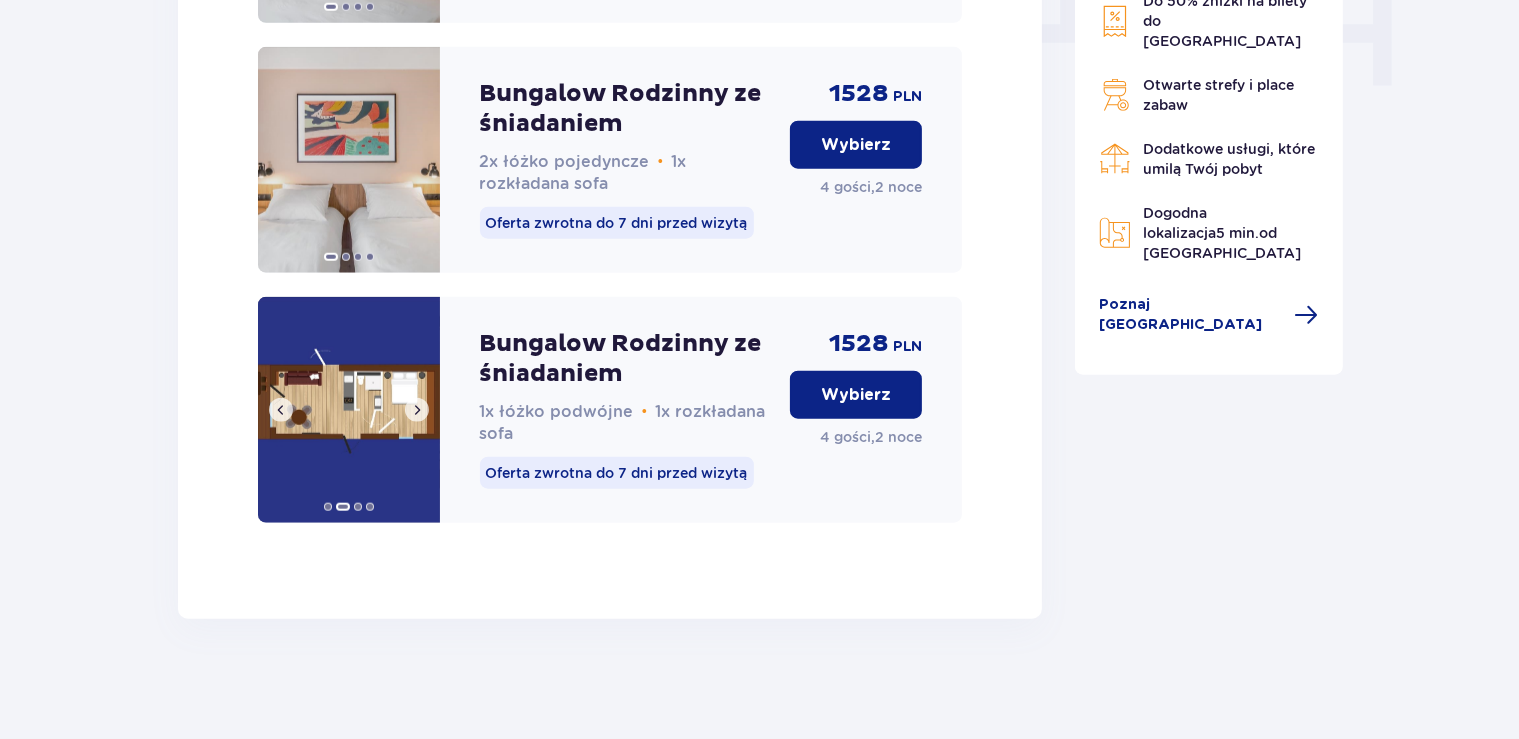 click at bounding box center [417, 410] 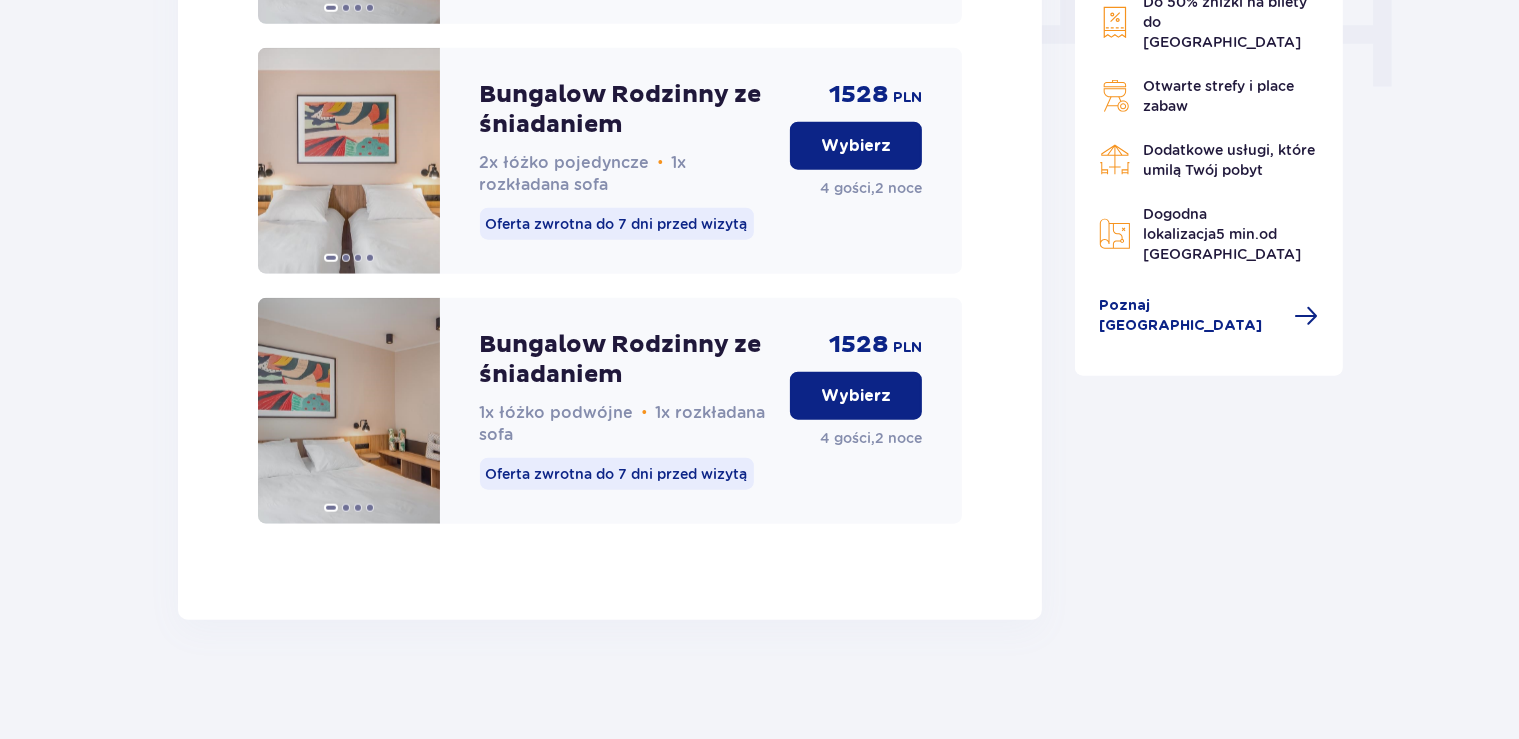 scroll, scrollTop: 2093, scrollLeft: 0, axis: vertical 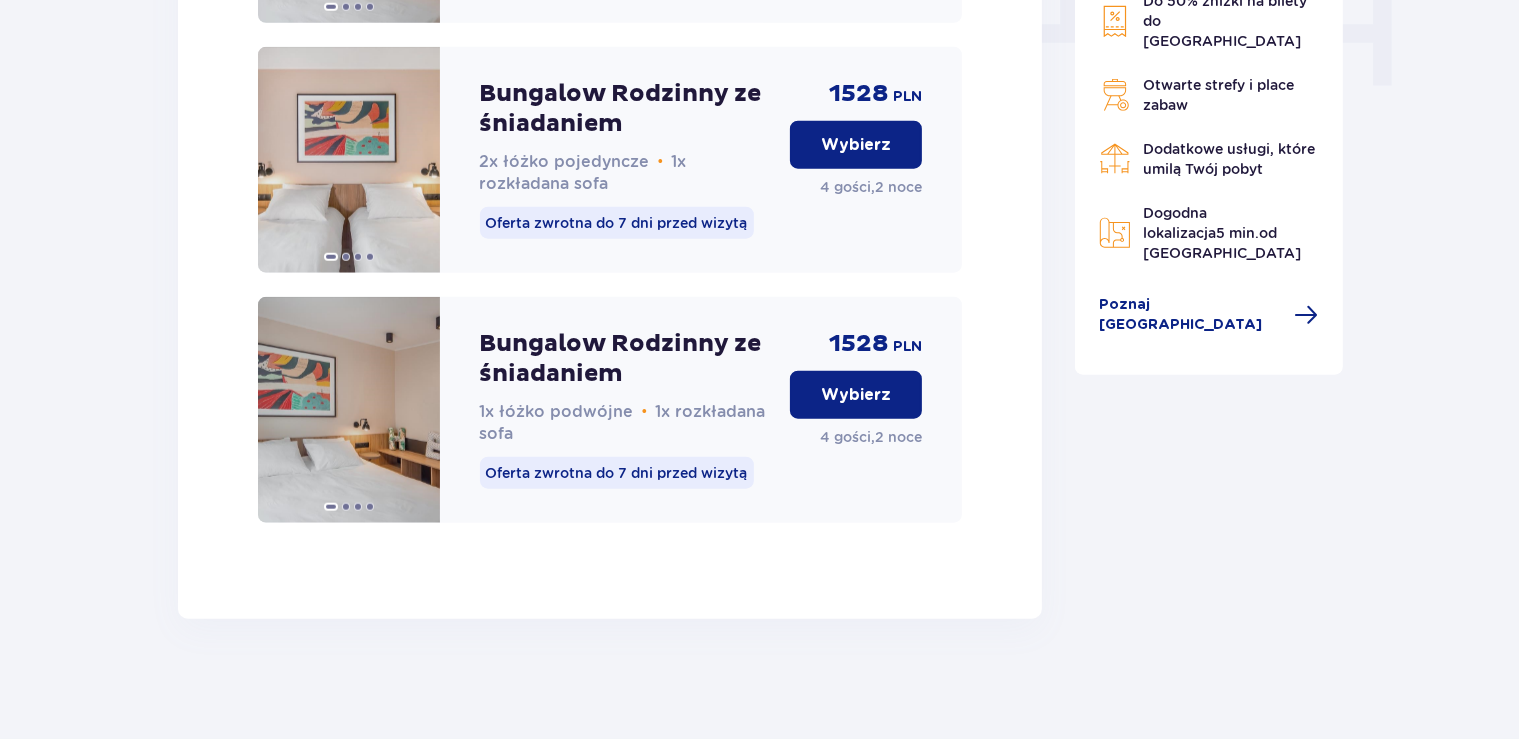 click on "Wybierz" at bounding box center (856, 395) 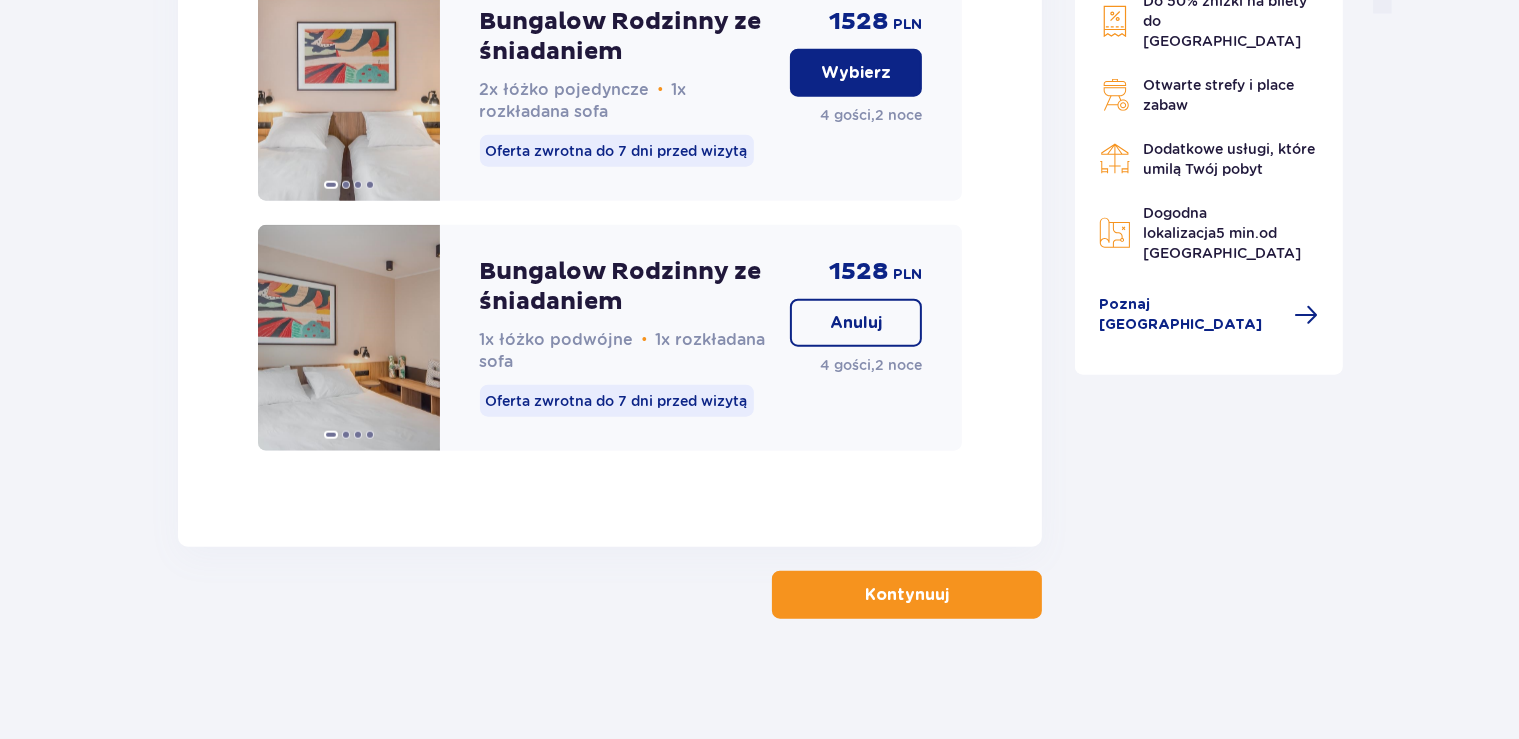 scroll, scrollTop: 2165, scrollLeft: 0, axis: vertical 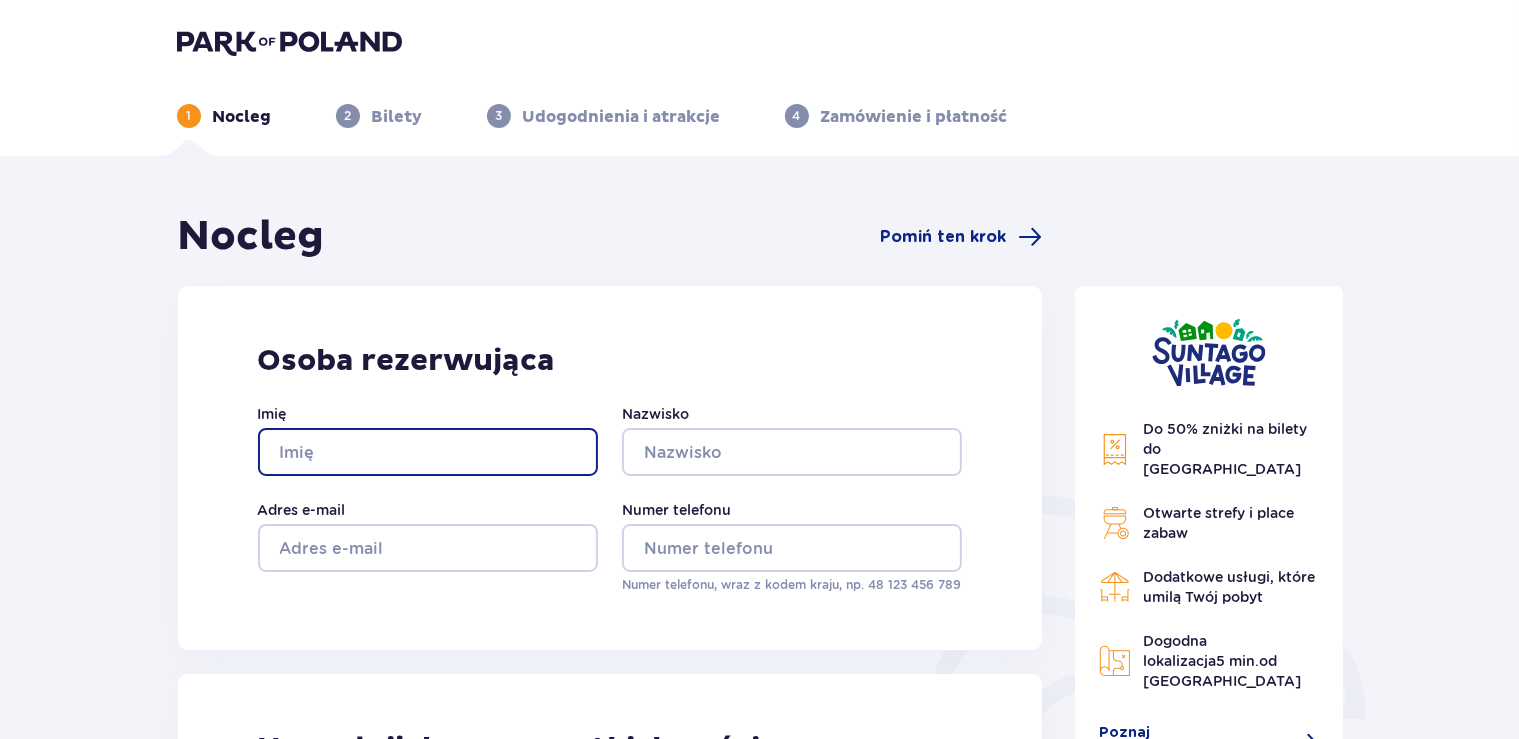 click on "Imię" at bounding box center [428, 452] 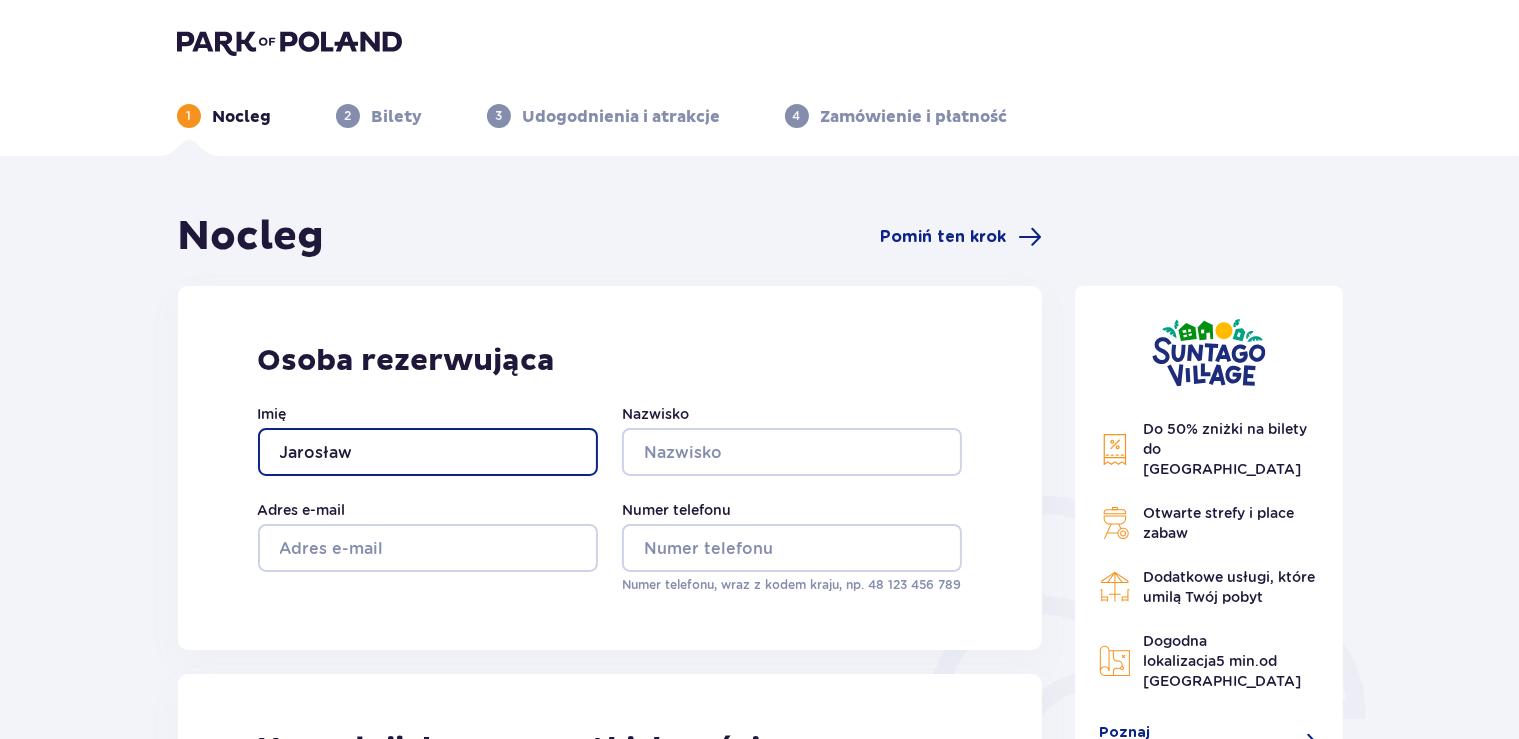 type on "Jarosław" 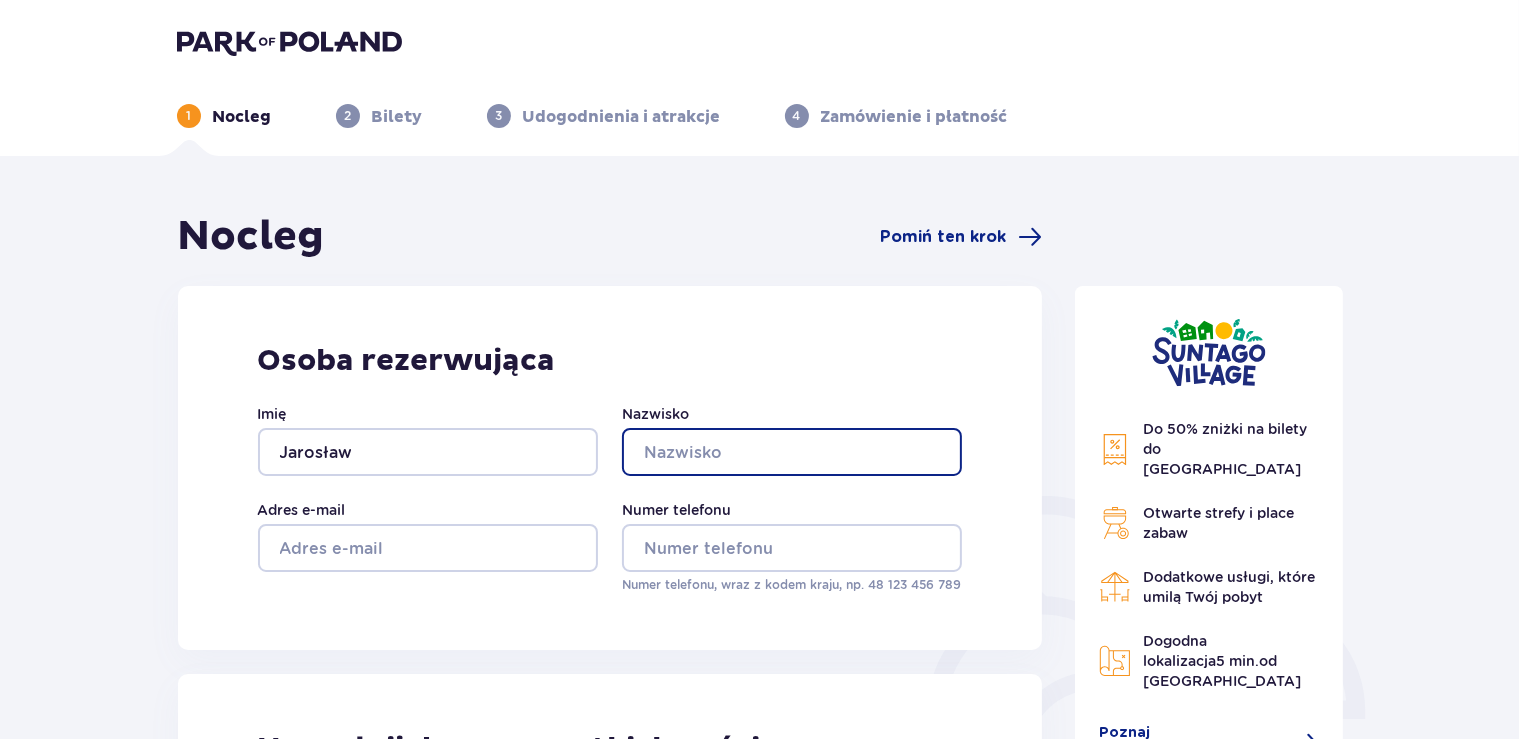 drag, startPoint x: 692, startPoint y: 452, endPoint x: 687, endPoint y: 462, distance: 11.18034 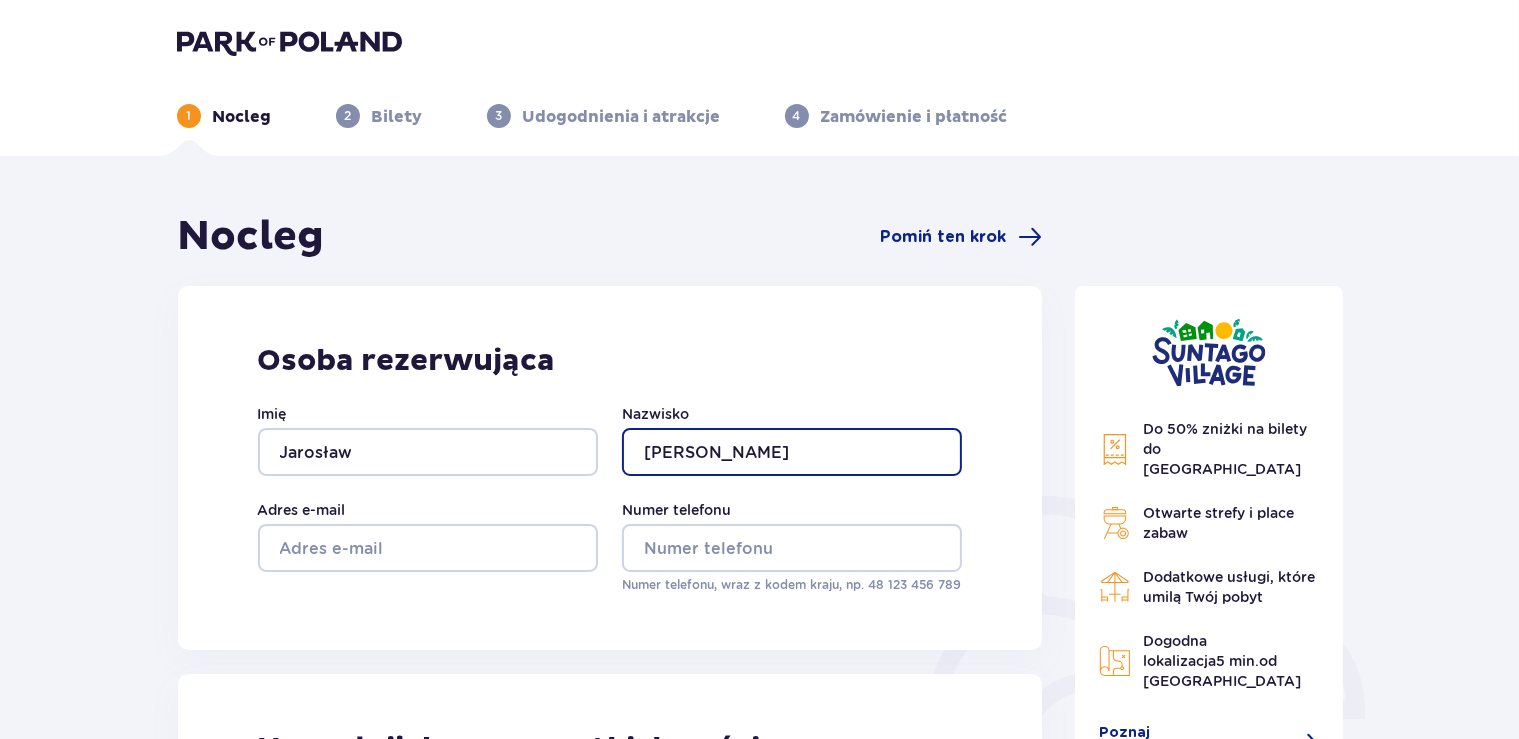 type on "Zdanowicz" 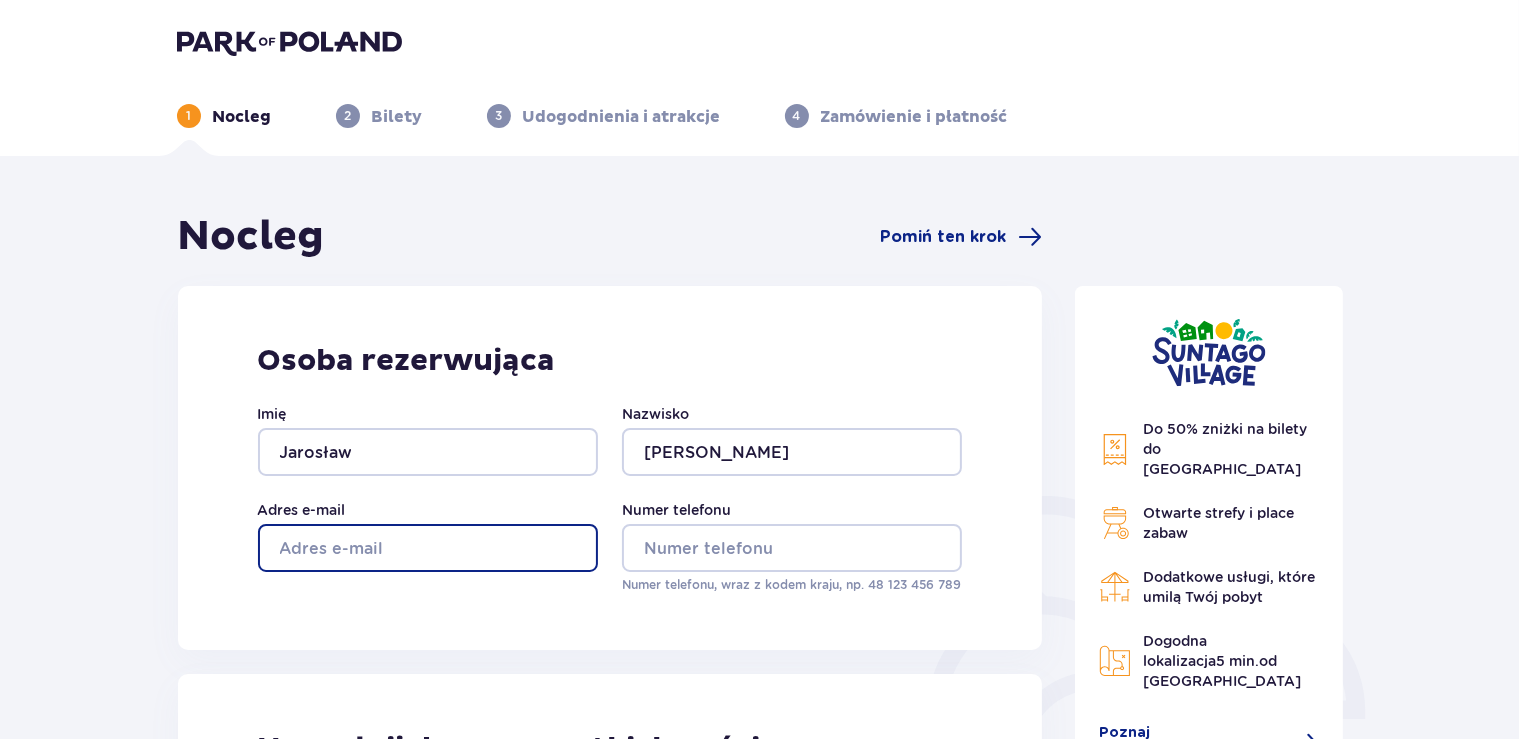 click on "Adres e-mail" at bounding box center (428, 548) 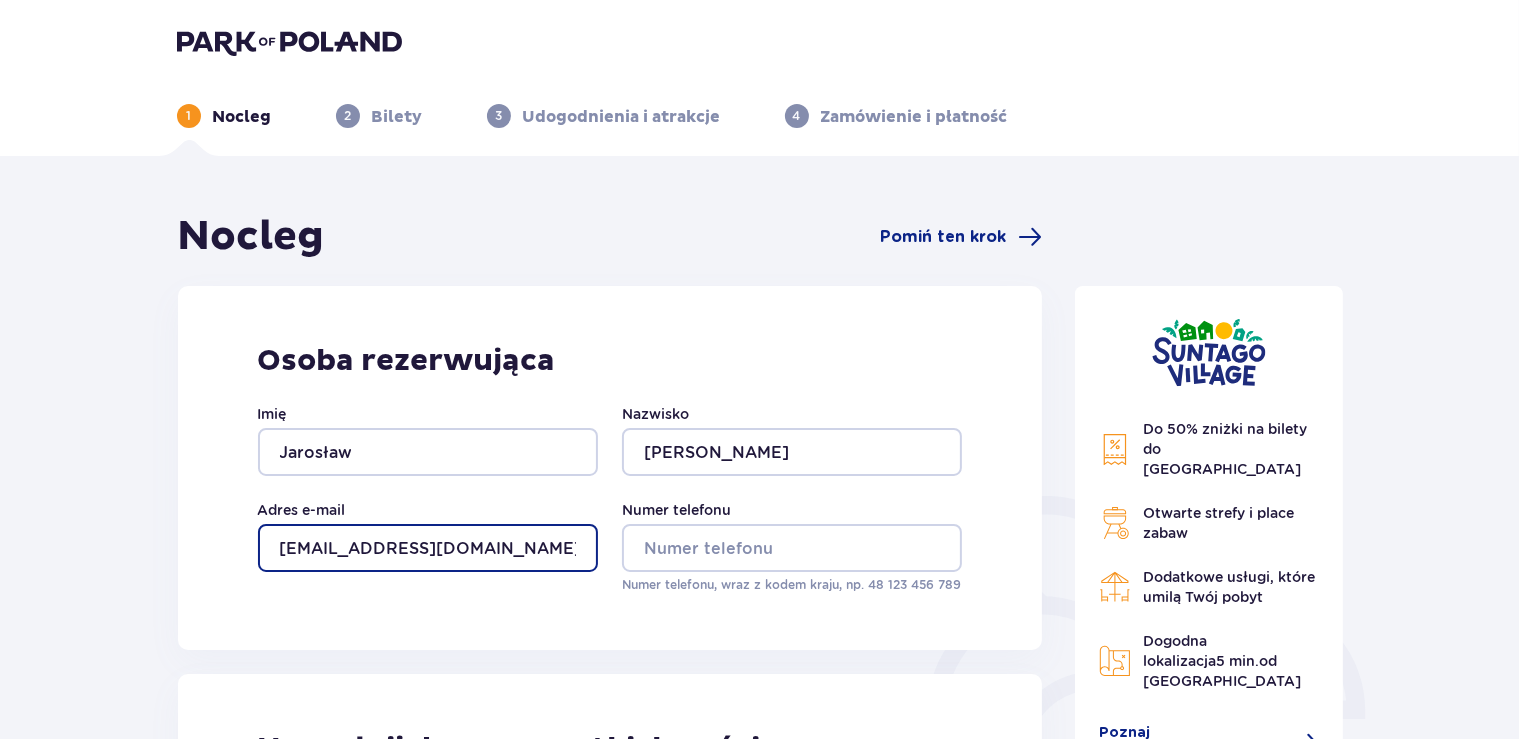 type on "jaroslaw.zdanowicz@wp.pl" 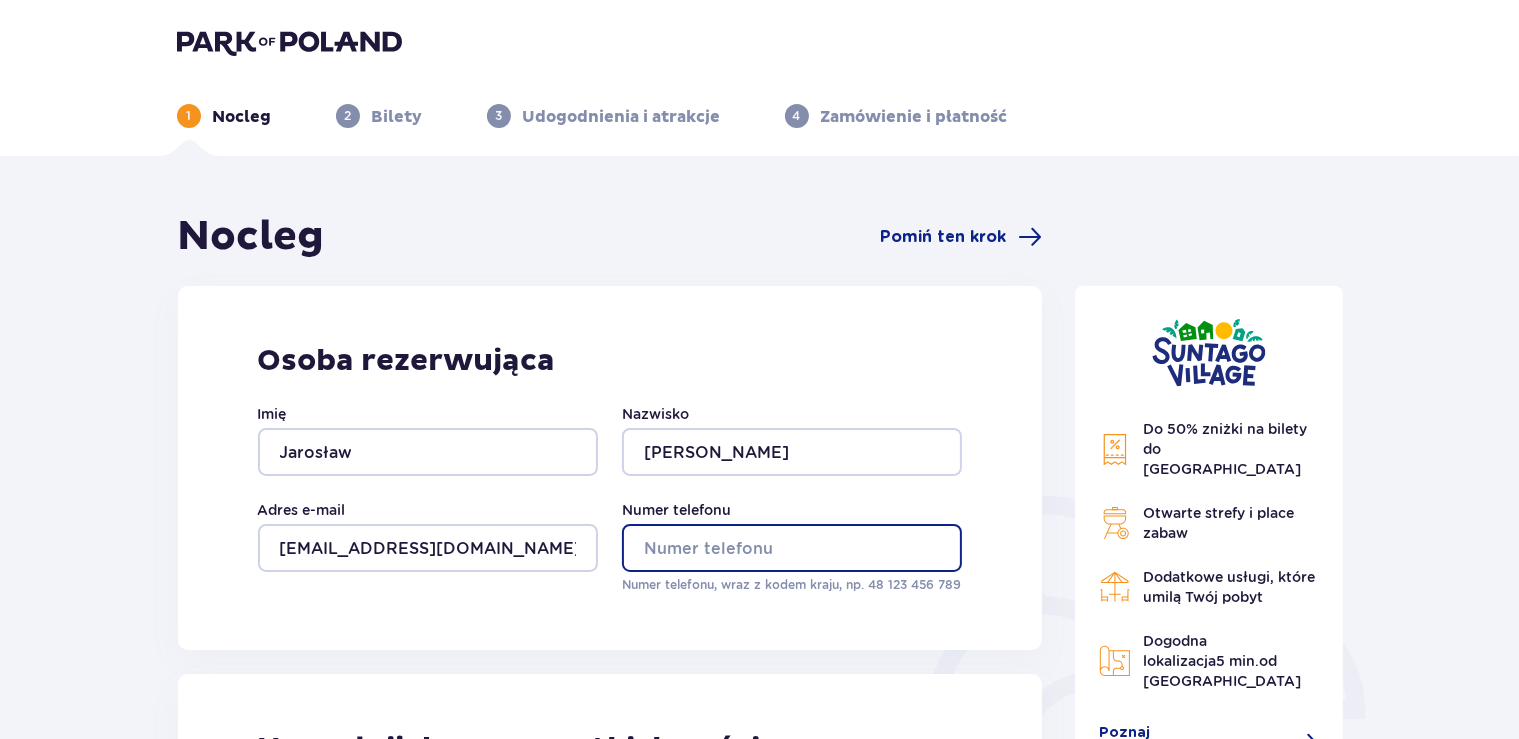 click on "Numer telefonu" at bounding box center (792, 548) 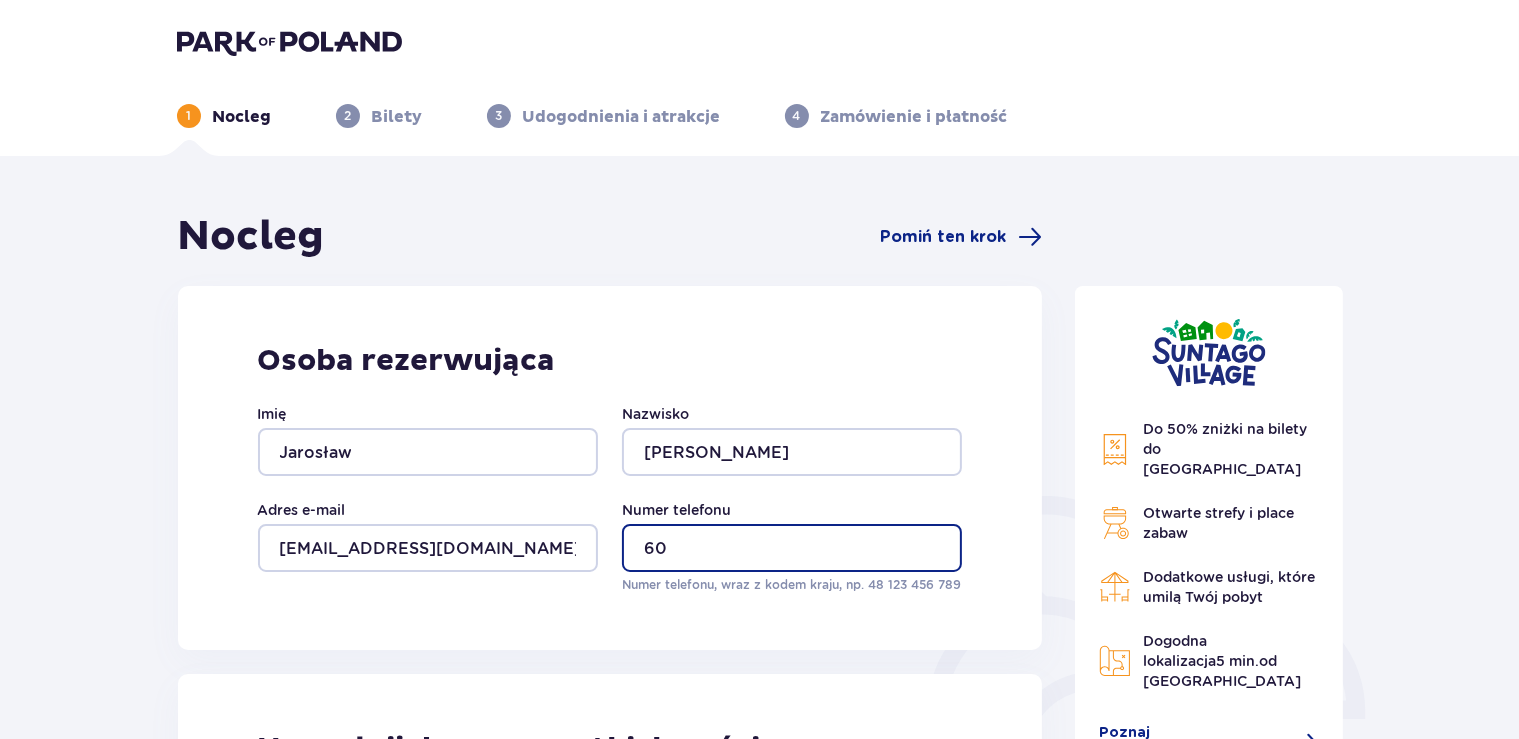 type on "6" 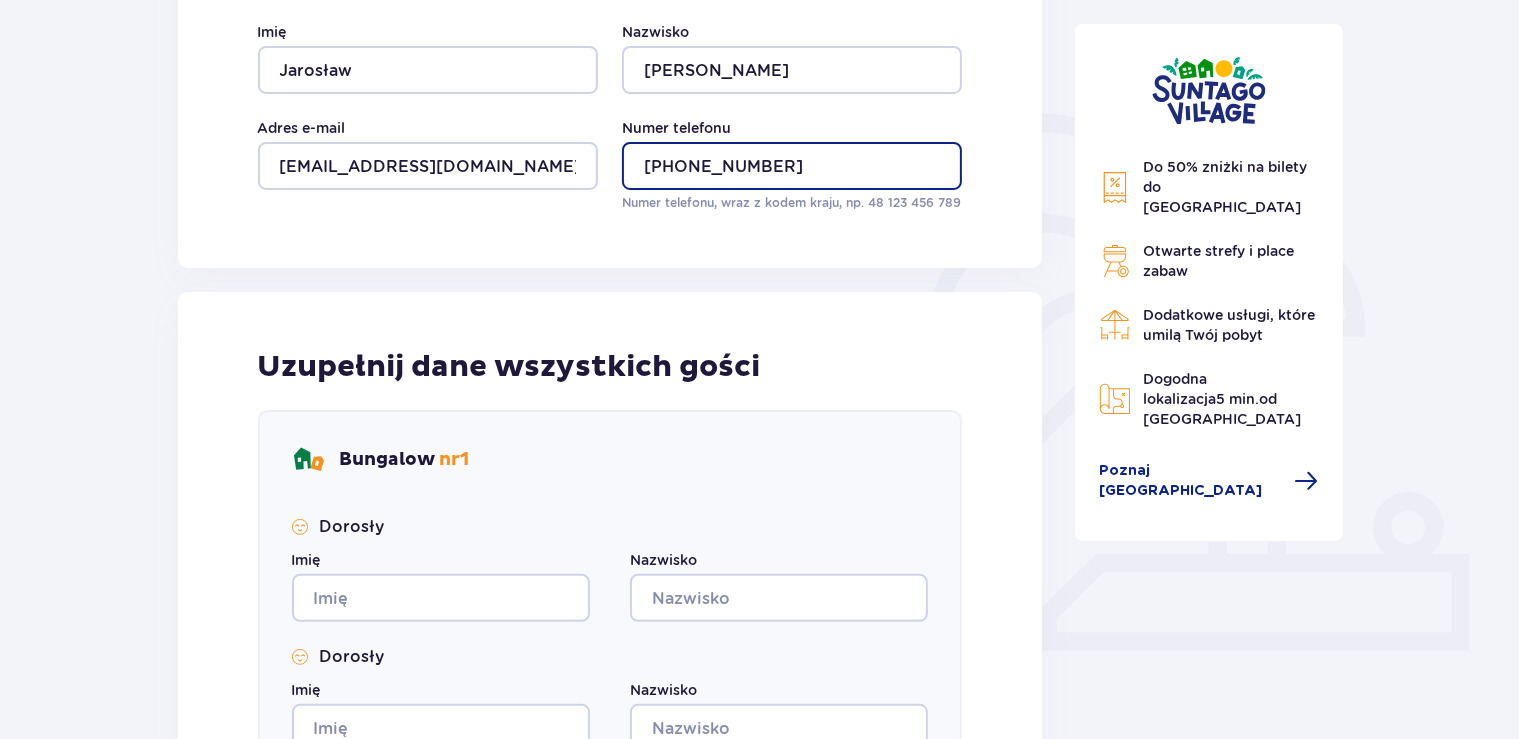 scroll, scrollTop: 528, scrollLeft: 0, axis: vertical 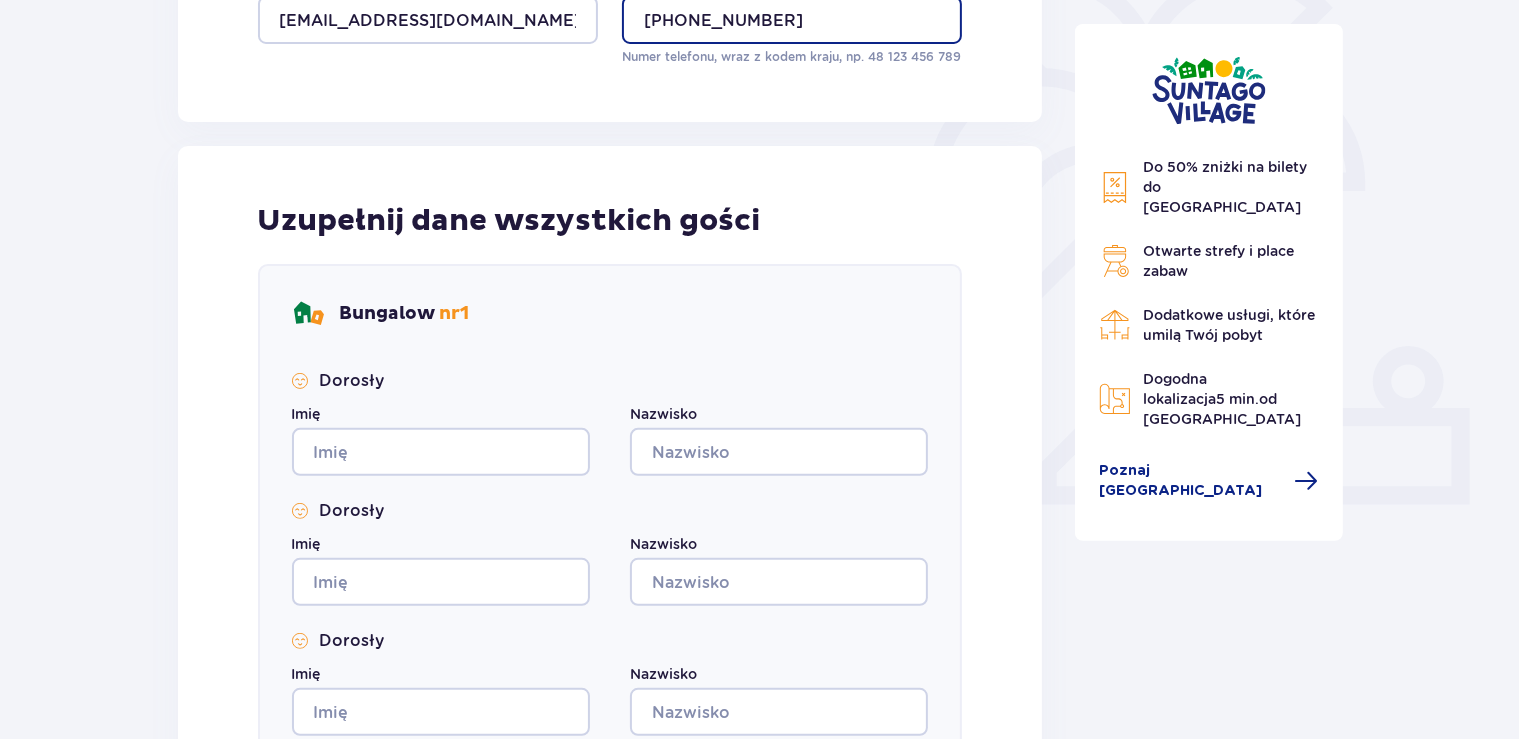 type on "+48600042777" 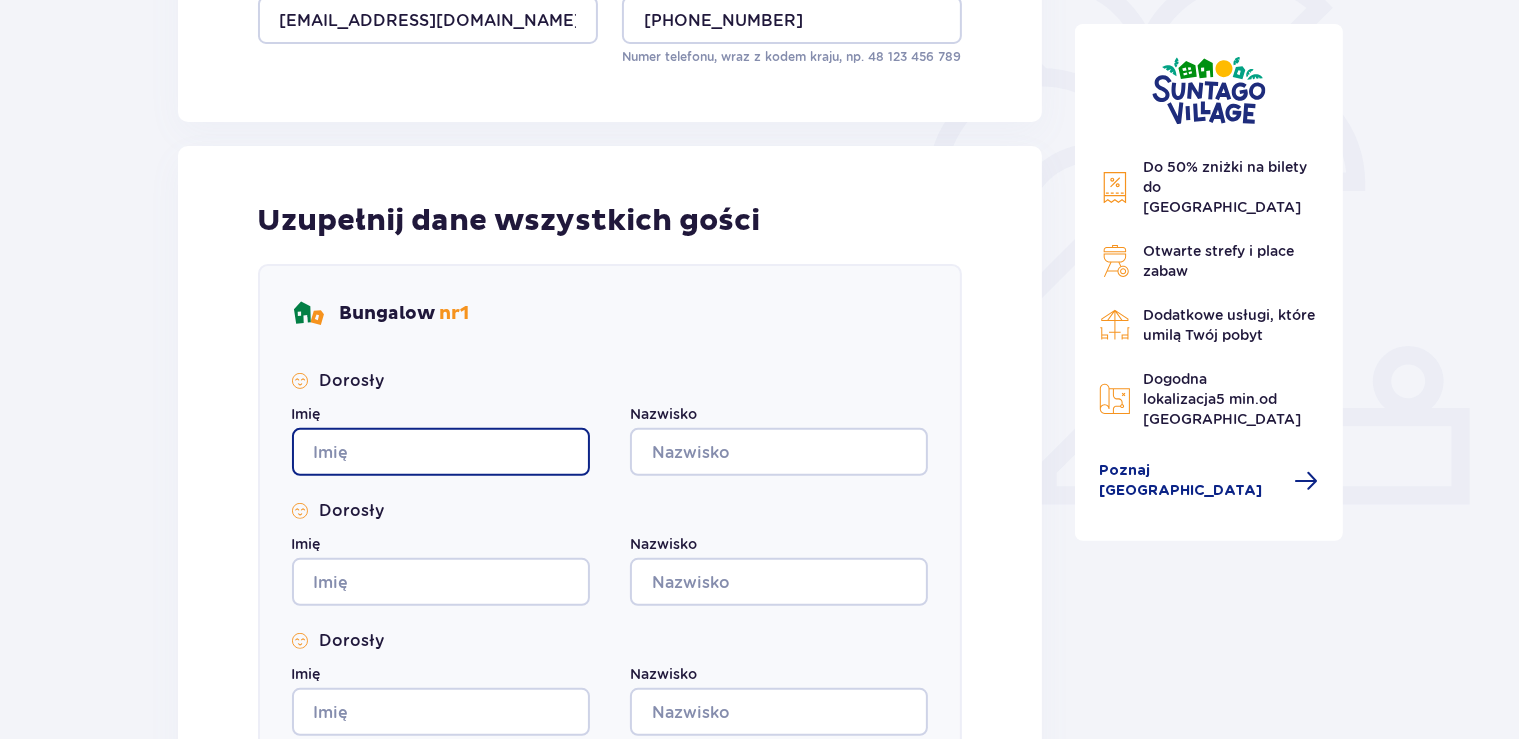 click on "Imię" at bounding box center [441, 452] 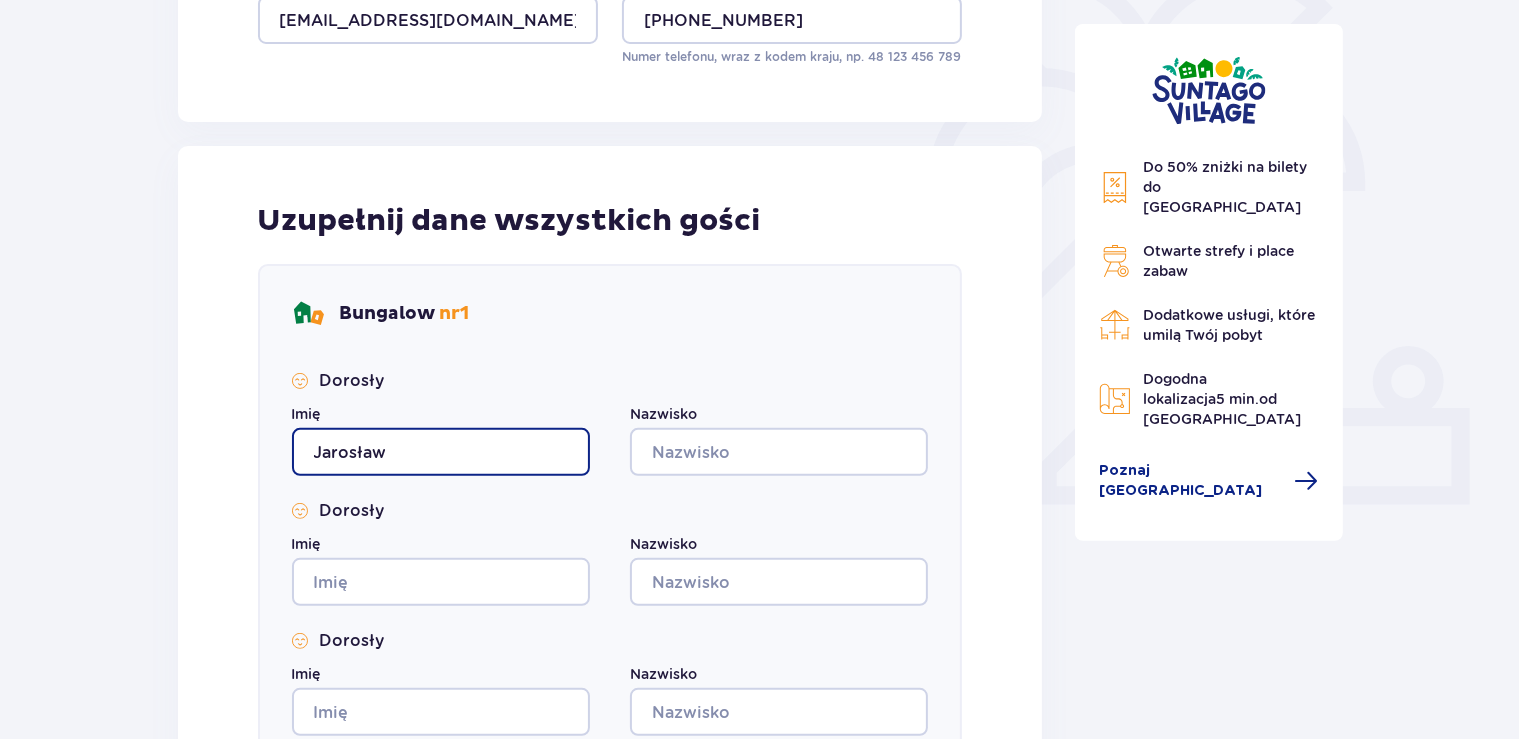 type on "Jarosław" 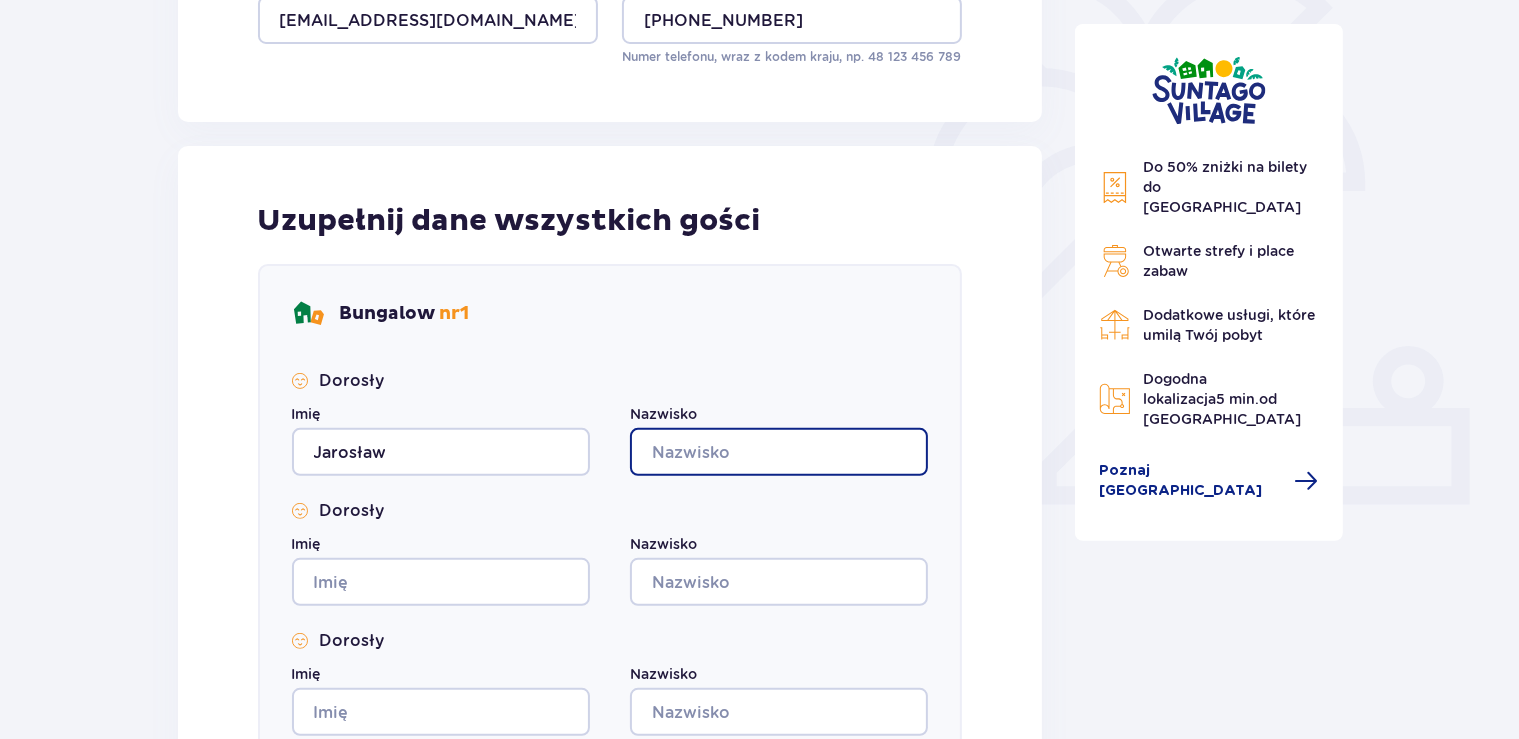 drag, startPoint x: 674, startPoint y: 442, endPoint x: 727, endPoint y: 463, distance: 57.00877 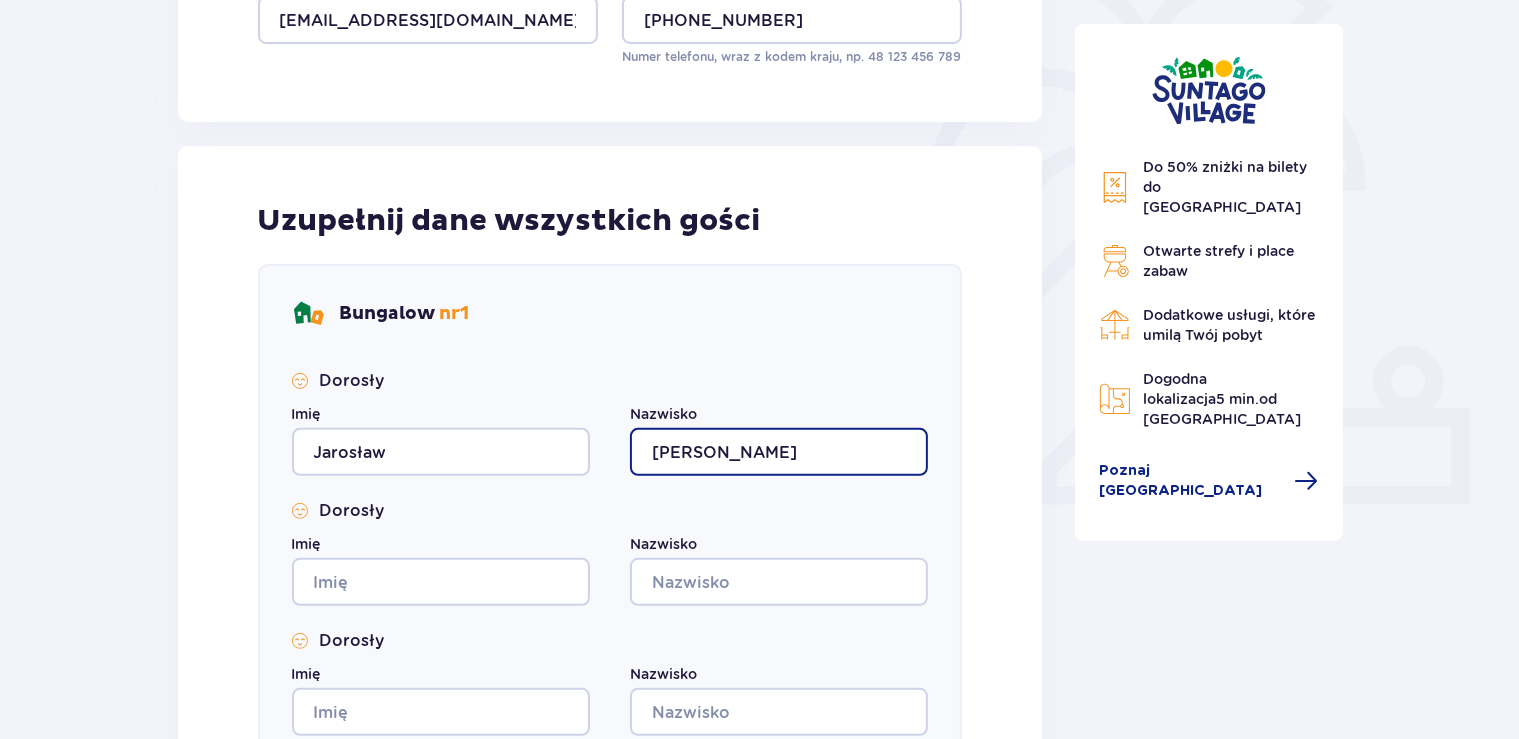 type on "Zdanowicz" 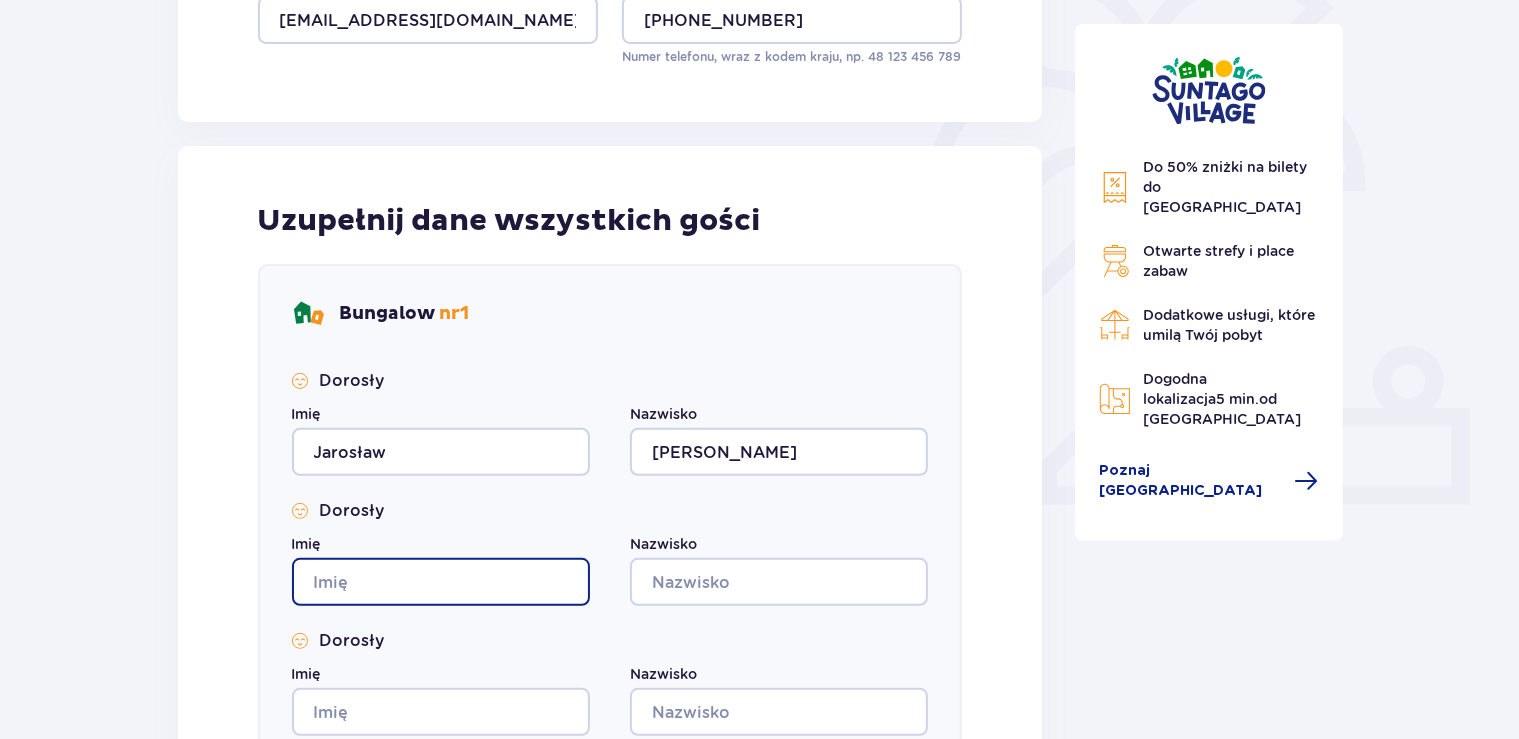 click on "Imię" at bounding box center [441, 582] 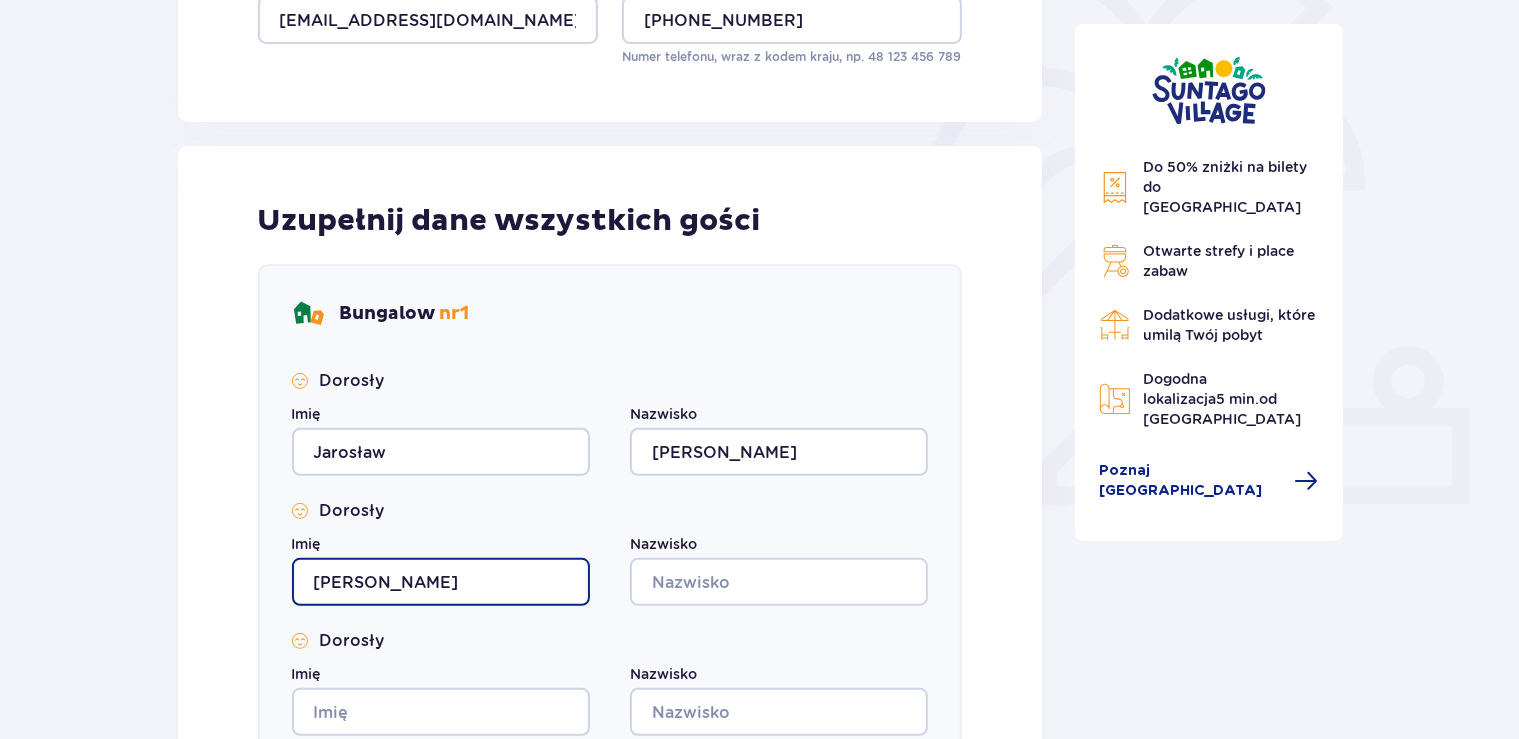 type on "Agnieszka" 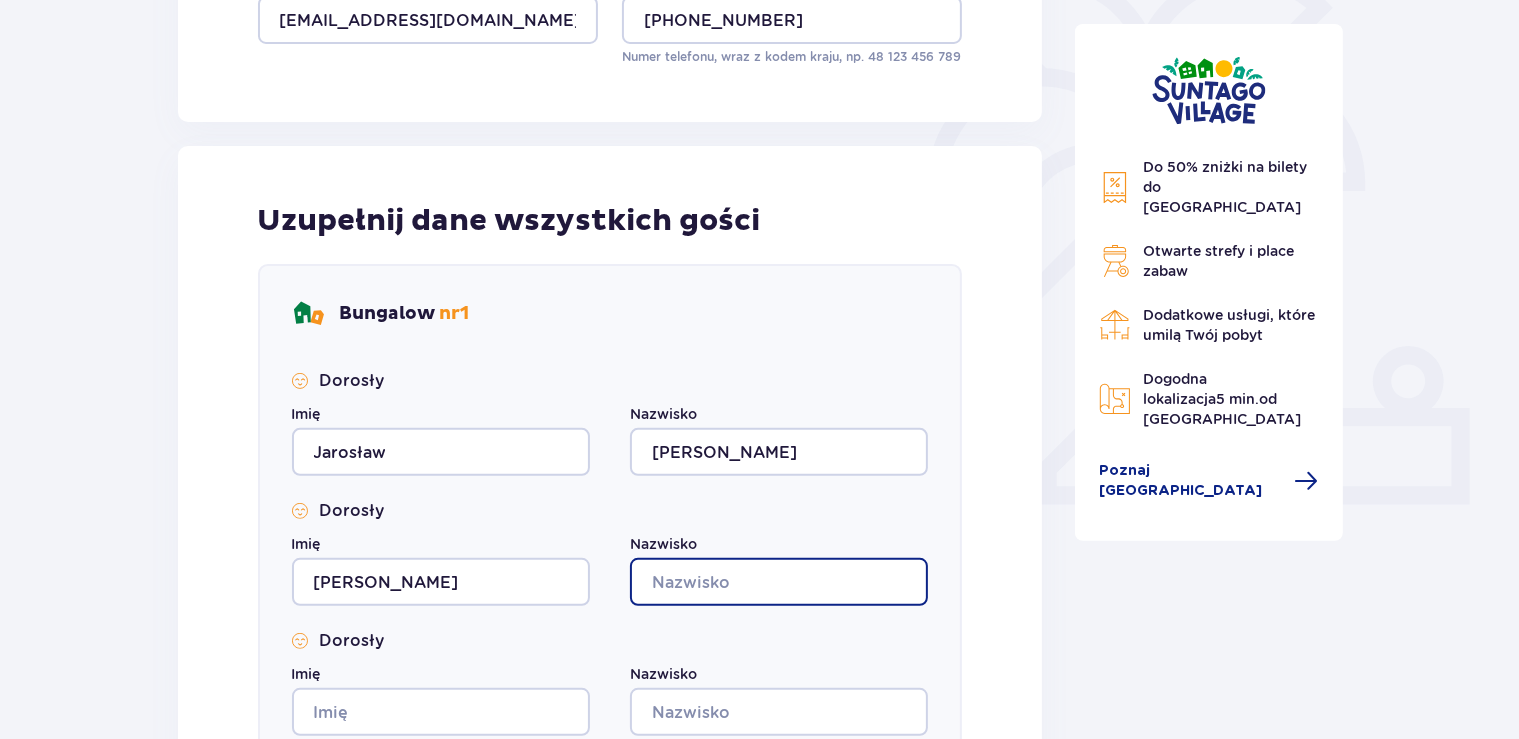 click on "Nazwisko" at bounding box center (779, 582) 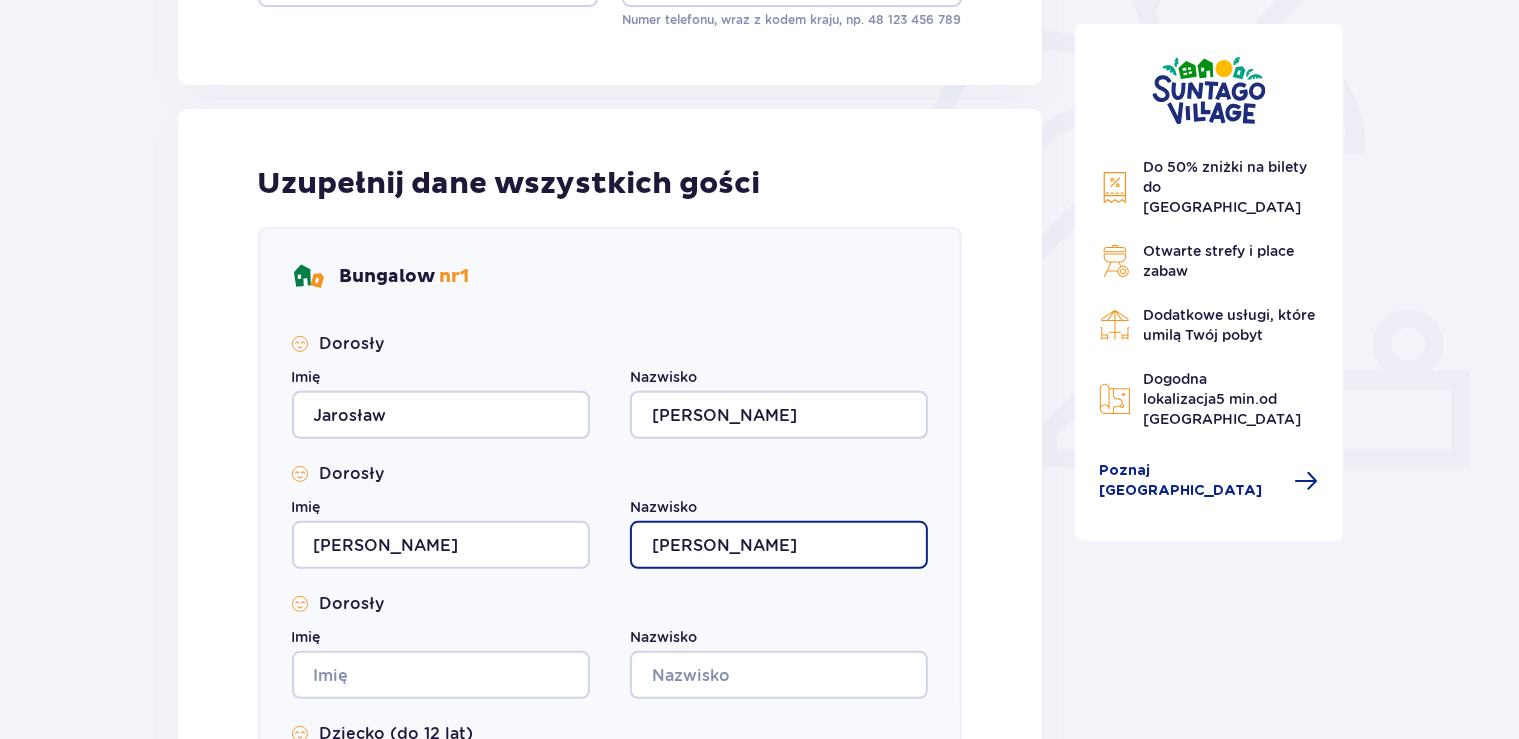 scroll, scrollTop: 739, scrollLeft: 0, axis: vertical 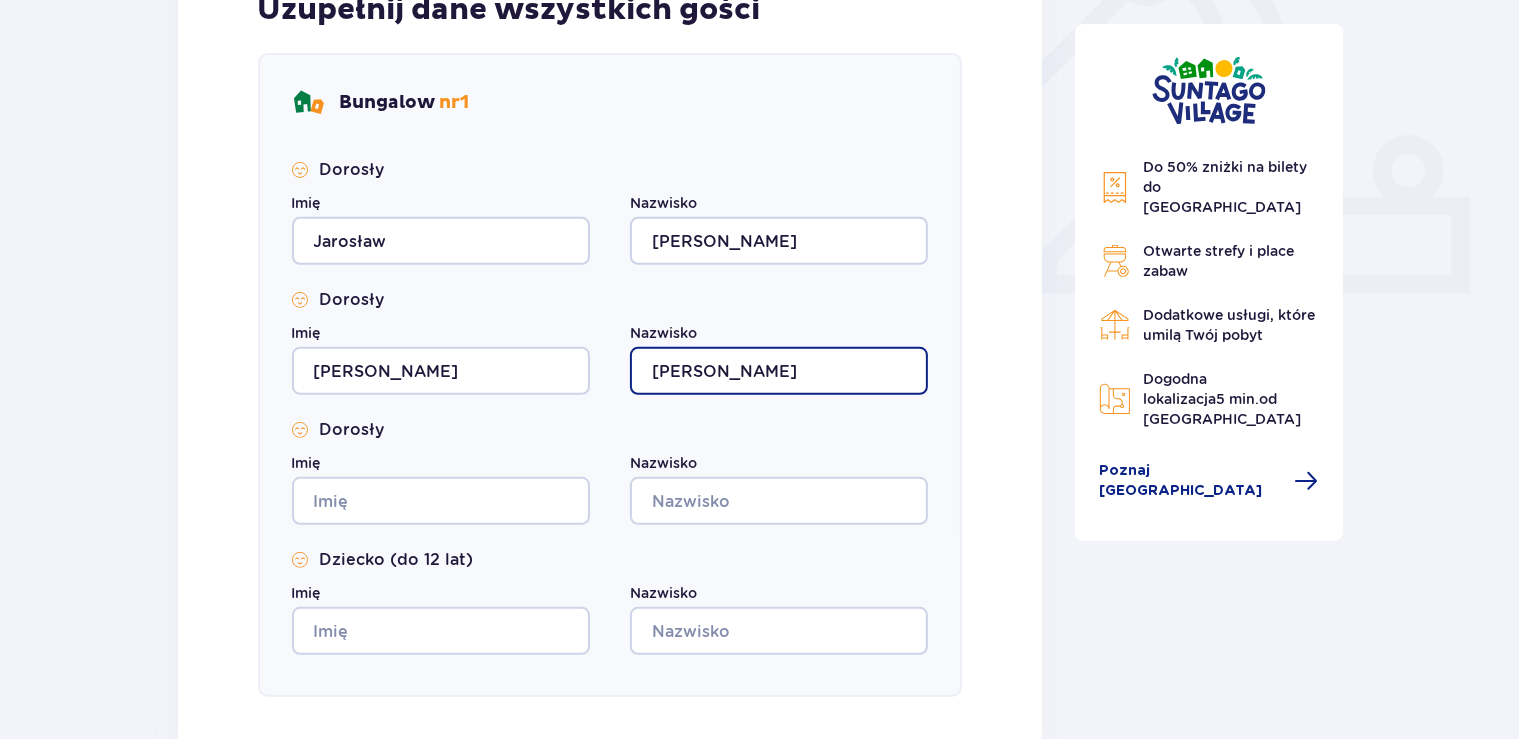type on "Zdanowicz" 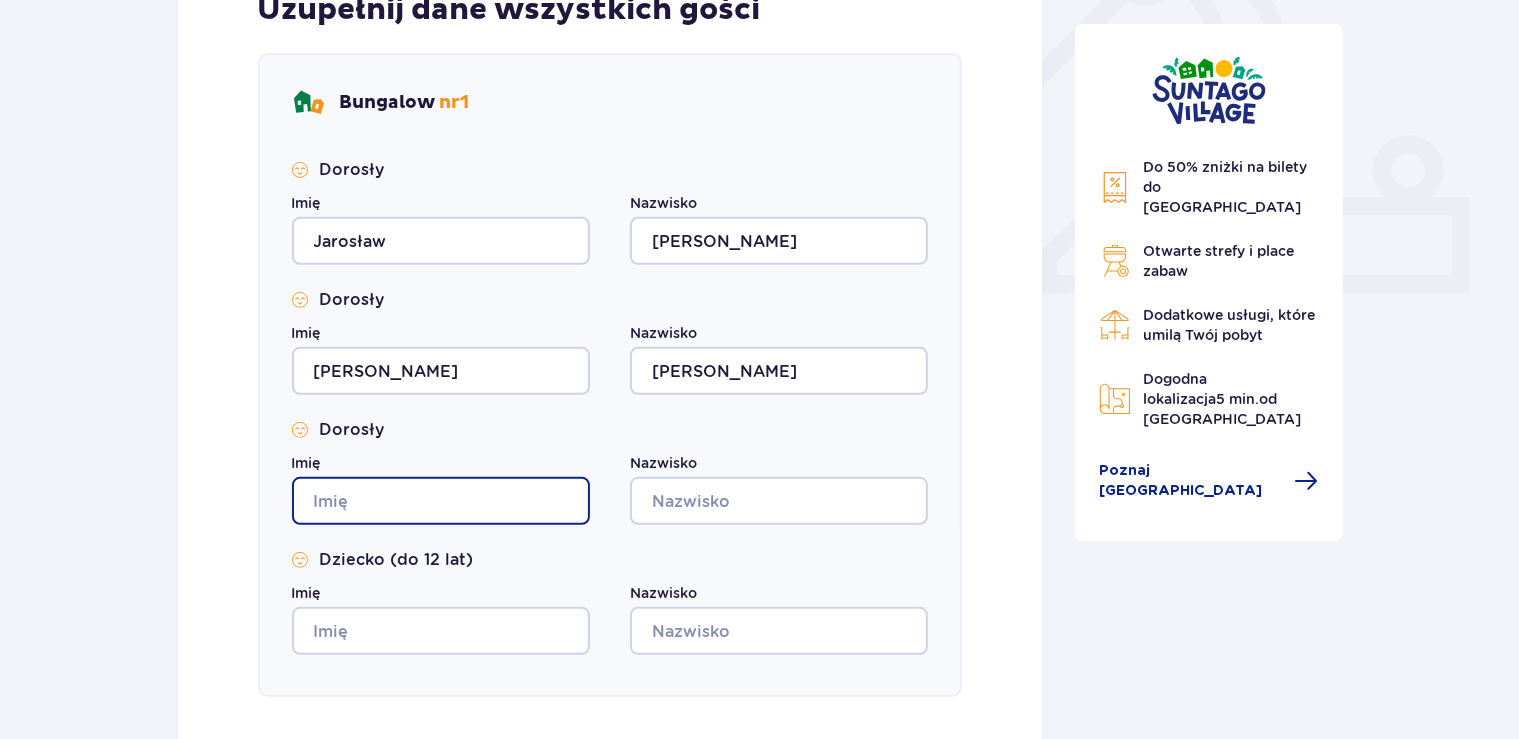 click on "Imię" at bounding box center (441, 501) 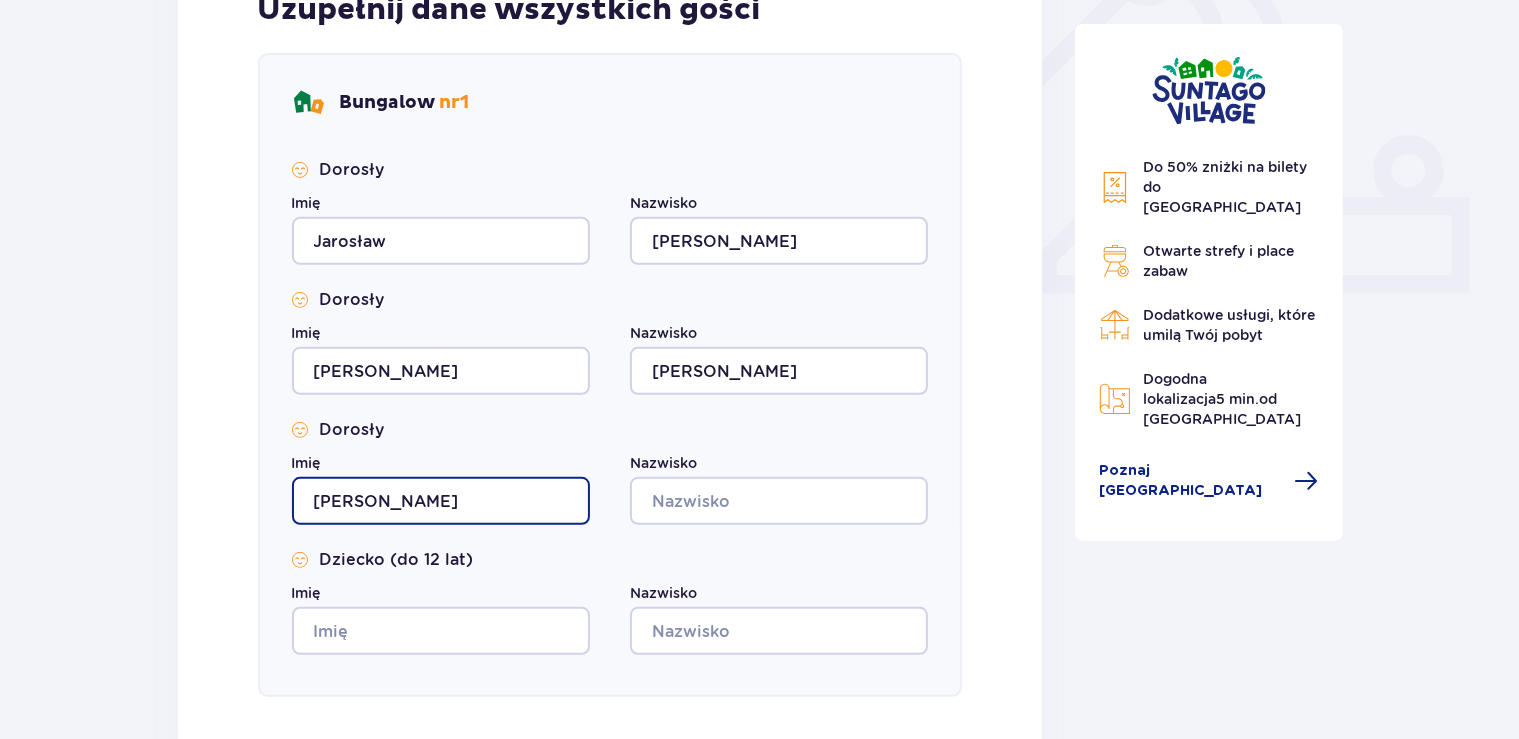 type on "Gabriel" 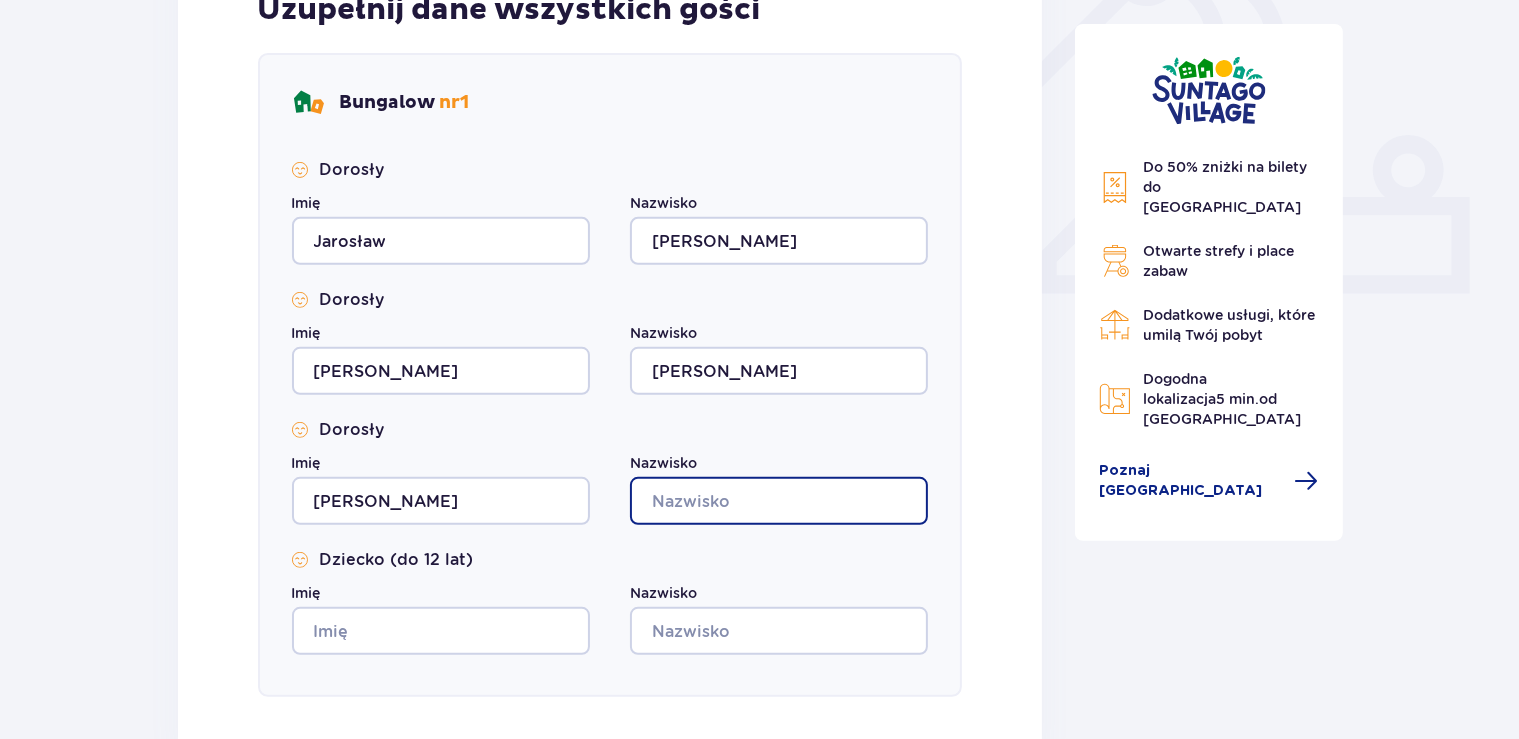 click on "Nazwisko" at bounding box center (779, 501) 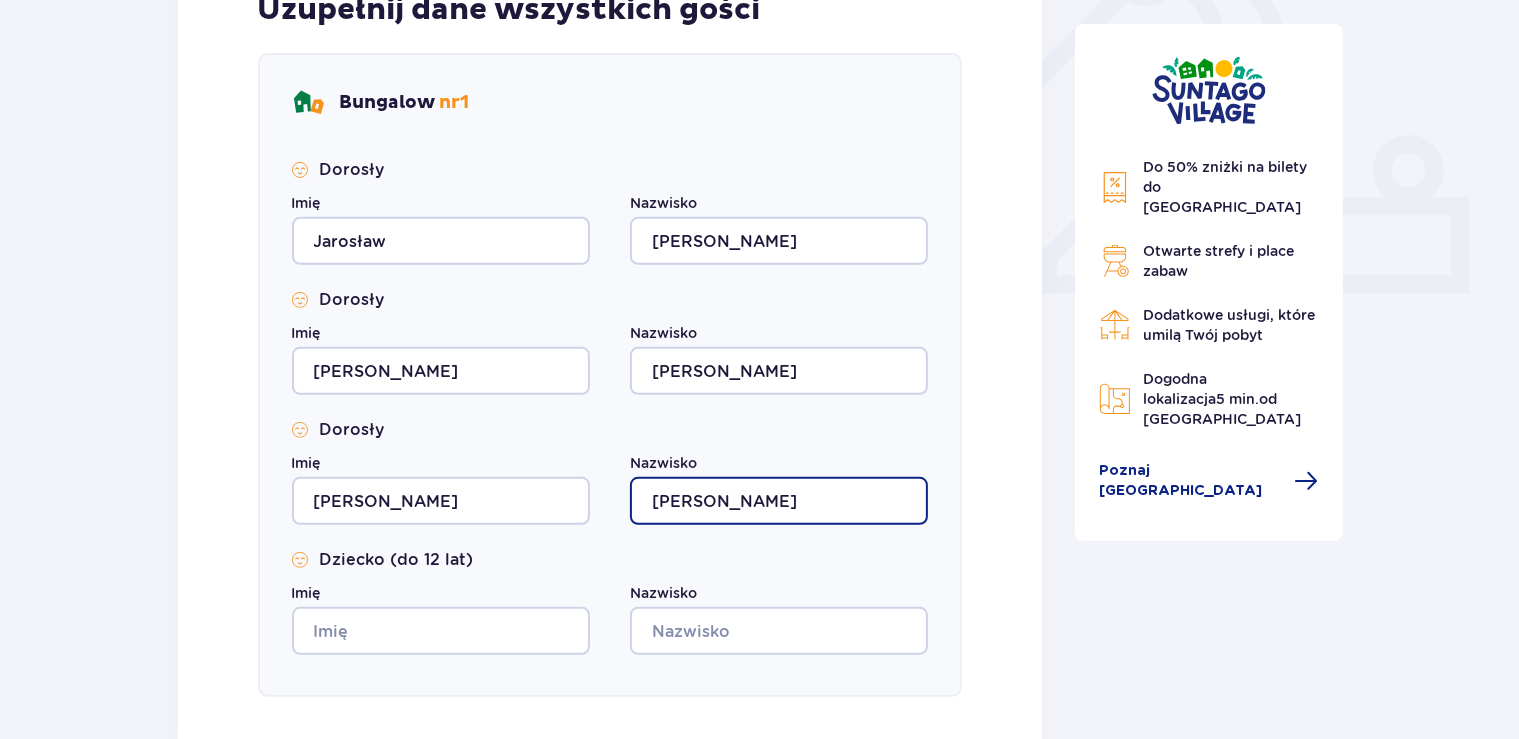type on "Zdanowicz" 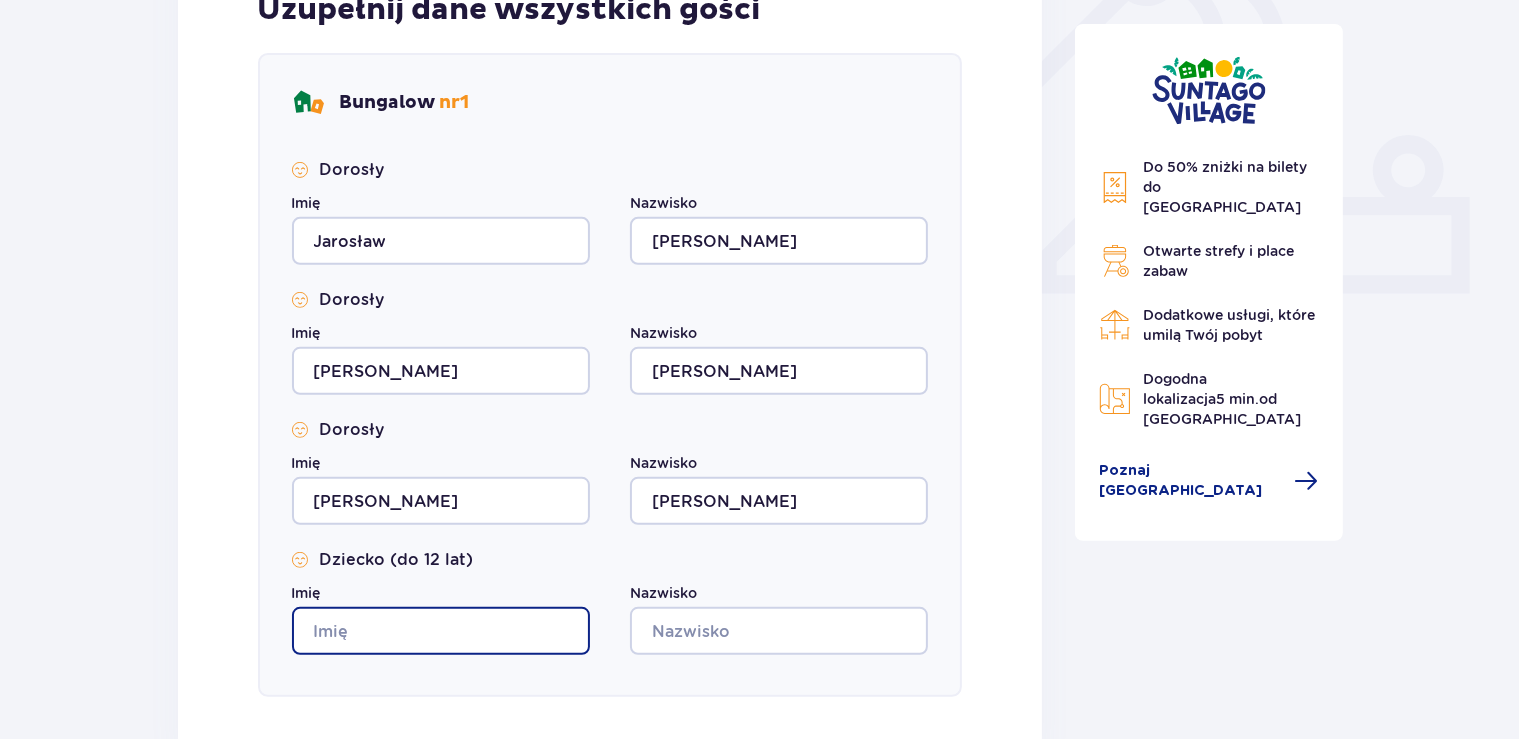drag, startPoint x: 358, startPoint y: 626, endPoint x: 368, endPoint y: 624, distance: 10.198039 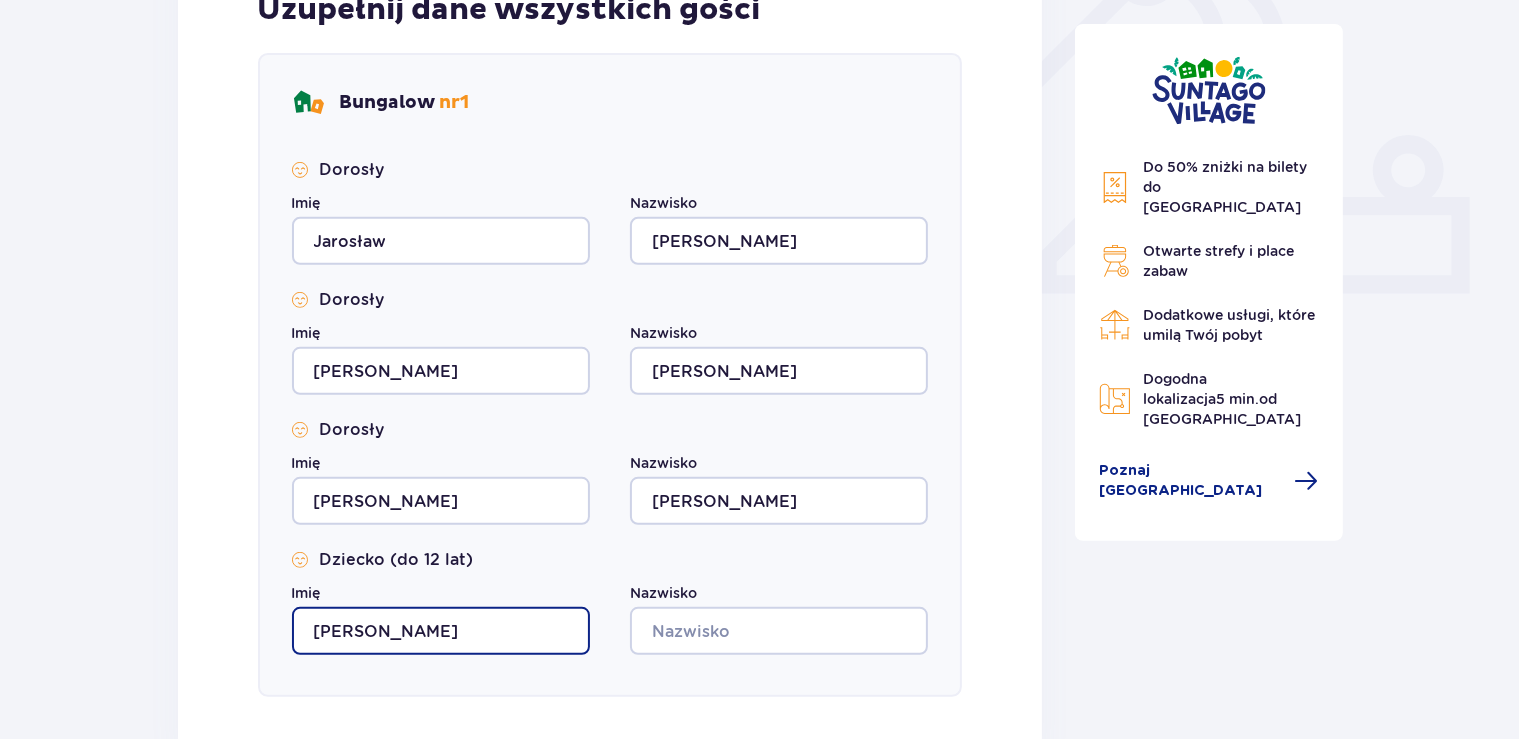type on "Jakub" 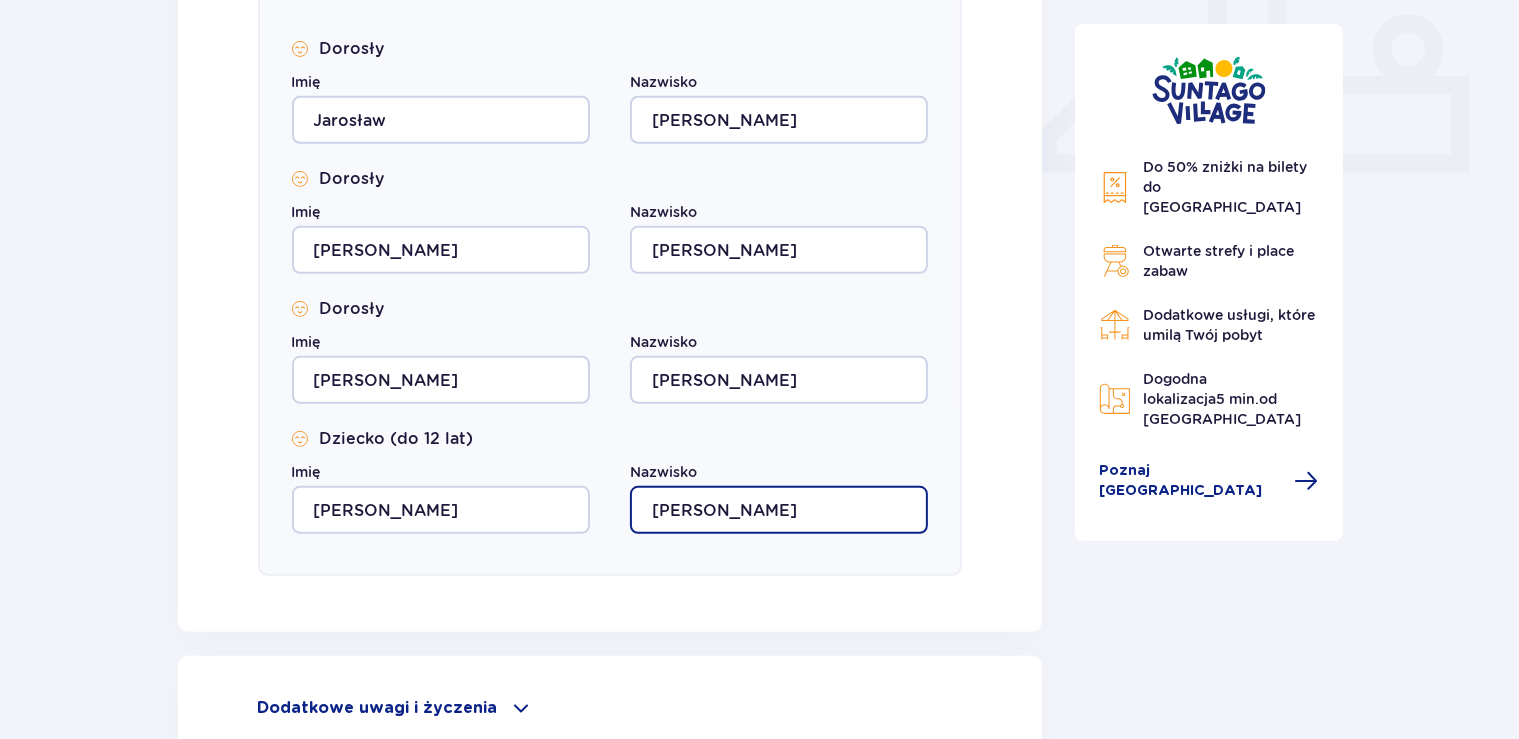 scroll, scrollTop: 1056, scrollLeft: 0, axis: vertical 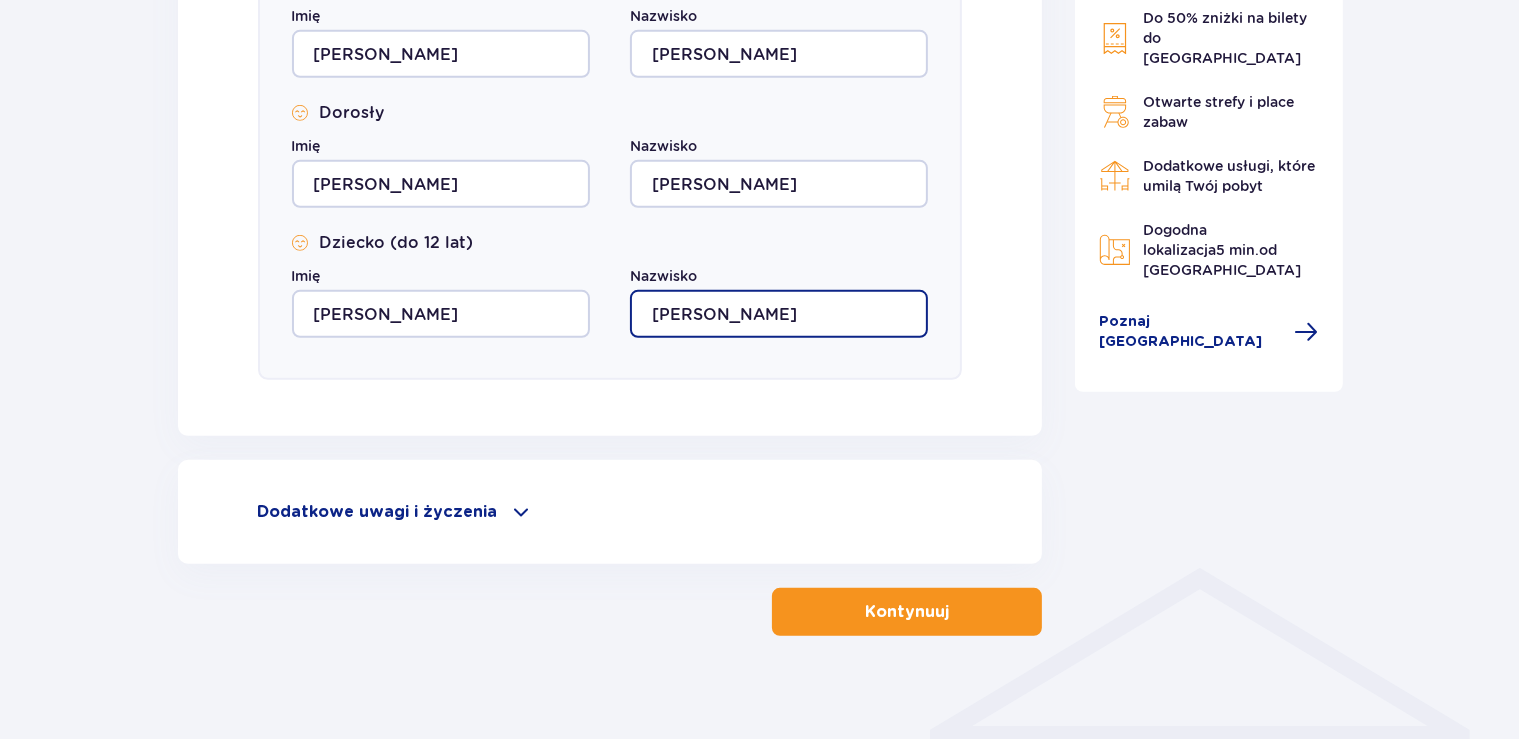 type on "Zdanowicz" 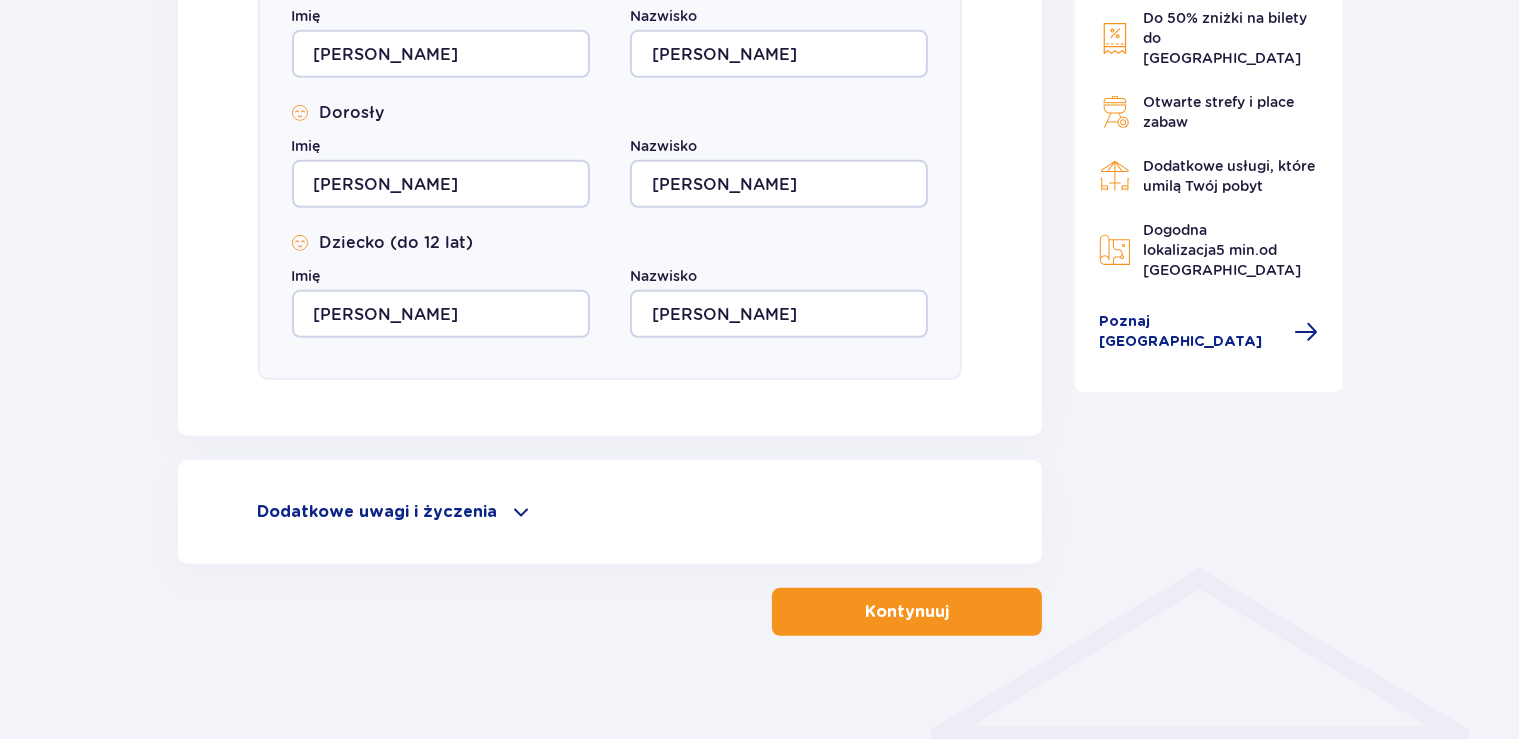 click at bounding box center (522, 512) 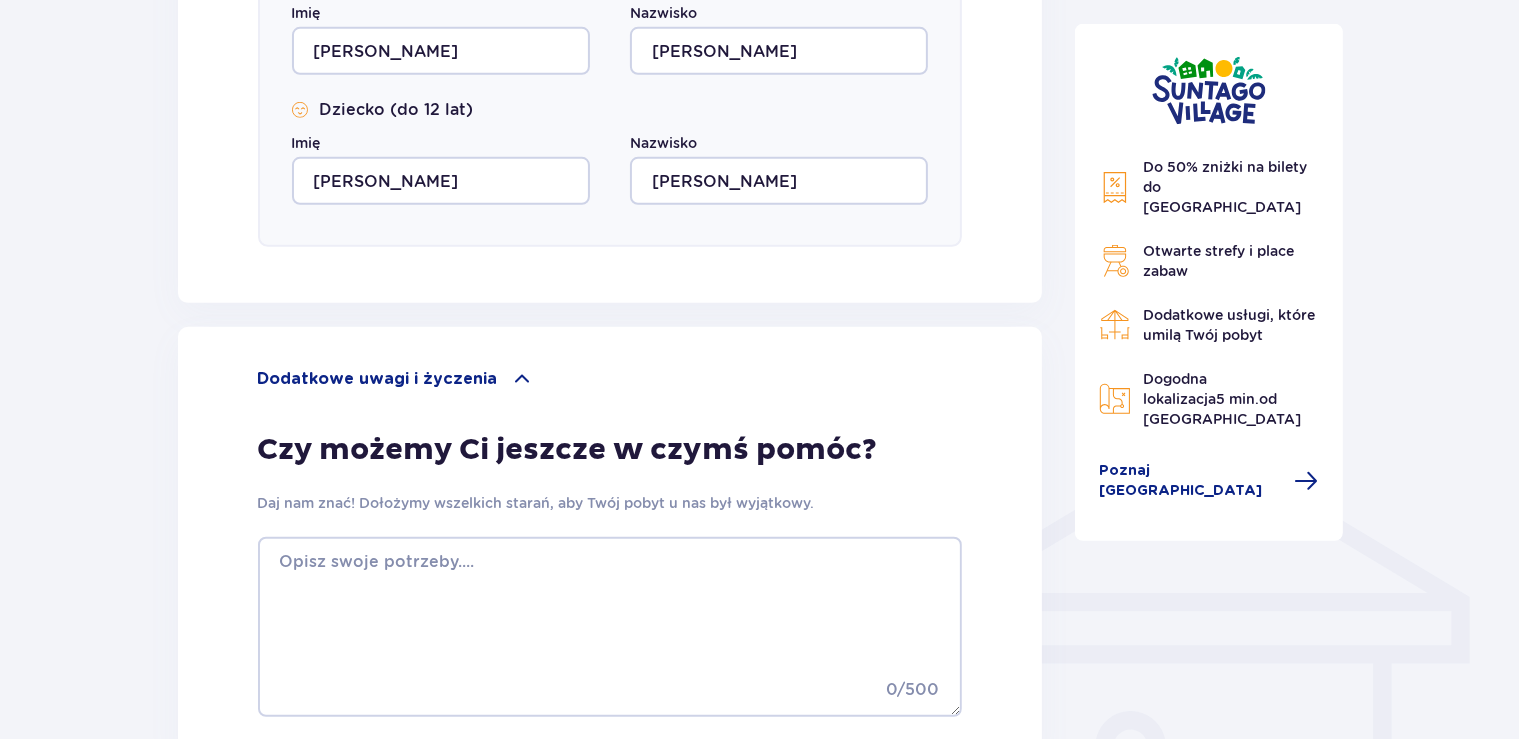 scroll, scrollTop: 1372, scrollLeft: 0, axis: vertical 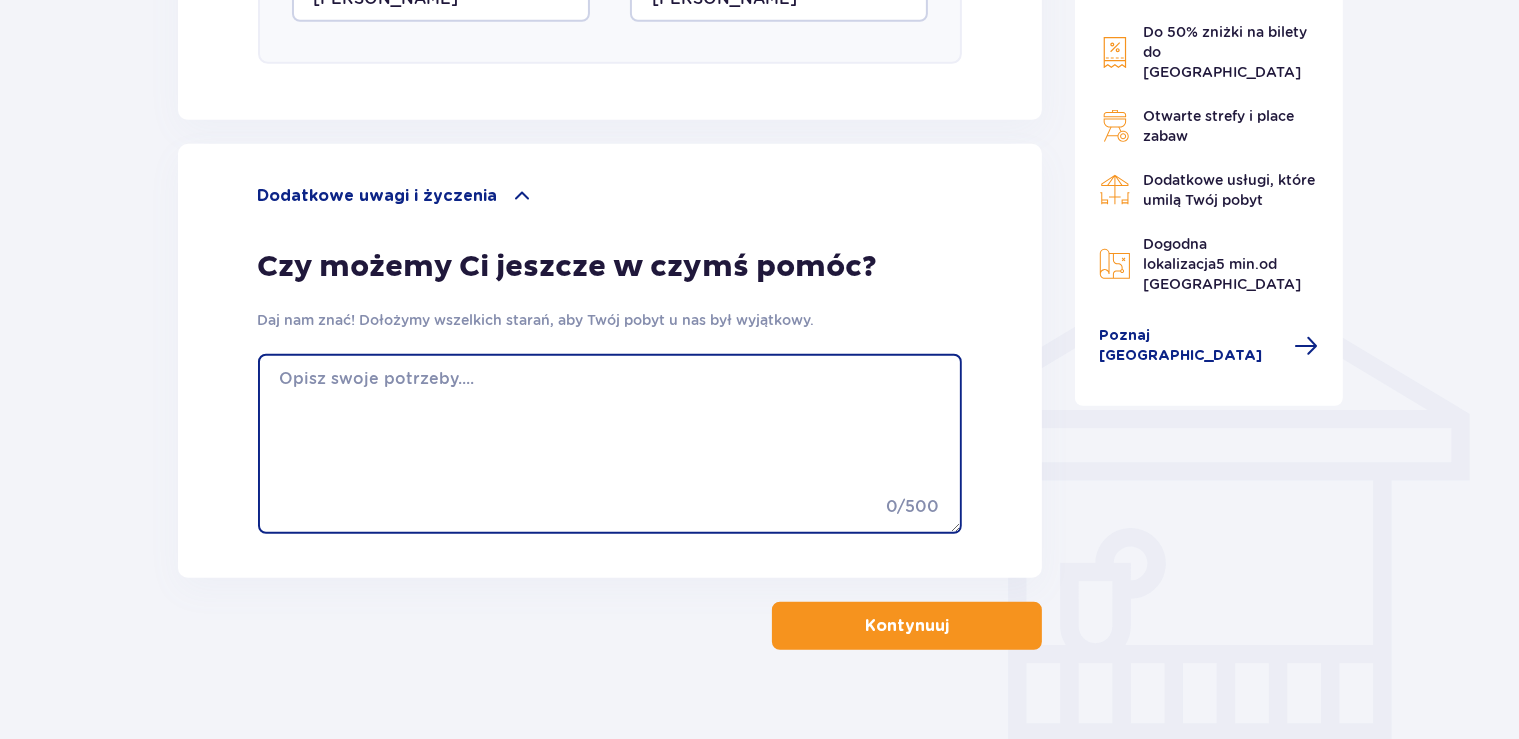 click at bounding box center (610, 444) 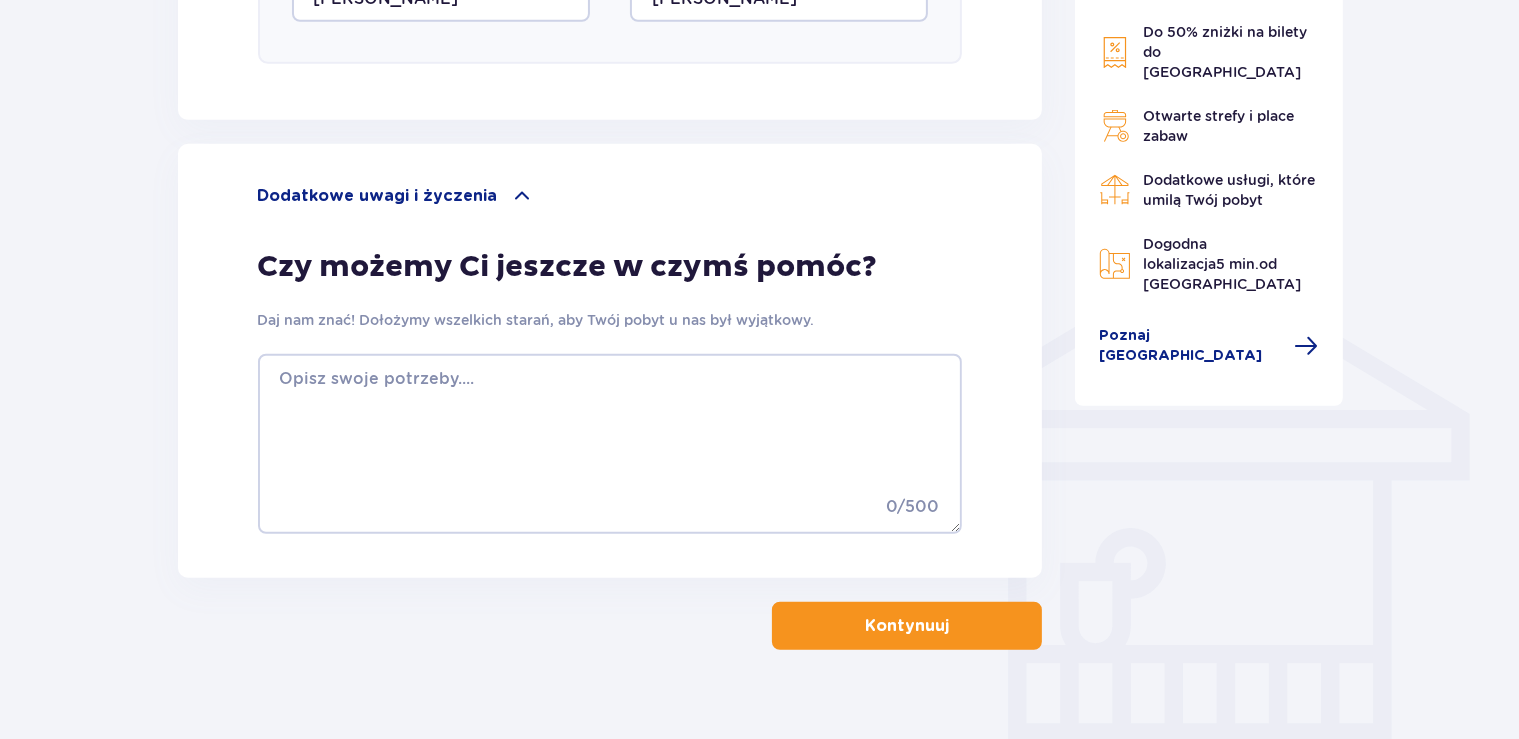 drag, startPoint x: 907, startPoint y: 625, endPoint x: 880, endPoint y: 618, distance: 27.89265 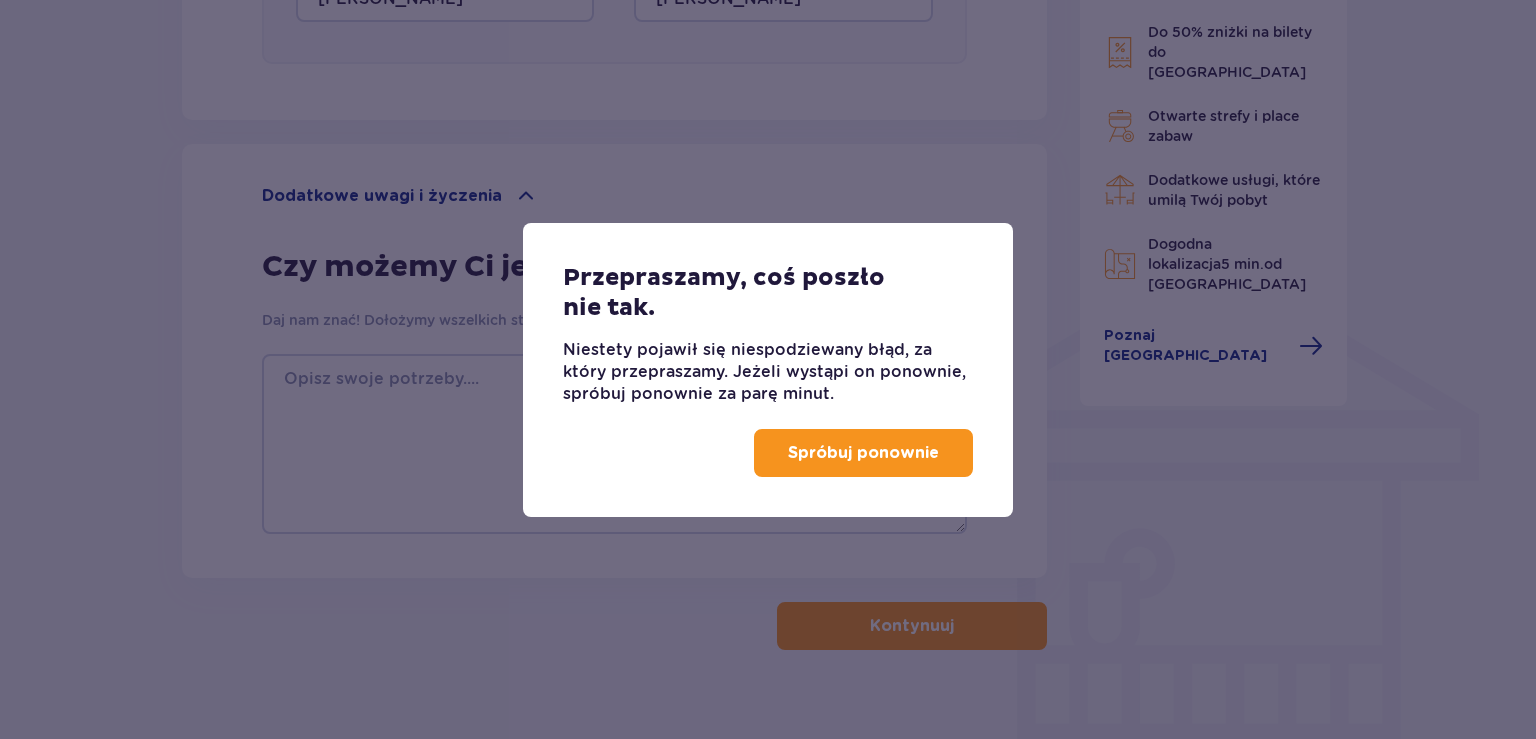 drag, startPoint x: 833, startPoint y: 454, endPoint x: 792, endPoint y: 442, distance: 42.72002 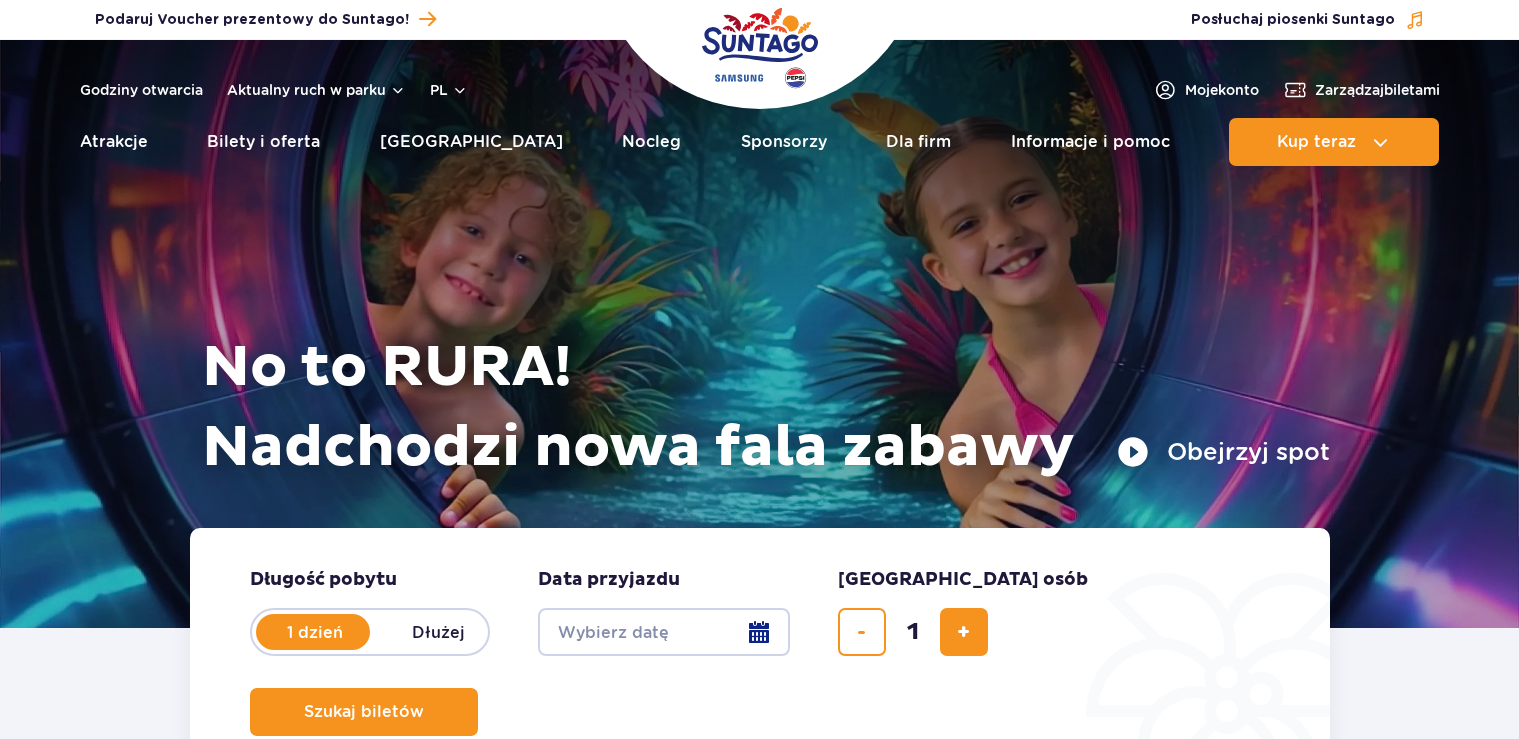 scroll, scrollTop: 0, scrollLeft: 0, axis: both 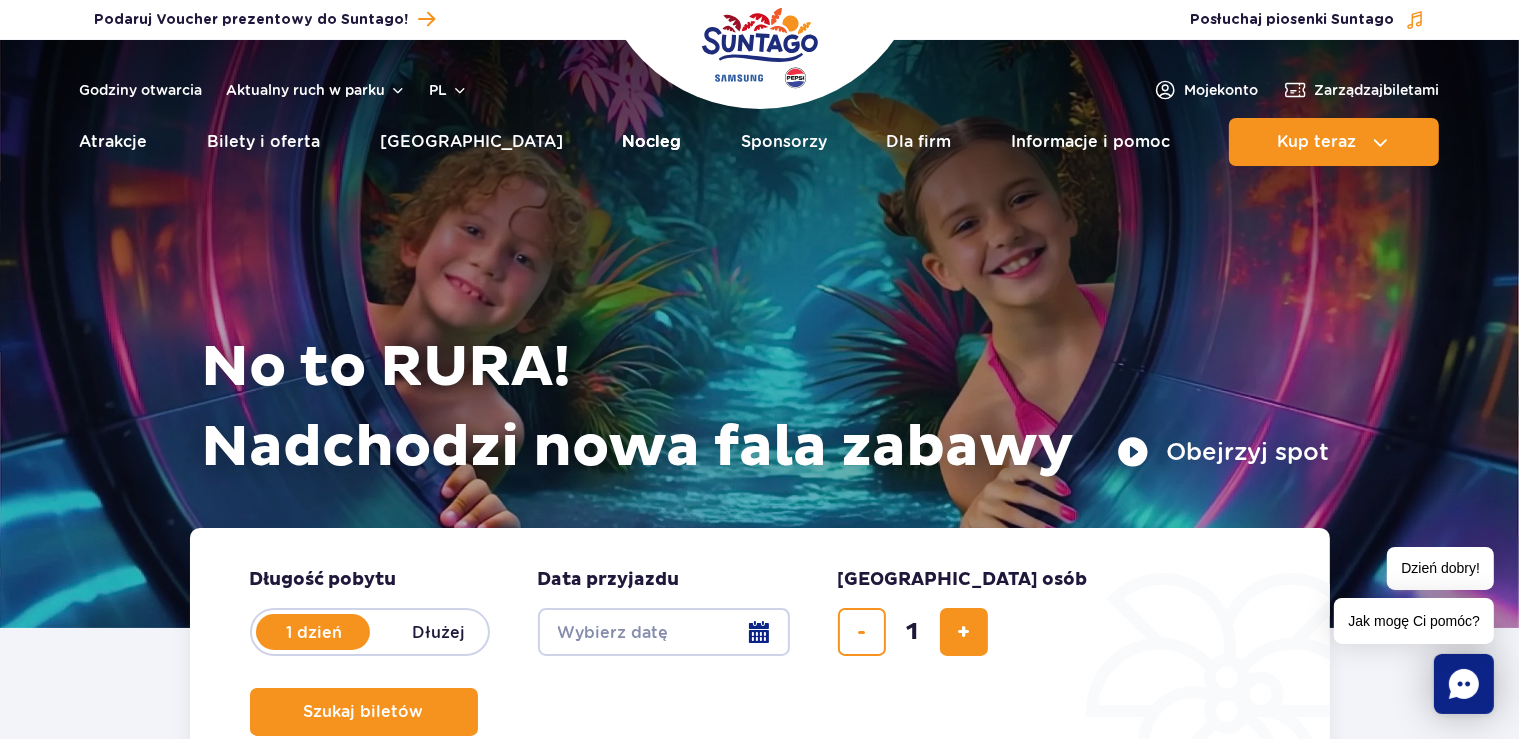 click on "Nocleg" at bounding box center [651, 142] 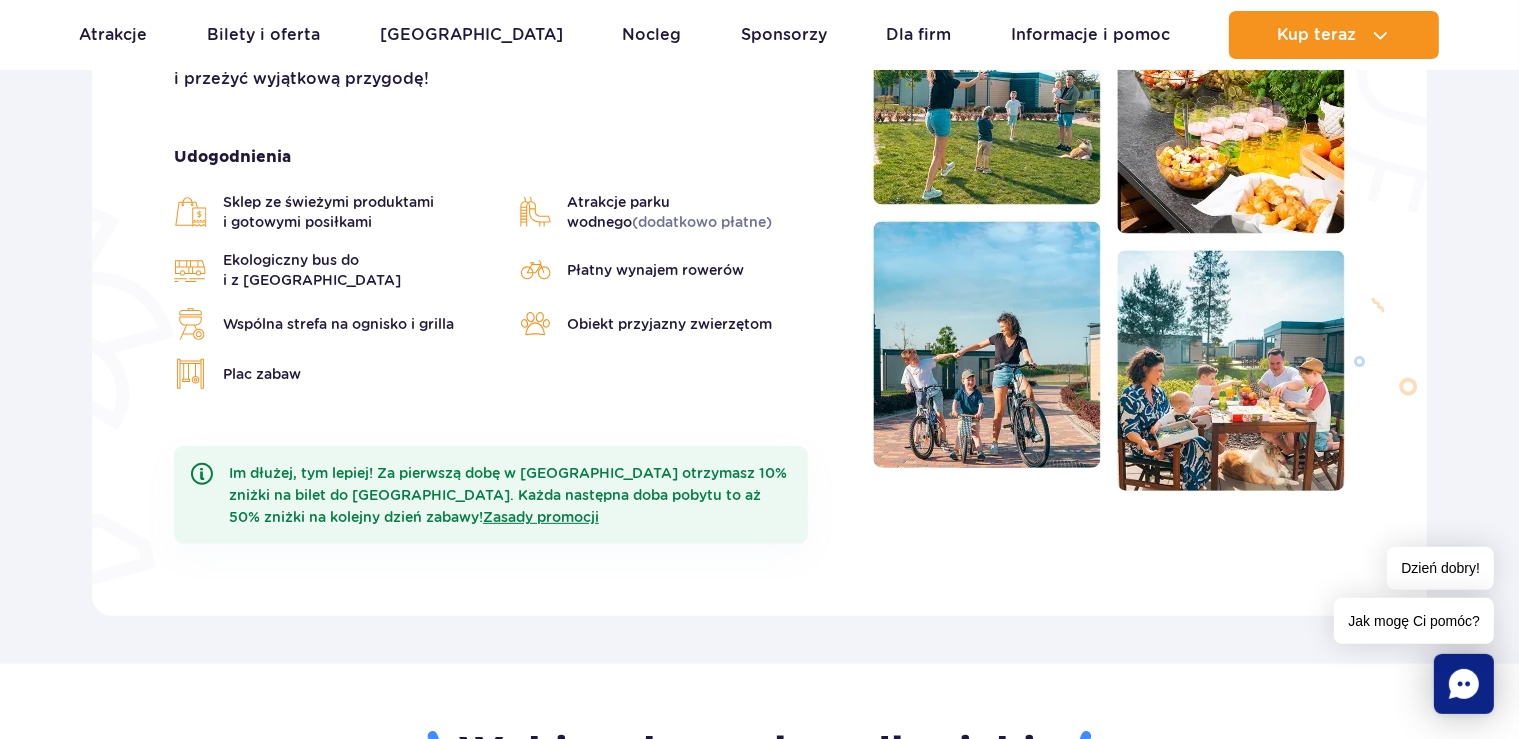 scroll, scrollTop: 739, scrollLeft: 0, axis: vertical 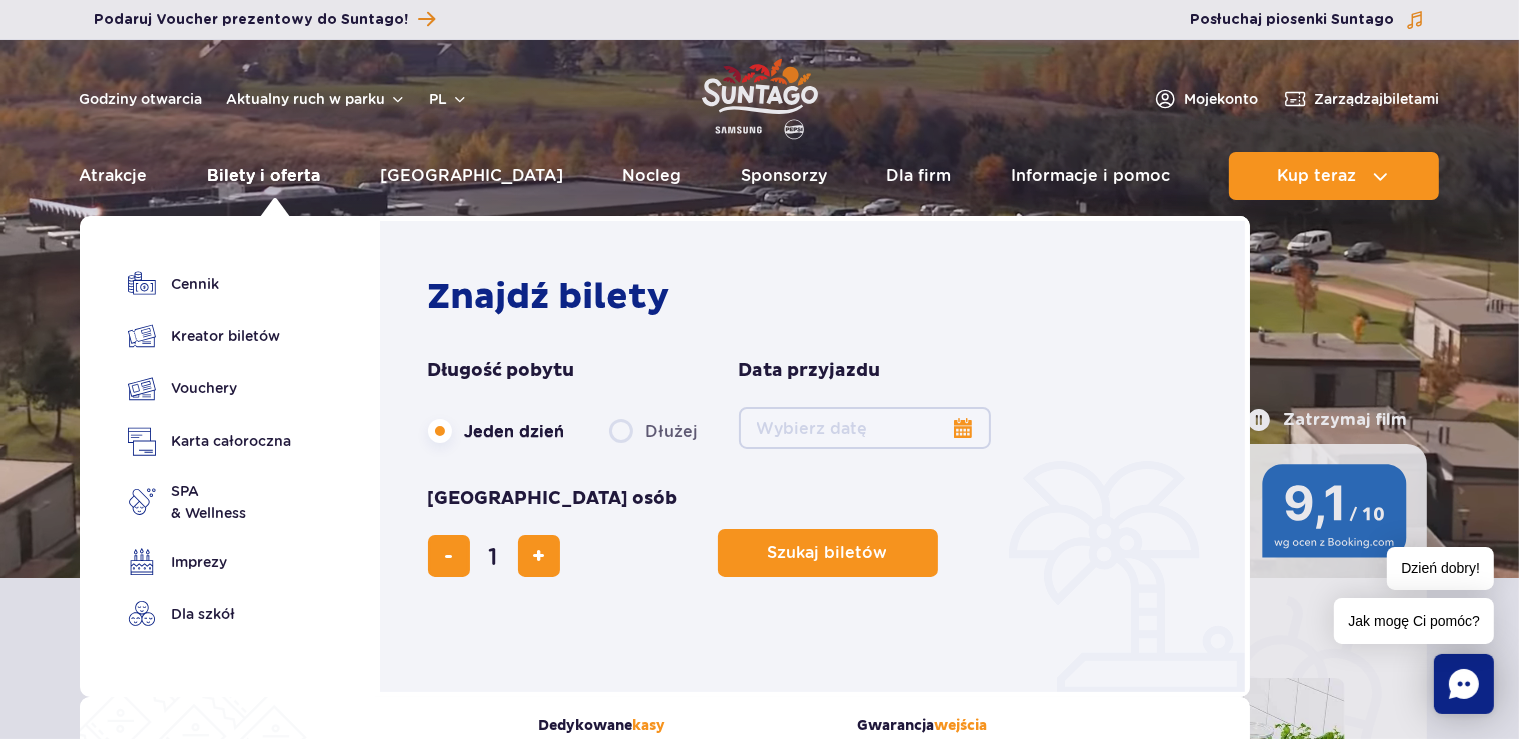 click on "Bilety i oferta" at bounding box center (263, 176) 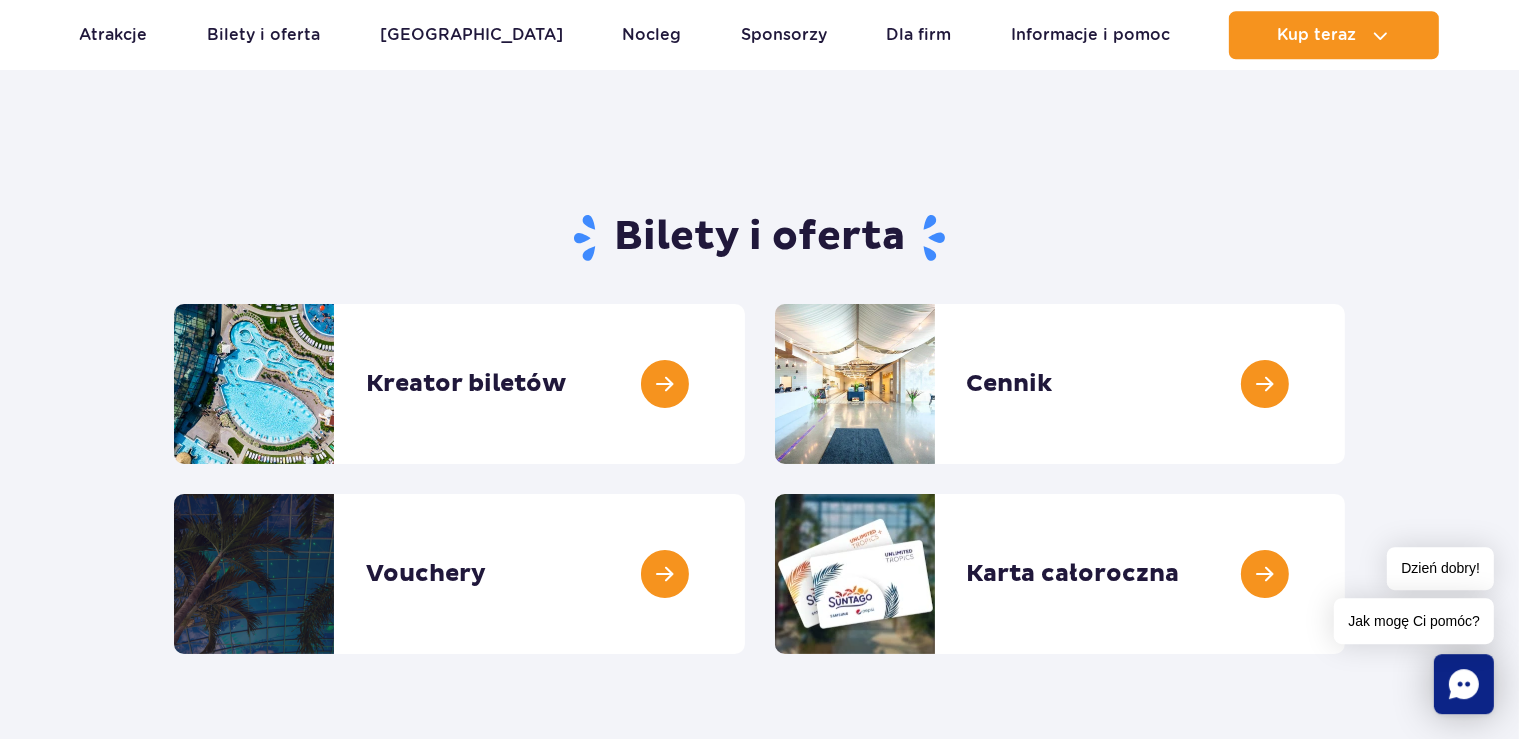 scroll, scrollTop: 105, scrollLeft: 0, axis: vertical 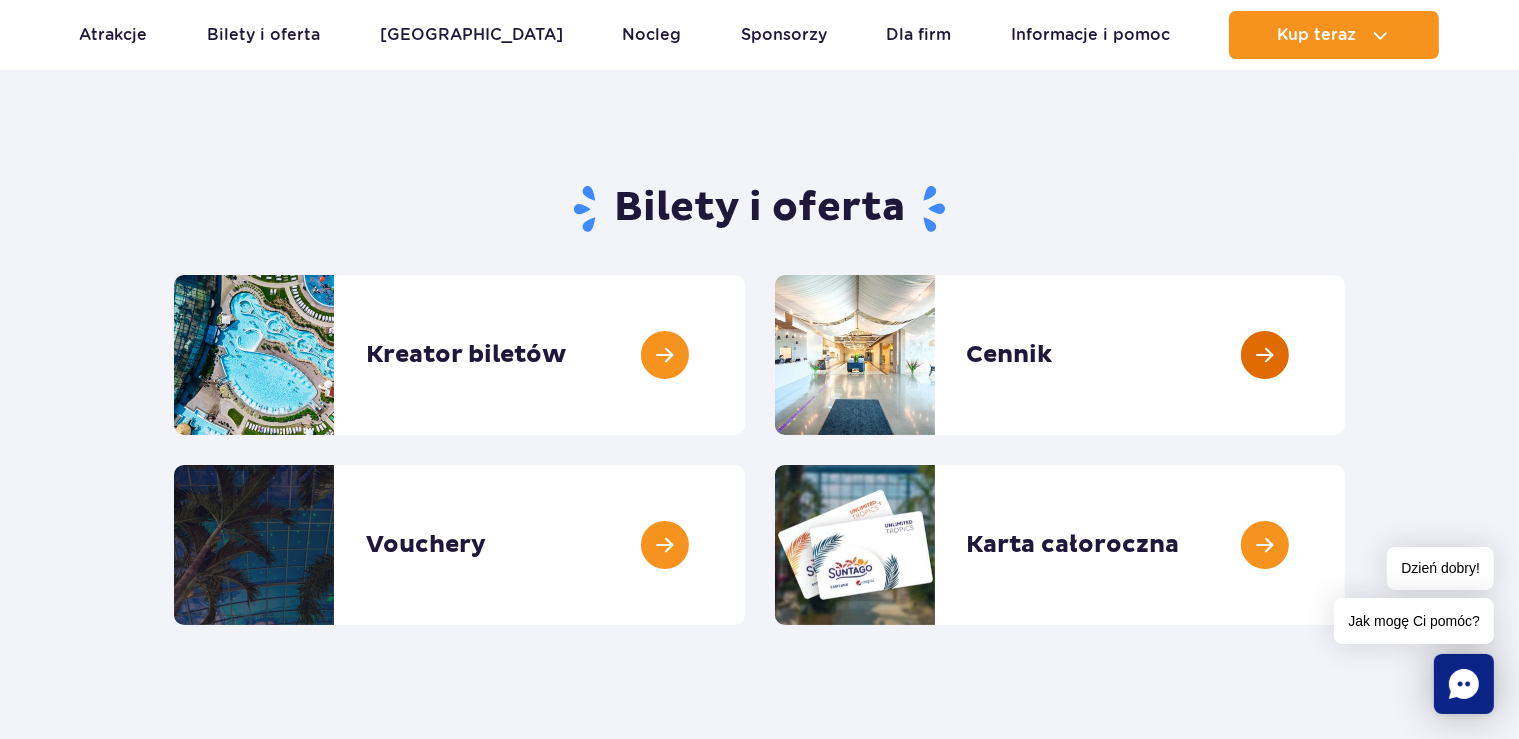 click at bounding box center (1345, 355) 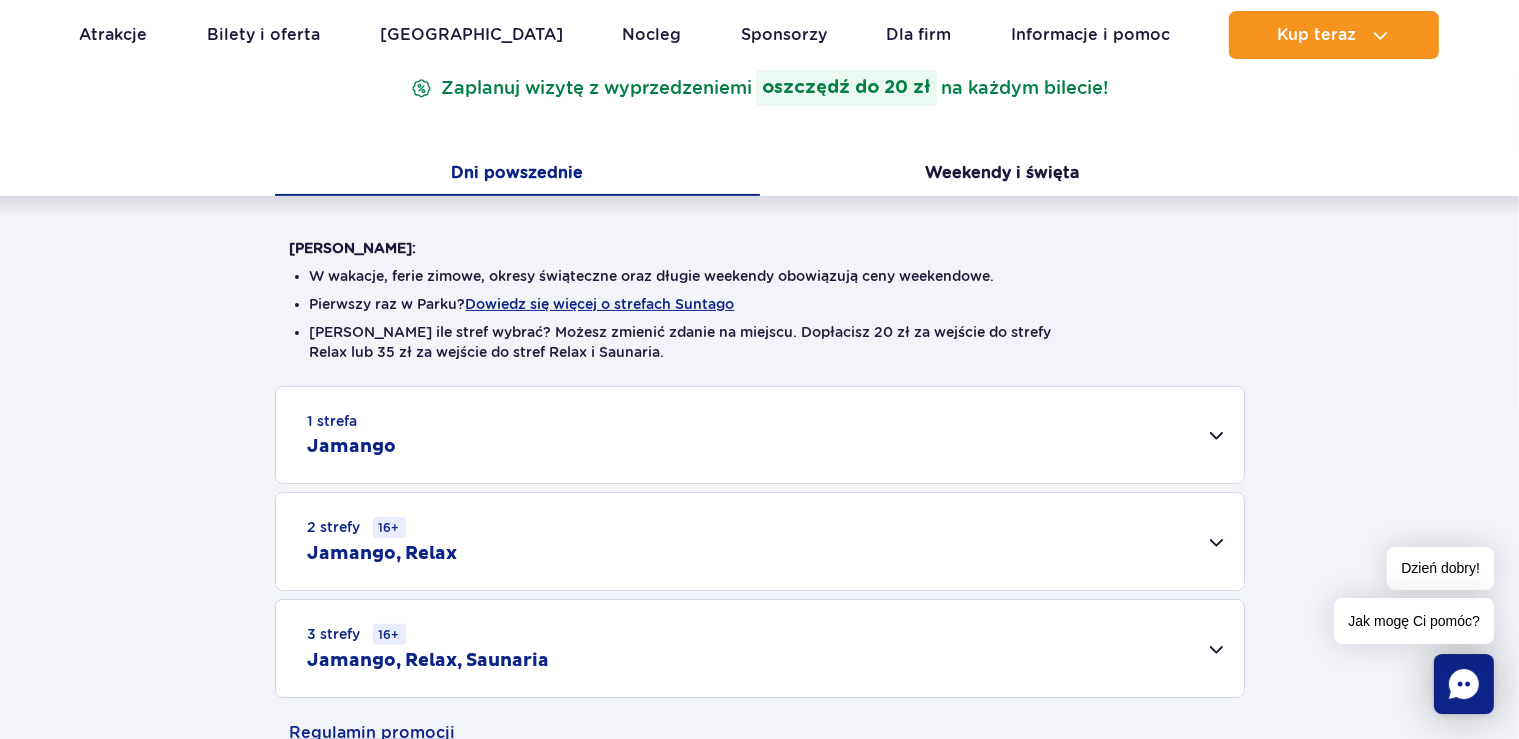 scroll, scrollTop: 422, scrollLeft: 0, axis: vertical 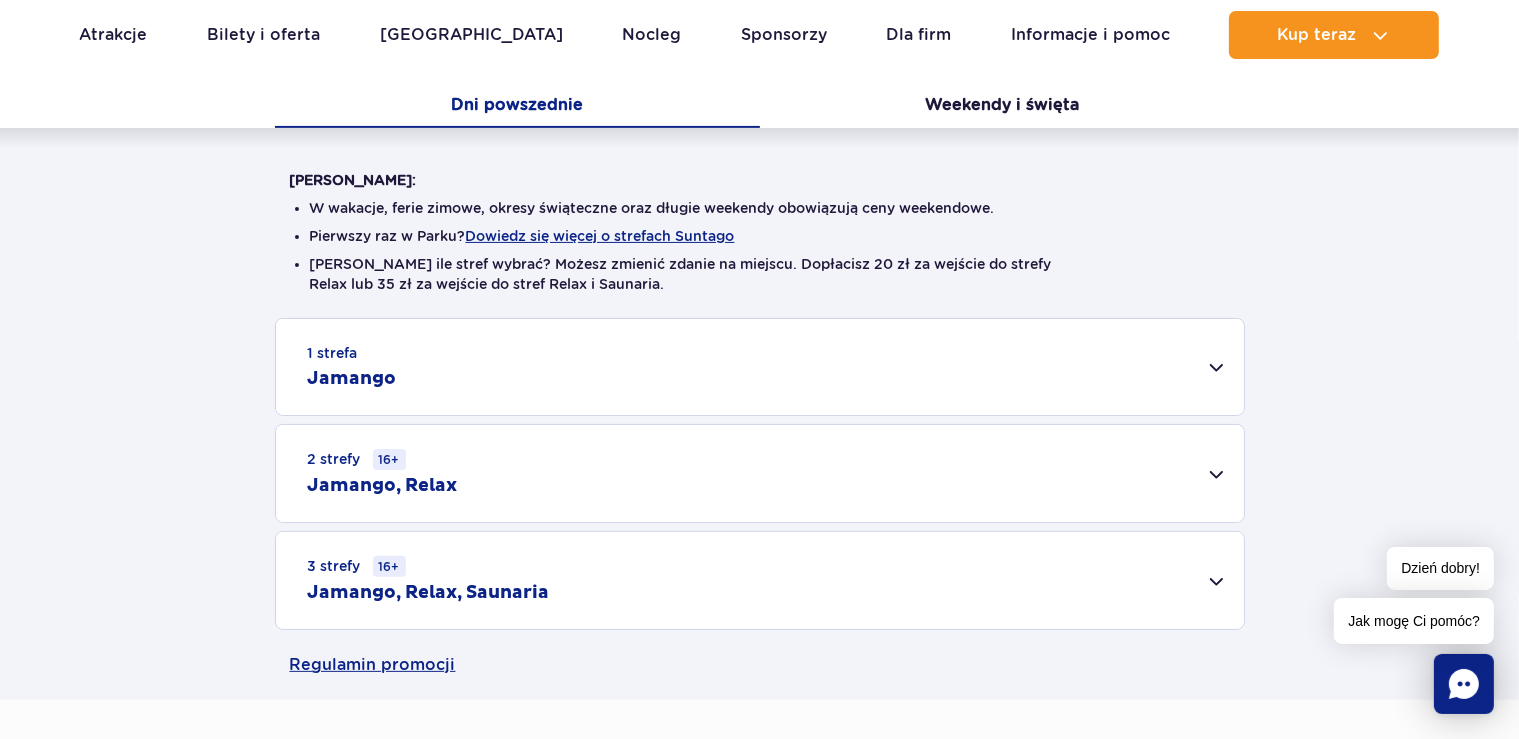 click on "1 strefa
Jamango" at bounding box center (760, 367) 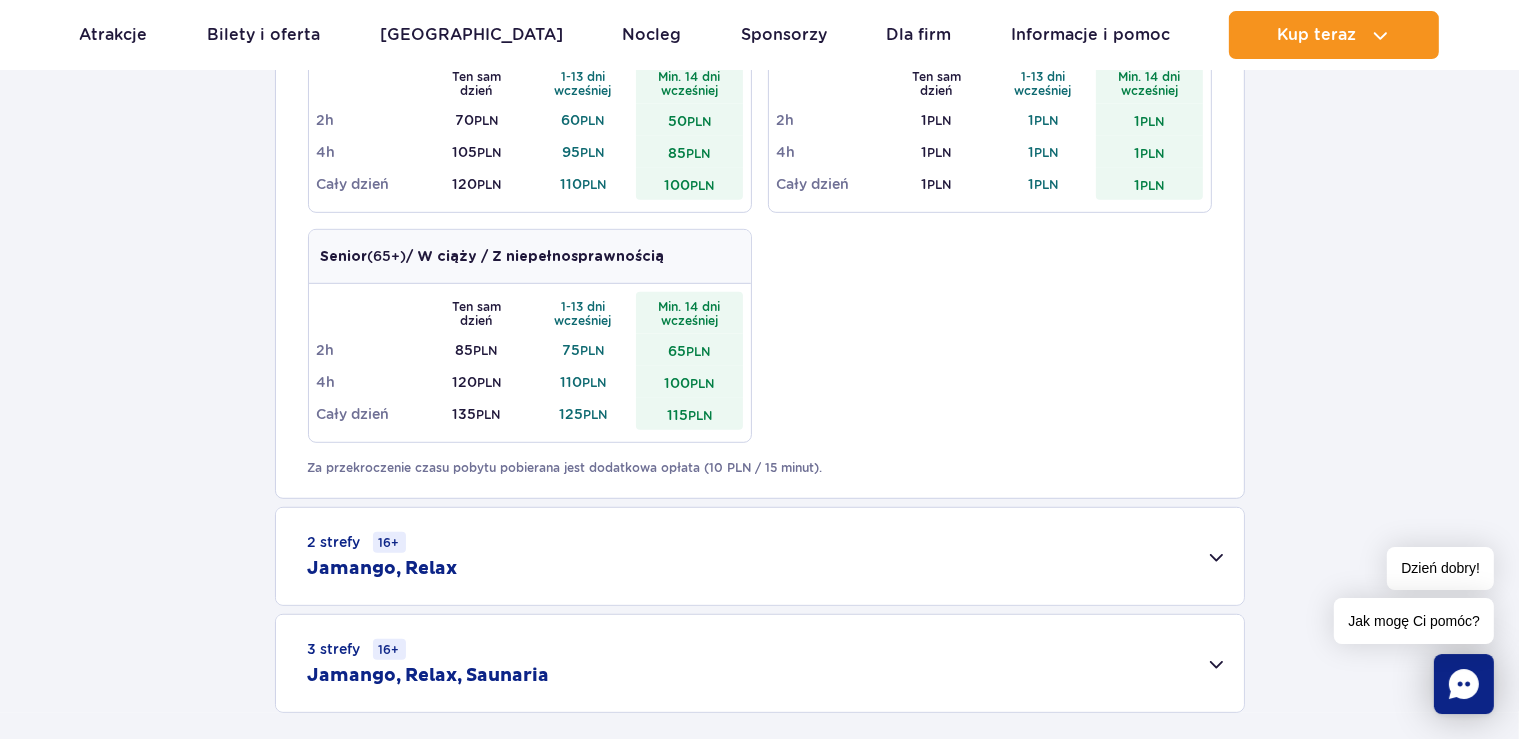 scroll, scrollTop: 1161, scrollLeft: 0, axis: vertical 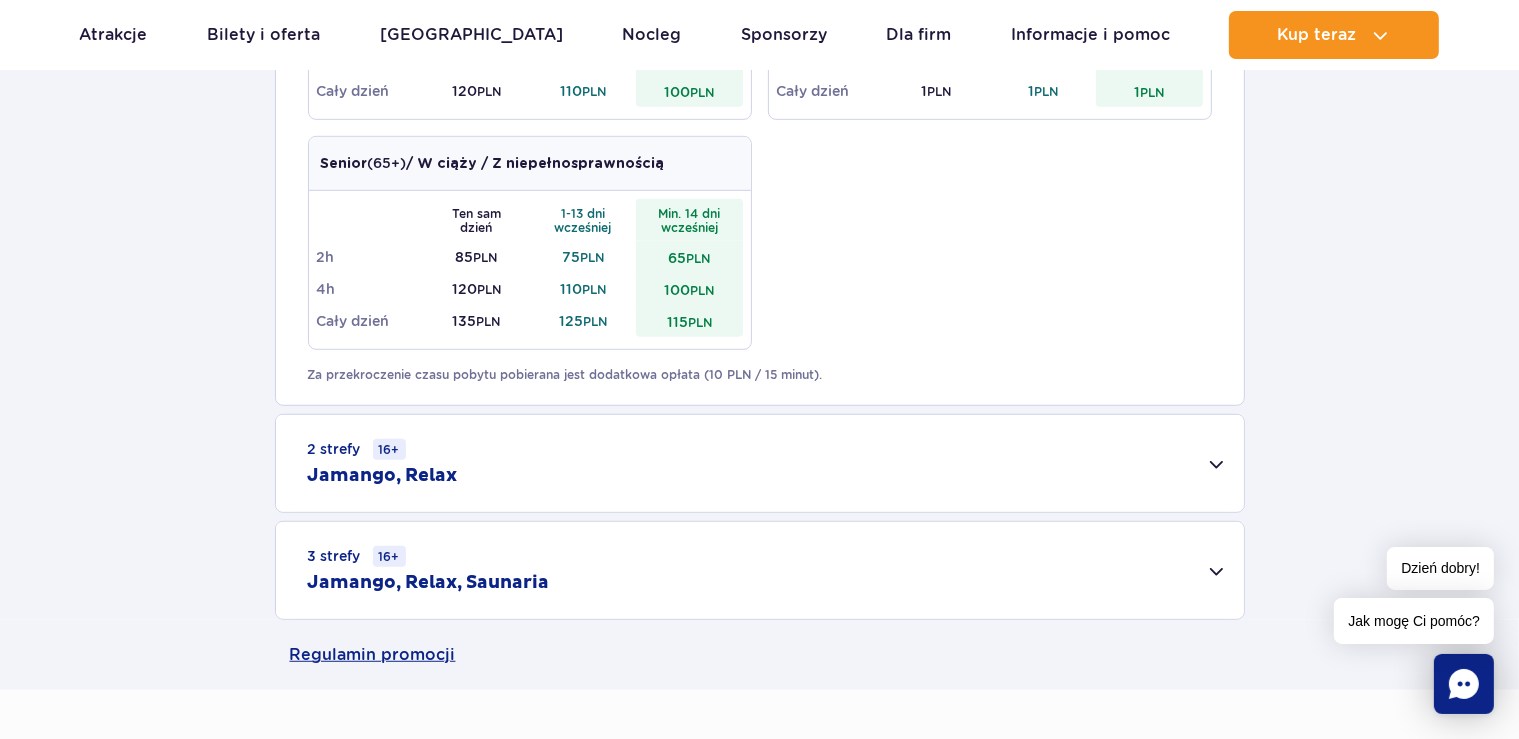 click on "2 strefy  16+
Jamango, Relax" at bounding box center [760, 463] 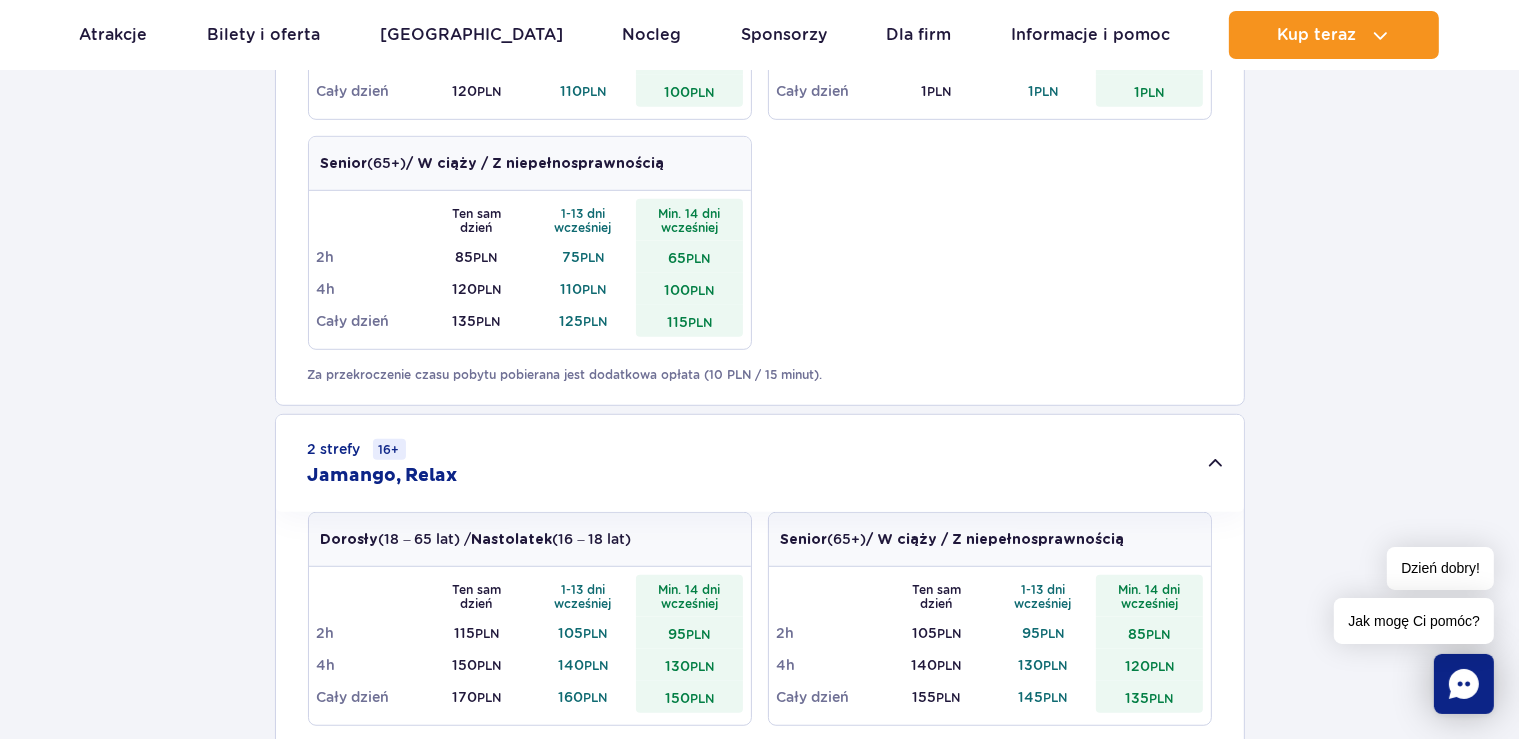 click on "2 strefy  16+
Jamango, Relax" at bounding box center [760, 463] 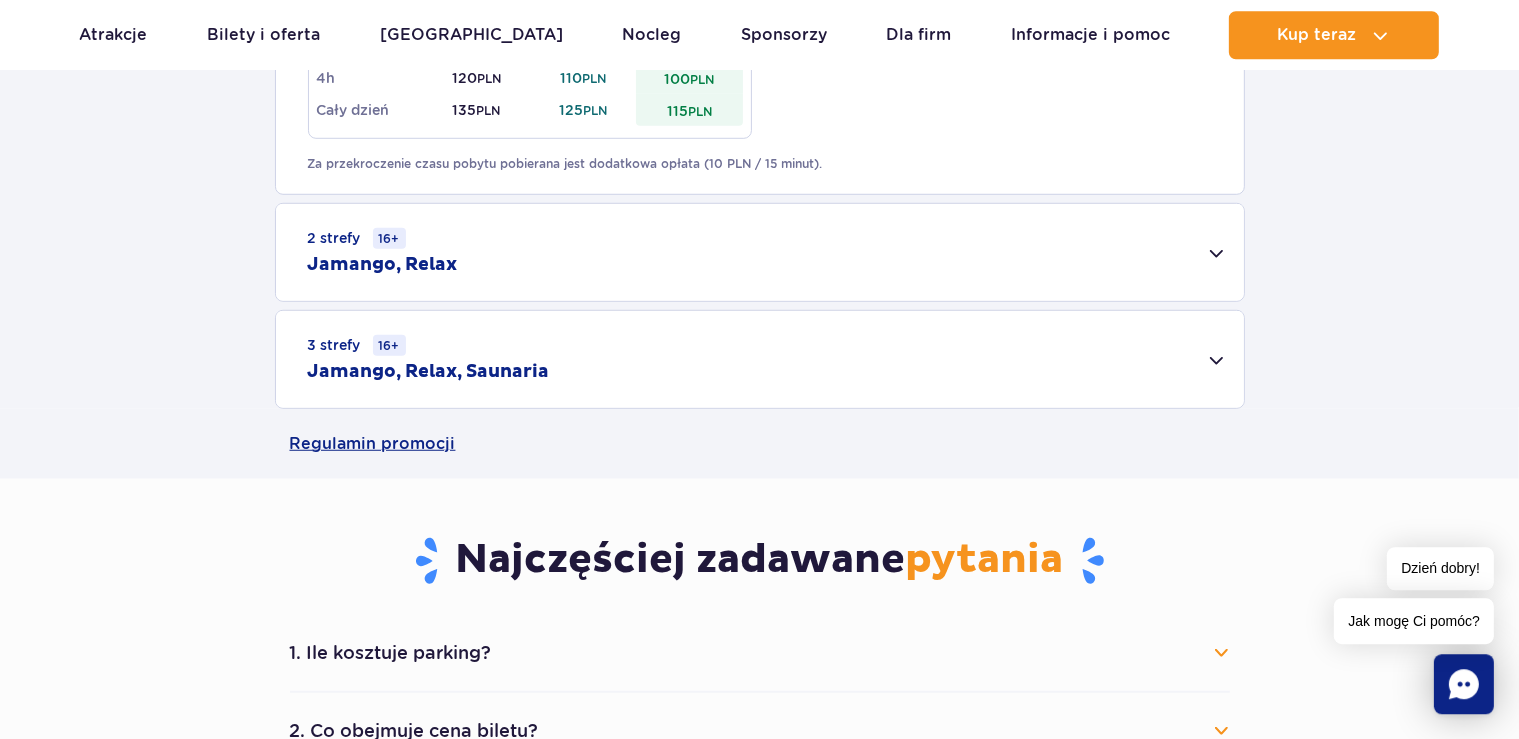 scroll, scrollTop: 1372, scrollLeft: 0, axis: vertical 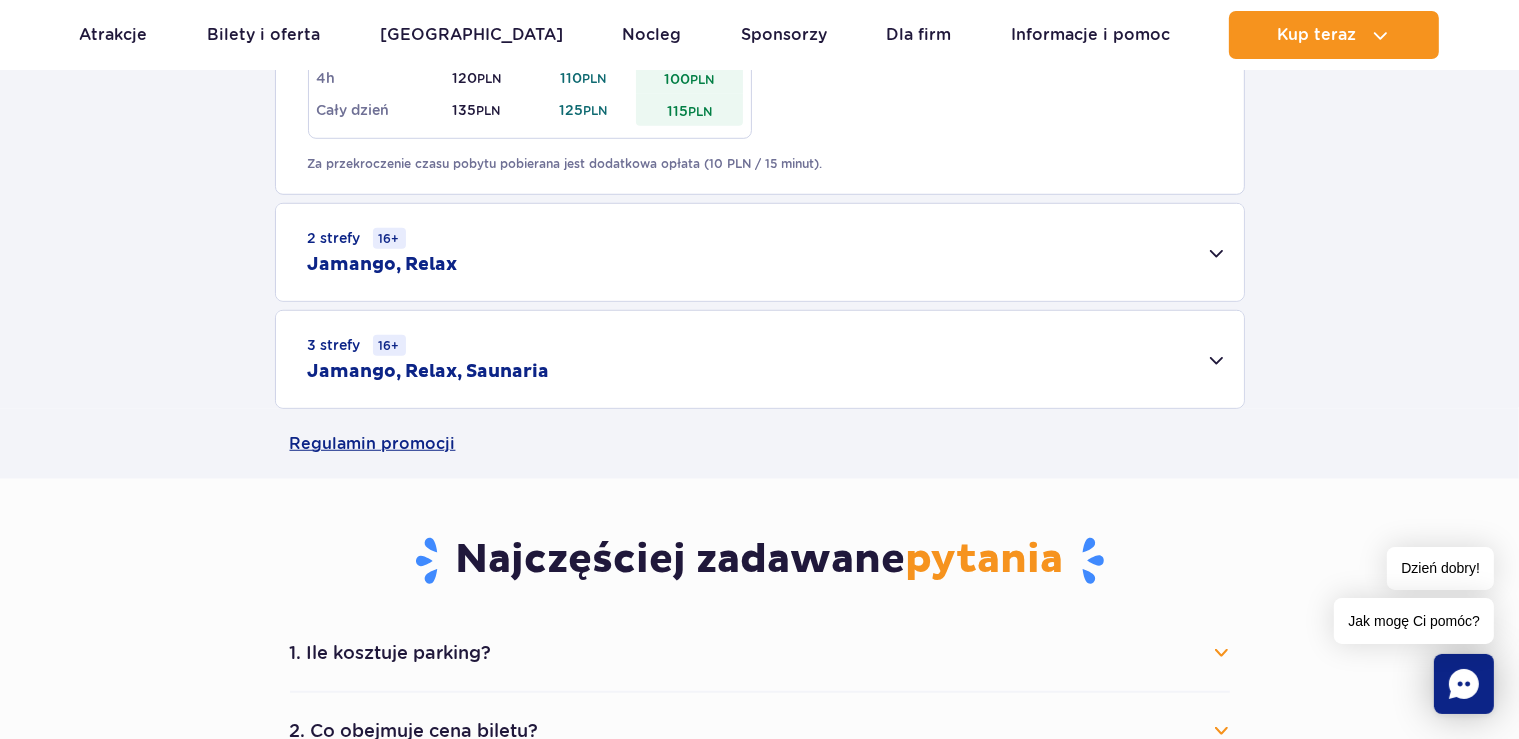 click on "3 strefy  16+
Jamango, Relax, Saunaria" at bounding box center (760, 359) 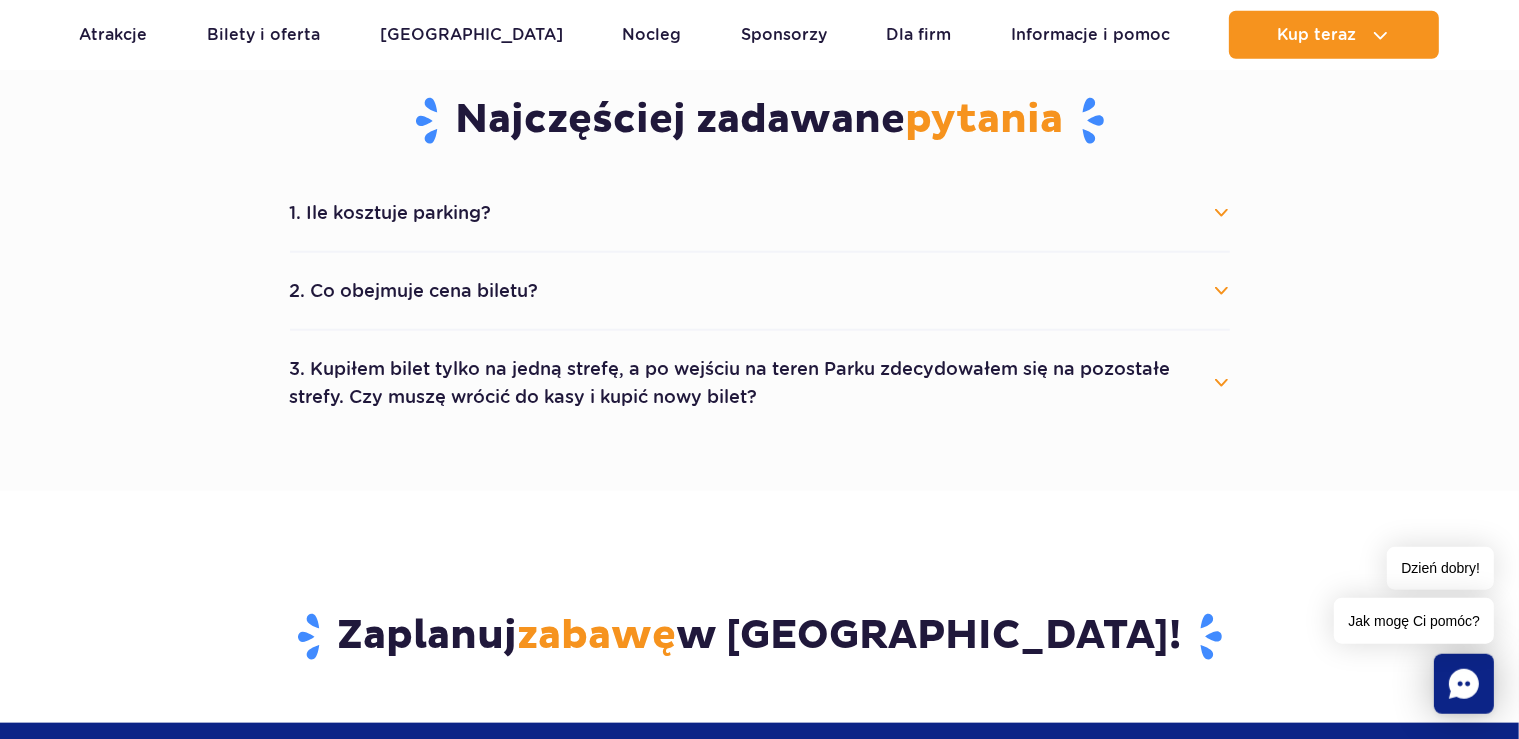 scroll, scrollTop: 2112, scrollLeft: 0, axis: vertical 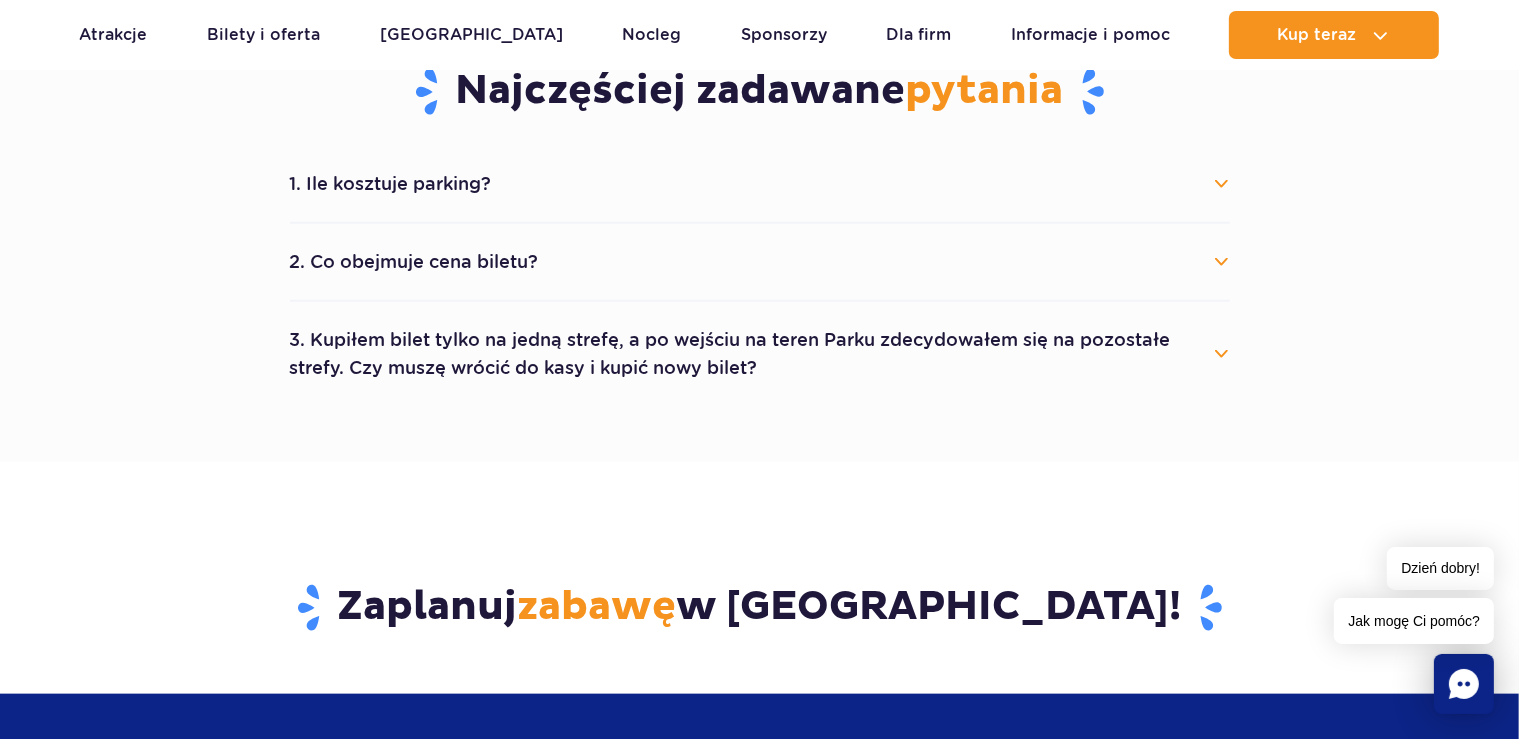 click on "1. Ile kosztuje parking?" at bounding box center [760, 184] 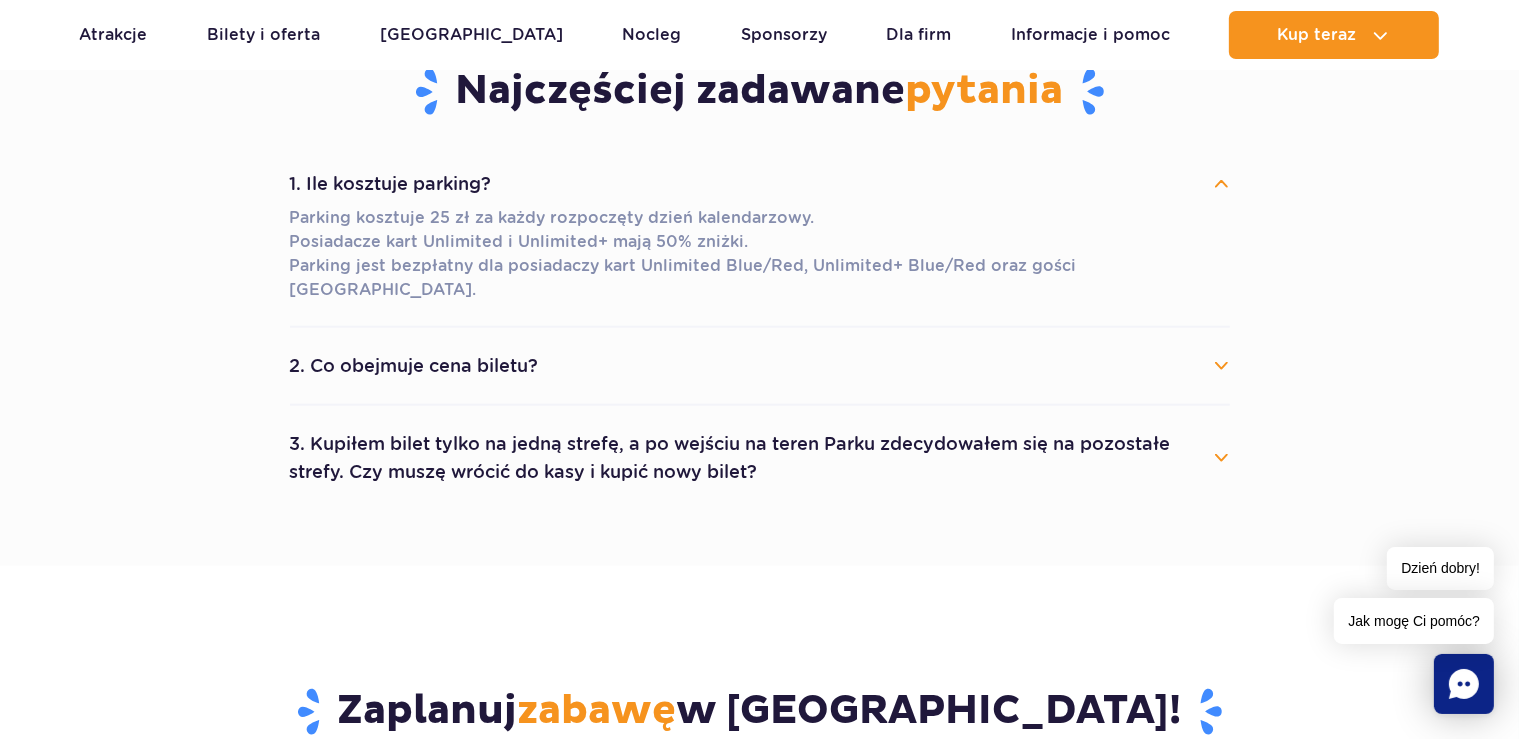 scroll, scrollTop: 1900, scrollLeft: 0, axis: vertical 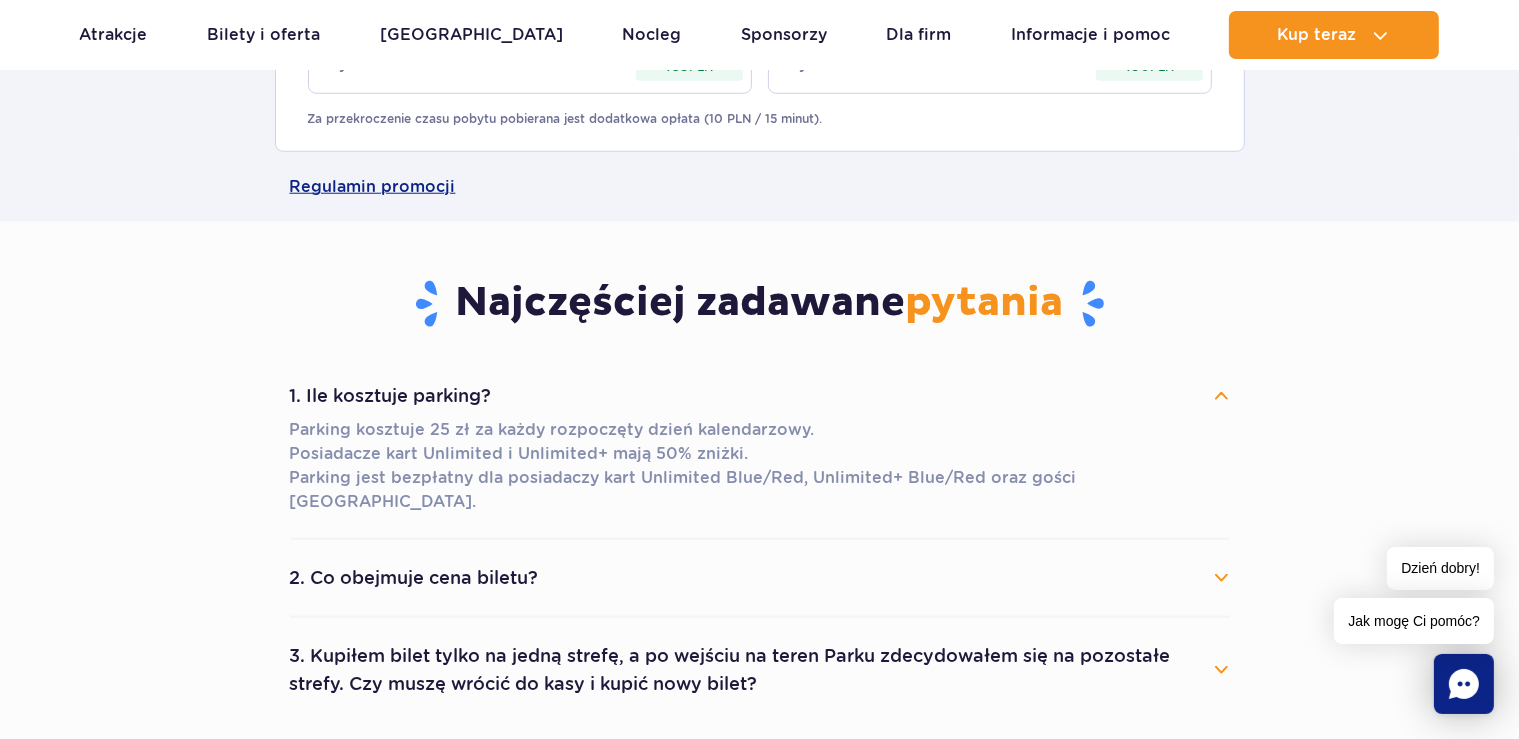 click on "2. Co obejmuje cena biletu?" at bounding box center [760, 578] 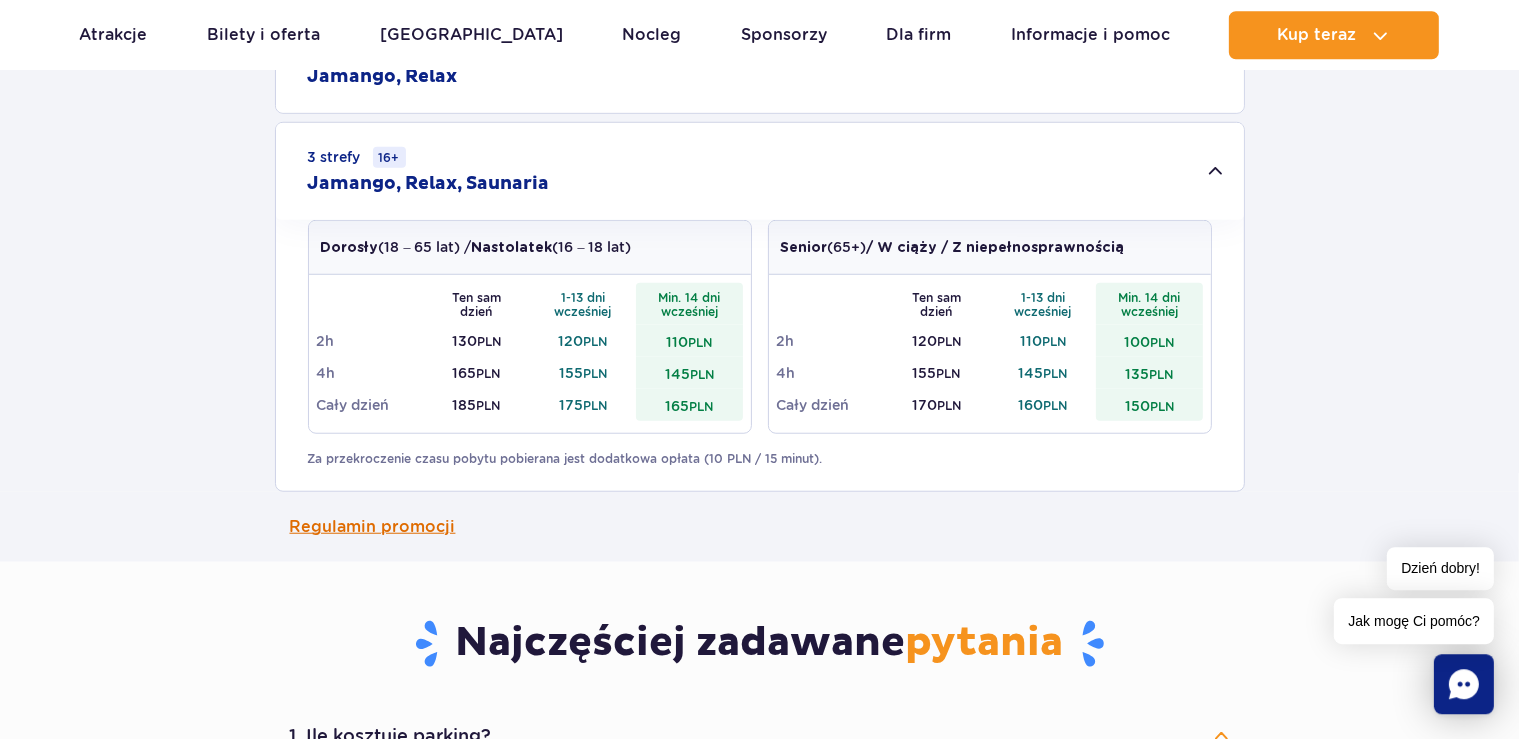 scroll, scrollTop: 1372, scrollLeft: 0, axis: vertical 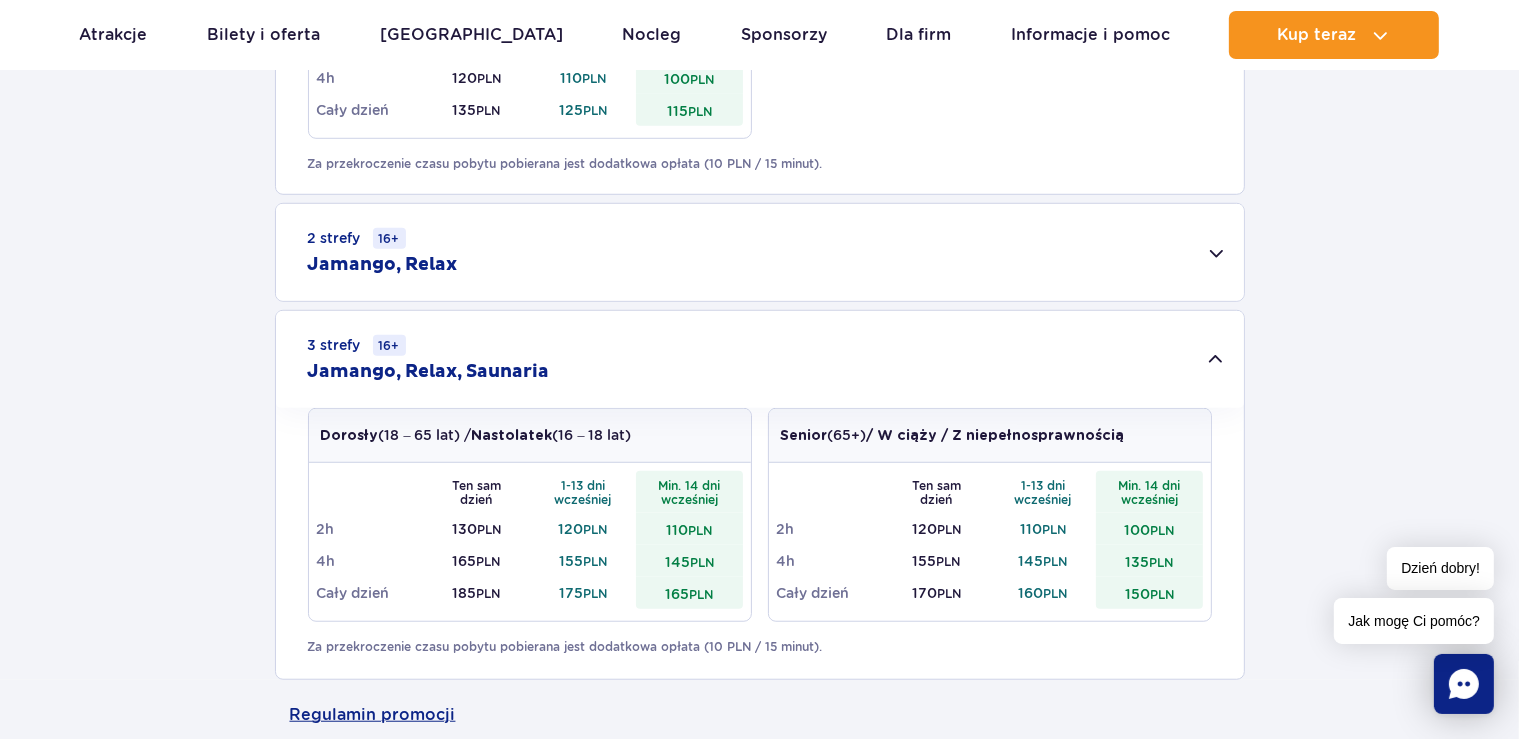 click on "2 strefy  16+
Jamango, Relax" at bounding box center (760, 252) 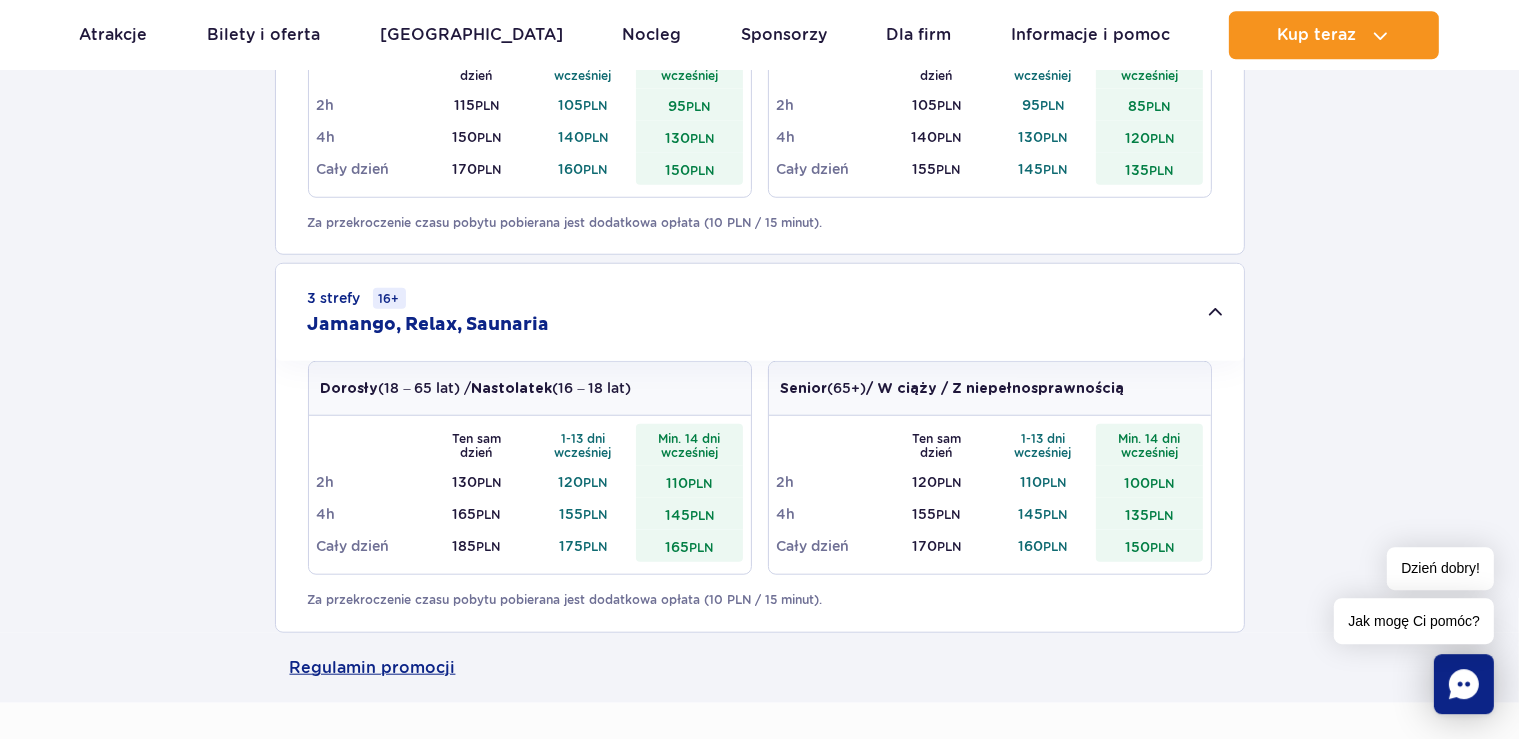 scroll, scrollTop: 1267, scrollLeft: 0, axis: vertical 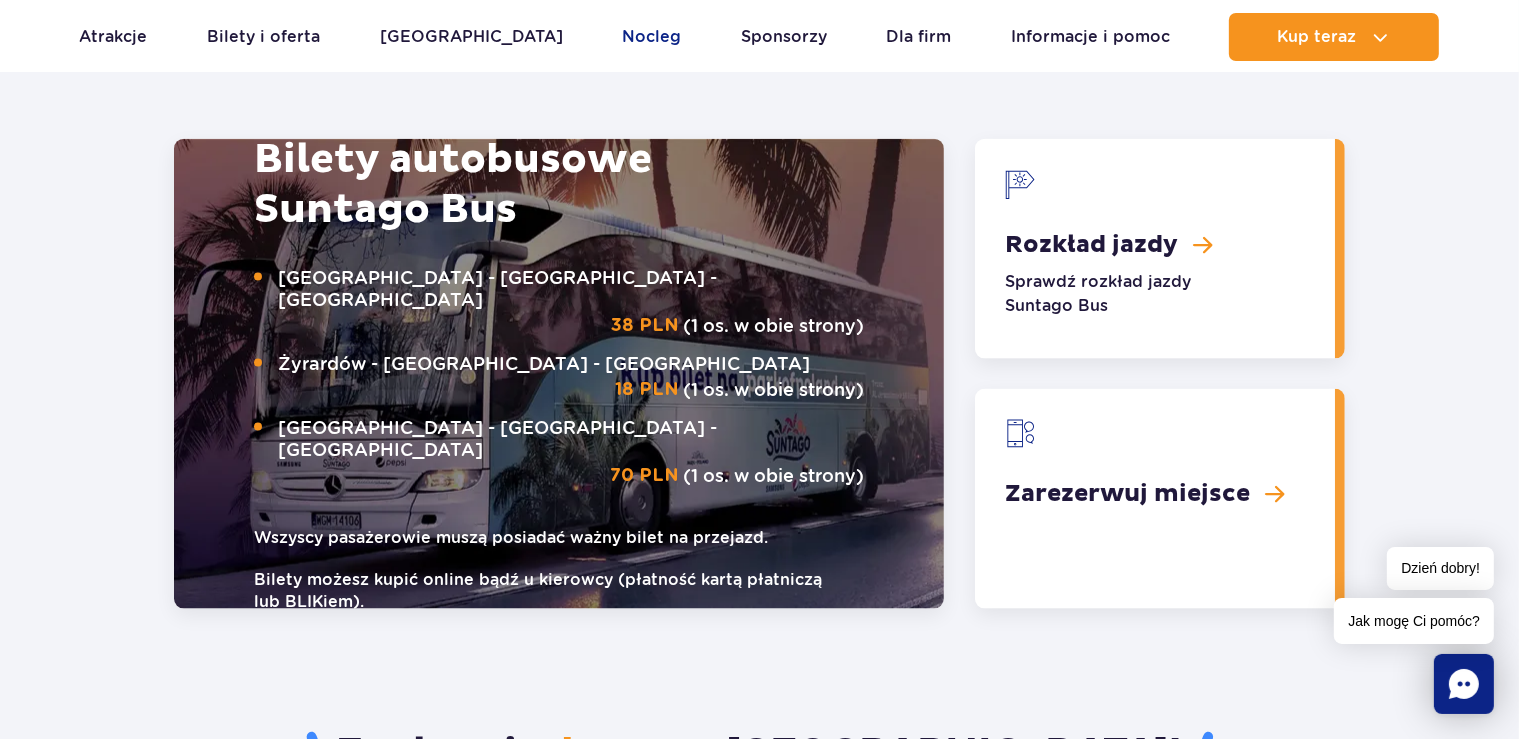 click on "Nocleg" at bounding box center [651, 37] 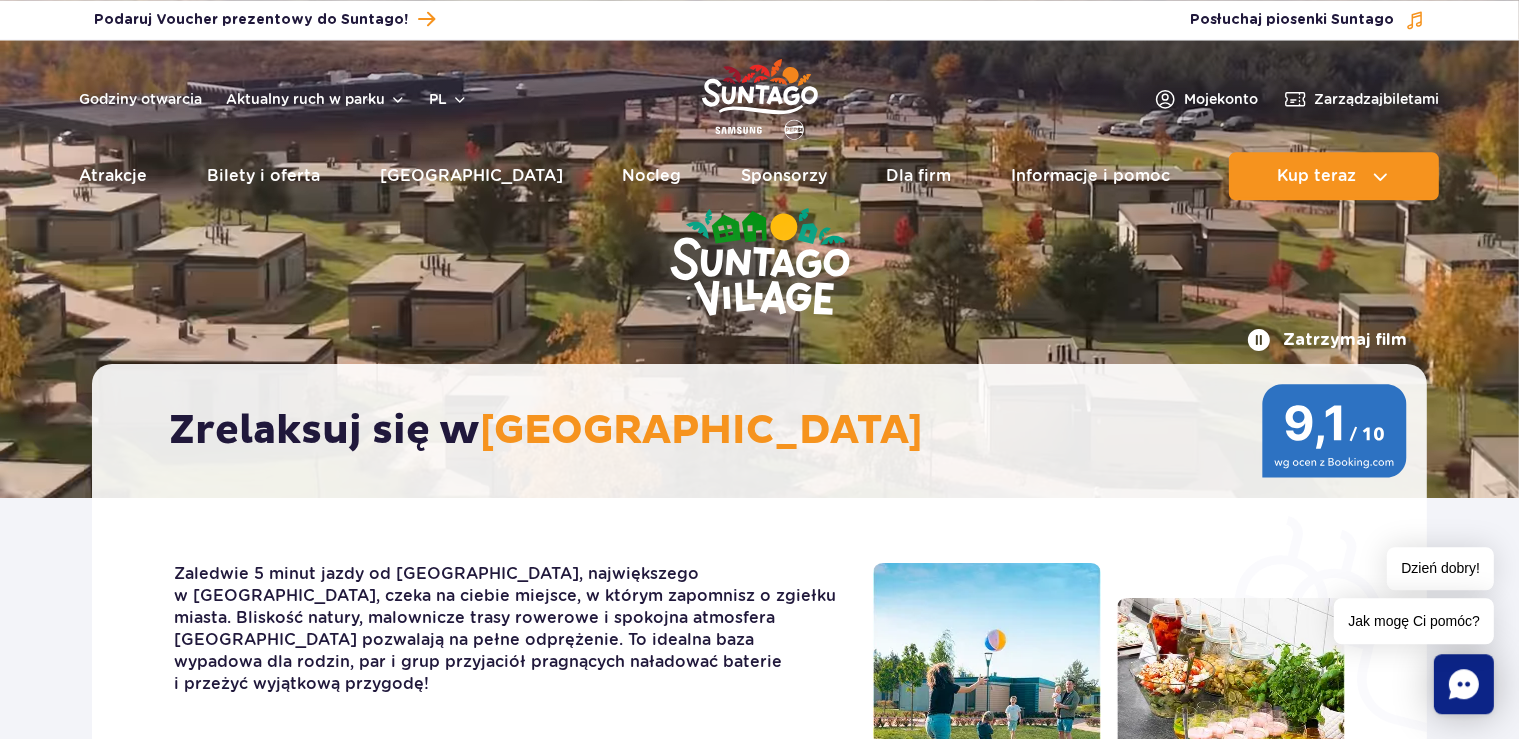 scroll, scrollTop: 0, scrollLeft: 0, axis: both 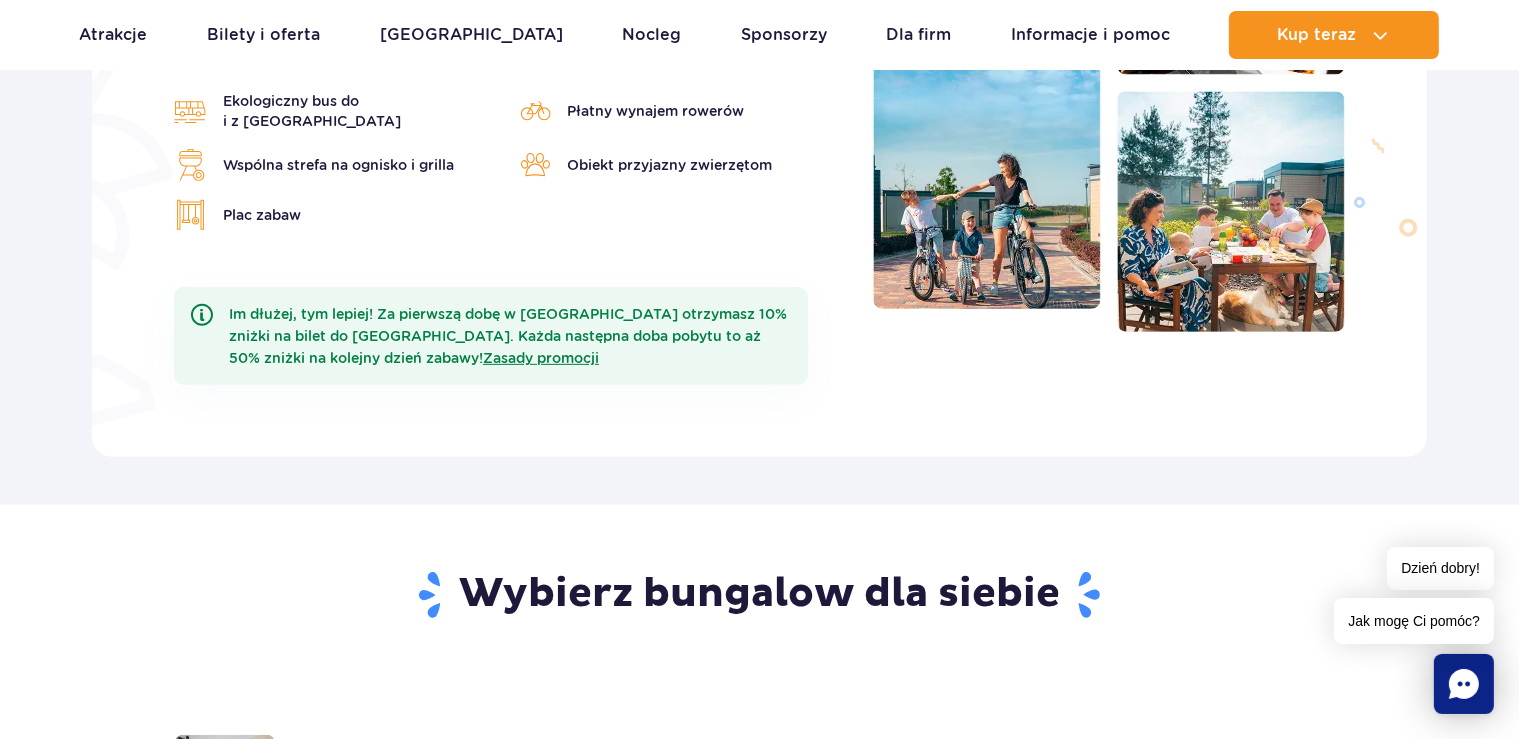 click 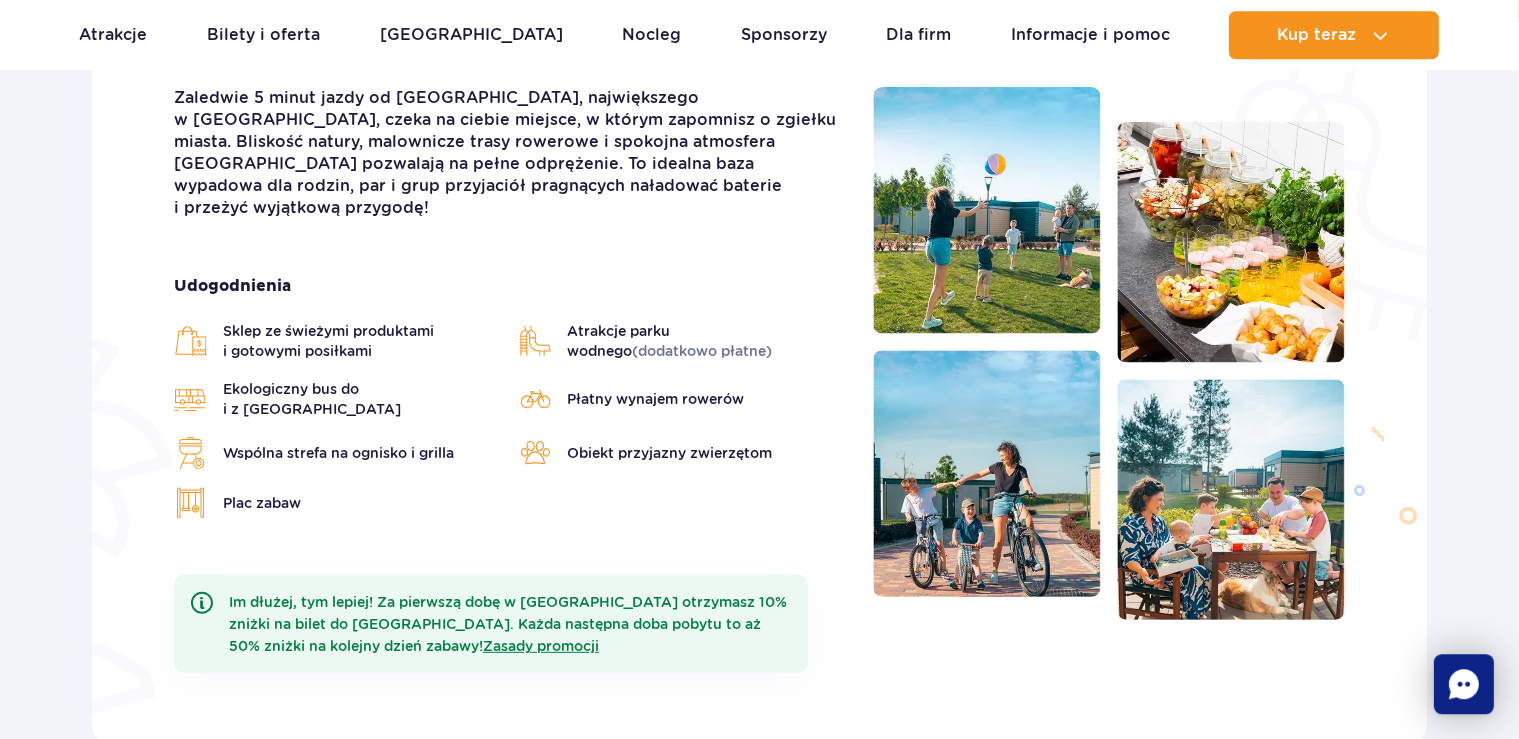 scroll, scrollTop: 316, scrollLeft: 0, axis: vertical 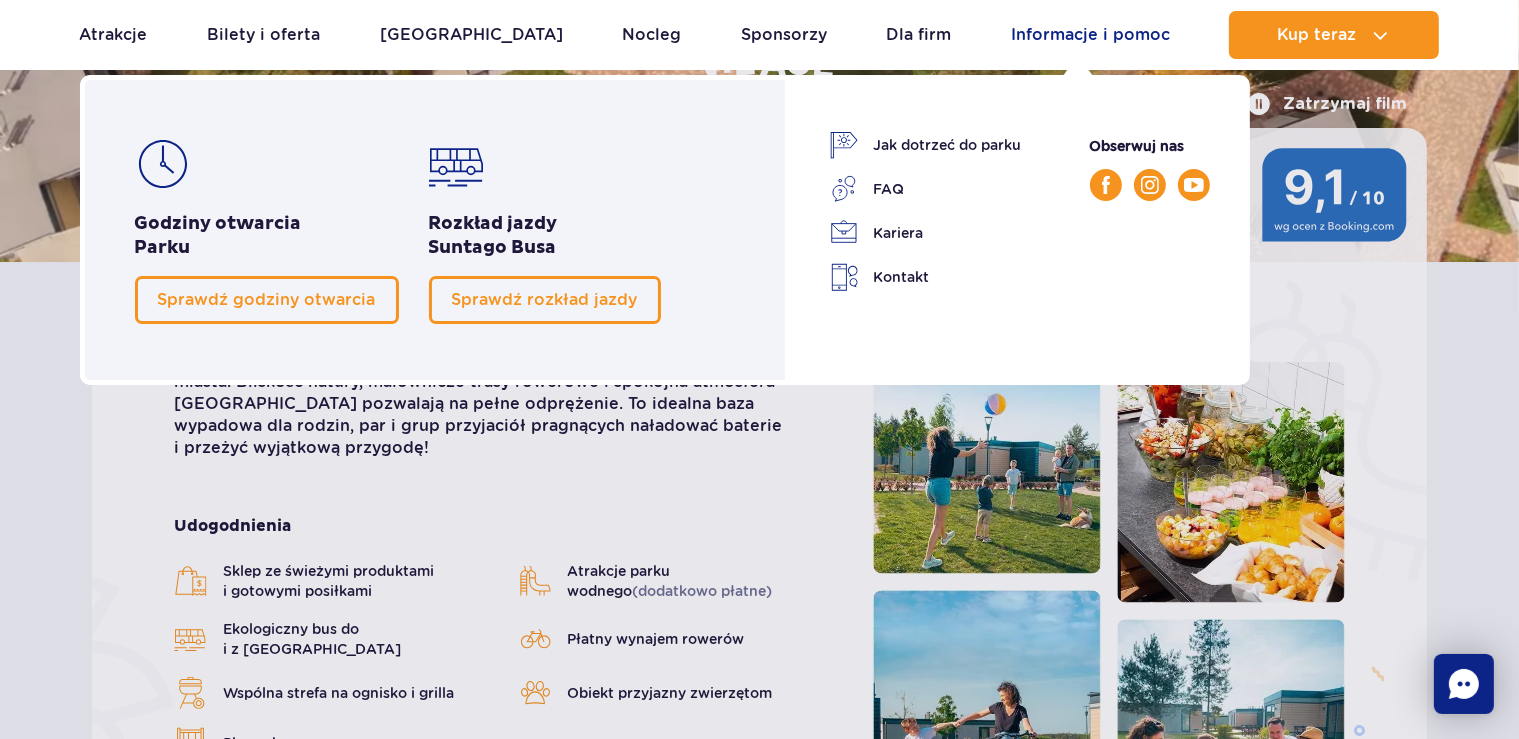 click on "Informacje i pomoc" at bounding box center (1090, 35) 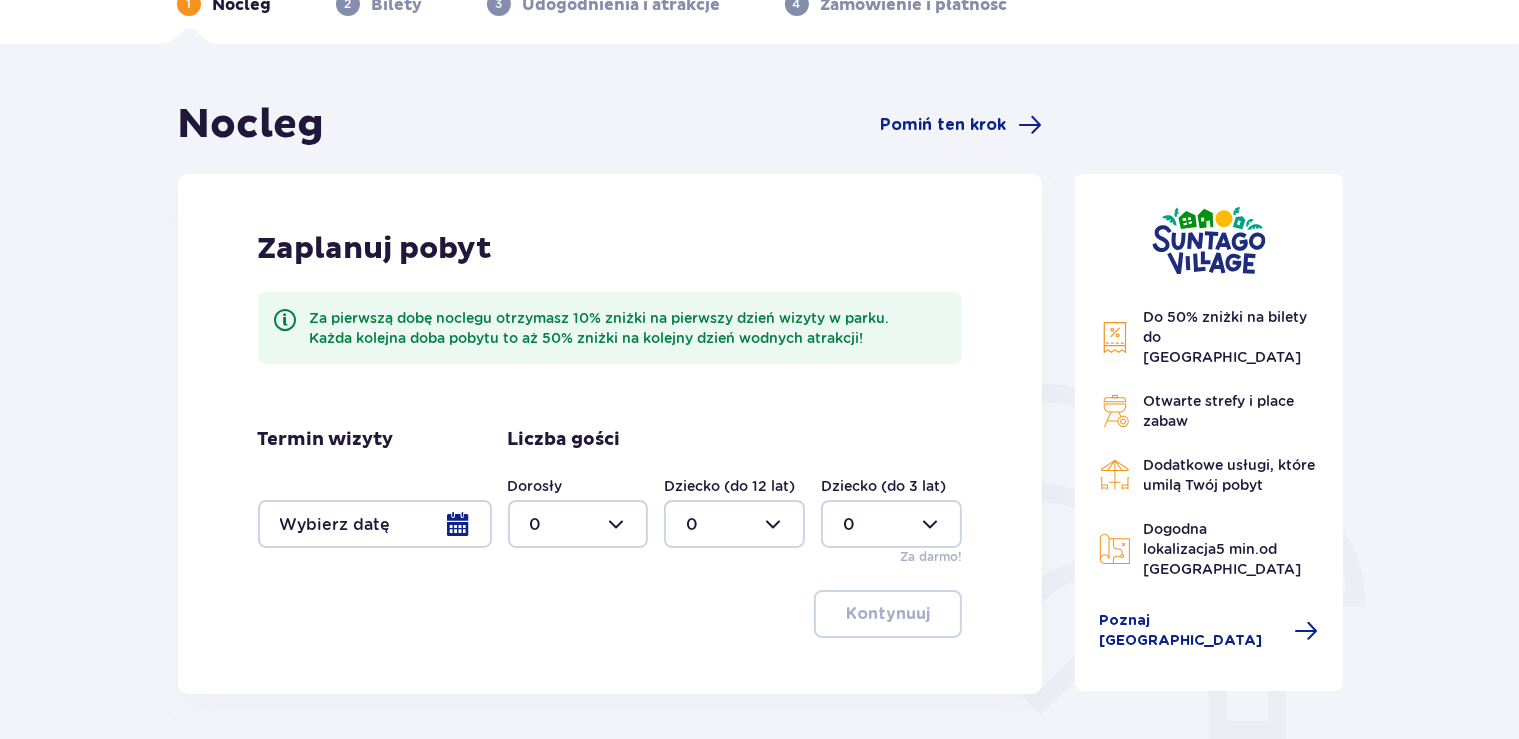 scroll, scrollTop: 316, scrollLeft: 0, axis: vertical 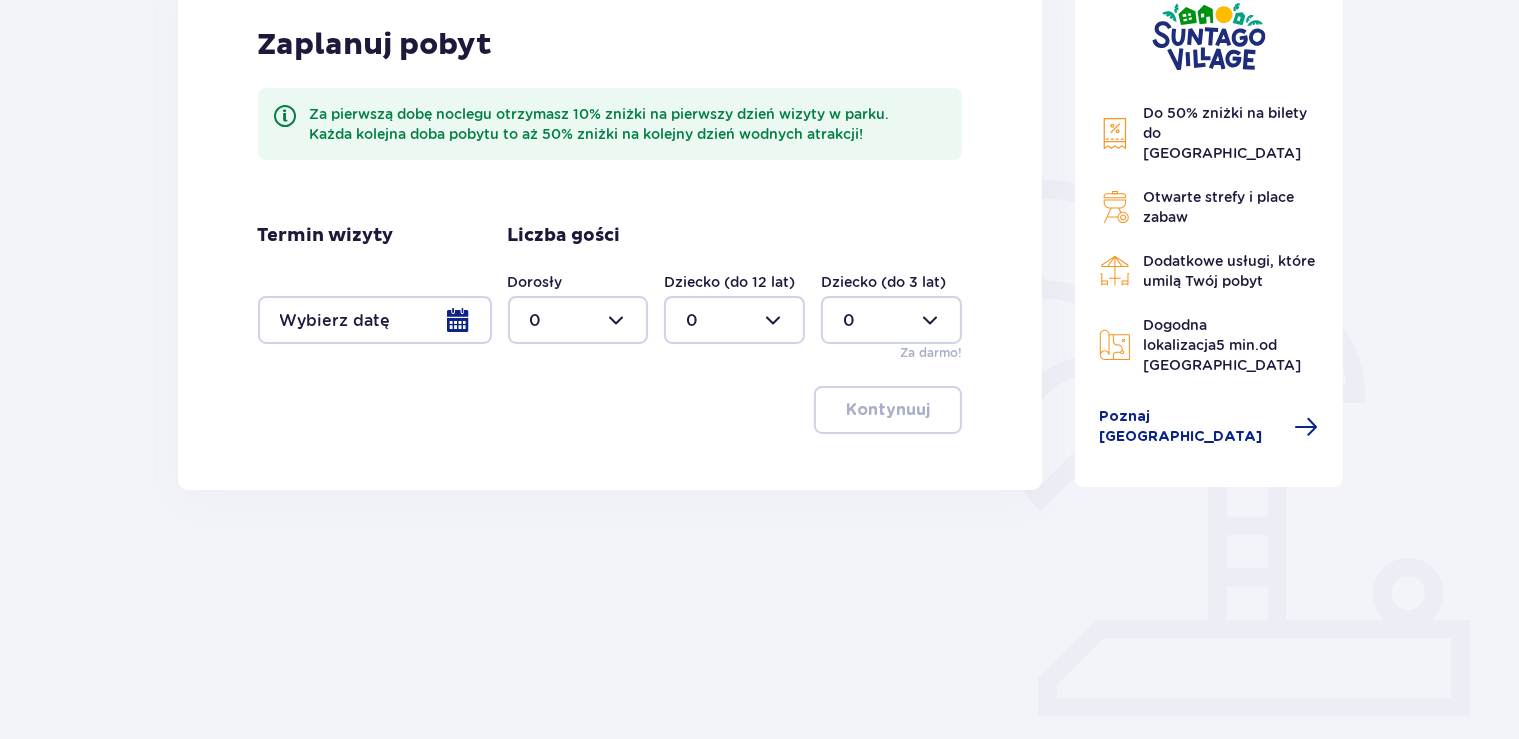 click at bounding box center (375, 320) 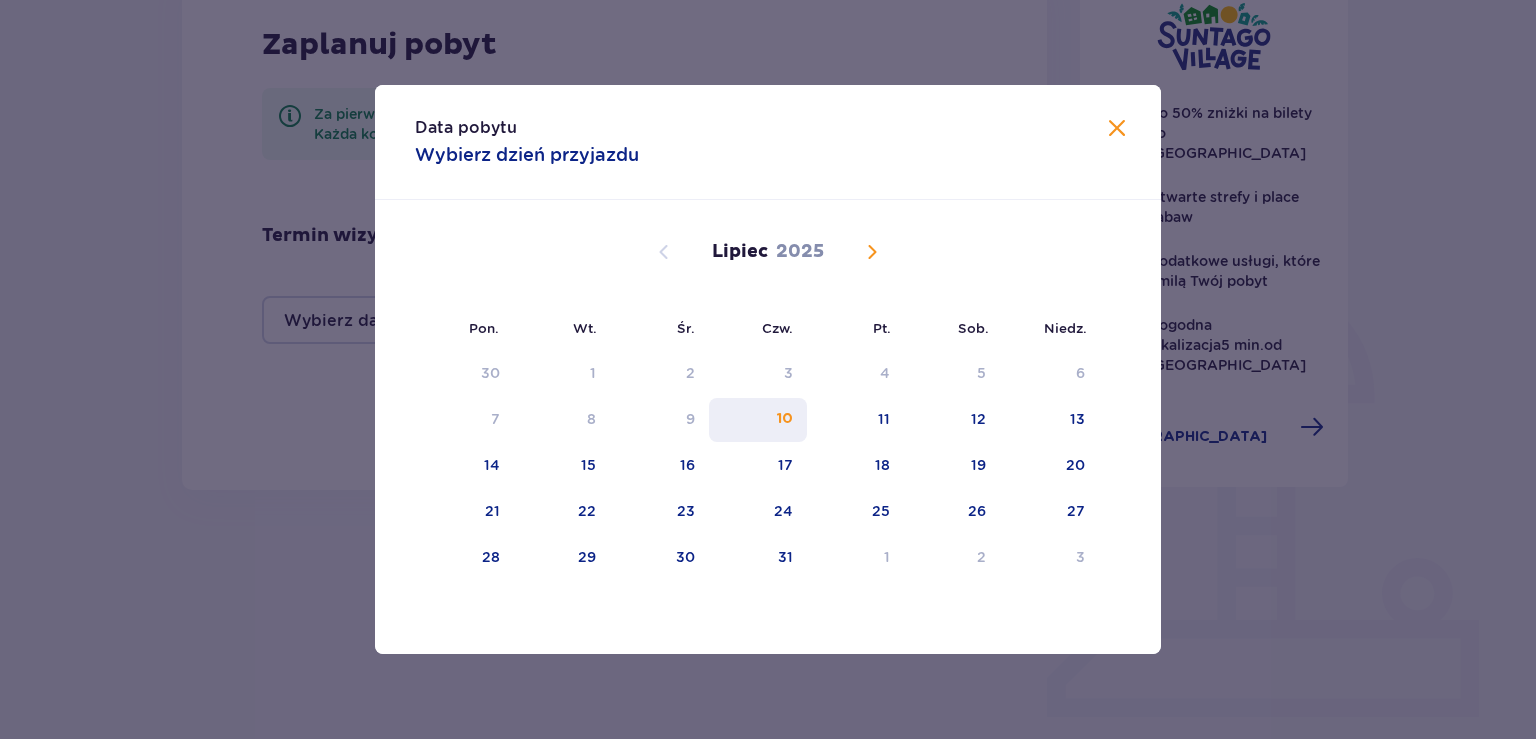 click on "10" at bounding box center (785, 419) 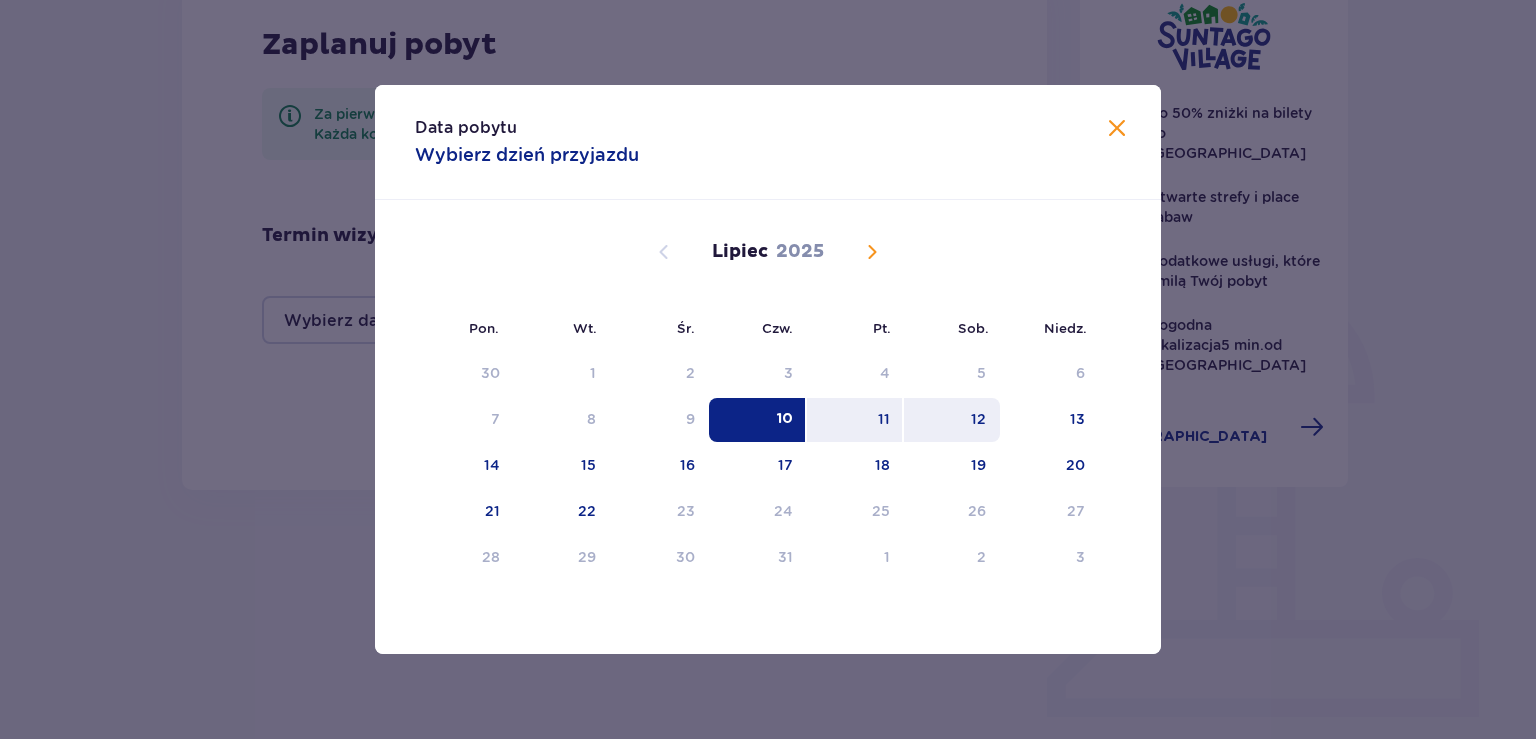 click on "12" at bounding box center [952, 420] 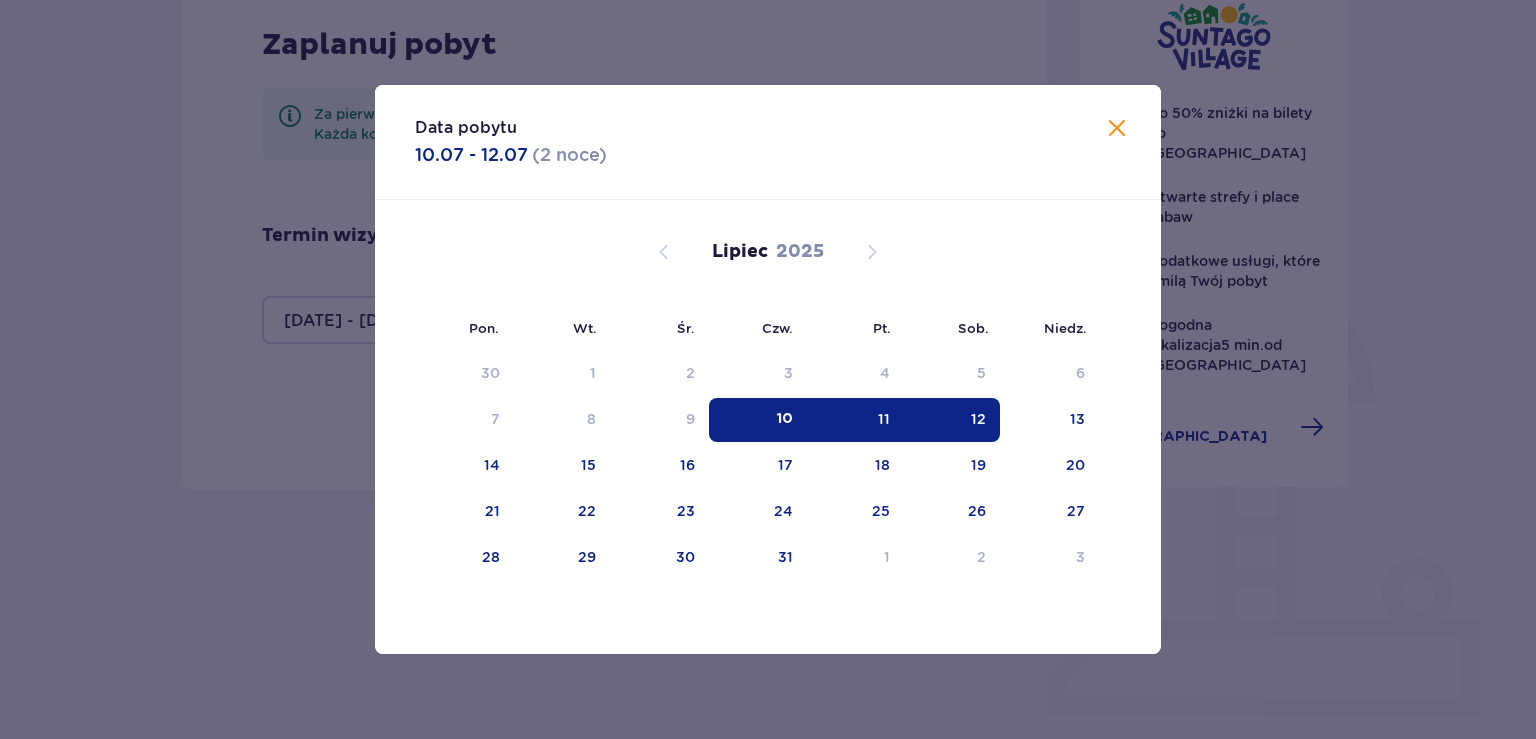 type on "[DATE] - [DATE]" 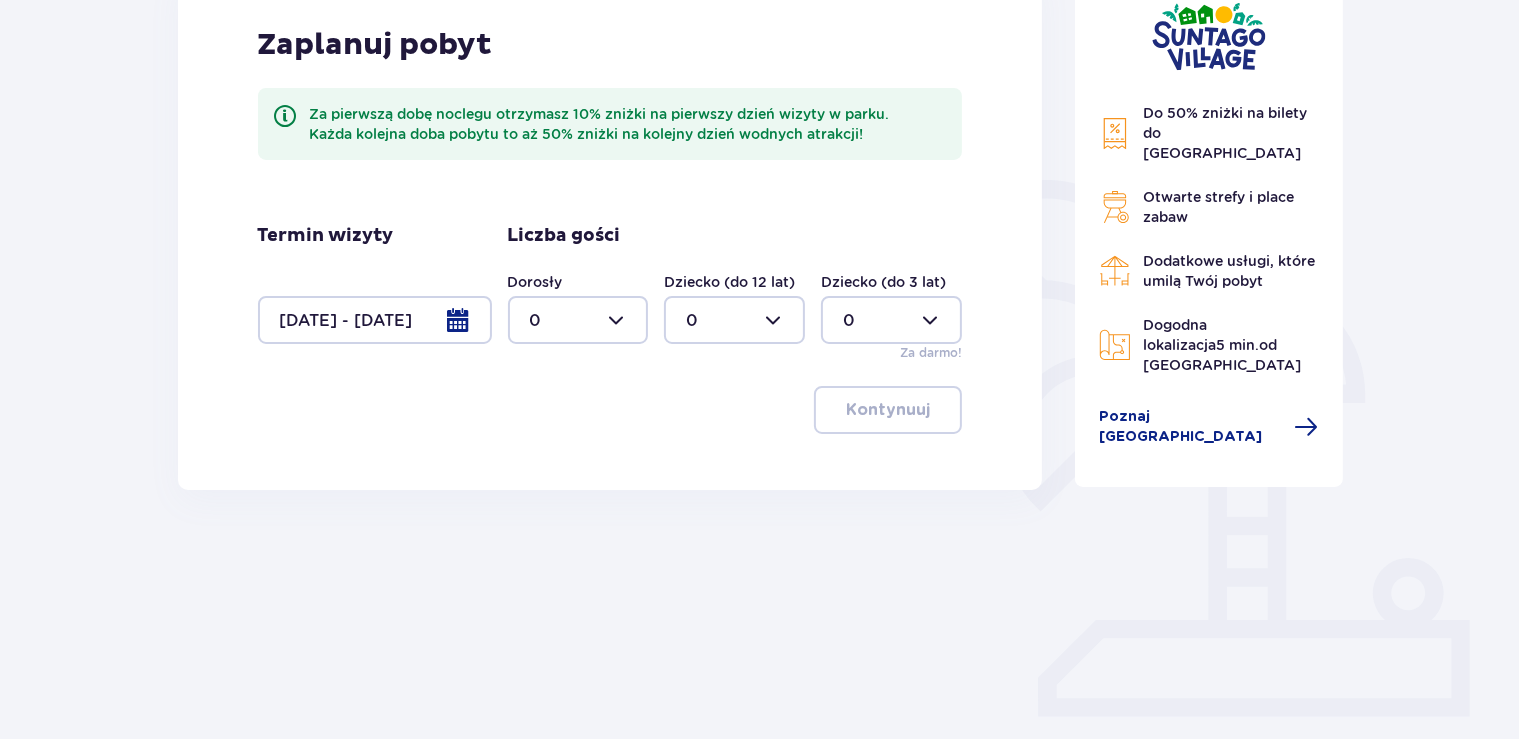 drag, startPoint x: 569, startPoint y: 322, endPoint x: 582, endPoint y: 326, distance: 13.601471 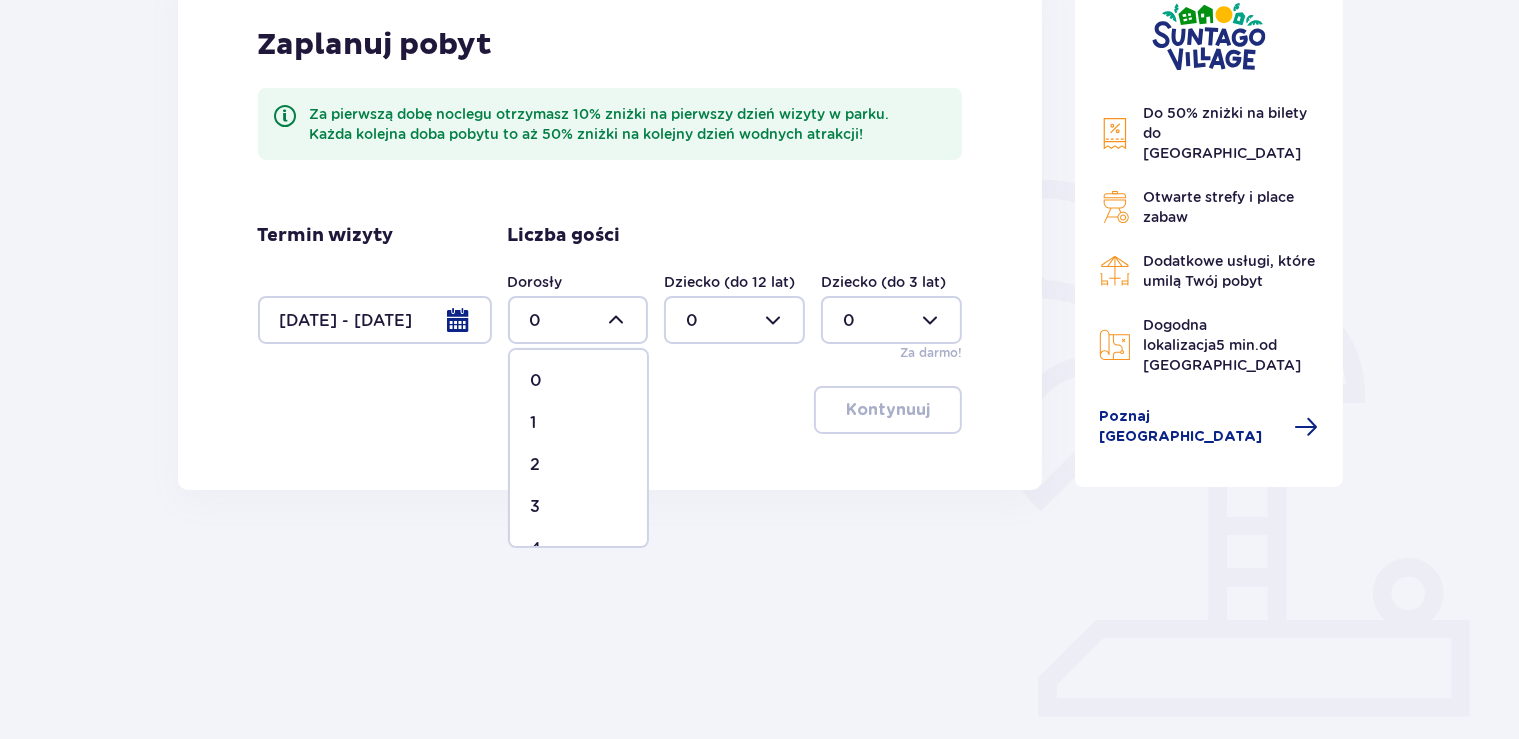 click on "3" at bounding box center [578, 507] 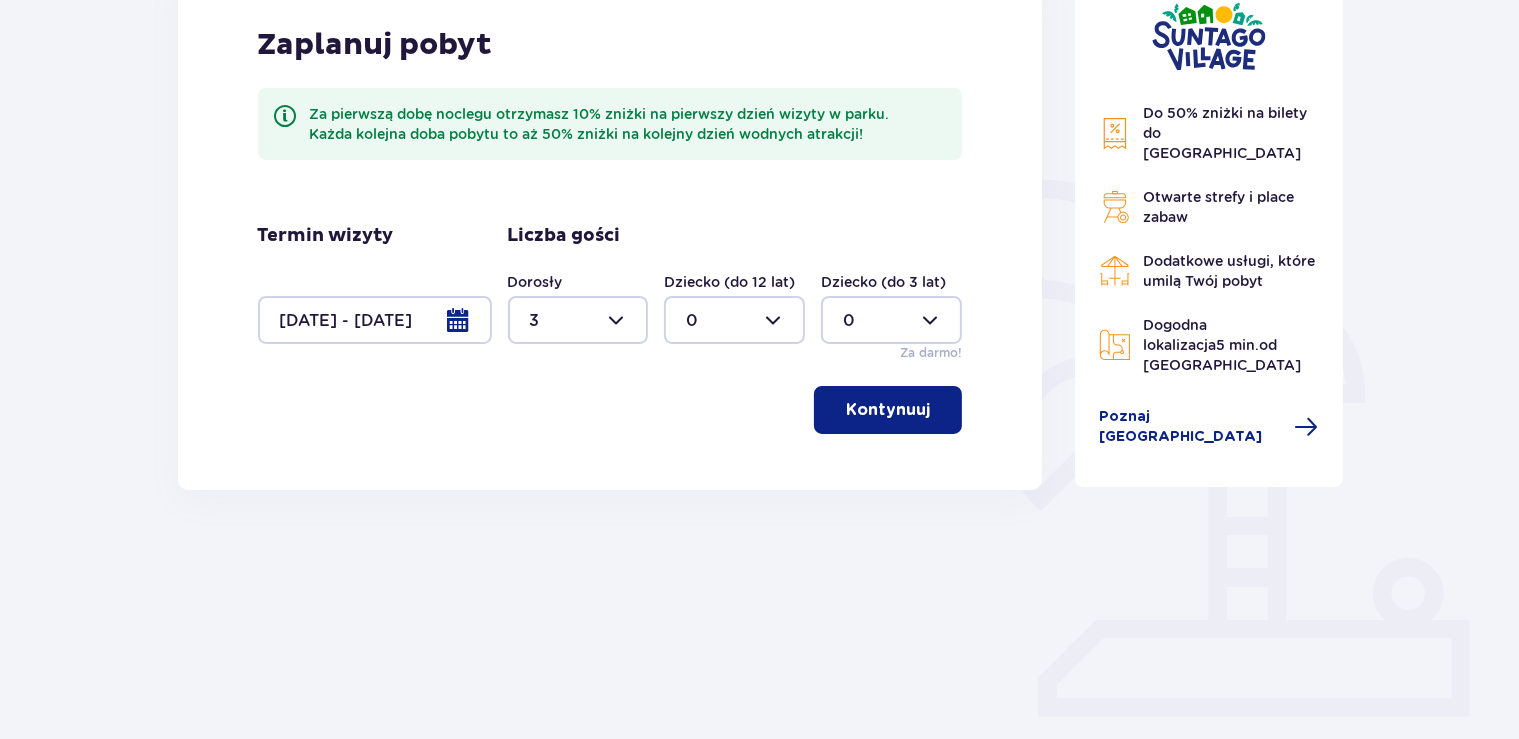 click at bounding box center [734, 320] 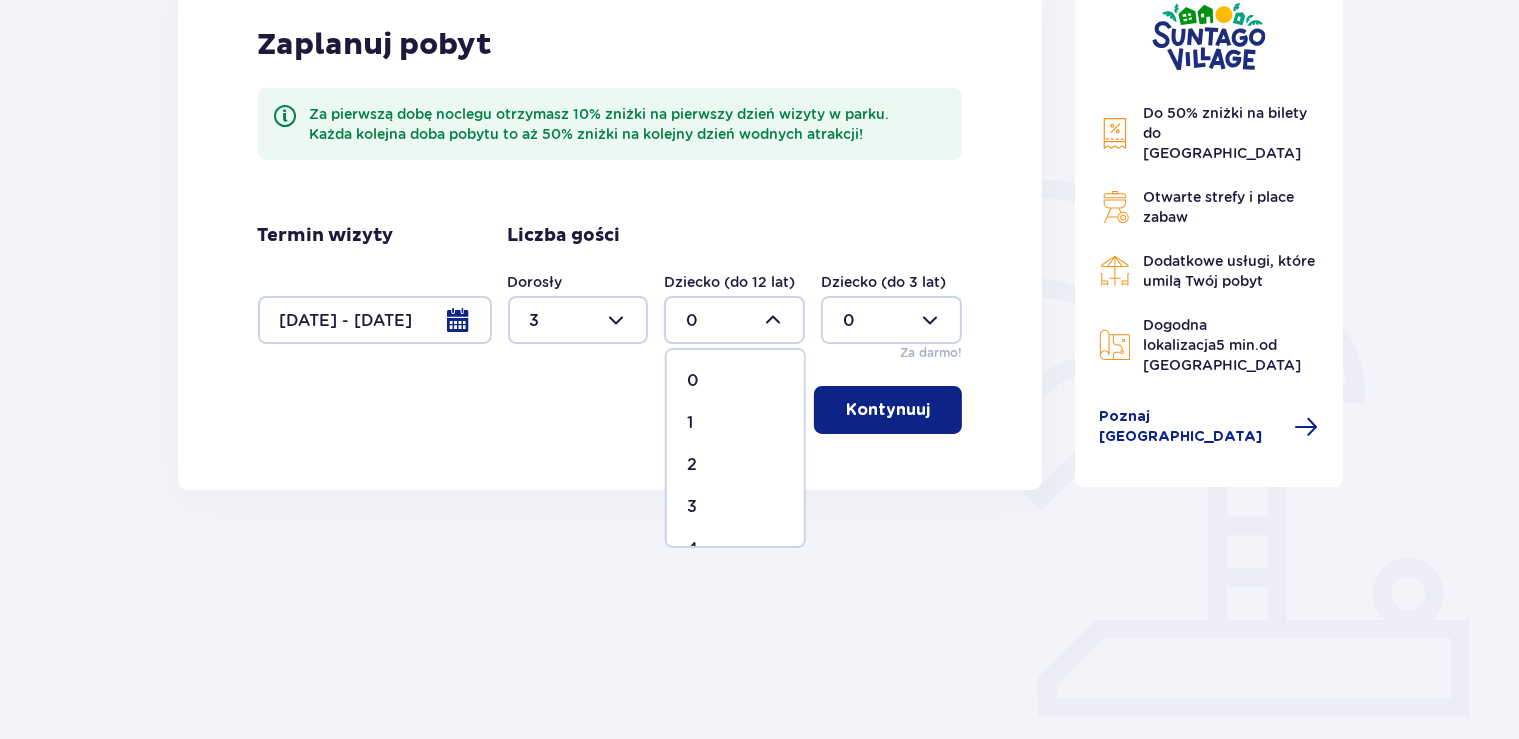 click on "1" at bounding box center (735, 423) 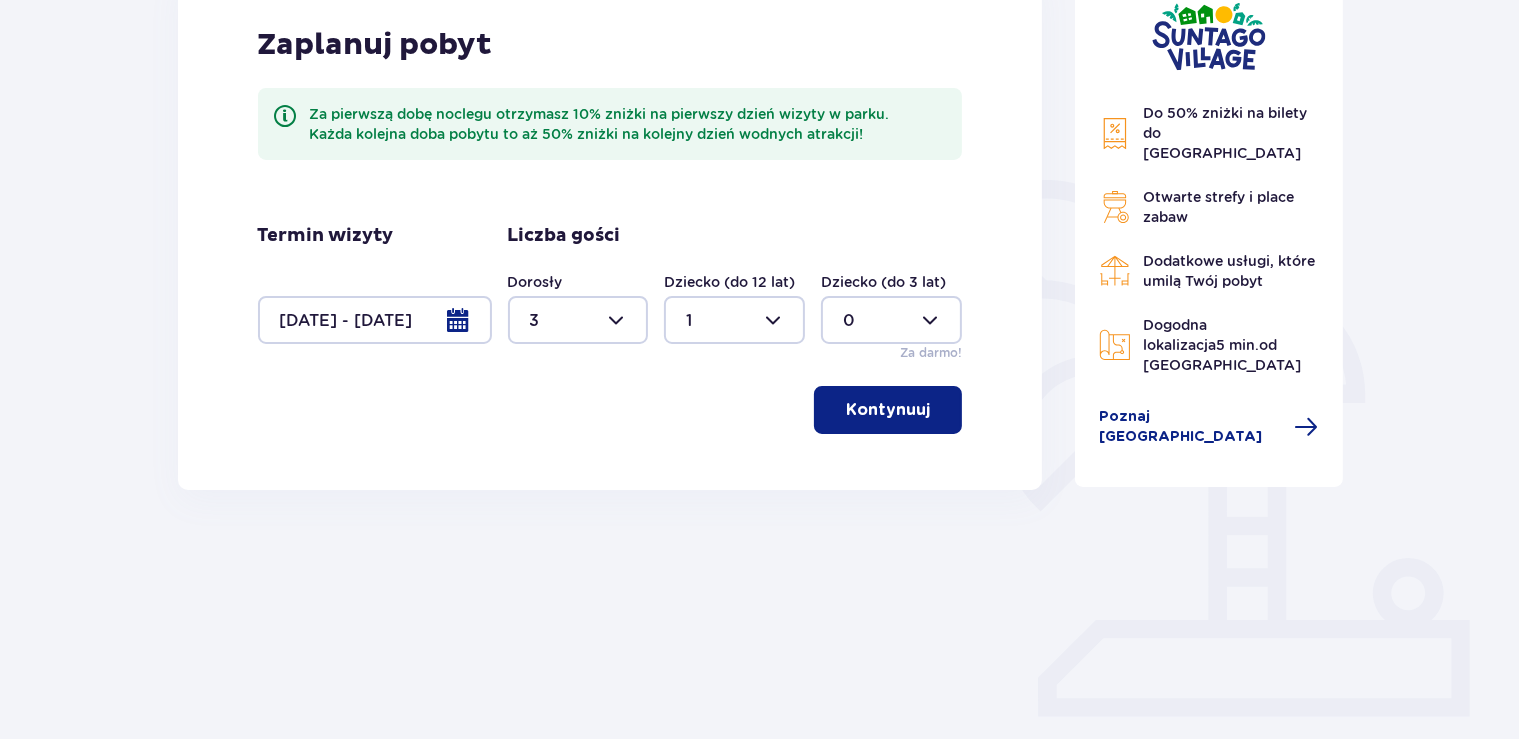 click on "Kontynuuj" at bounding box center [888, 410] 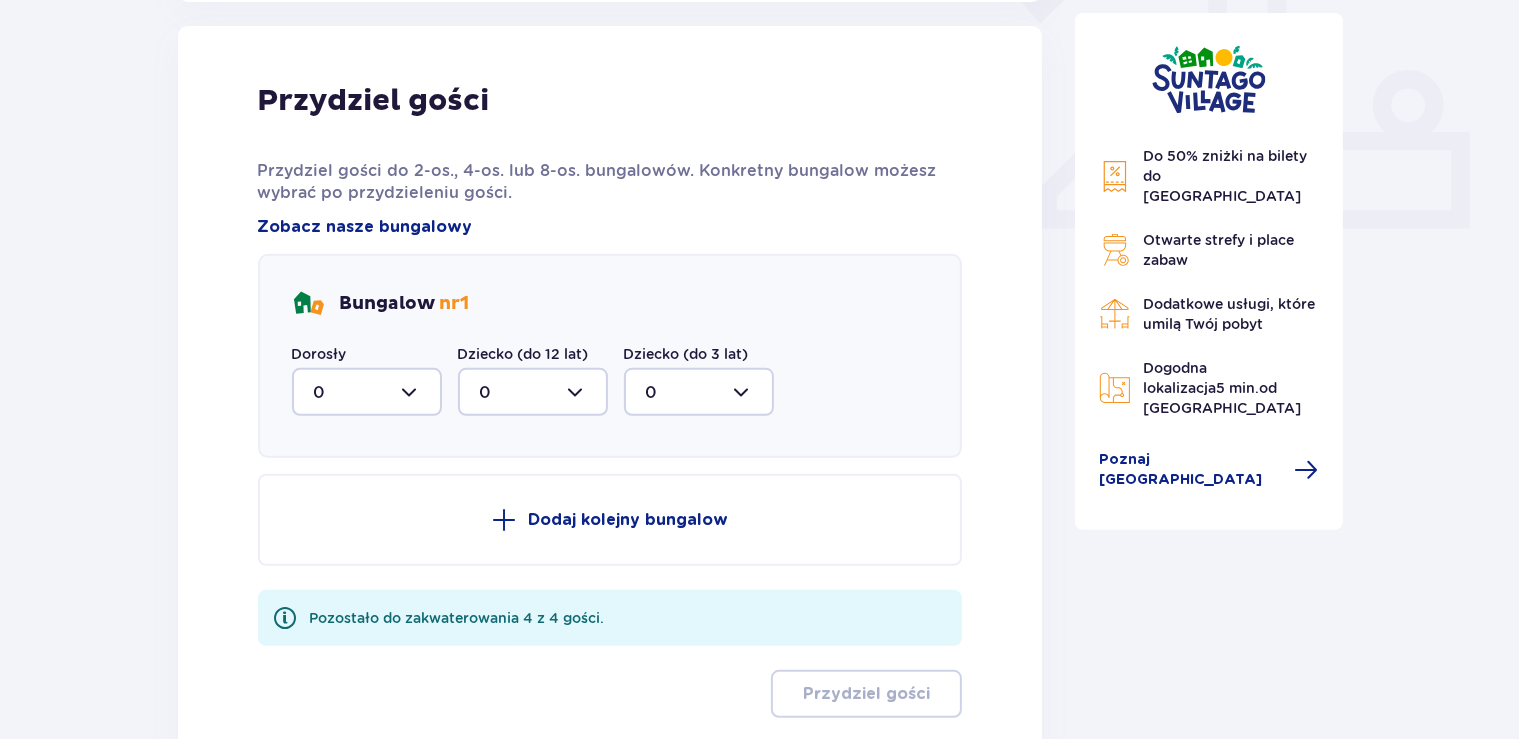 scroll, scrollTop: 806, scrollLeft: 0, axis: vertical 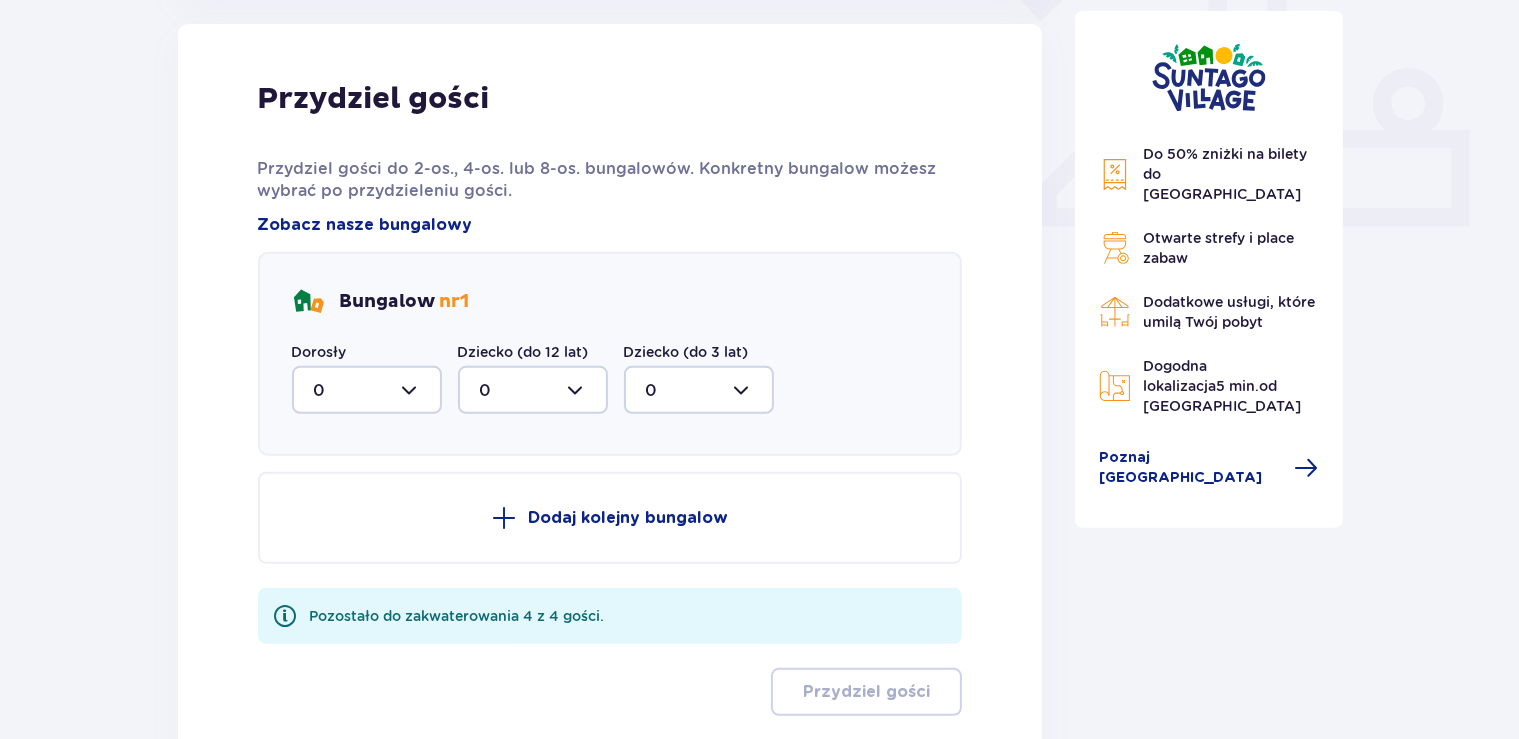 click at bounding box center [367, 390] 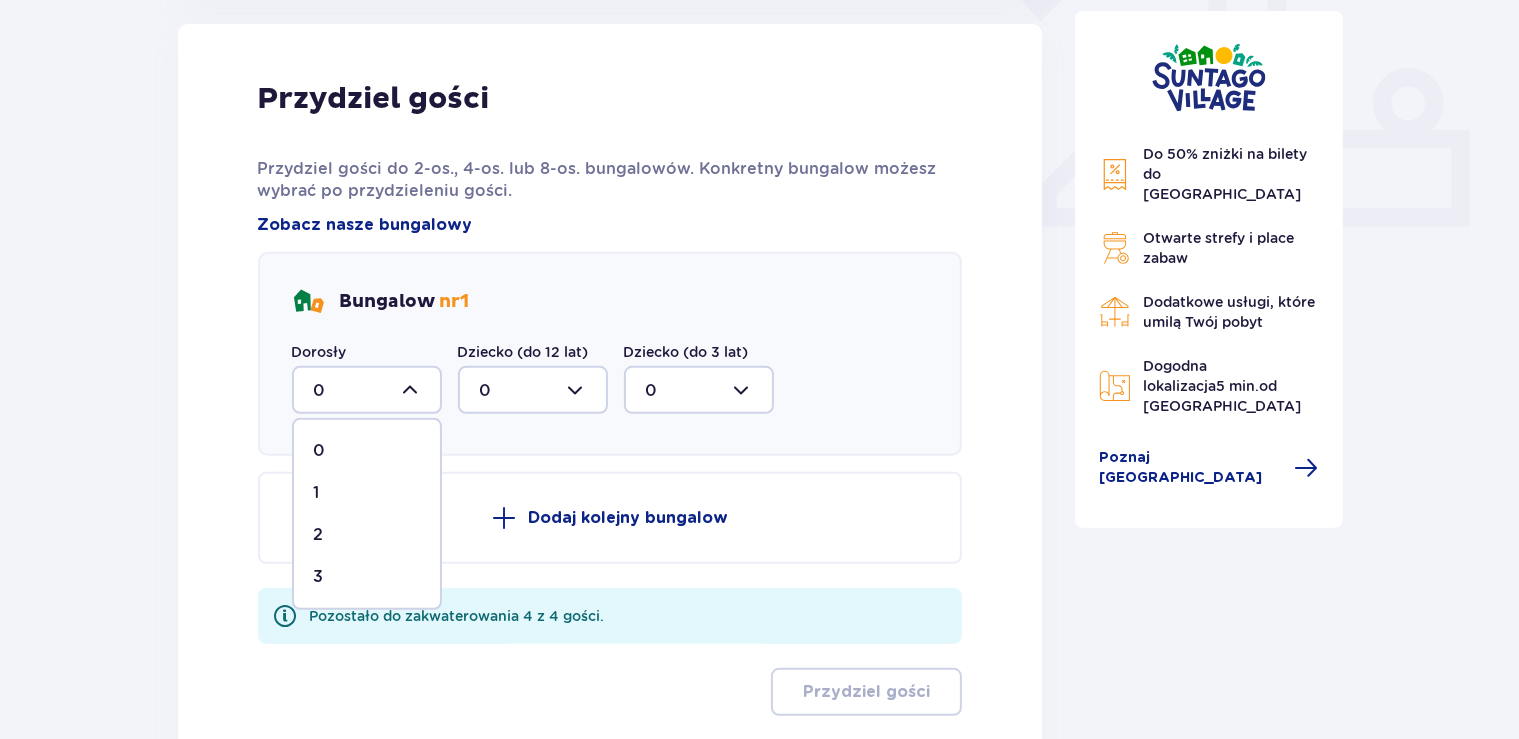 click on "3" at bounding box center (367, 577) 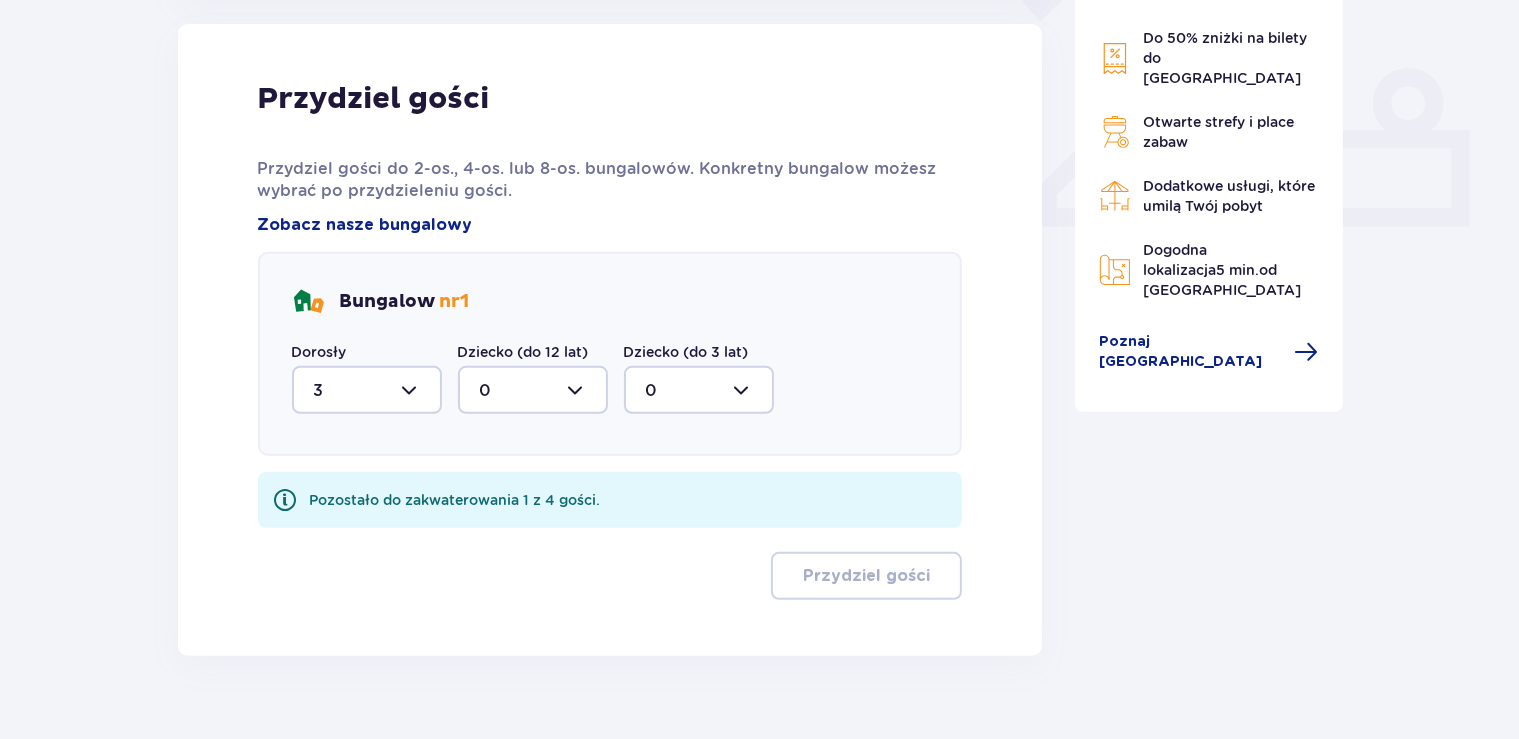 click at bounding box center [533, 390] 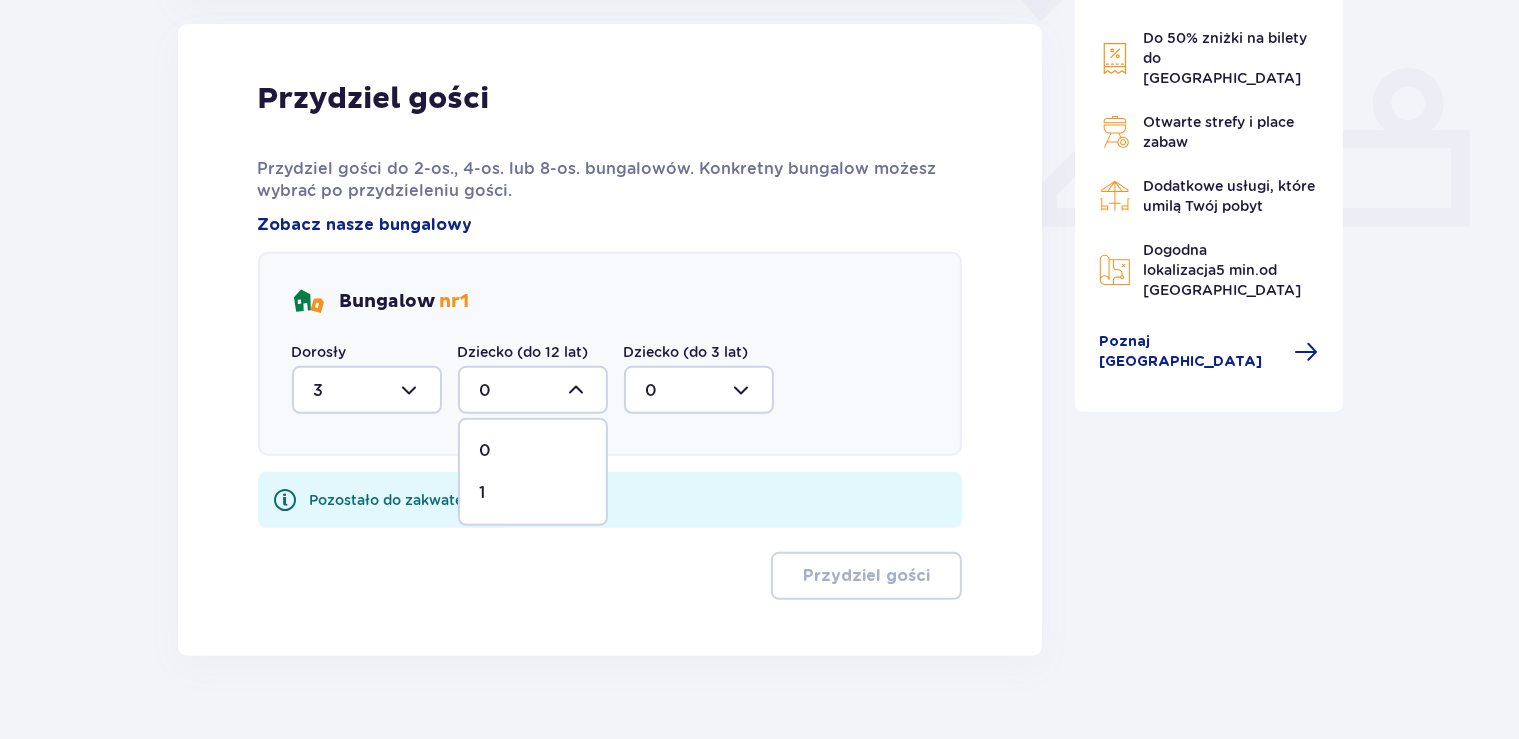 click on "1" at bounding box center [533, 493] 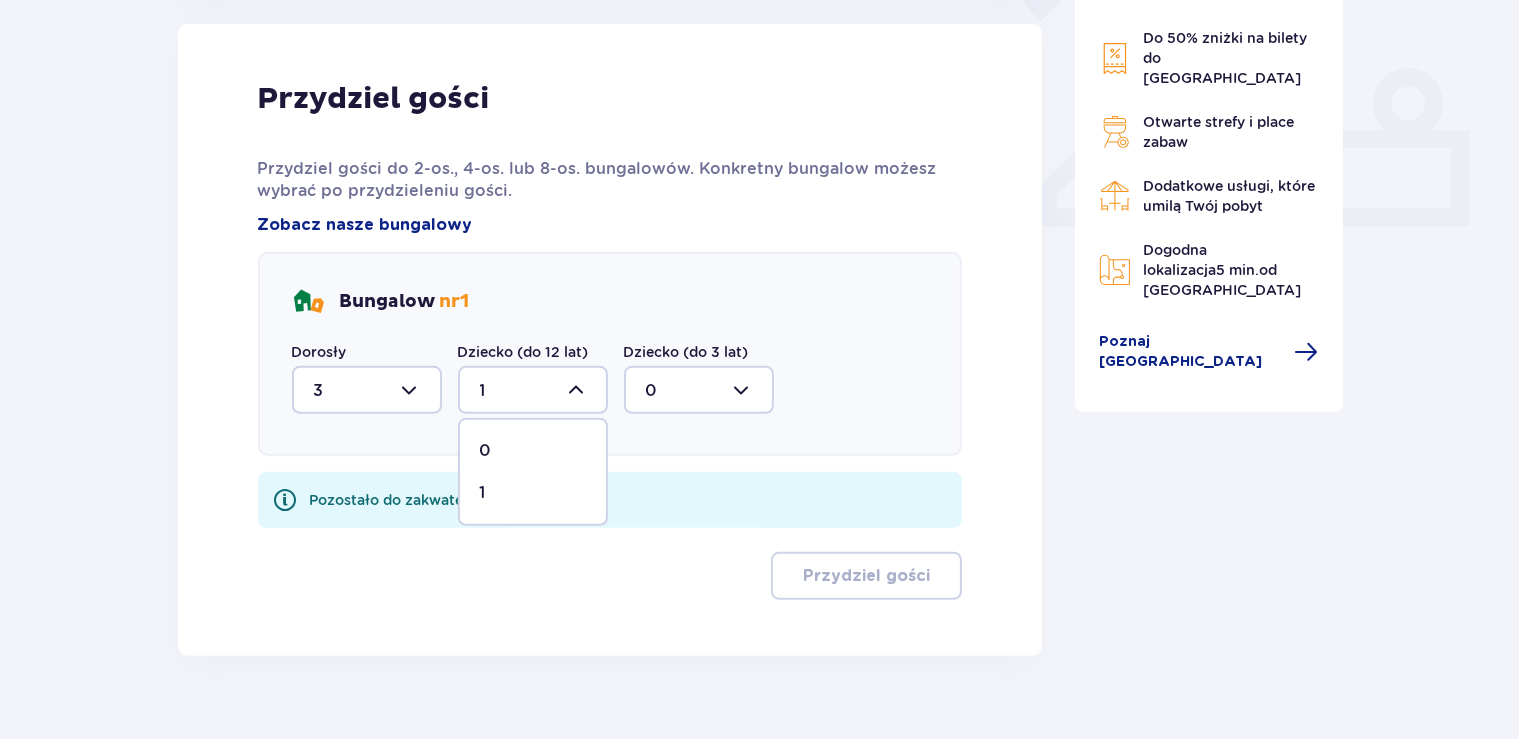 scroll, scrollTop: 762, scrollLeft: 0, axis: vertical 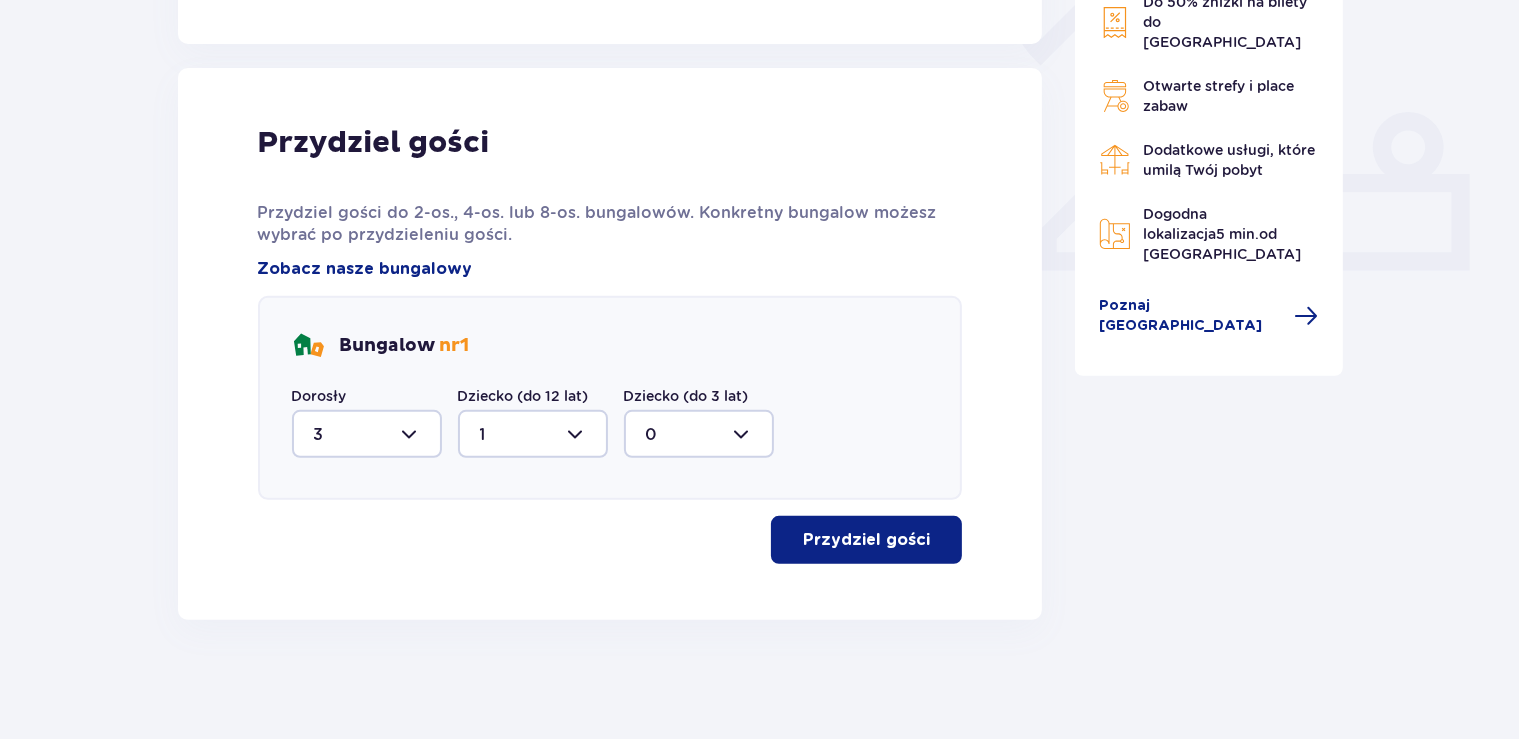 click on "Przydziel gości" at bounding box center (866, 540) 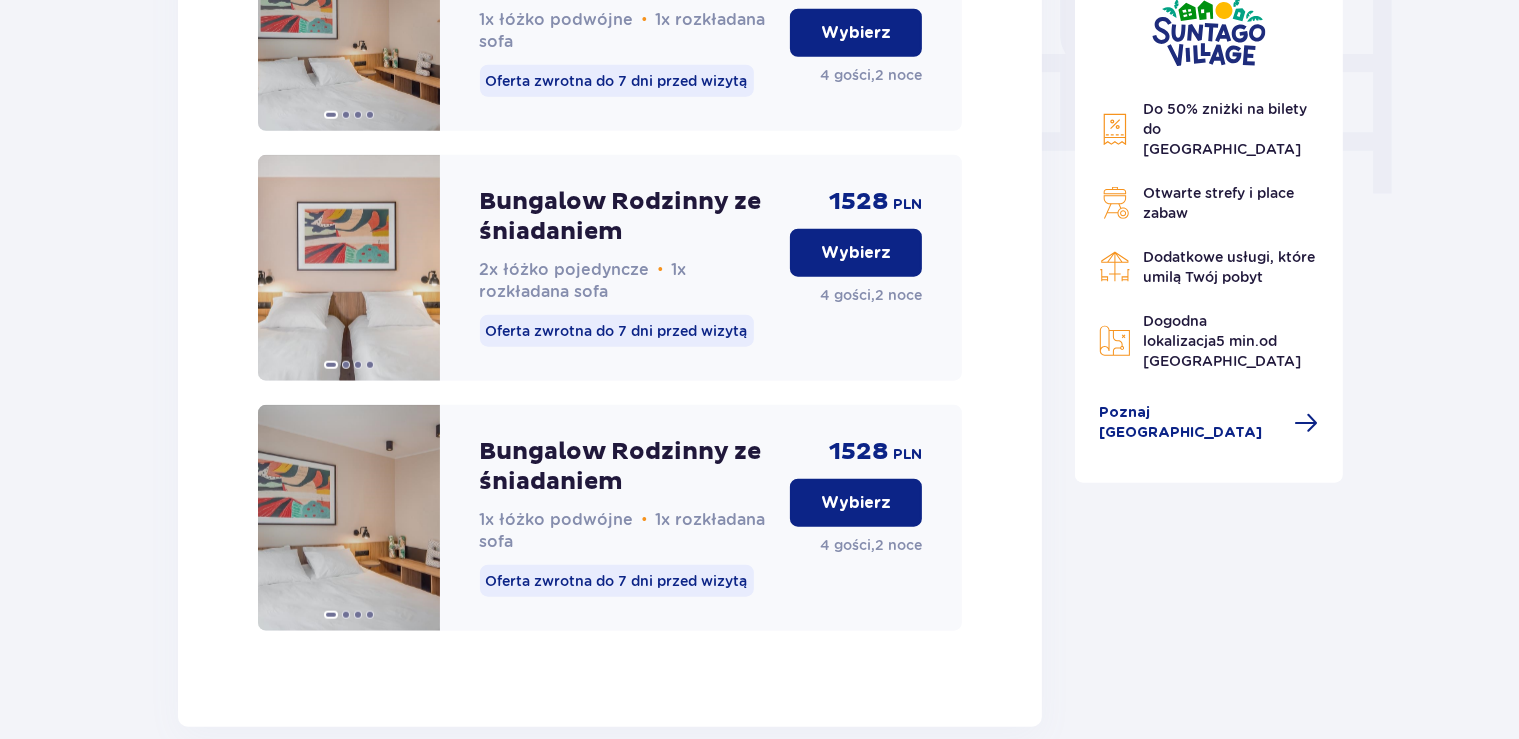 scroll, scrollTop: 2014, scrollLeft: 0, axis: vertical 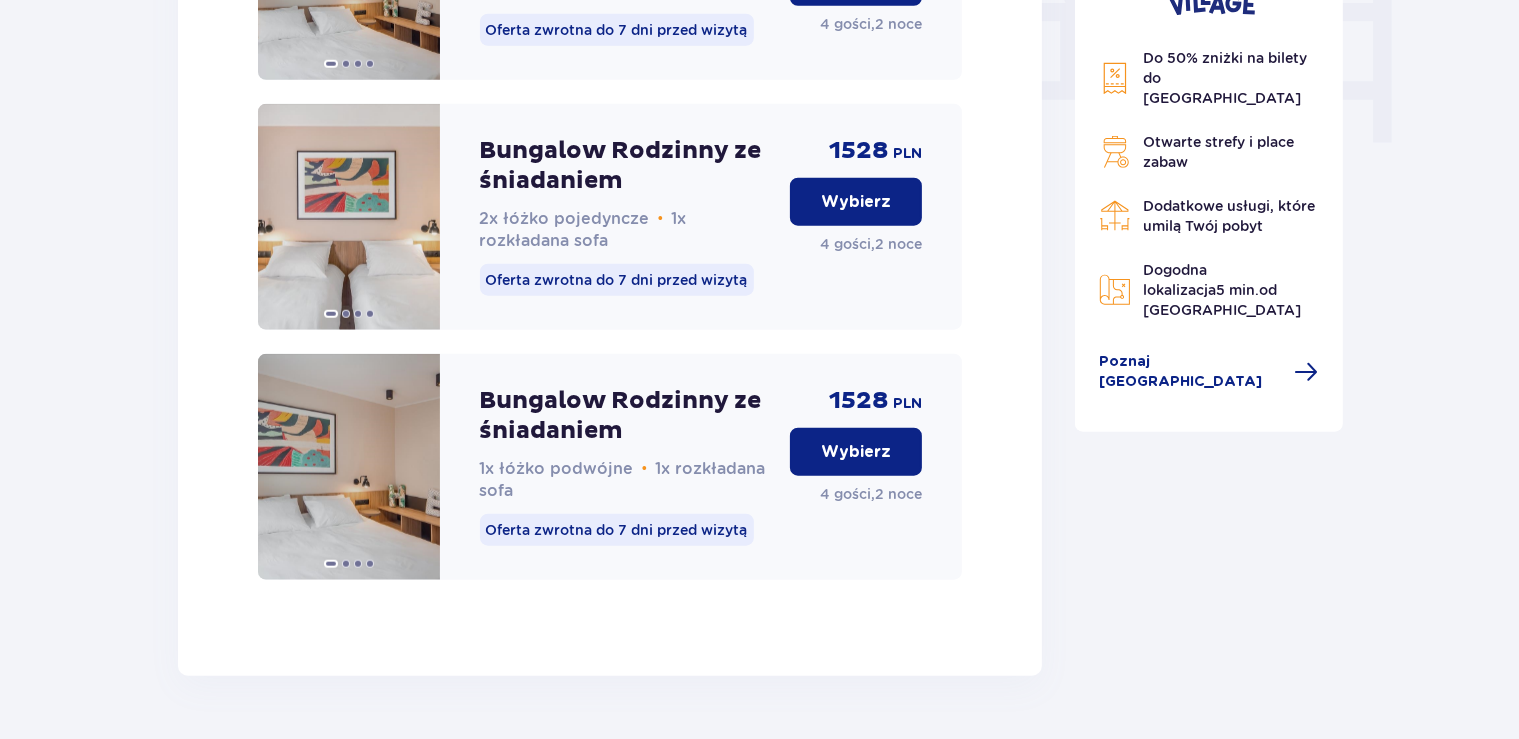 drag, startPoint x: 847, startPoint y: 475, endPoint x: 816, endPoint y: 511, distance: 47.507893 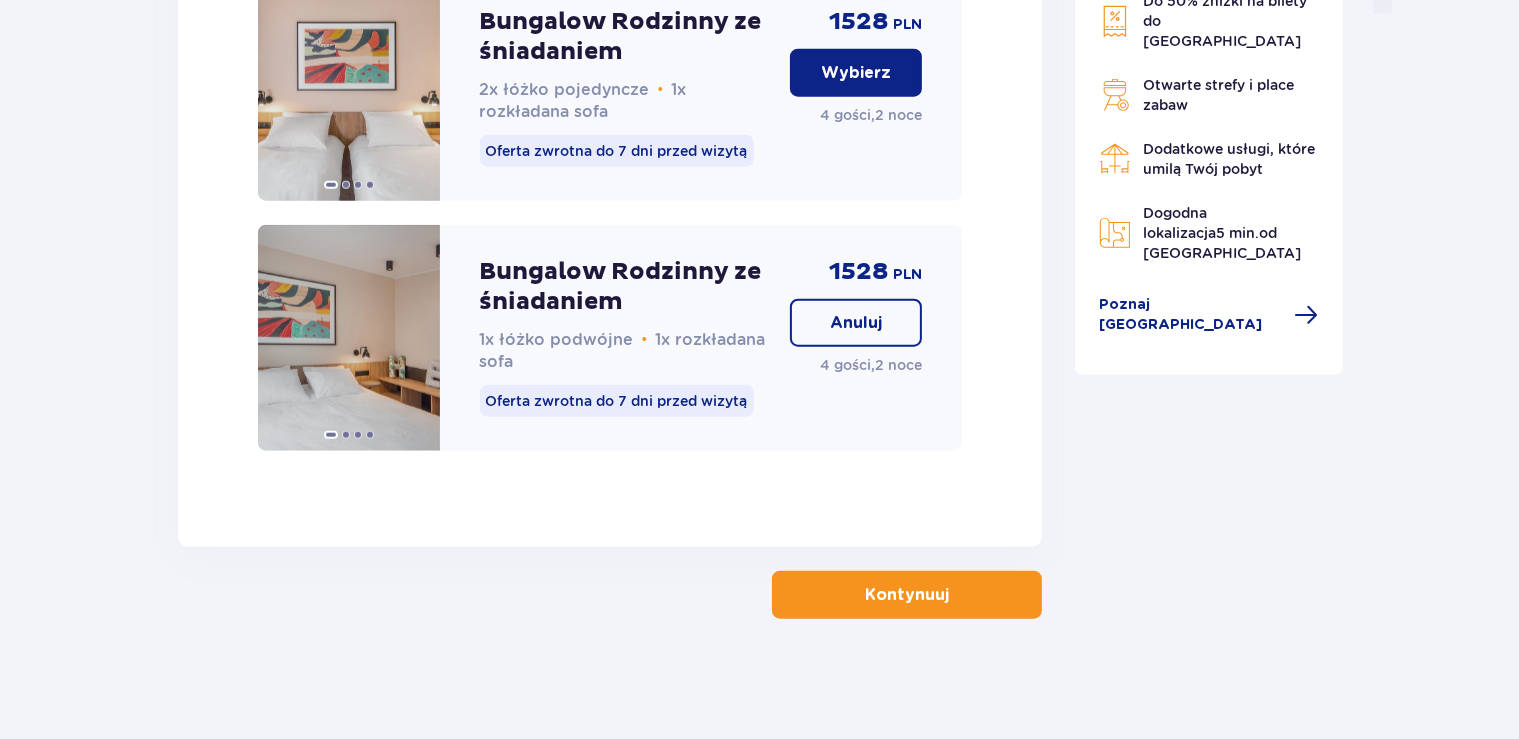 click on "Kontynuuj" at bounding box center (907, 595) 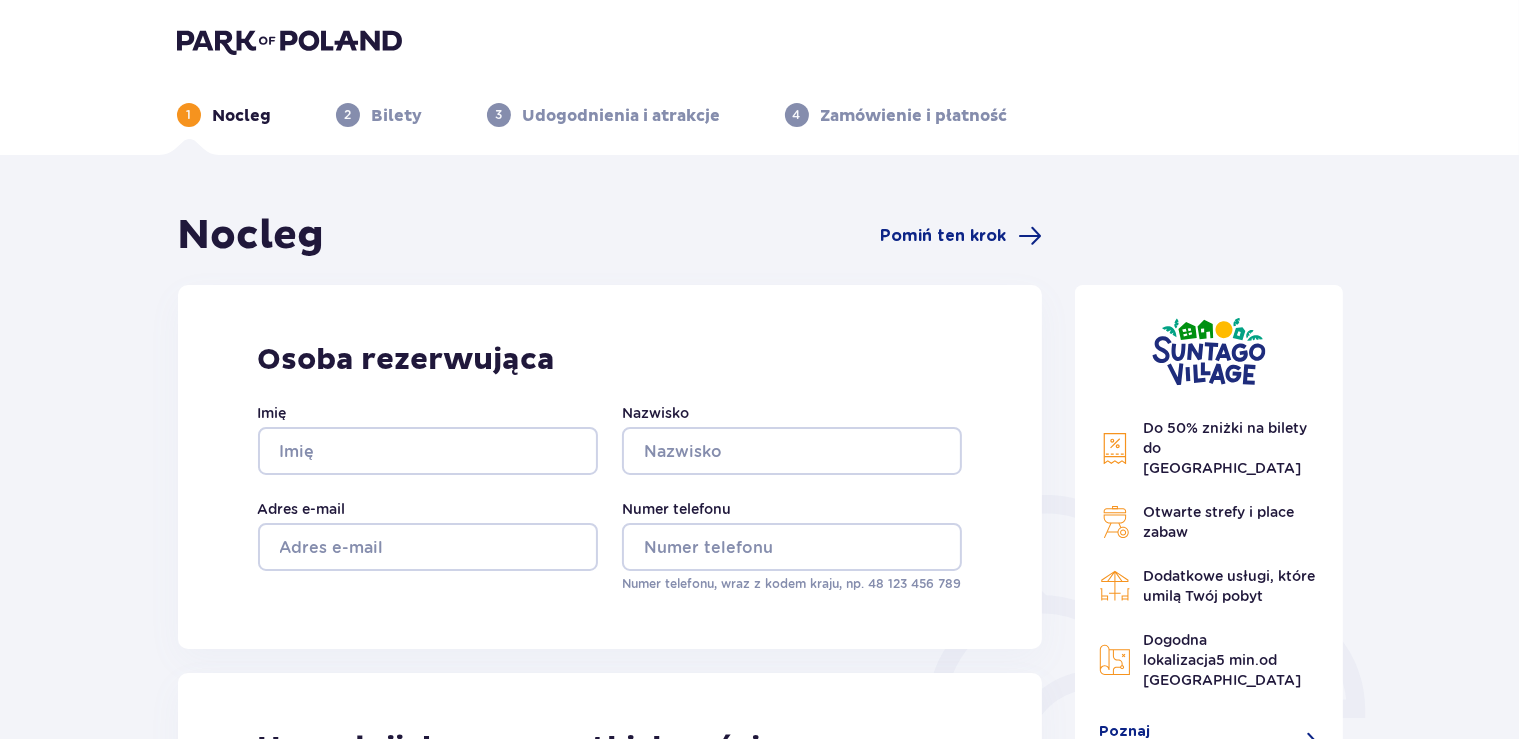 scroll, scrollTop: 0, scrollLeft: 0, axis: both 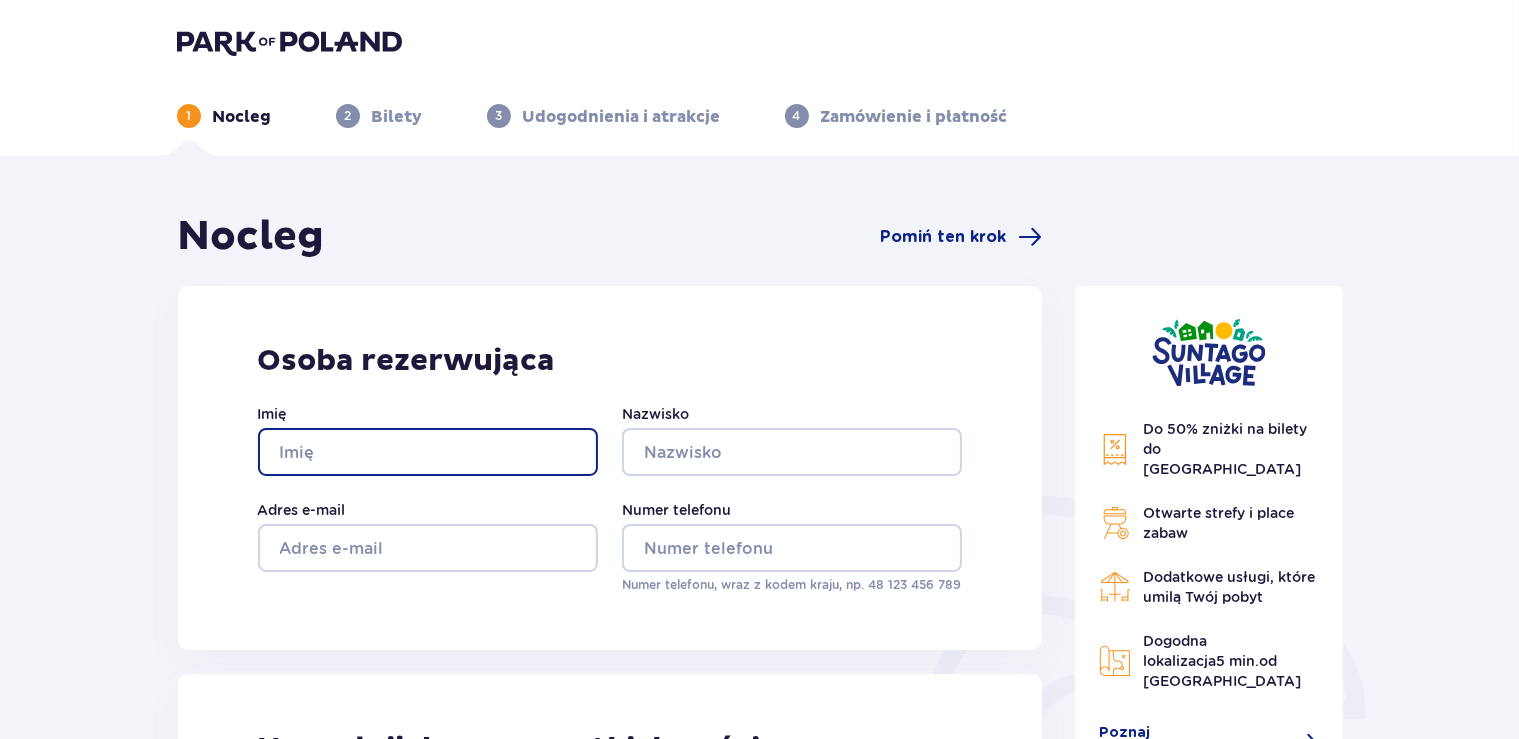 click on "Imię" at bounding box center [428, 452] 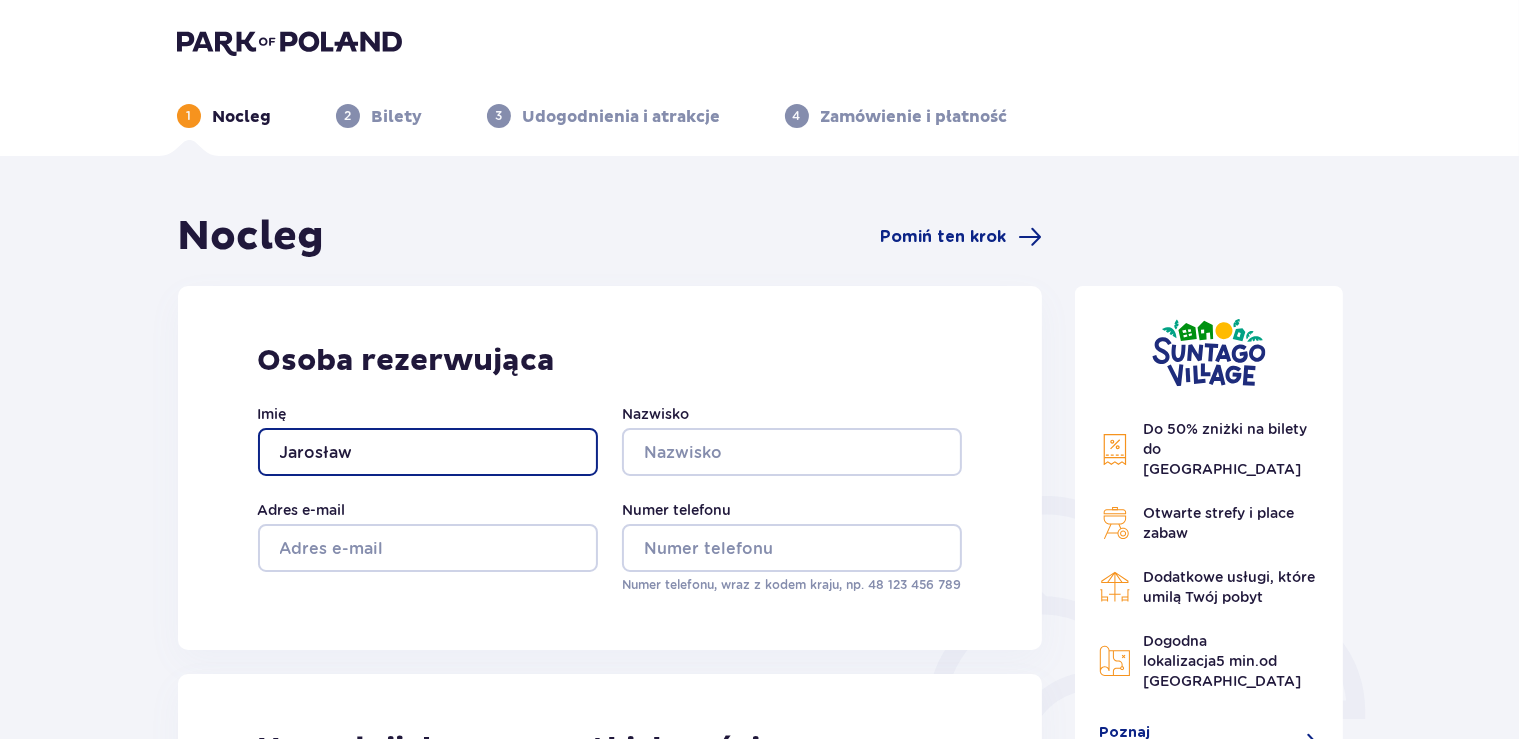 type on "Jarosław" 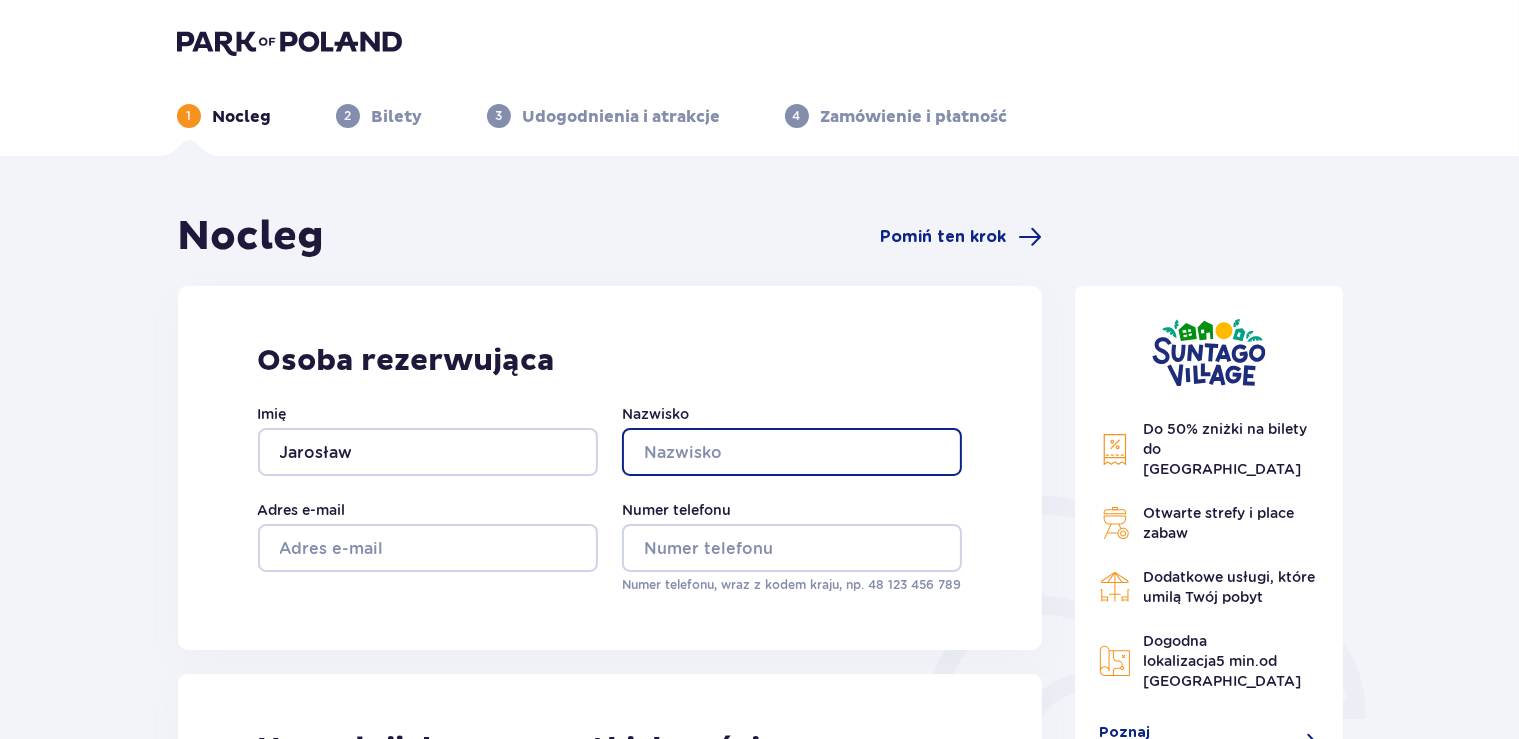click on "Nazwisko" at bounding box center (792, 452) 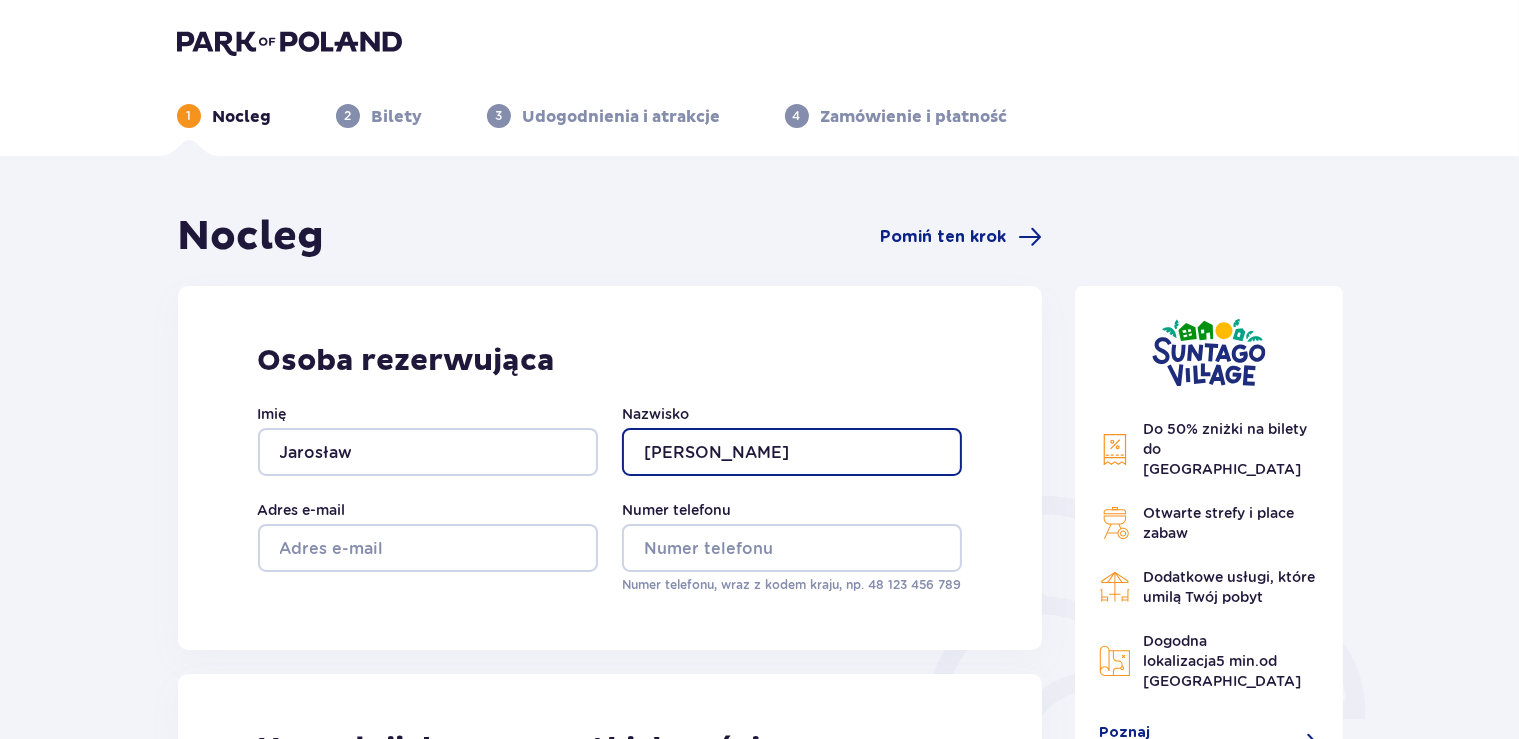 type on "Zdanowicz" 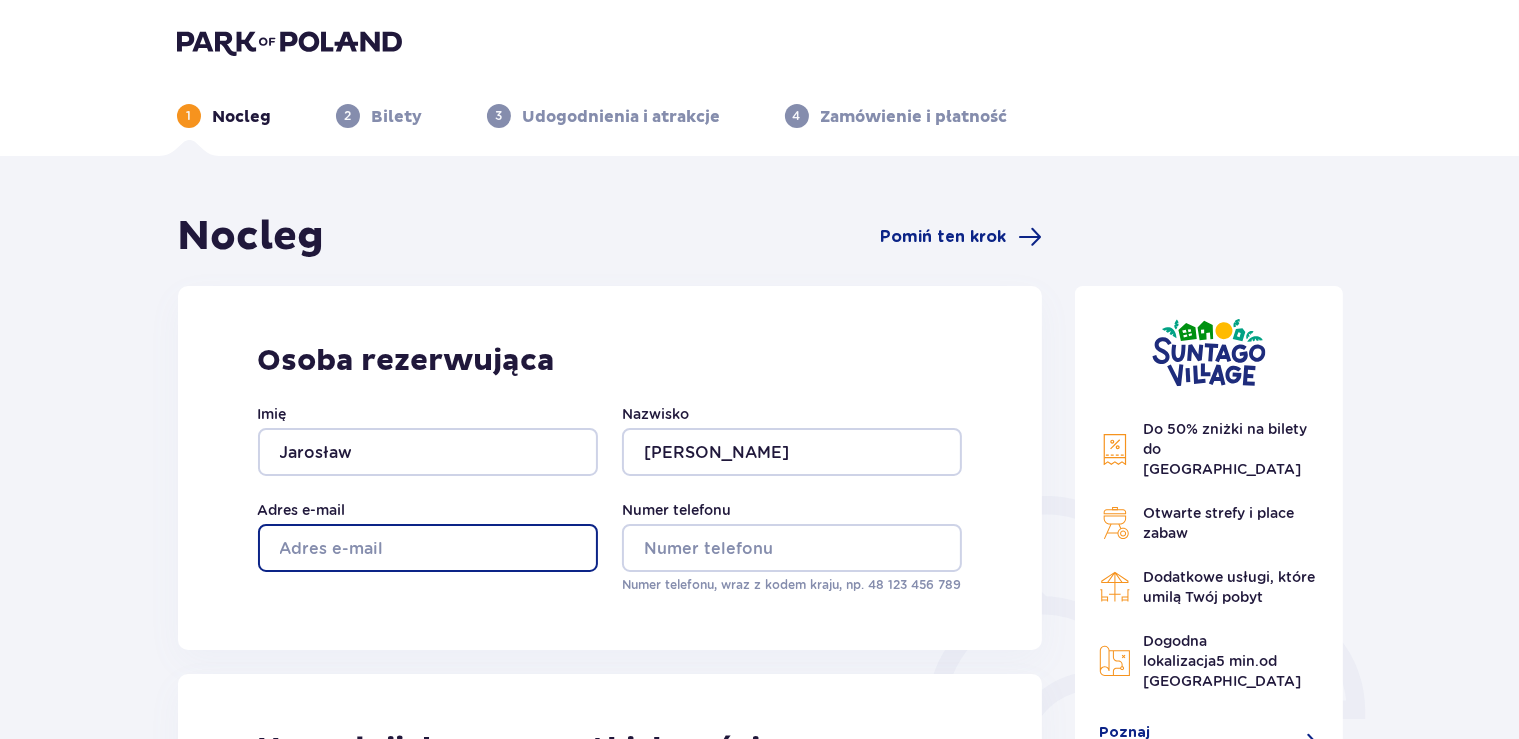 click on "Adres e-mail" at bounding box center (428, 548) 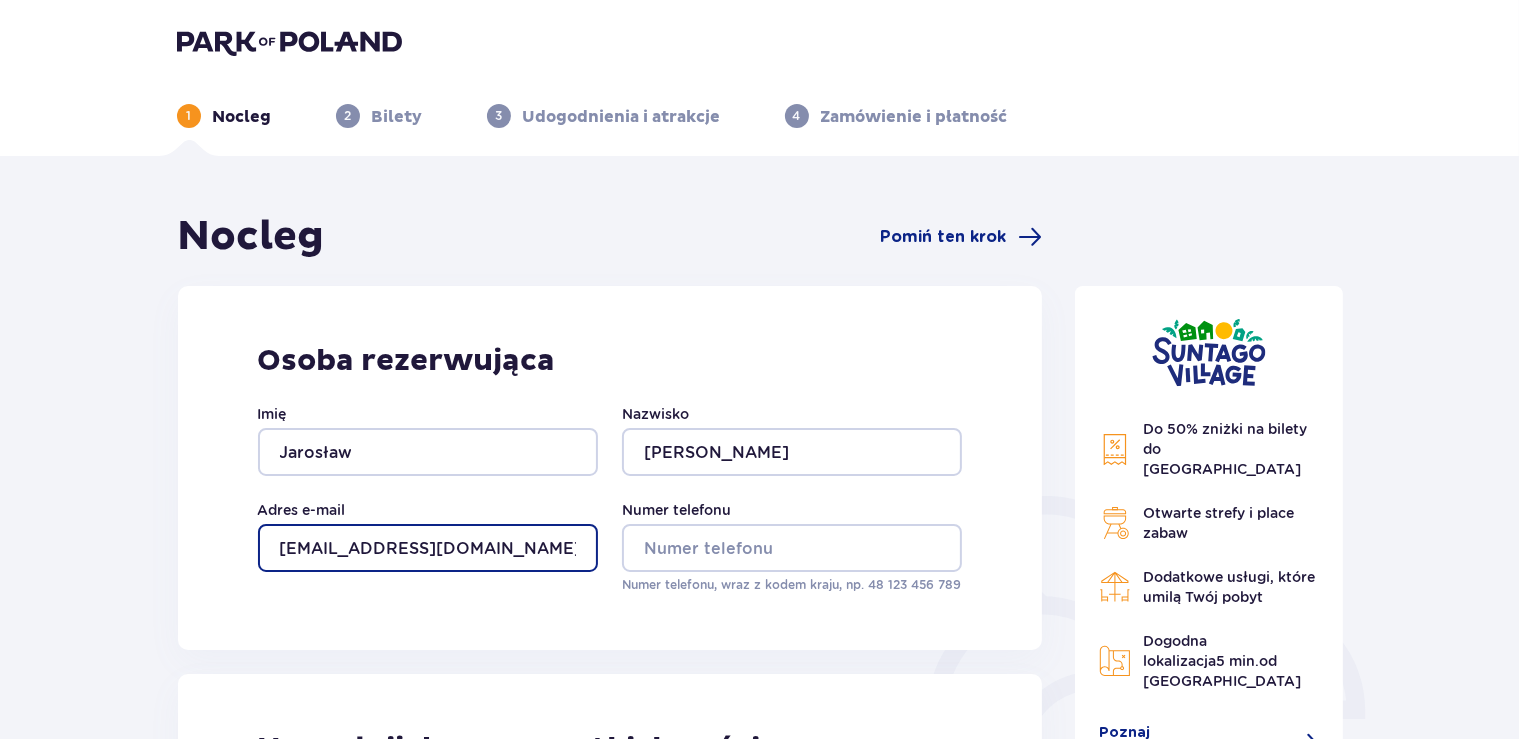type on "jaroslaw.zdanowicz@wp.pl" 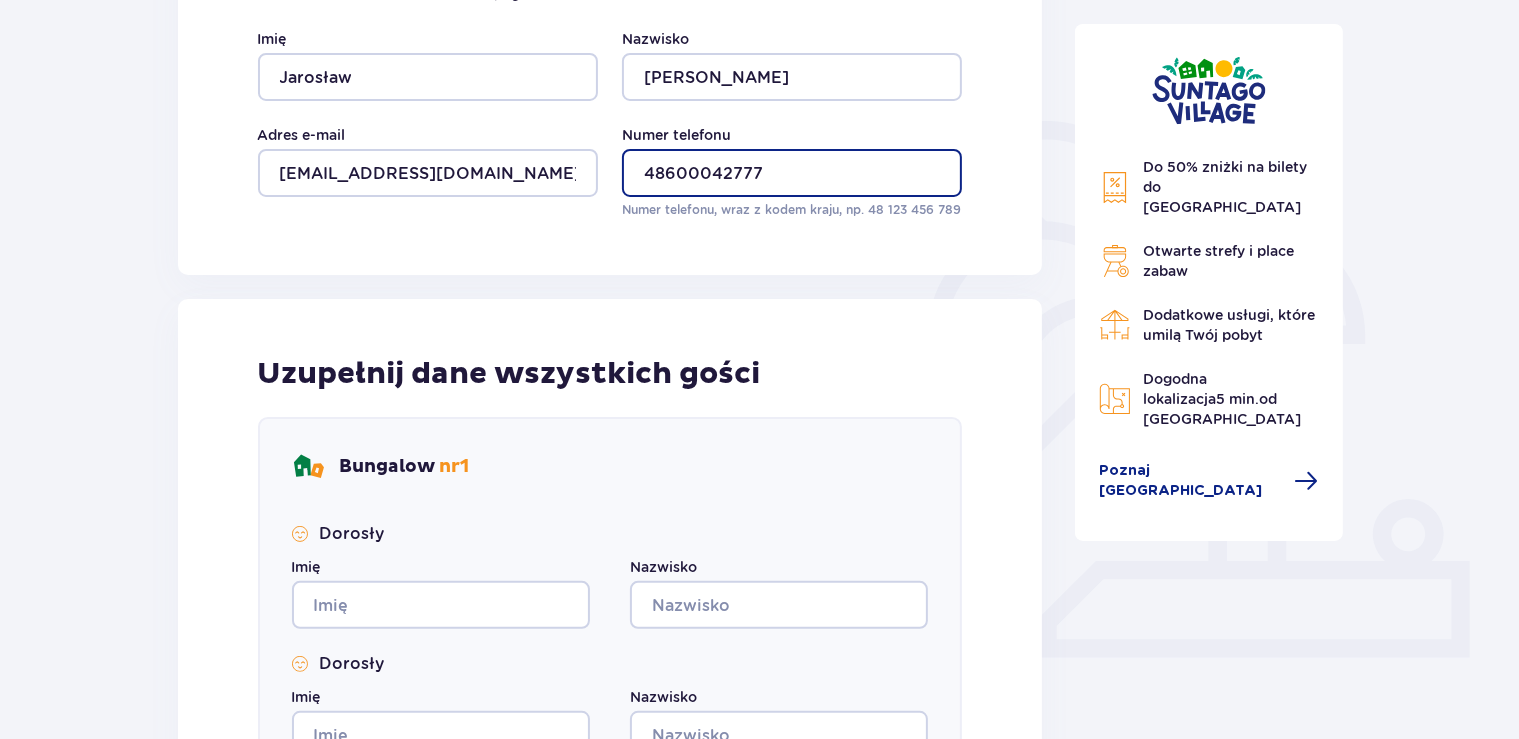 scroll, scrollTop: 422, scrollLeft: 0, axis: vertical 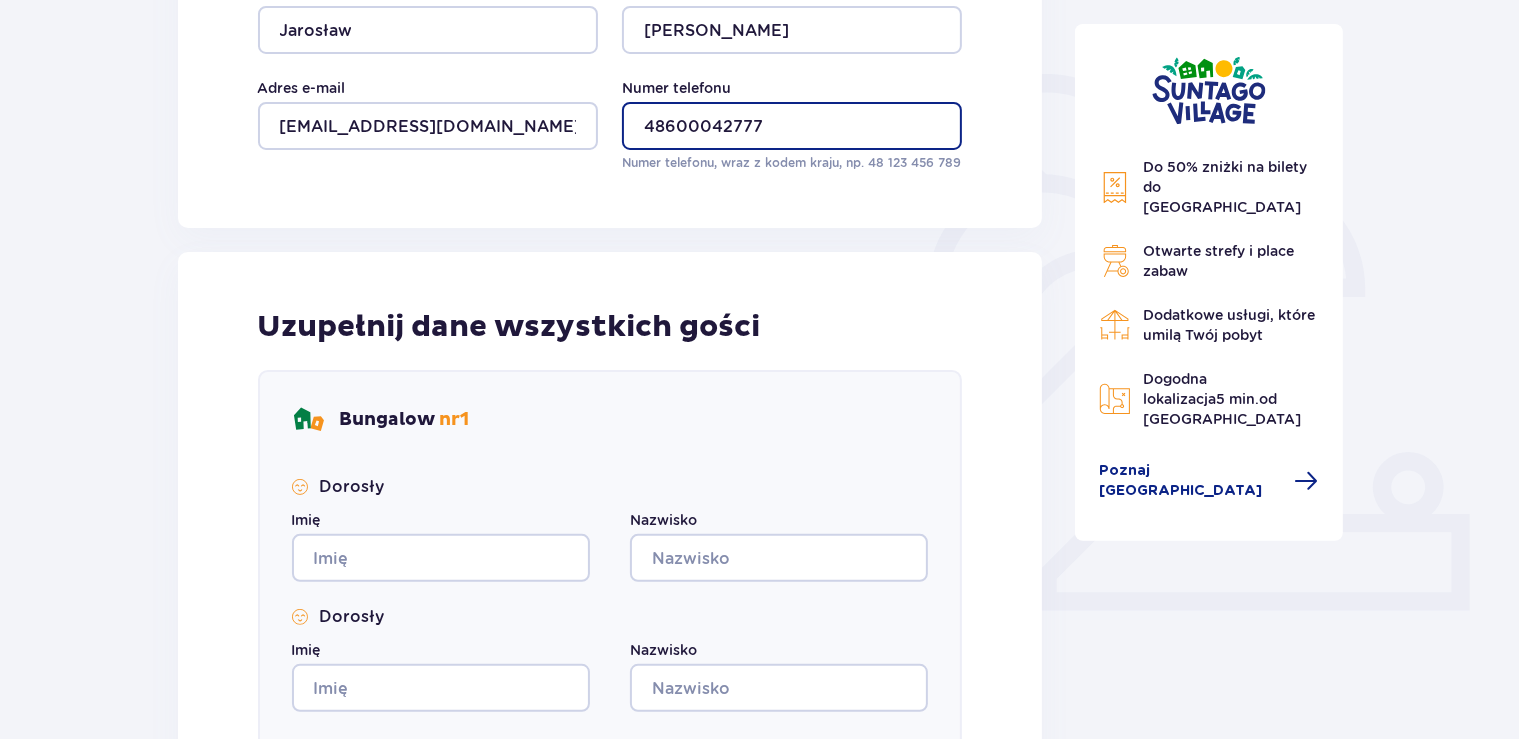 type on "48600042777" 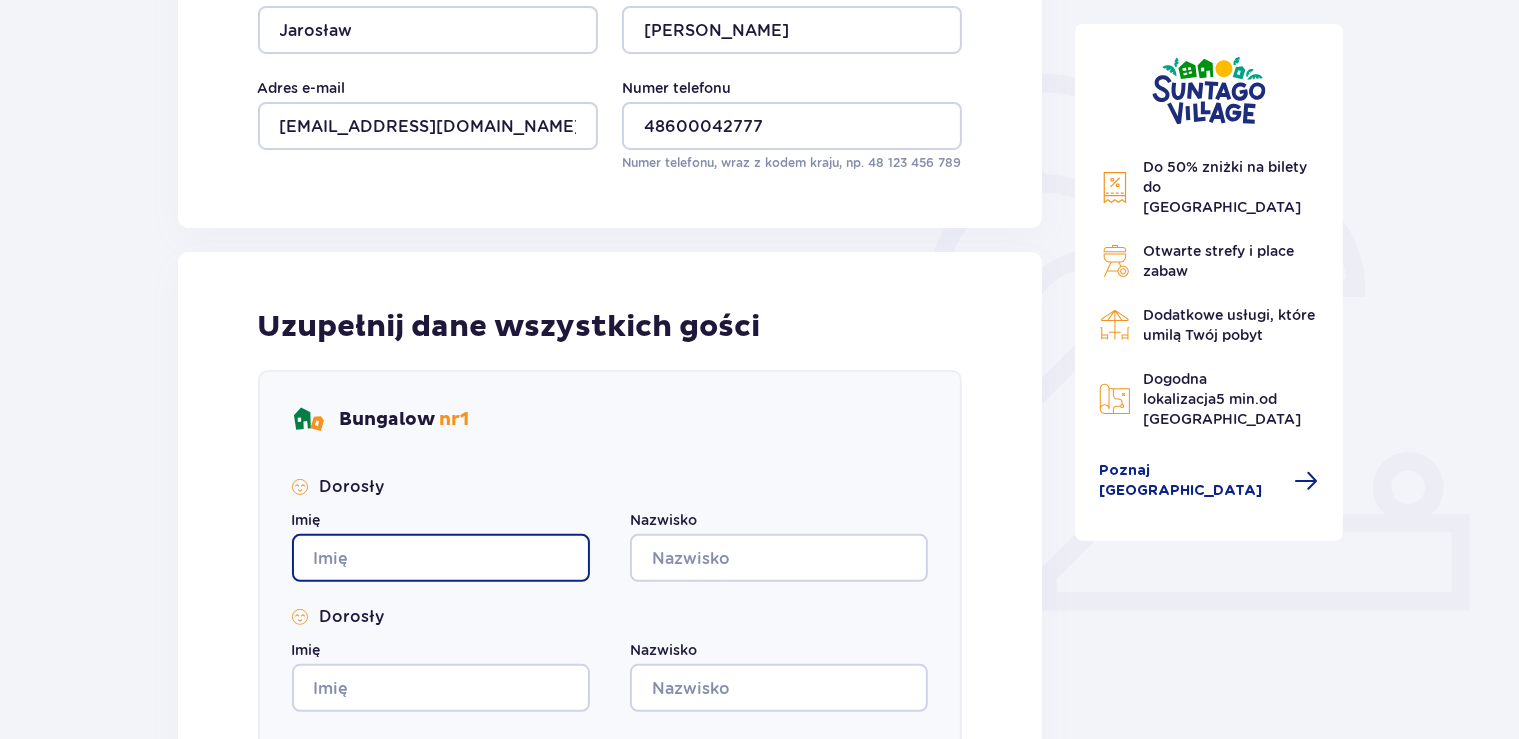 click on "Imię" at bounding box center (441, 558) 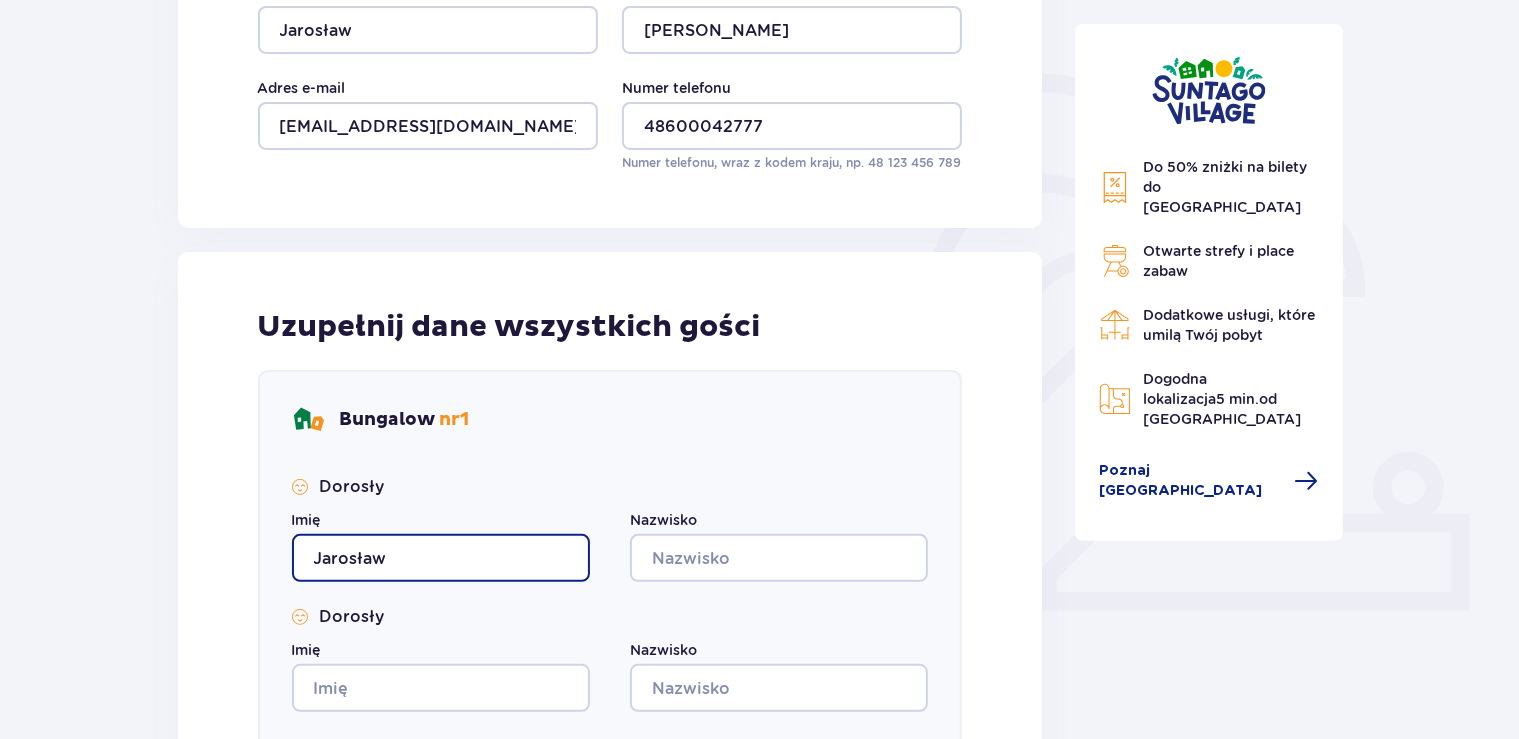 type on "Jarosław" 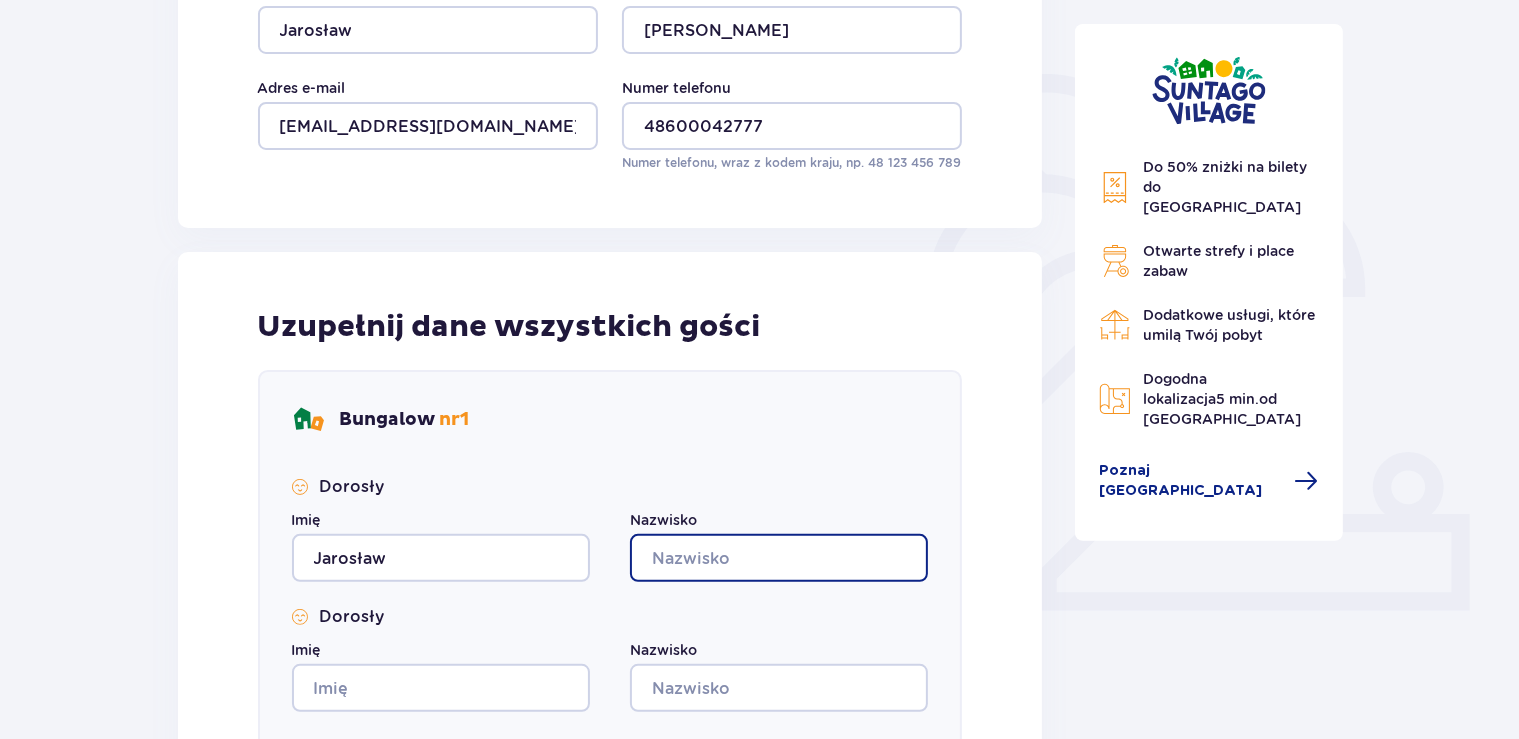 click on "Nazwisko" at bounding box center (779, 558) 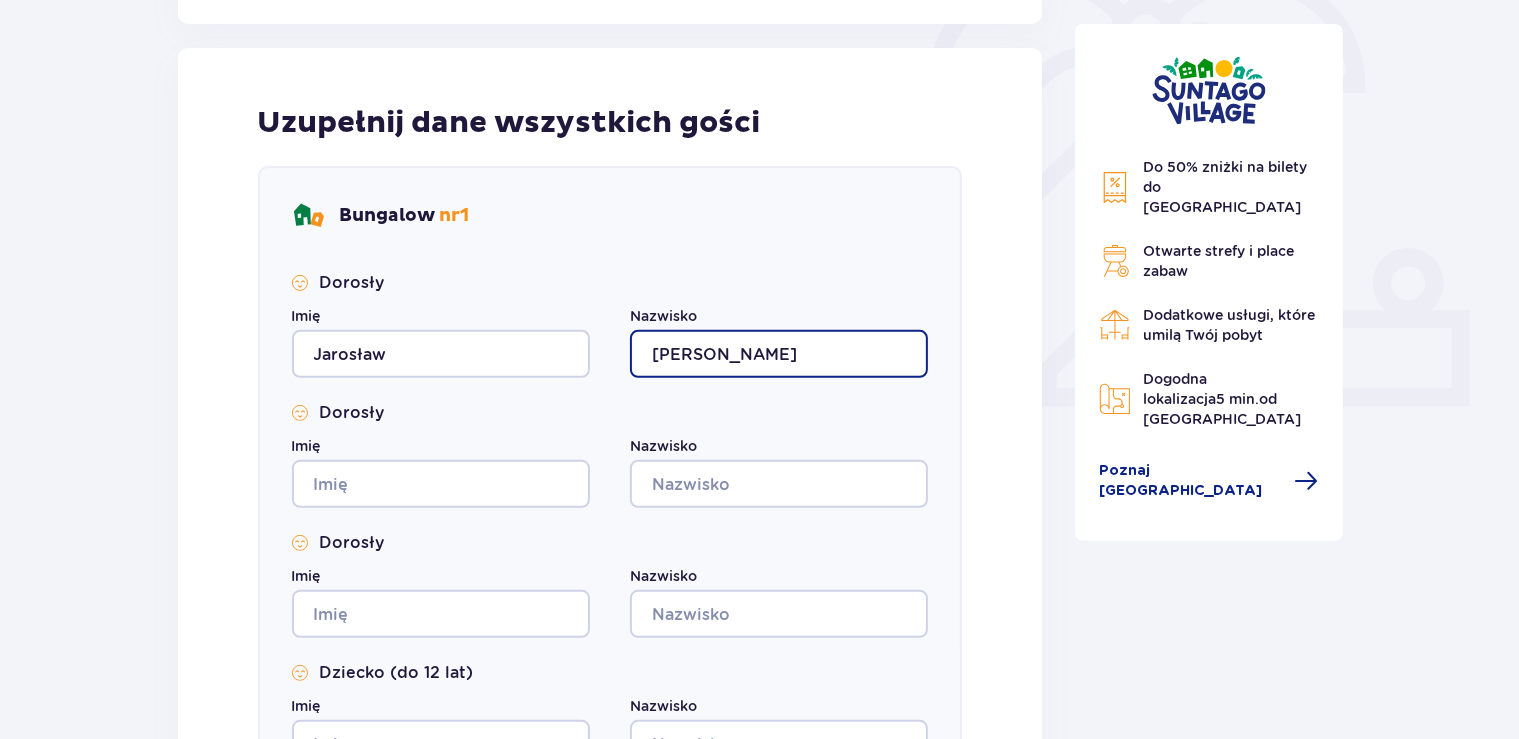 scroll, scrollTop: 633, scrollLeft: 0, axis: vertical 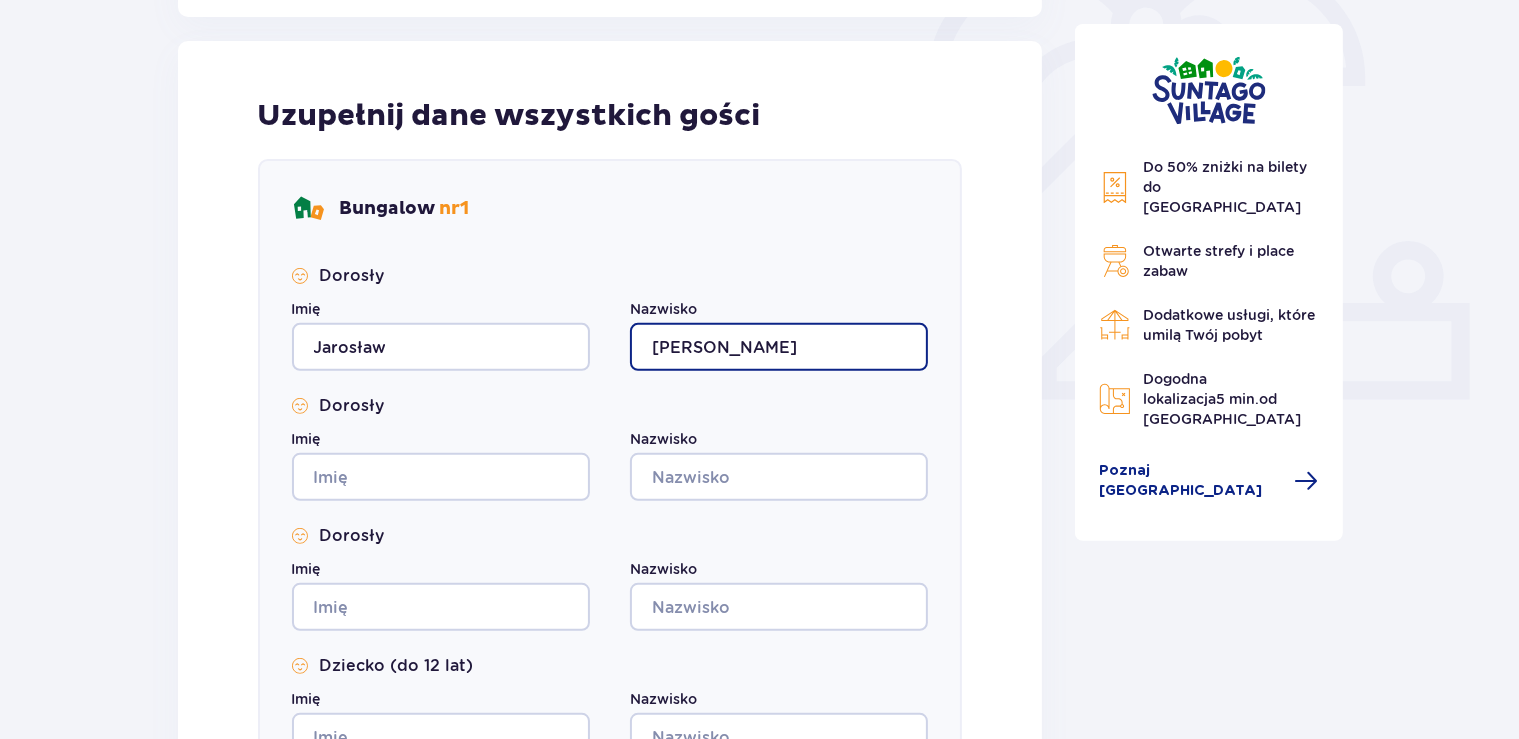 type on "Zdanowicz" 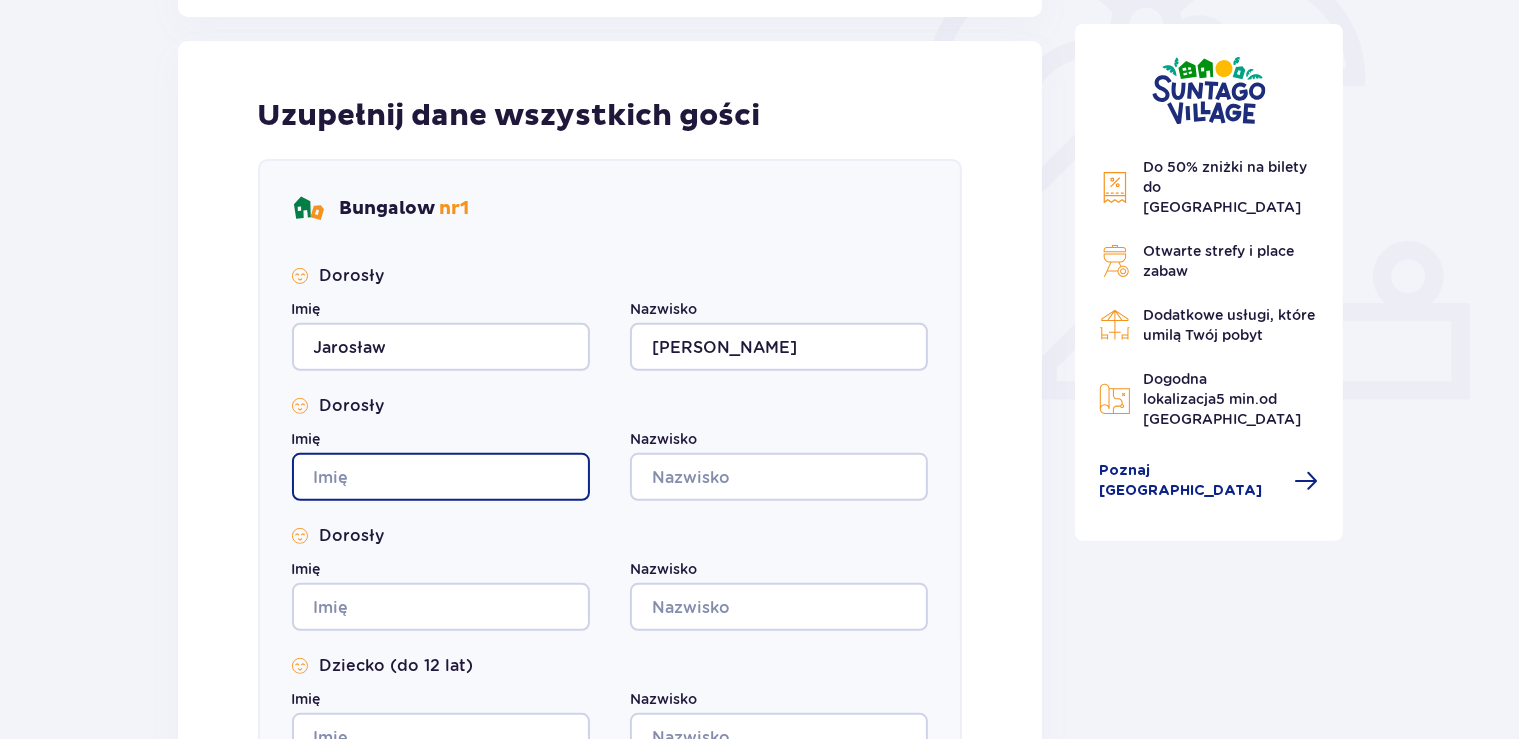 click on "Imię" at bounding box center [441, 477] 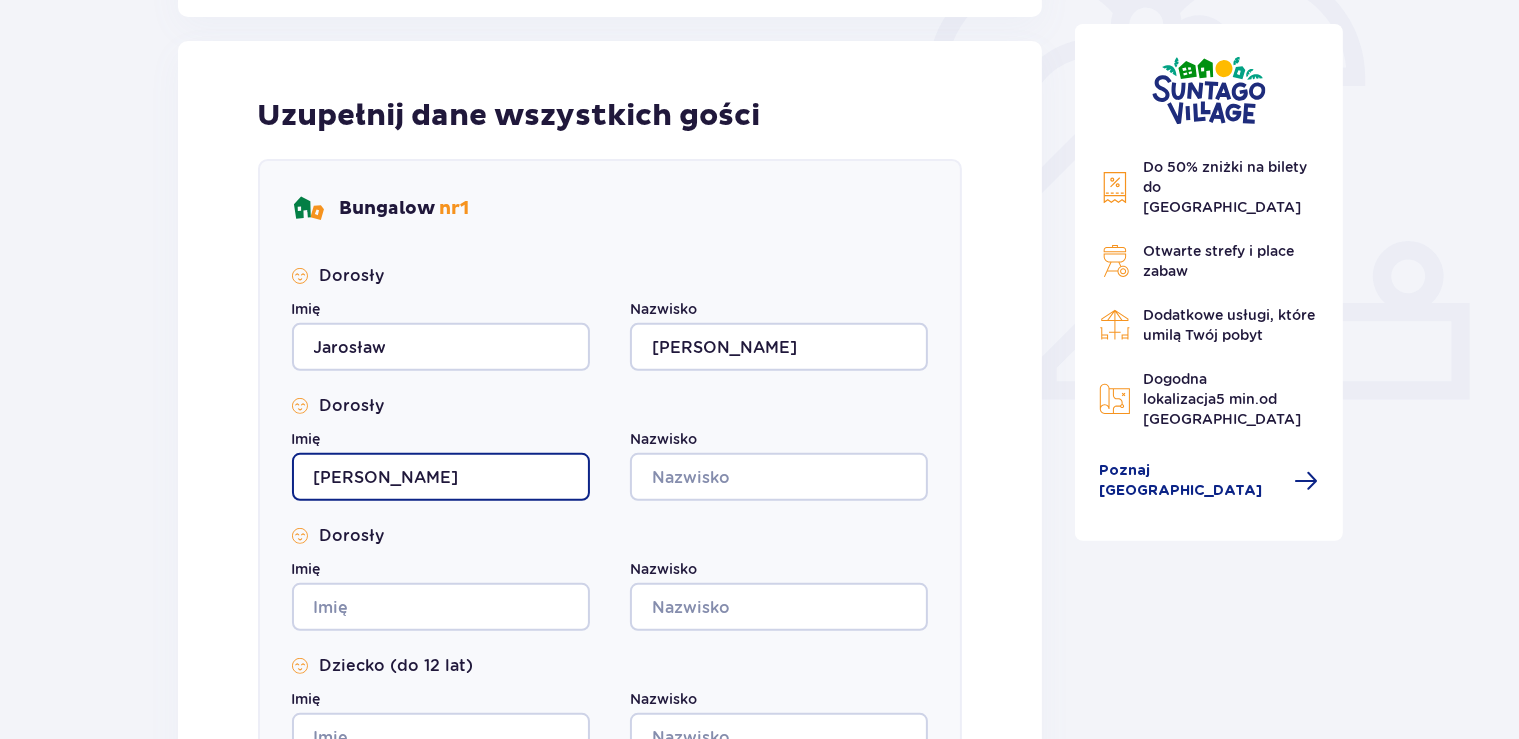 type on "Agnieszka" 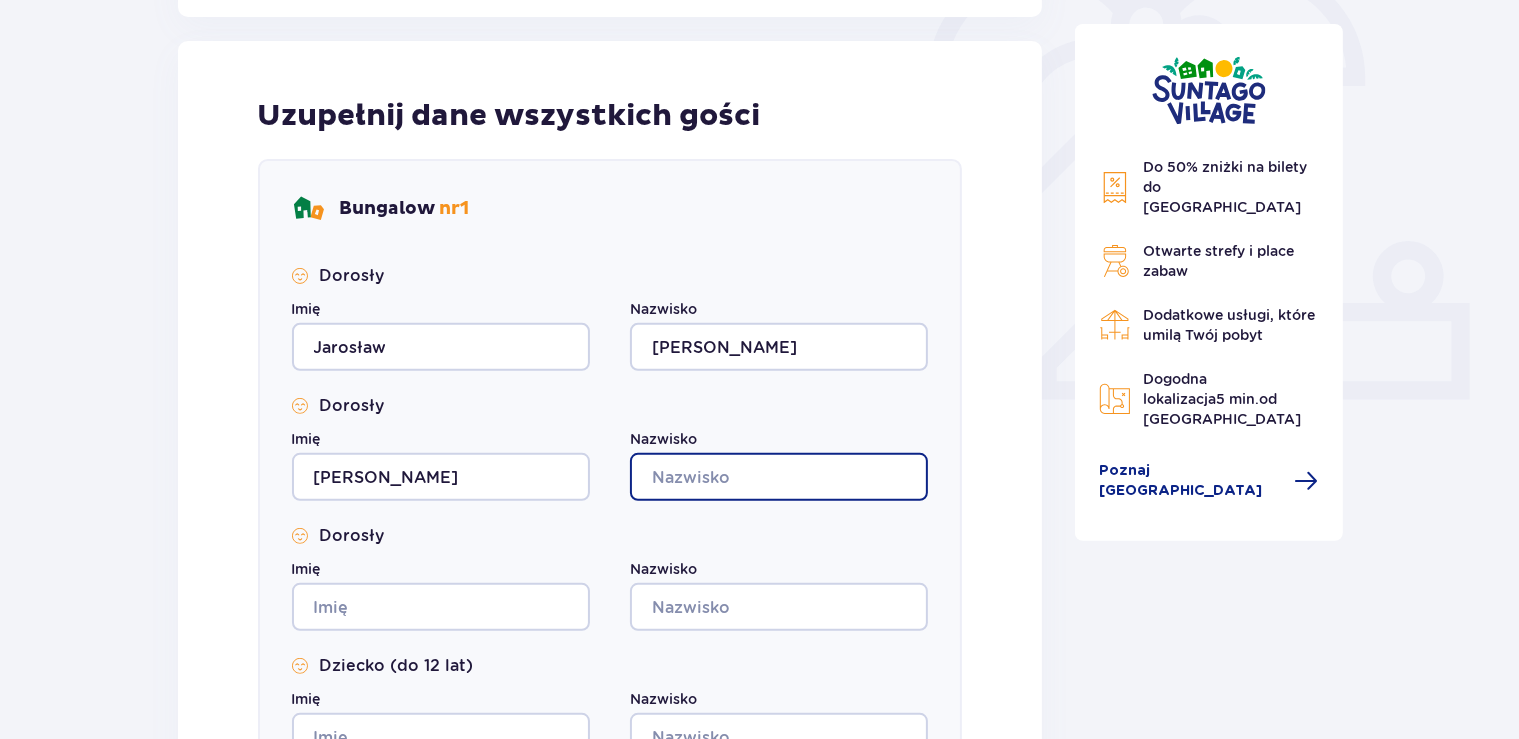 click on "Nazwisko" at bounding box center (779, 477) 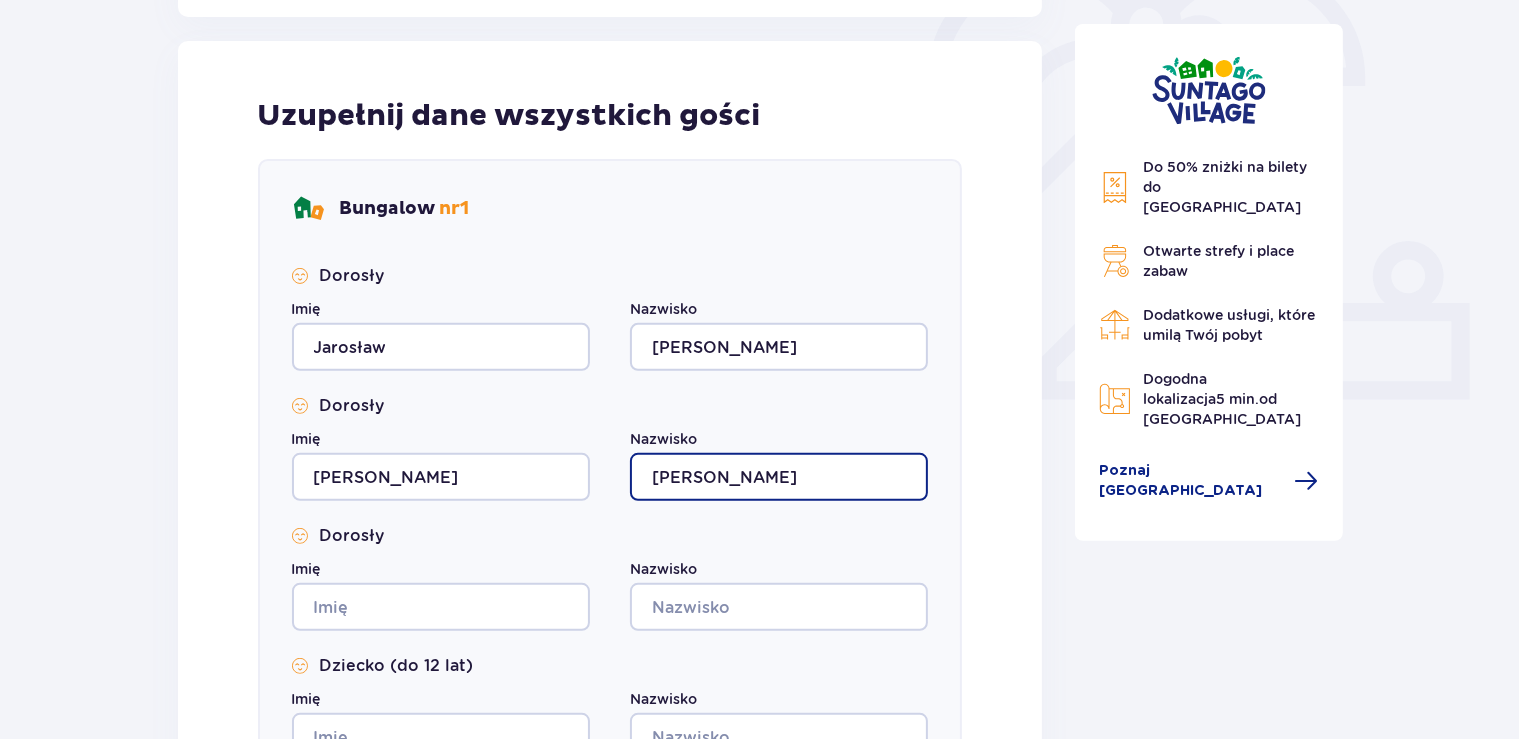 type on "Zdanowicz" 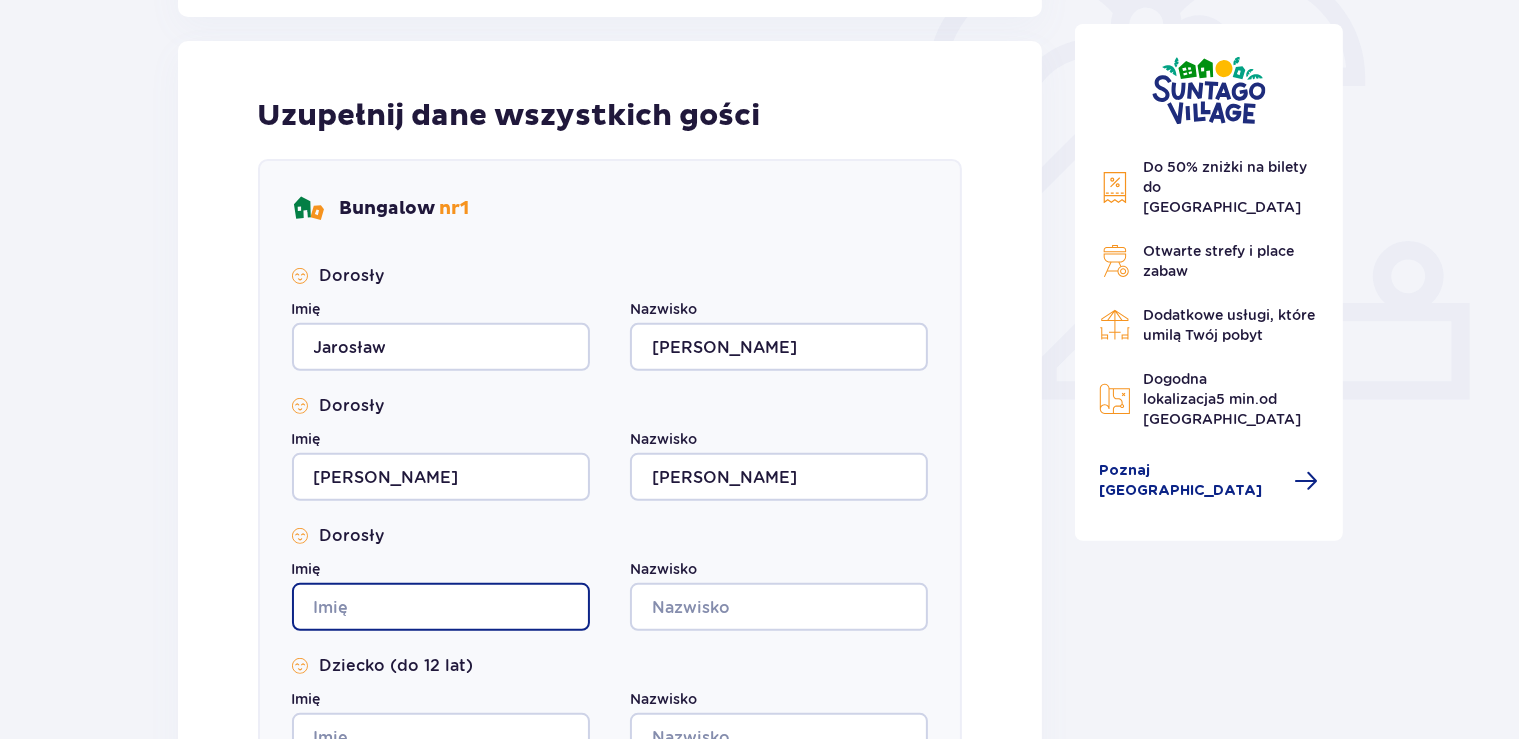 click on "Imię" at bounding box center (441, 607) 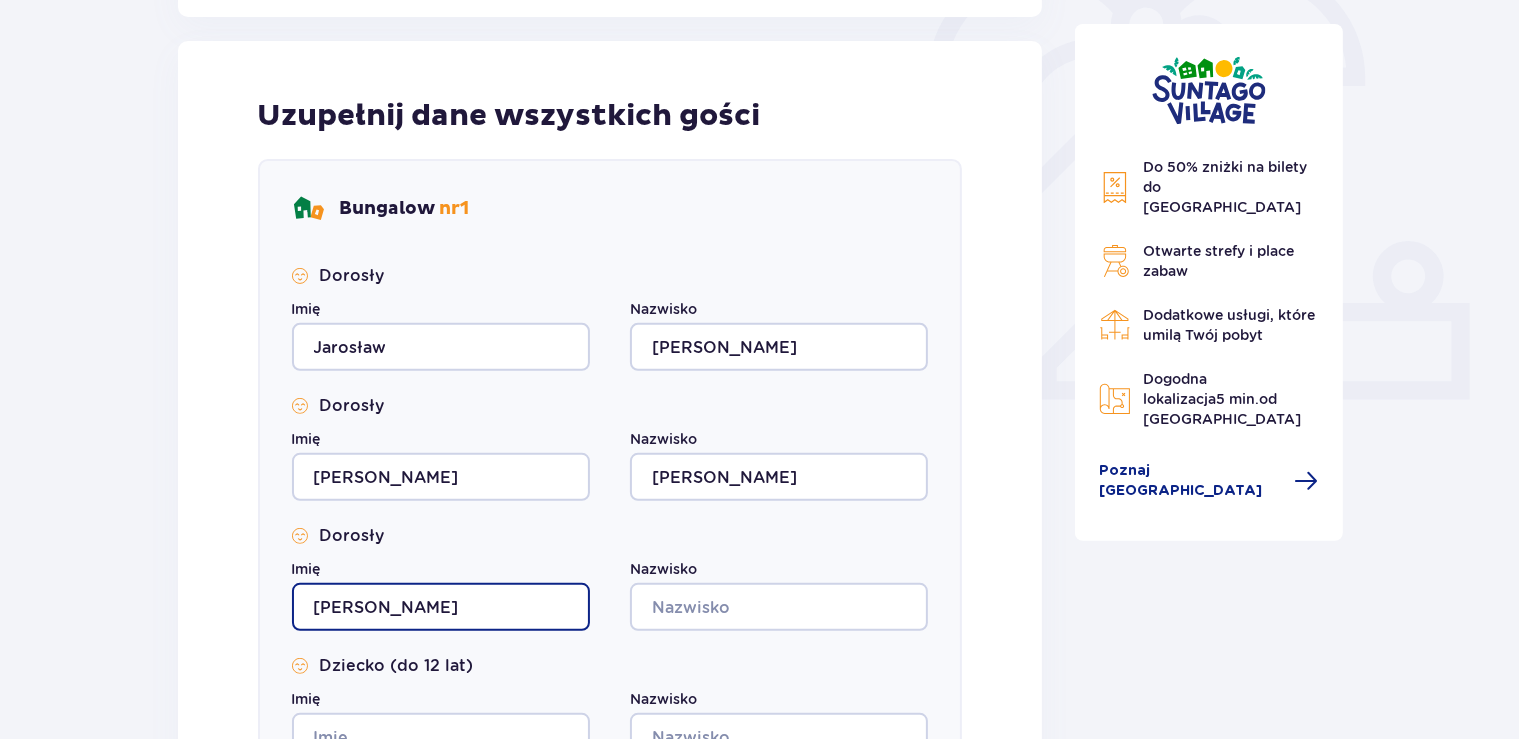 type on "Gabriel" 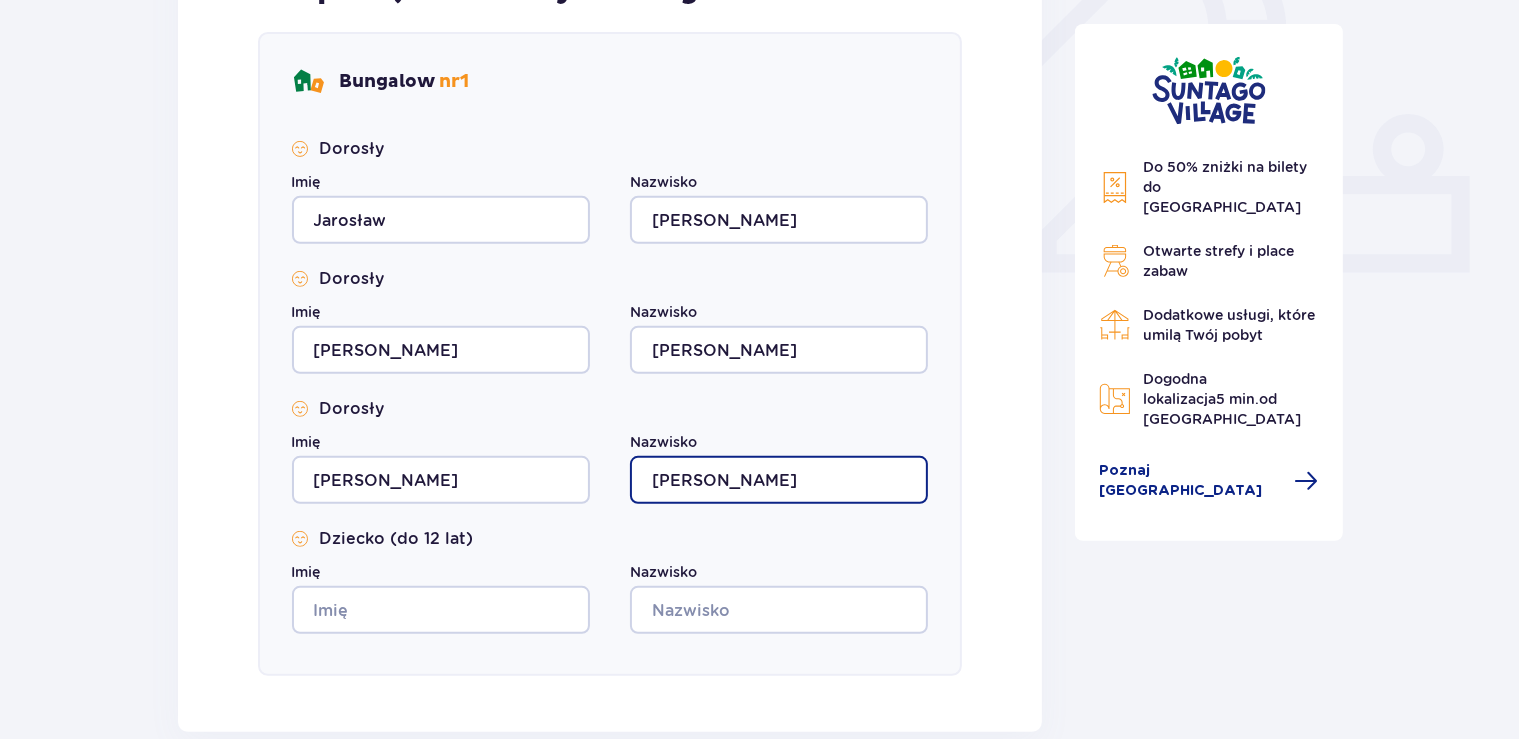 scroll, scrollTop: 844, scrollLeft: 0, axis: vertical 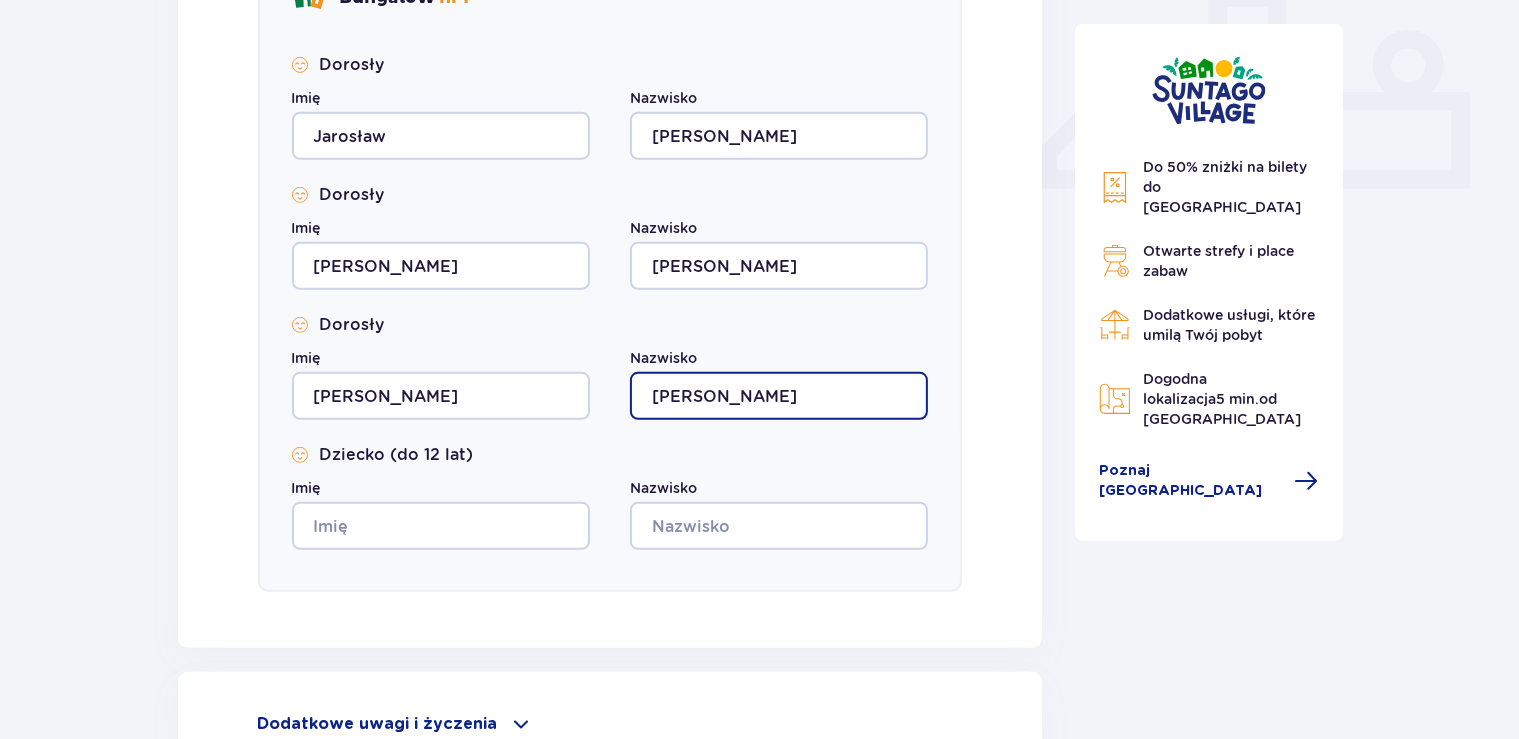 type on "Zdanowicz" 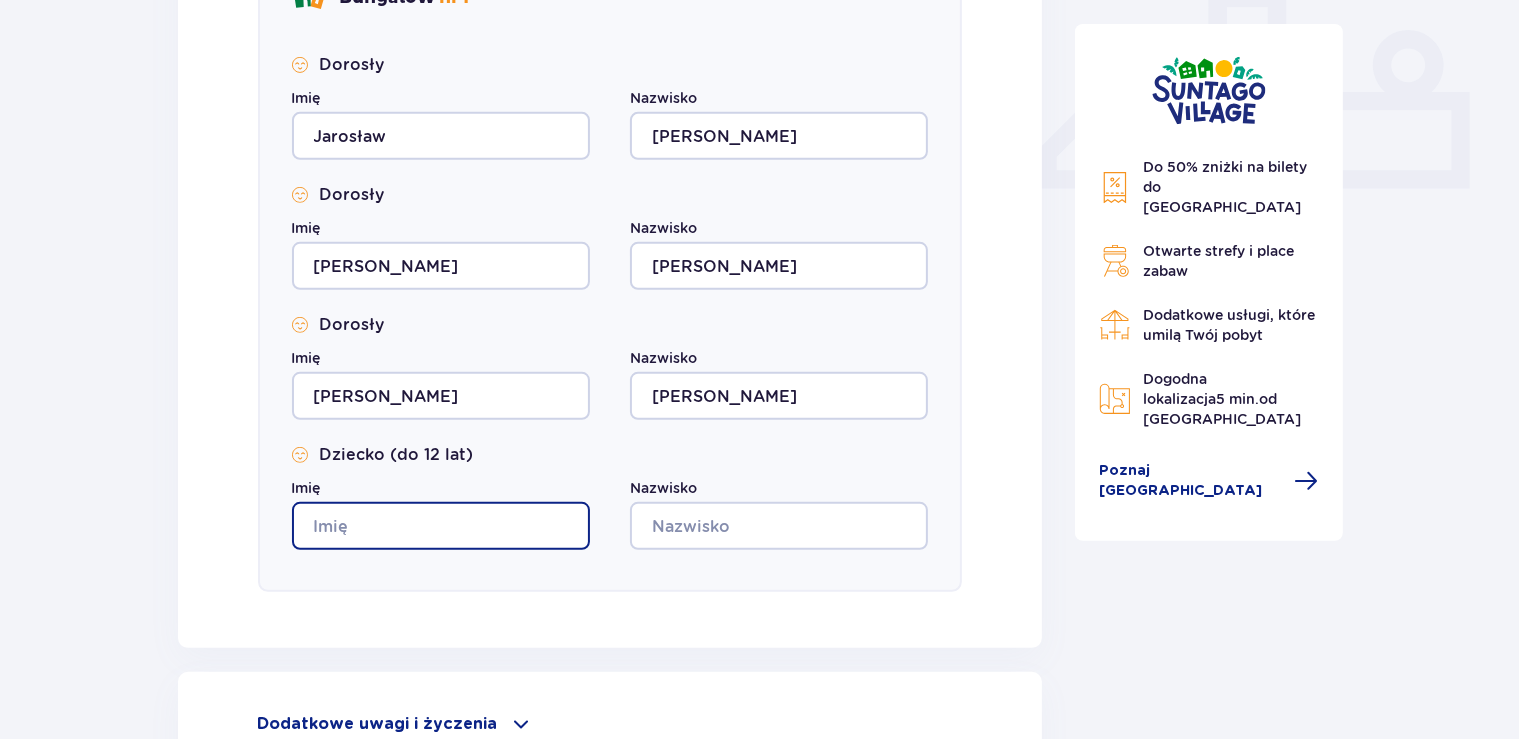 click on "Imię" at bounding box center [441, 526] 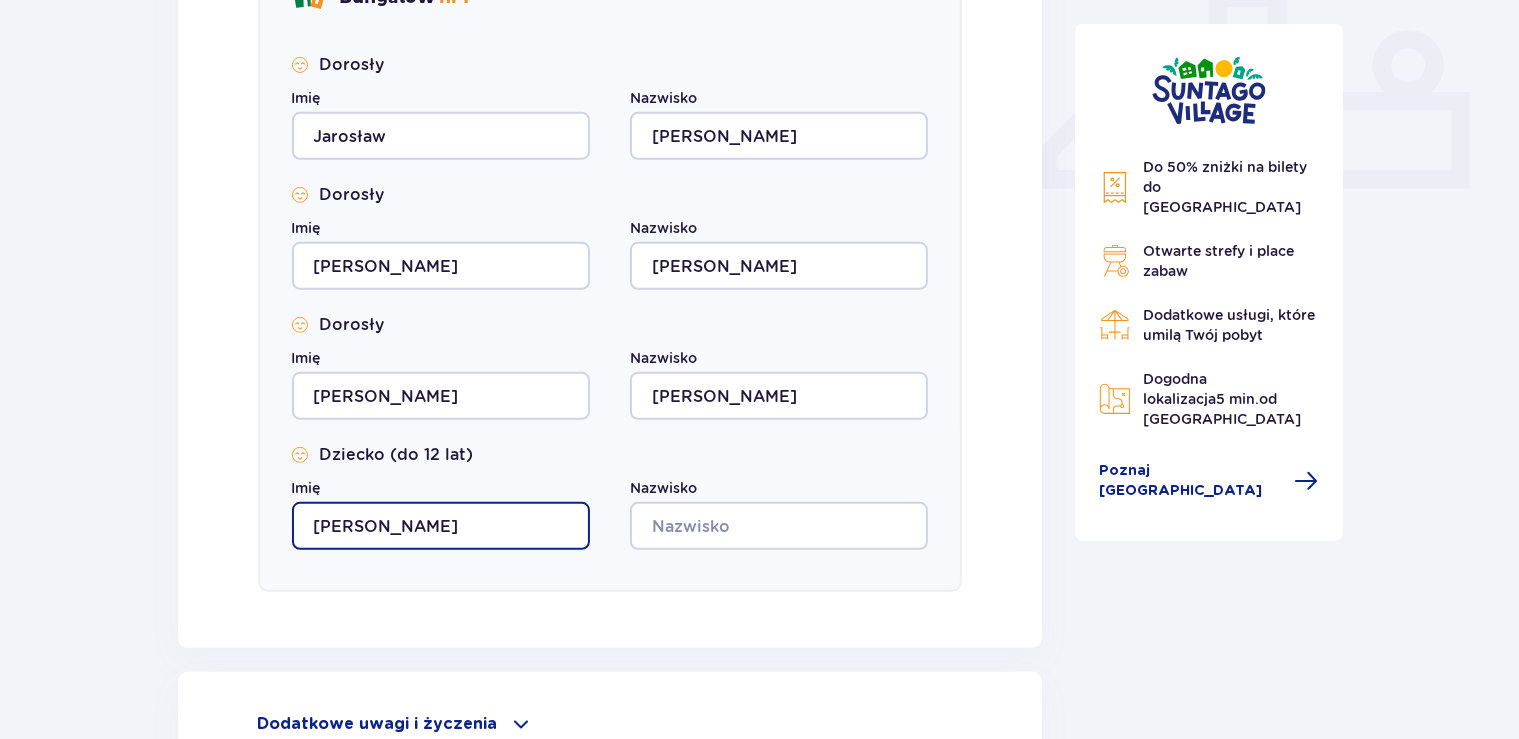 type on "Jakub" 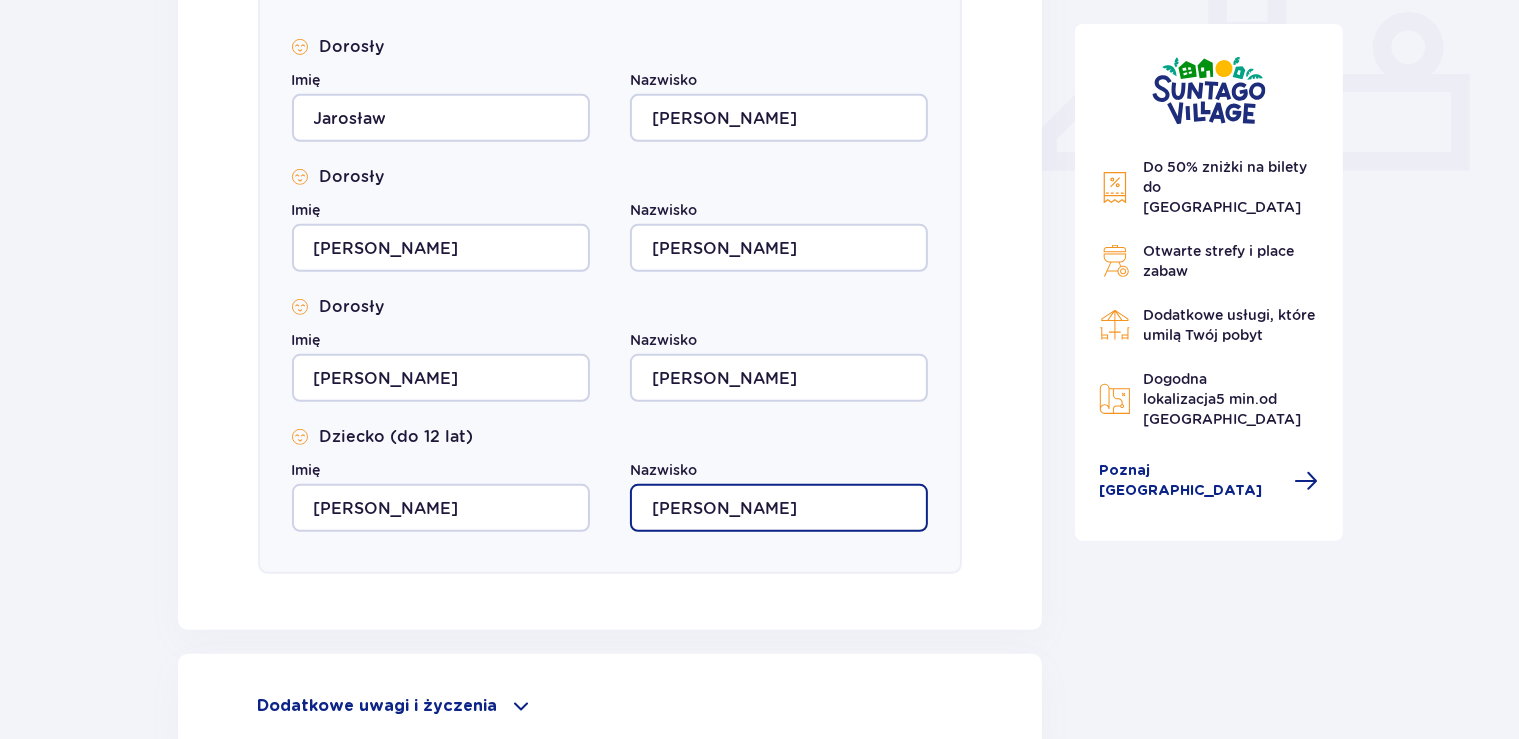 scroll, scrollTop: 1072, scrollLeft: 0, axis: vertical 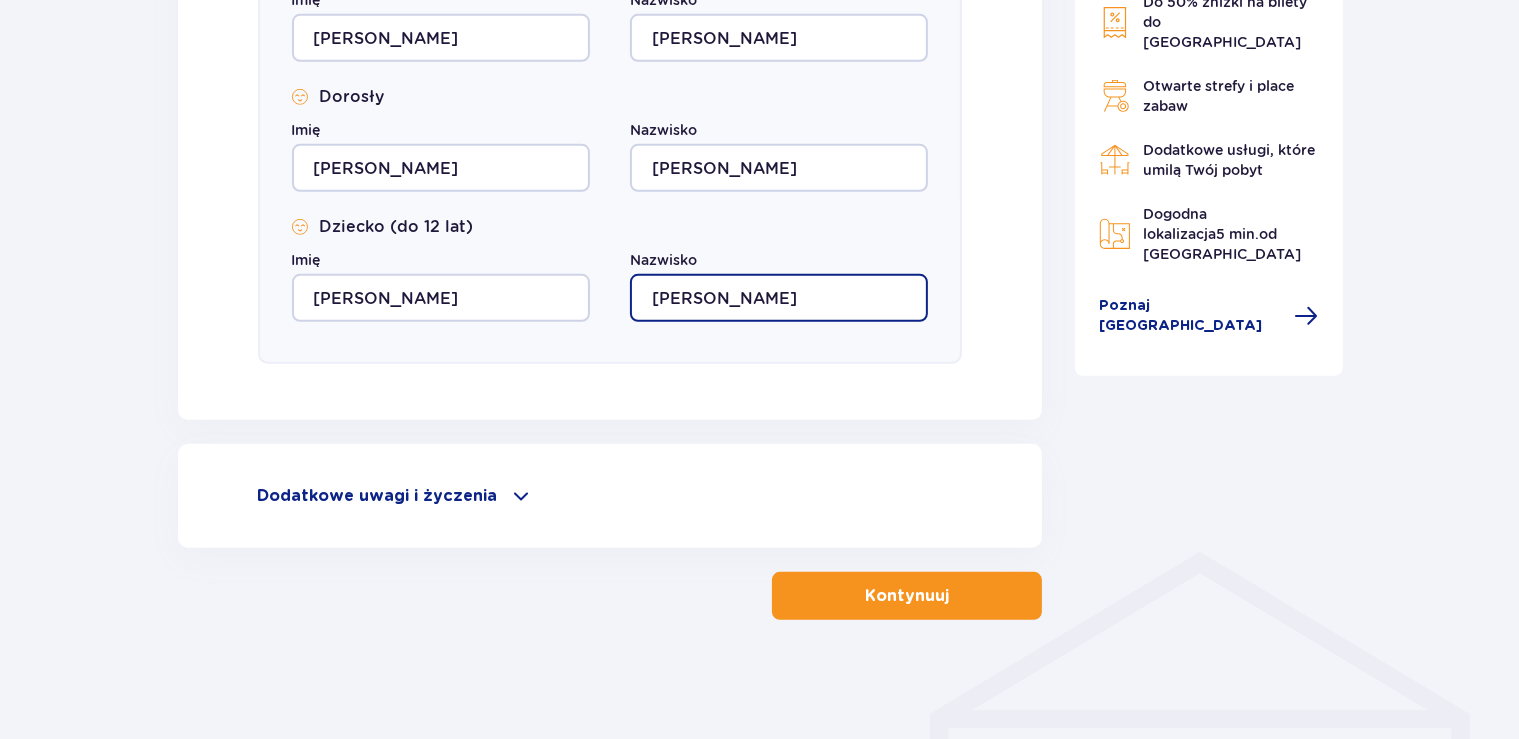 type on "Zdanowicz" 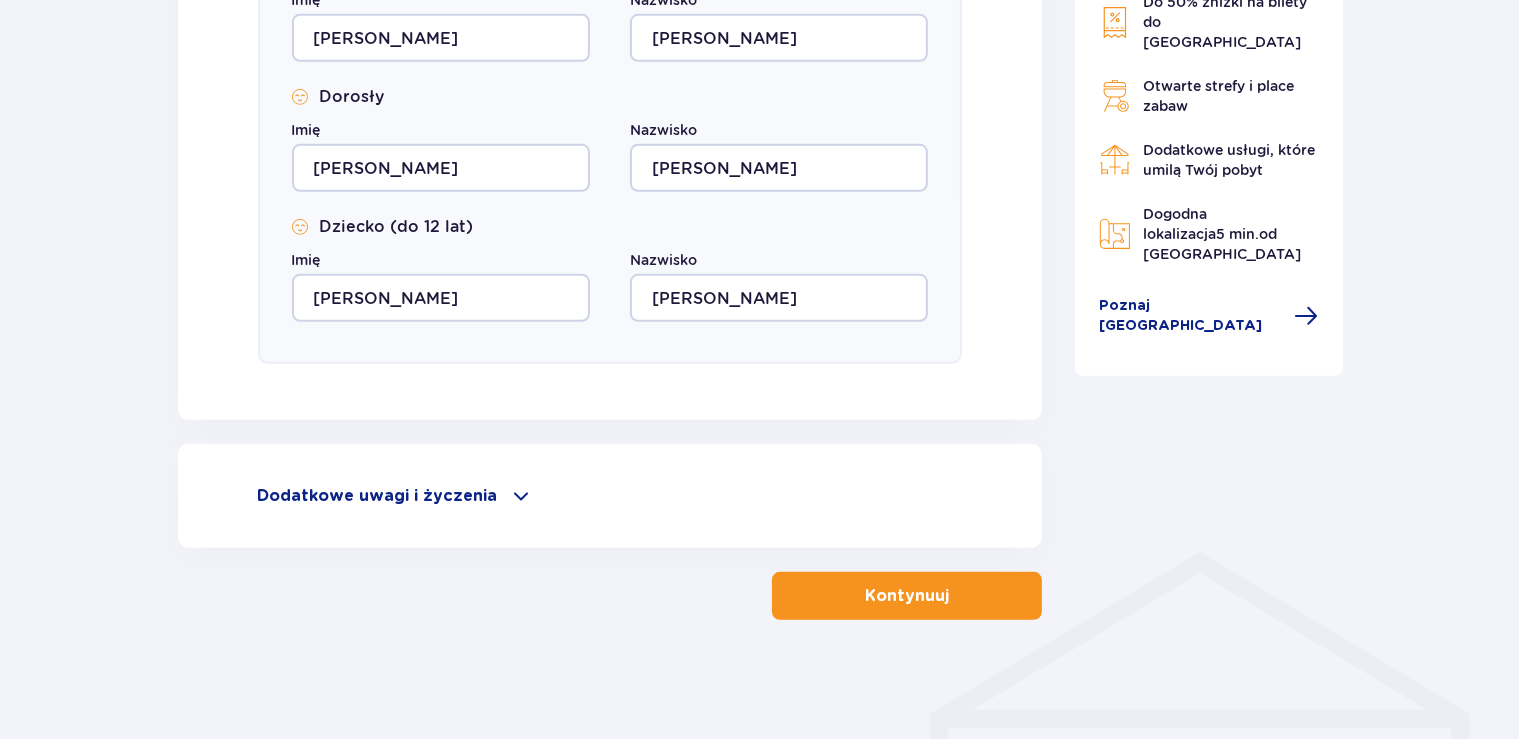 drag, startPoint x: 926, startPoint y: 596, endPoint x: 907, endPoint y: 590, distance: 19.924858 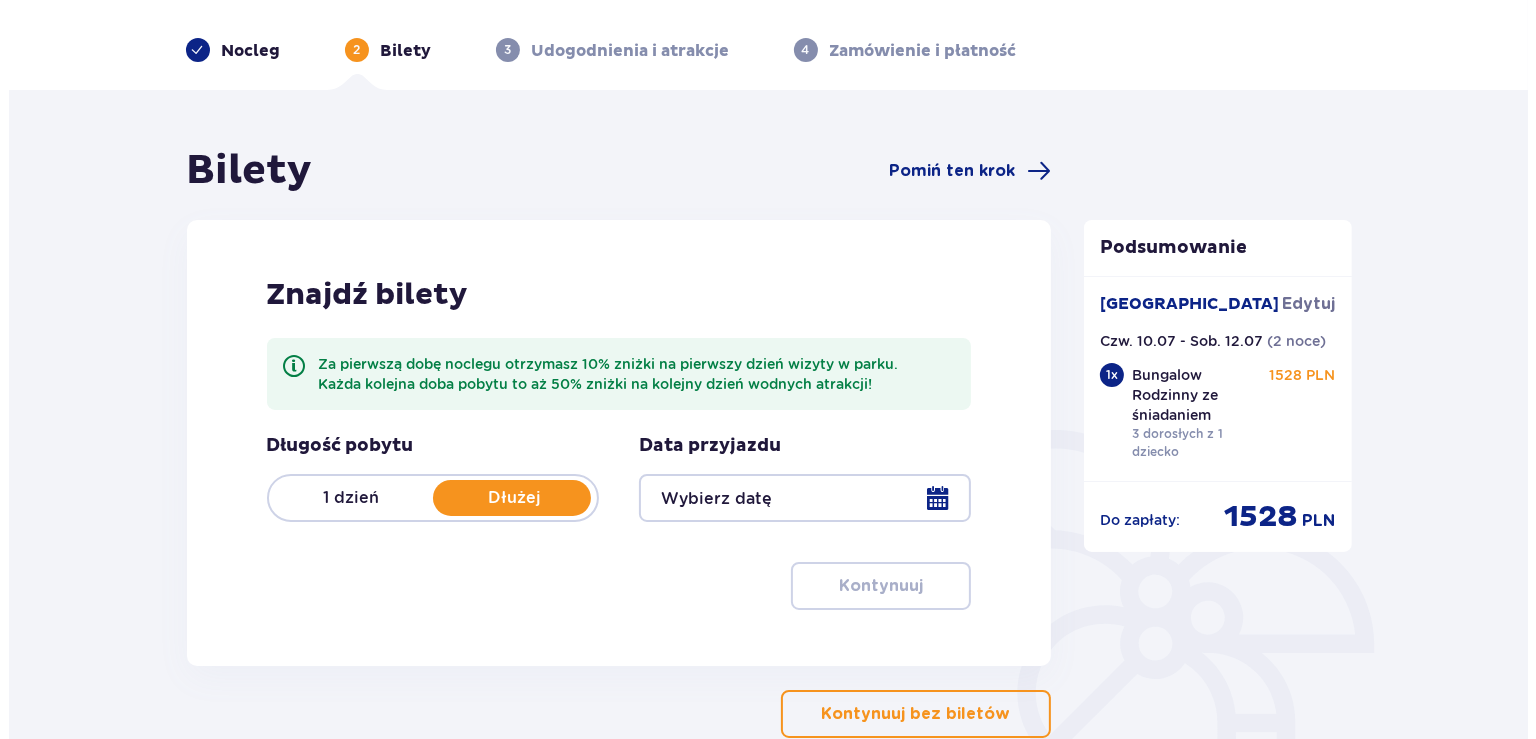 scroll, scrollTop: 105, scrollLeft: 0, axis: vertical 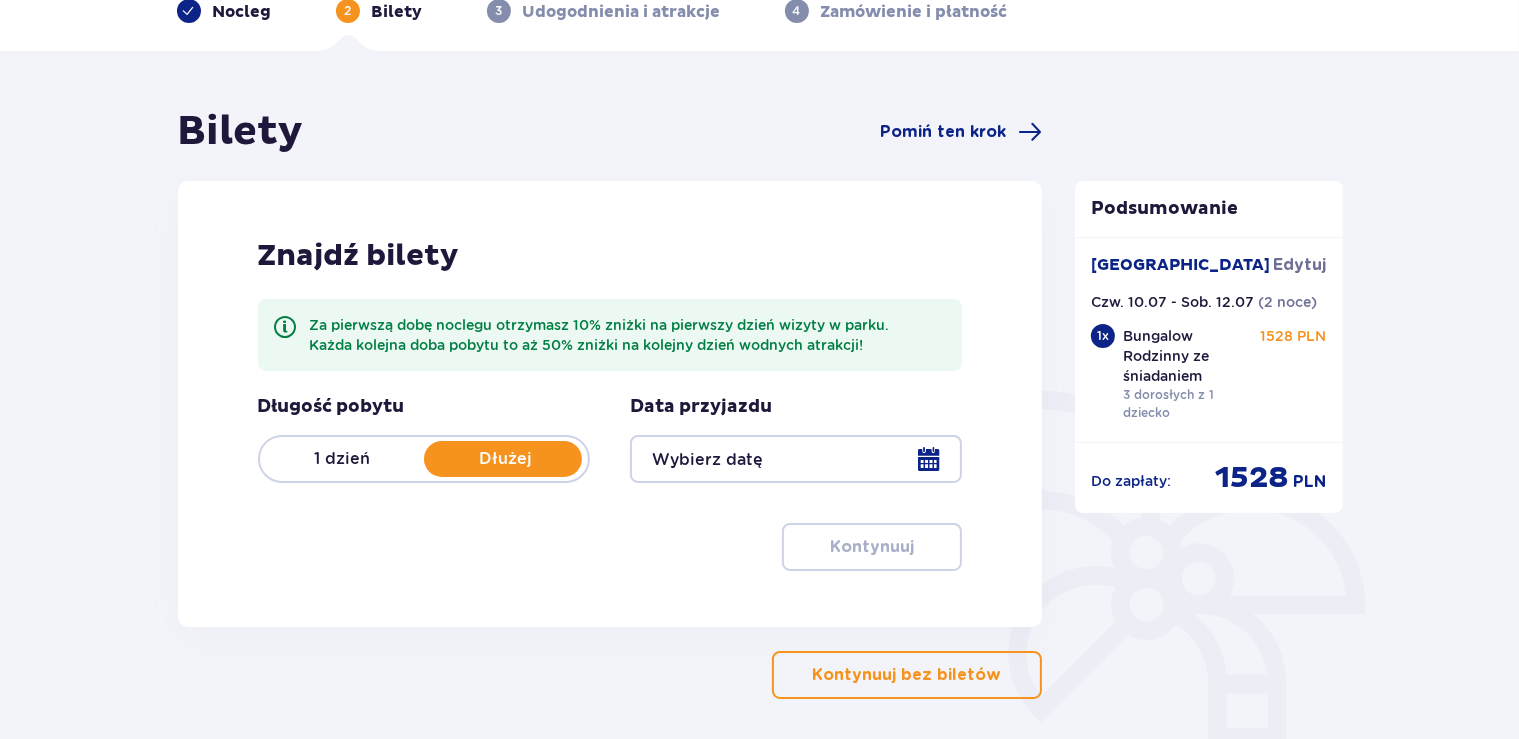 click on "1 dzień" at bounding box center [342, 459] 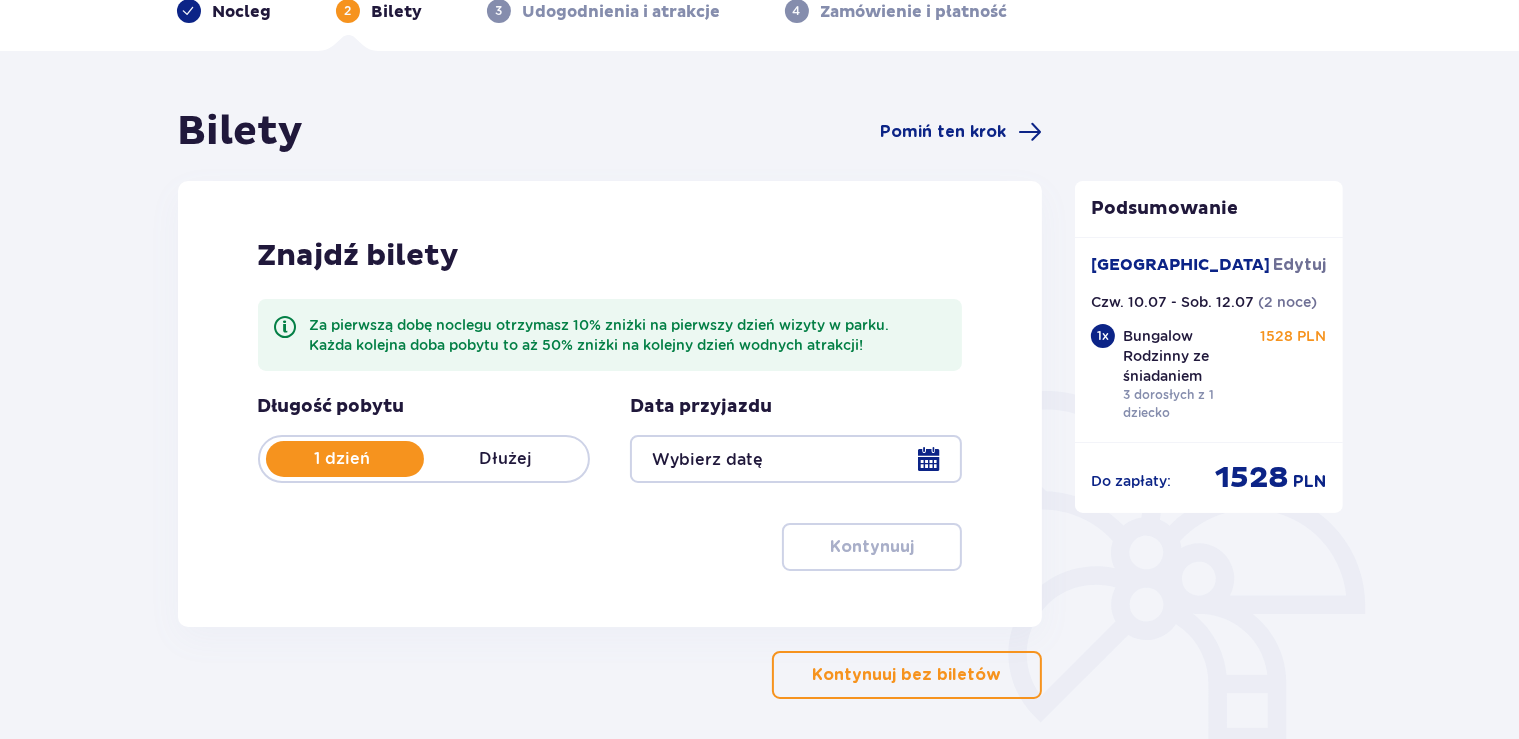 click on "Dłużej" at bounding box center (506, 459) 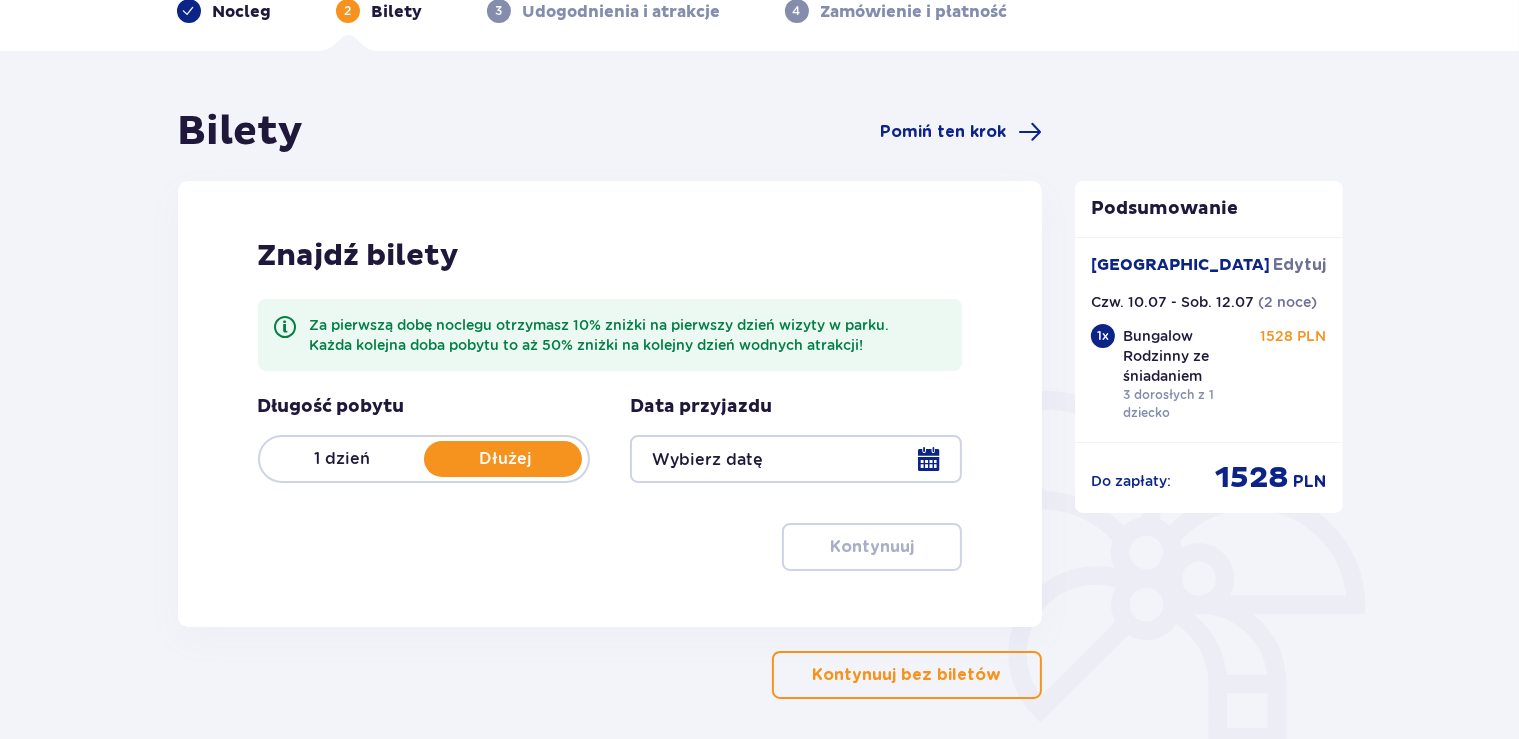 click at bounding box center (796, 459) 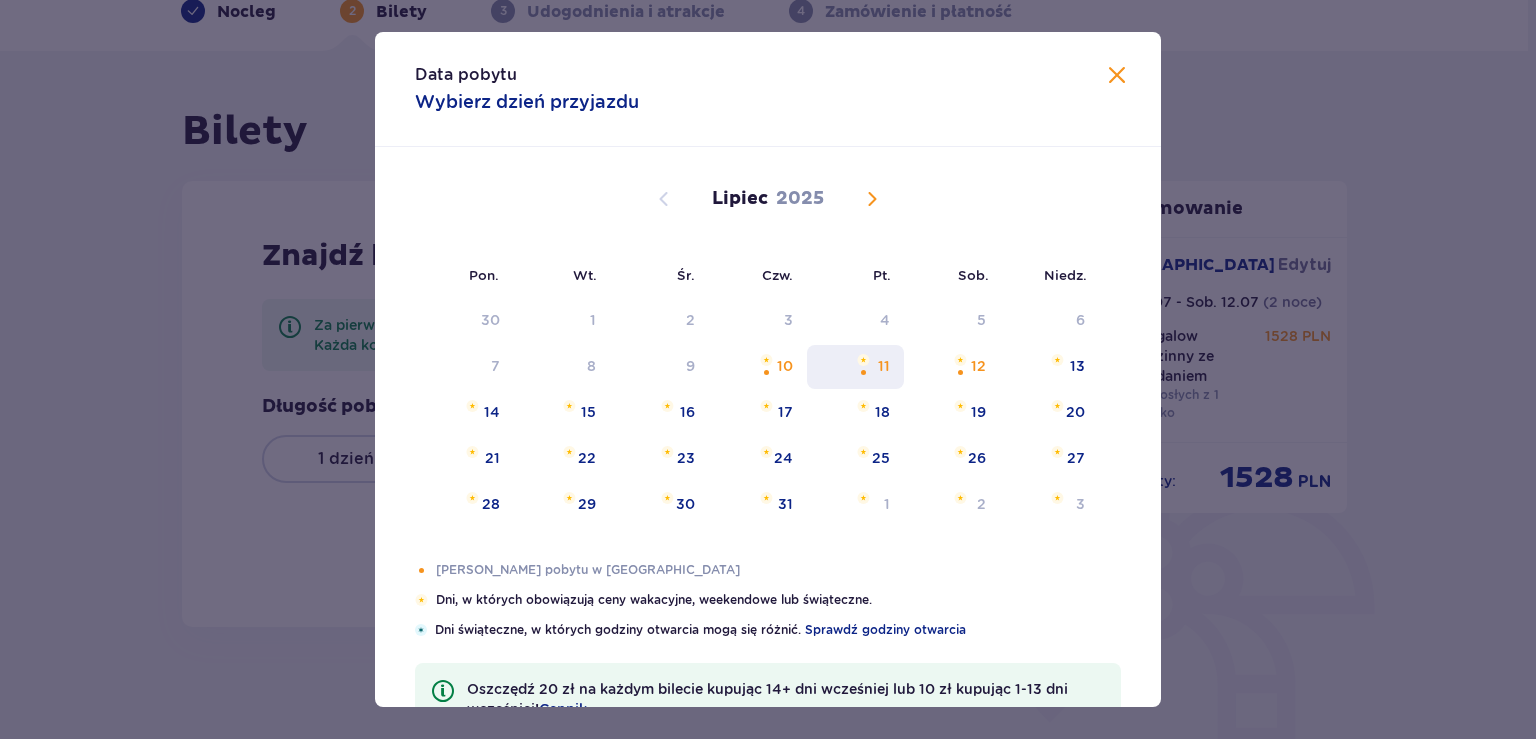 click on "11" at bounding box center [855, 367] 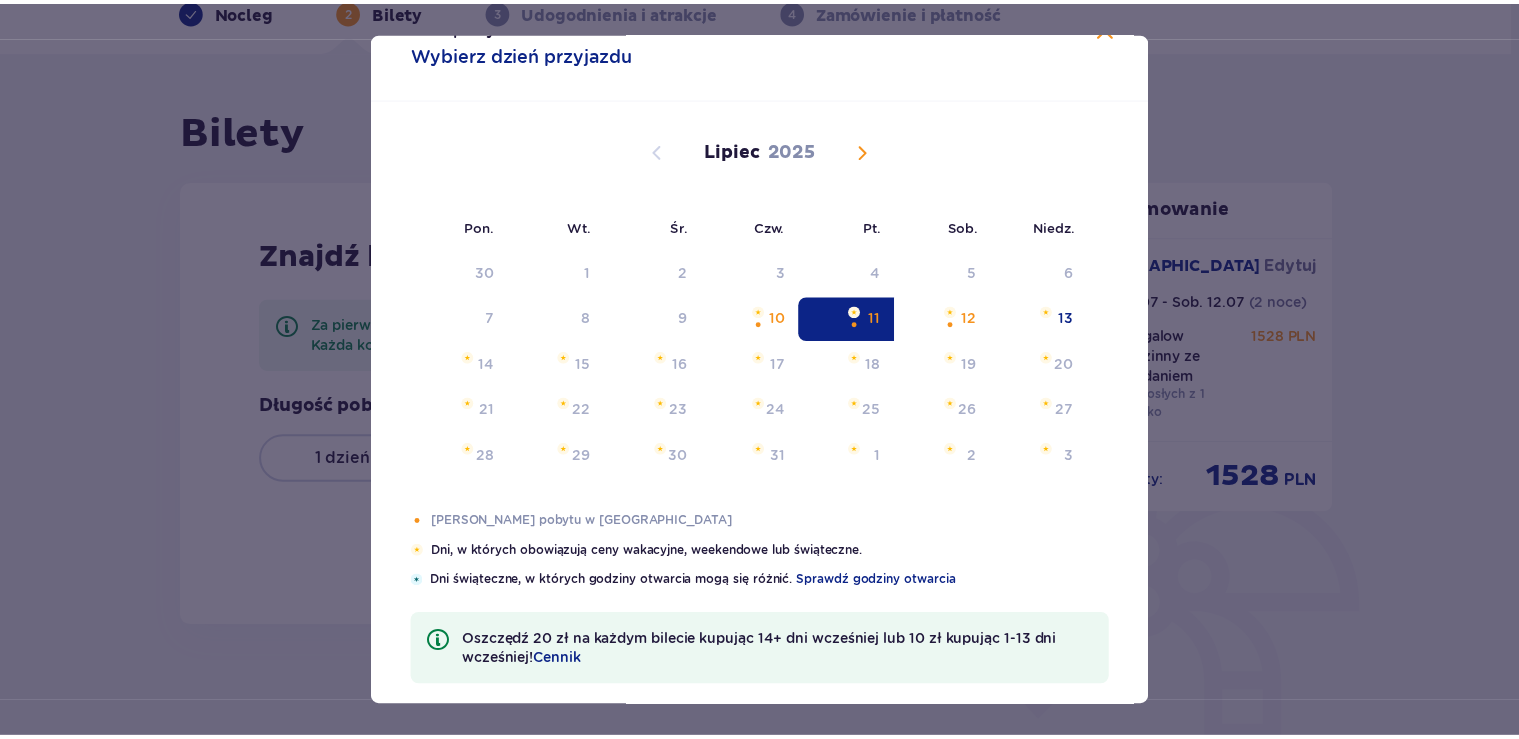 scroll, scrollTop: 68, scrollLeft: 0, axis: vertical 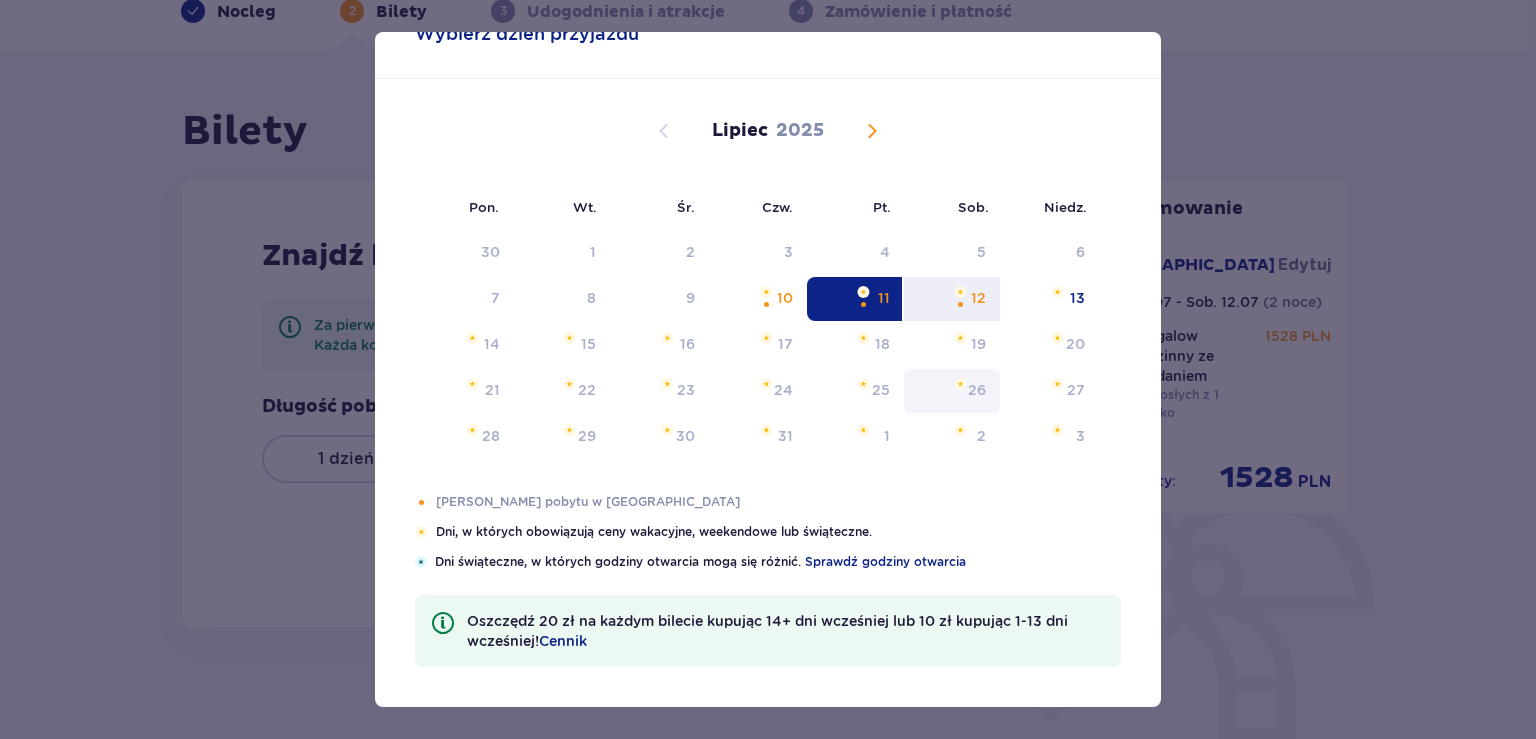 click at bounding box center [960, 292] 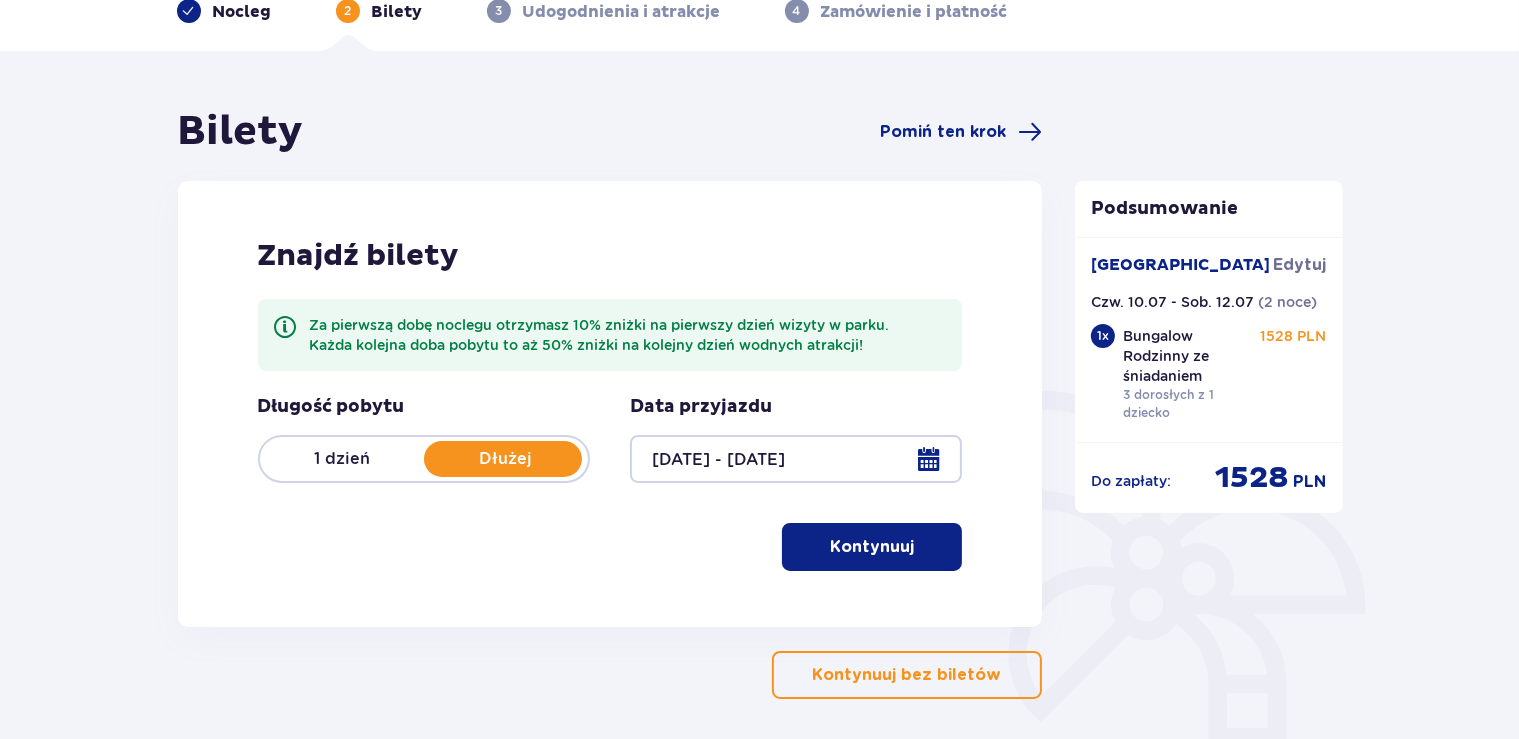 scroll, scrollTop: 211, scrollLeft: 0, axis: vertical 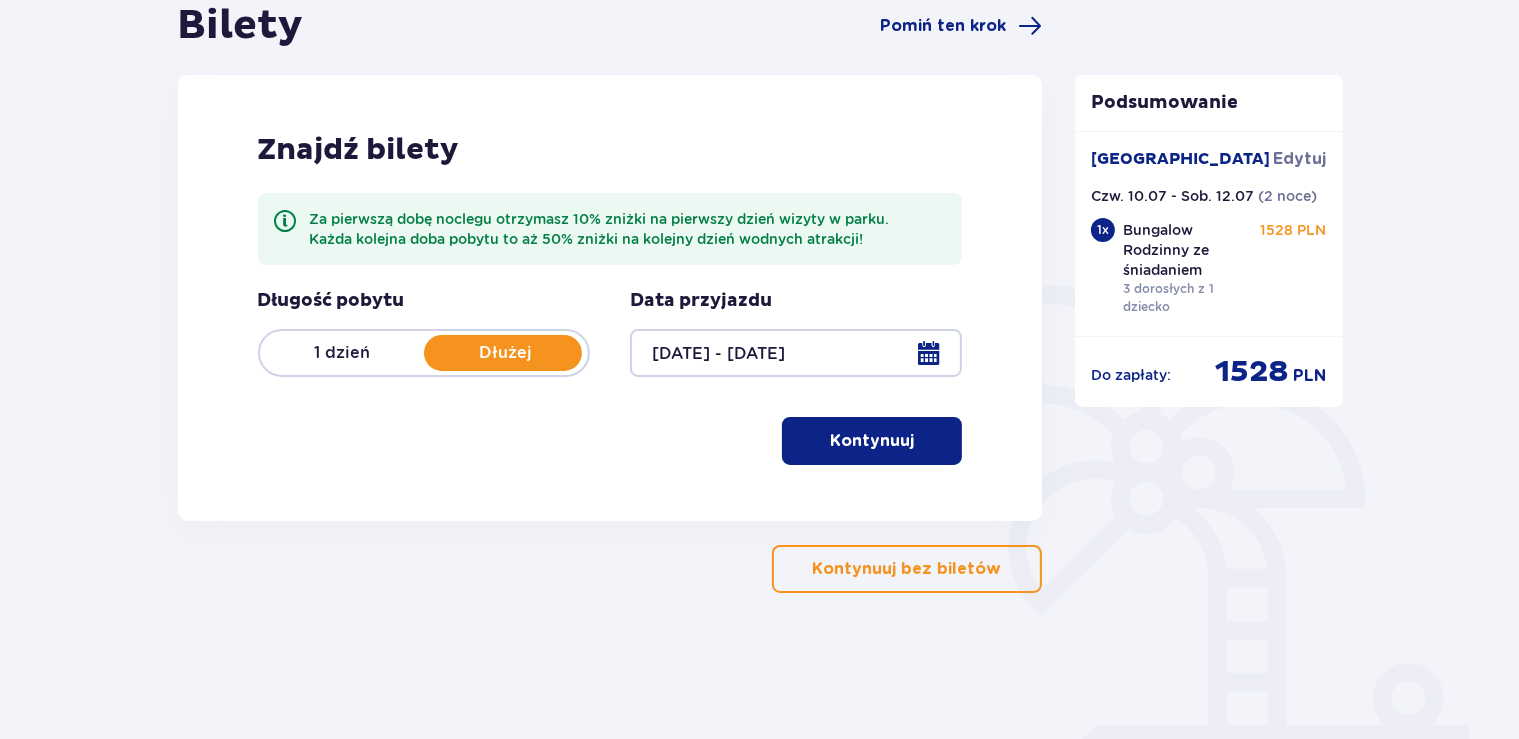 click at bounding box center (796, 353) 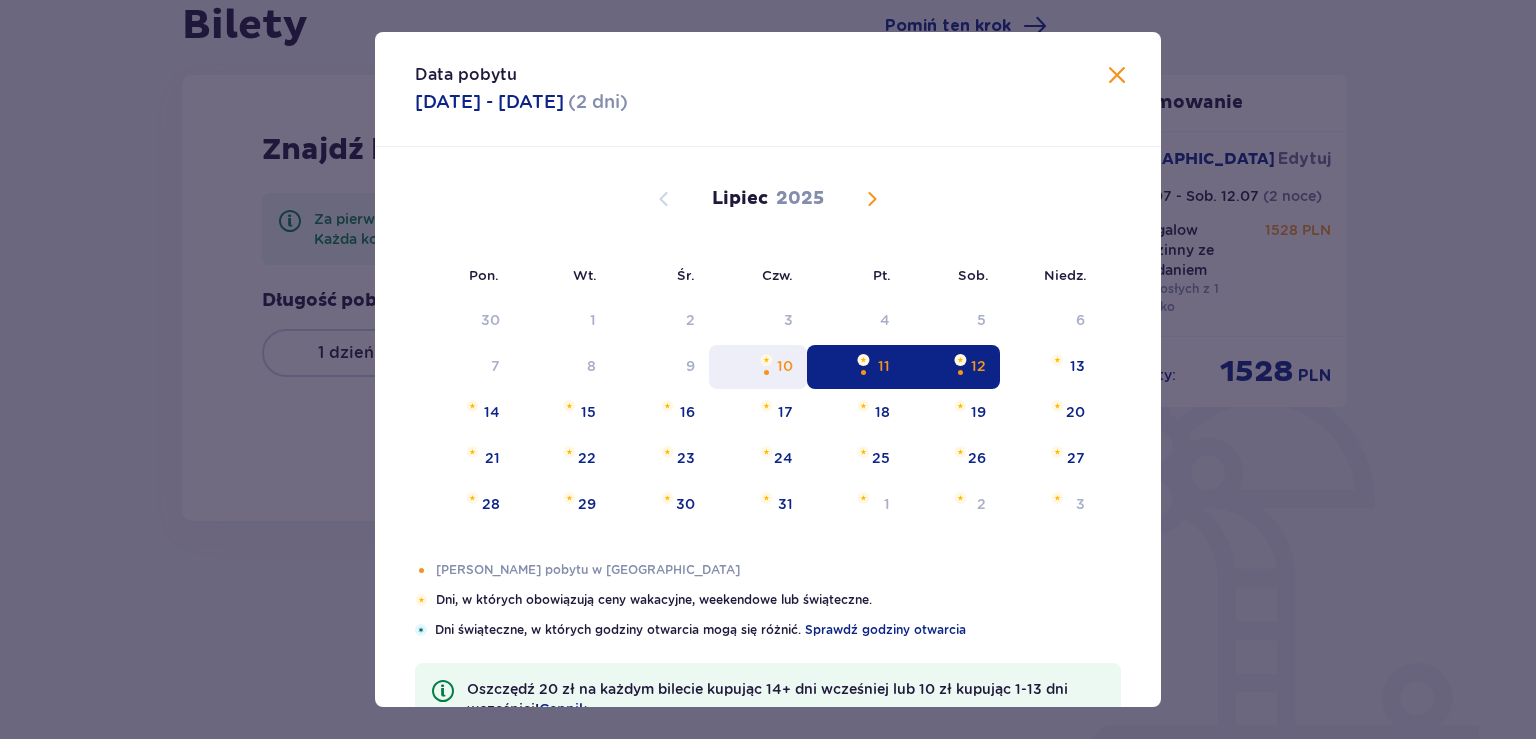 drag, startPoint x: 770, startPoint y: 369, endPoint x: 786, endPoint y: 375, distance: 17.088007 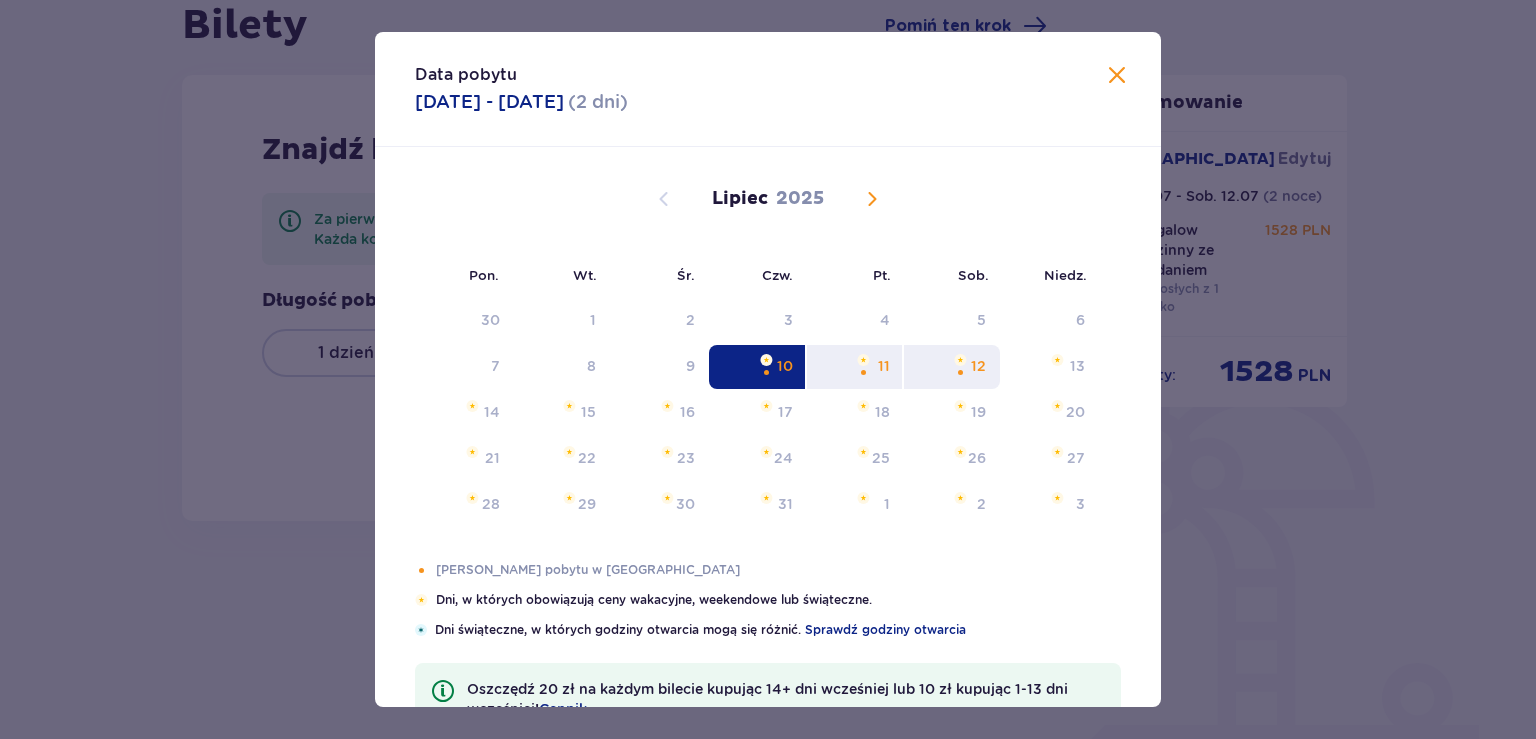 click on "12" at bounding box center [978, 366] 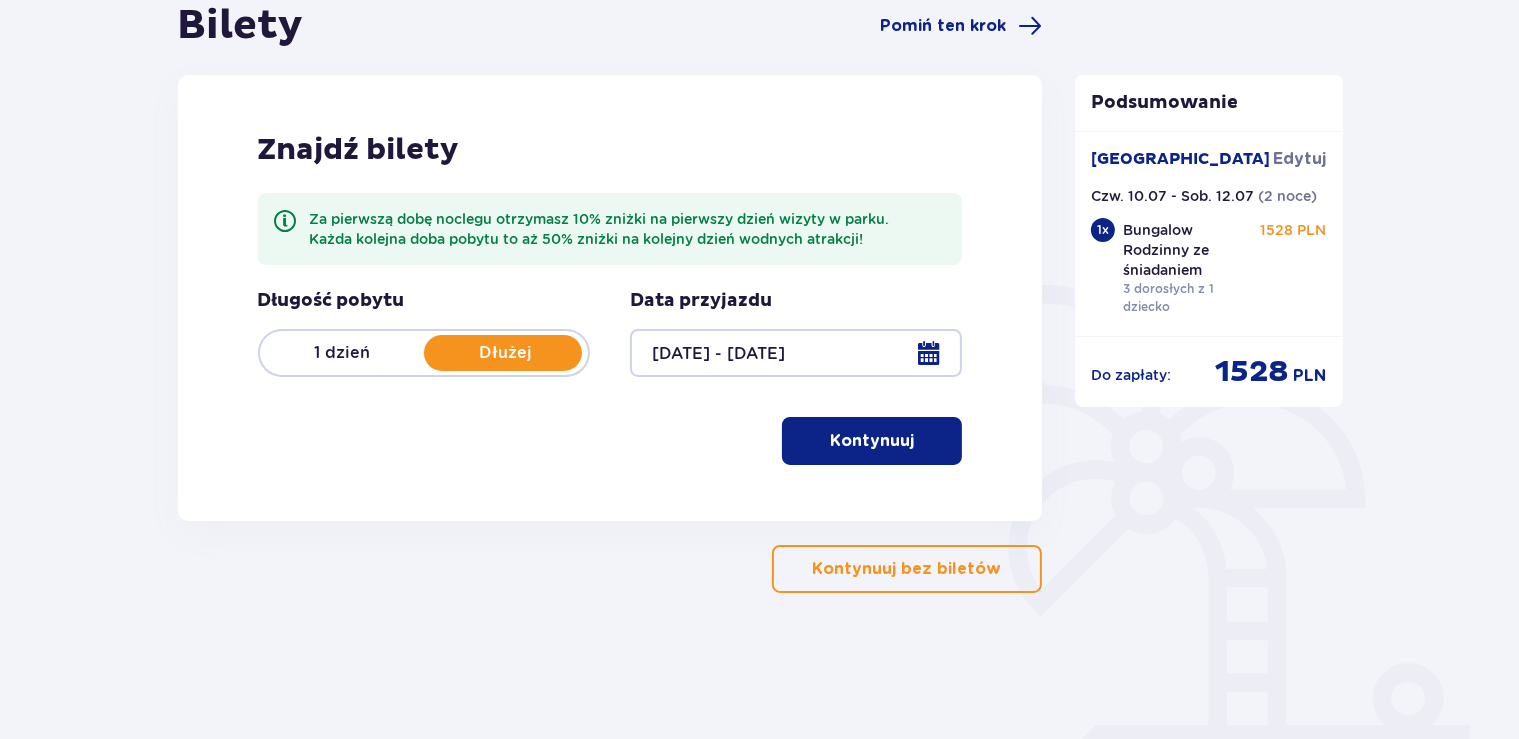 click on "Kontynuuj" at bounding box center [872, 441] 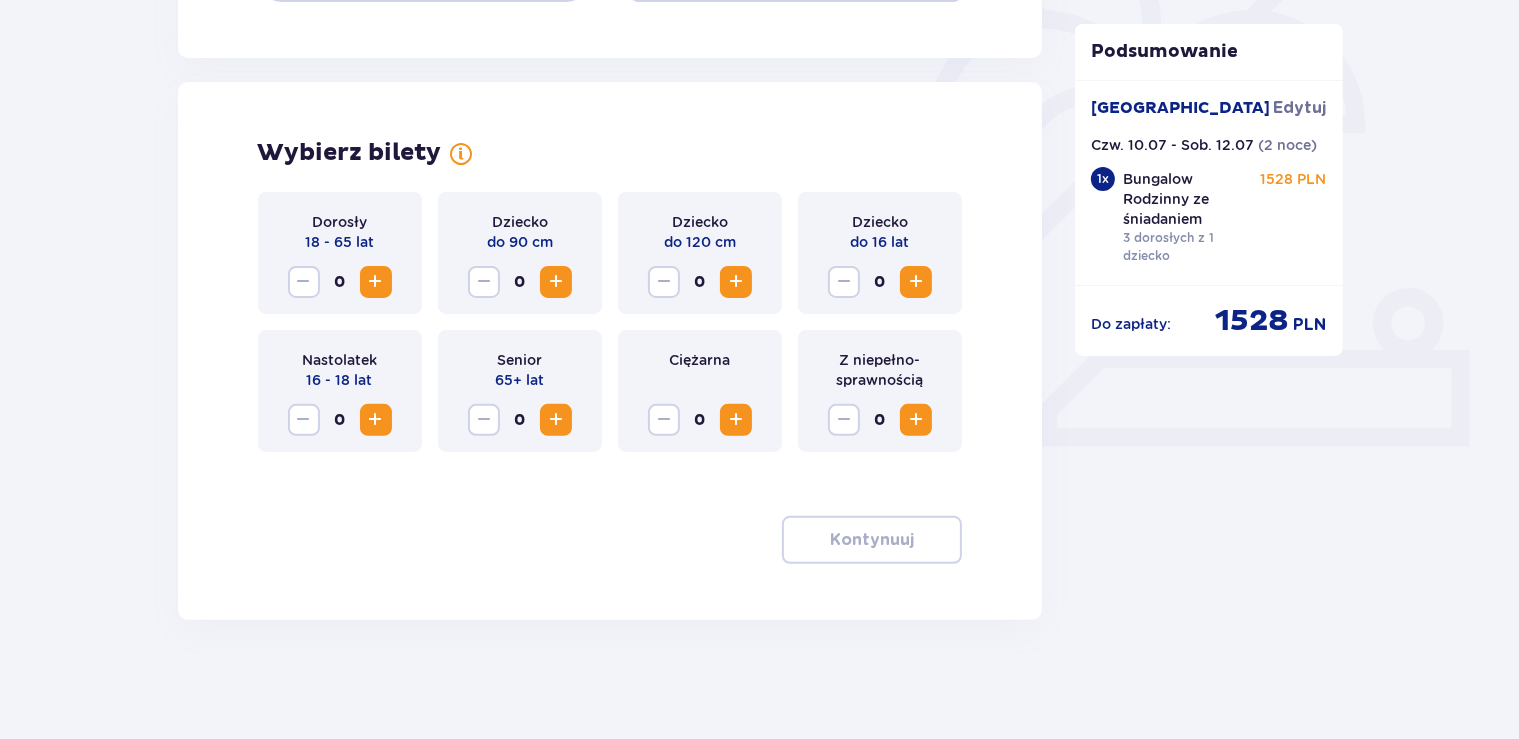 scroll, scrollTop: 587, scrollLeft: 0, axis: vertical 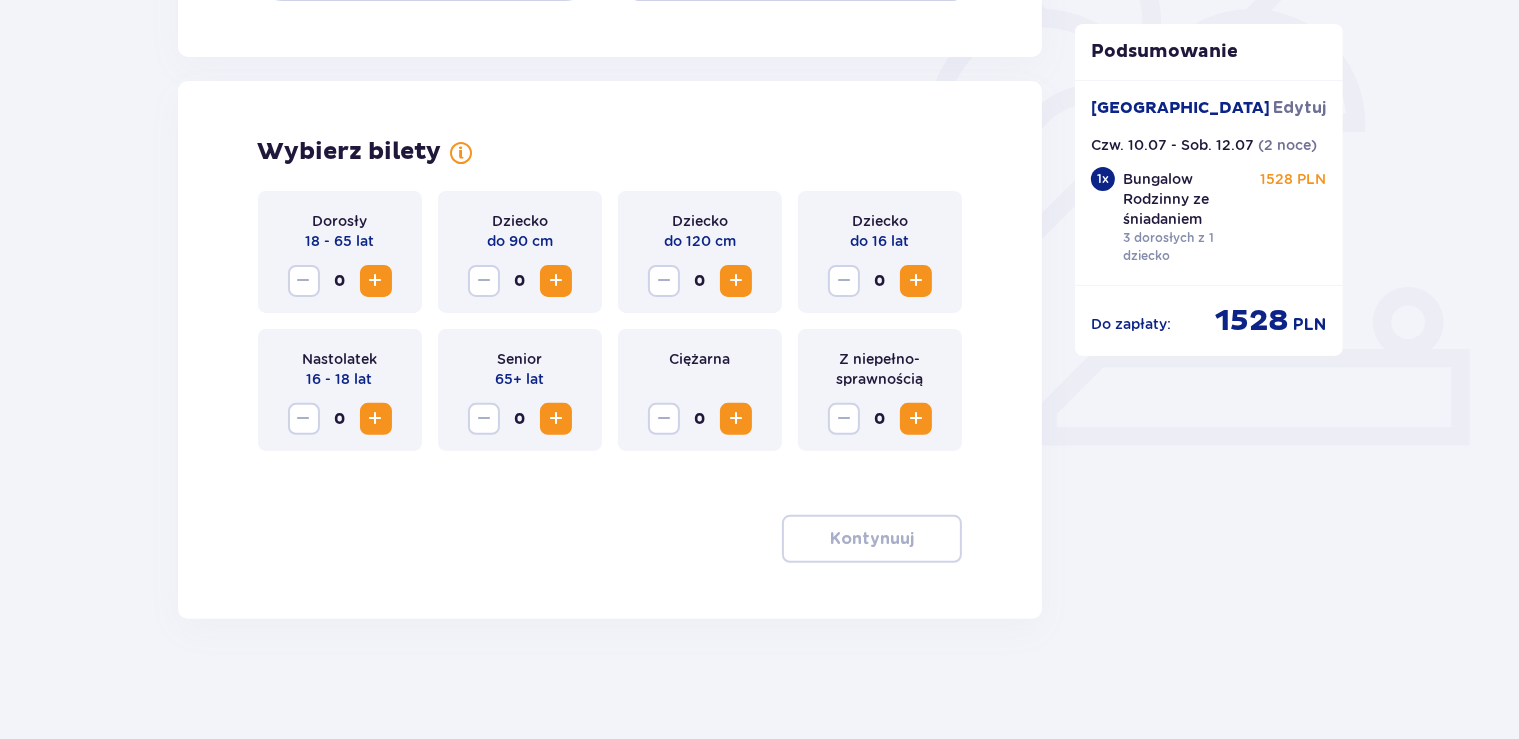 click at bounding box center [736, 281] 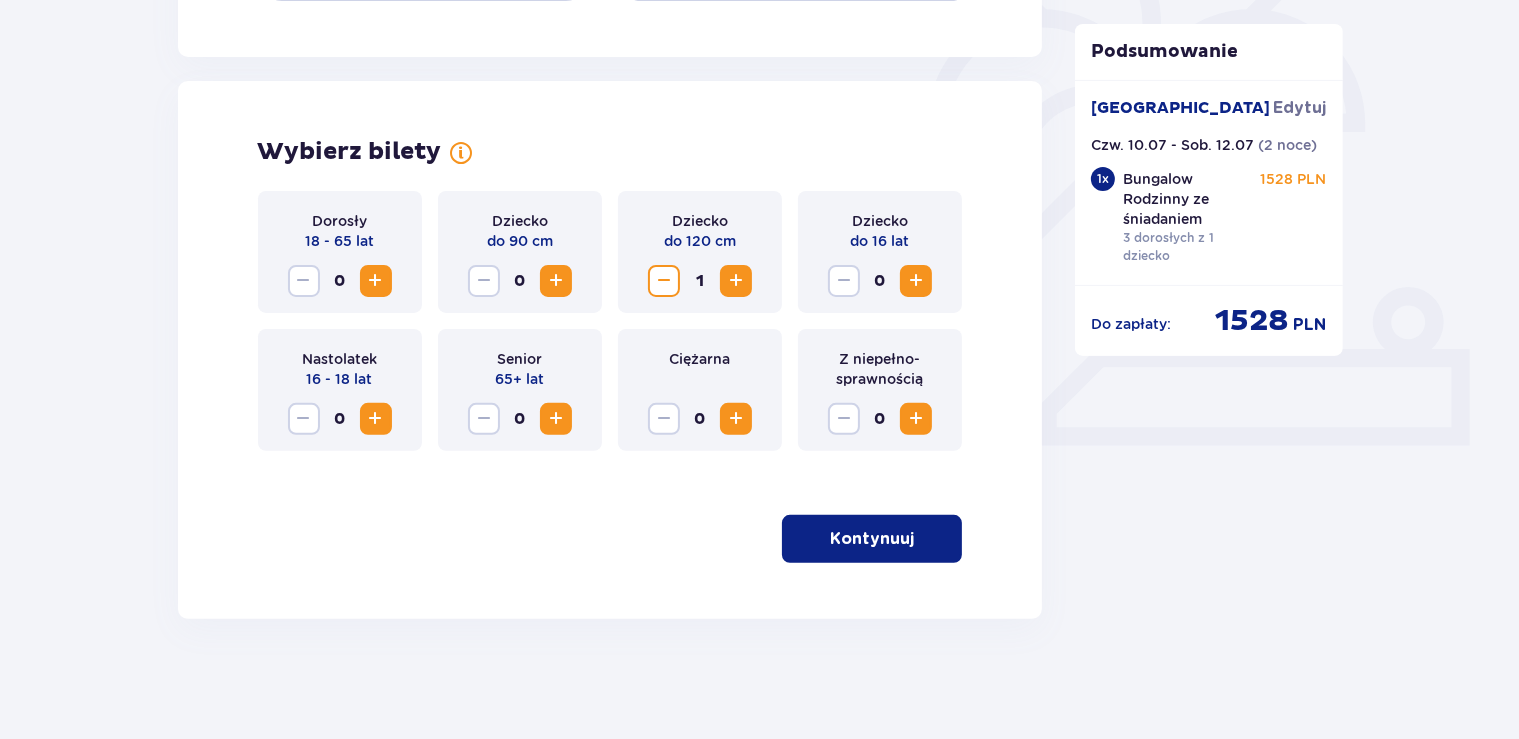click at bounding box center (916, 281) 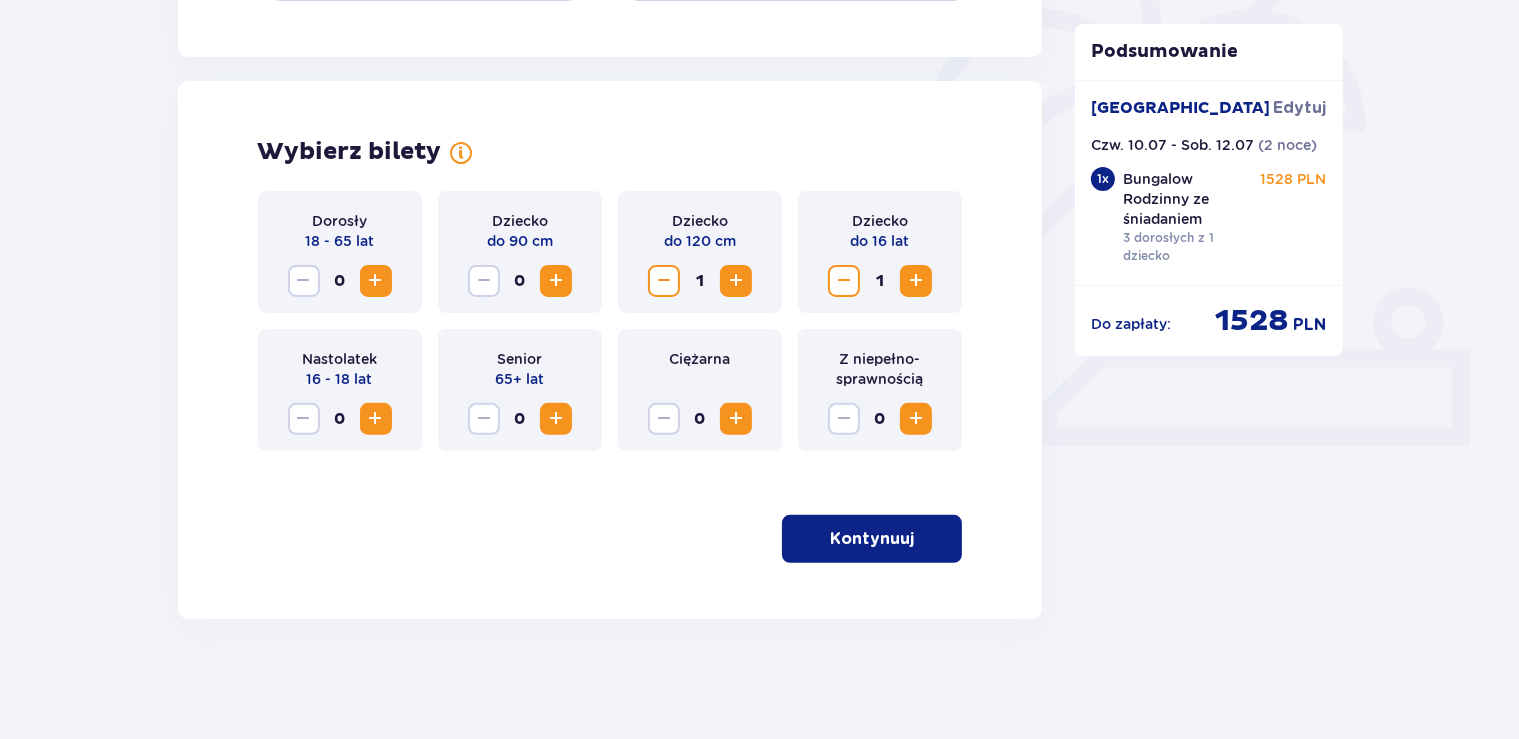click at bounding box center (376, 281) 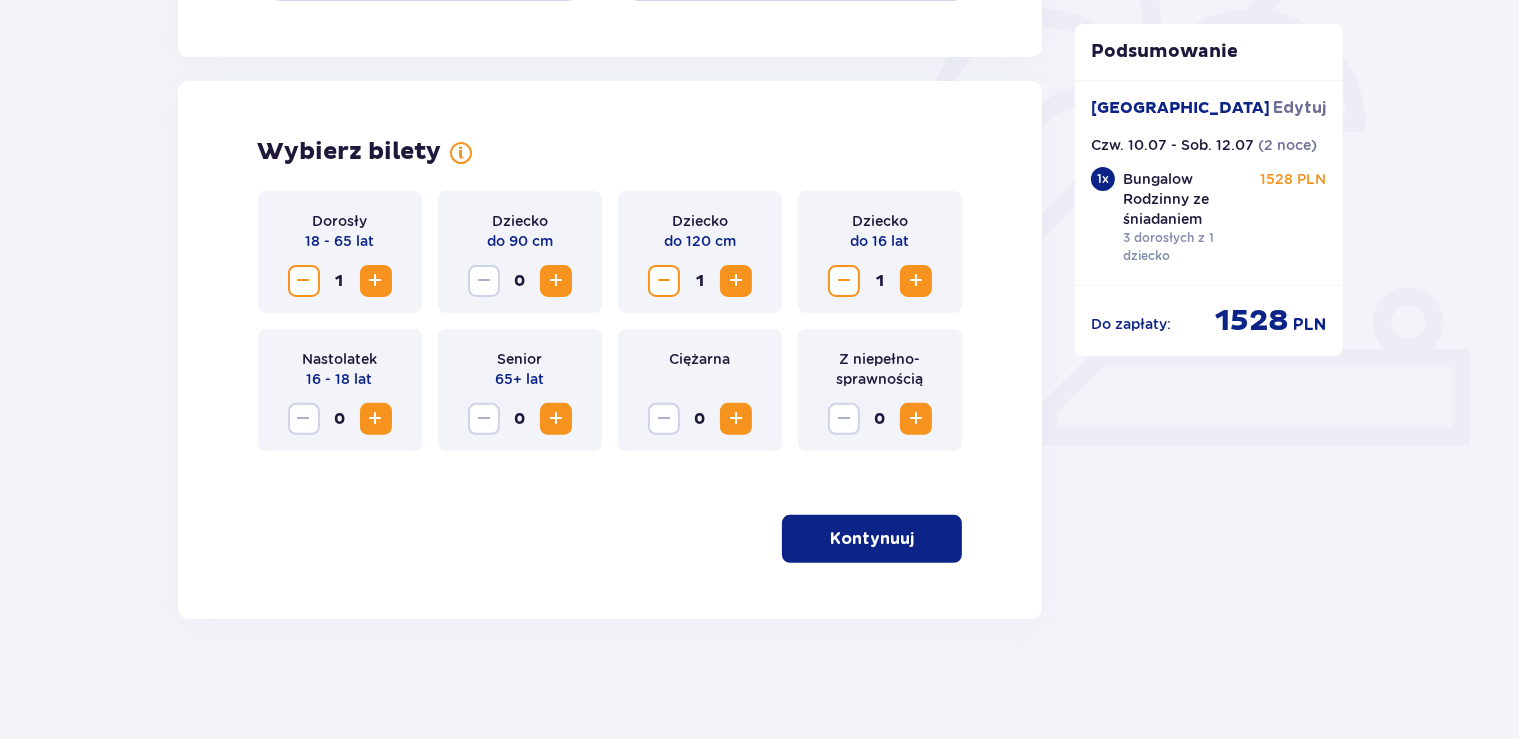 click at bounding box center [376, 281] 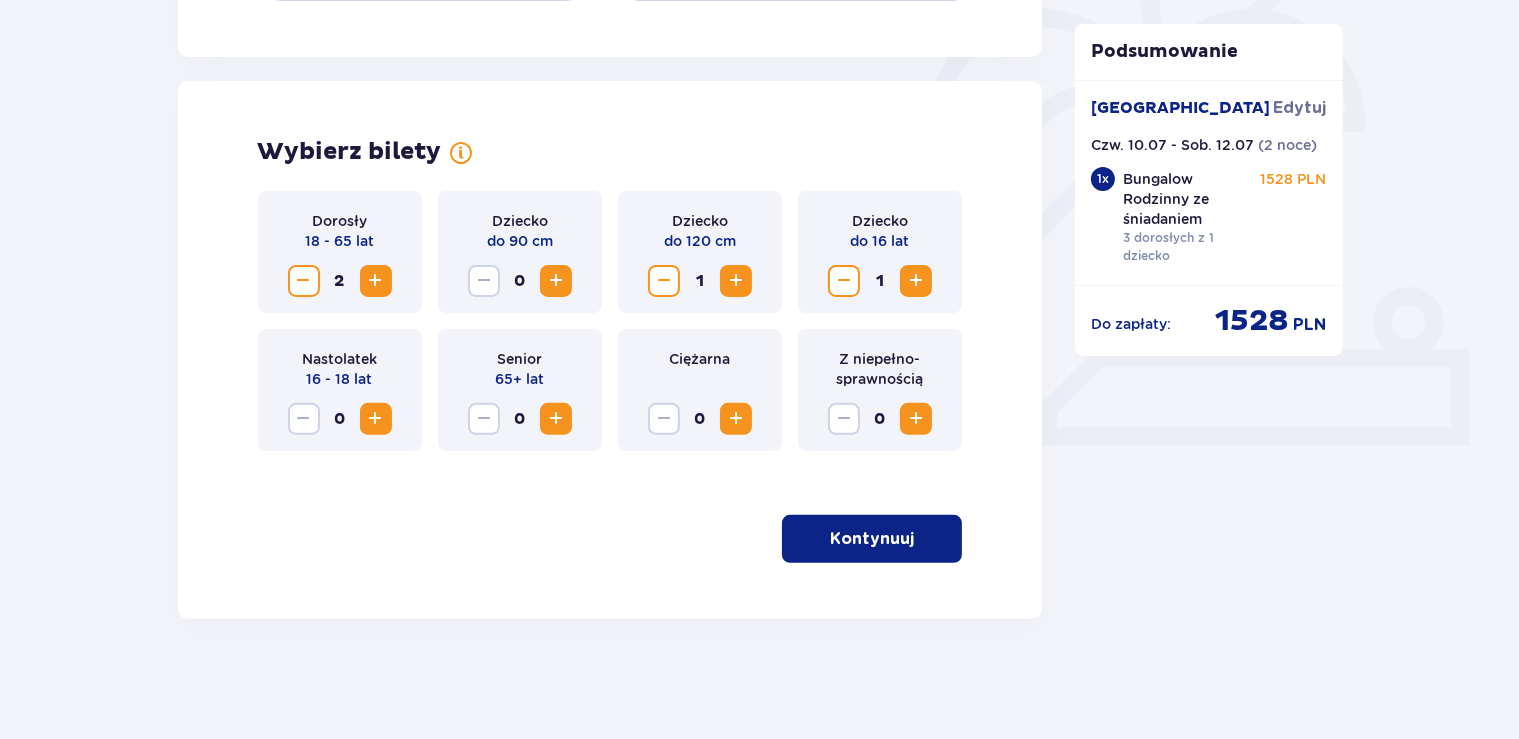 click on "Kontynuuj" at bounding box center [872, 539] 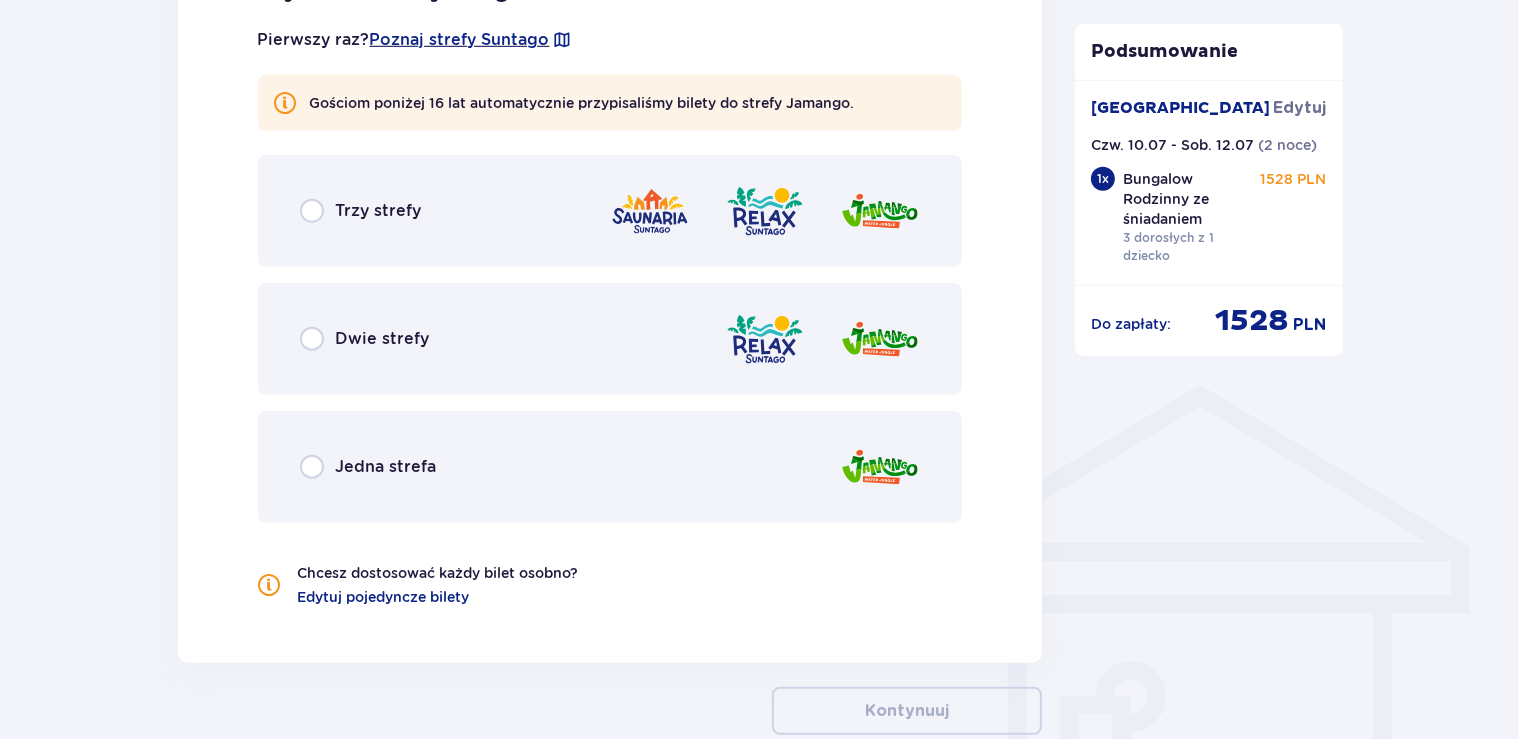 scroll, scrollTop: 1144, scrollLeft: 0, axis: vertical 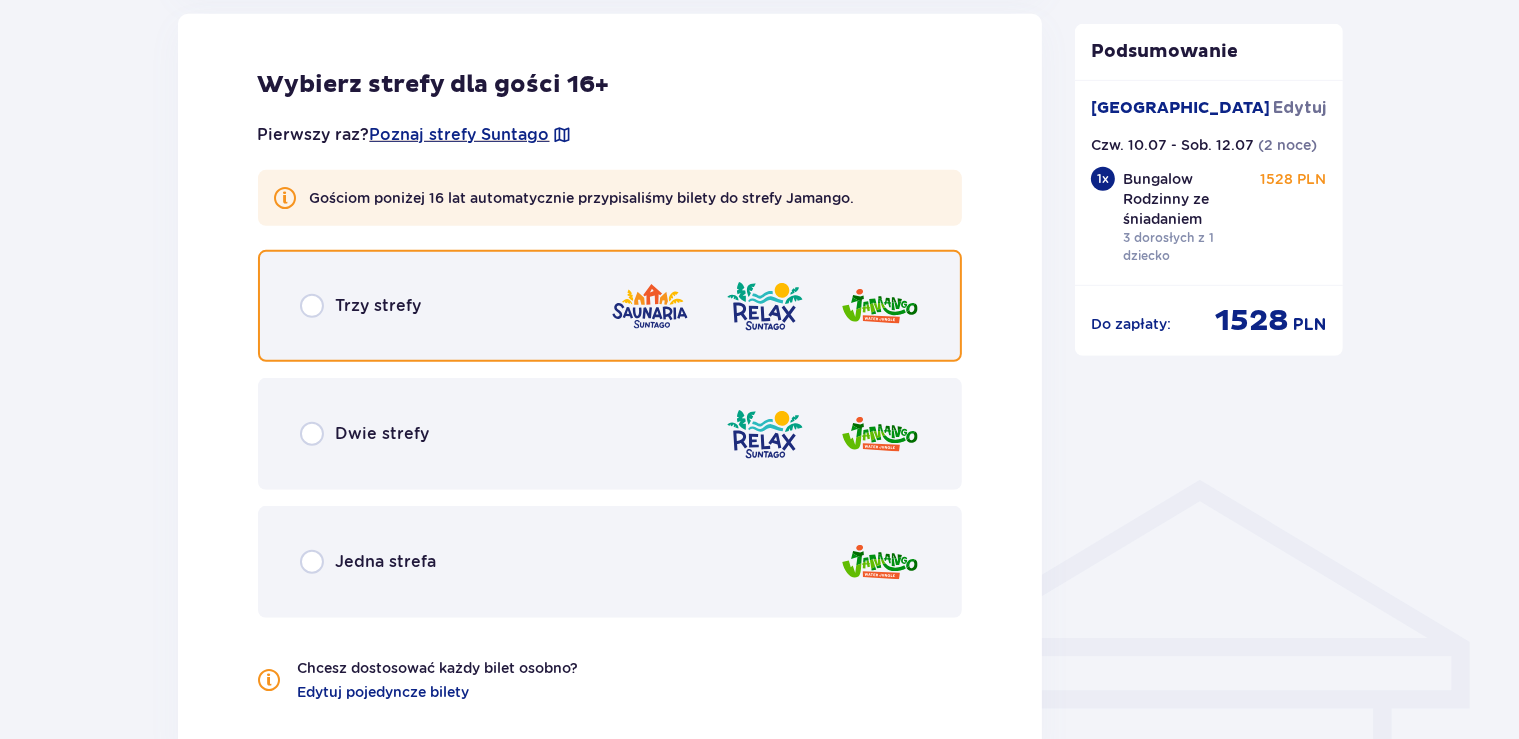 drag, startPoint x: 319, startPoint y: 308, endPoint x: 650, endPoint y: 336, distance: 332.1822 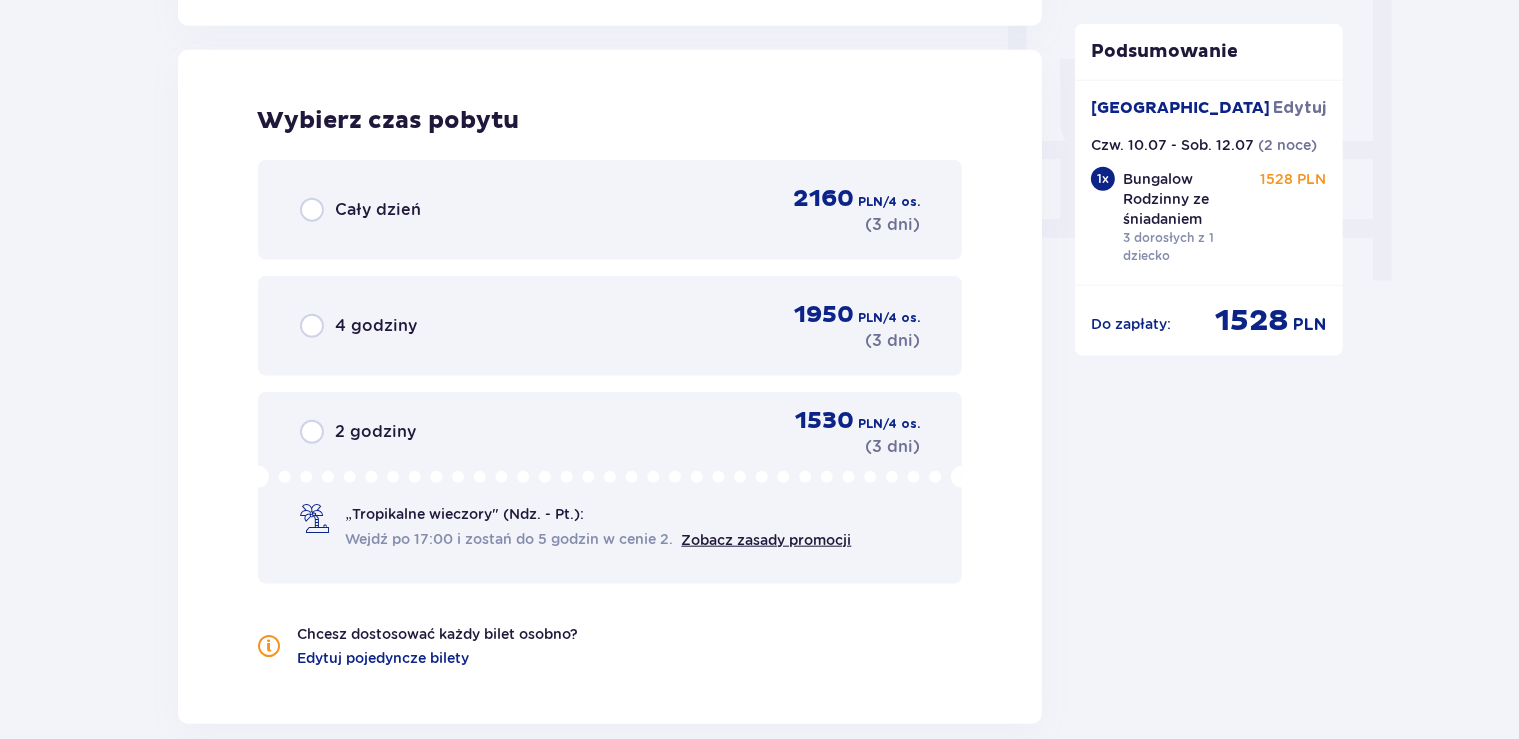 scroll, scrollTop: 1878, scrollLeft: 0, axis: vertical 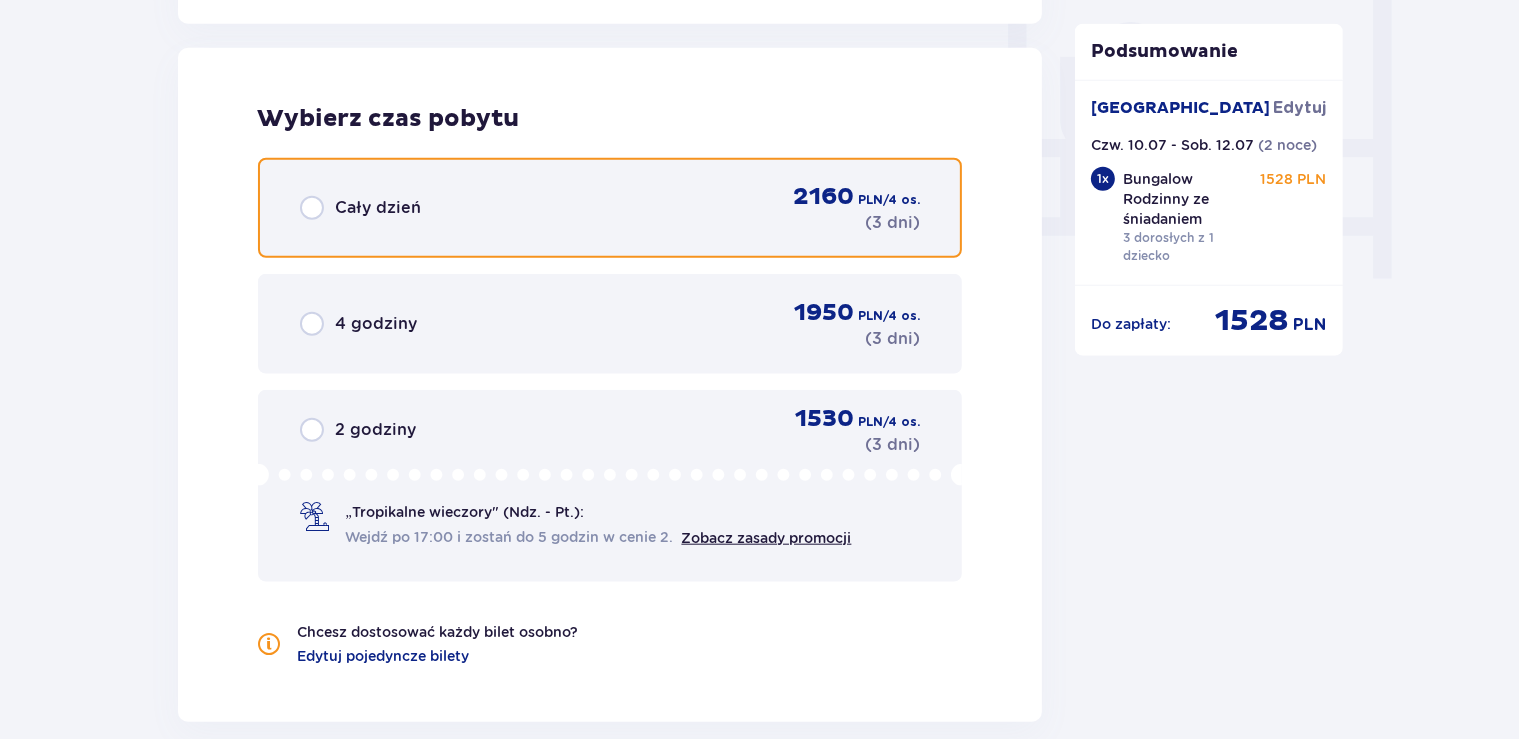click at bounding box center [312, 208] 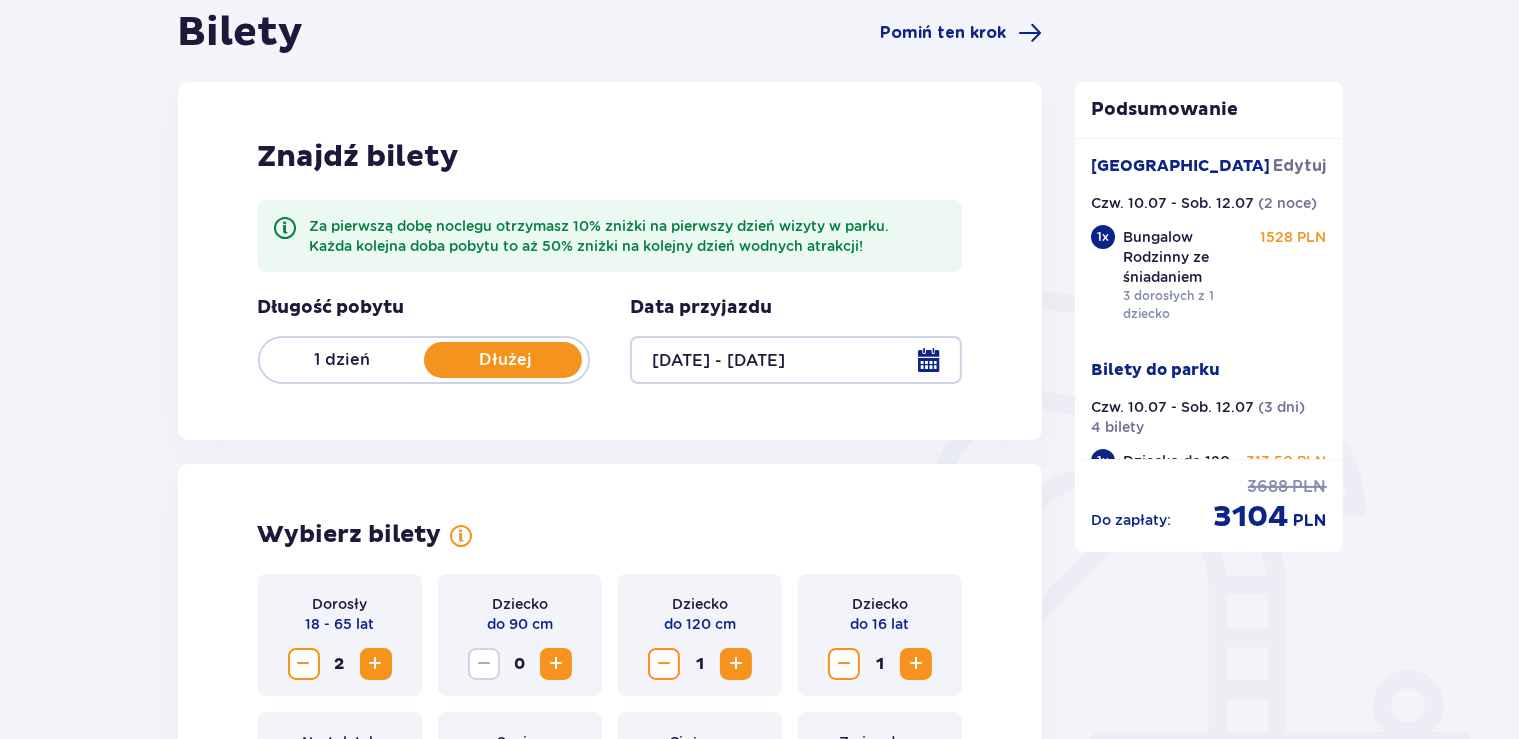 scroll, scrollTop: 211, scrollLeft: 0, axis: vertical 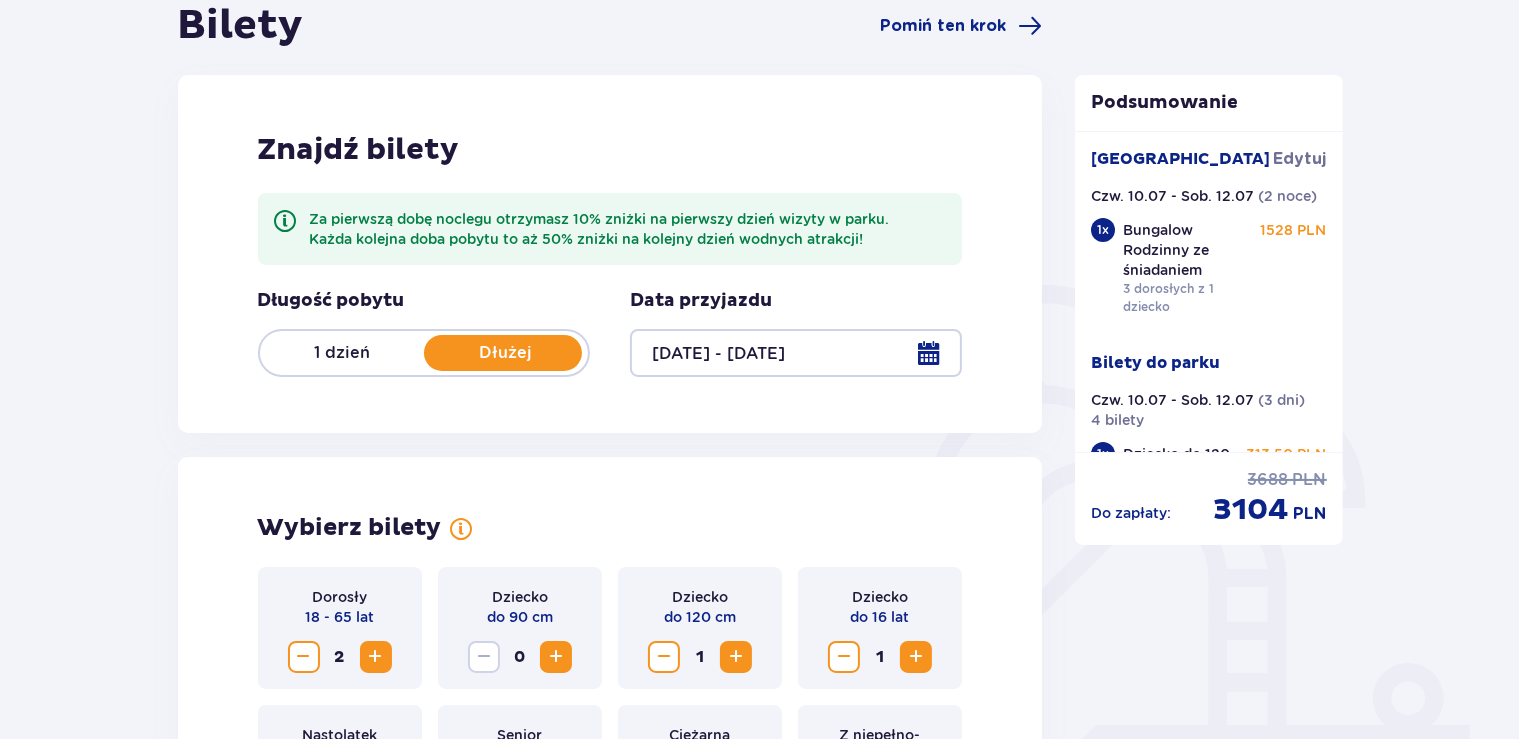click at bounding box center (796, 353) 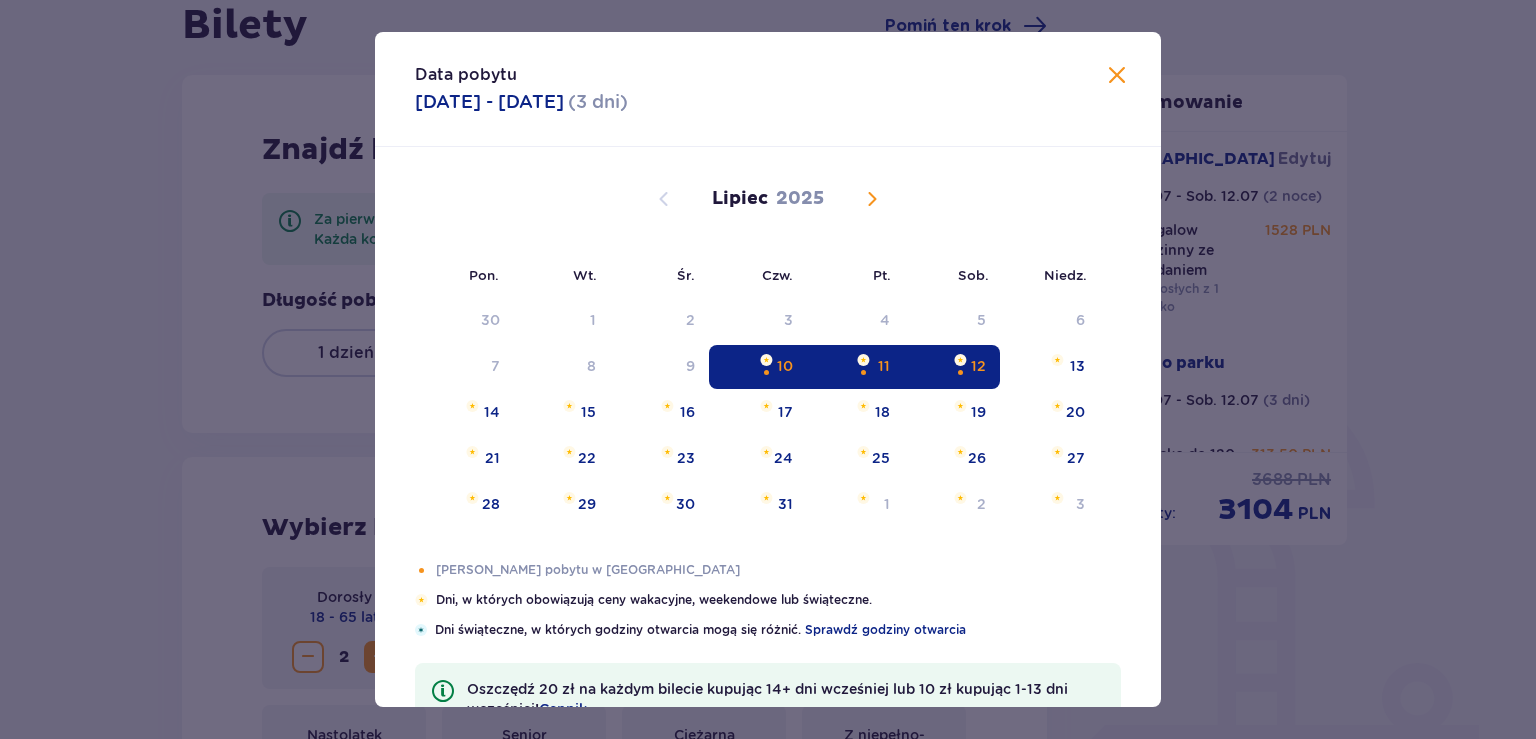 click on "10" at bounding box center [758, 367] 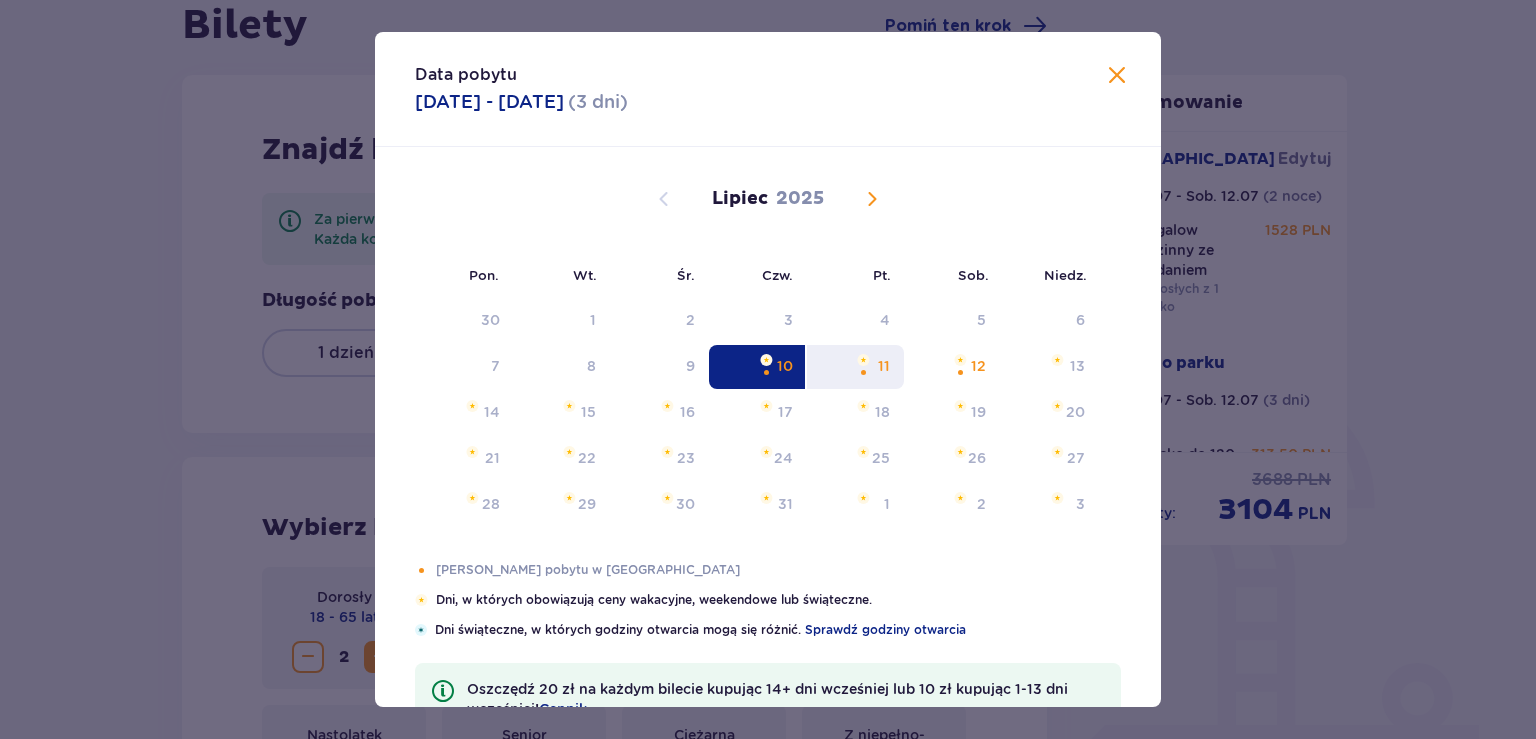click at bounding box center [863, 372] 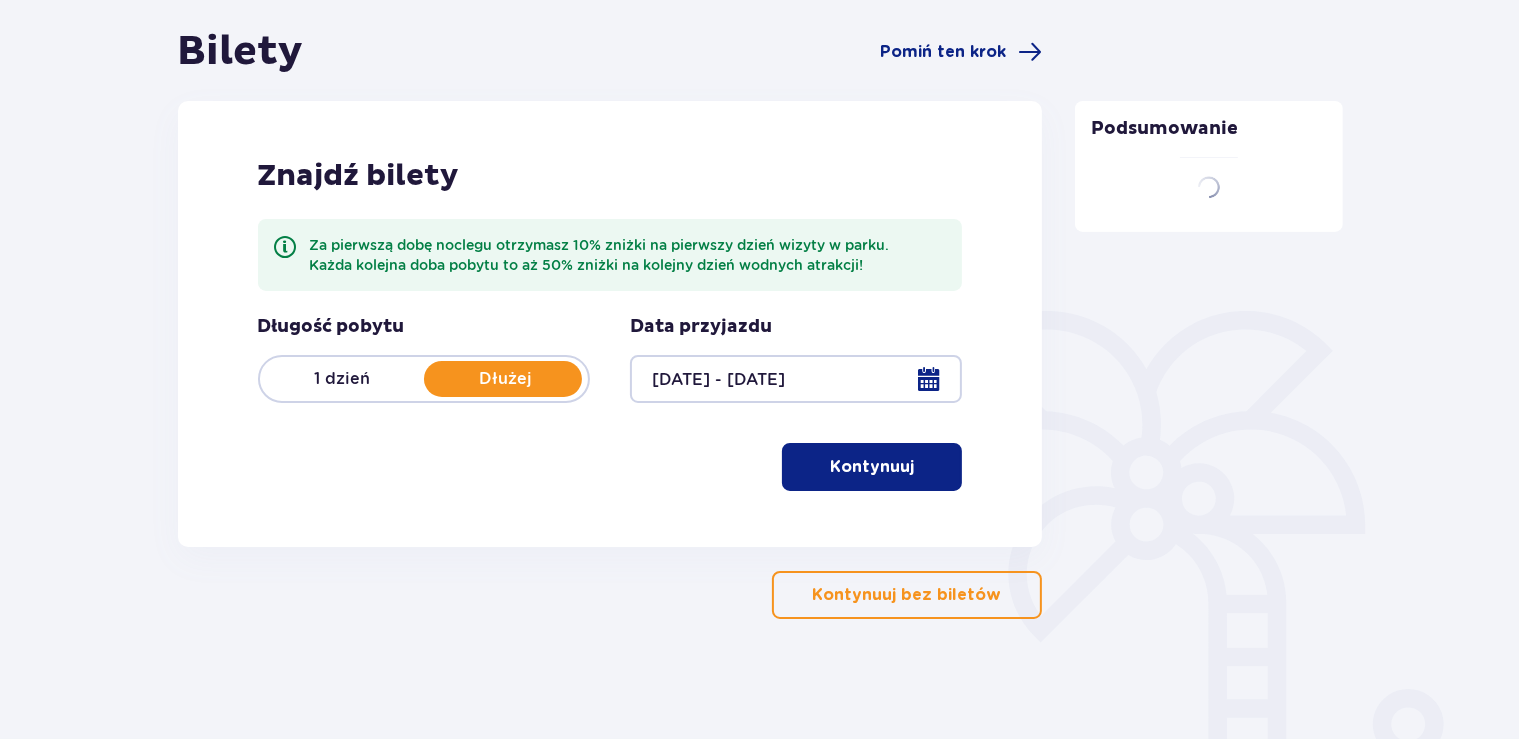 scroll, scrollTop: 184, scrollLeft: 0, axis: vertical 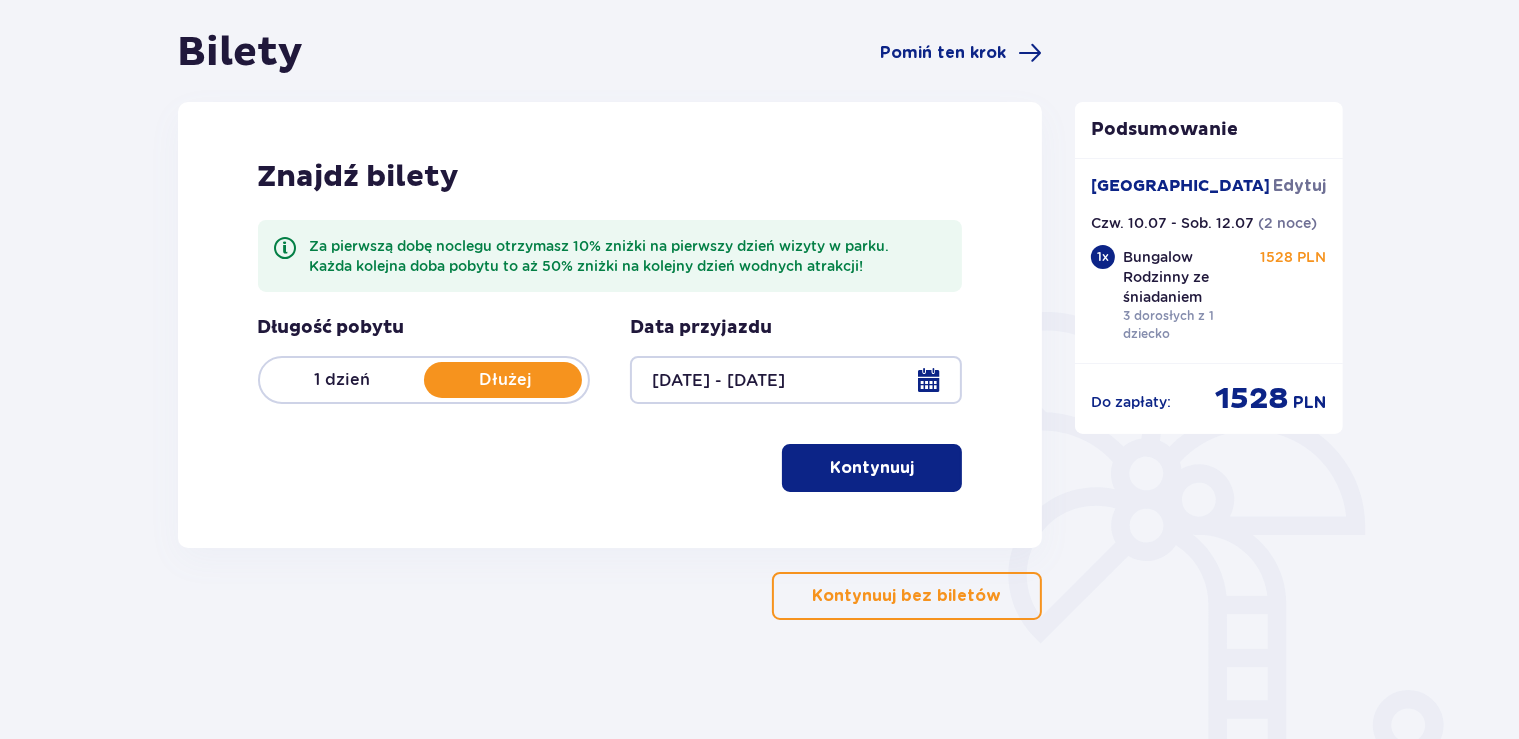 click at bounding box center [796, 380] 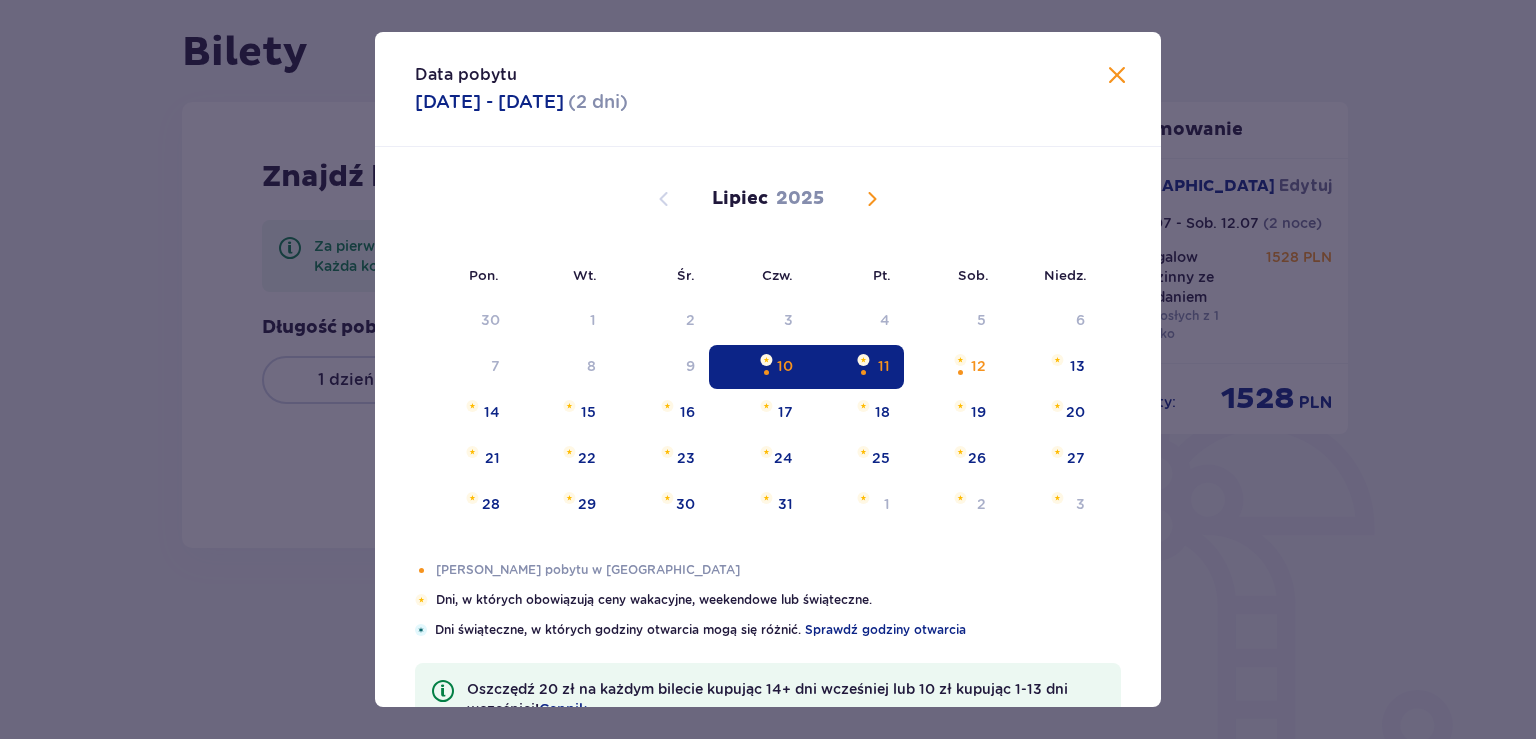 drag, startPoint x: 856, startPoint y: 375, endPoint x: 903, endPoint y: 376, distance: 47.010635 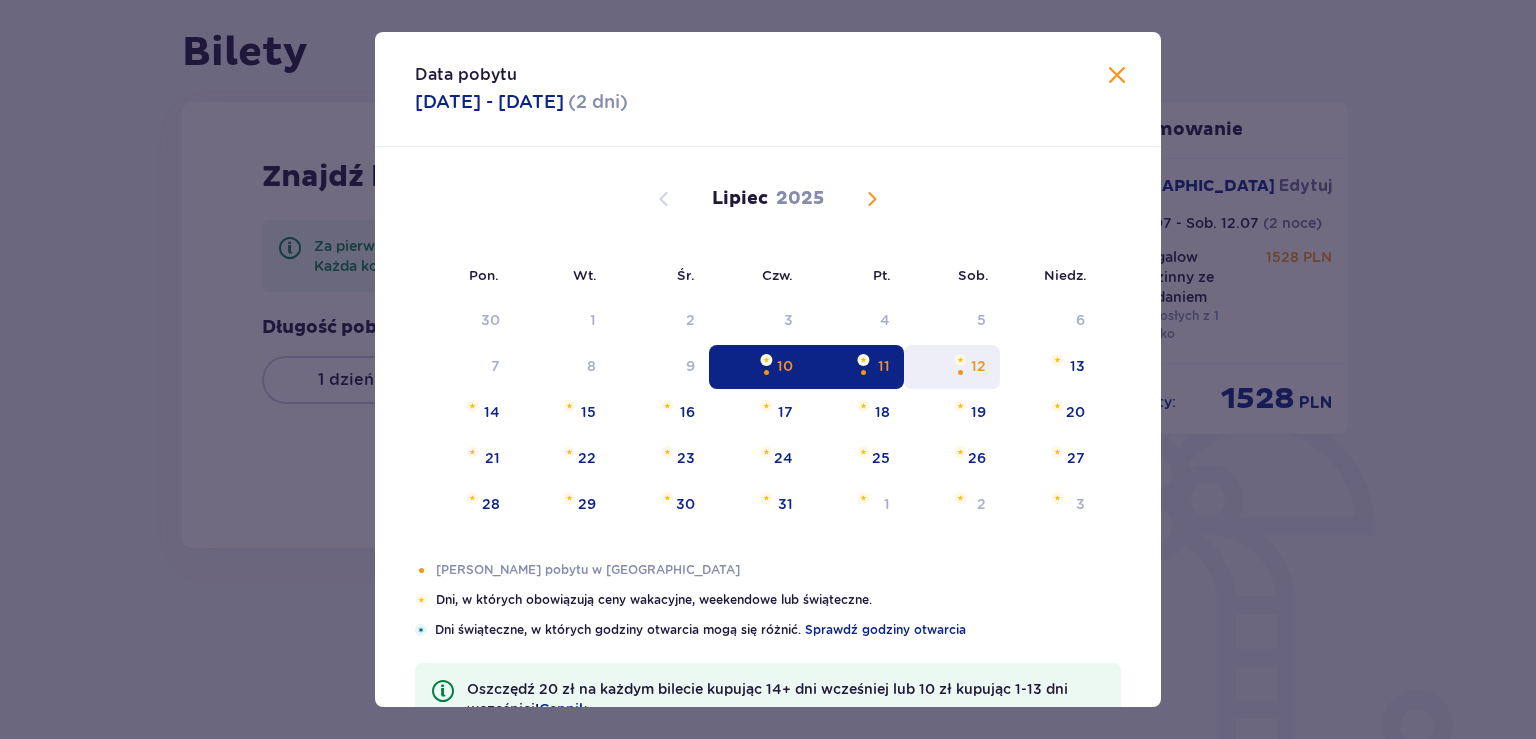 click at bounding box center (863, 372) 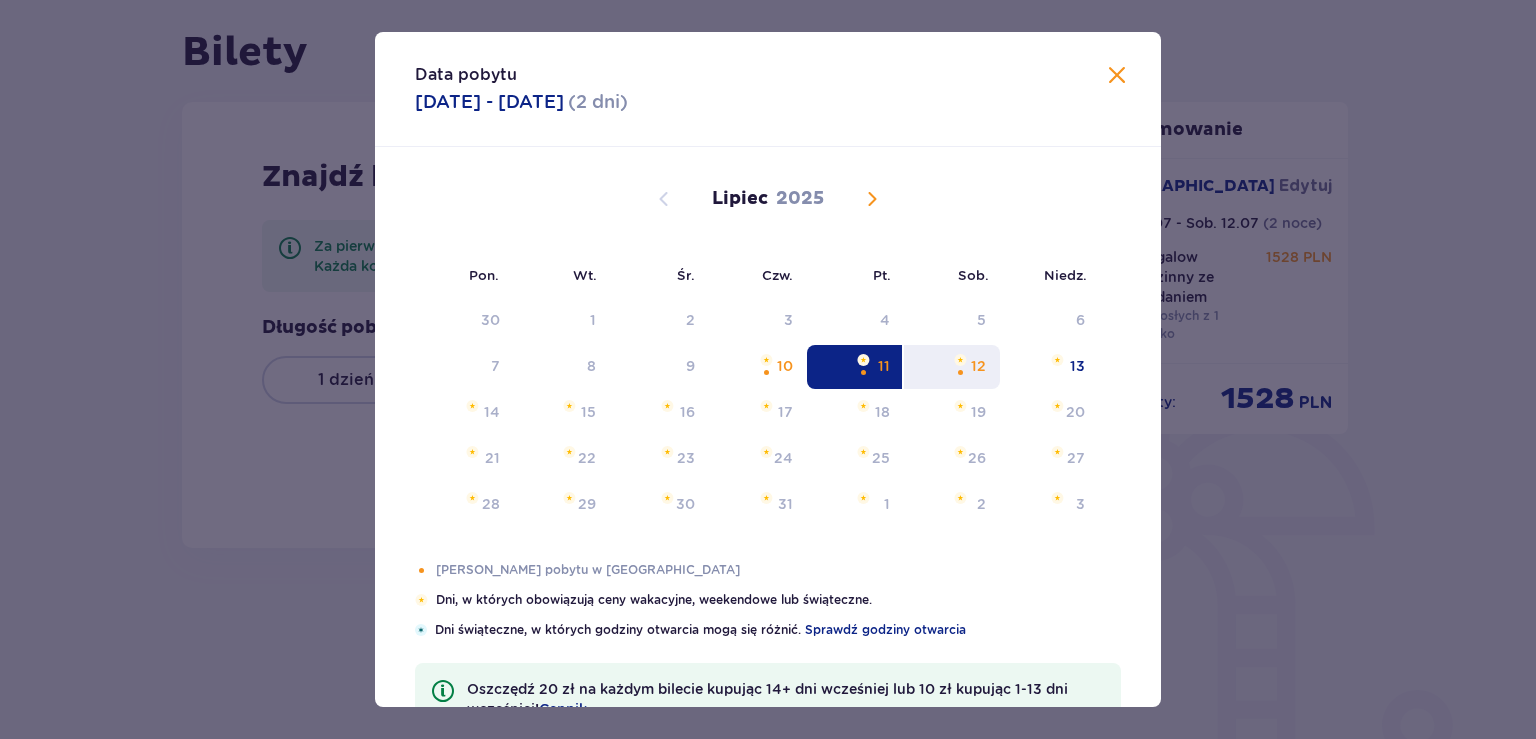 click on "12" at bounding box center (952, 367) 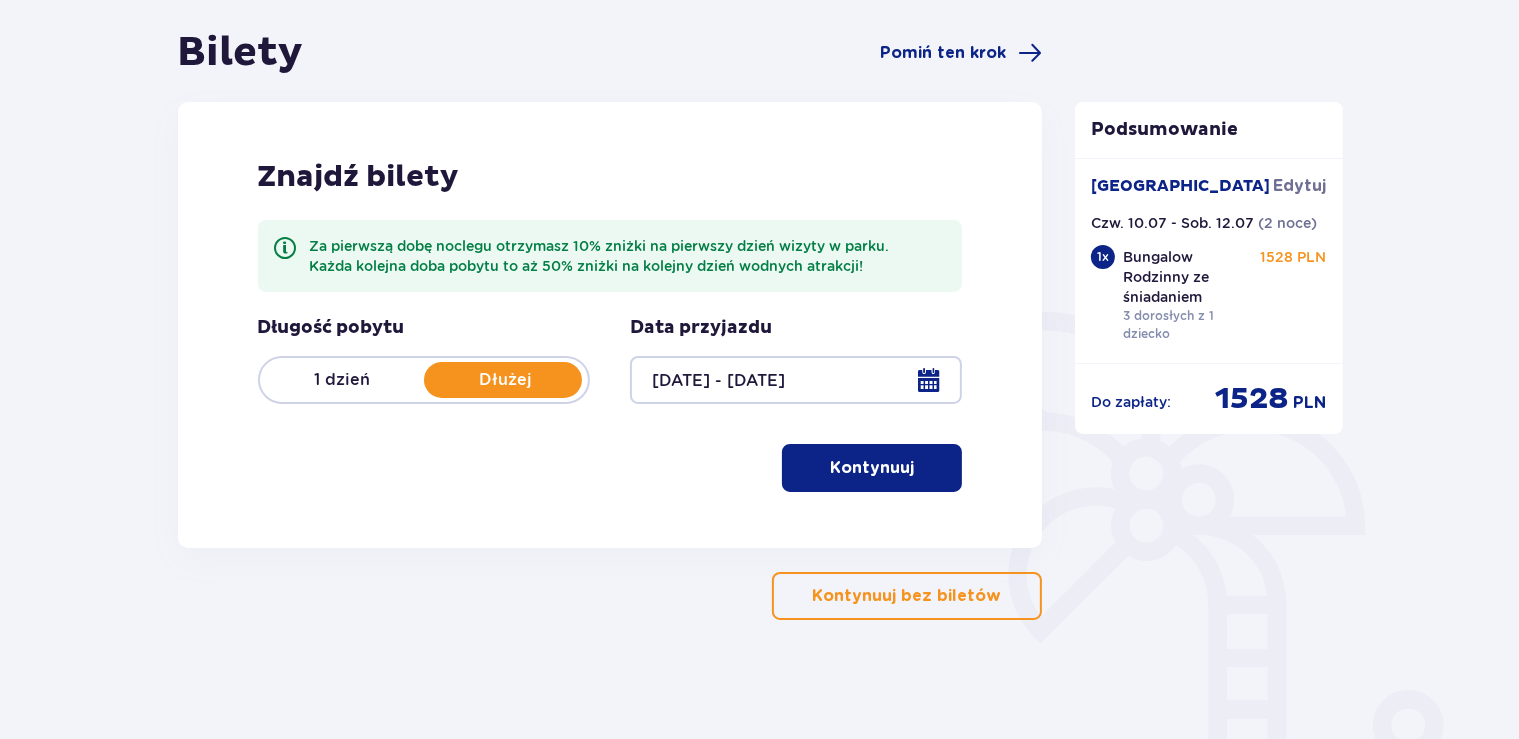 click on "Kontynuuj" at bounding box center [872, 468] 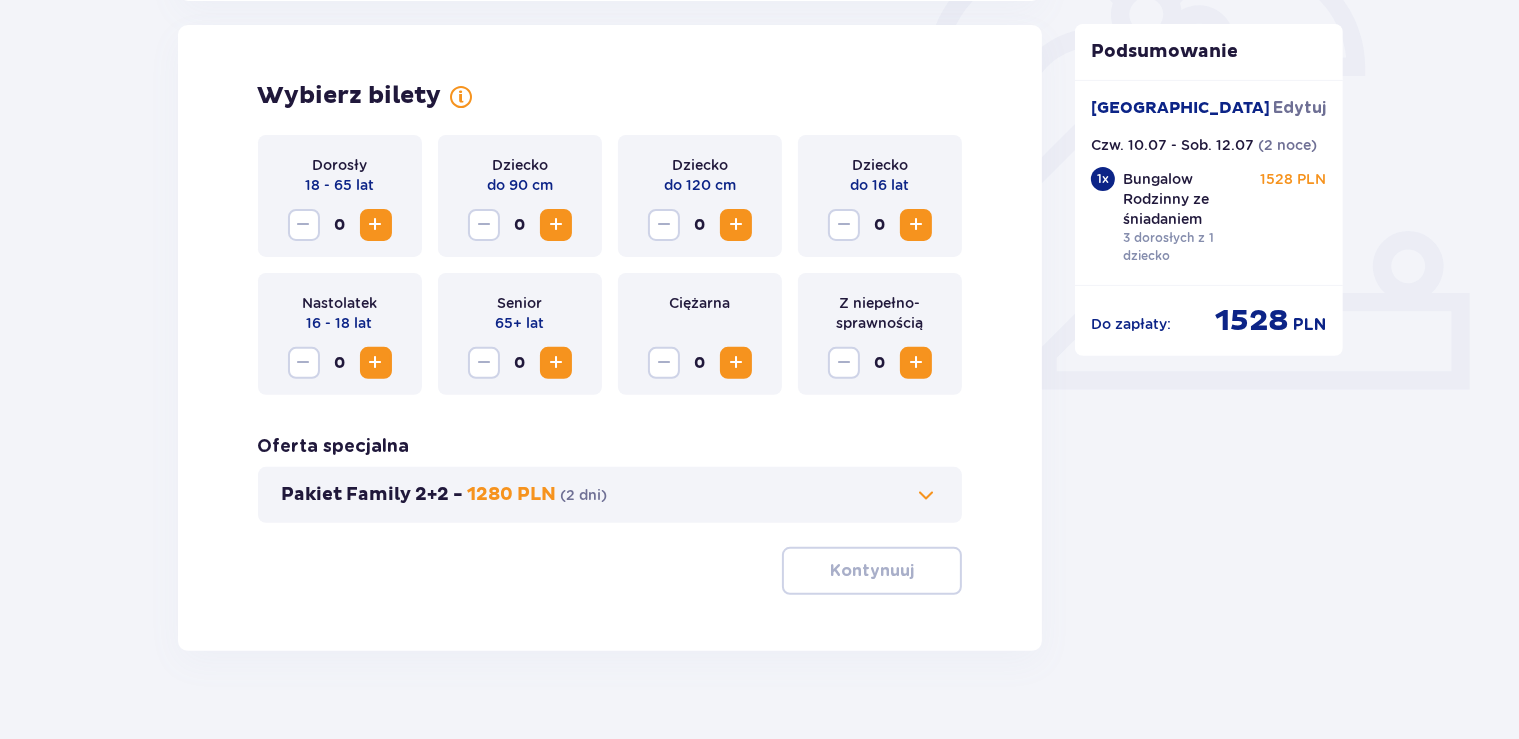scroll, scrollTop: 644, scrollLeft: 0, axis: vertical 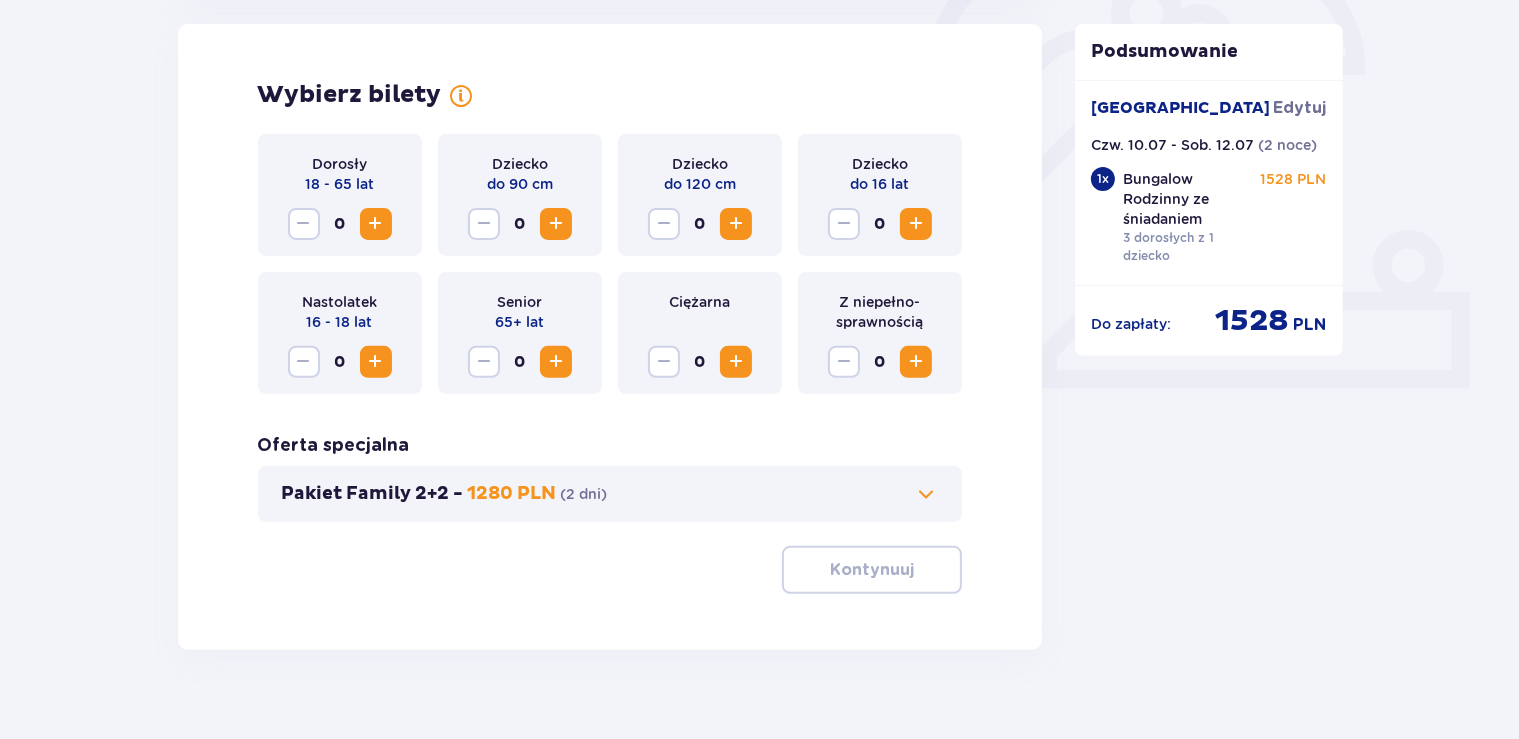 drag, startPoint x: 378, startPoint y: 225, endPoint x: 428, endPoint y: 226, distance: 50.01 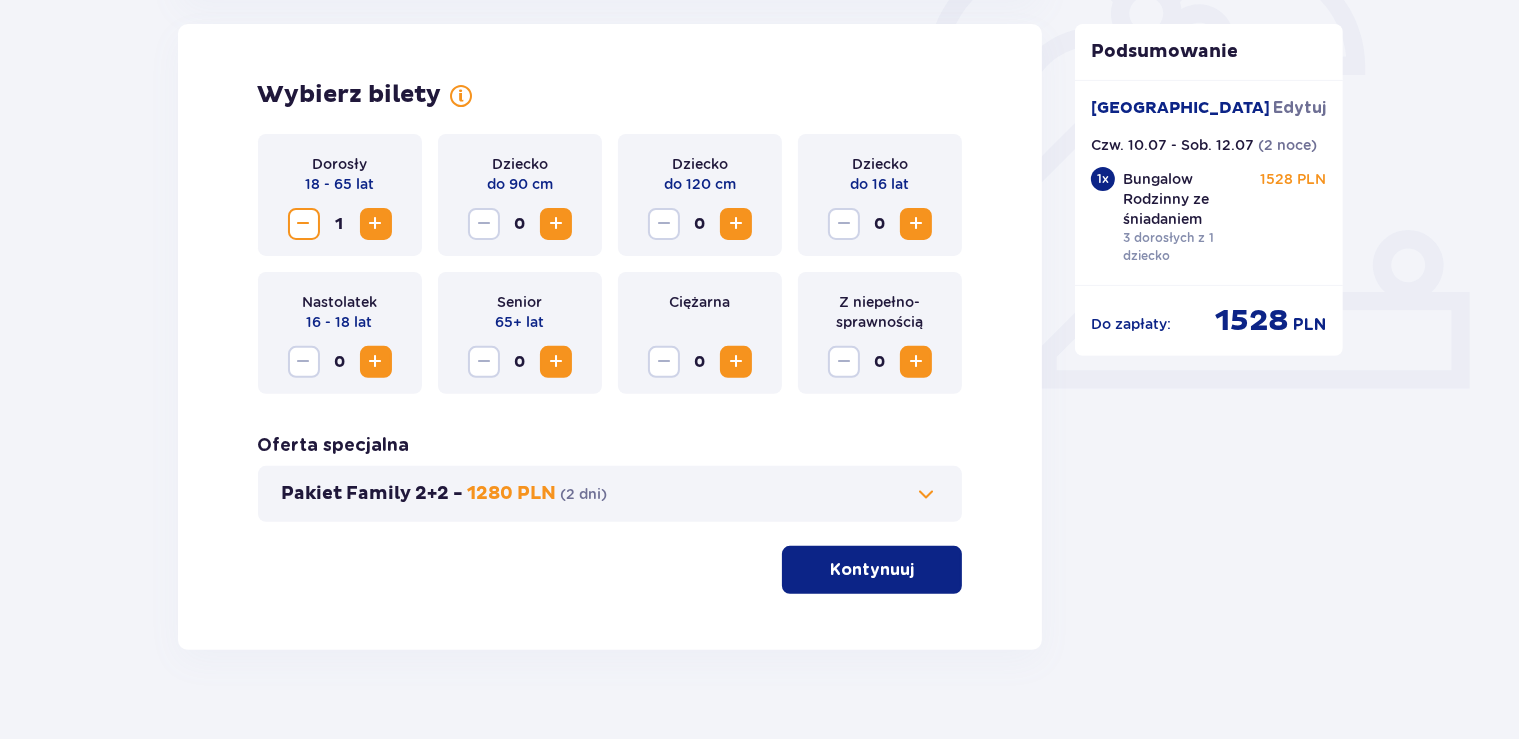 click at bounding box center (916, 224) 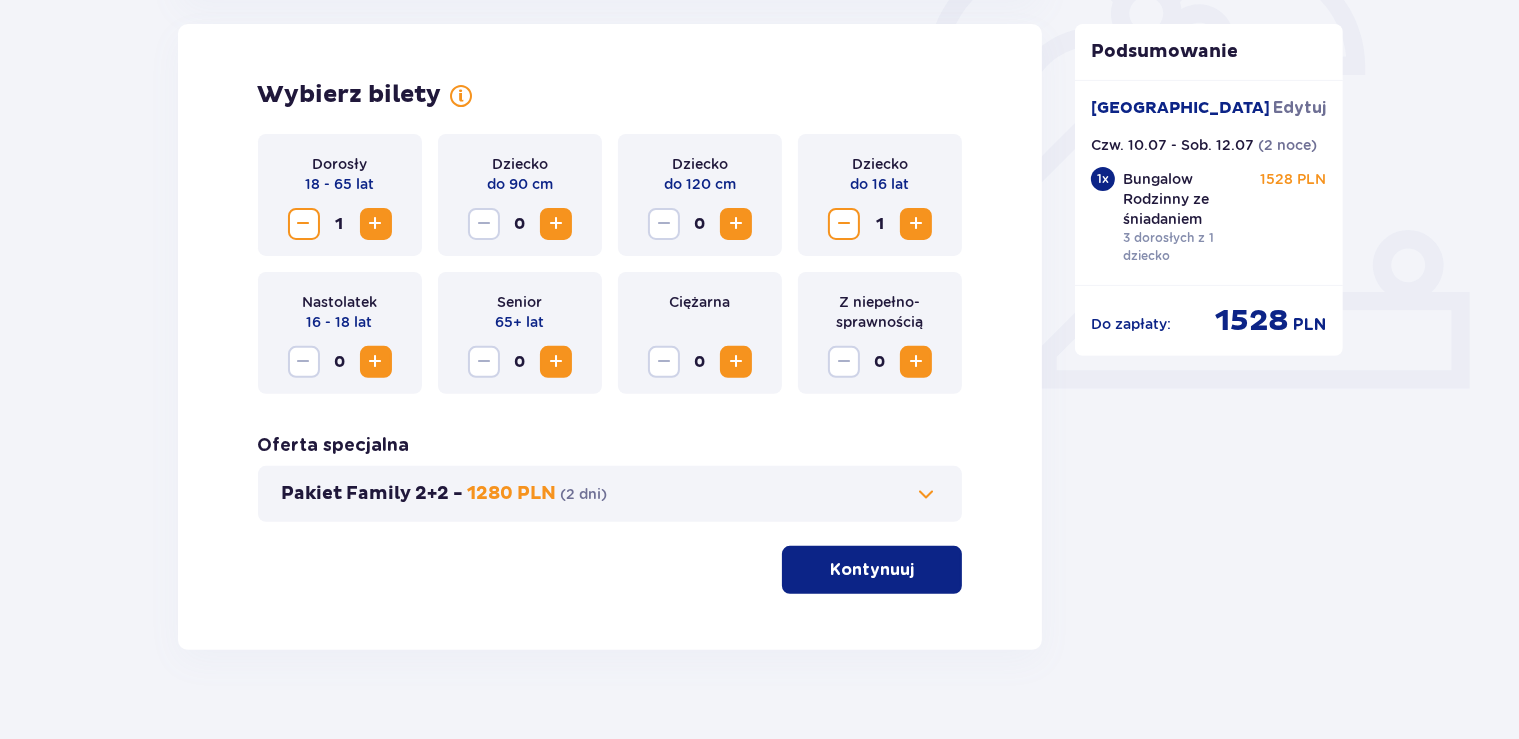 click at bounding box center (926, 494) 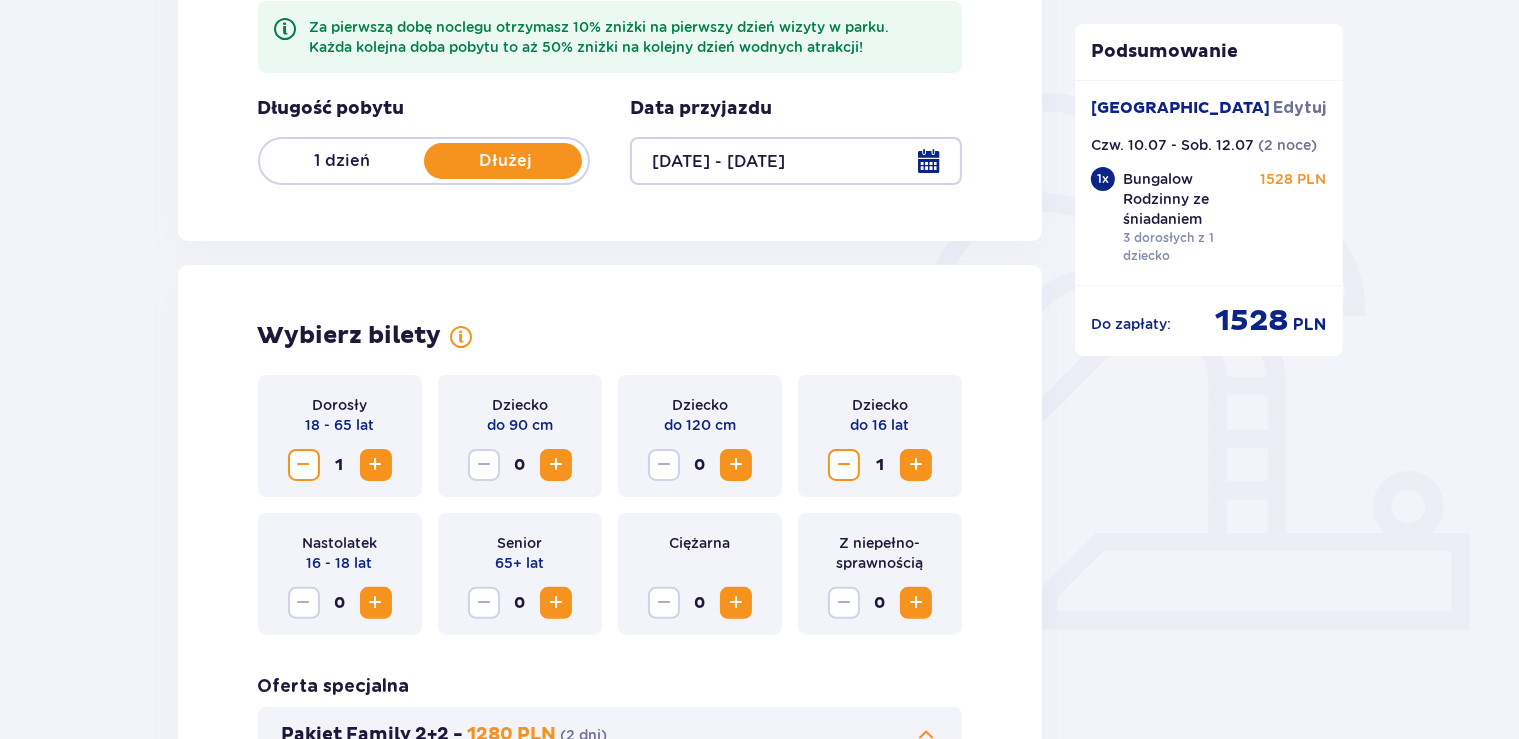 scroll, scrollTop: 221, scrollLeft: 0, axis: vertical 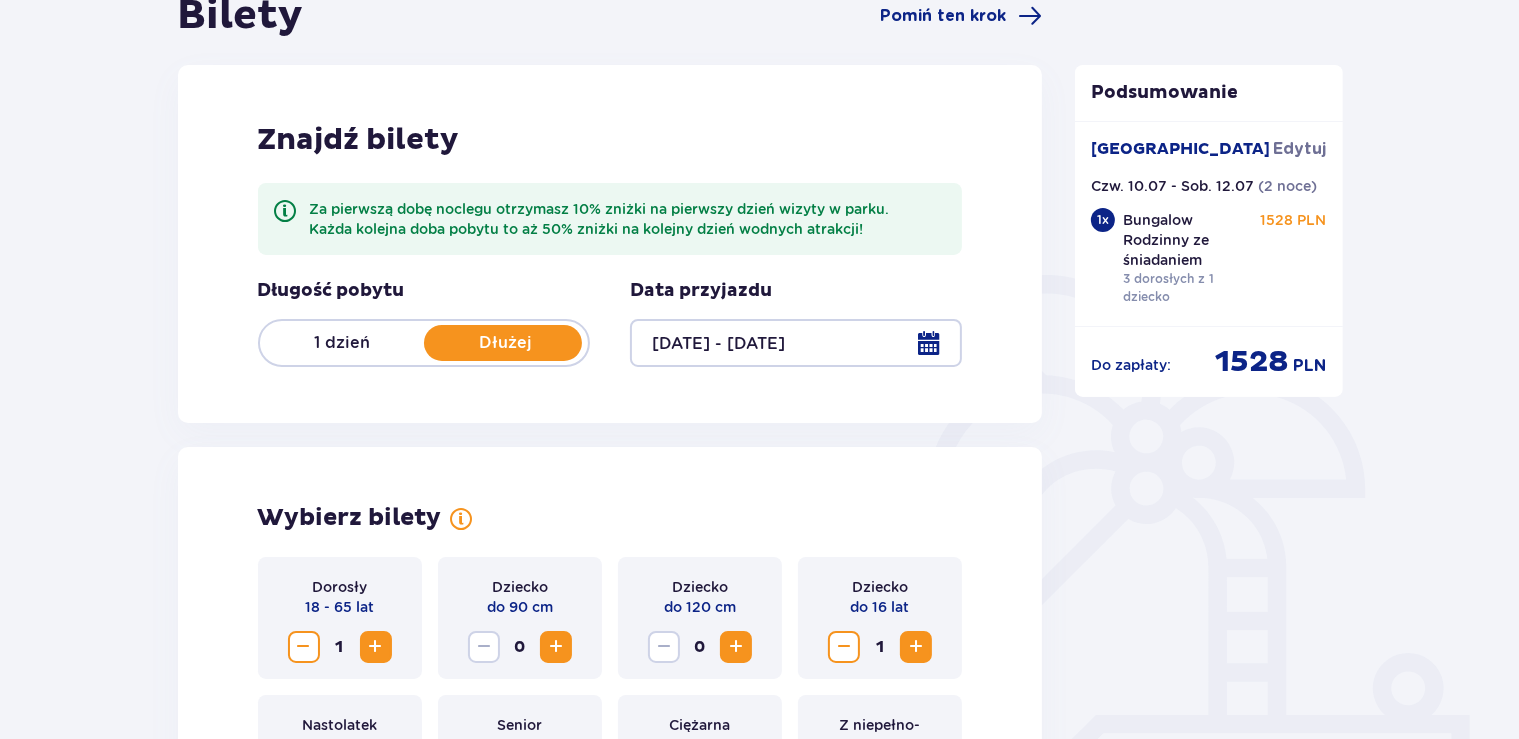 click at bounding box center [796, 343] 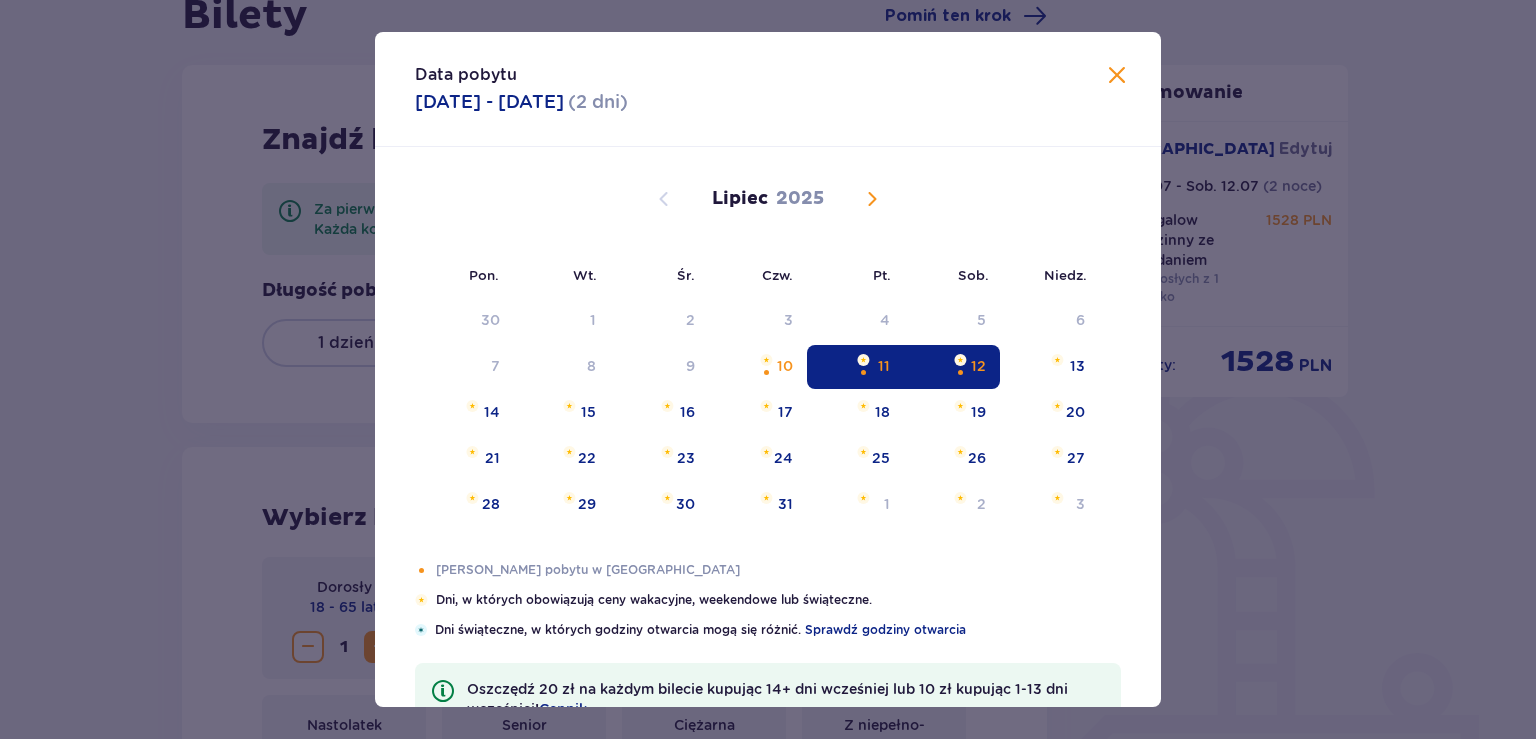 click on "11" at bounding box center (855, 367) 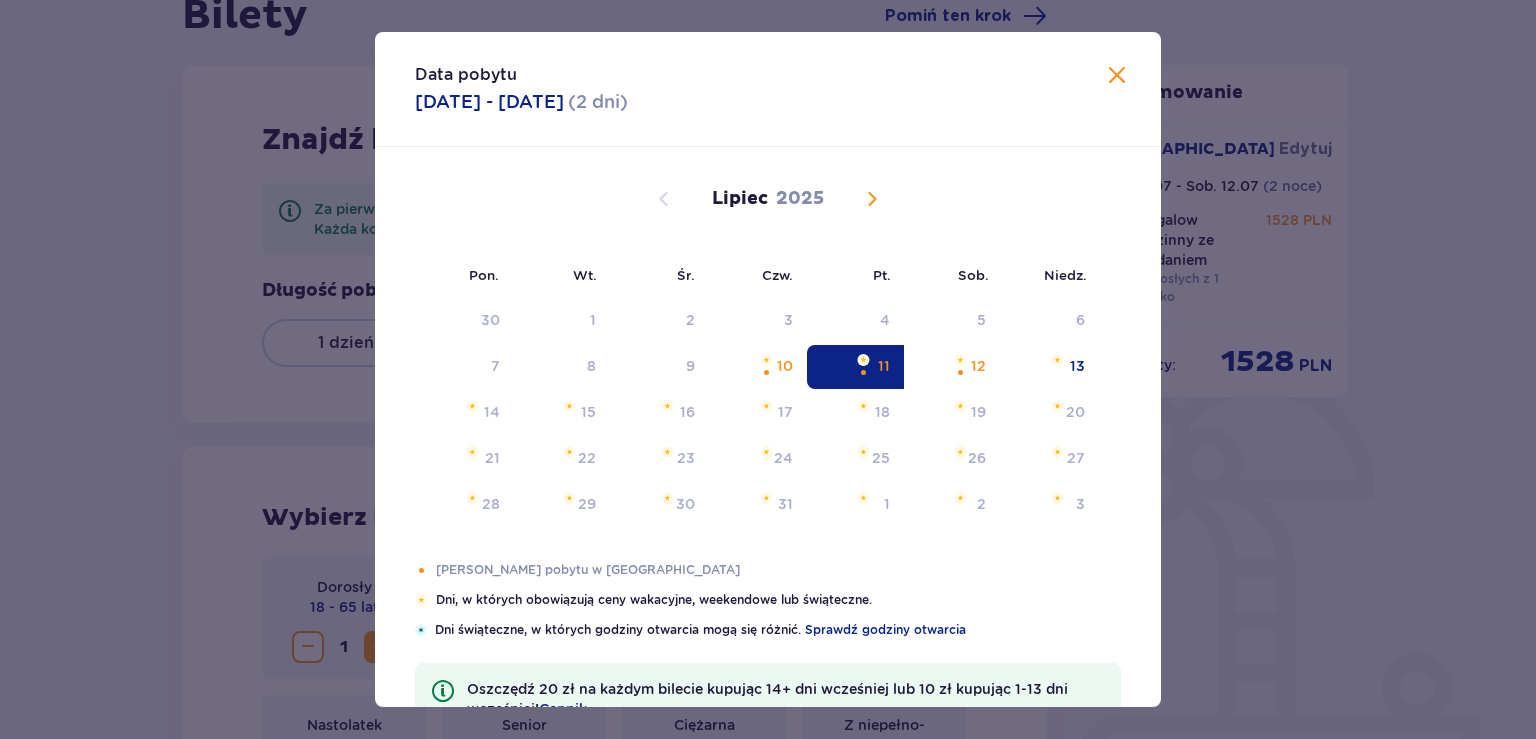 click at bounding box center [863, 372] 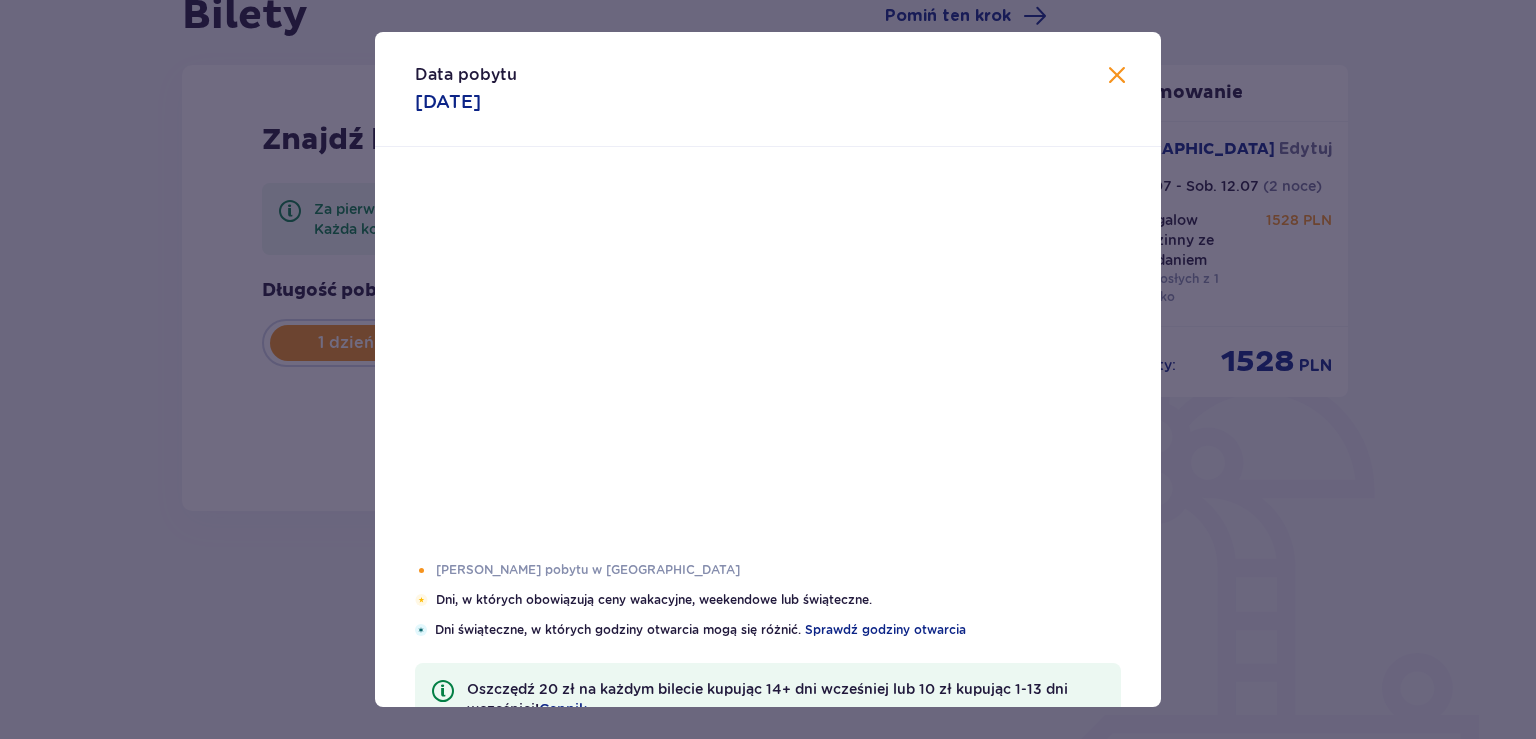 type on "11.07.25" 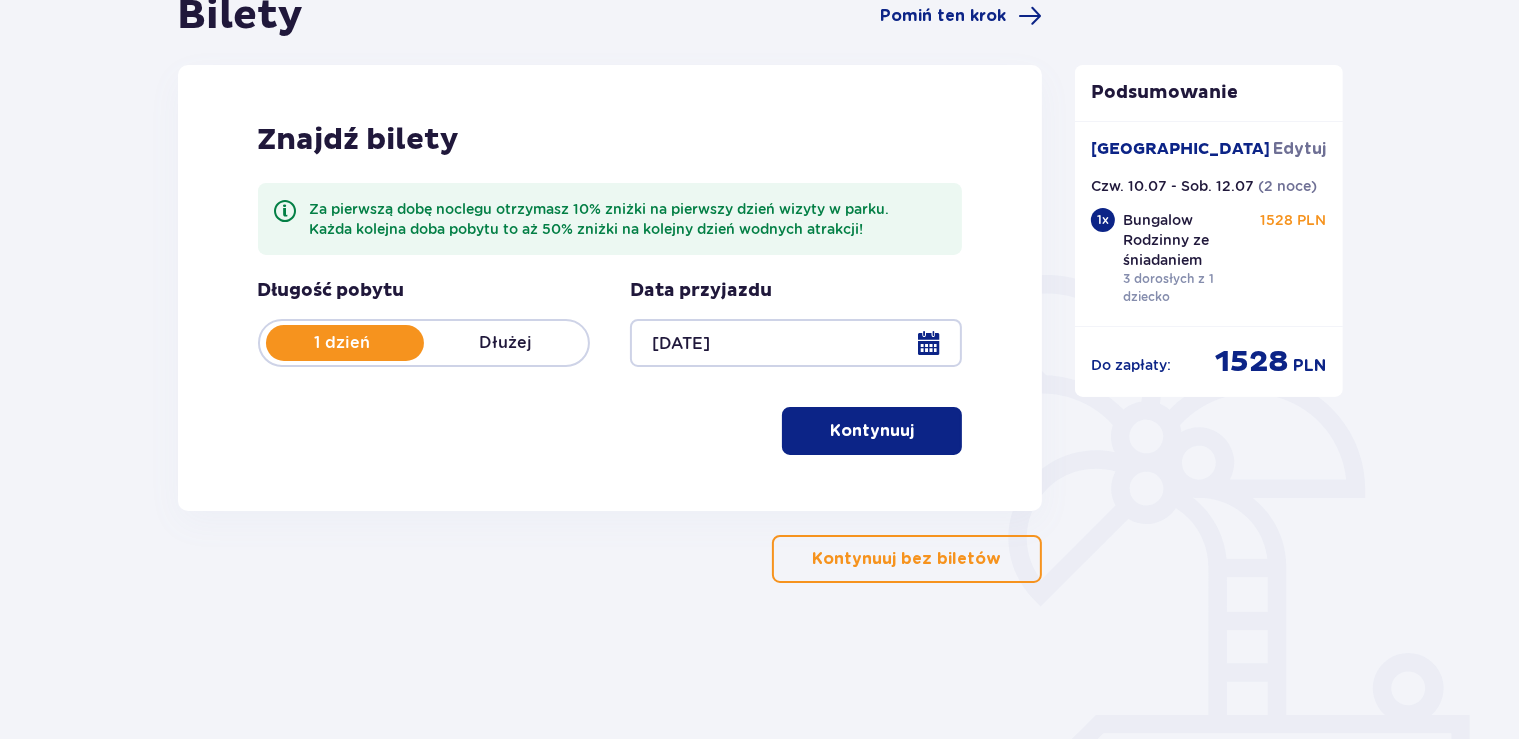 drag, startPoint x: 861, startPoint y: 420, endPoint x: 834, endPoint y: 443, distance: 35.468296 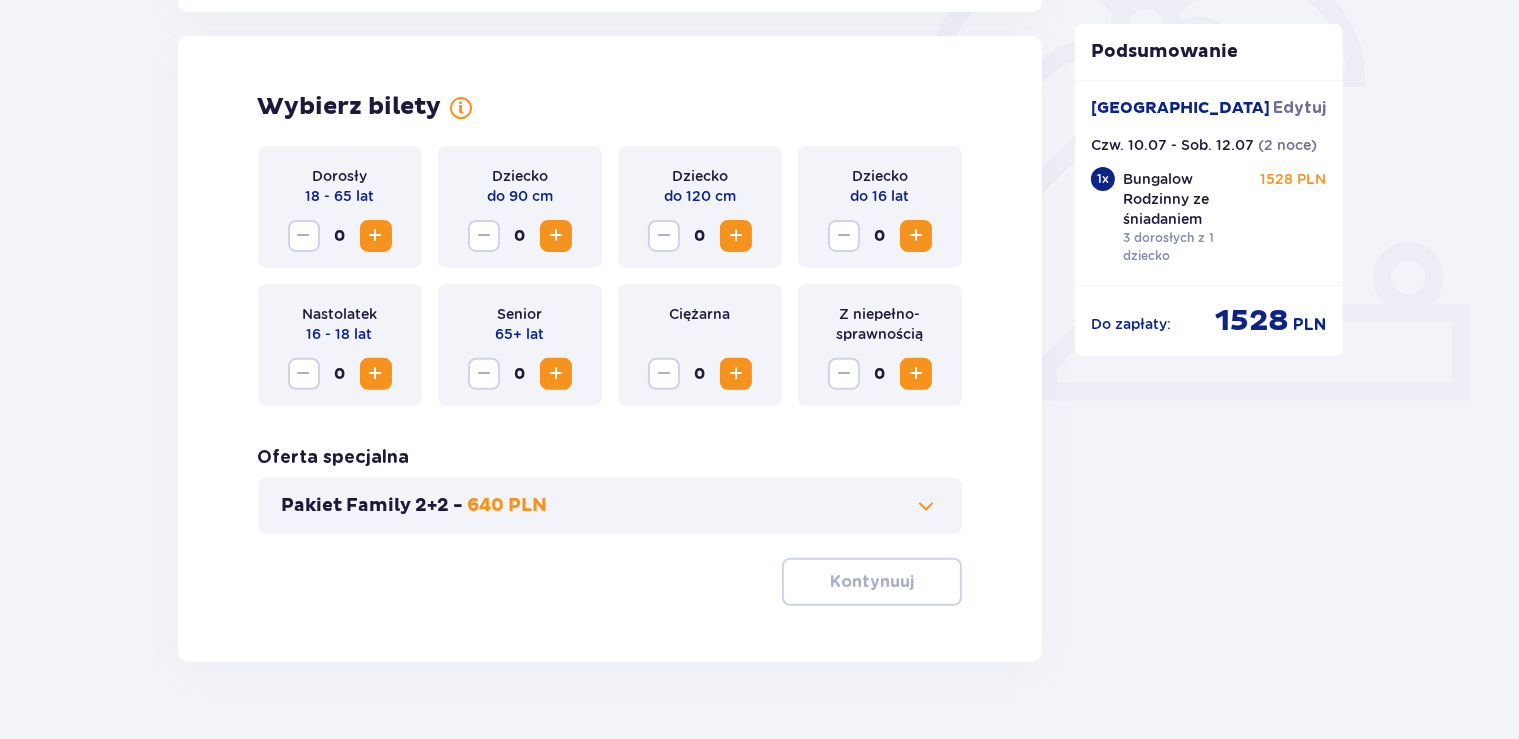 scroll, scrollTop: 644, scrollLeft: 0, axis: vertical 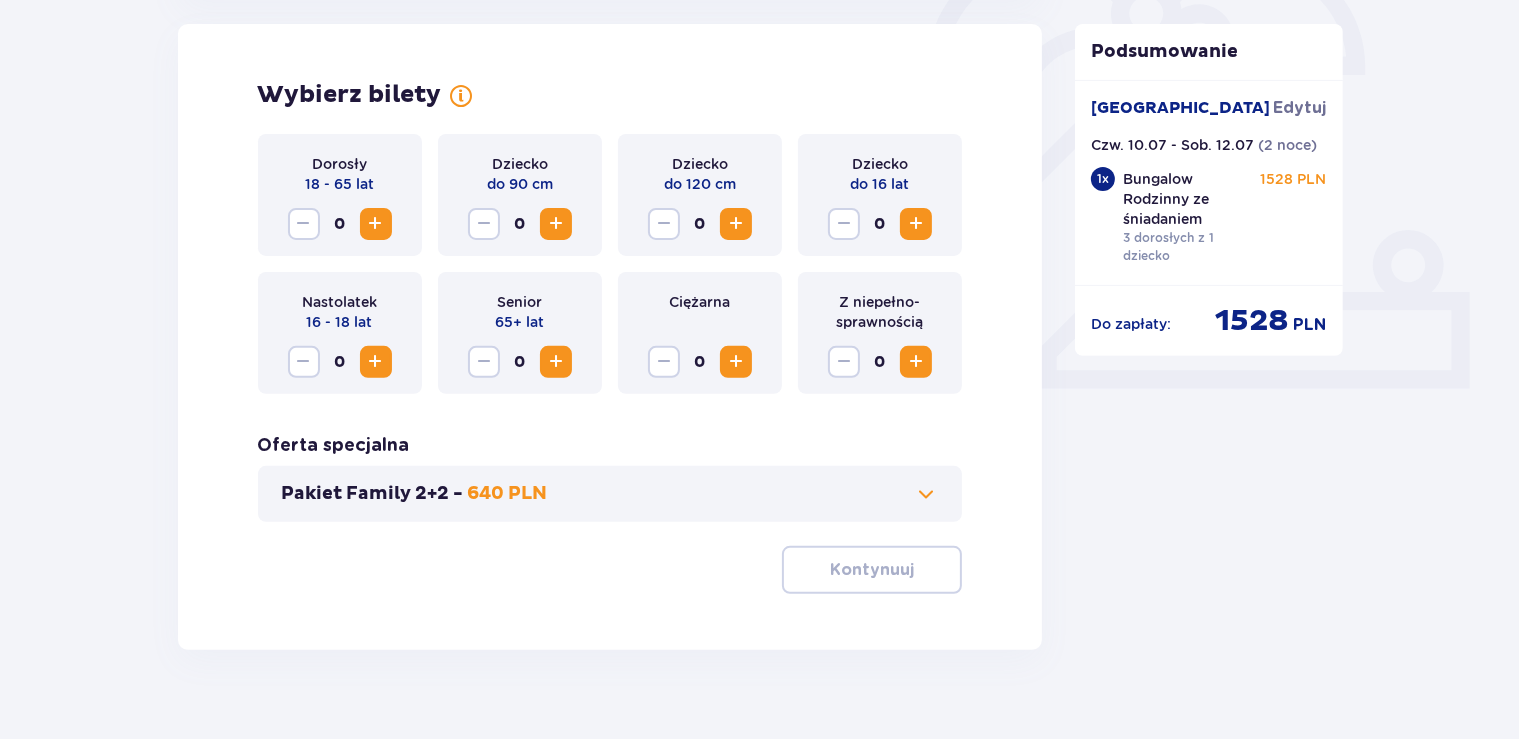 click at bounding box center [376, 224] 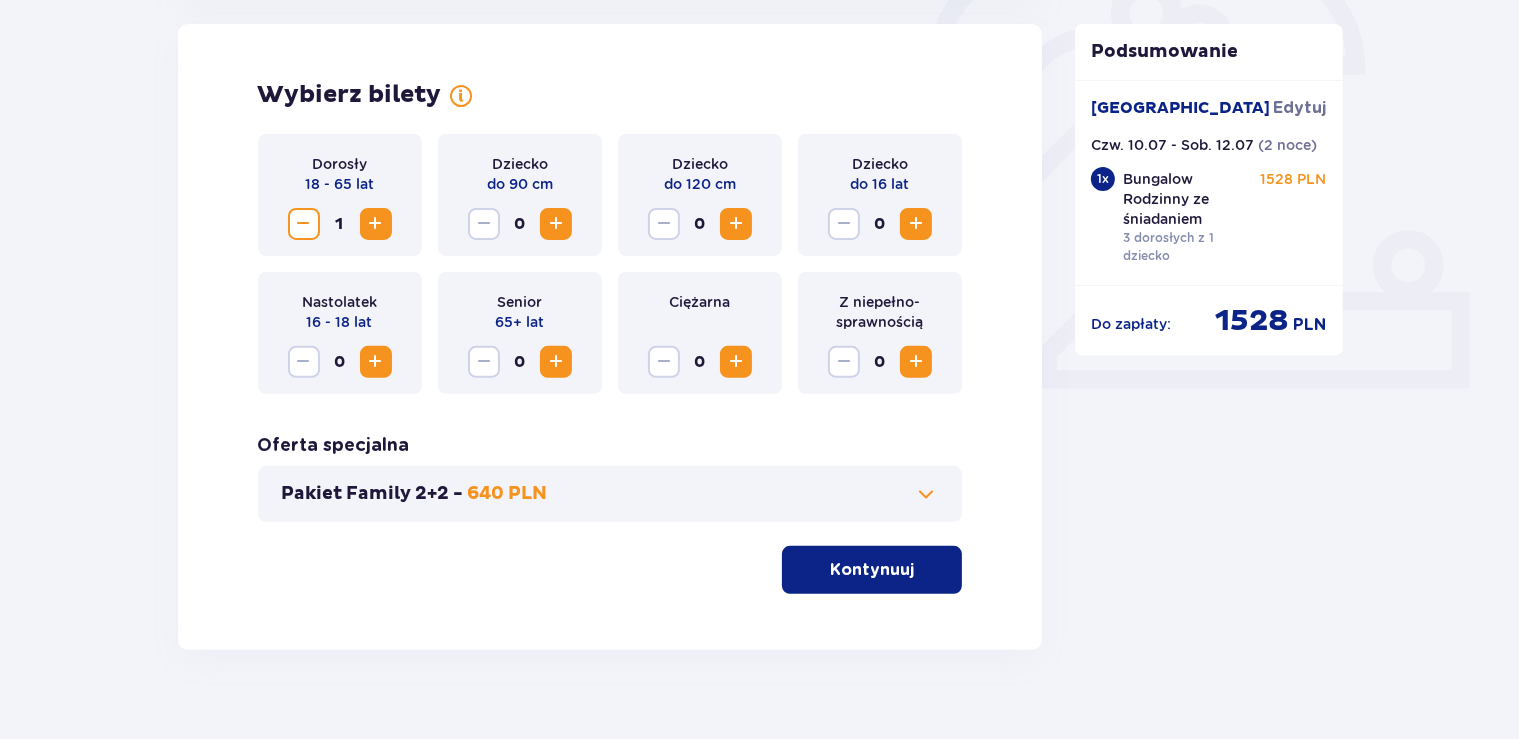 click at bounding box center [916, 224] 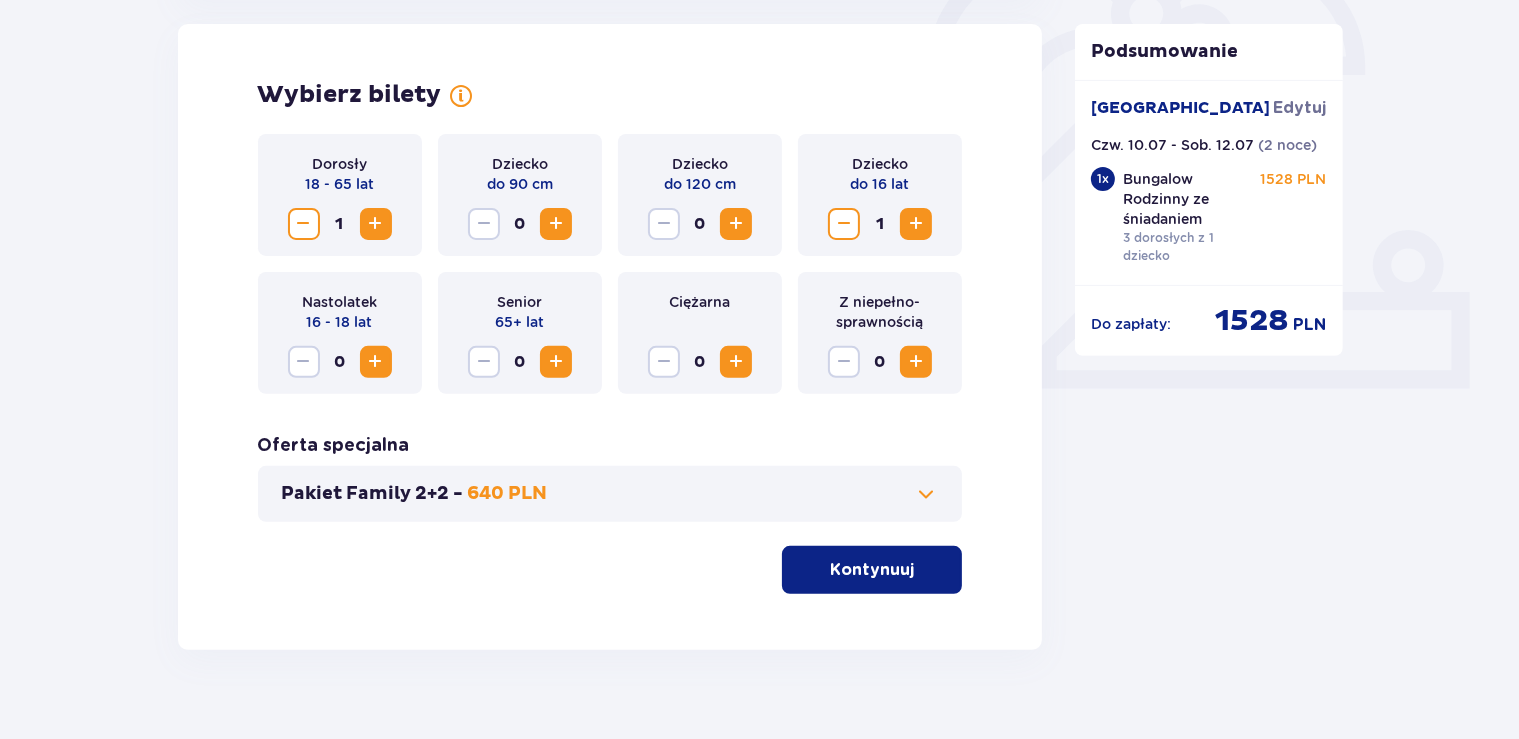 click at bounding box center (736, 224) 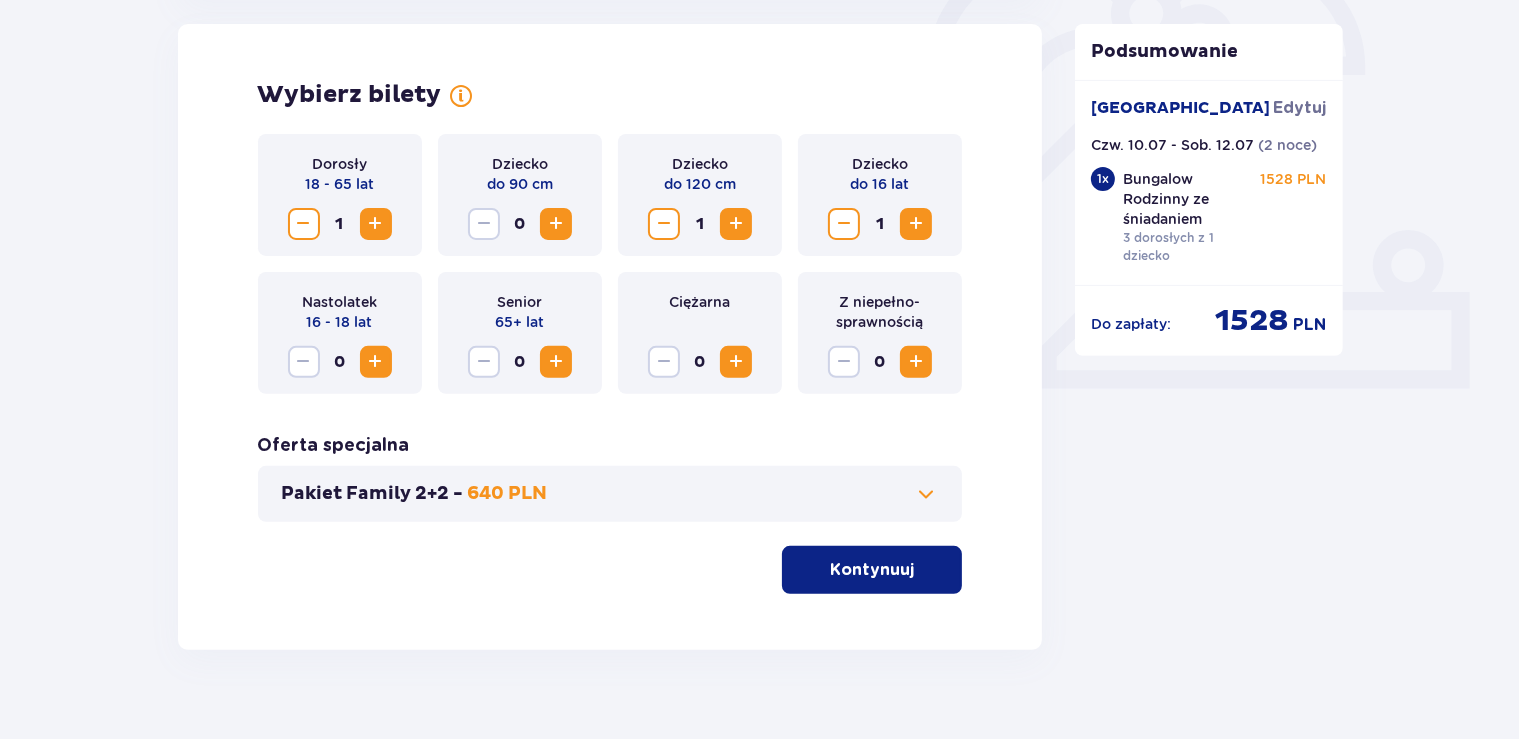 drag, startPoint x: 872, startPoint y: 570, endPoint x: 871, endPoint y: 559, distance: 11.045361 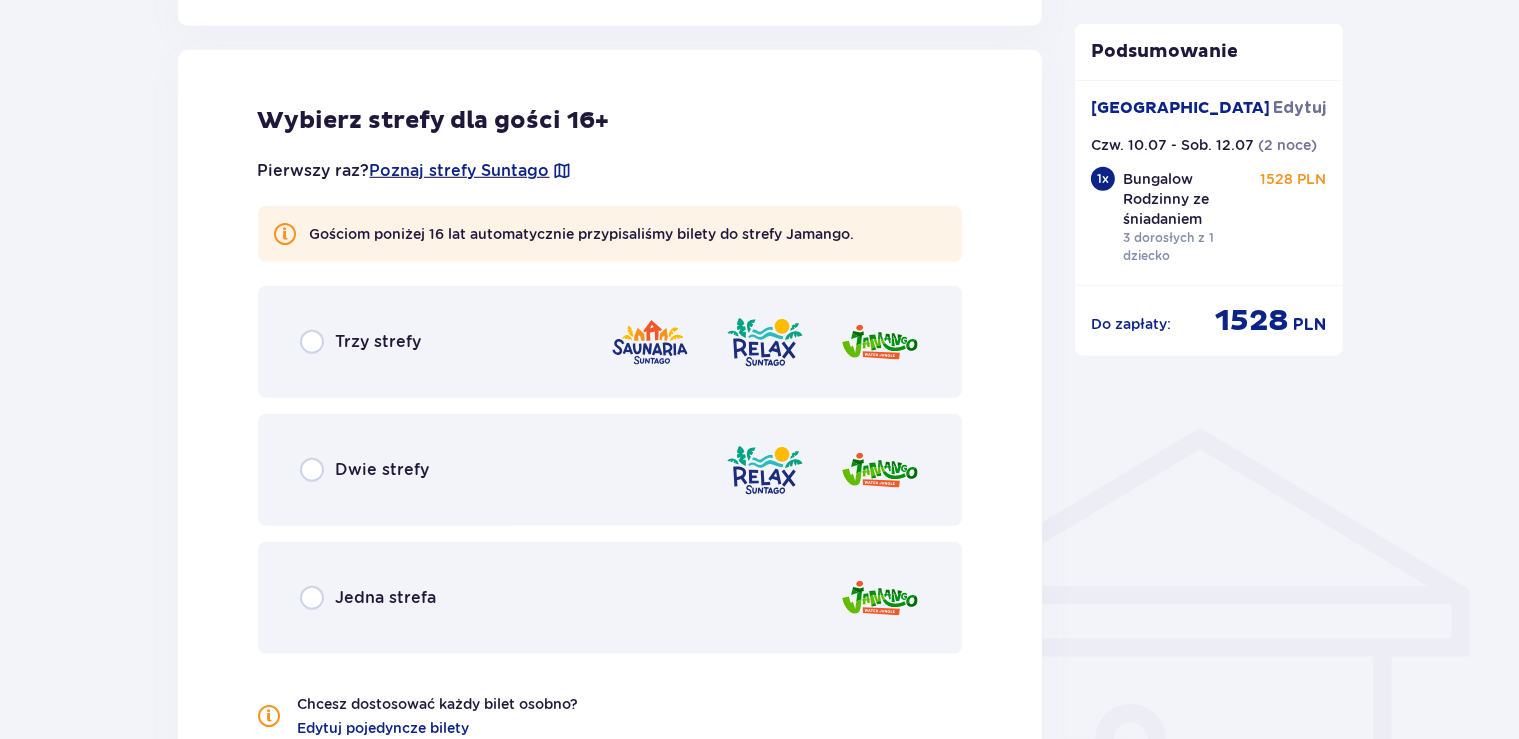 scroll, scrollTop: 1198, scrollLeft: 0, axis: vertical 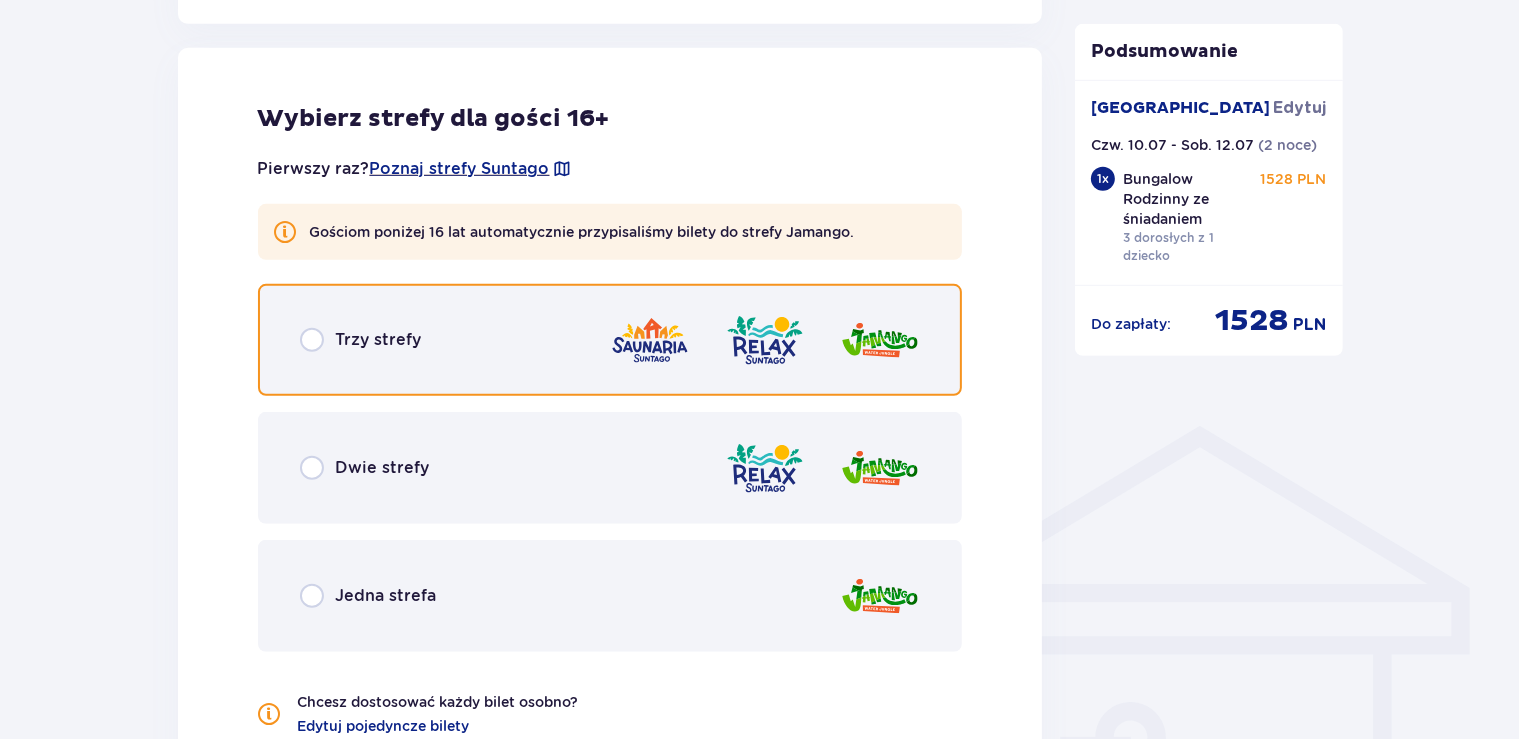 click at bounding box center (312, 340) 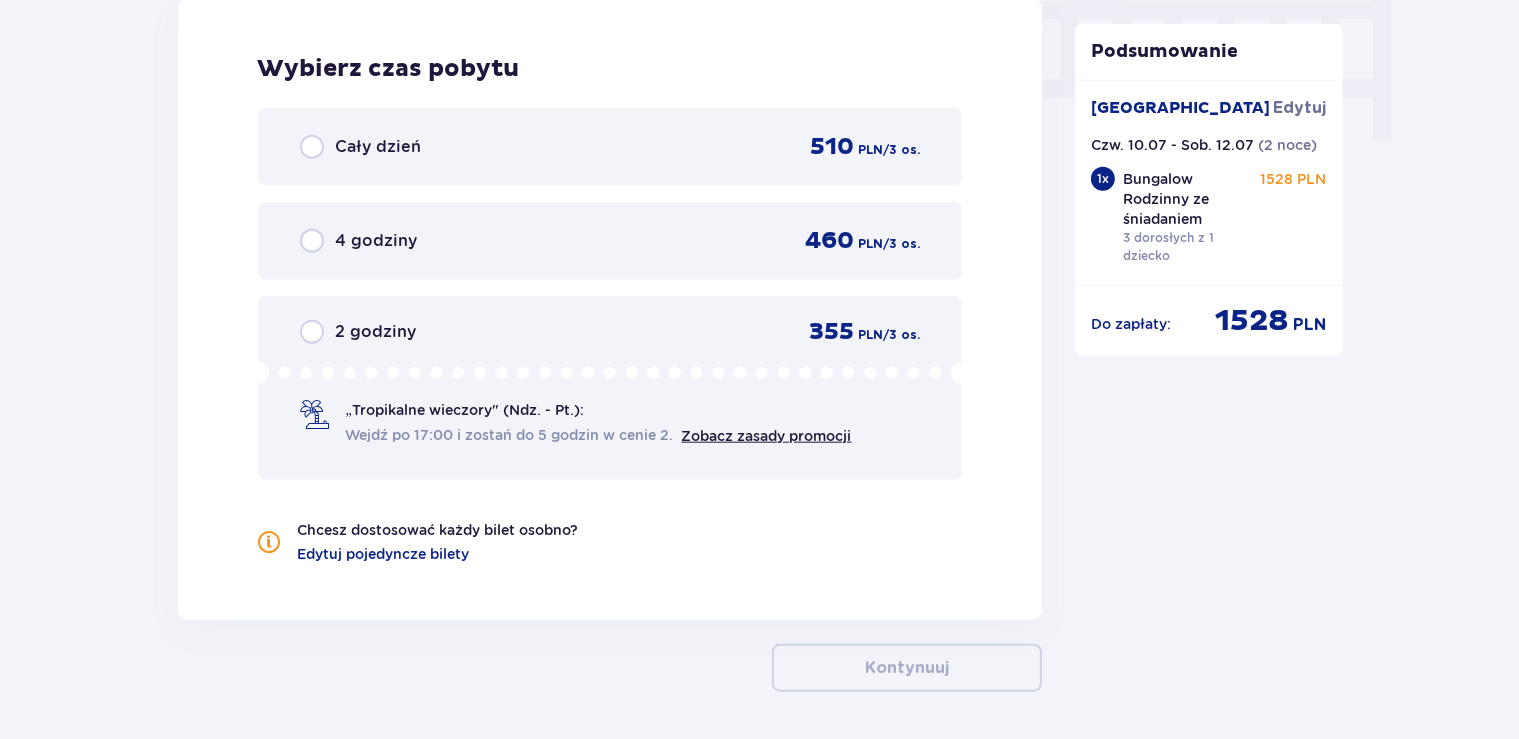 scroll, scrollTop: 1980, scrollLeft: 0, axis: vertical 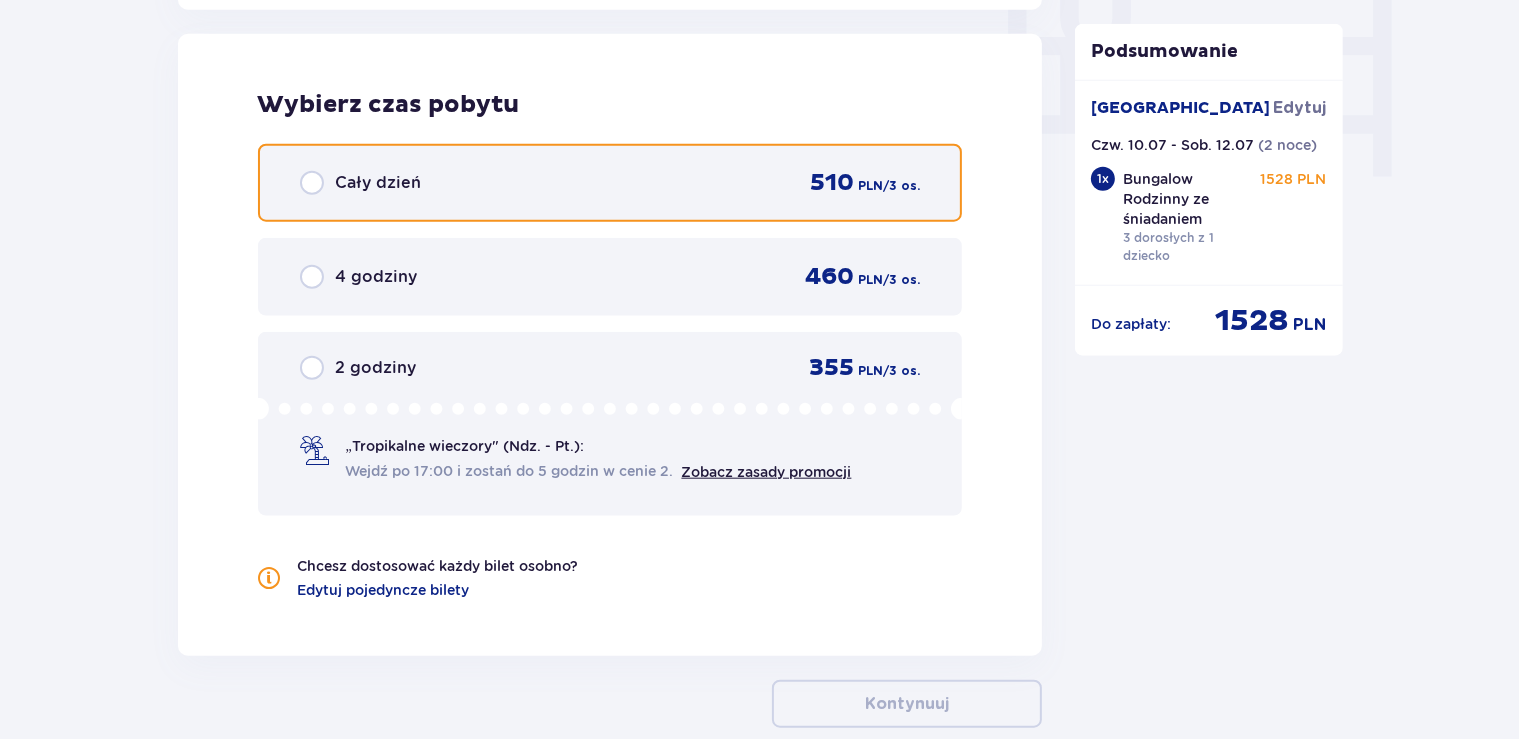 click at bounding box center [312, 183] 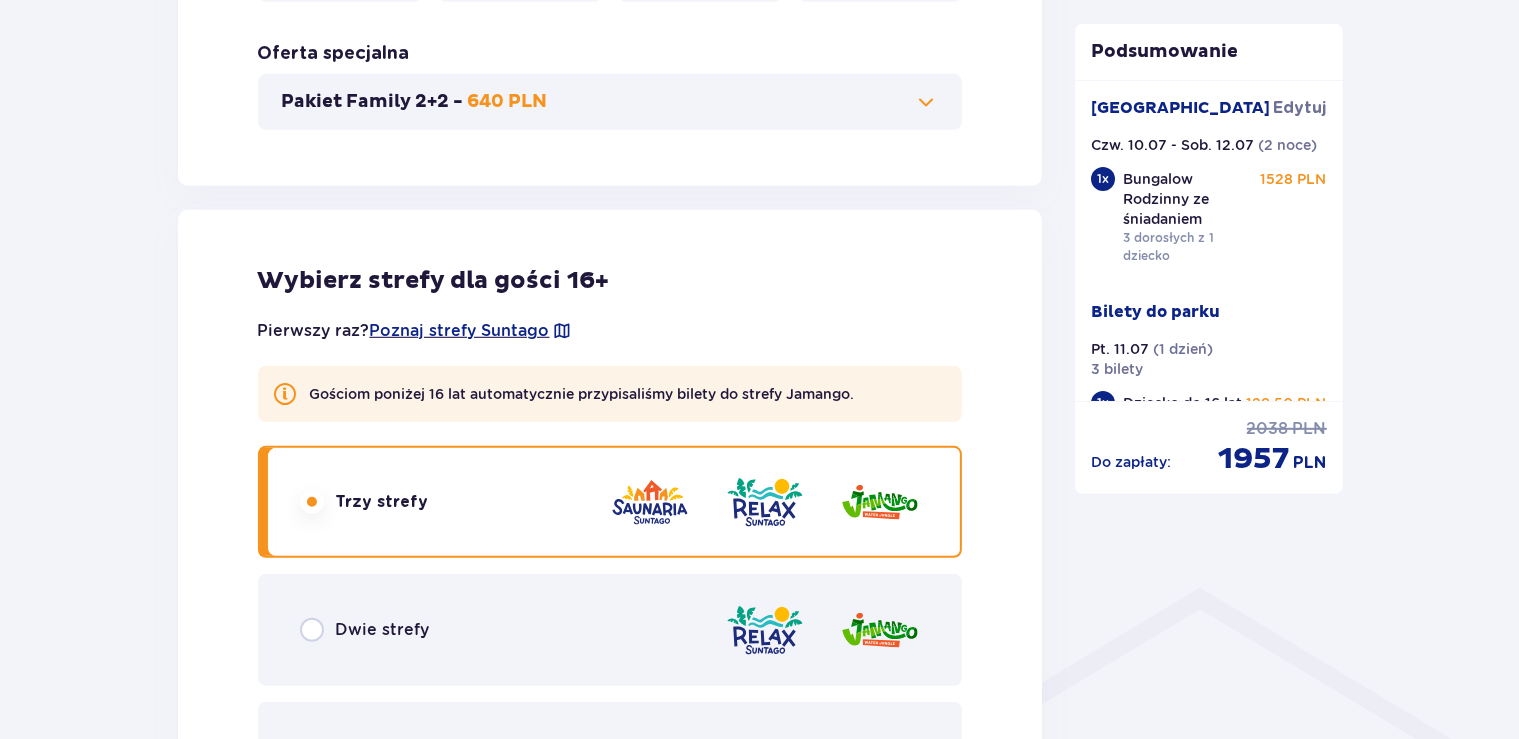 scroll, scrollTop: 720, scrollLeft: 0, axis: vertical 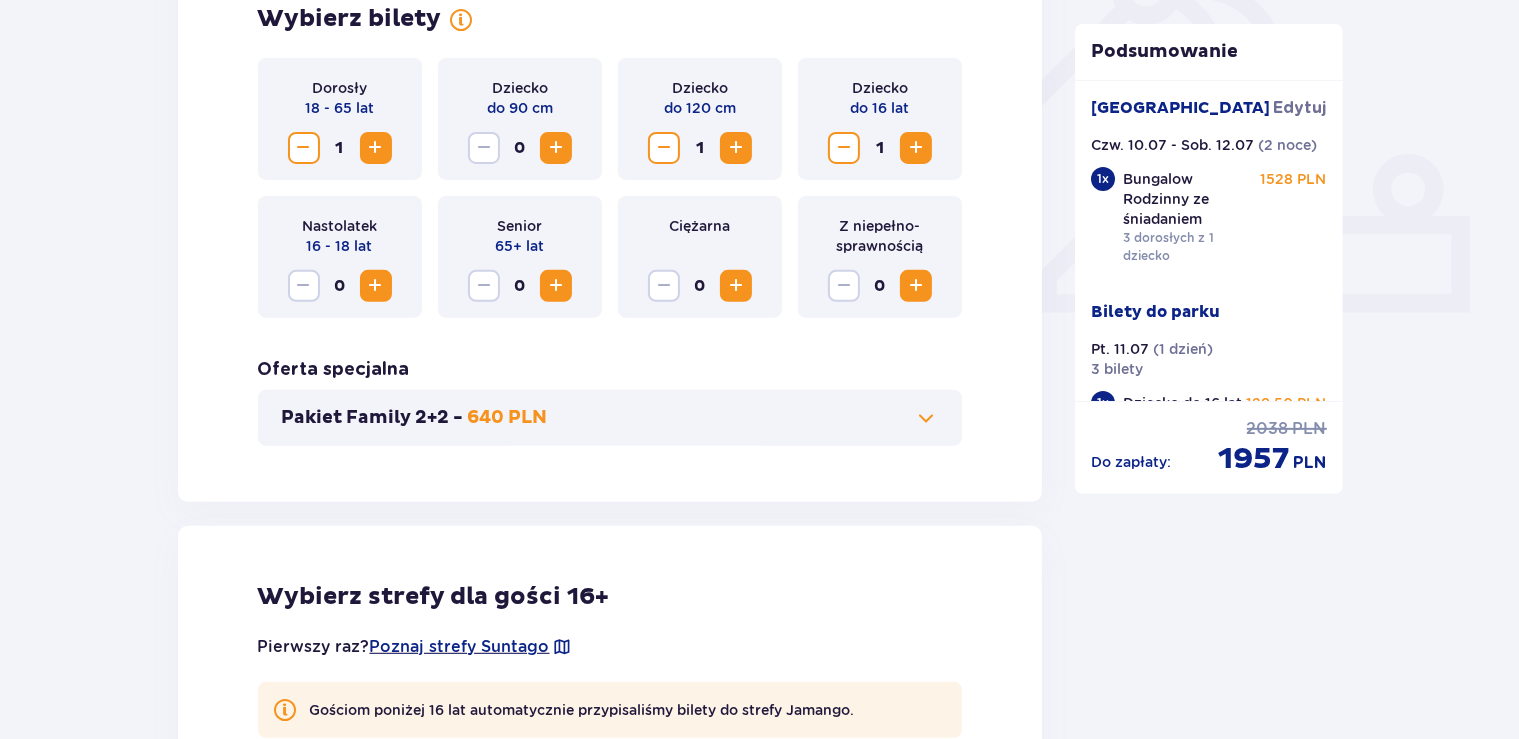 click at bounding box center (376, 148) 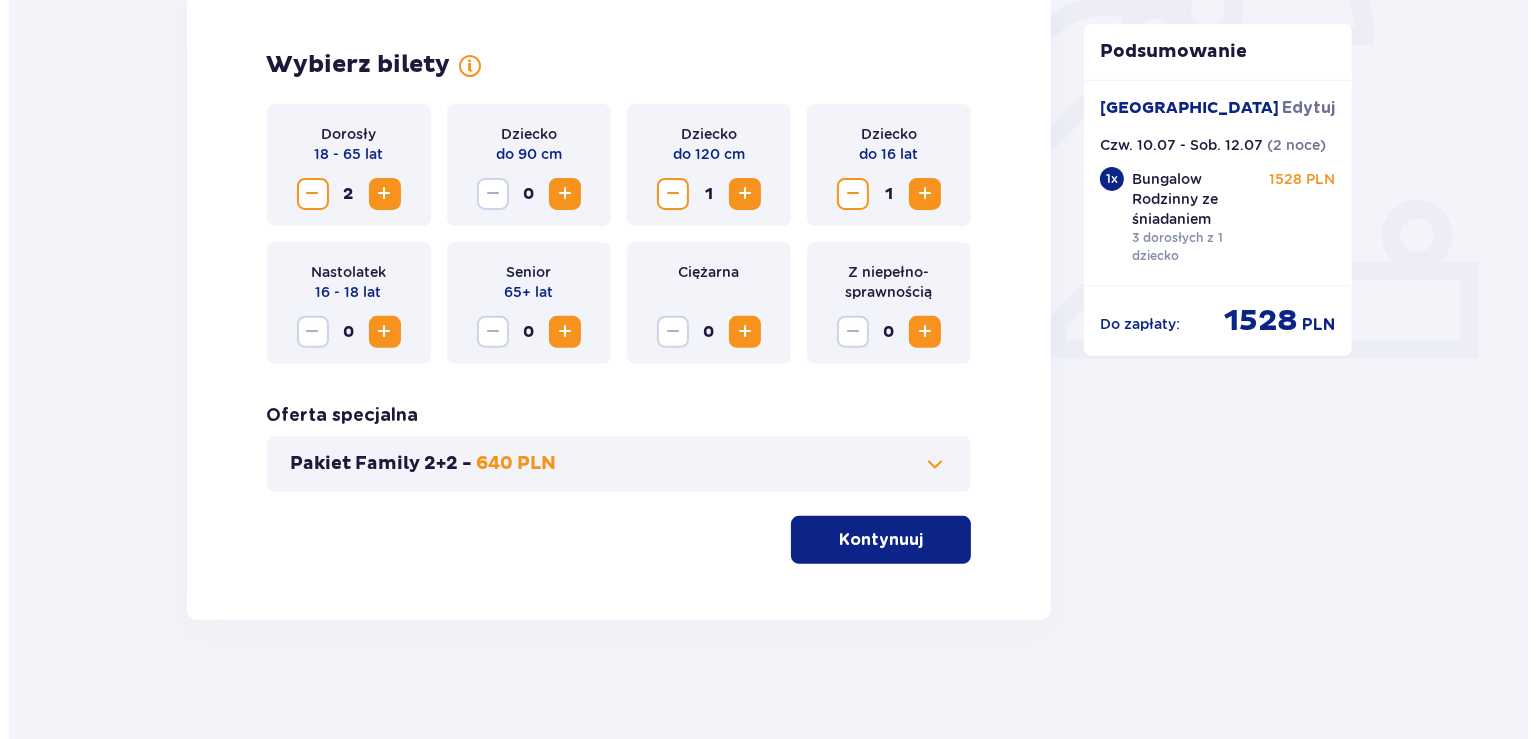 scroll, scrollTop: 252, scrollLeft: 0, axis: vertical 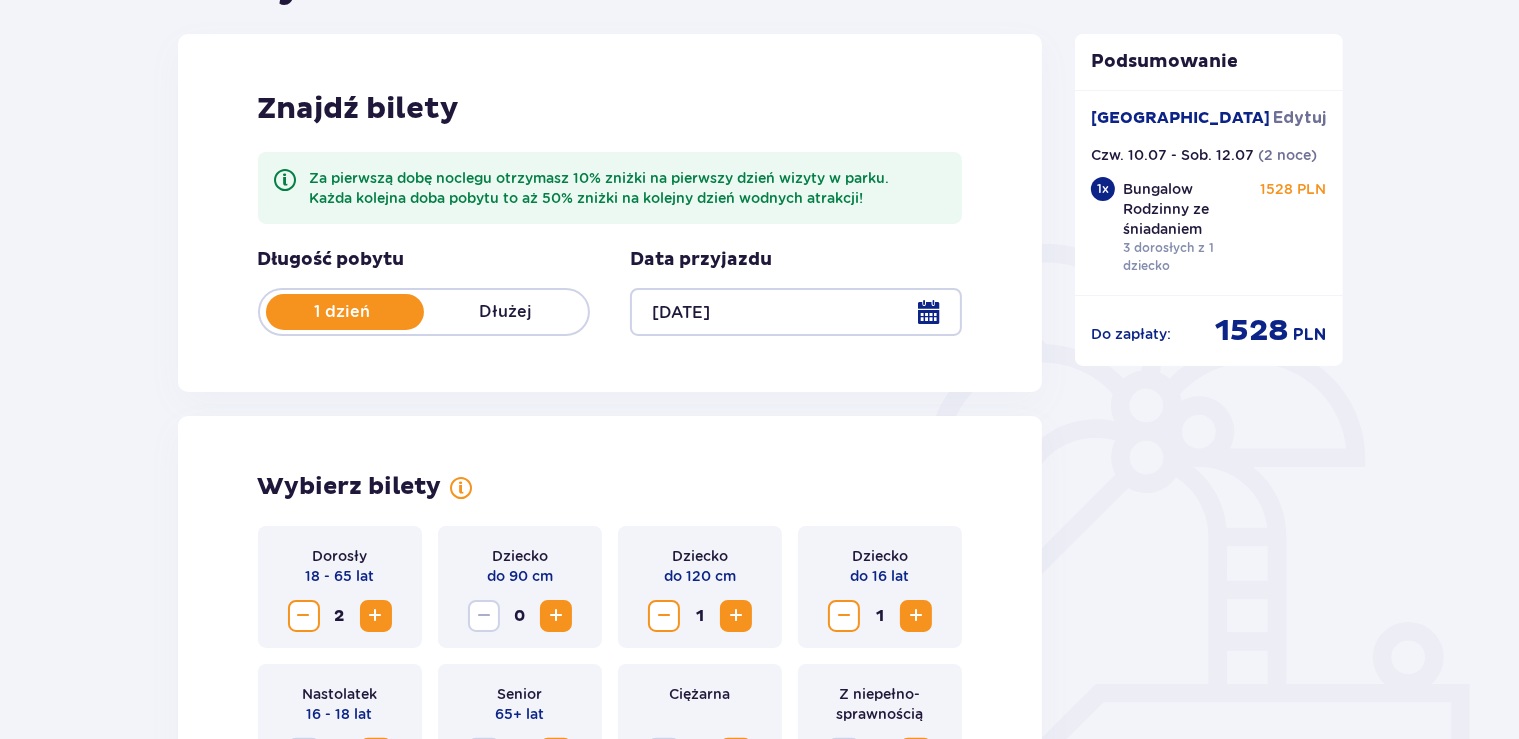 click at bounding box center [796, 312] 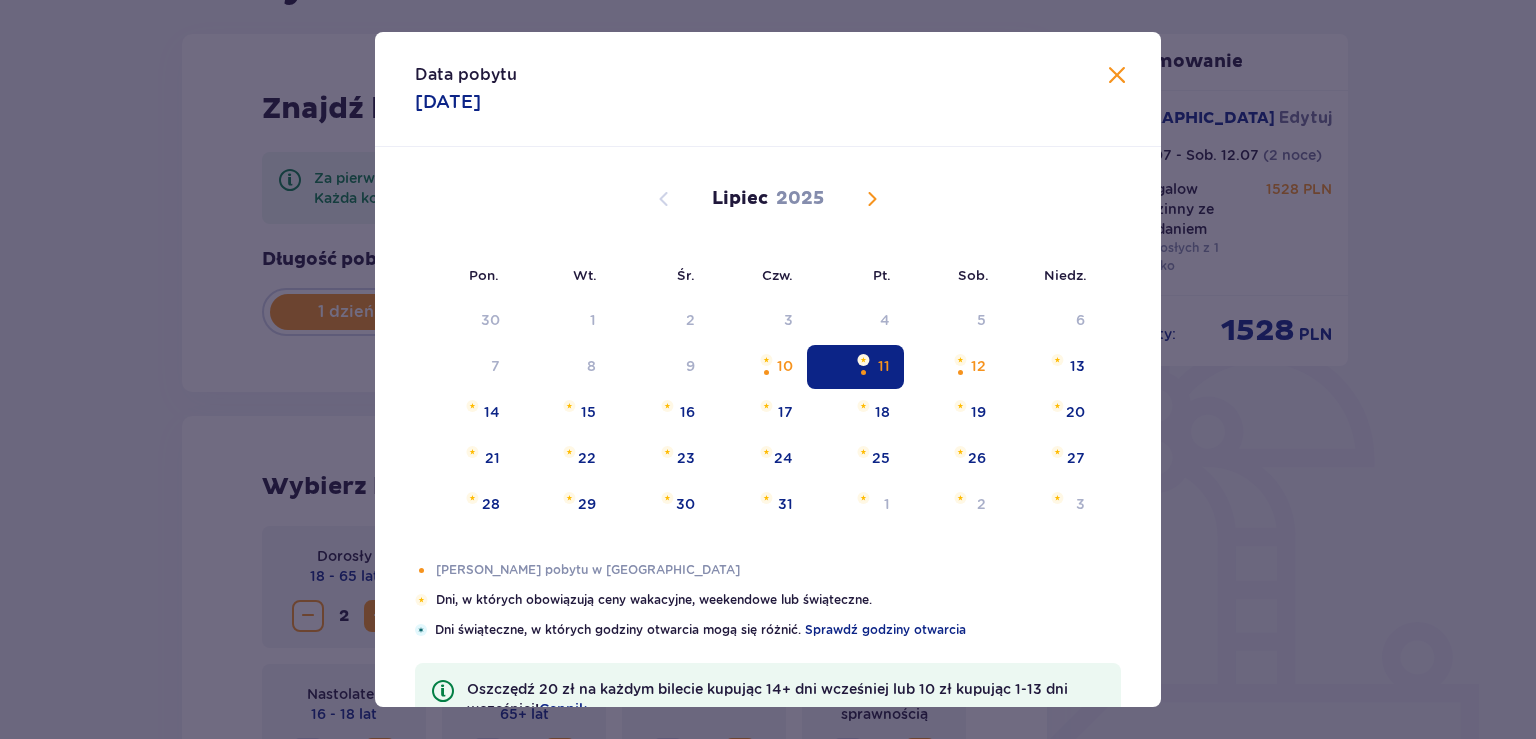 click on "11" at bounding box center [855, 367] 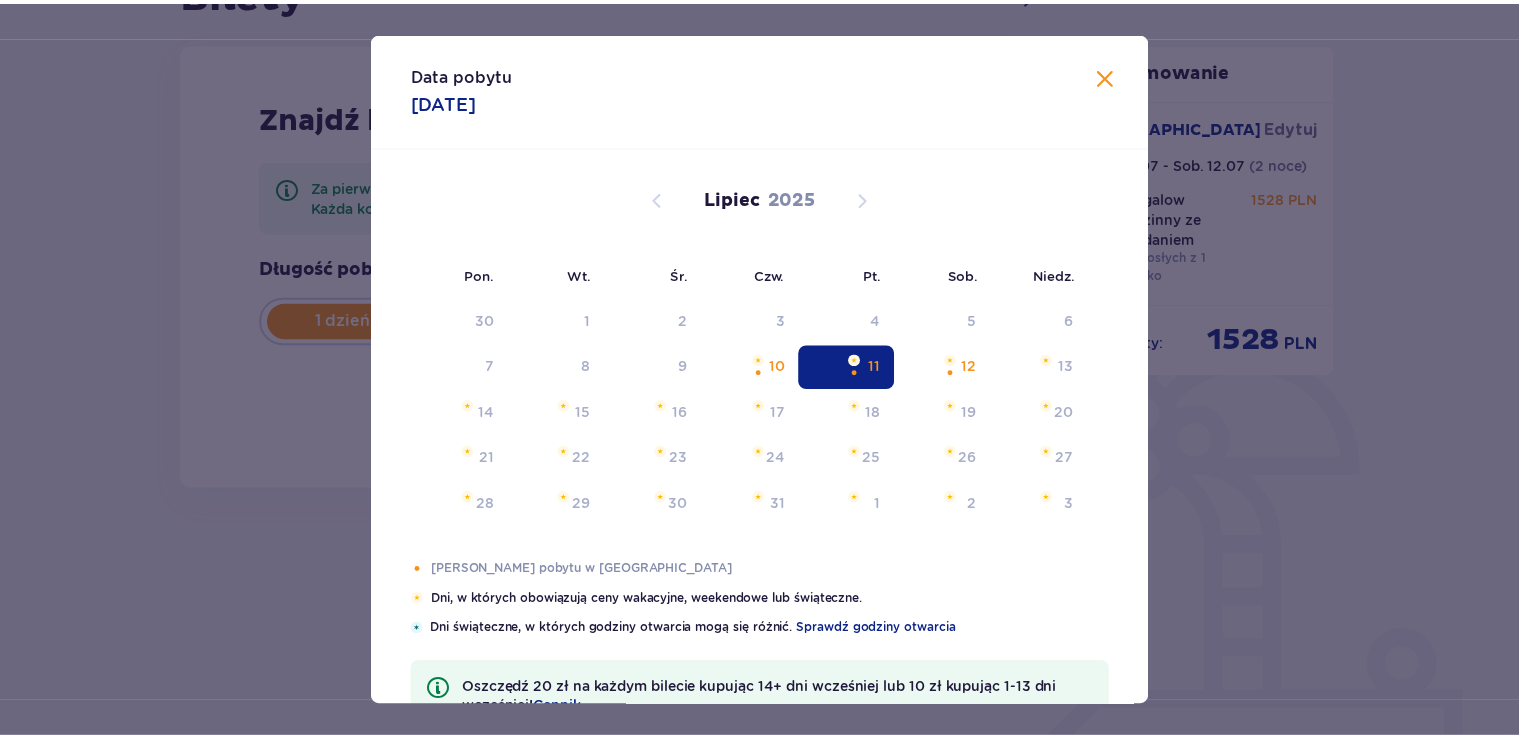 scroll, scrollTop: 242, scrollLeft: 0, axis: vertical 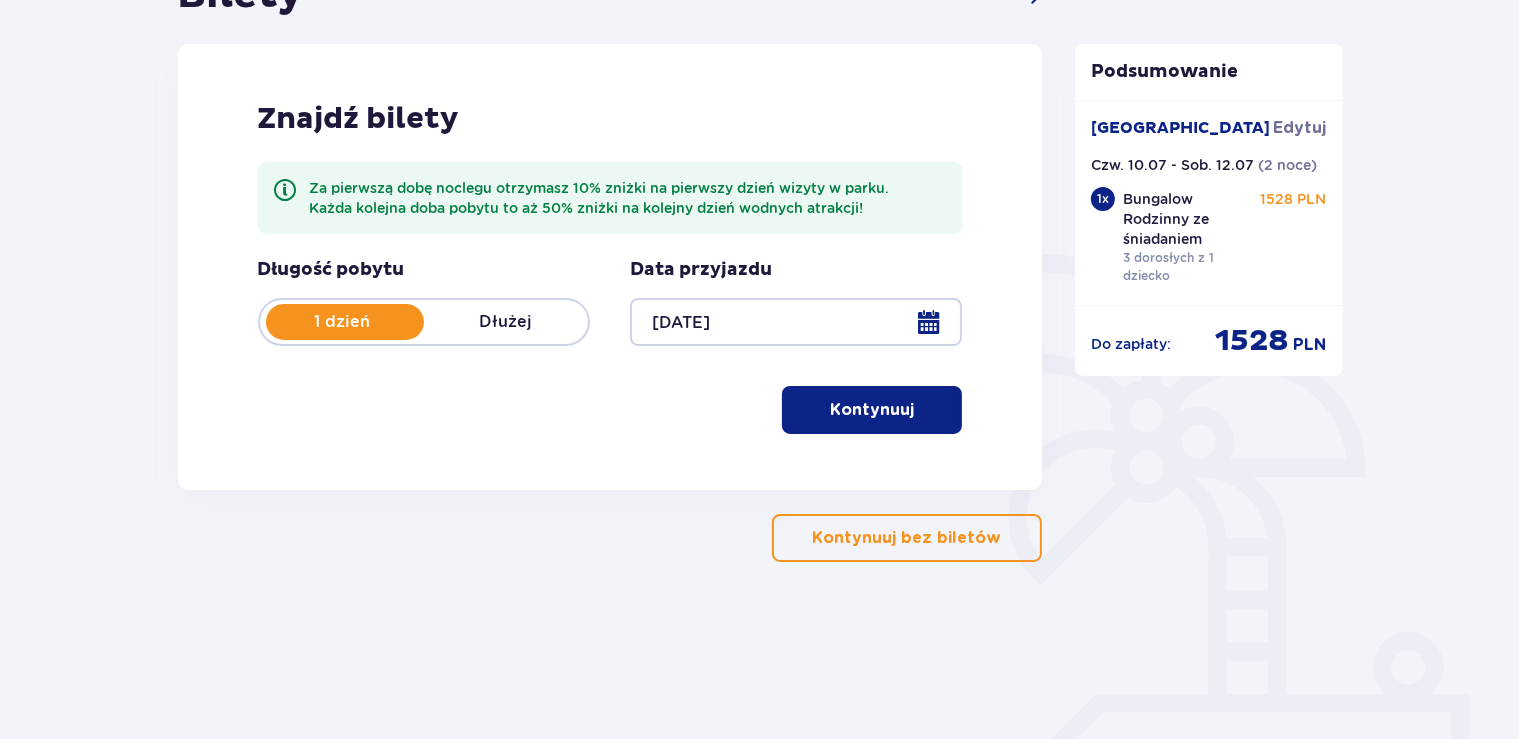 click on "Kontynuuj" at bounding box center (872, 410) 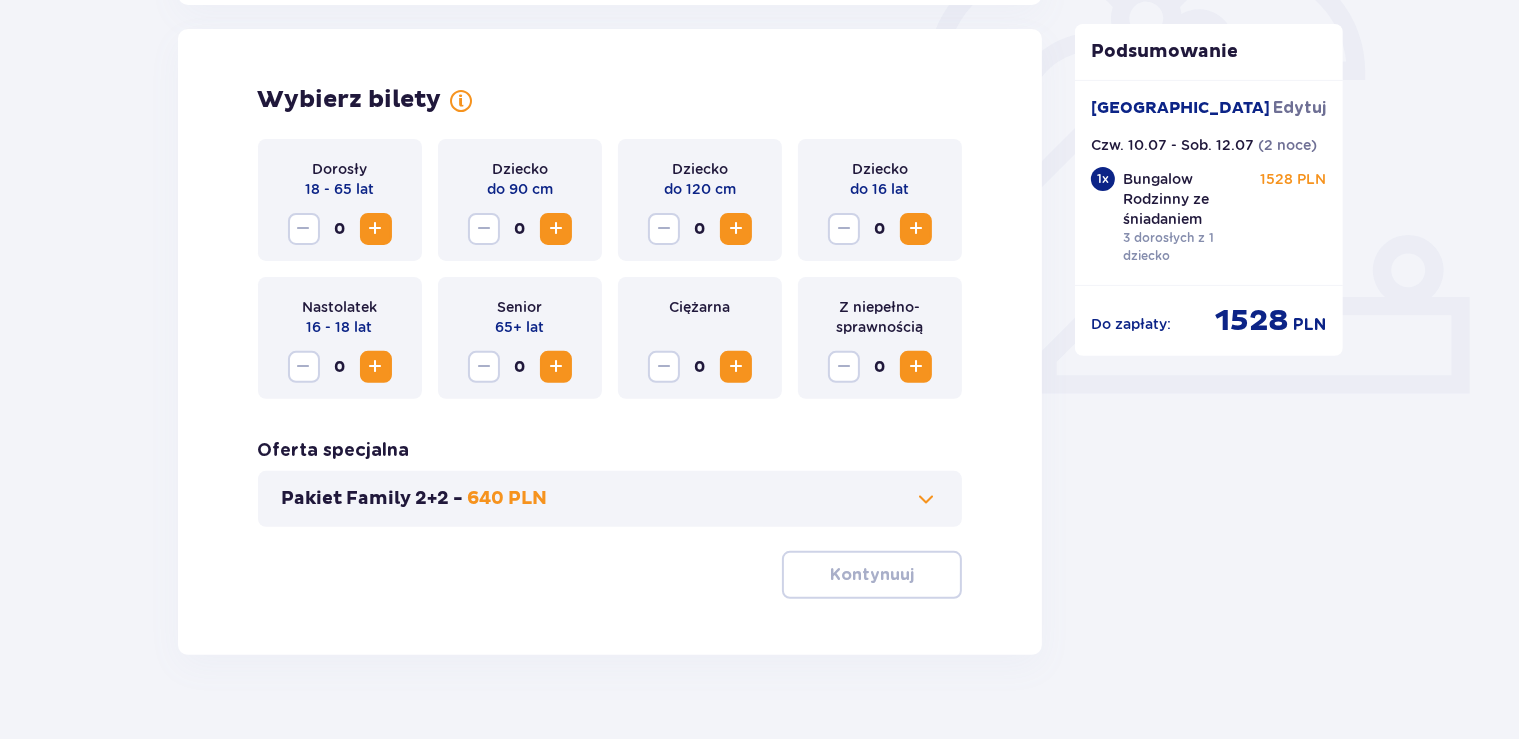scroll, scrollTop: 644, scrollLeft: 0, axis: vertical 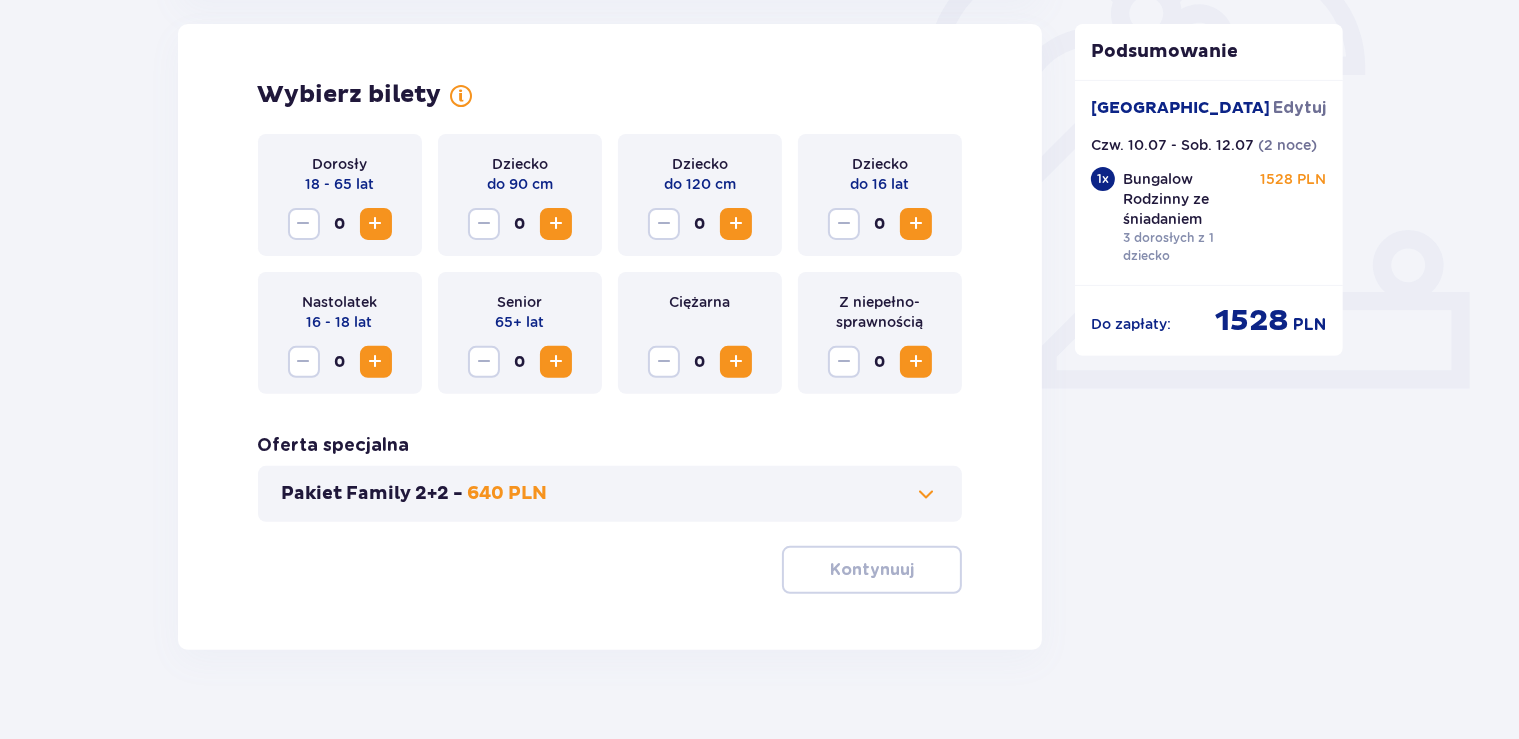 click at bounding box center [376, 224] 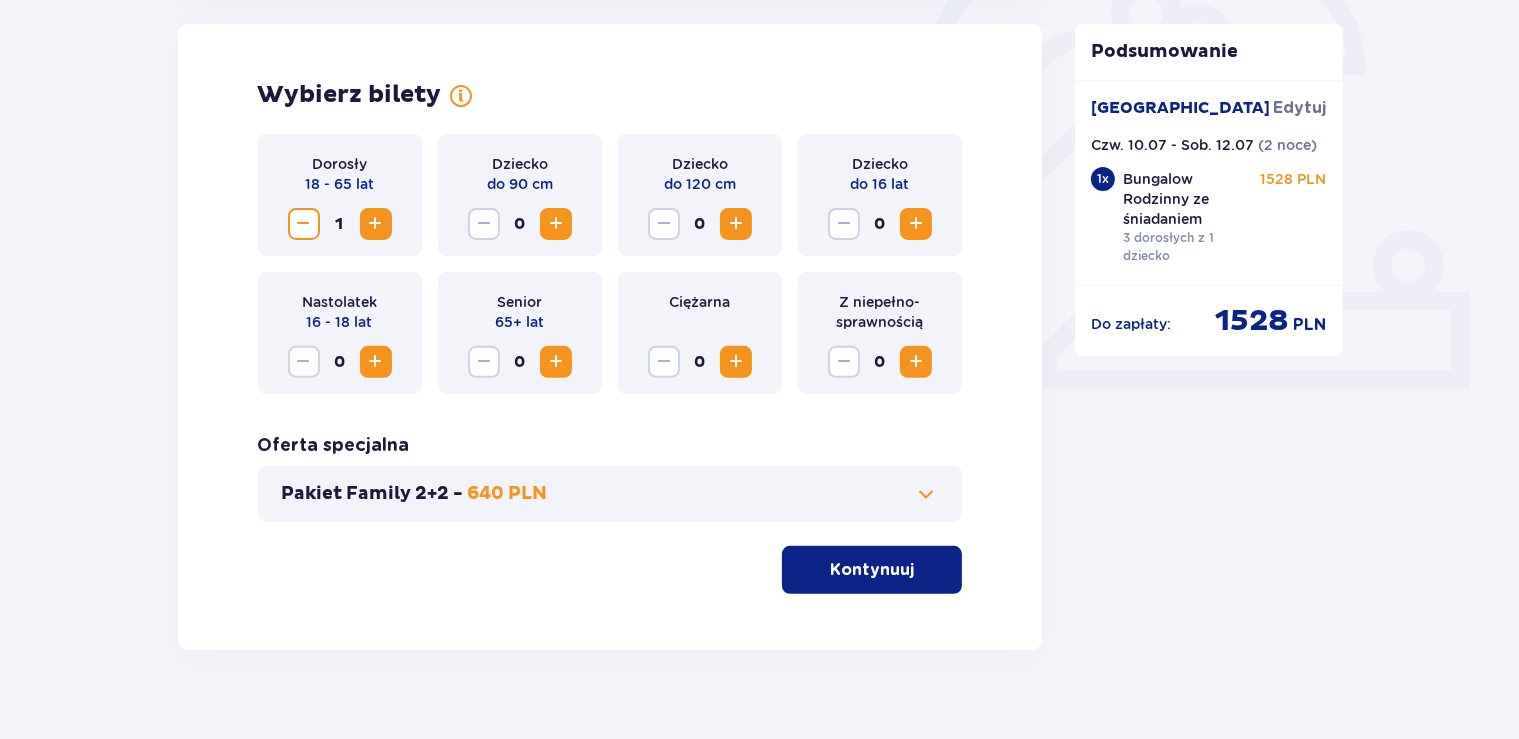 click at bounding box center (376, 224) 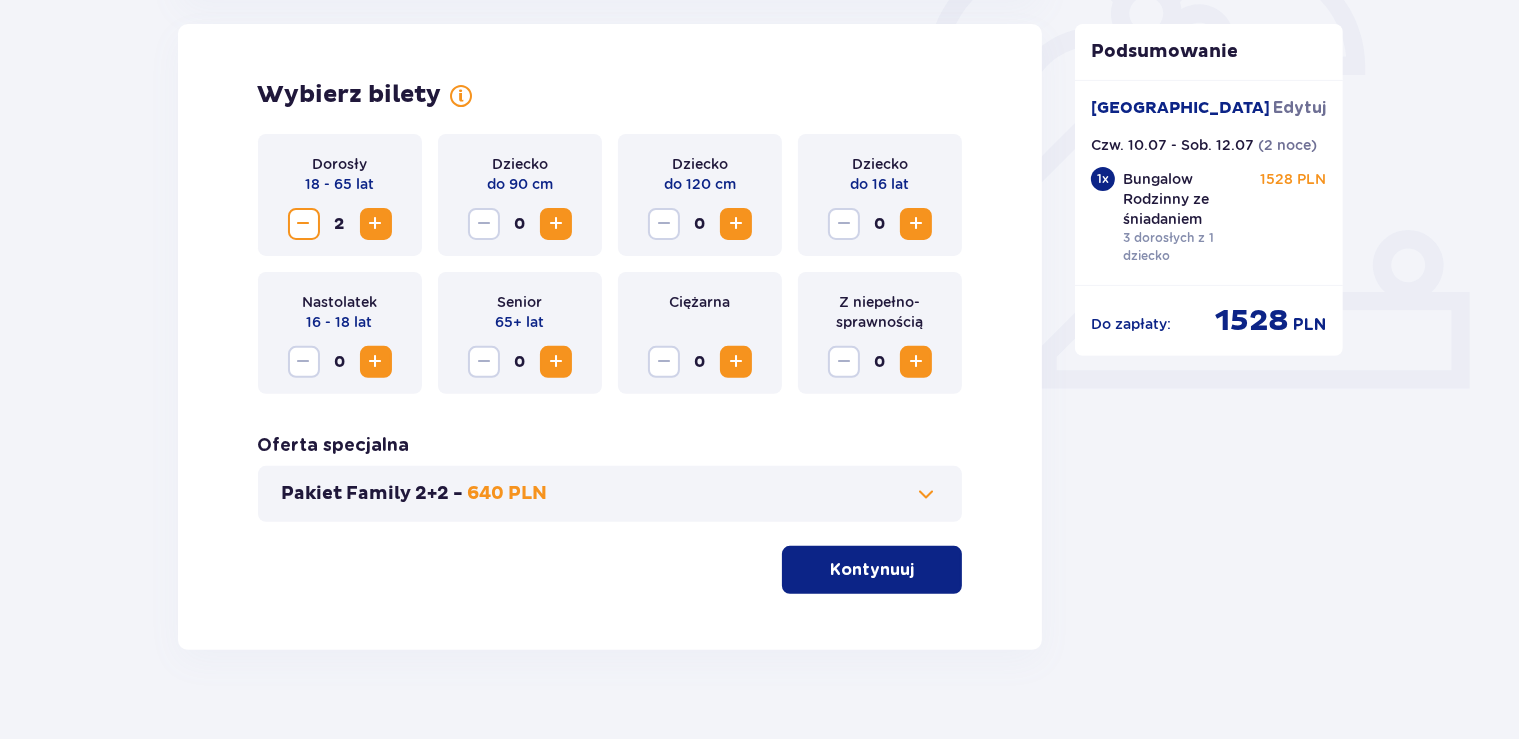 click at bounding box center (736, 224) 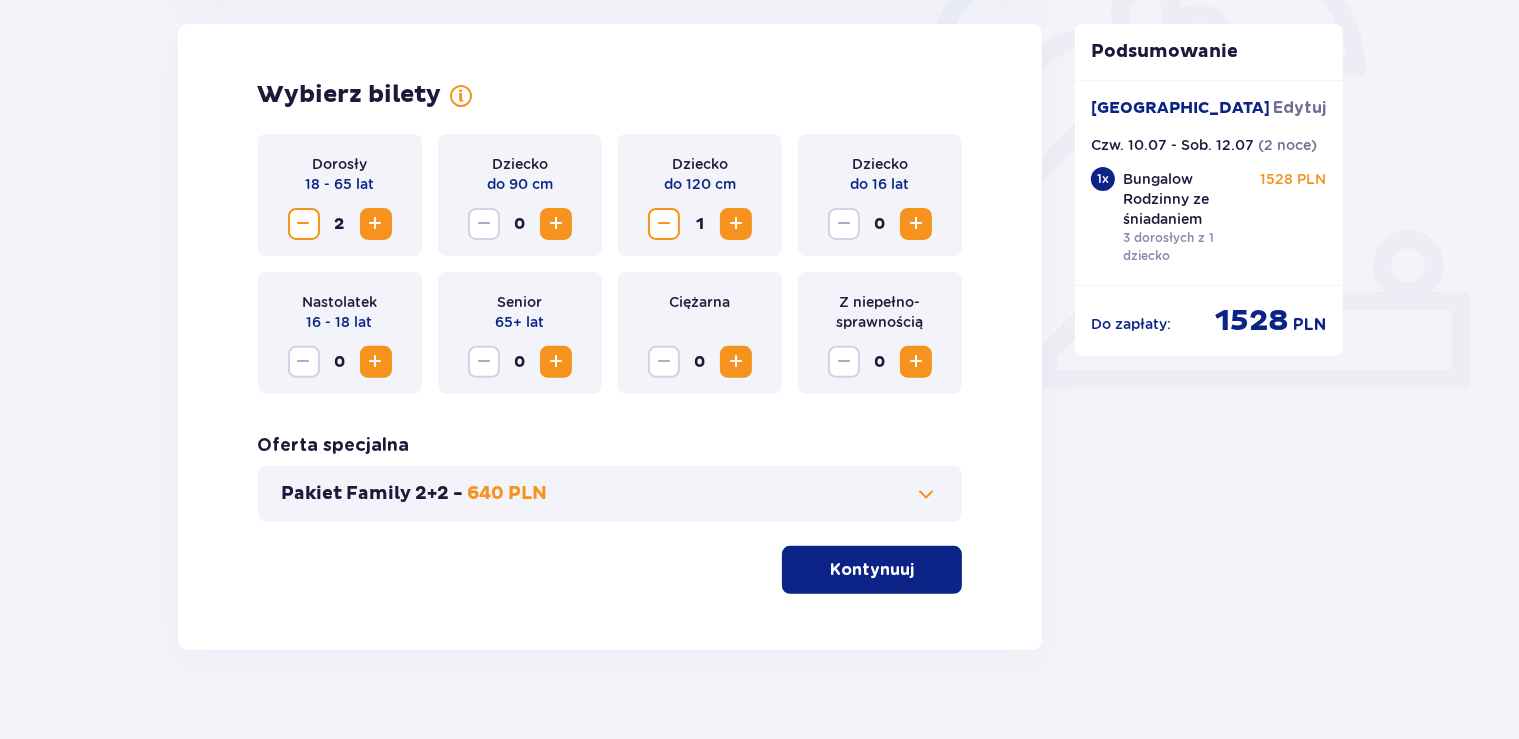 click at bounding box center [916, 224] 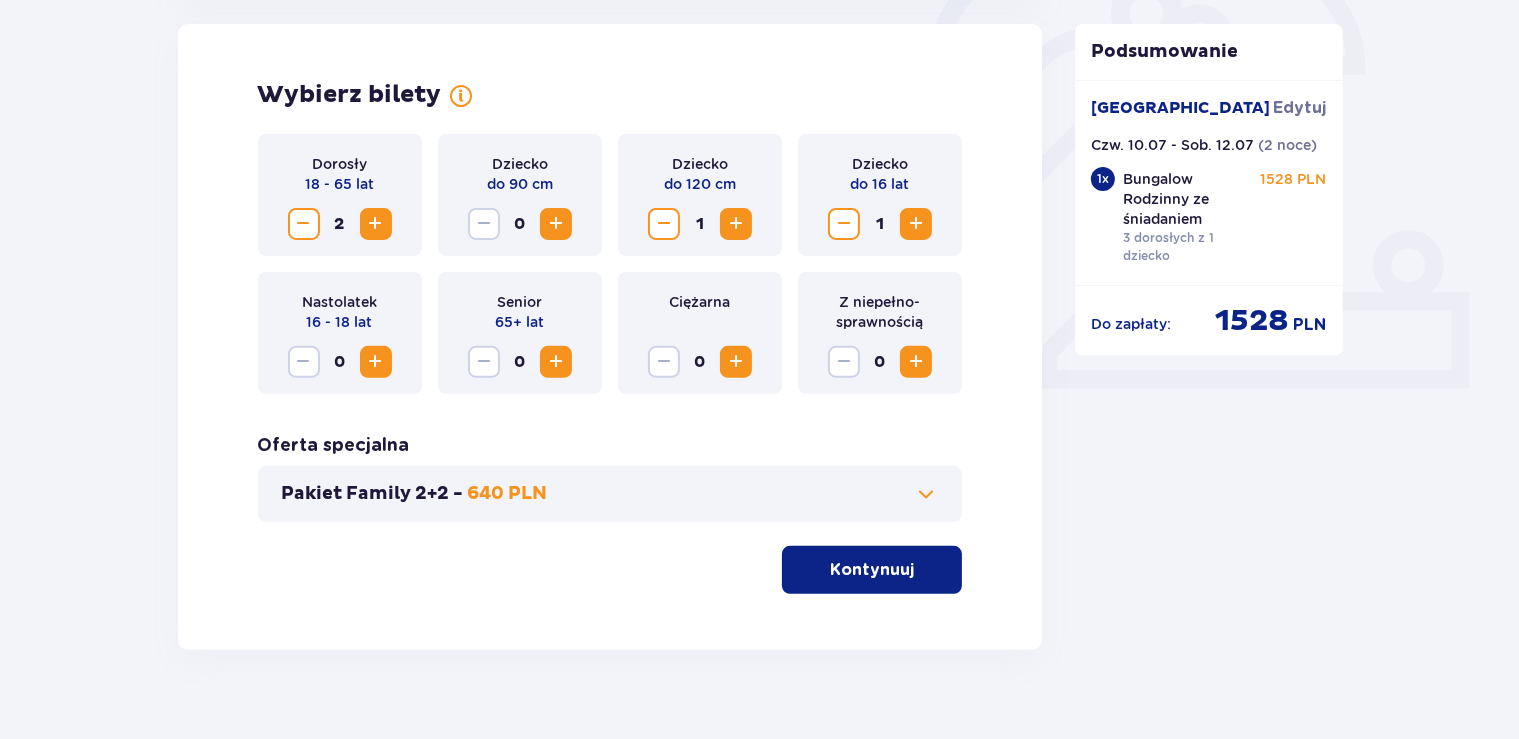 click on "Kontynuuj" at bounding box center (872, 570) 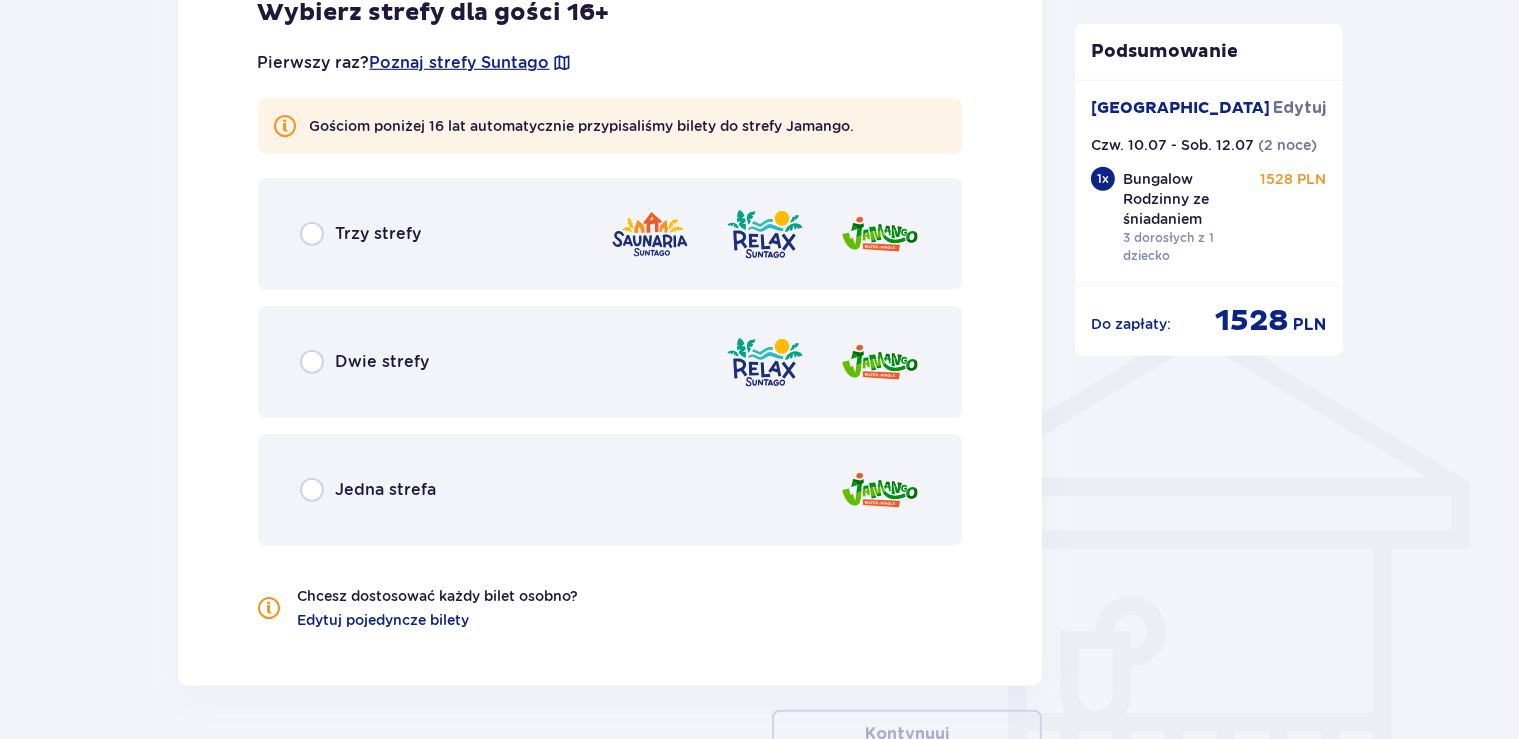scroll, scrollTop: 1409, scrollLeft: 0, axis: vertical 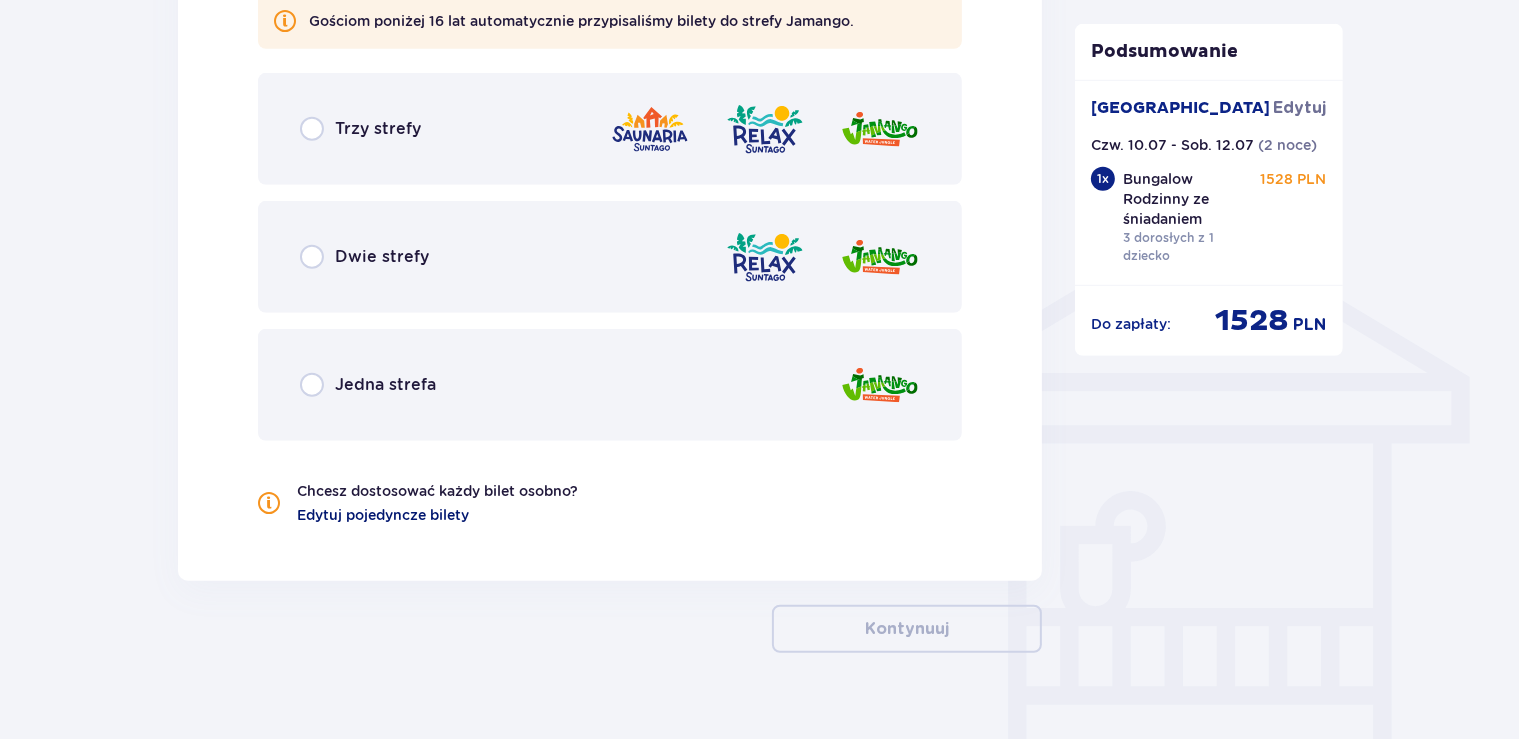 click on "Edytuj pojedyncze bilety" at bounding box center [384, 515] 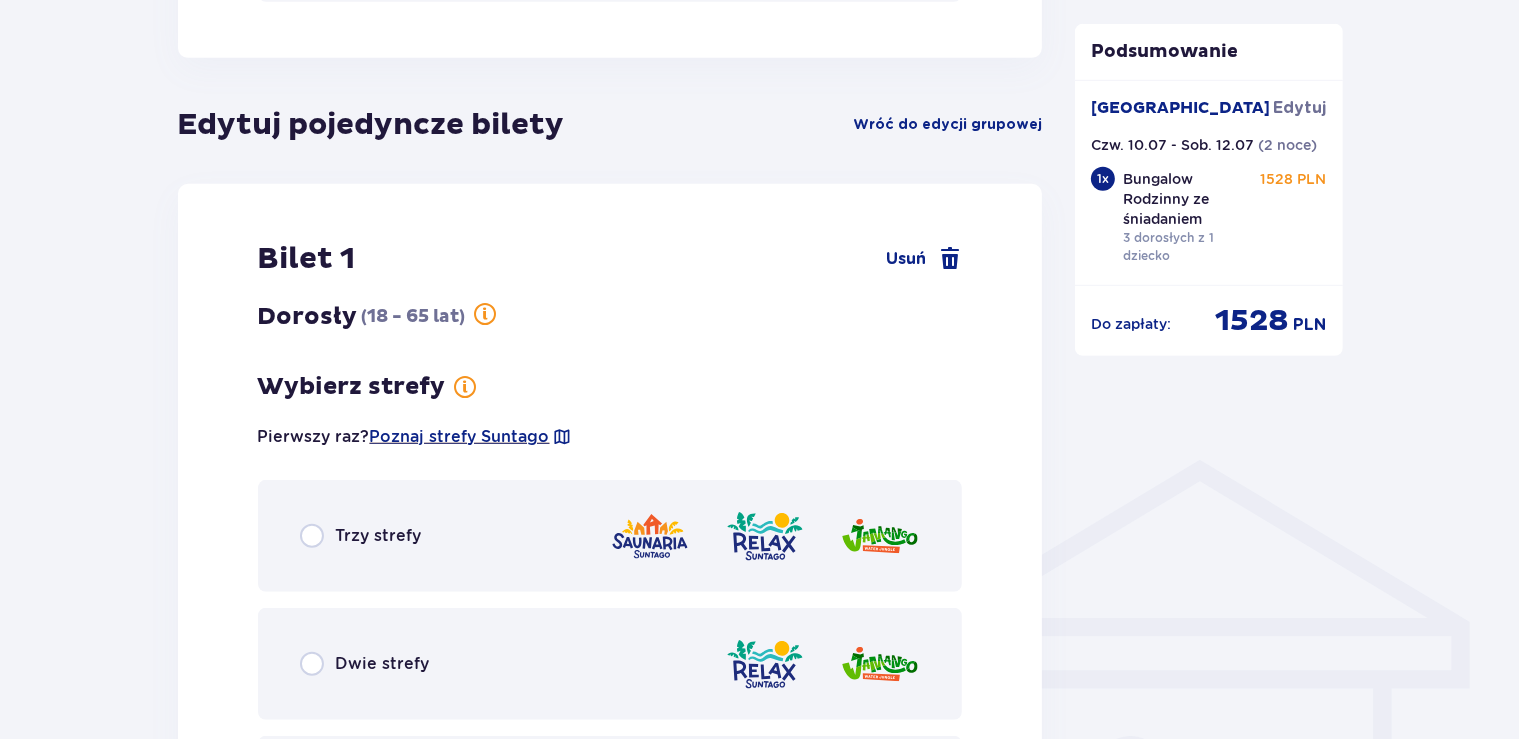 scroll, scrollTop: 1198, scrollLeft: 0, axis: vertical 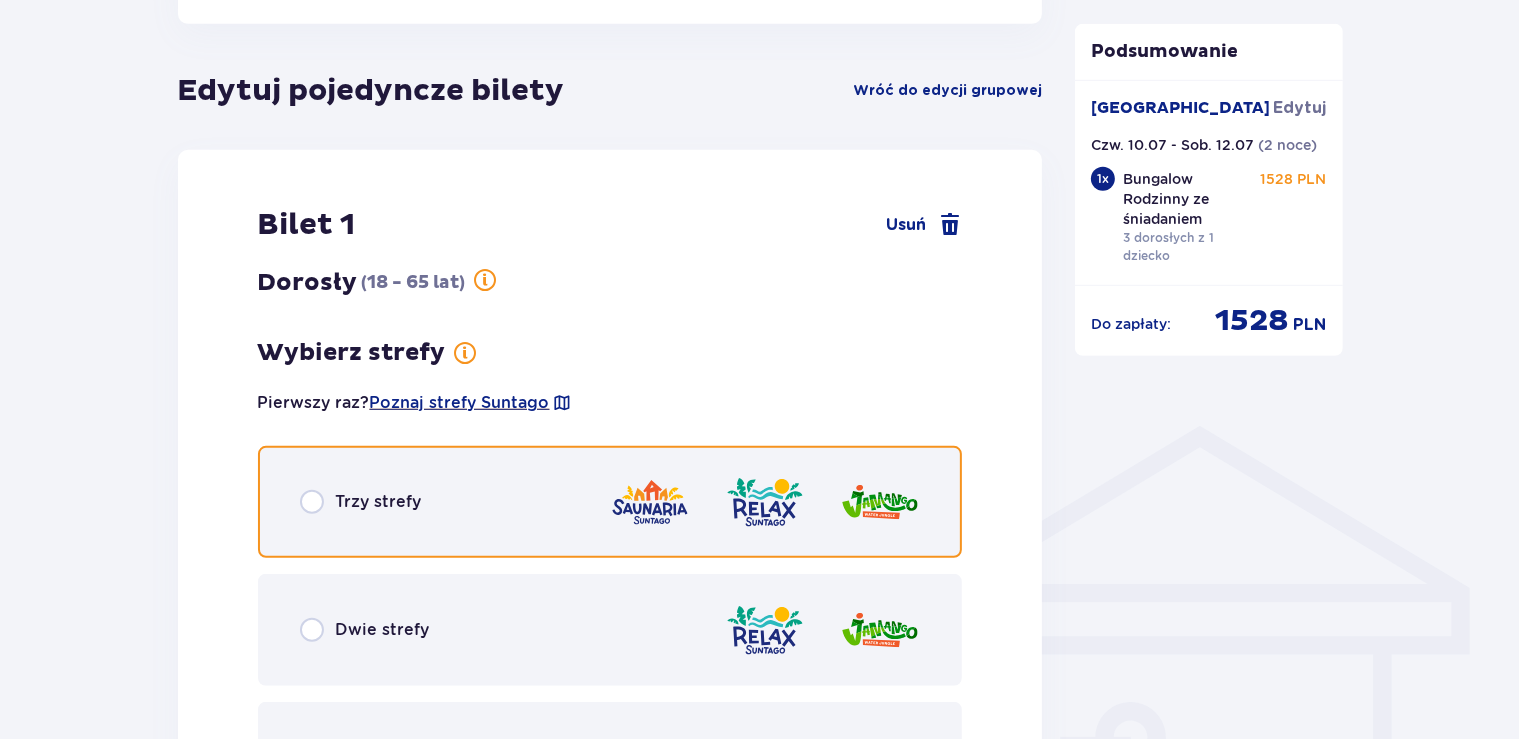 click at bounding box center [312, 502] 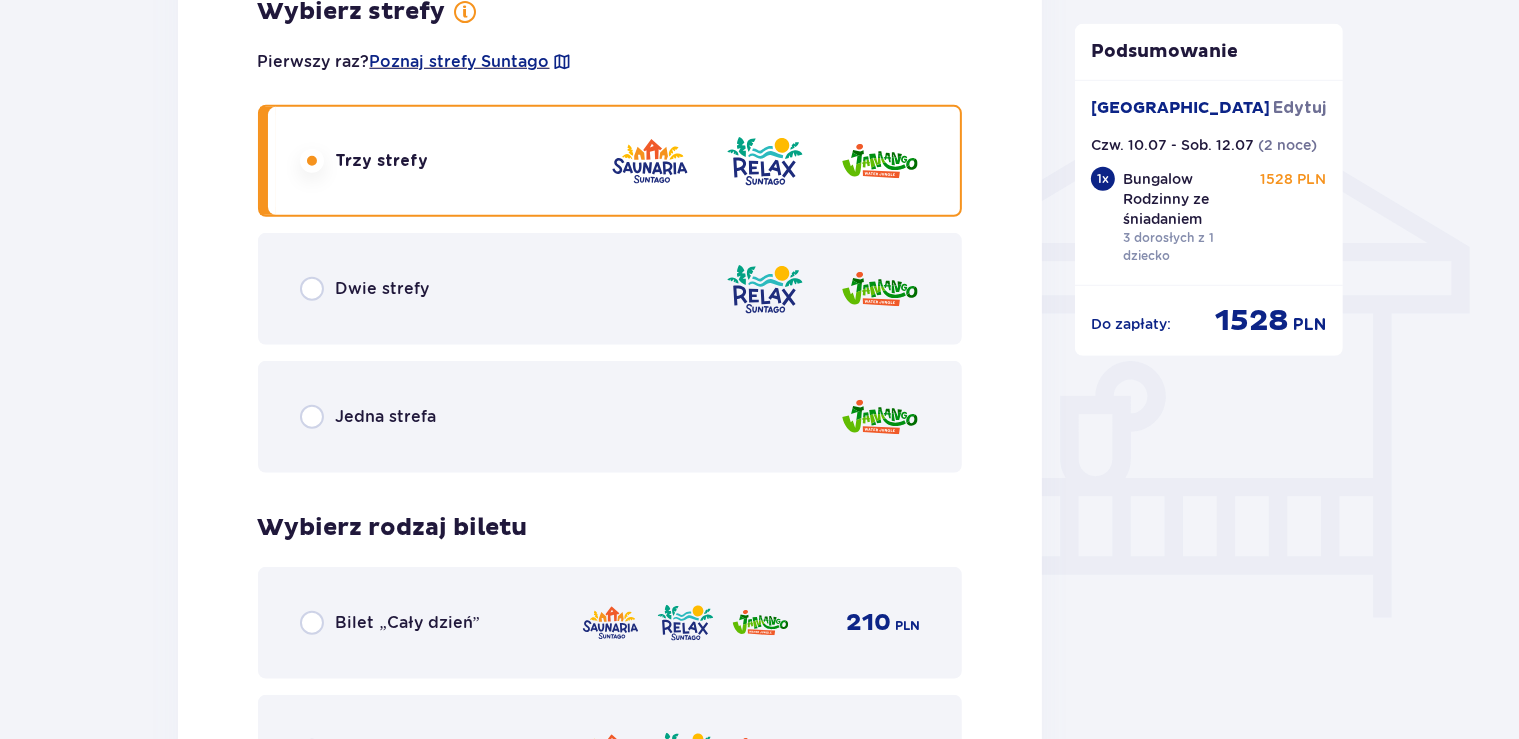 scroll, scrollTop: 1500, scrollLeft: 0, axis: vertical 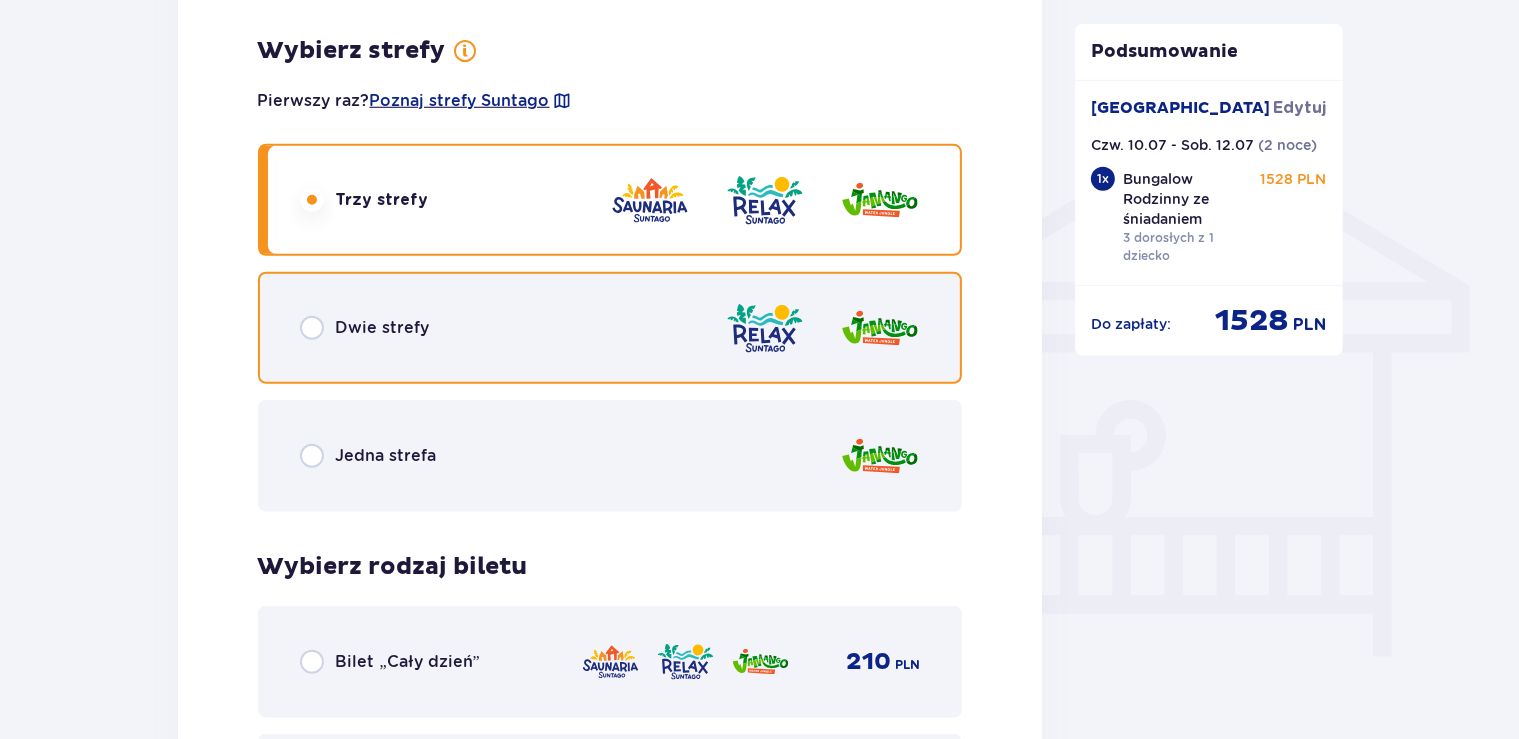 click at bounding box center [312, 328] 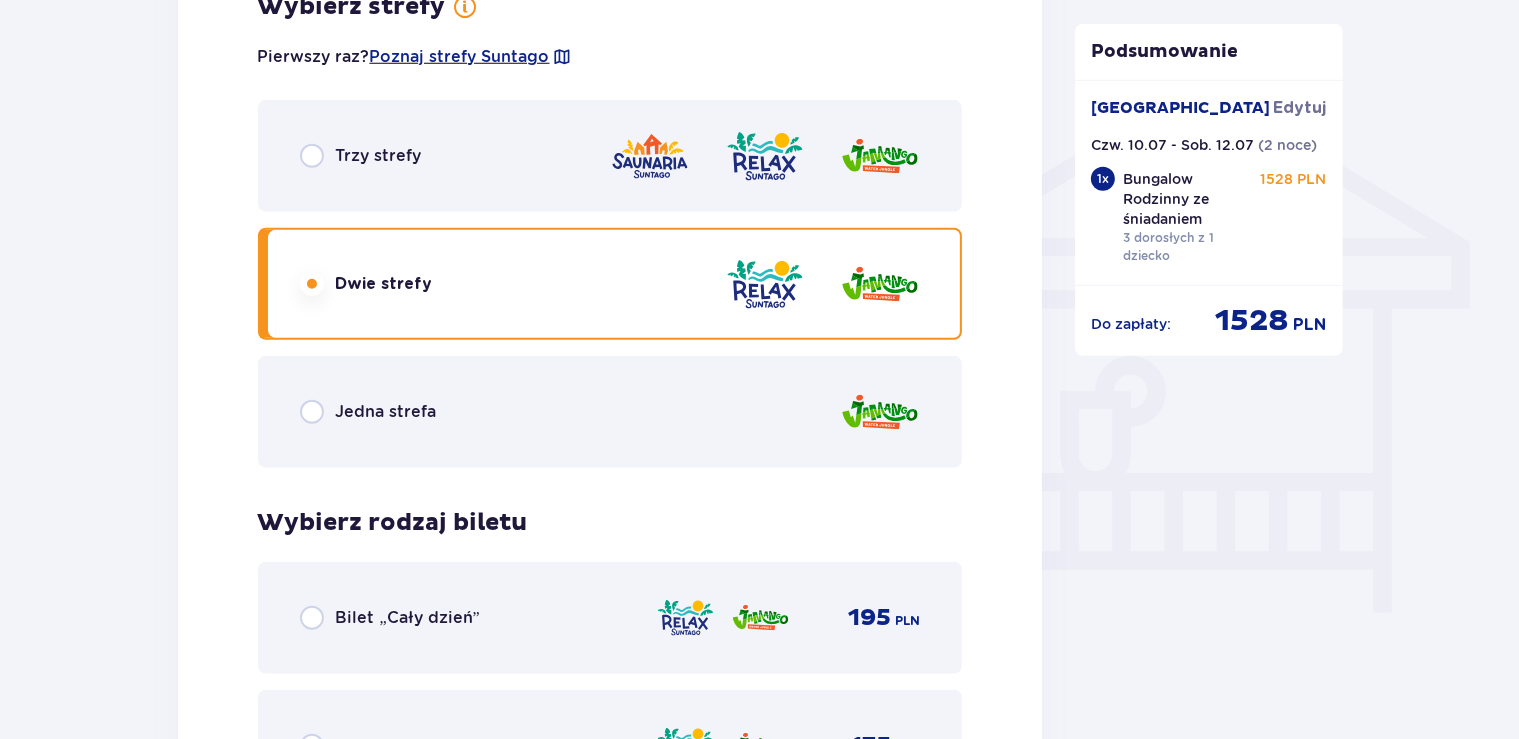 scroll, scrollTop: 1394, scrollLeft: 0, axis: vertical 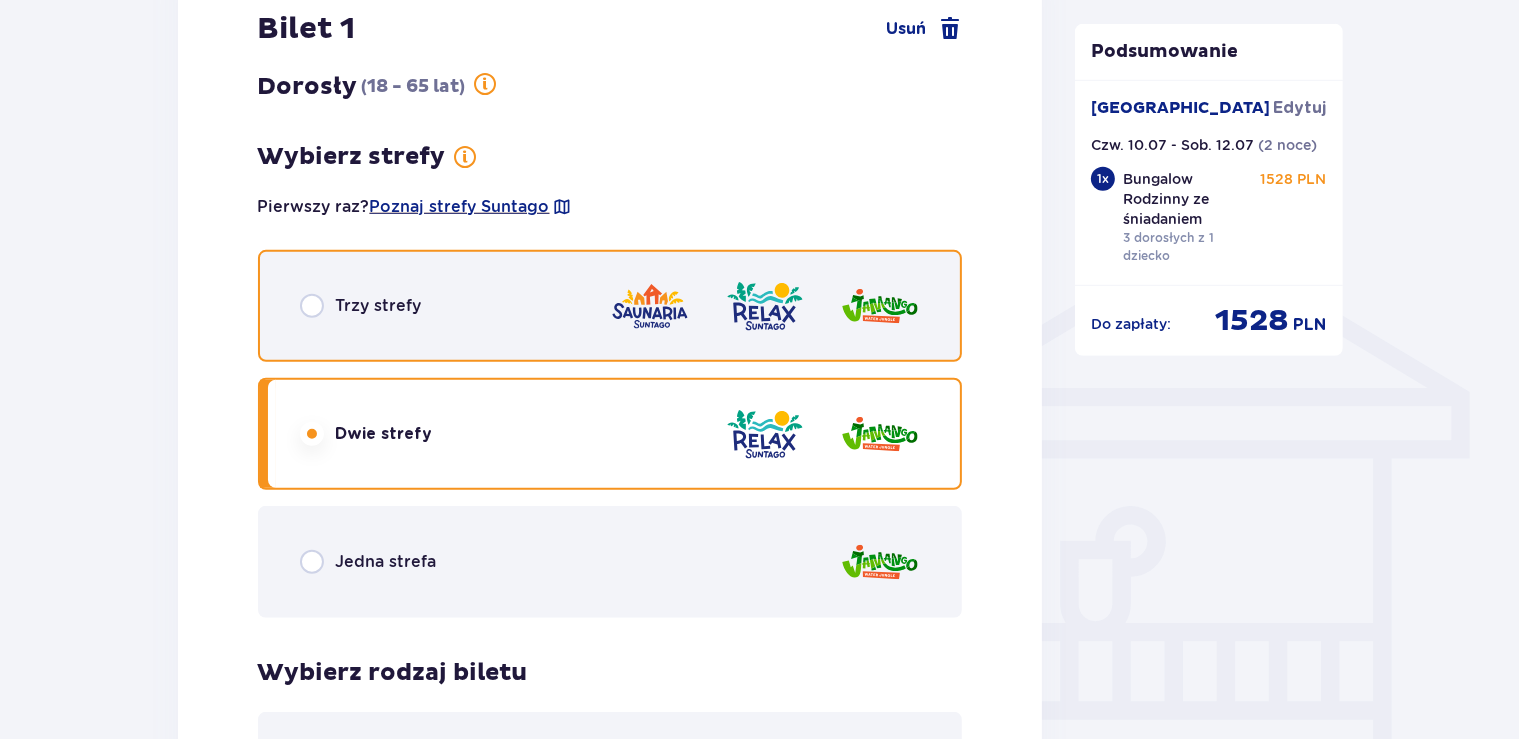 click at bounding box center [312, 306] 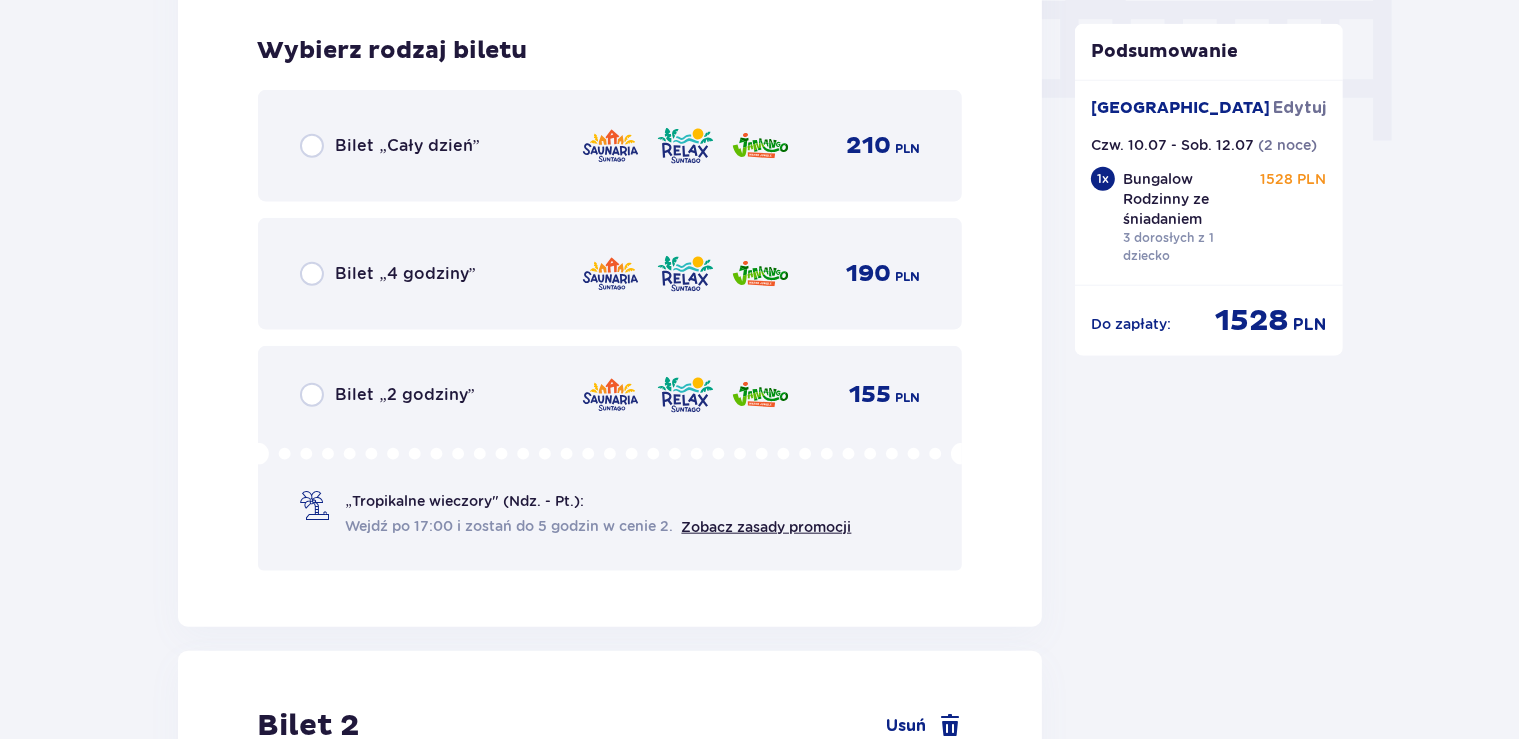 scroll, scrollTop: 2028, scrollLeft: 0, axis: vertical 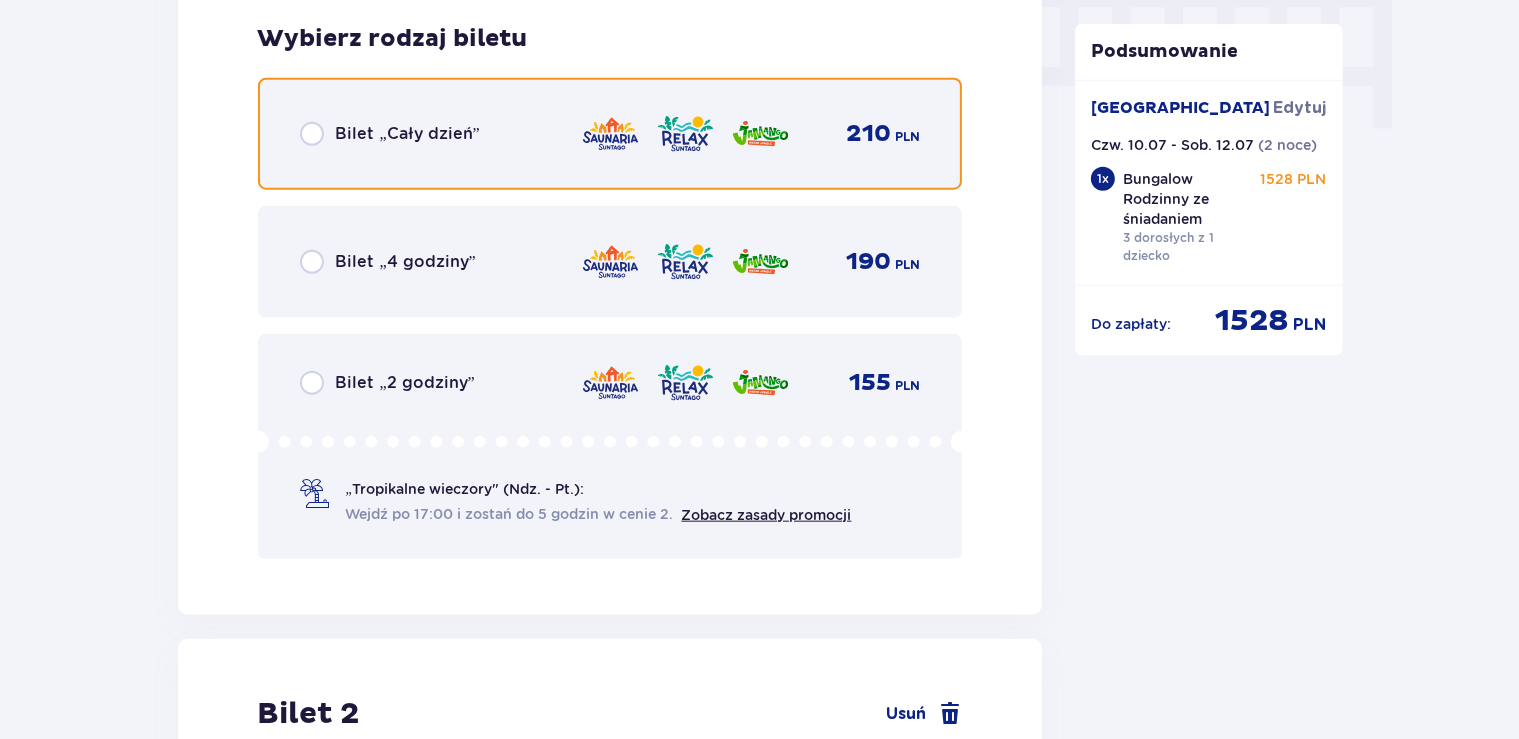 click at bounding box center (312, 134) 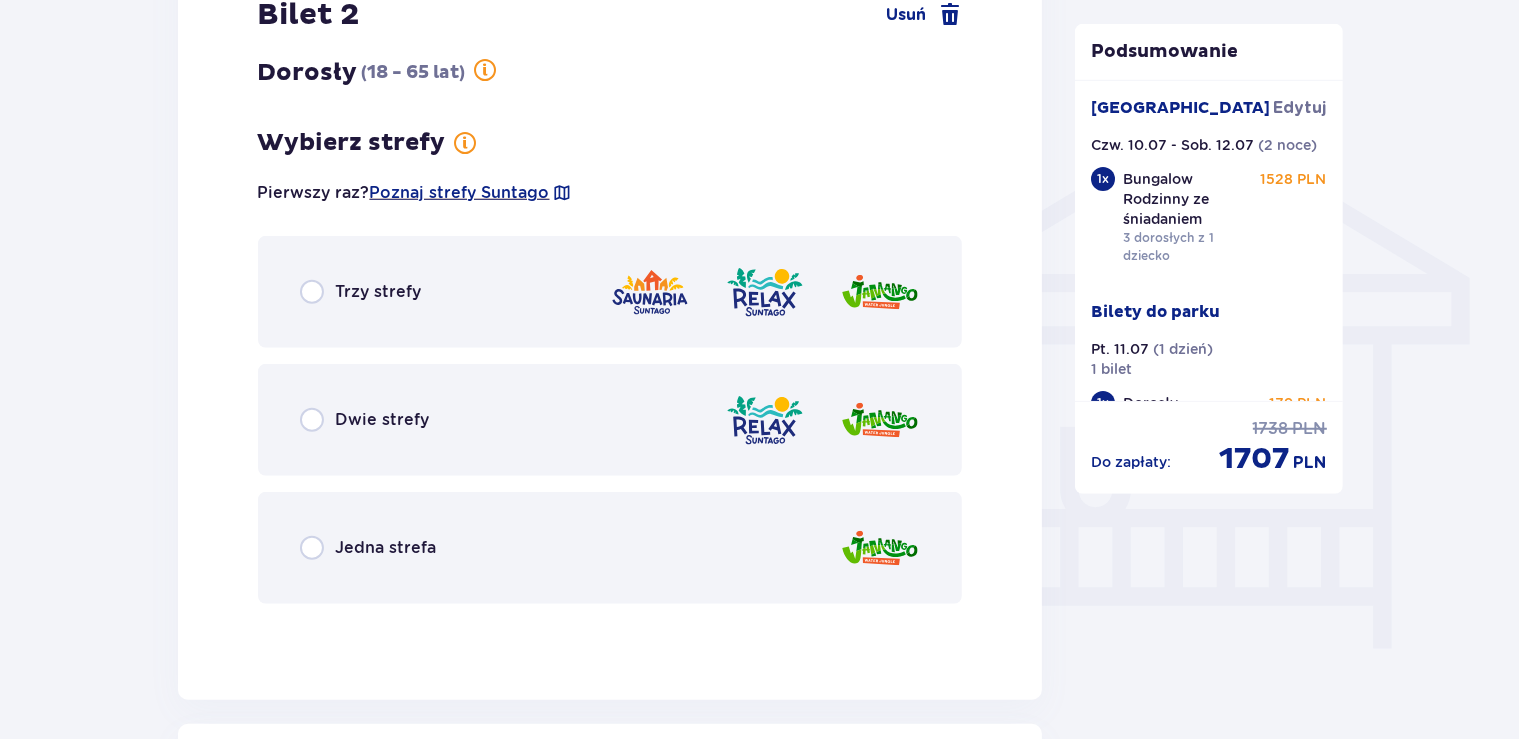 scroll, scrollTop: 1535, scrollLeft: 0, axis: vertical 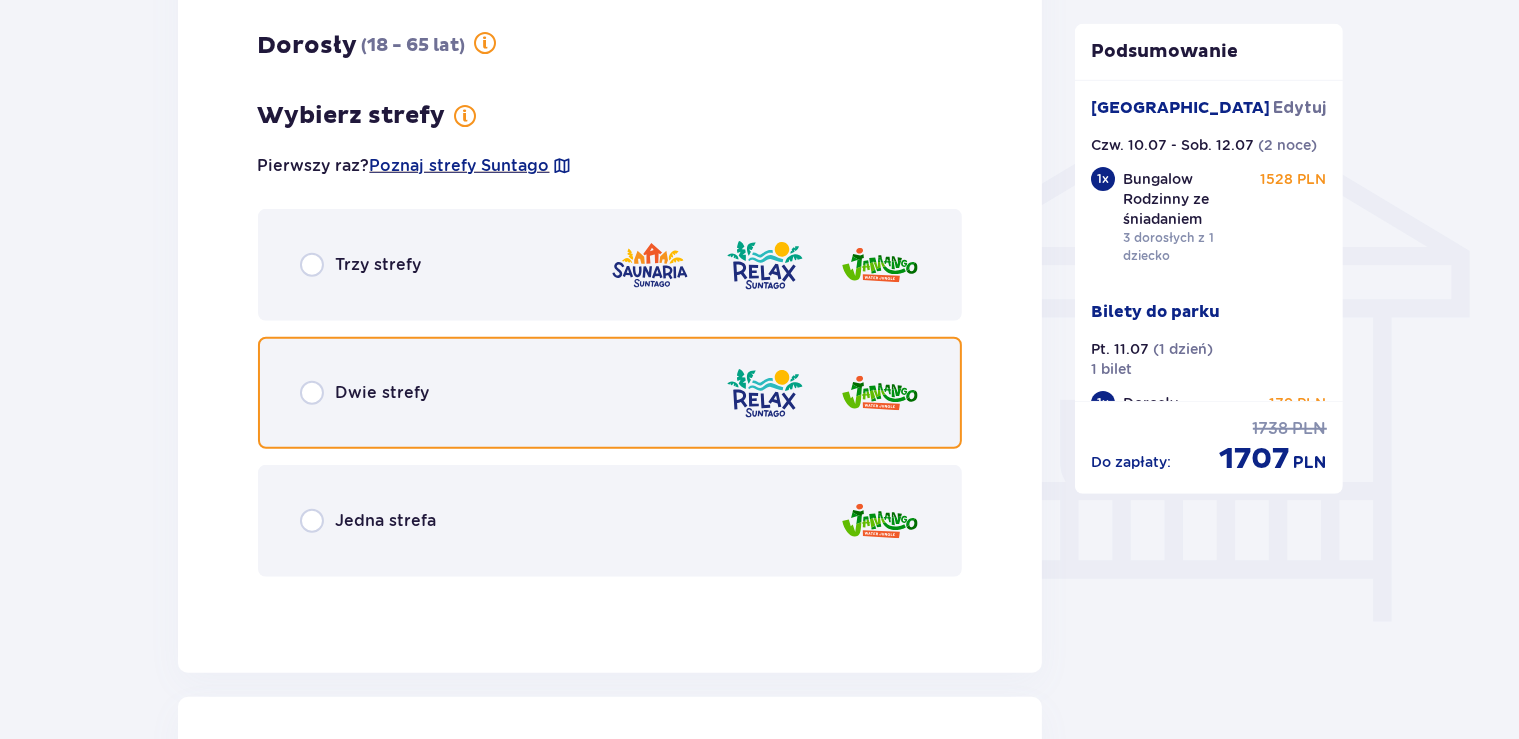 click at bounding box center [312, 393] 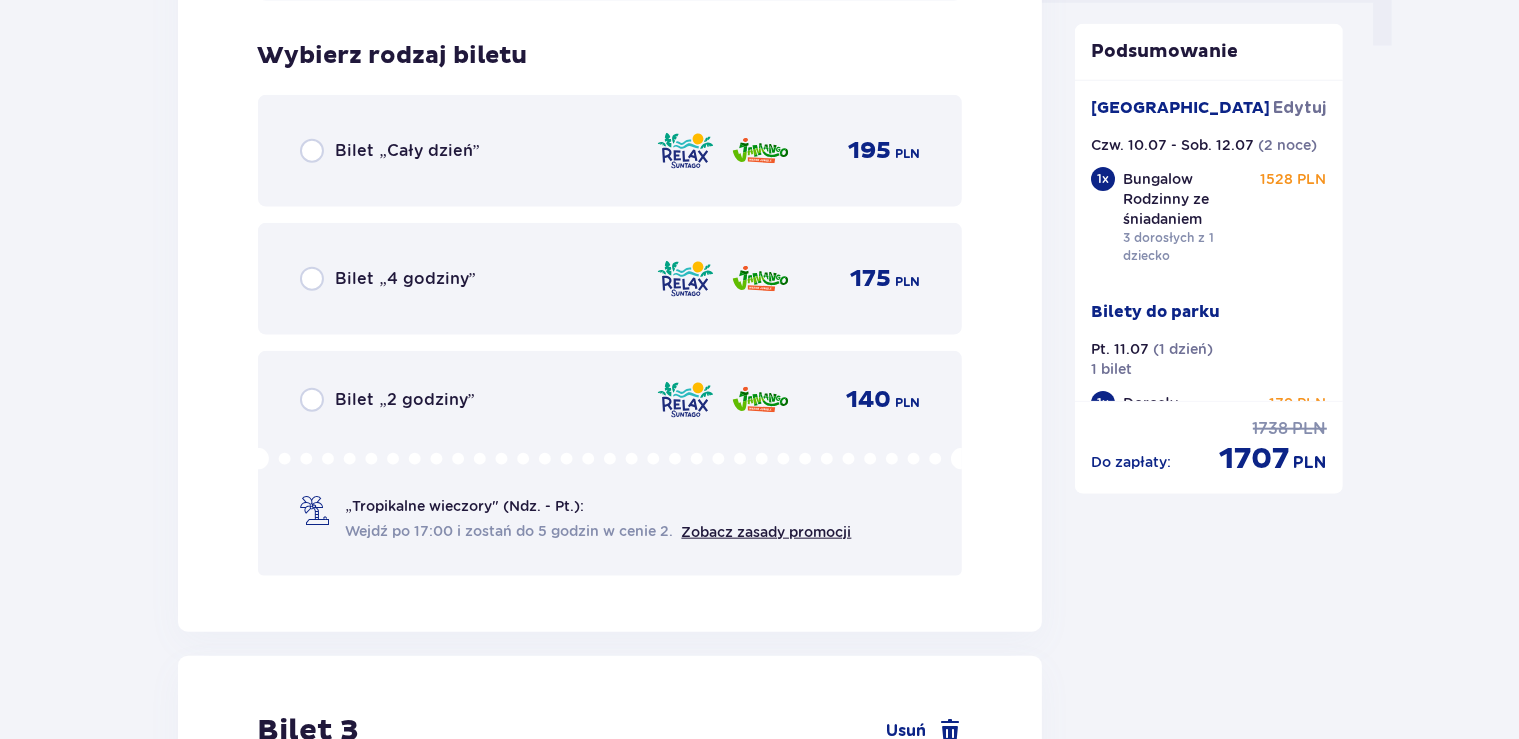 scroll, scrollTop: 2127, scrollLeft: 0, axis: vertical 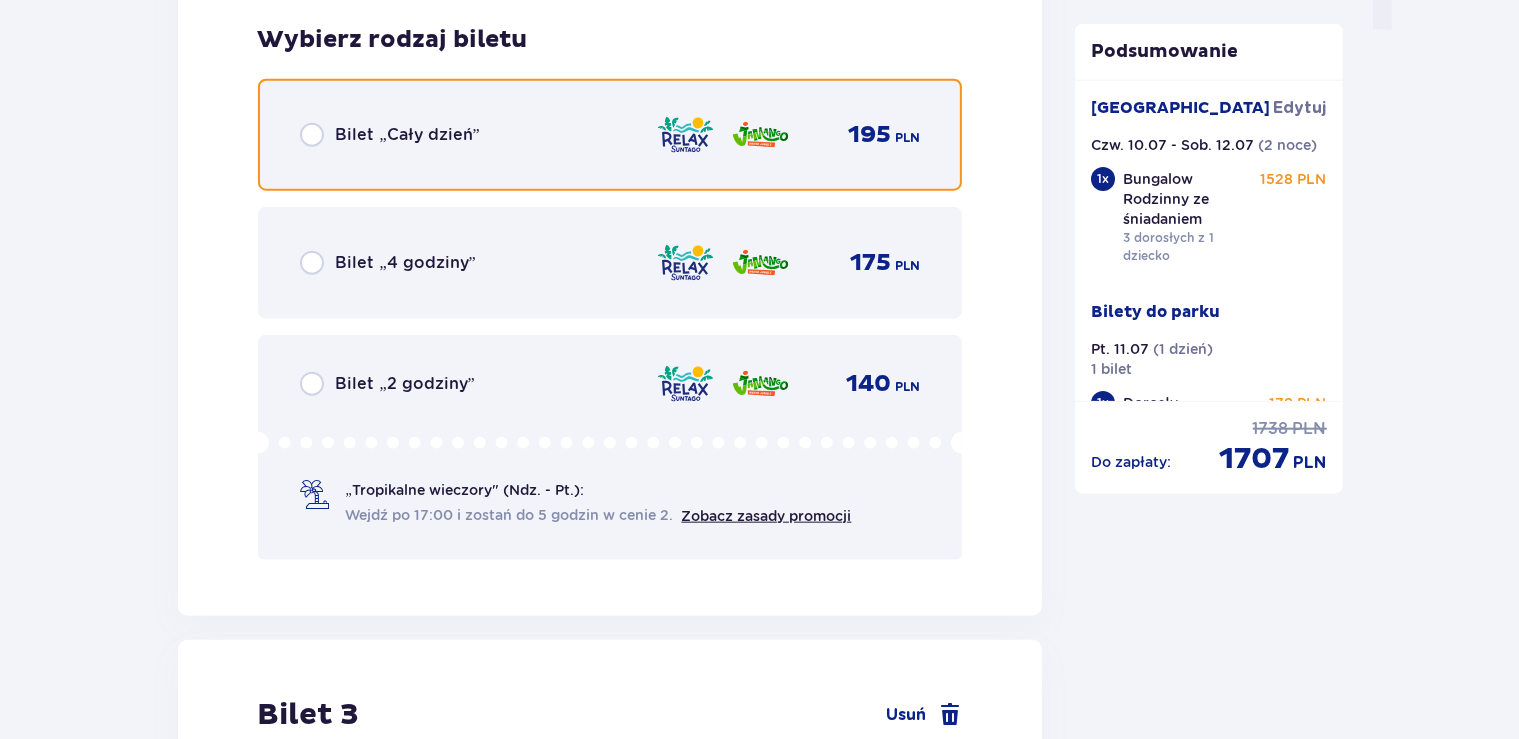 click at bounding box center [312, 135] 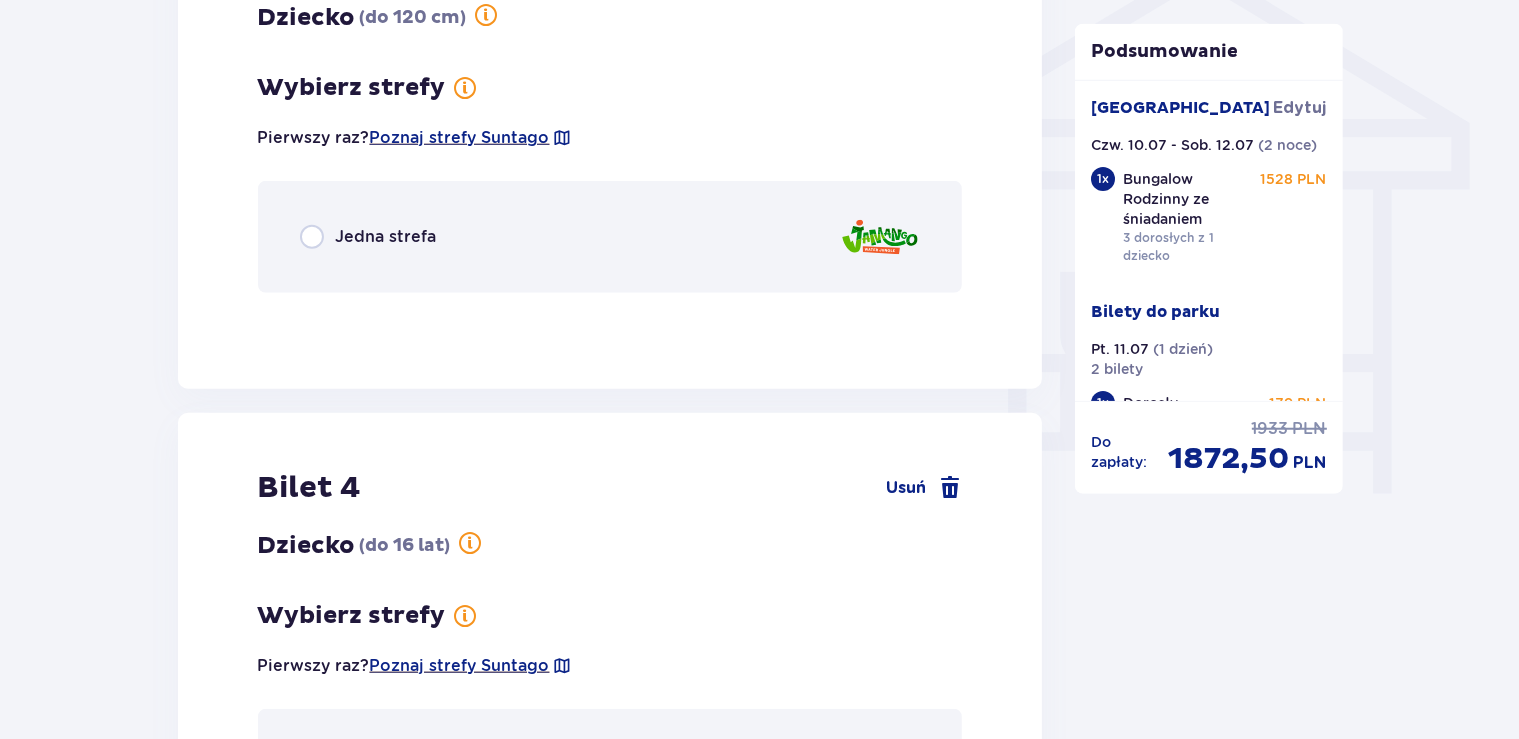 scroll, scrollTop: 1423, scrollLeft: 0, axis: vertical 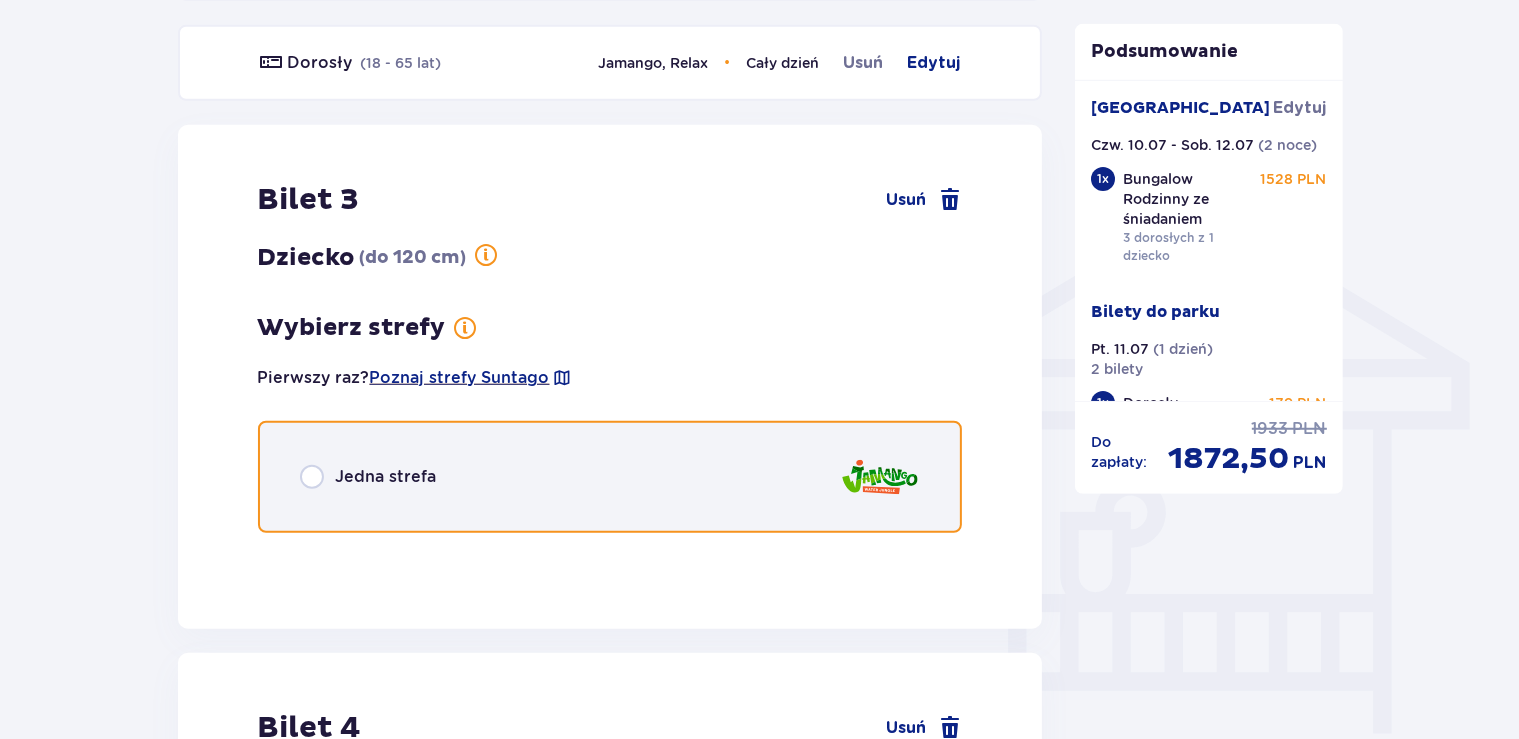 click at bounding box center [312, 477] 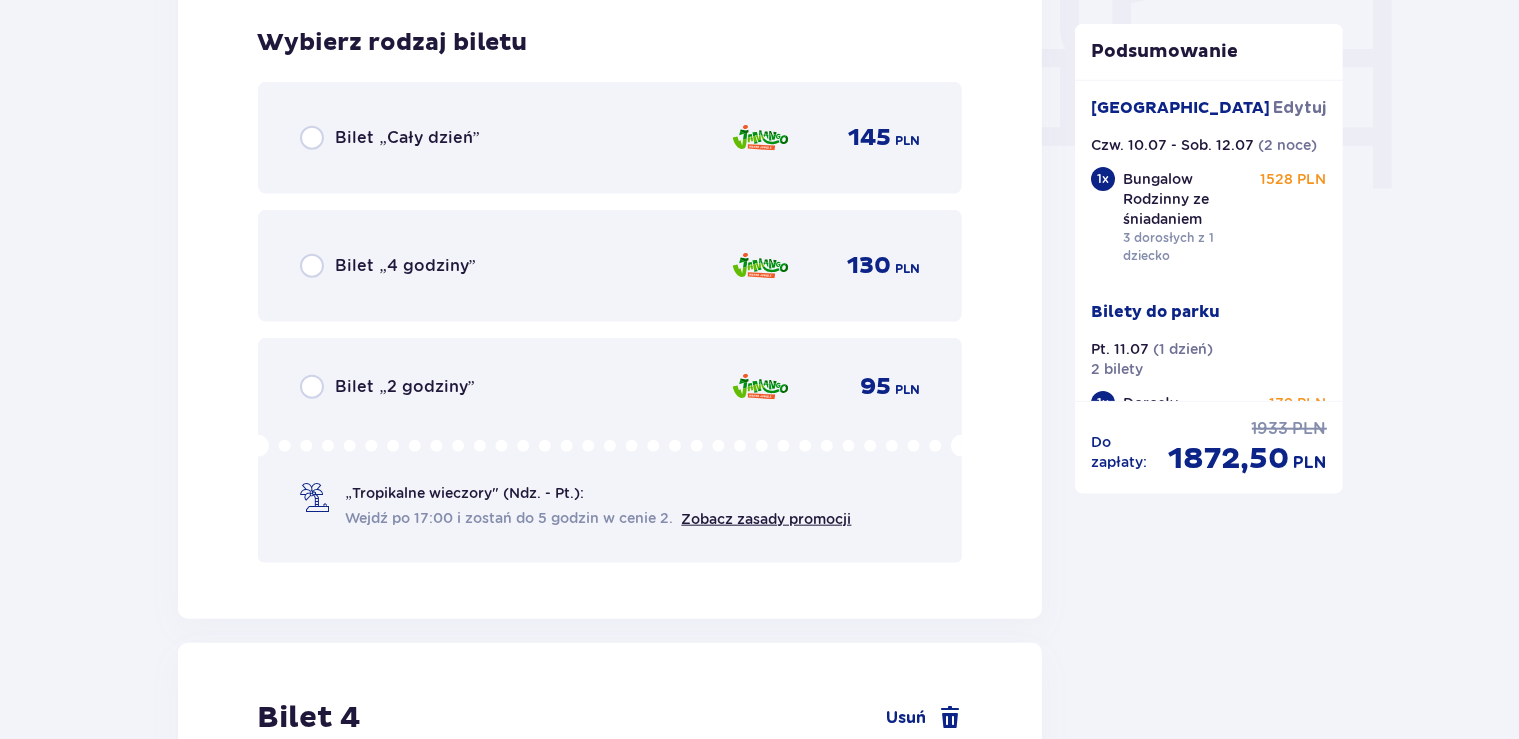scroll, scrollTop: 1970, scrollLeft: 0, axis: vertical 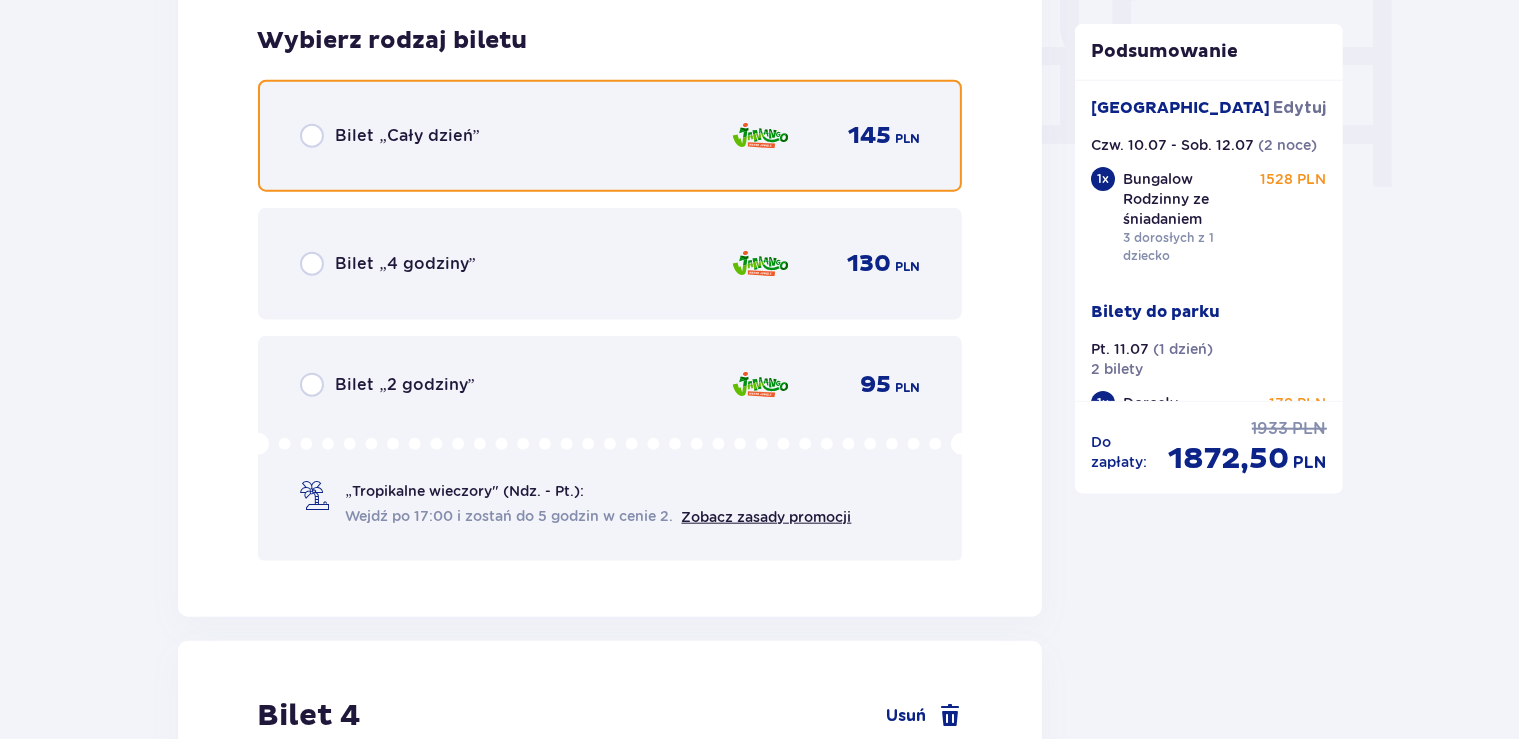 click at bounding box center [312, 136] 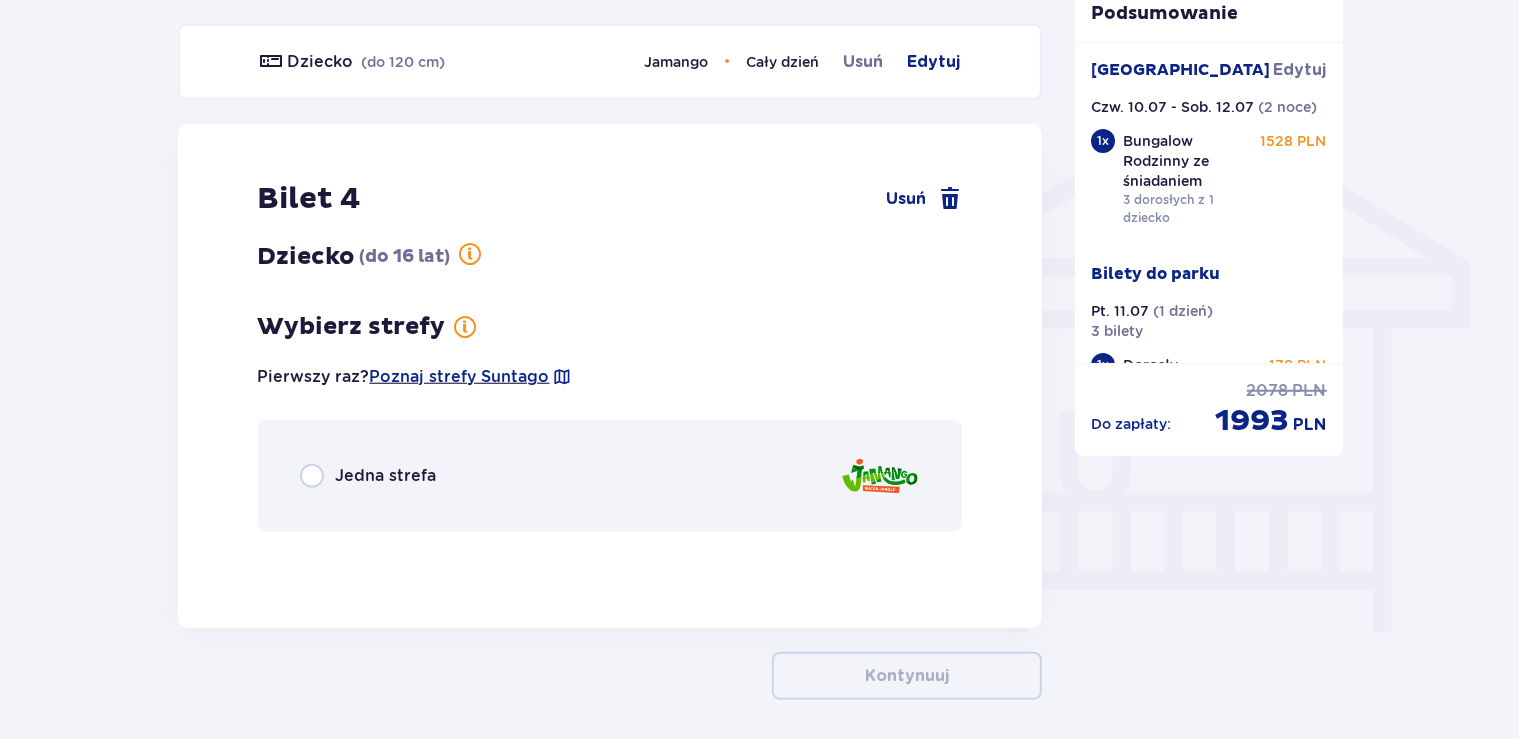 scroll, scrollTop: 1521, scrollLeft: 0, axis: vertical 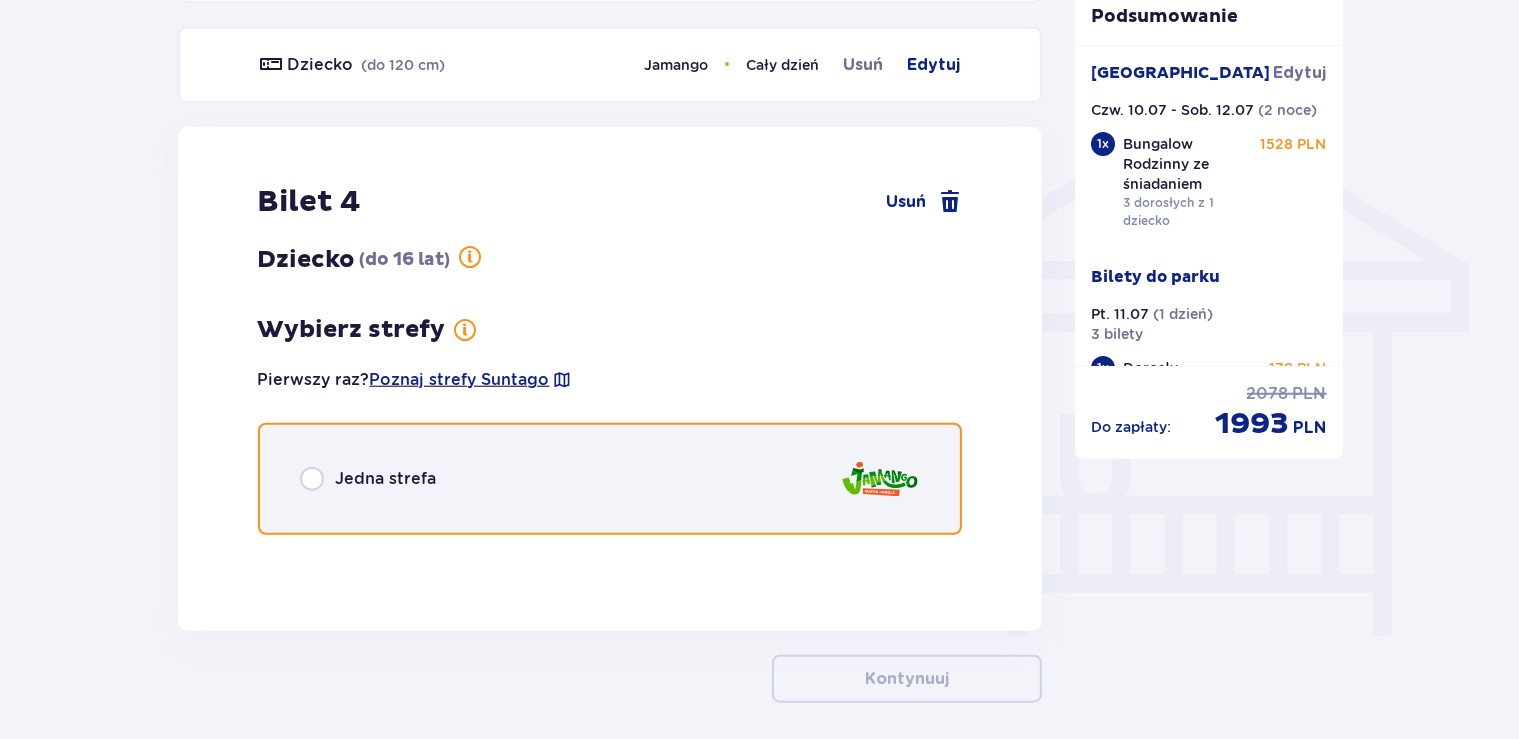 click at bounding box center [312, 479] 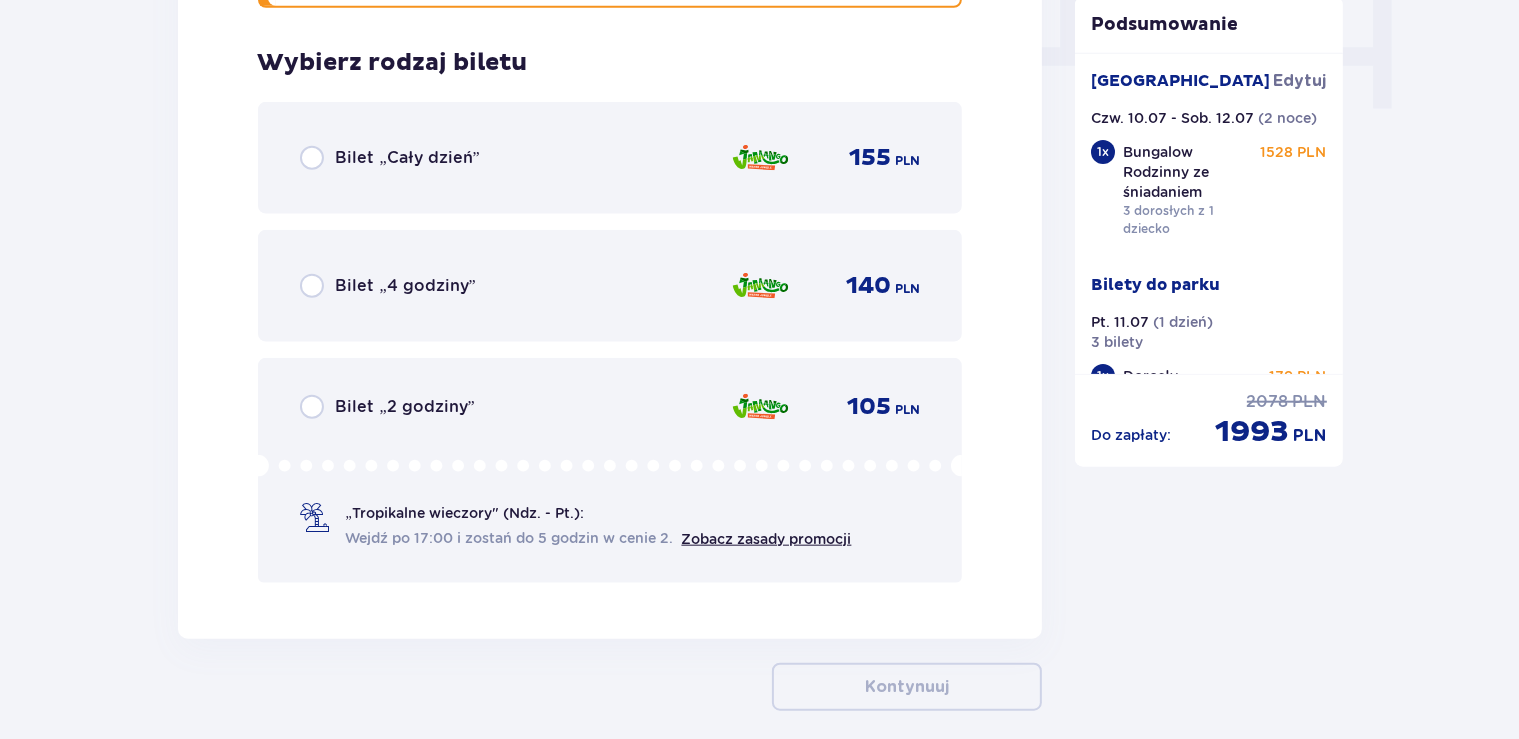 scroll, scrollTop: 2068, scrollLeft: 0, axis: vertical 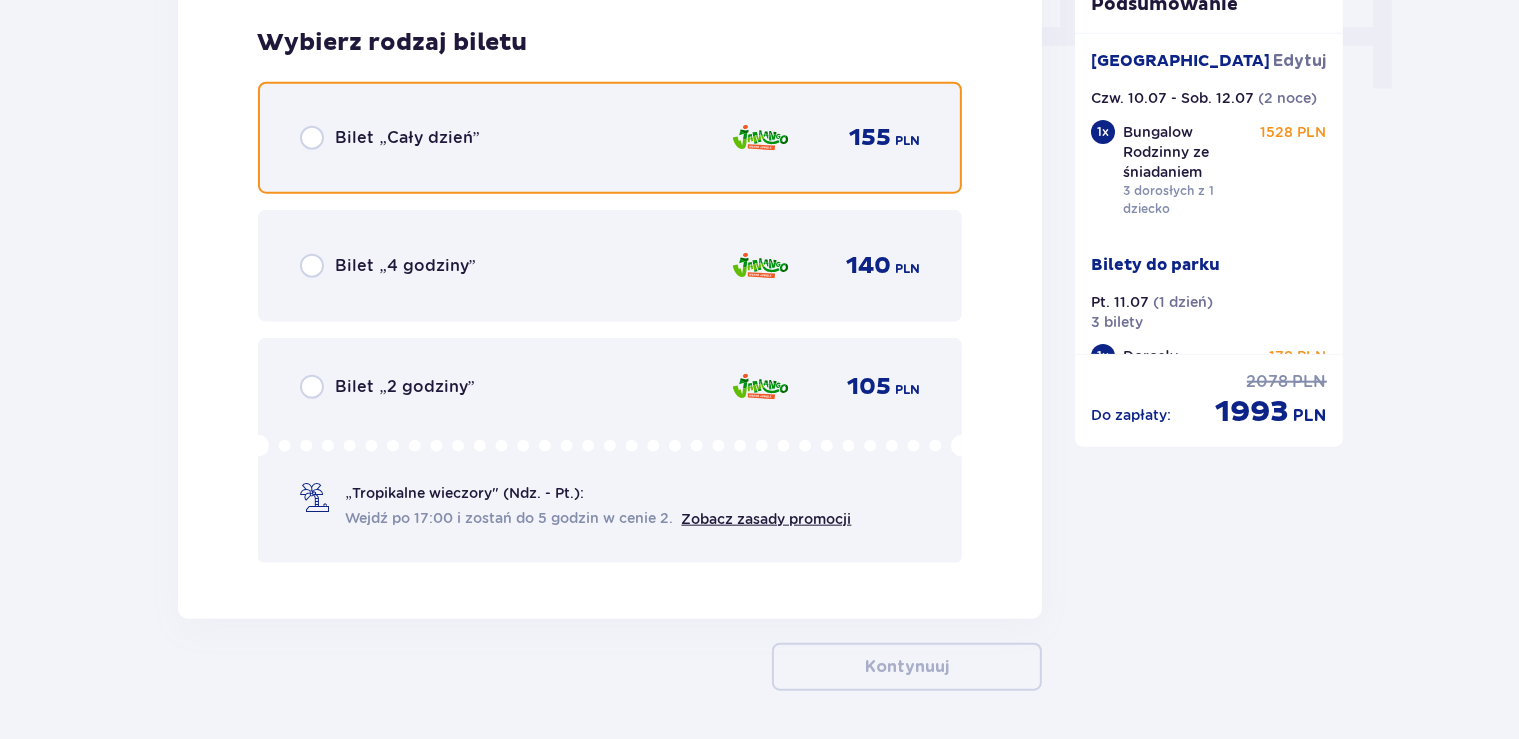 click at bounding box center [312, 138] 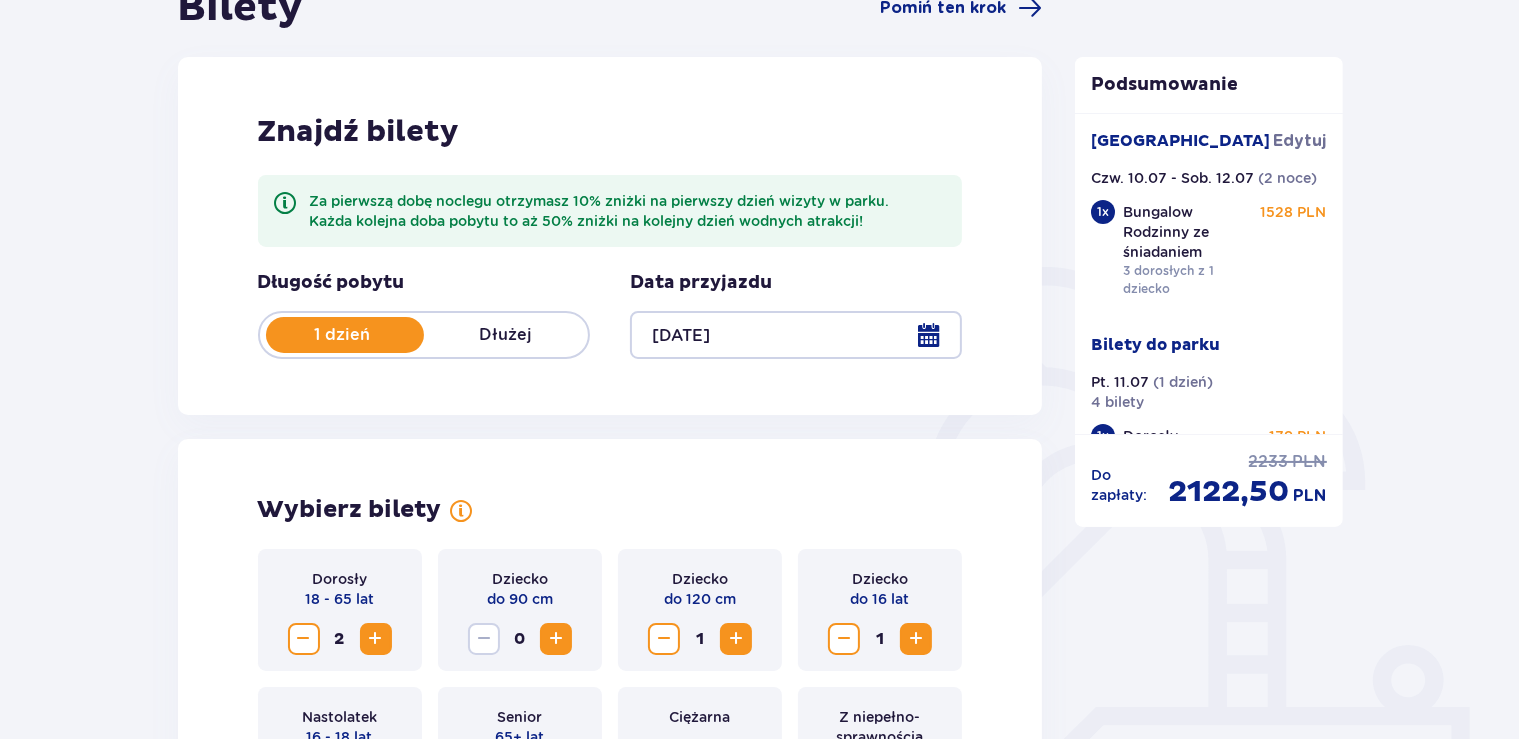 scroll, scrollTop: 0, scrollLeft: 0, axis: both 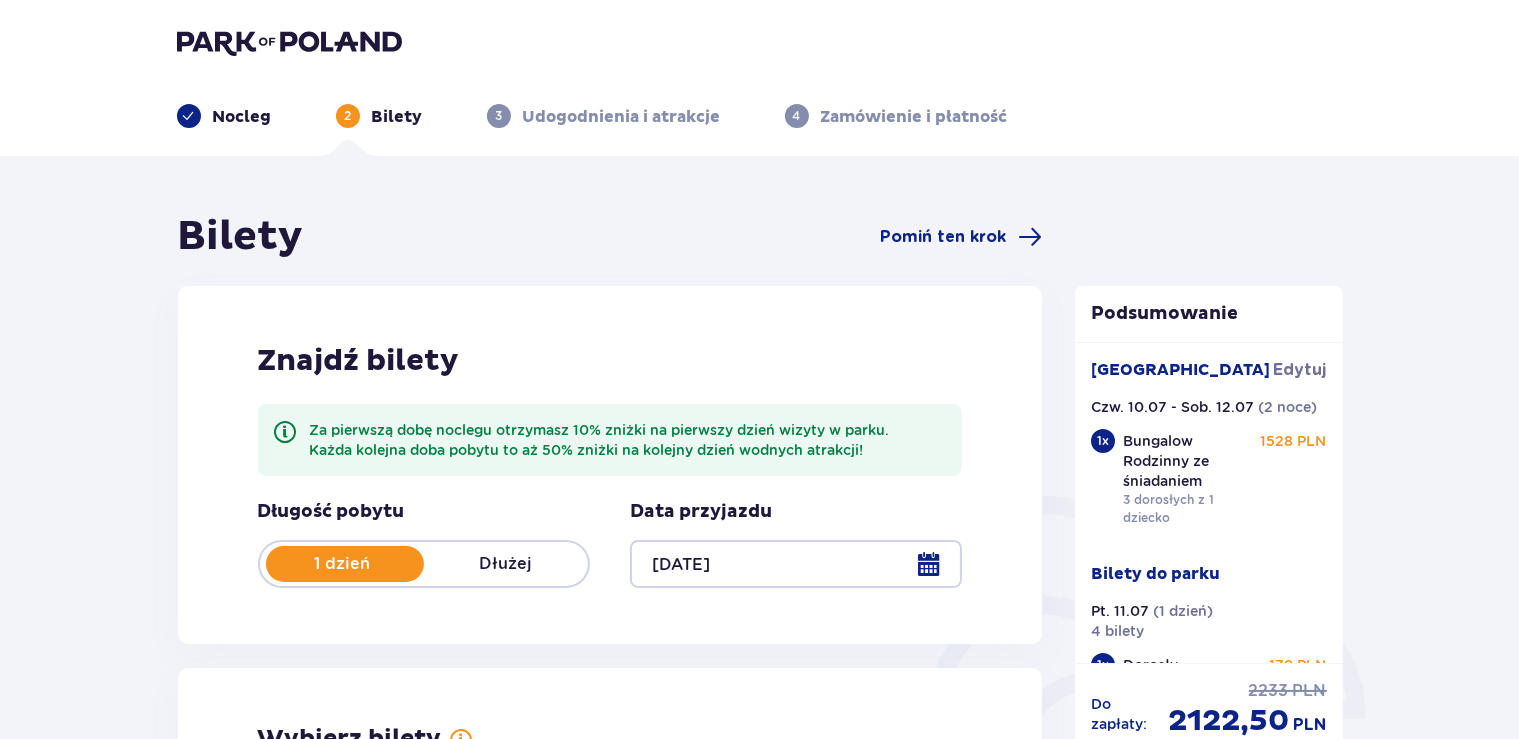 click on "Dłużej" at bounding box center [506, 564] 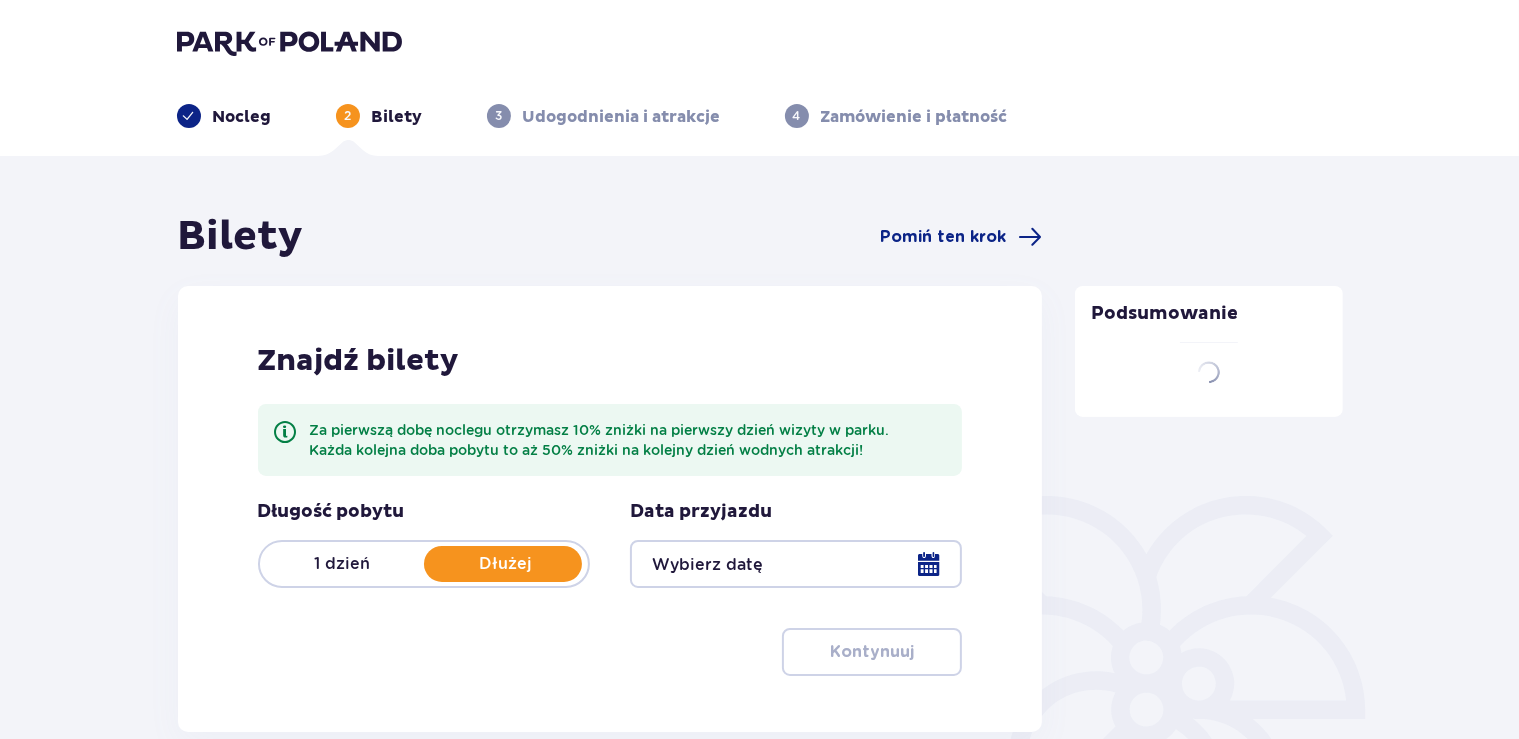 click at bounding box center (796, 564) 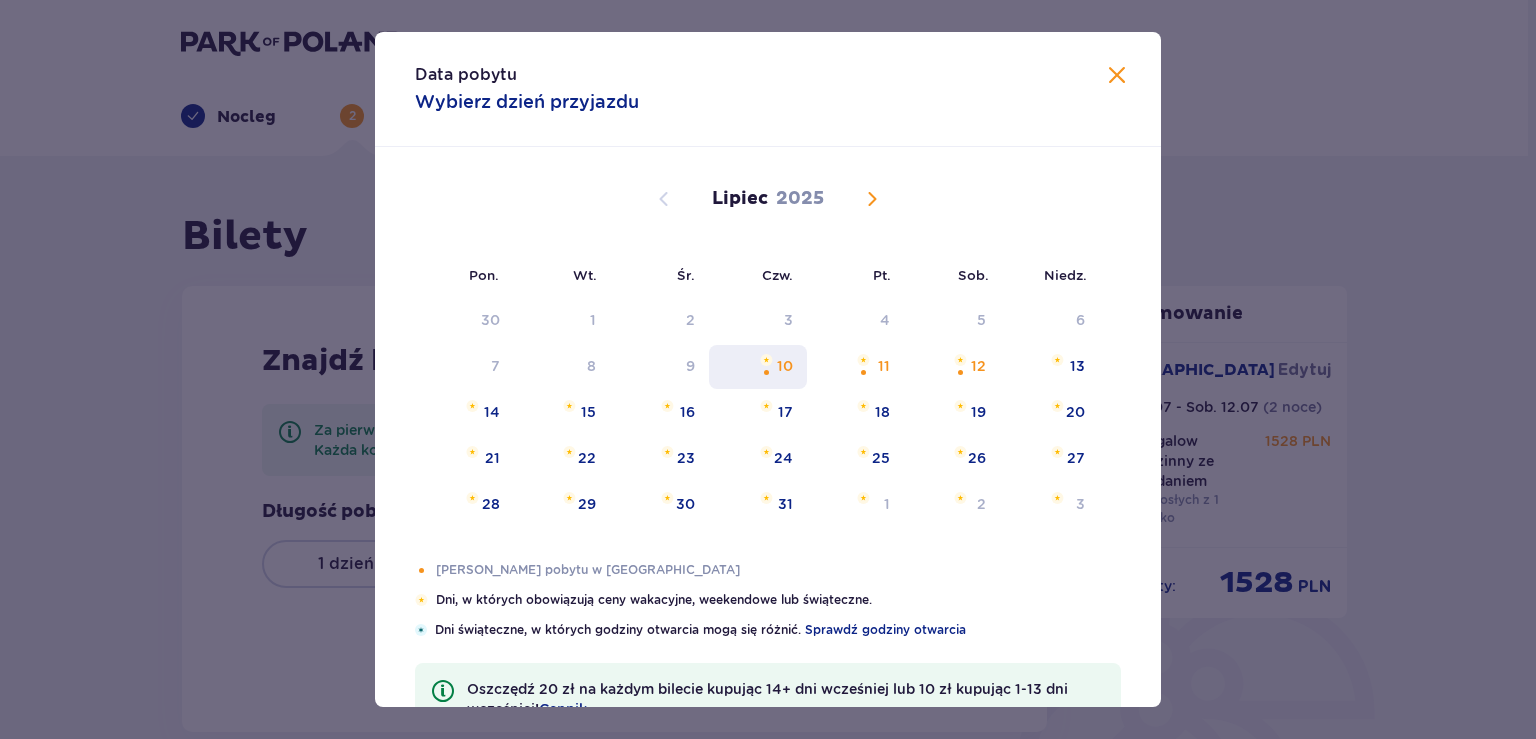 click on "10" at bounding box center [785, 366] 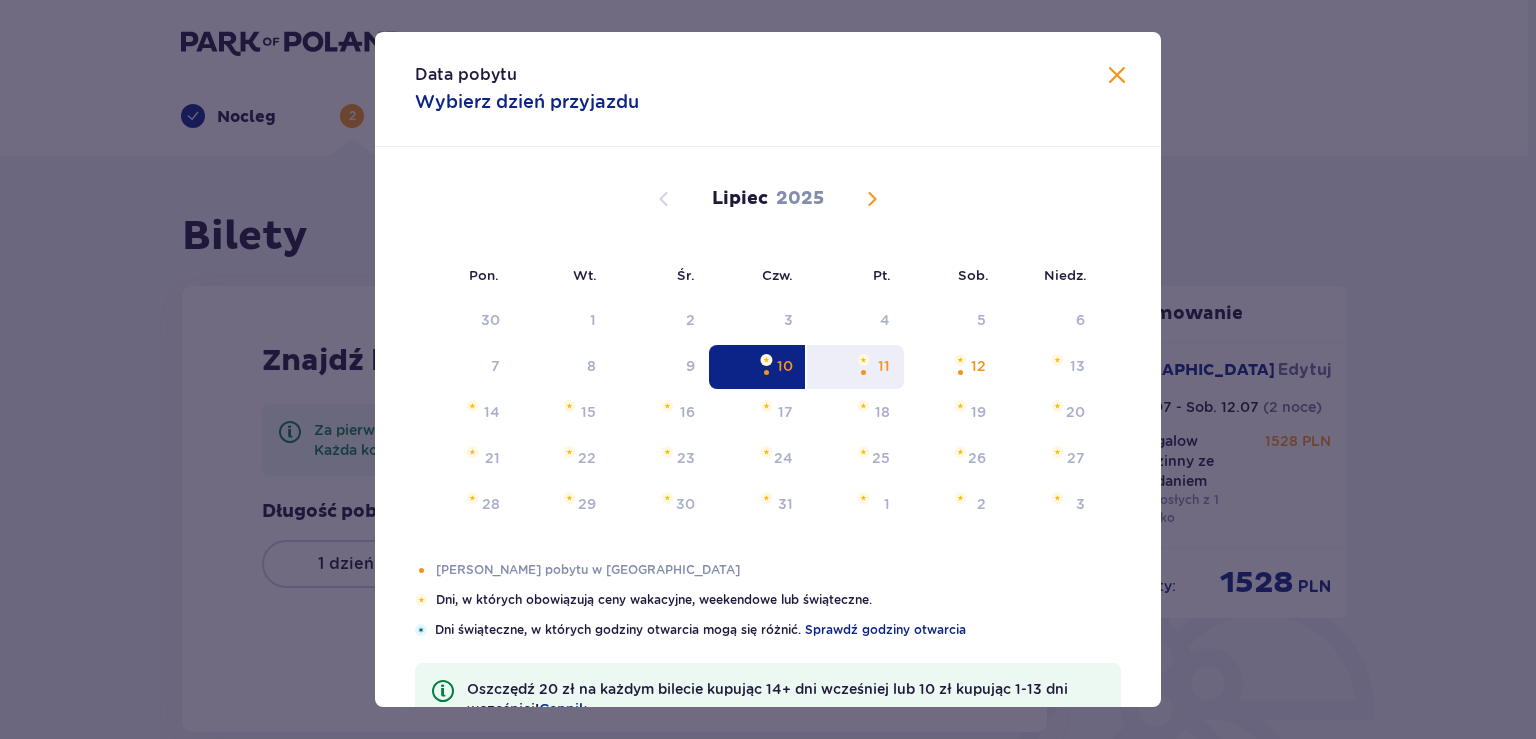 click on "11" at bounding box center [855, 367] 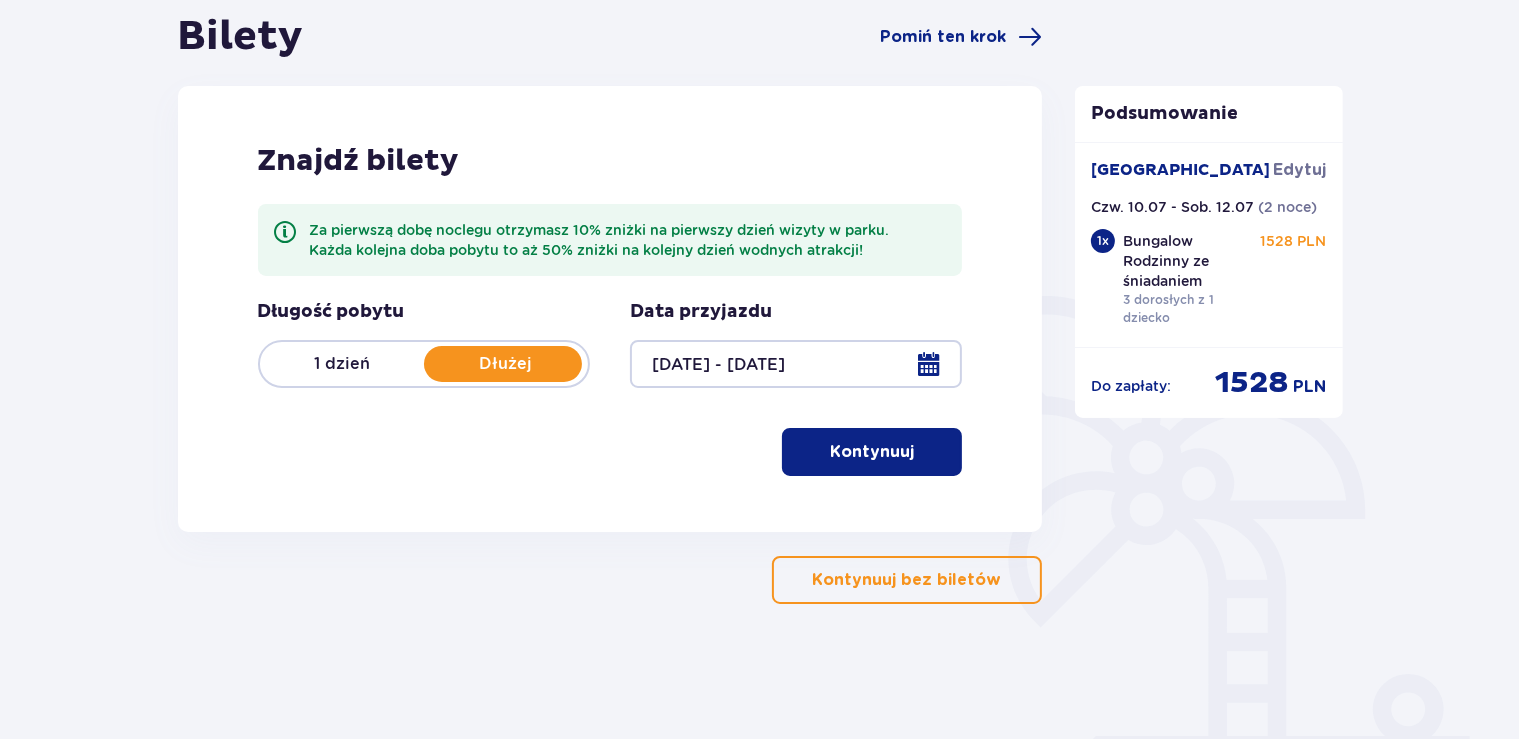 scroll, scrollTop: 242, scrollLeft: 0, axis: vertical 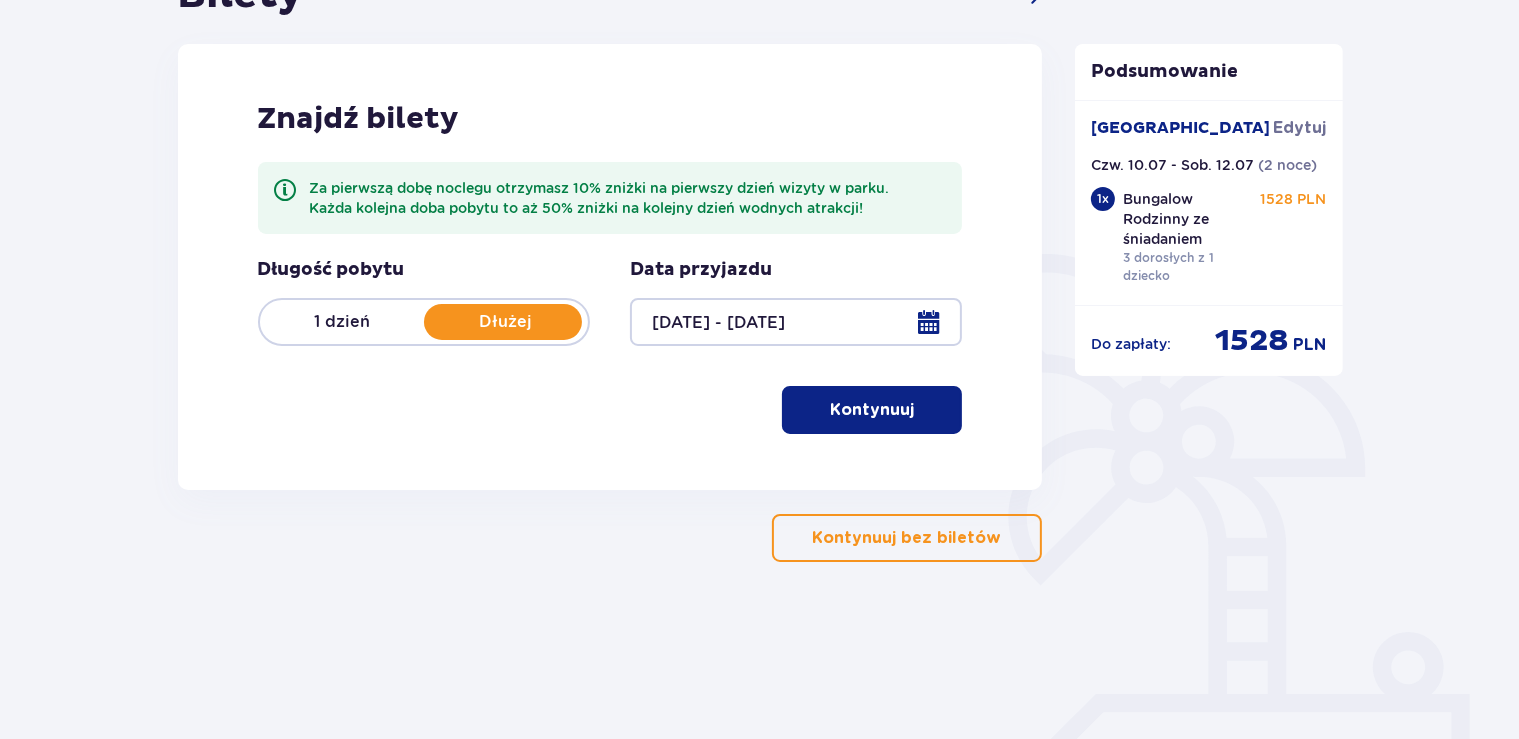click on "Kontynuuj" at bounding box center (872, 410) 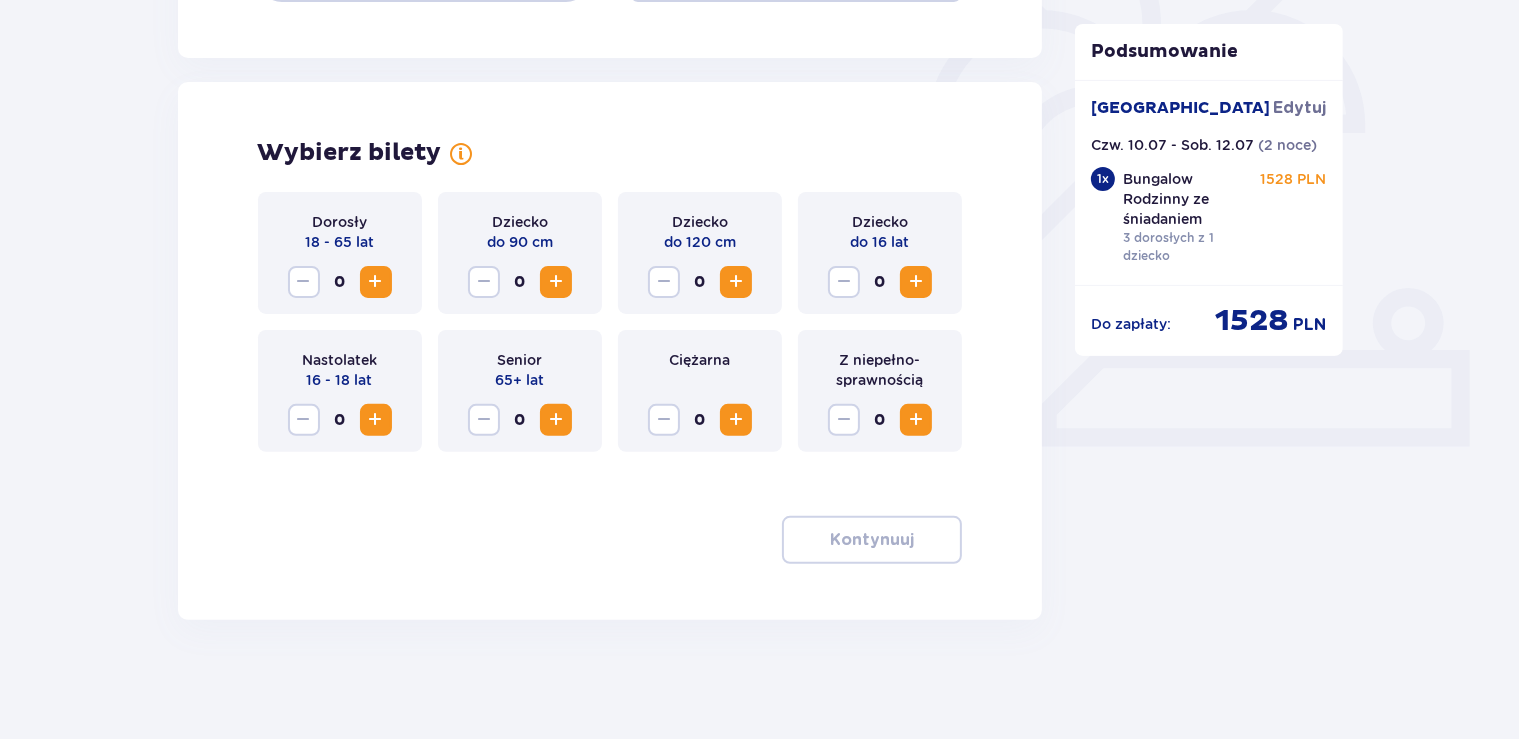 scroll, scrollTop: 587, scrollLeft: 0, axis: vertical 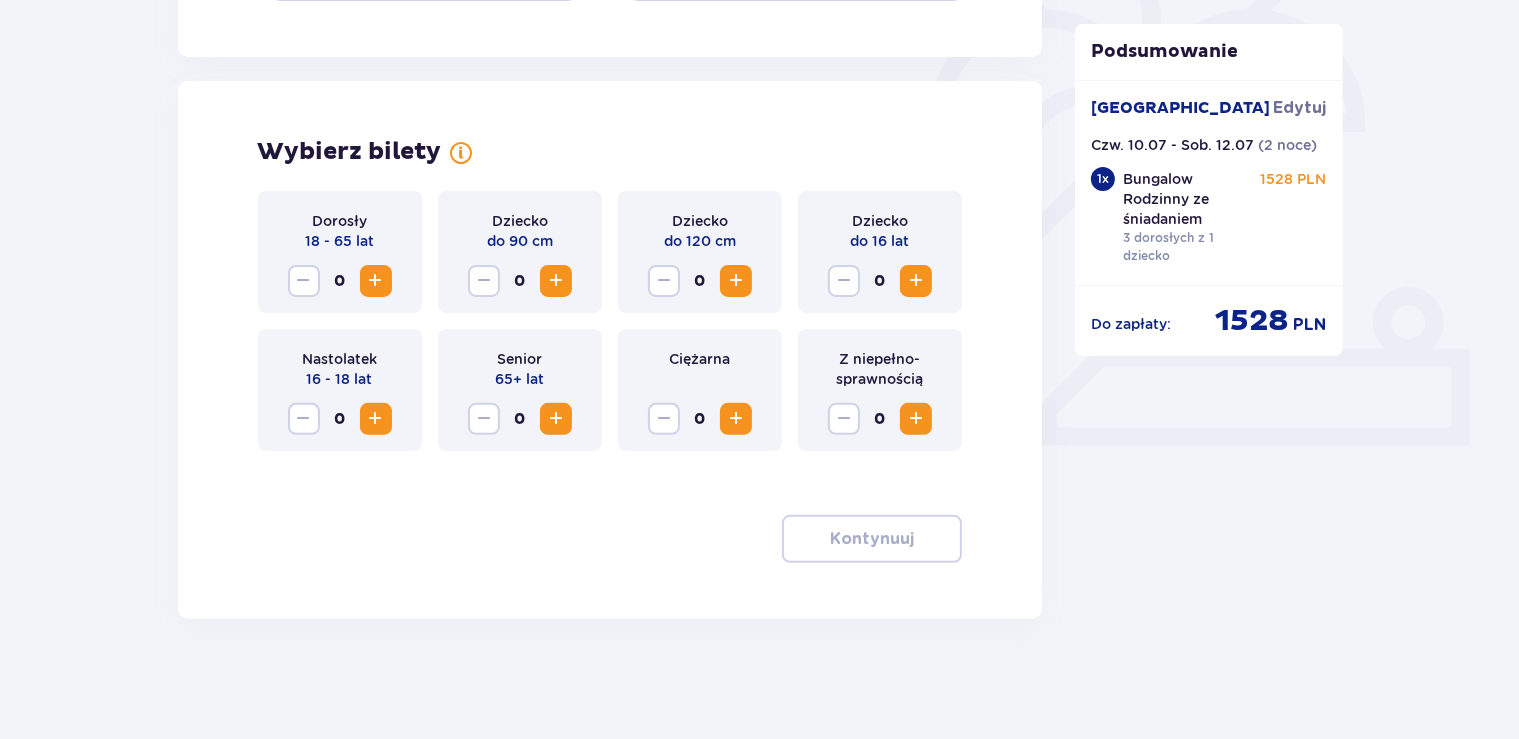 click at bounding box center [376, 281] 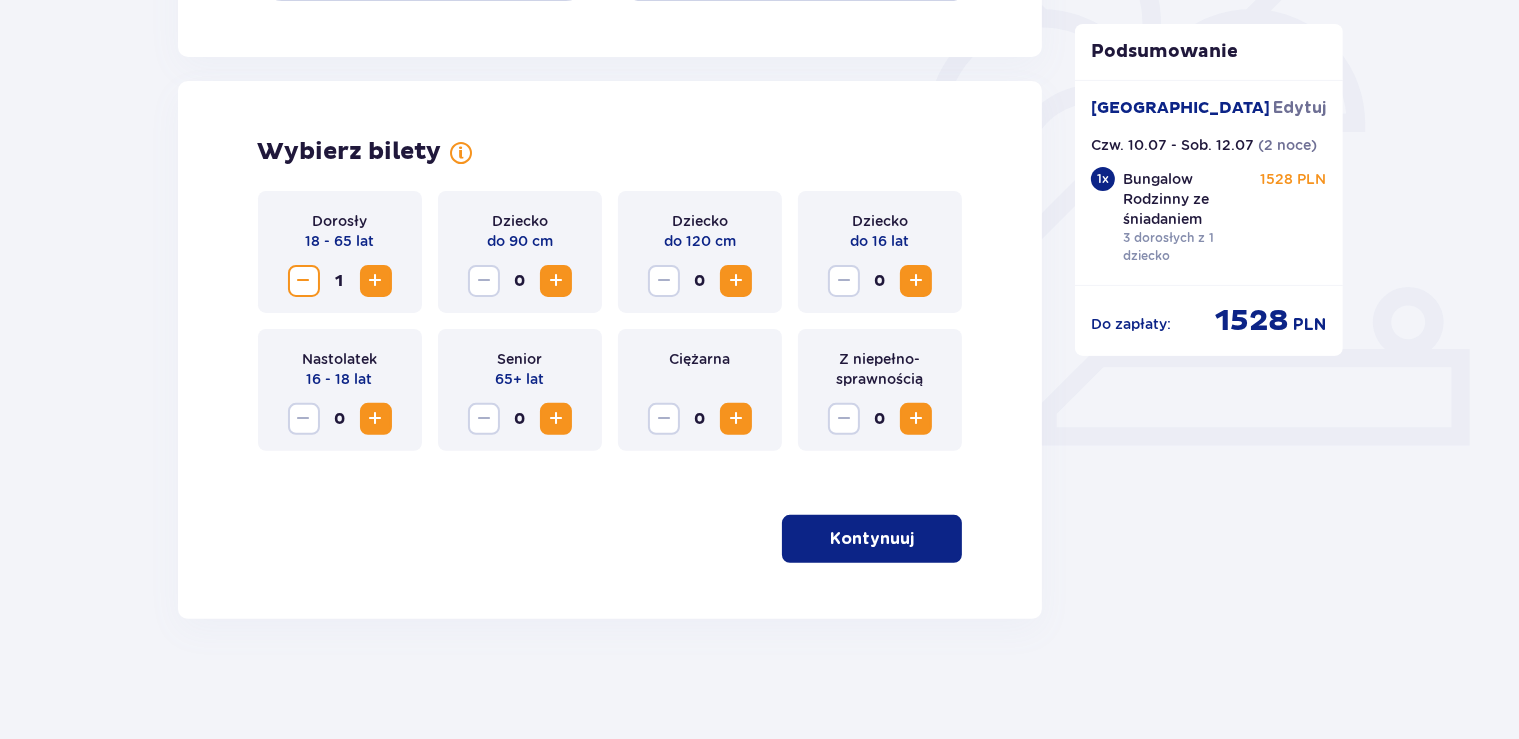 click at bounding box center (376, 281) 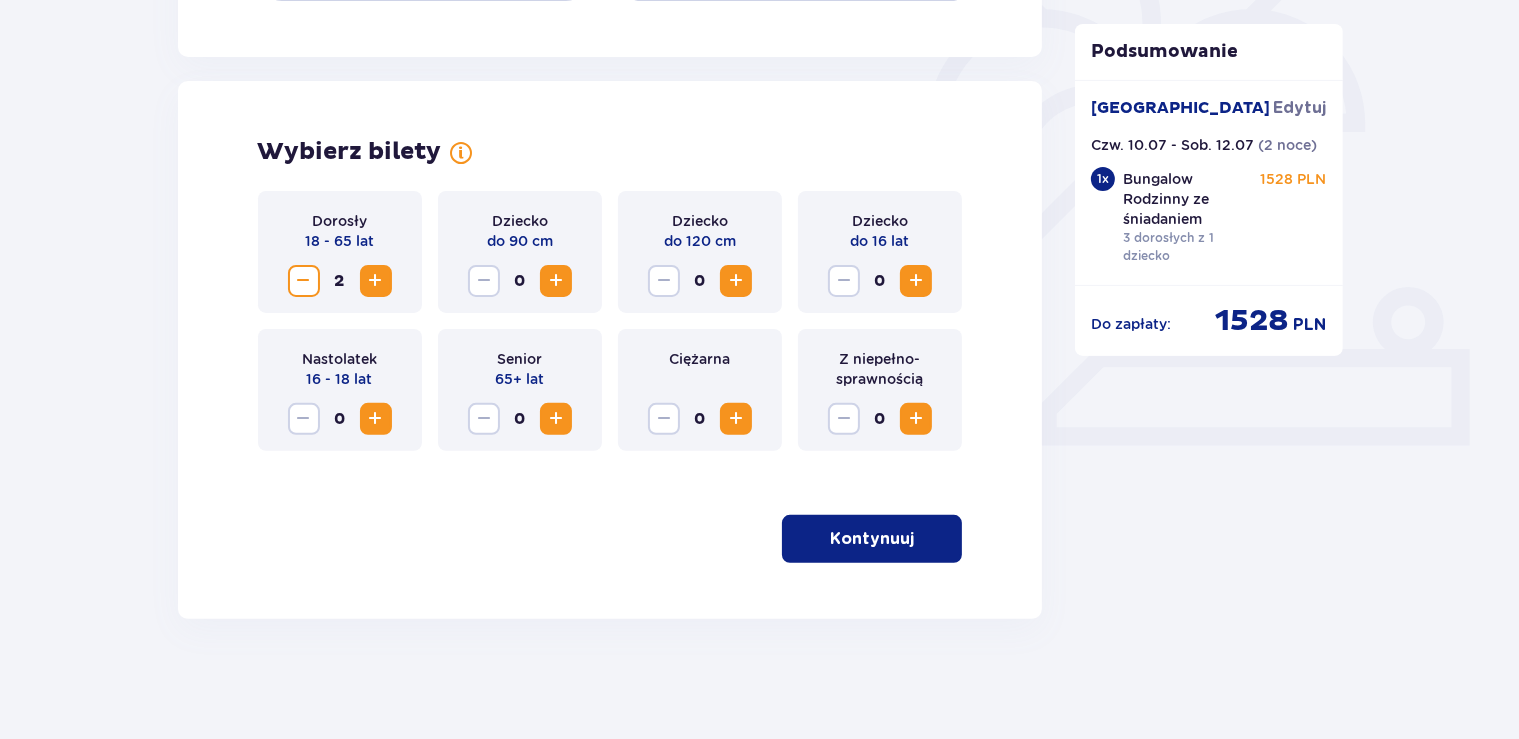 click at bounding box center (736, 281) 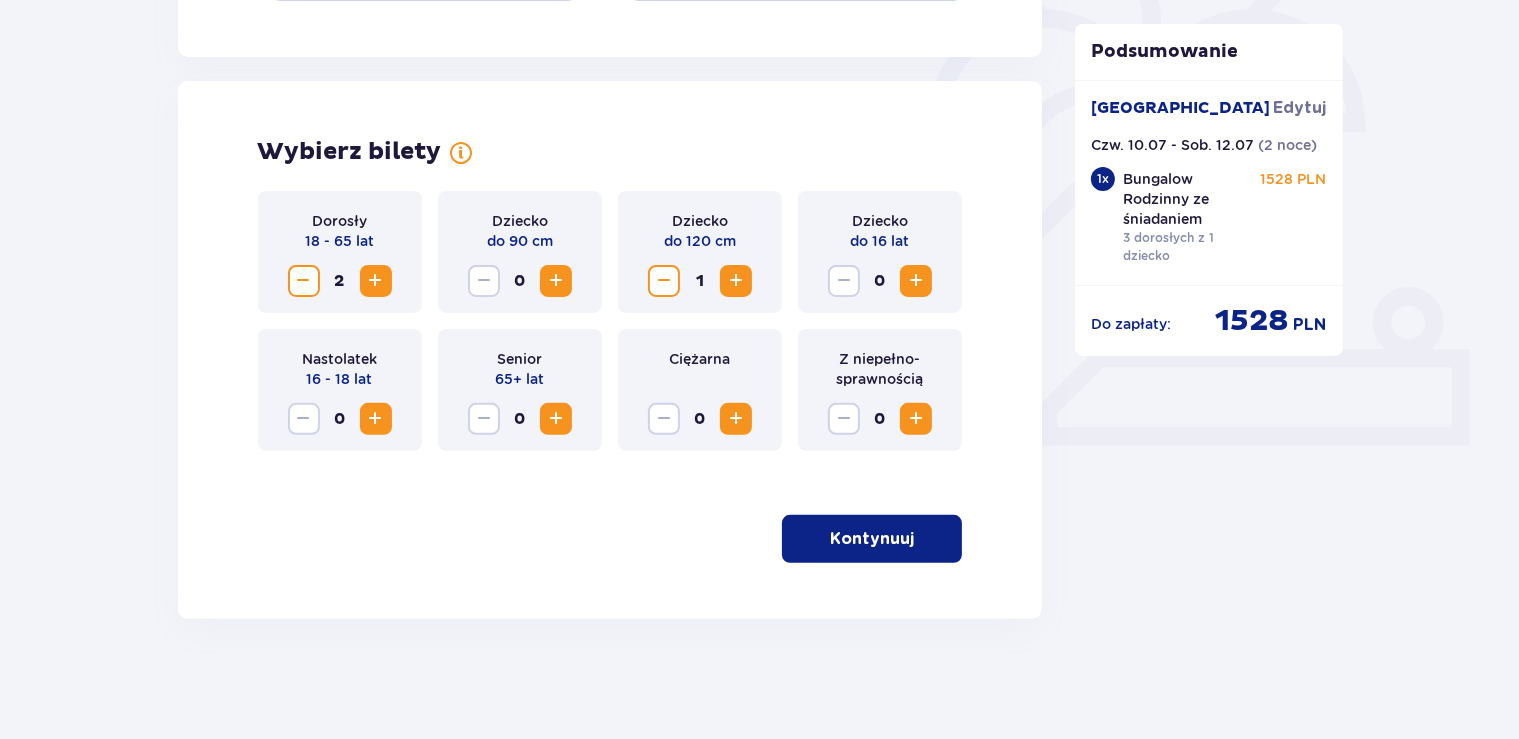 drag, startPoint x: 910, startPoint y: 281, endPoint x: 912, endPoint y: 294, distance: 13.152946 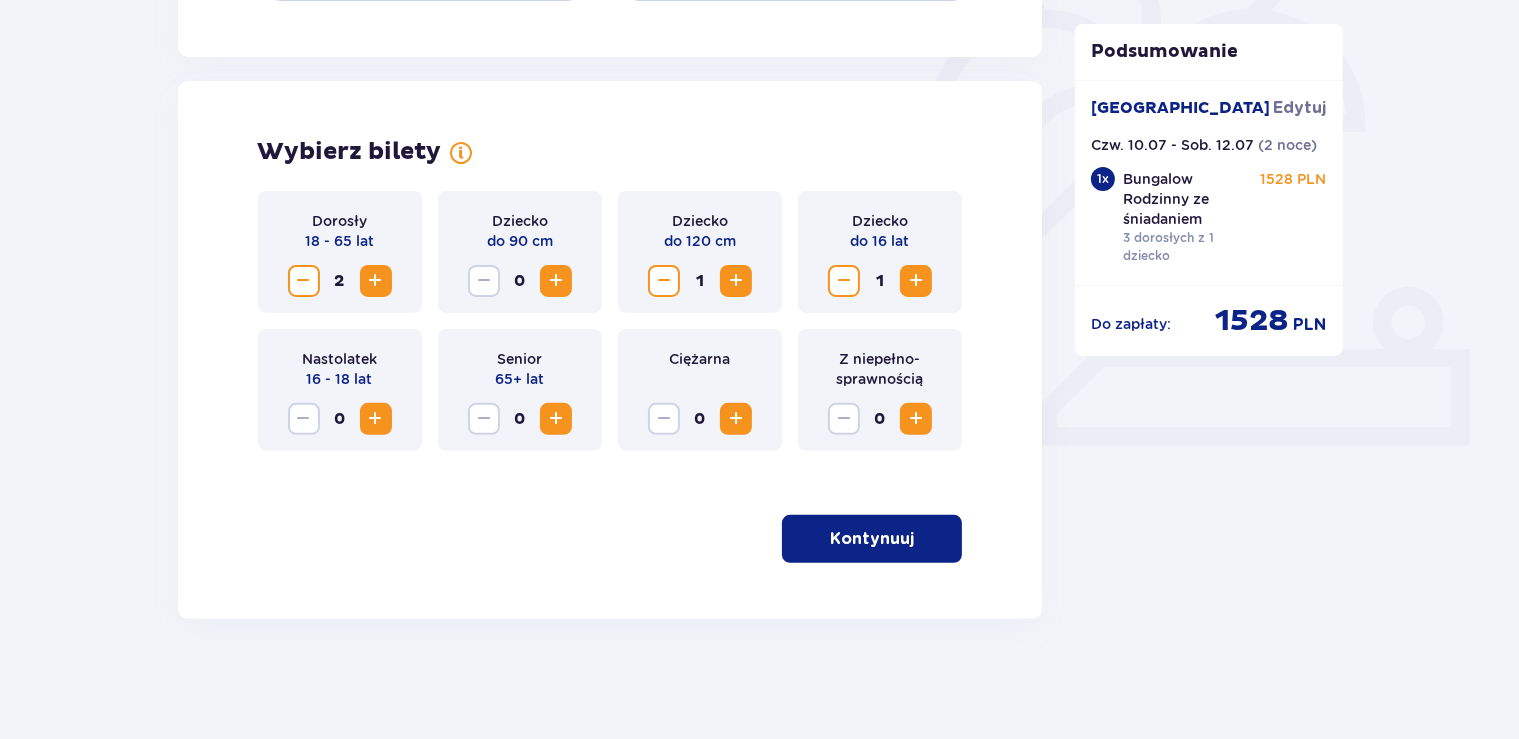 click on "Kontynuuj" at bounding box center (872, 539) 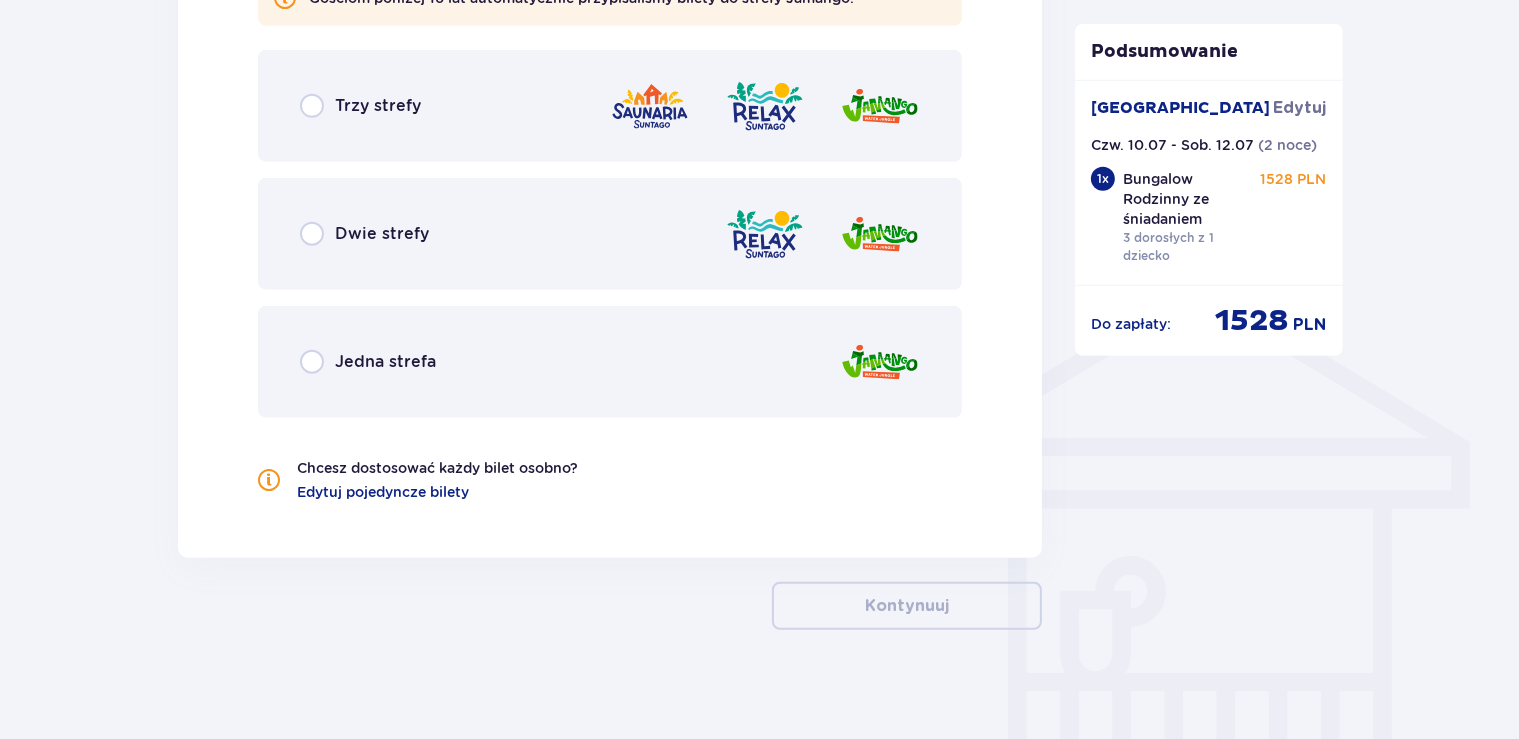 scroll, scrollTop: 1355, scrollLeft: 0, axis: vertical 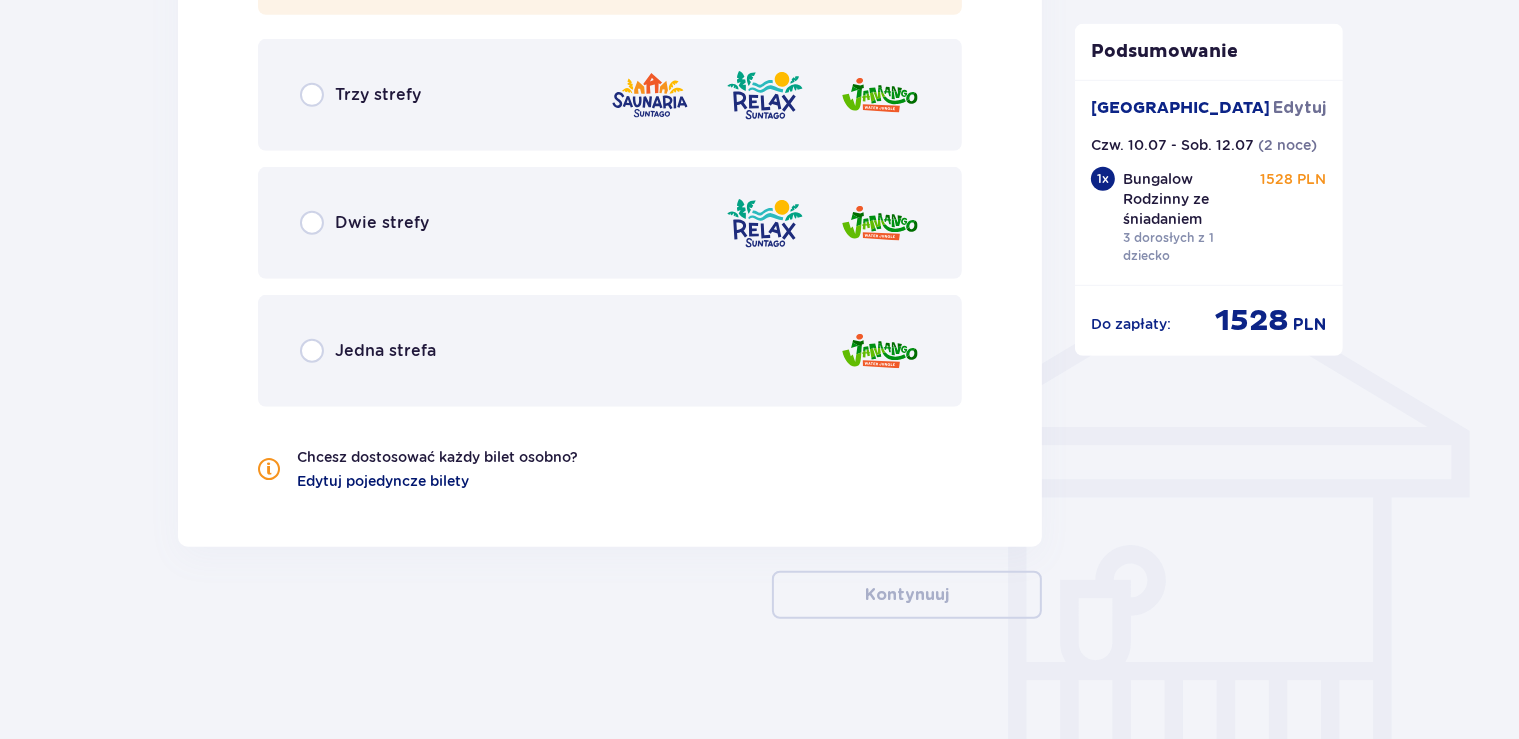 click on "Edytuj pojedyncze bilety" at bounding box center [384, 481] 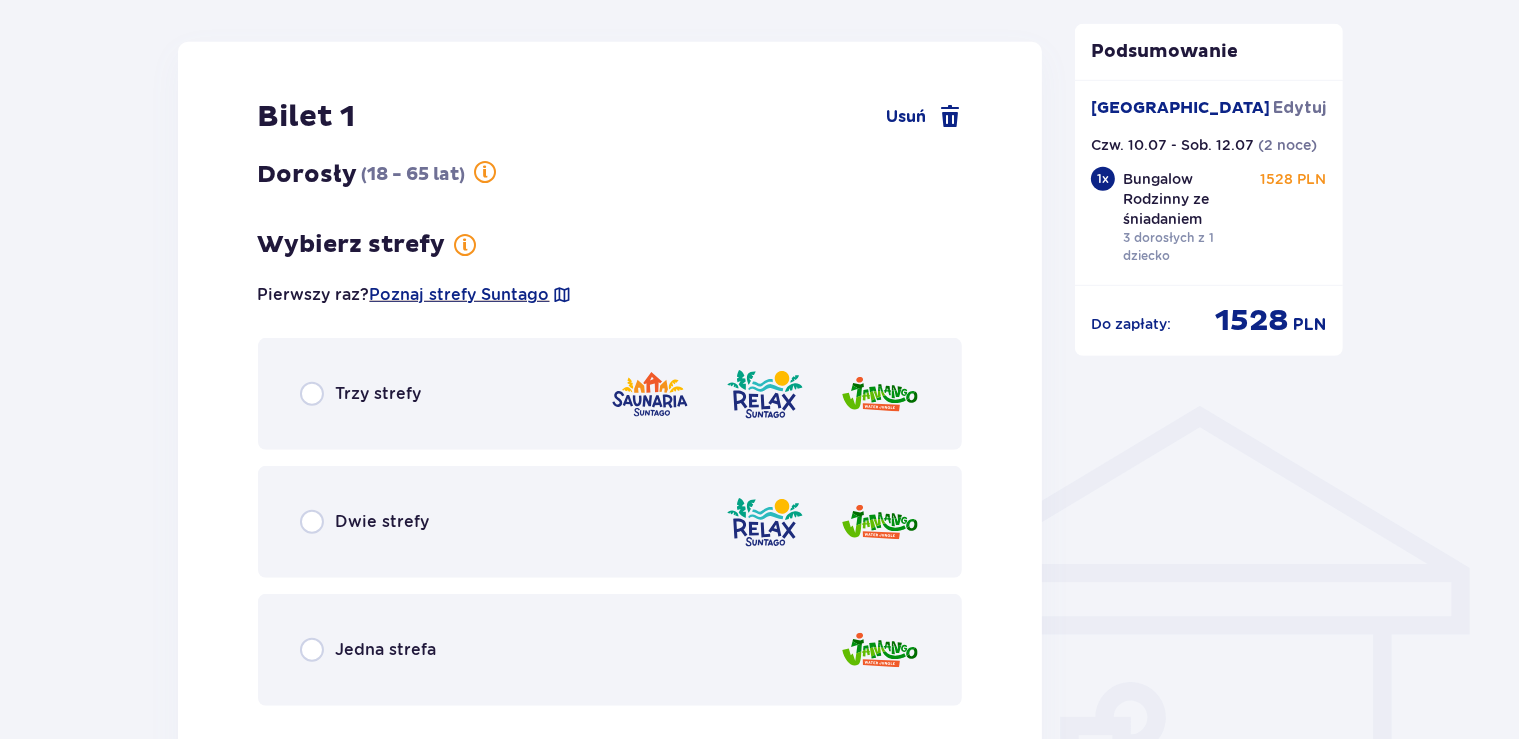 scroll, scrollTop: 1306, scrollLeft: 0, axis: vertical 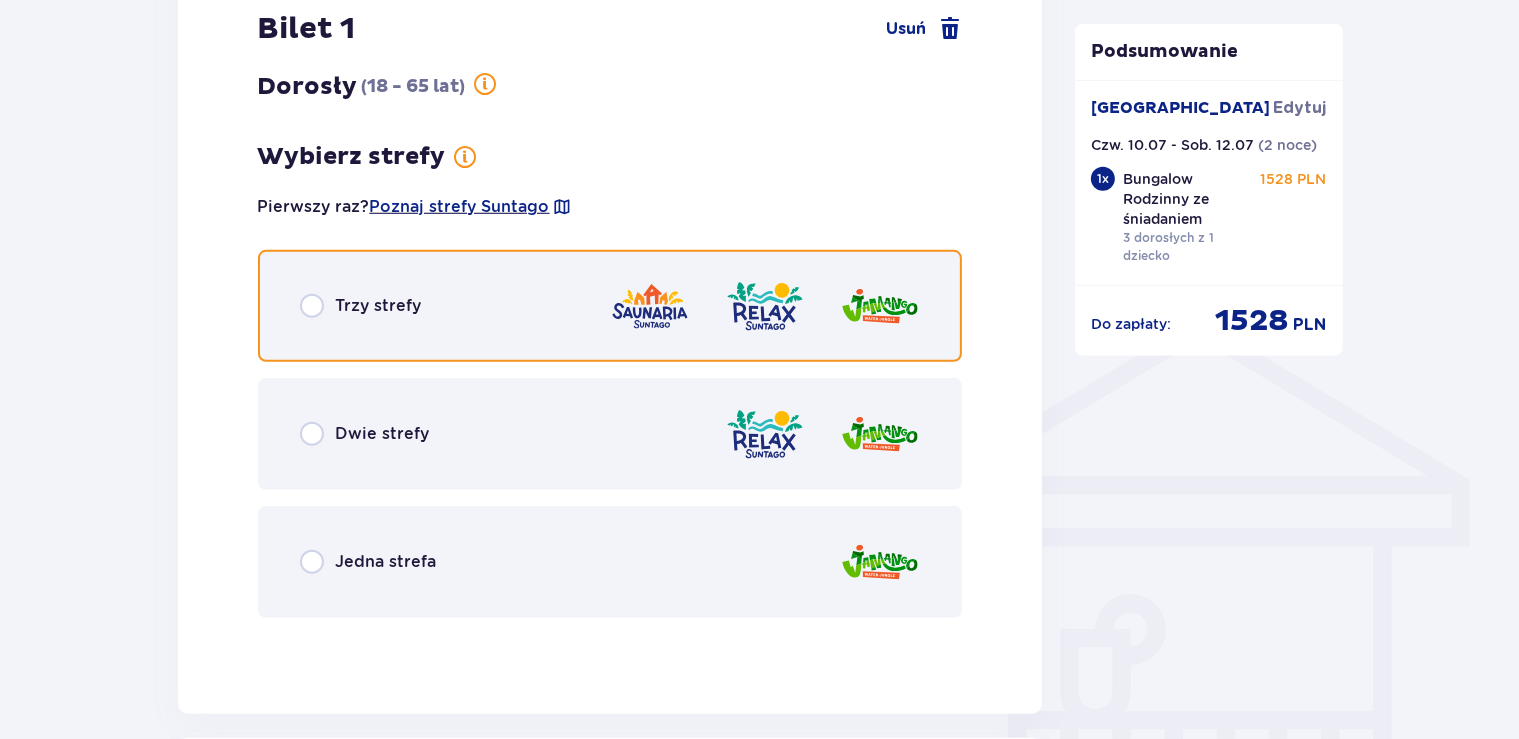 click at bounding box center [312, 306] 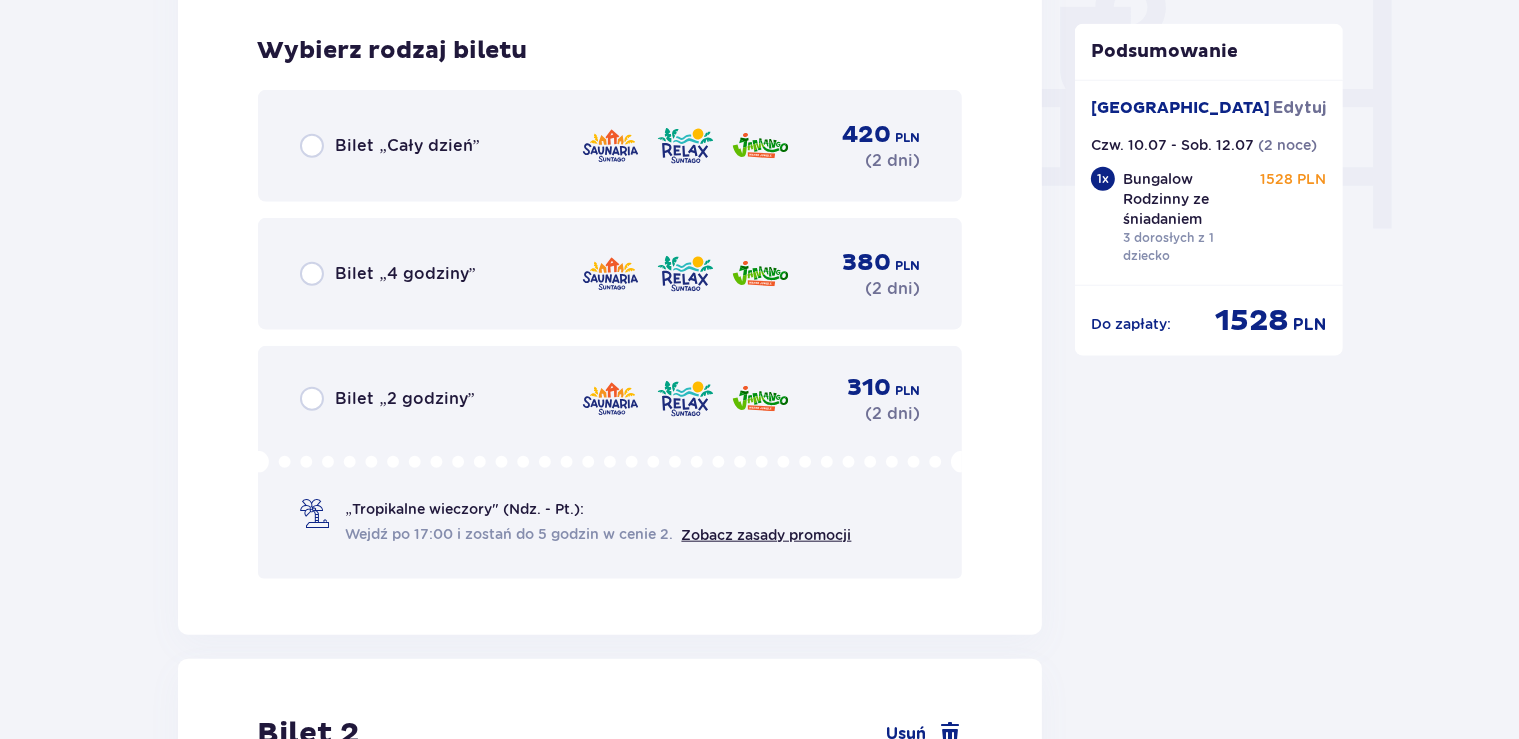 scroll, scrollTop: 1940, scrollLeft: 0, axis: vertical 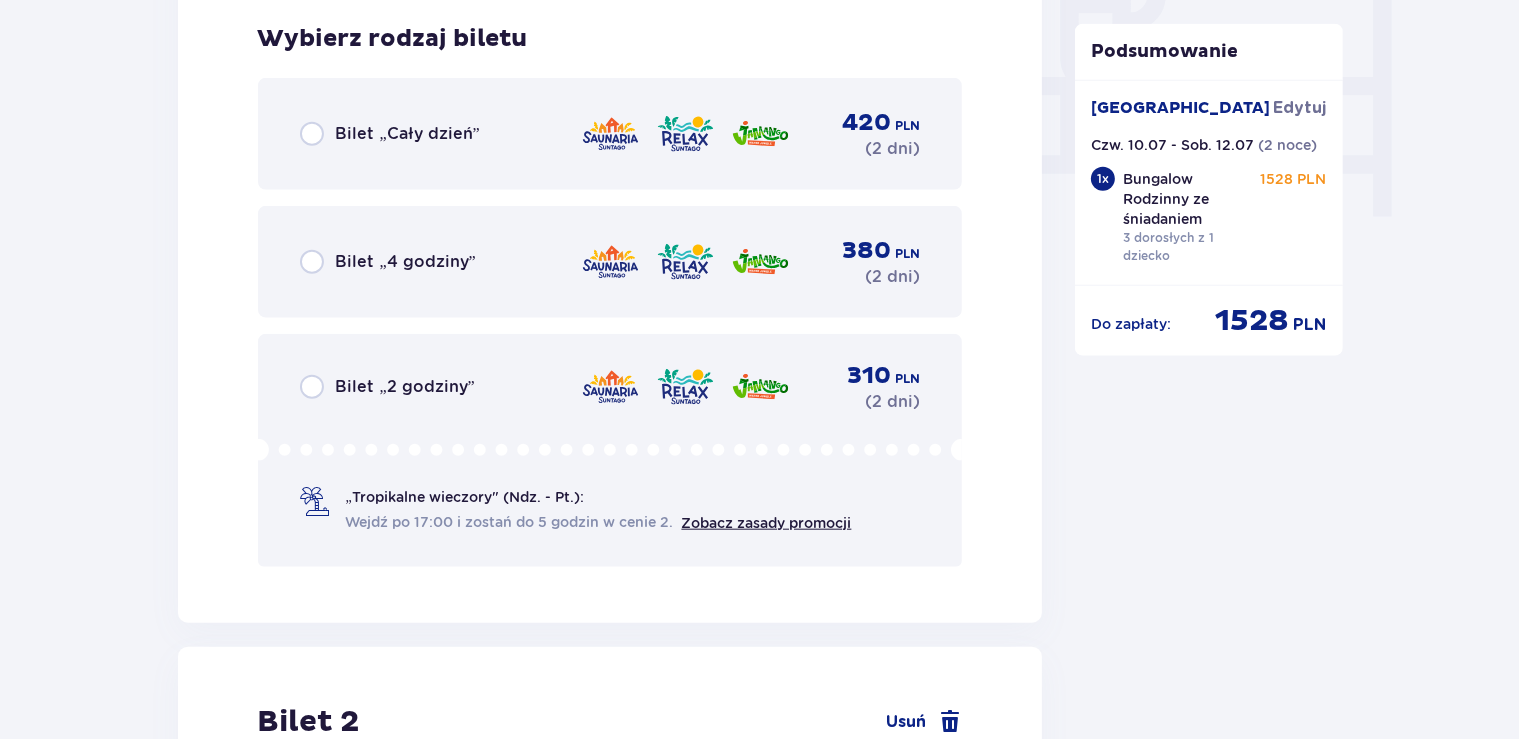 click on "„Tropikalne wieczory" (Ndz. - Pt.):" at bounding box center (465, 497) 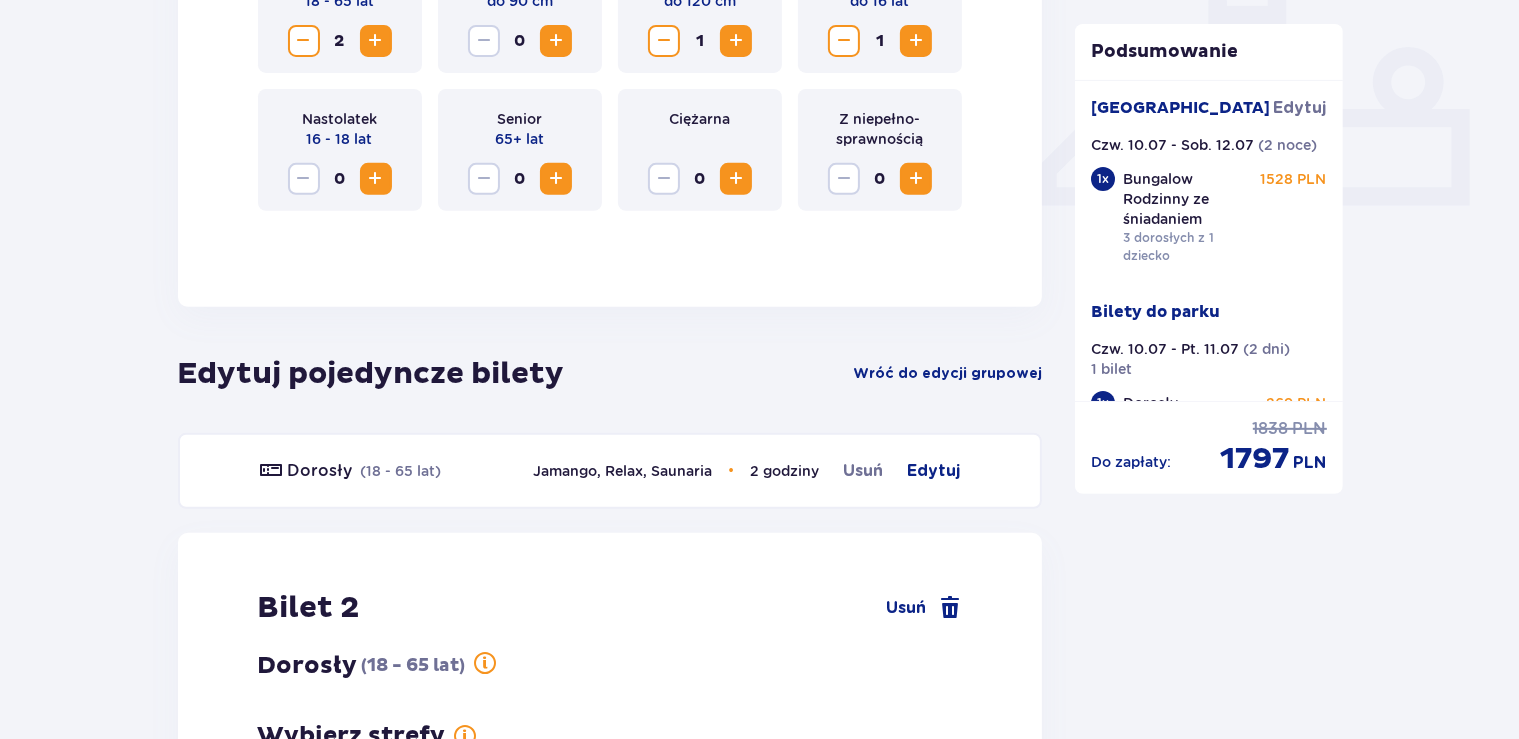 scroll, scrollTop: 919, scrollLeft: 0, axis: vertical 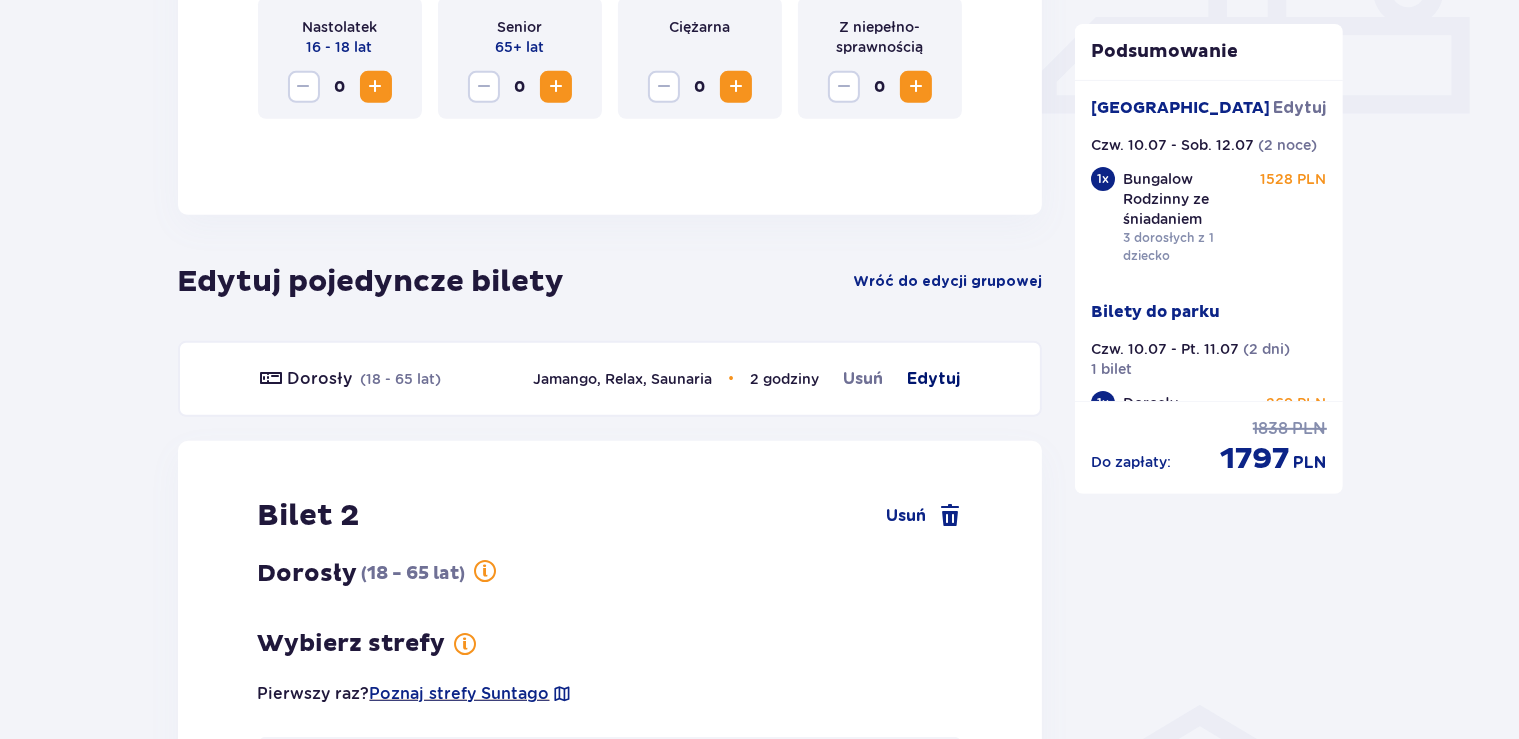 click on "Edytuj" at bounding box center [933, 379] 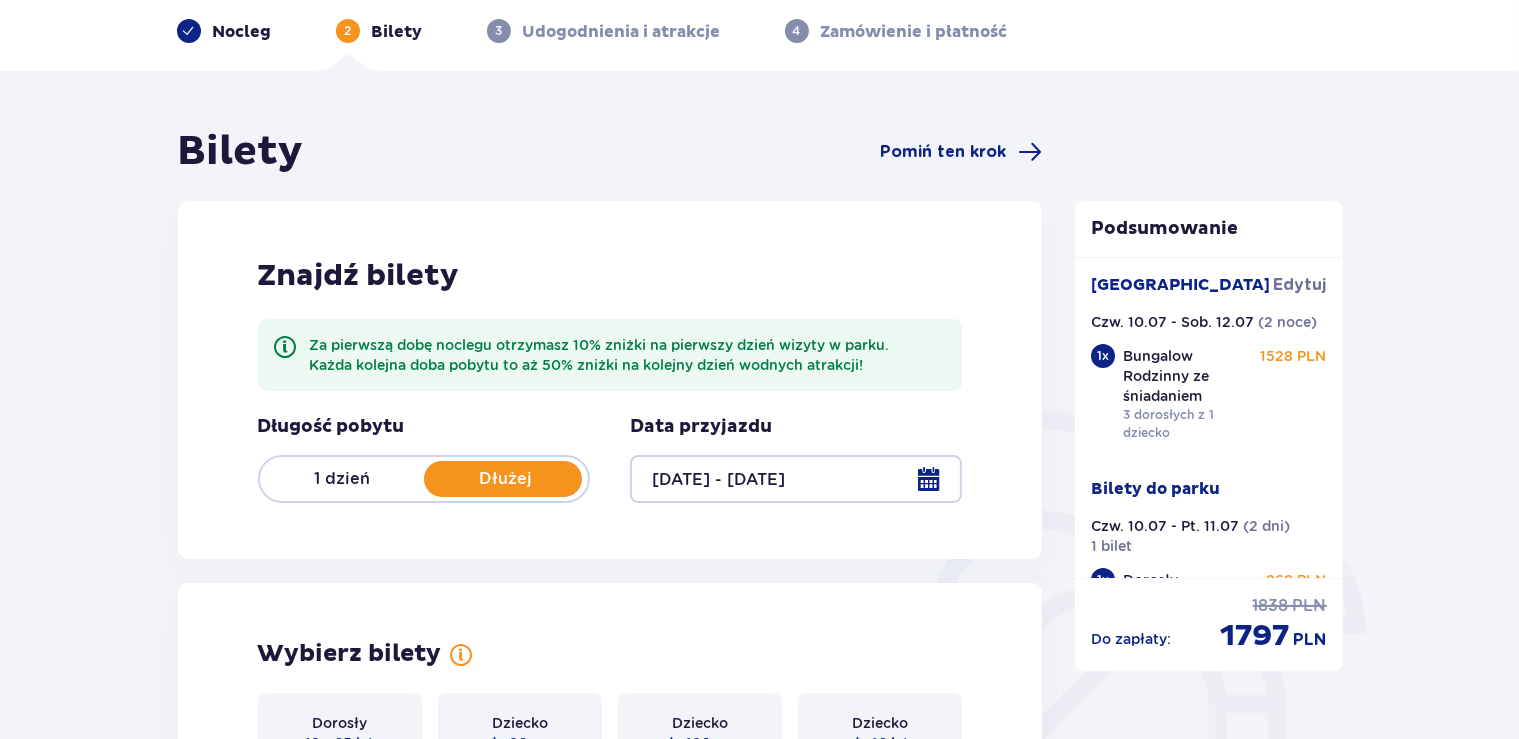 scroll, scrollTop: 0, scrollLeft: 0, axis: both 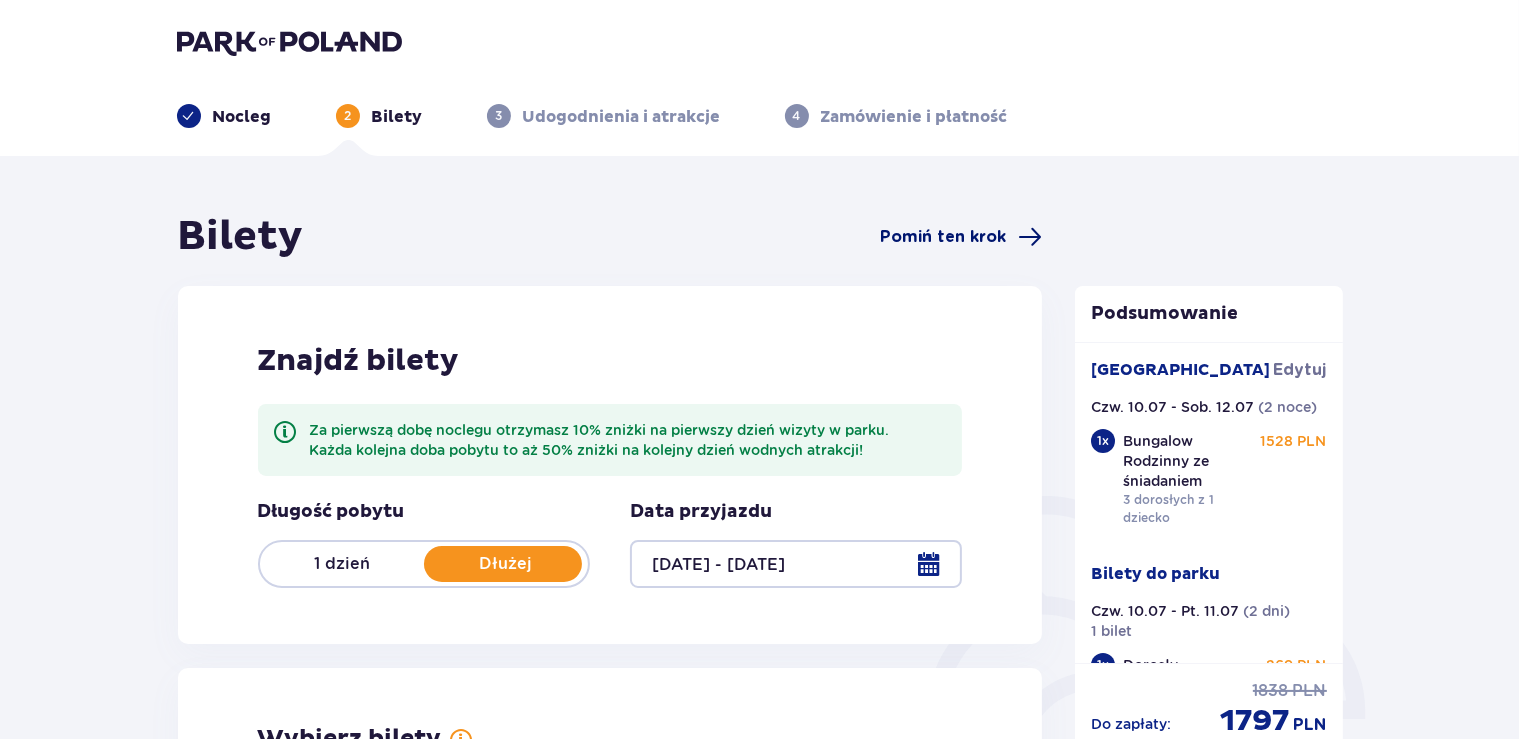 click on "Pomiń ten krok" at bounding box center (943, 237) 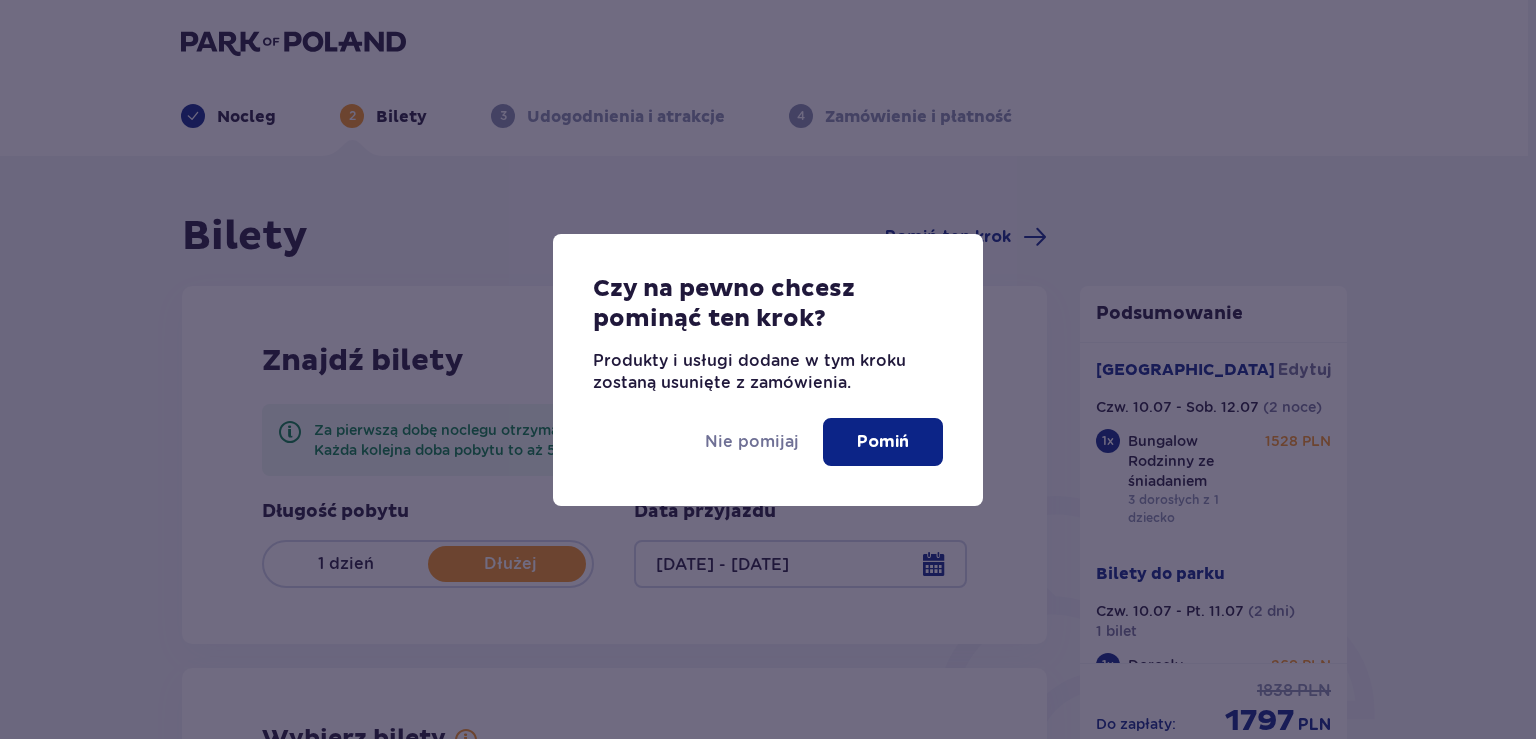 click on "Pomiń" at bounding box center (883, 442) 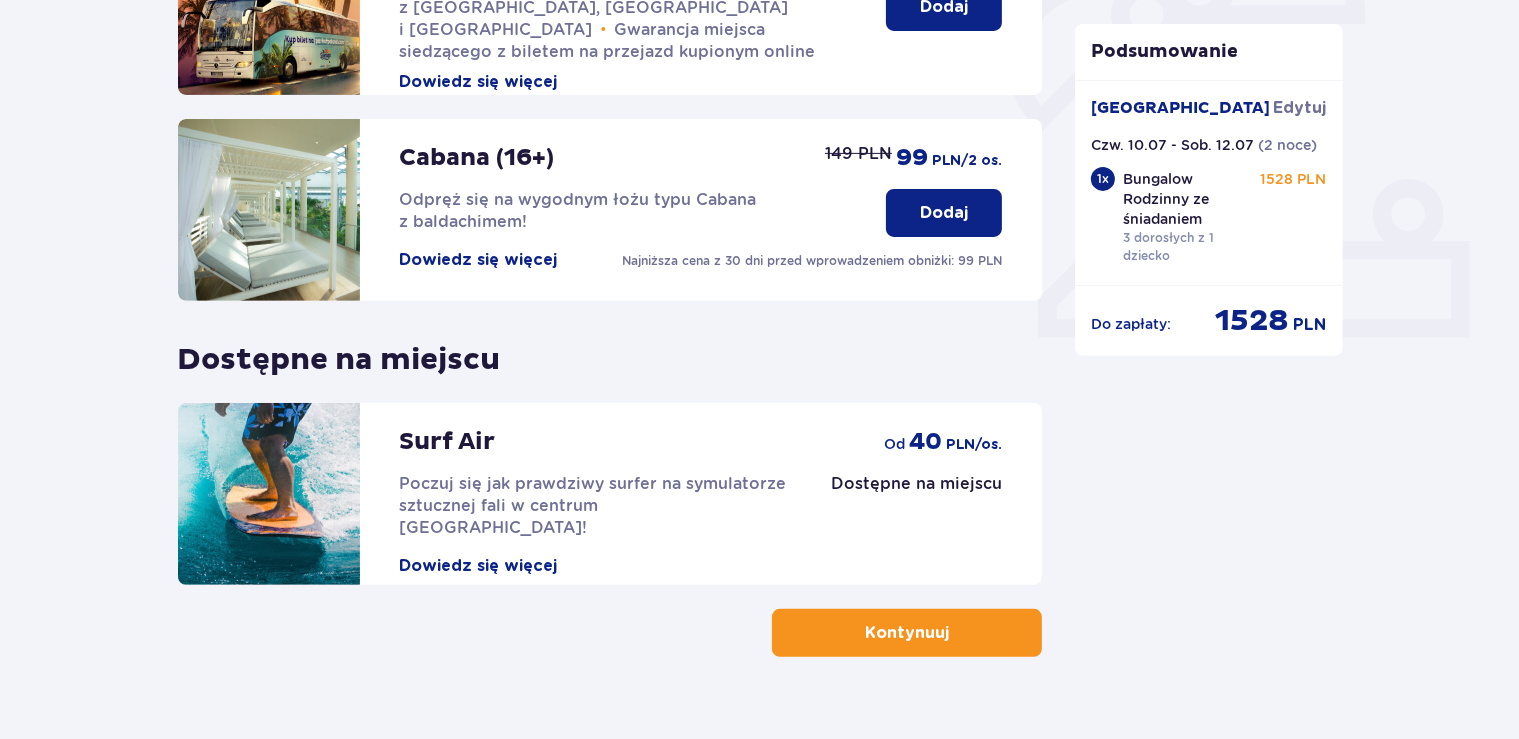 scroll, scrollTop: 712, scrollLeft: 0, axis: vertical 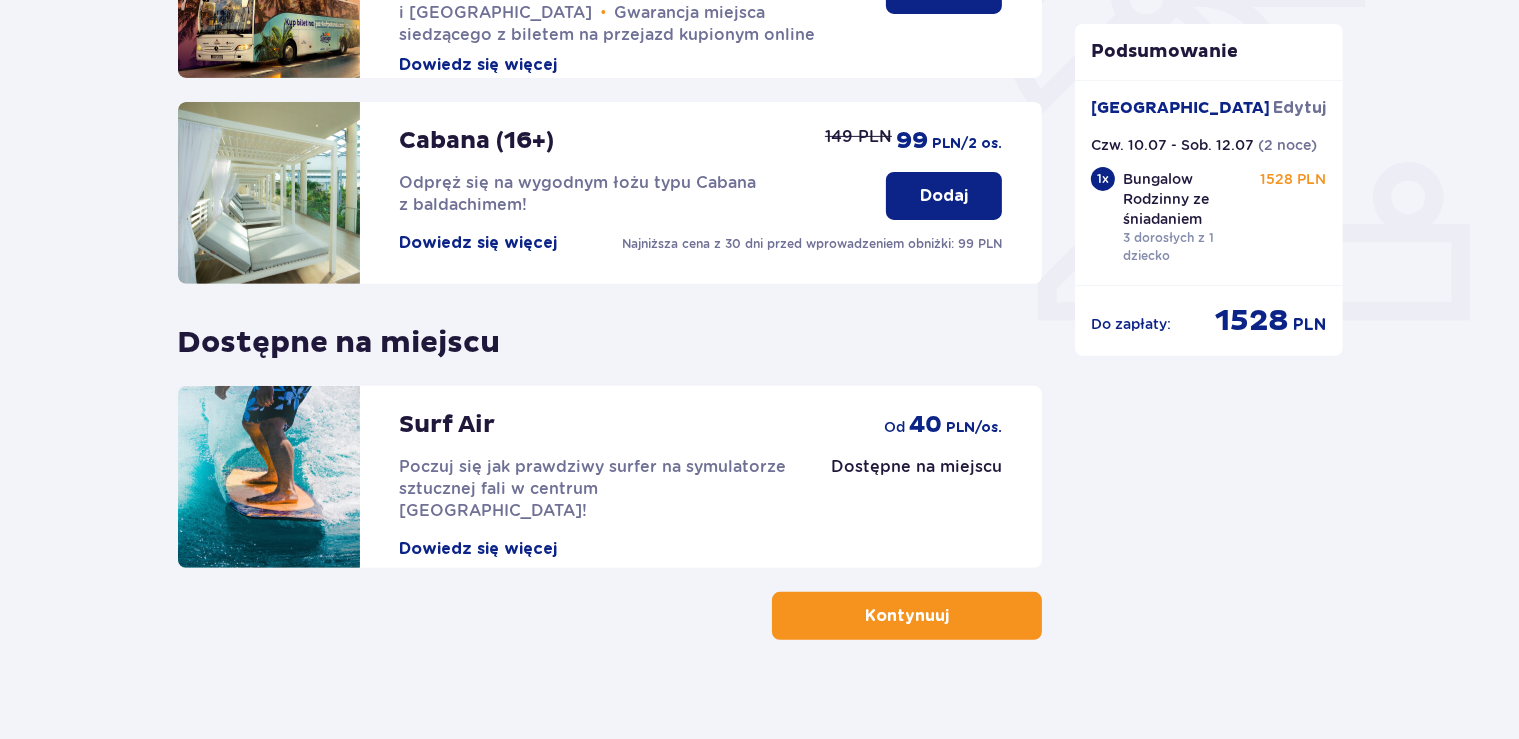 click on "Kontynuuj" at bounding box center (907, 616) 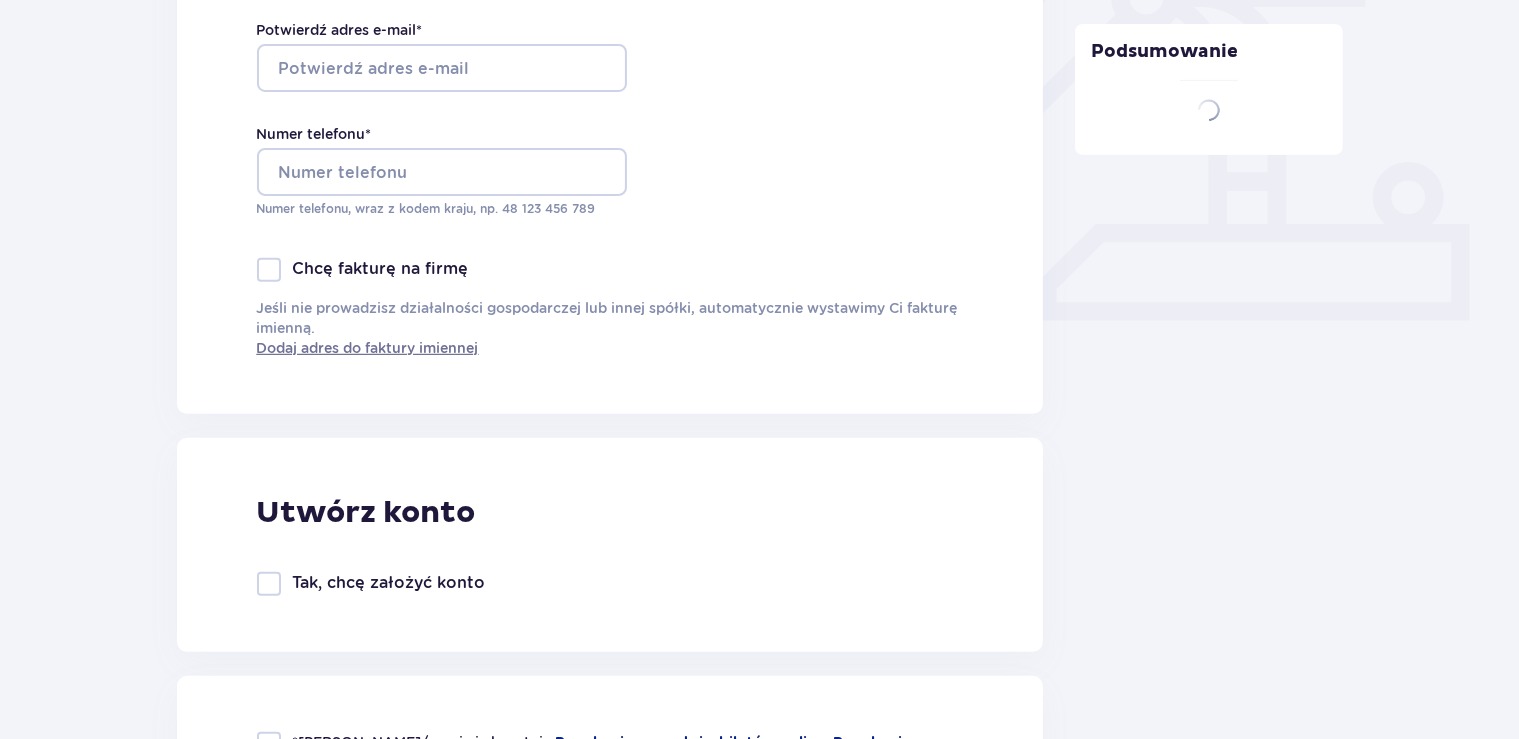 scroll, scrollTop: 0, scrollLeft: 0, axis: both 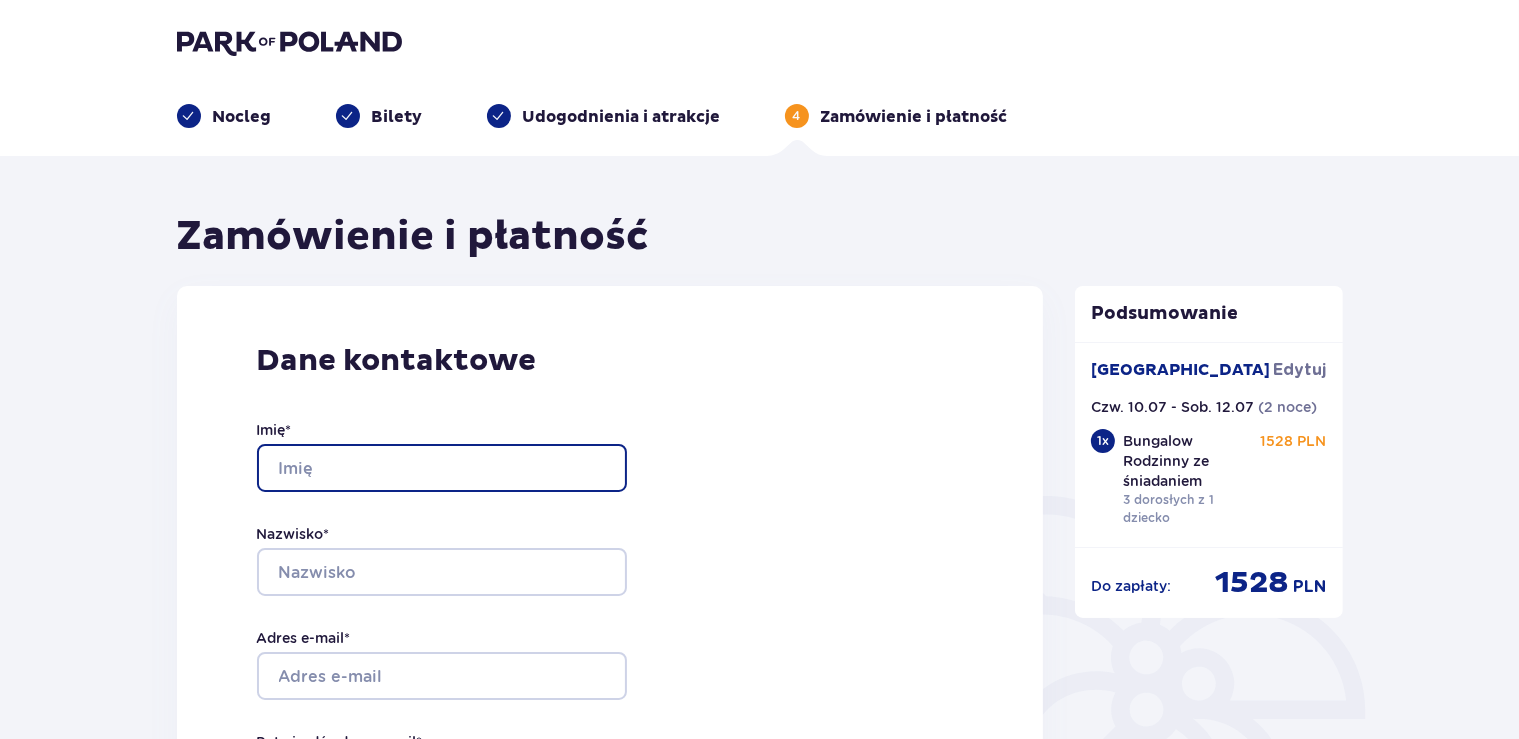 click on "Imię *" at bounding box center [442, 468] 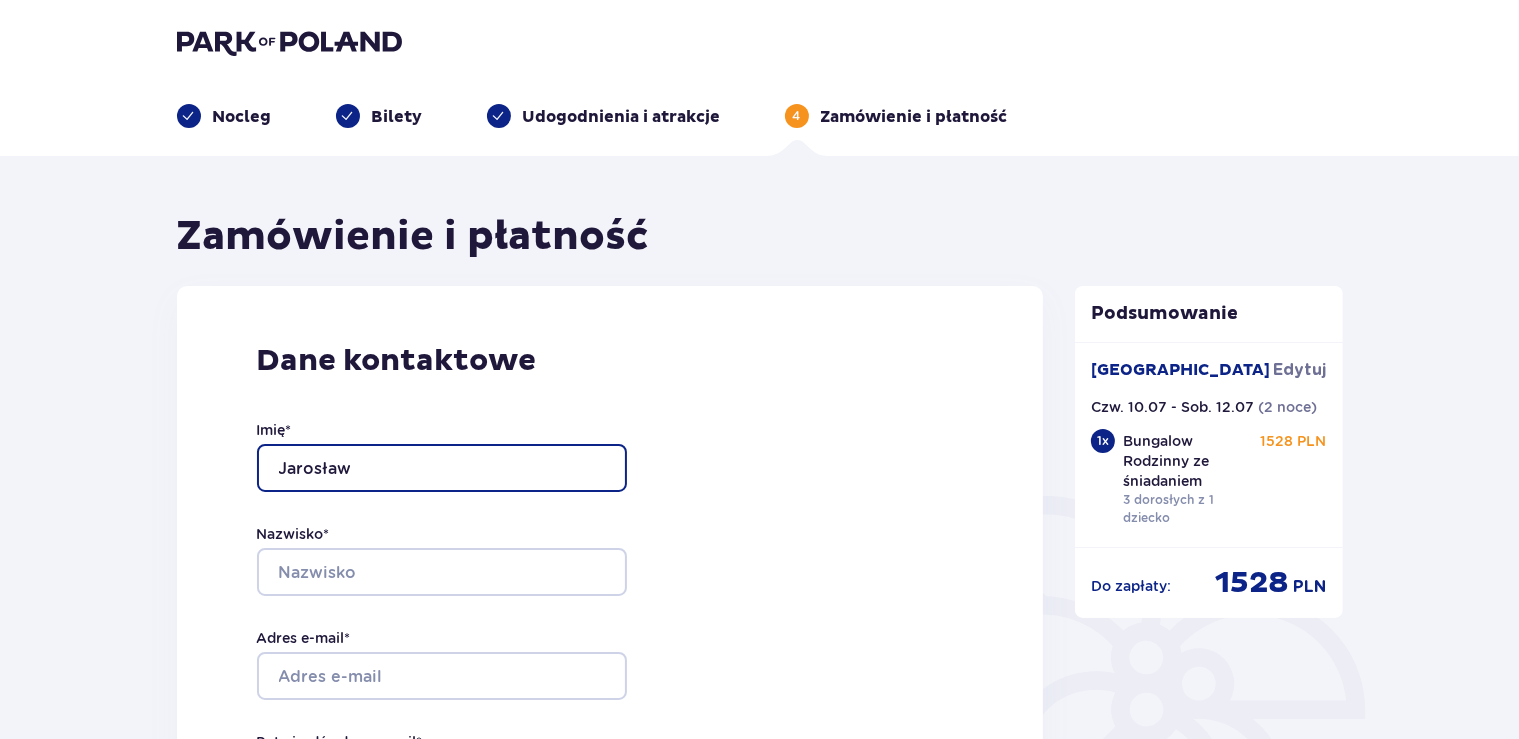 type on "Jarosław" 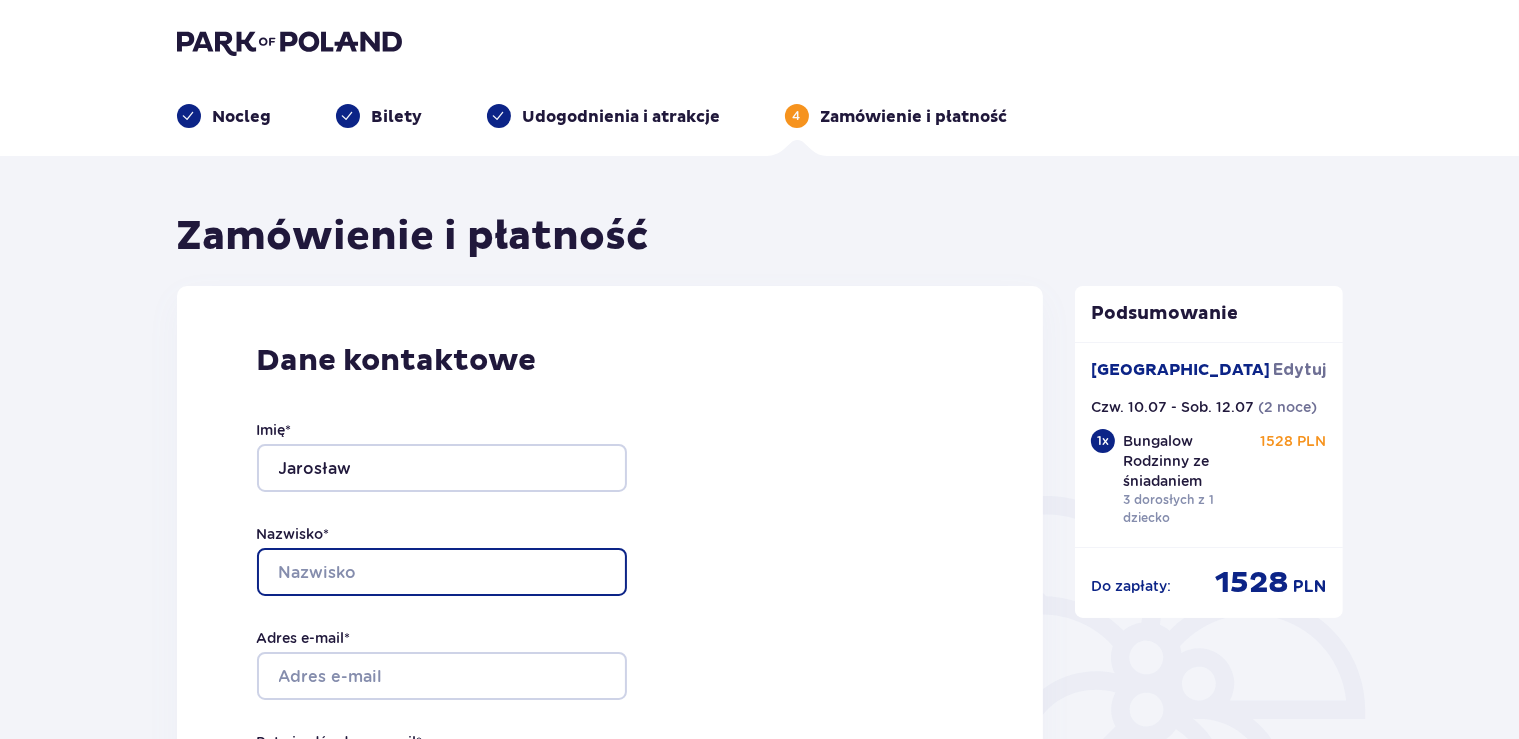 click on "Nazwisko *" at bounding box center [442, 572] 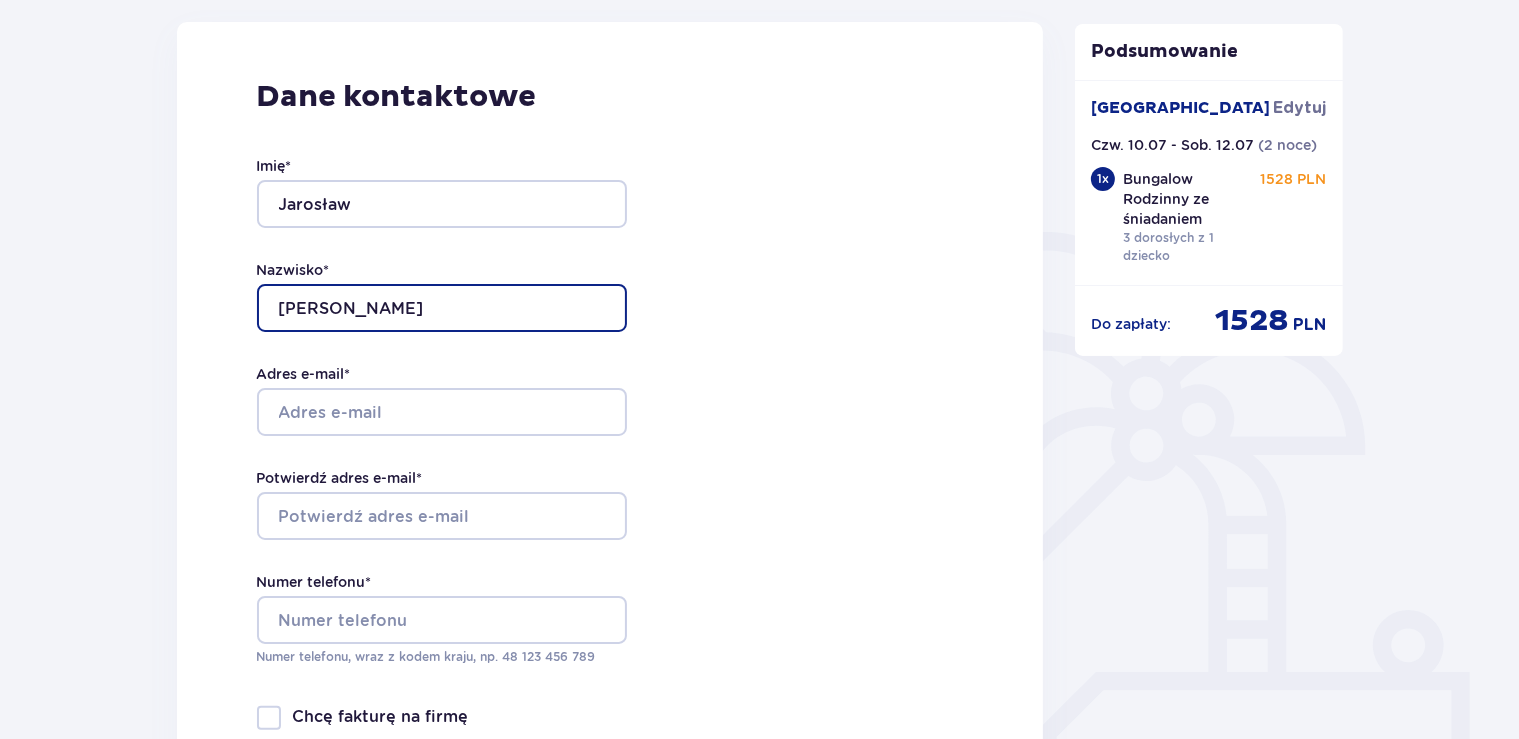 scroll, scrollTop: 316, scrollLeft: 0, axis: vertical 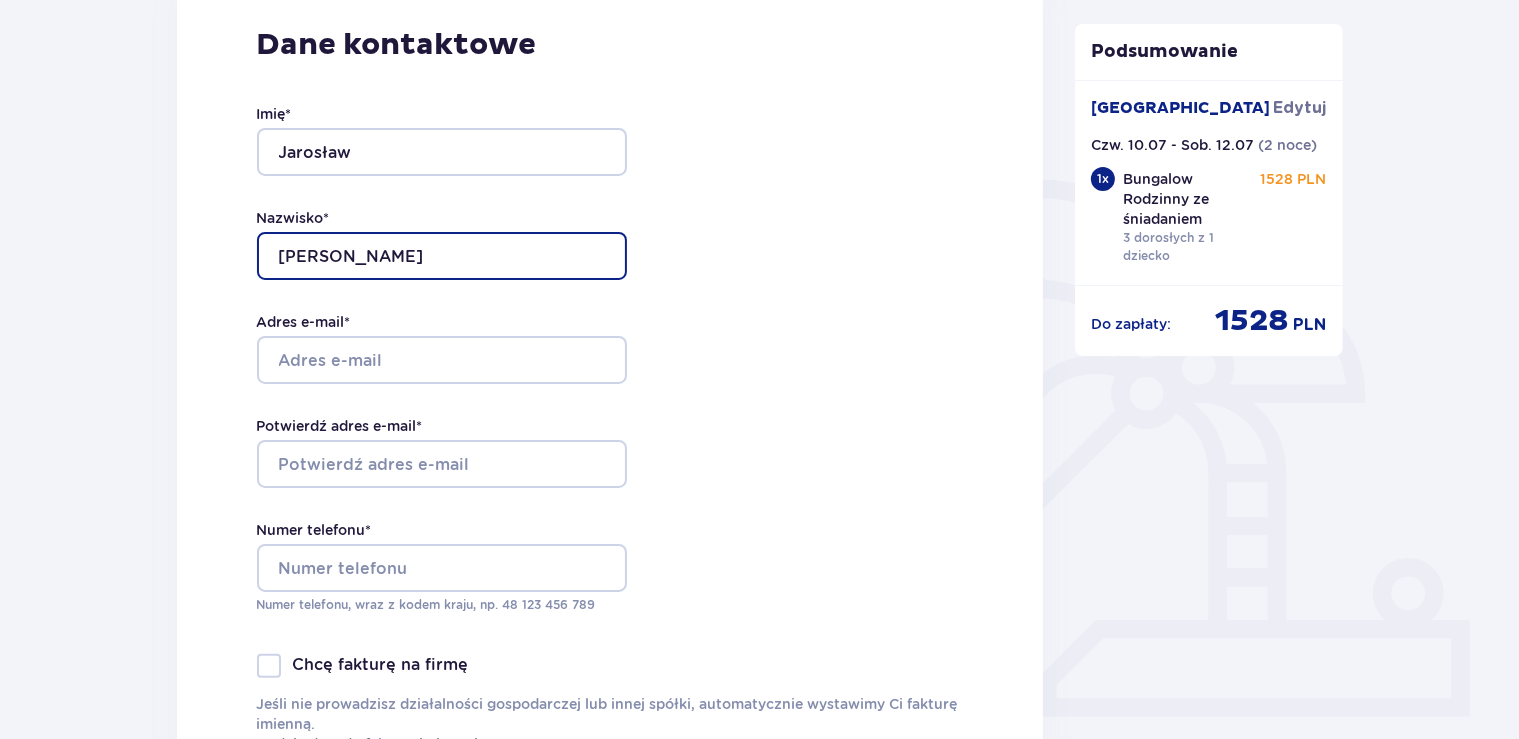 type on "Zdanowicz" 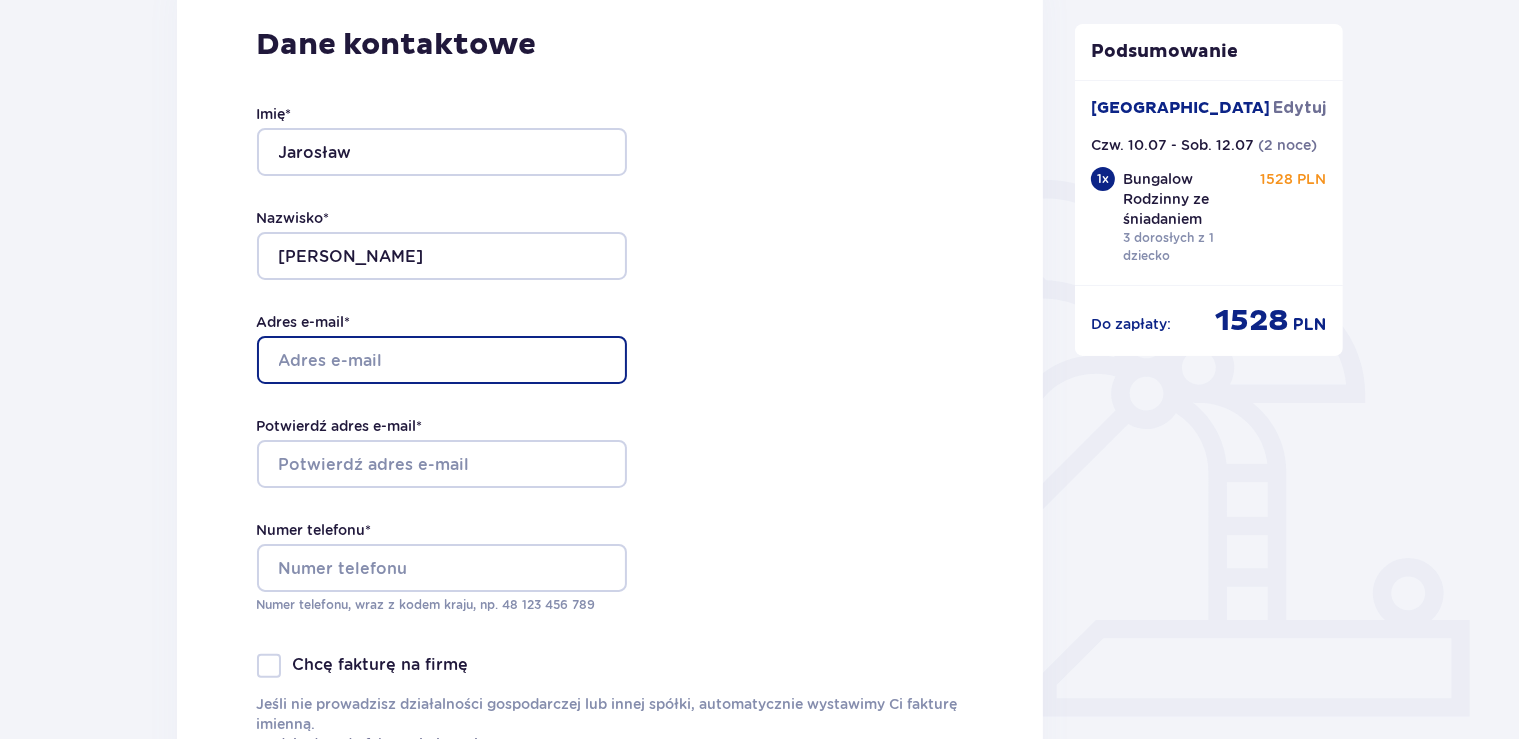 click on "Adres e-mail *" at bounding box center [442, 360] 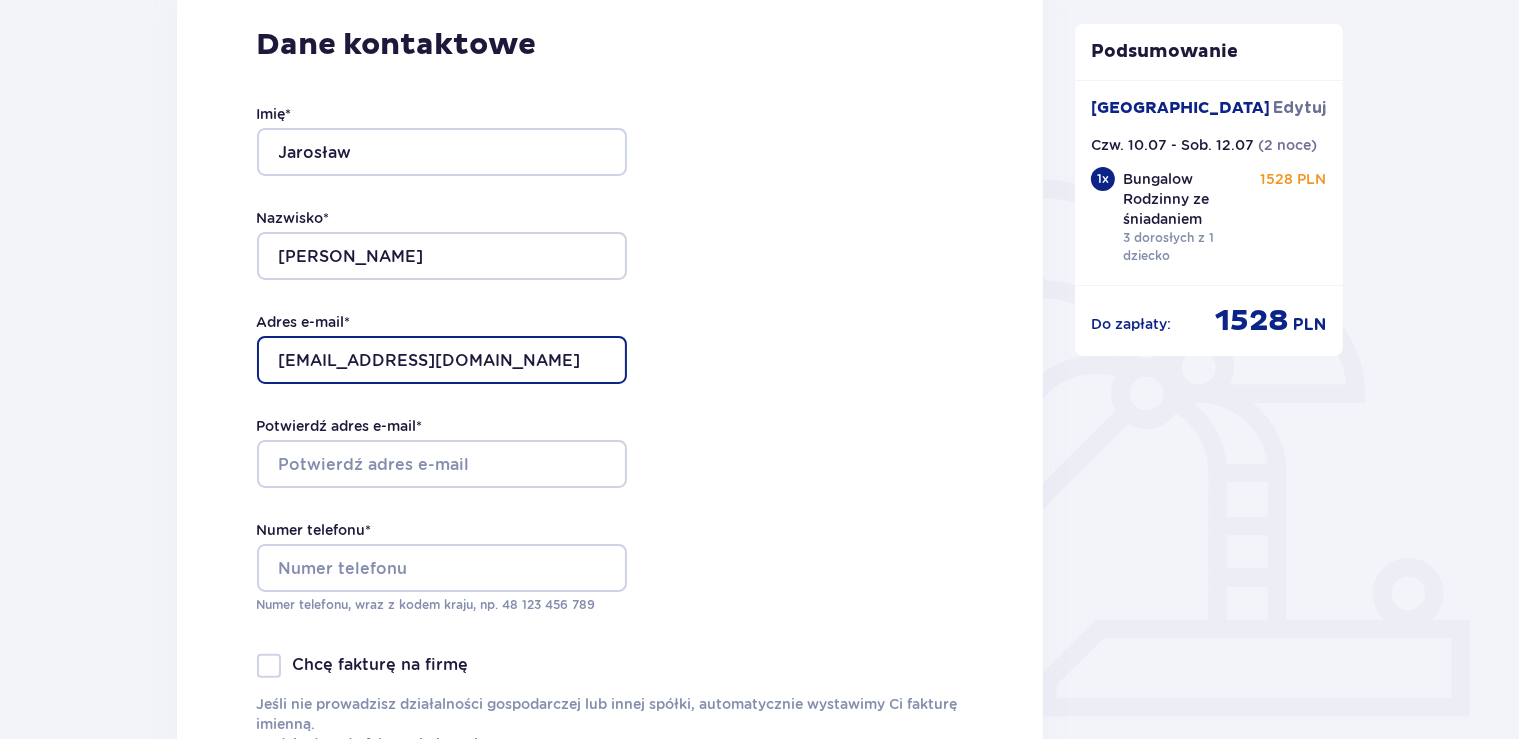 type on "jaroslaw.zdanowicz@wp.pl" 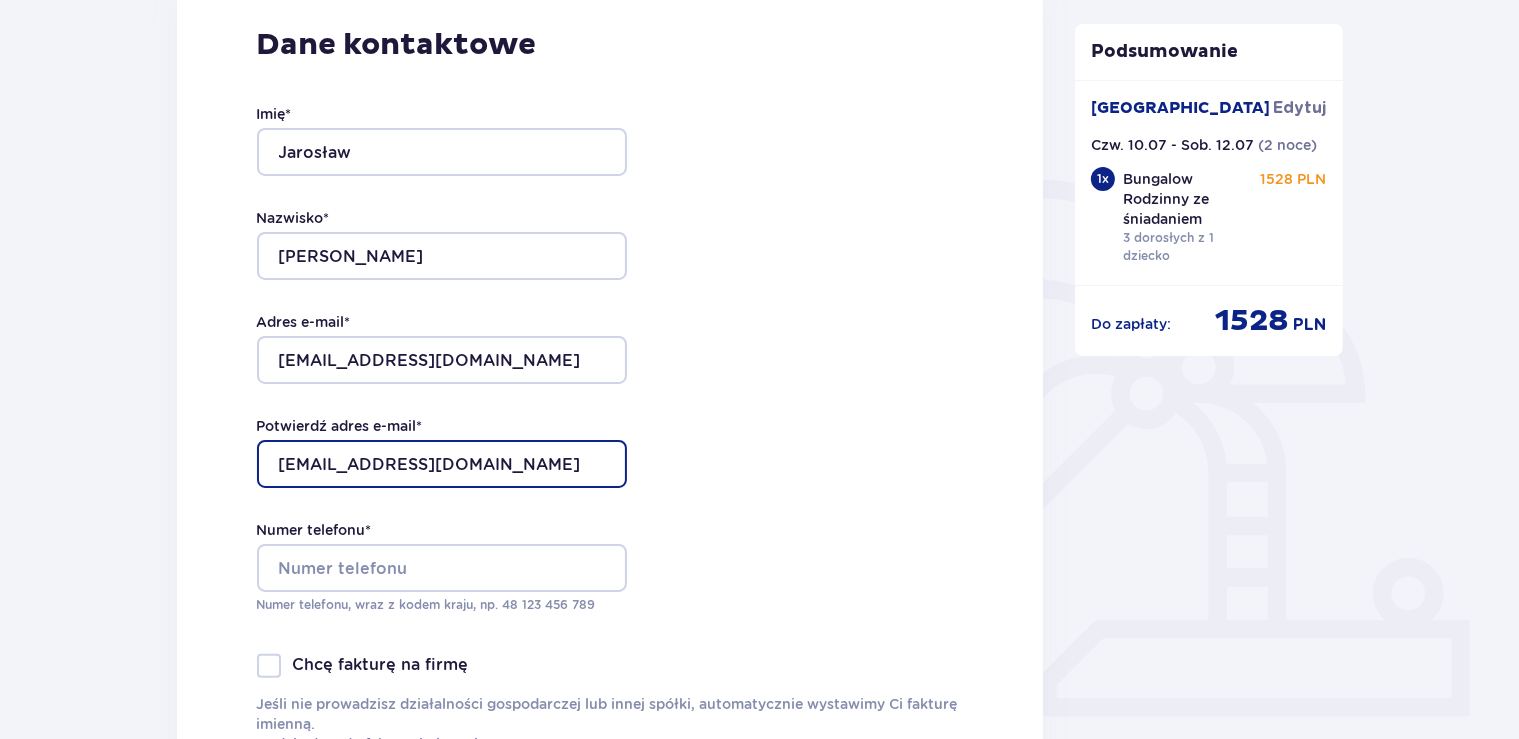 type on "jaroslaw.zdanowicz@wp.pl" 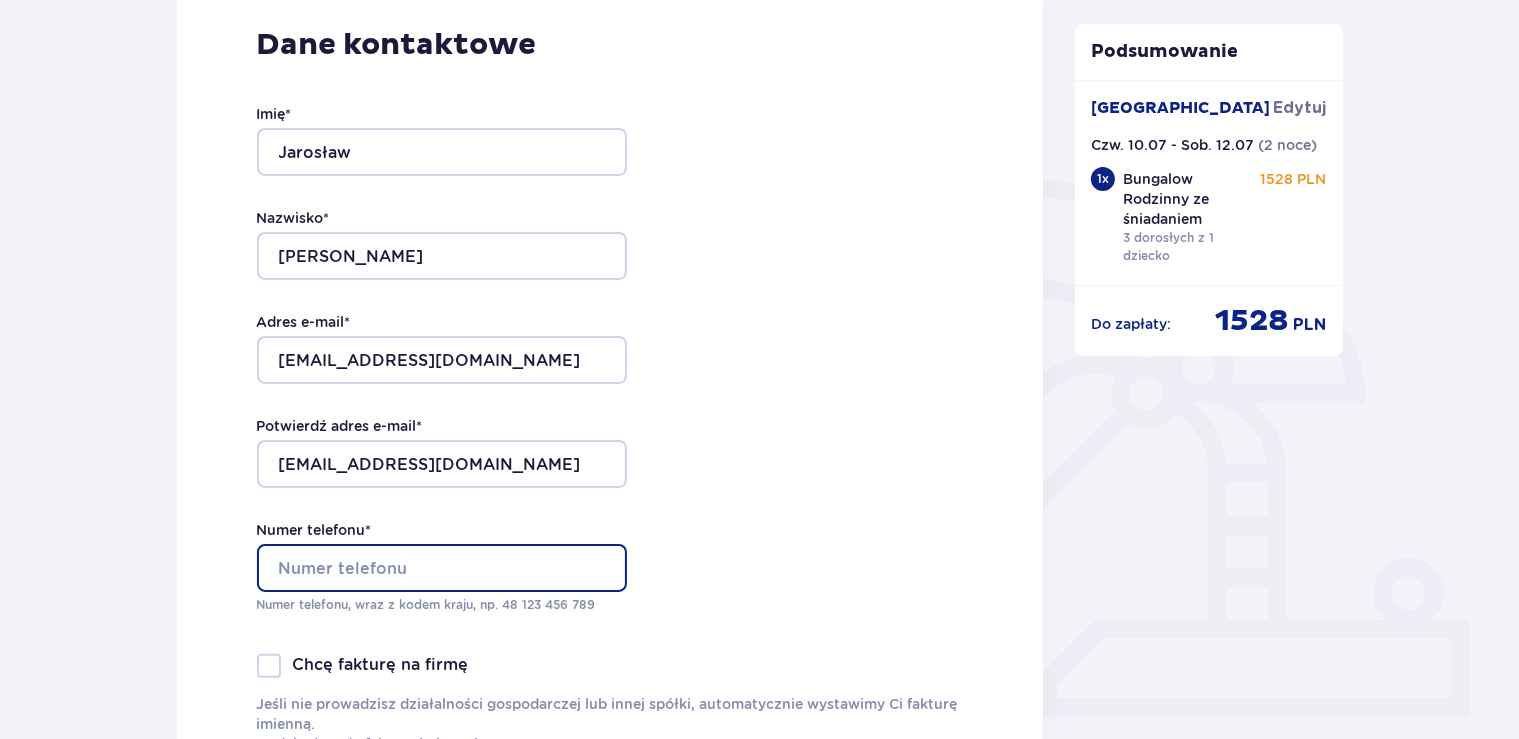 click on "Numer telefonu *" at bounding box center (442, 568) 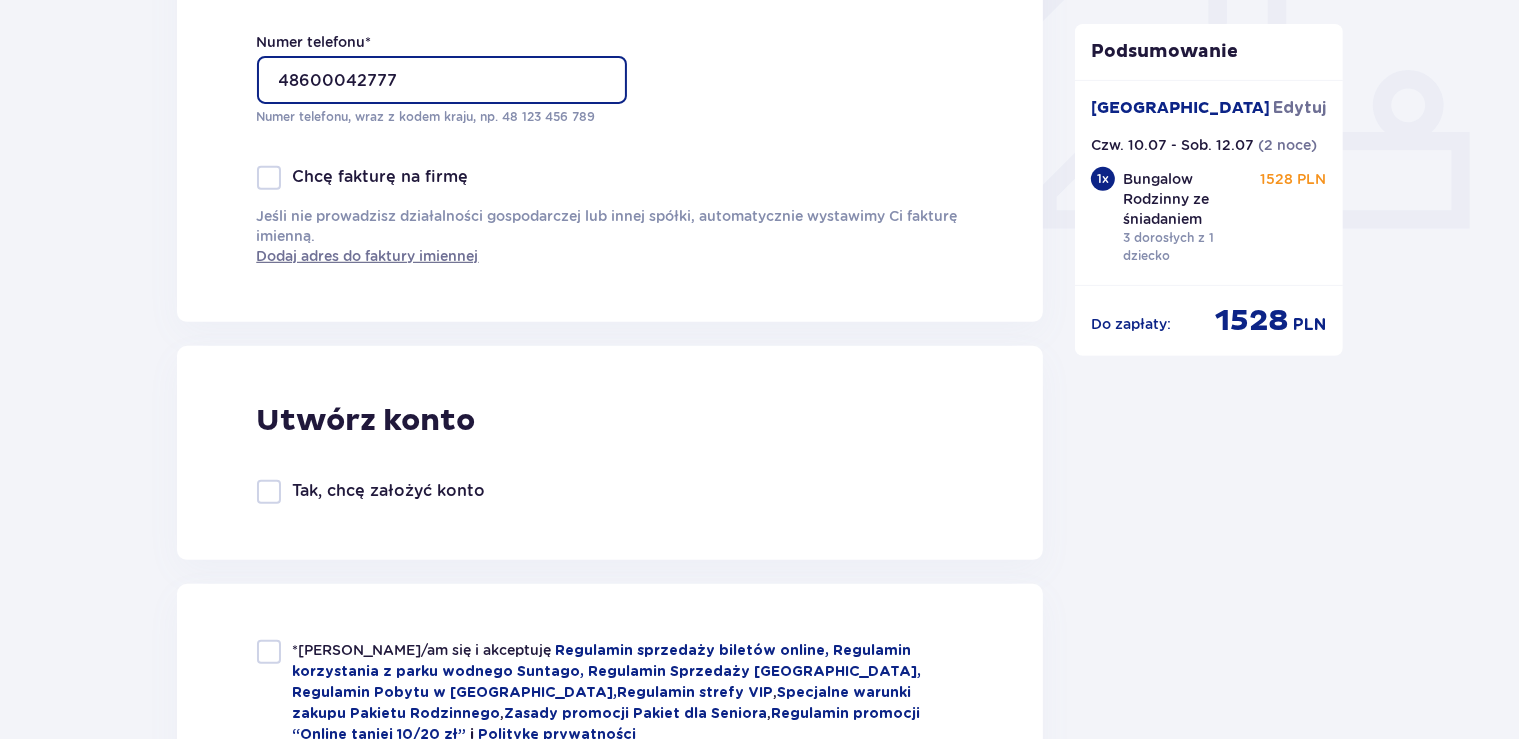 scroll, scrollTop: 844, scrollLeft: 0, axis: vertical 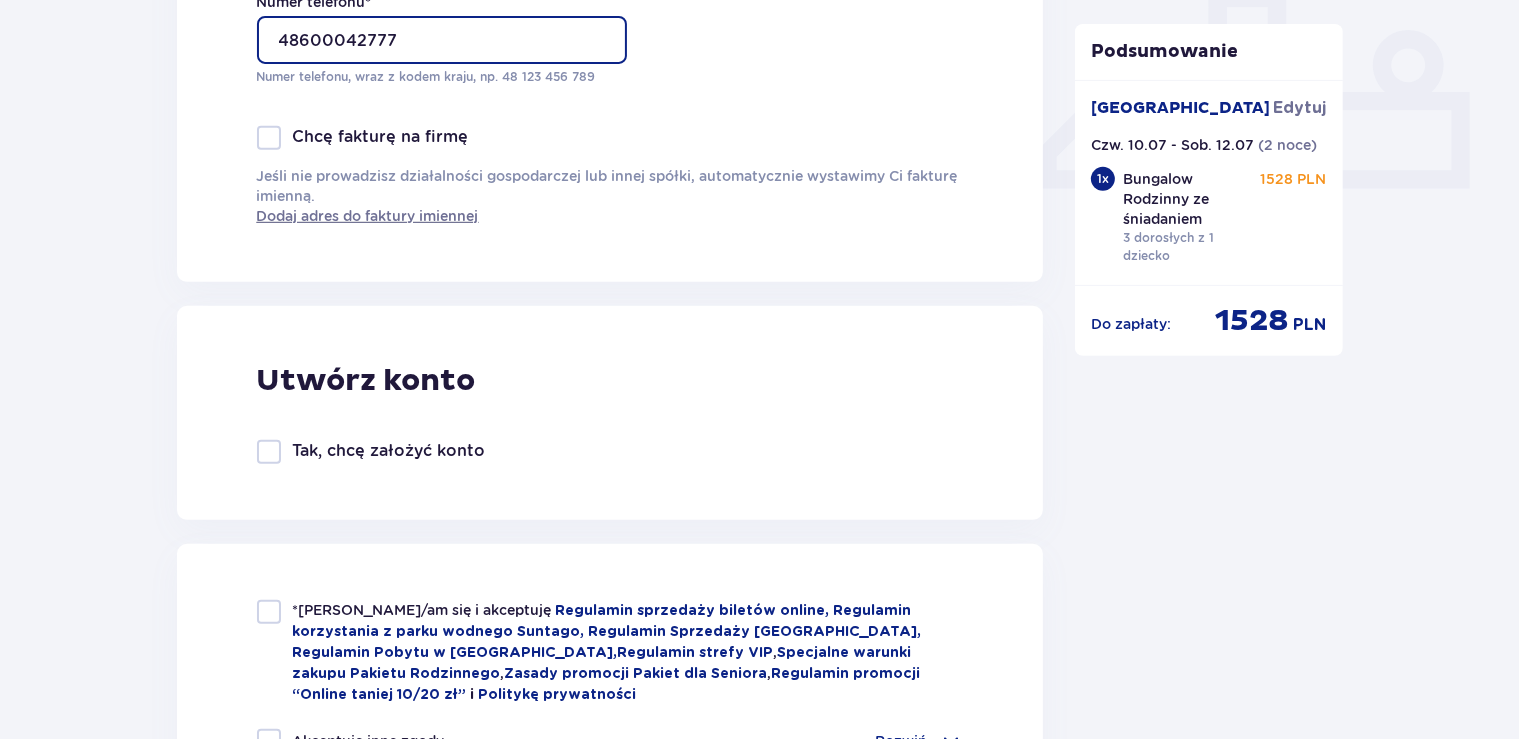 type on "48600042777" 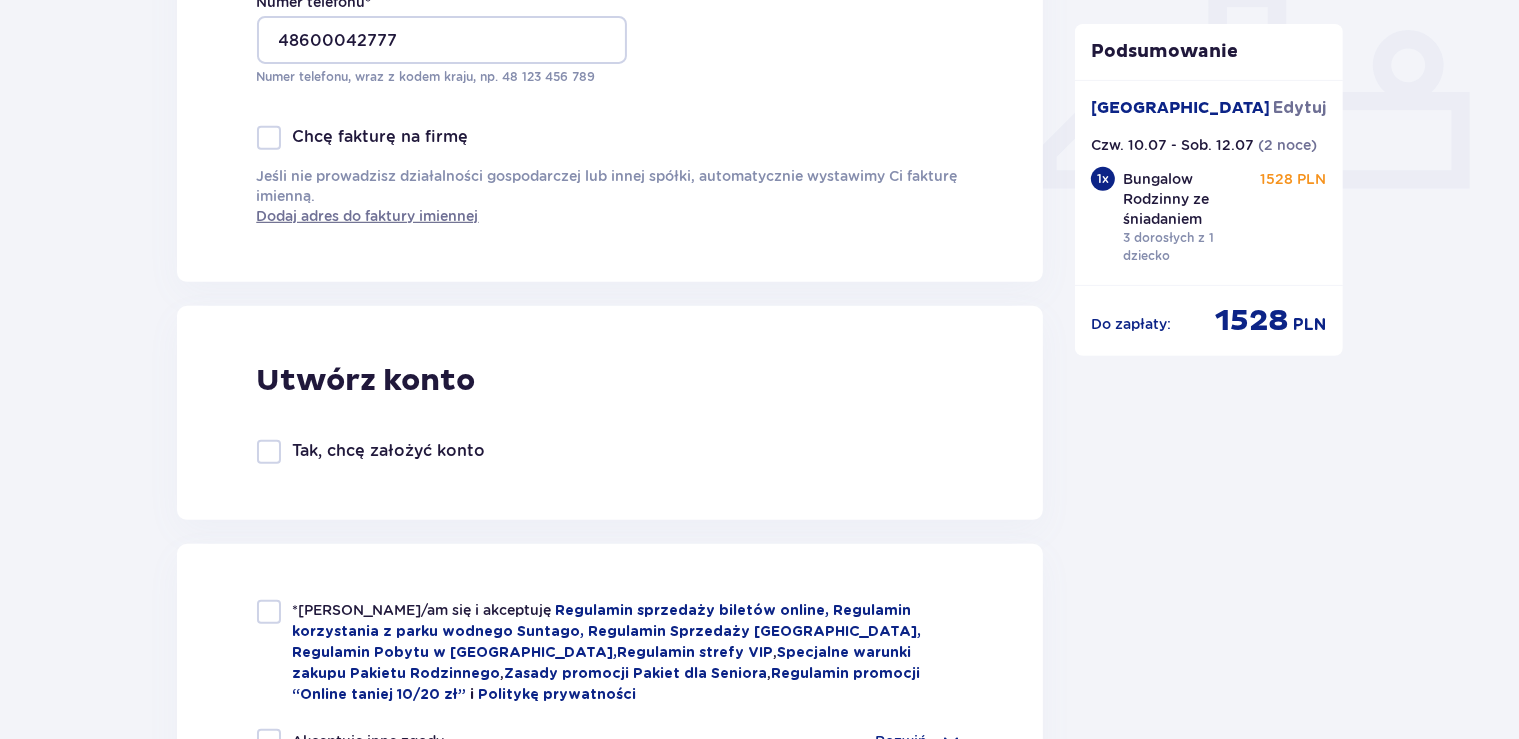 click at bounding box center (269, 452) 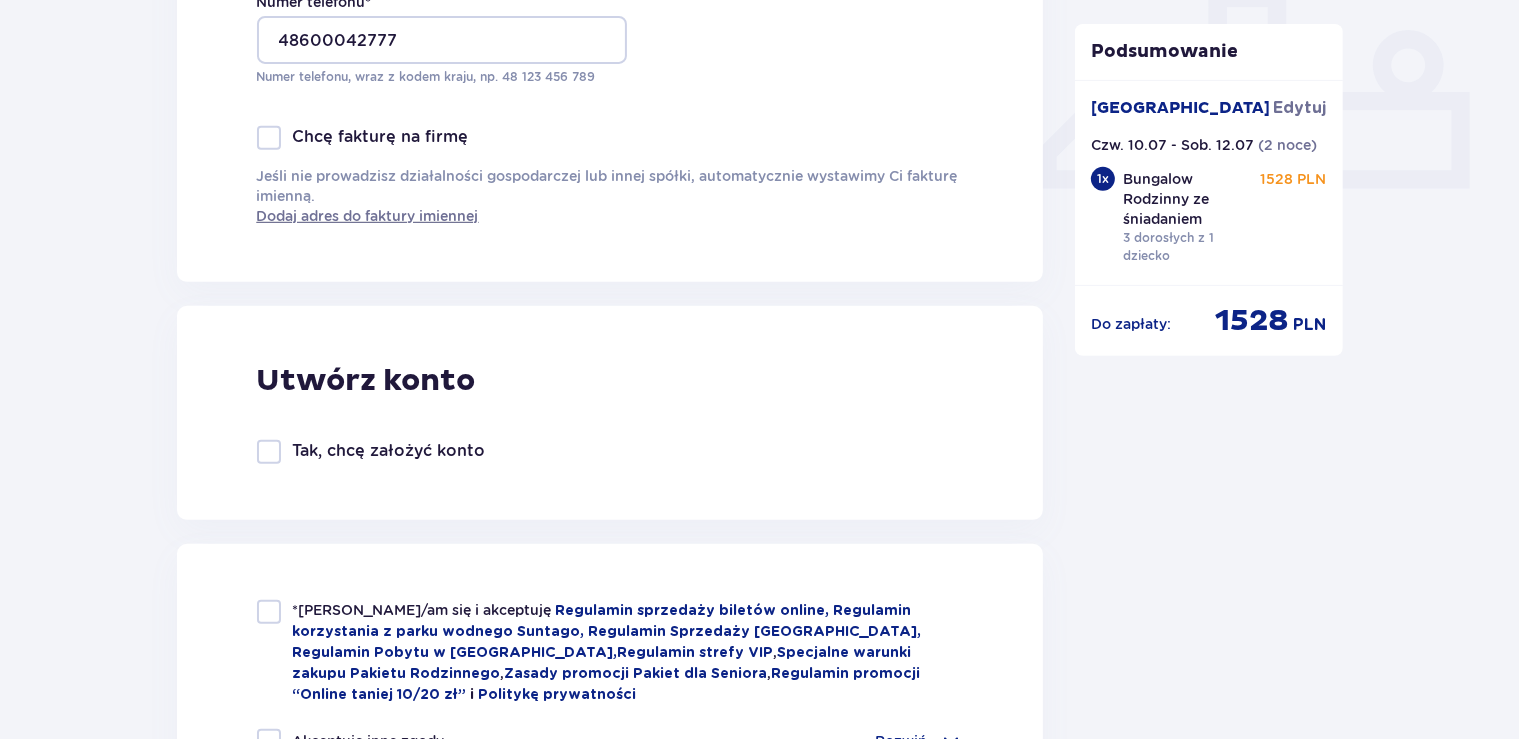 checkbox on "true" 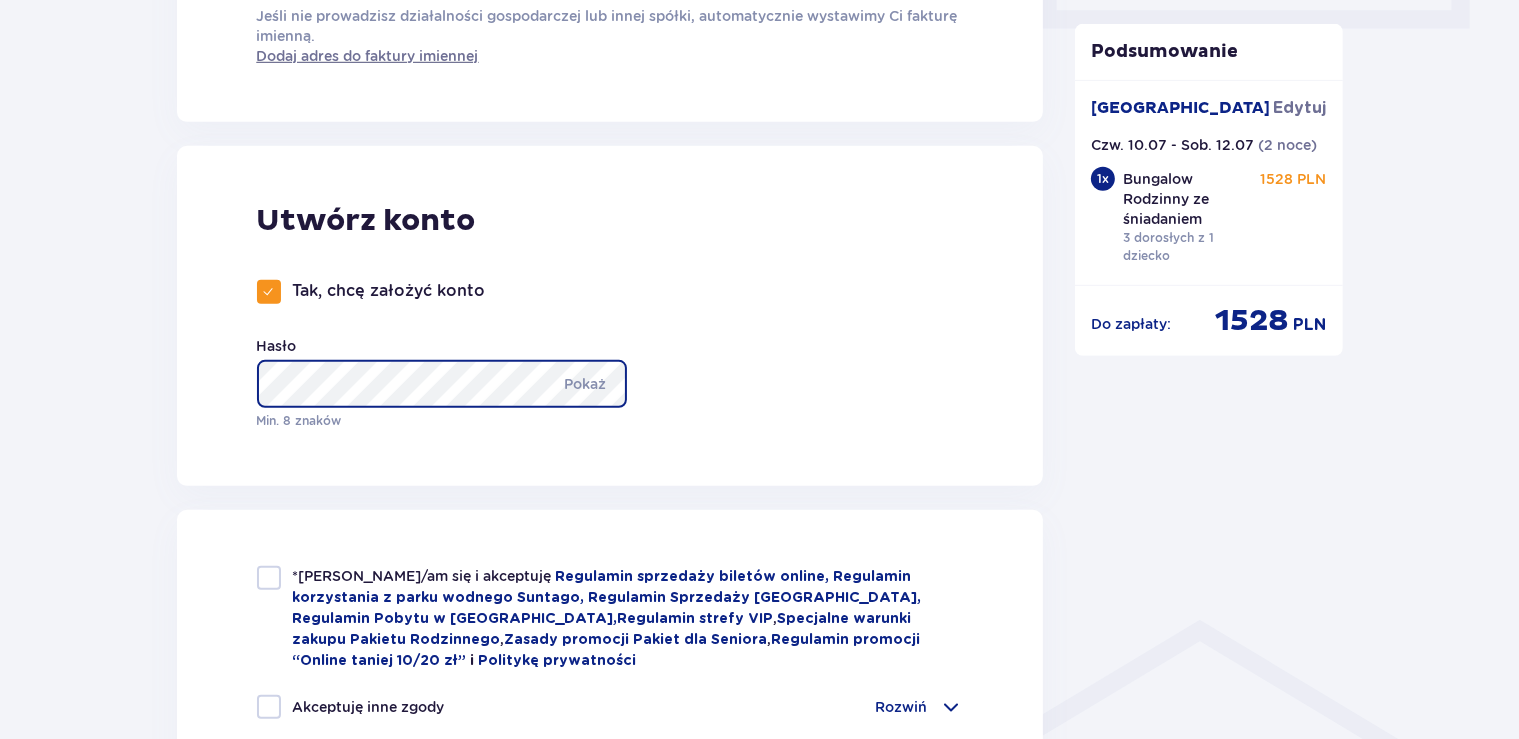 scroll, scrollTop: 1161, scrollLeft: 0, axis: vertical 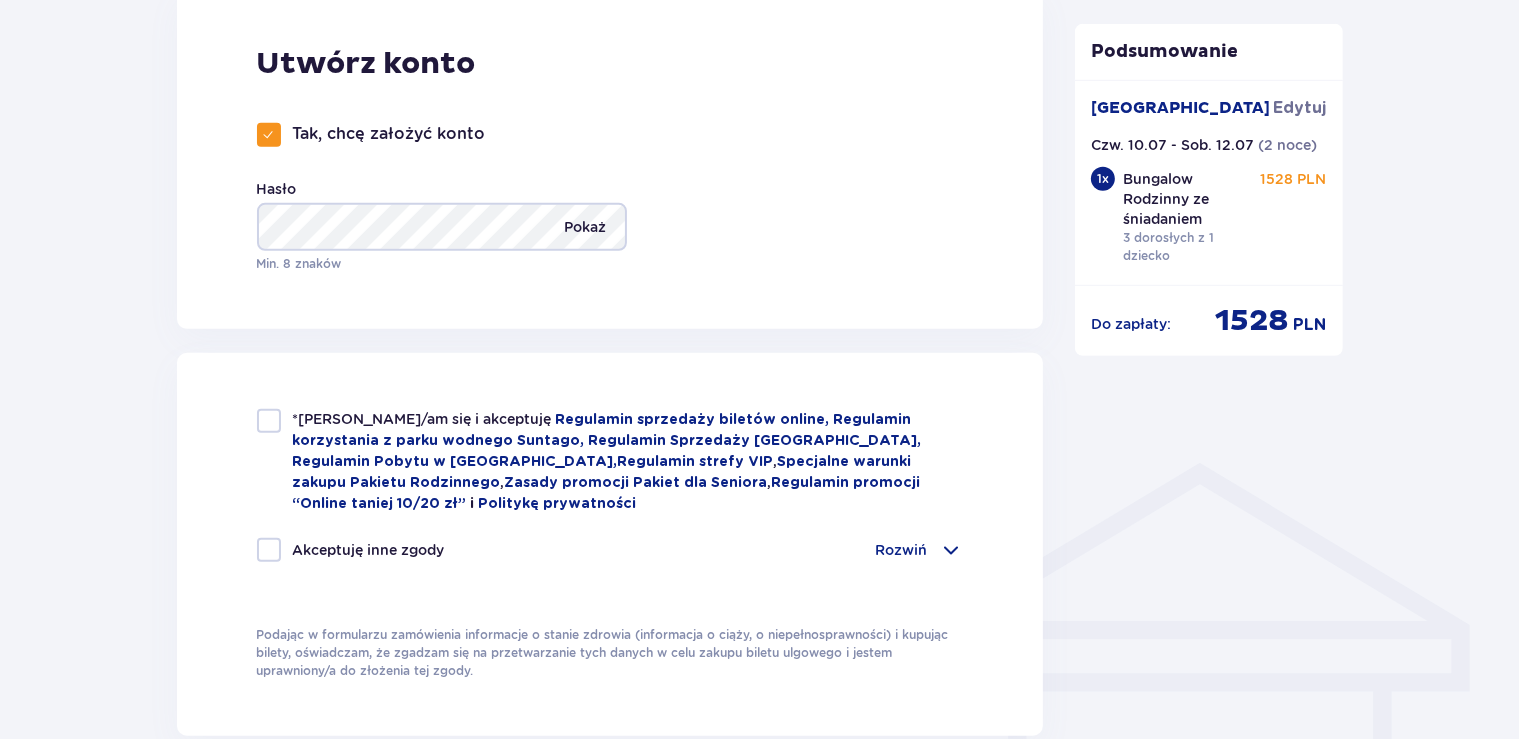 click on "Pokaż" at bounding box center [586, 227] 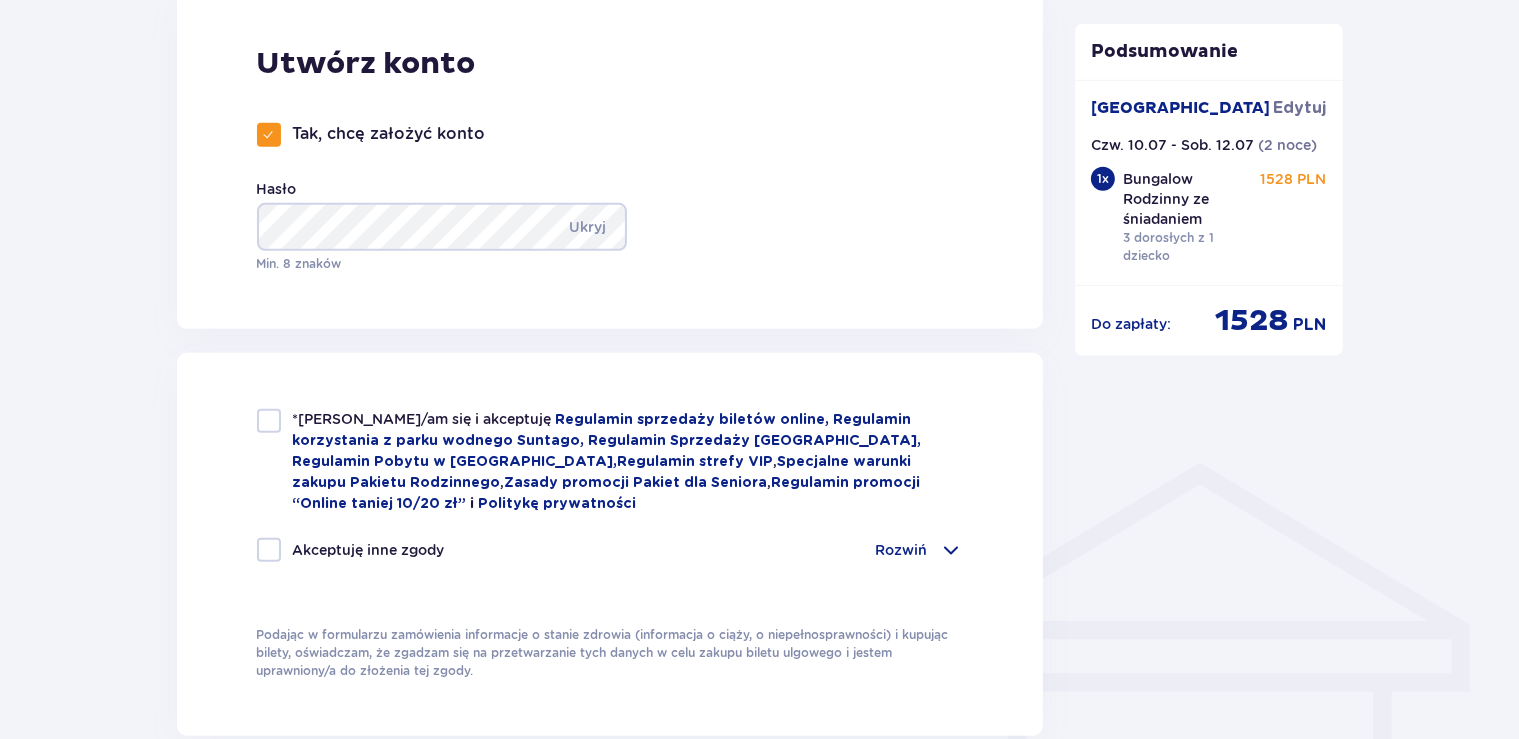 click at bounding box center (269, 421) 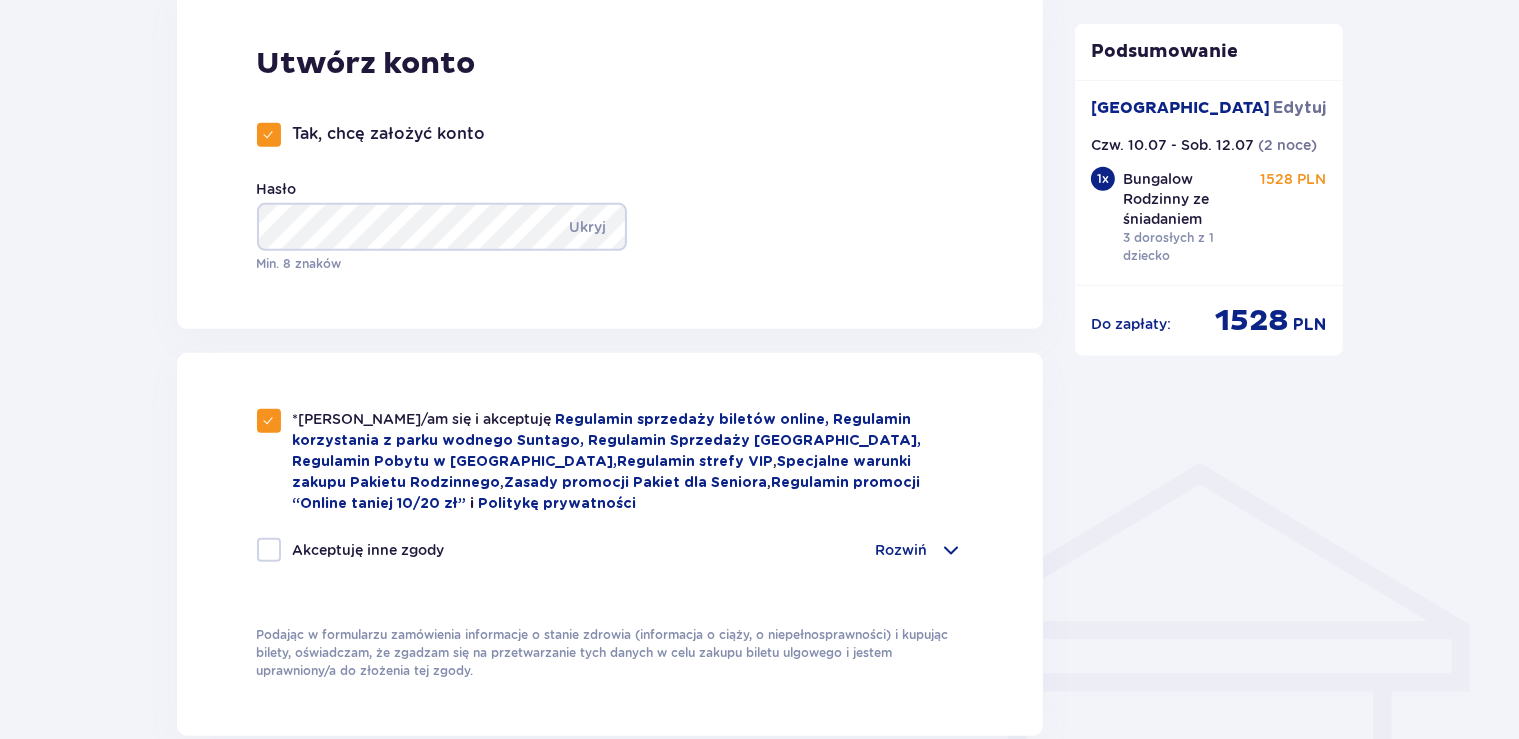 click on "Rozwiń" at bounding box center [901, 550] 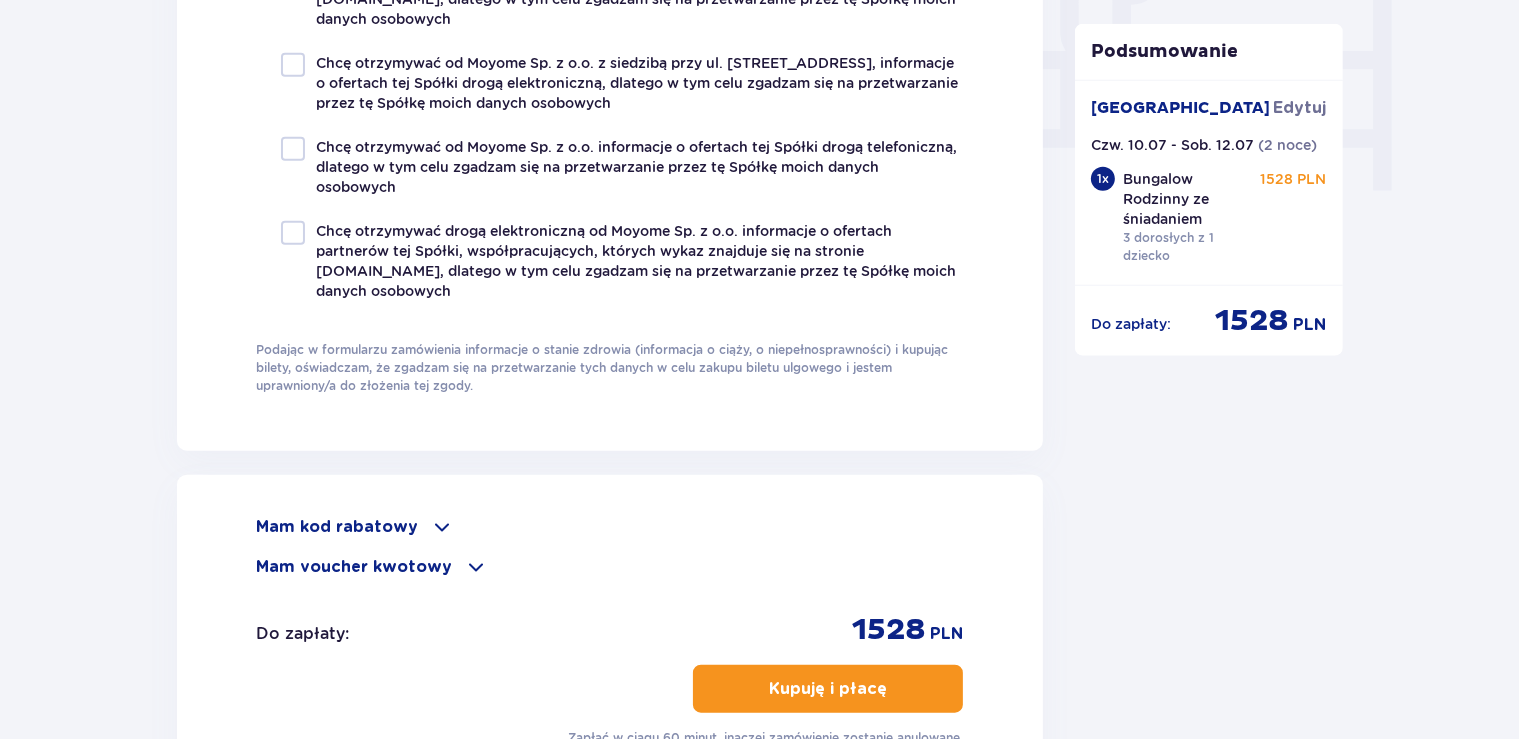 scroll, scrollTop: 2112, scrollLeft: 0, axis: vertical 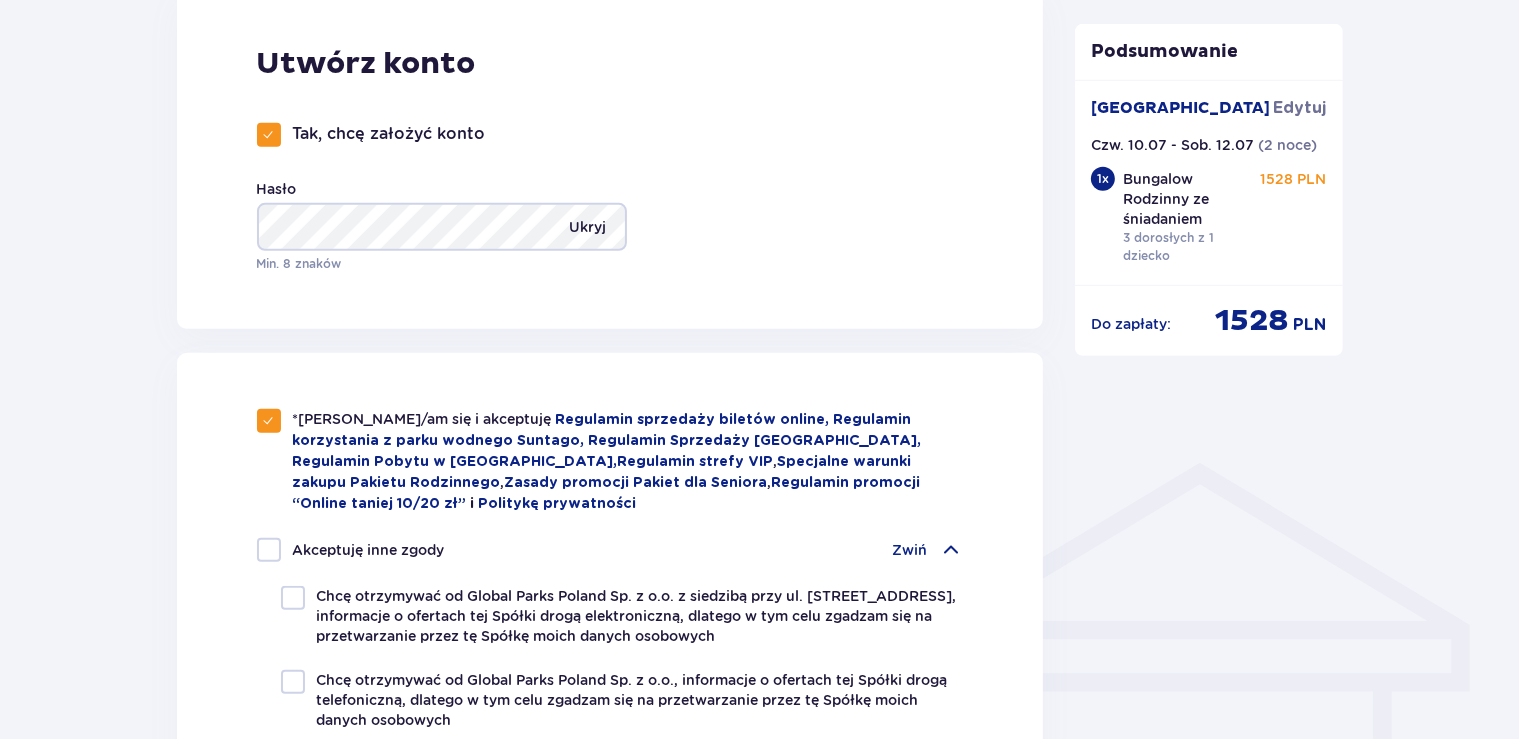 click on "Ukryj" at bounding box center (588, 227) 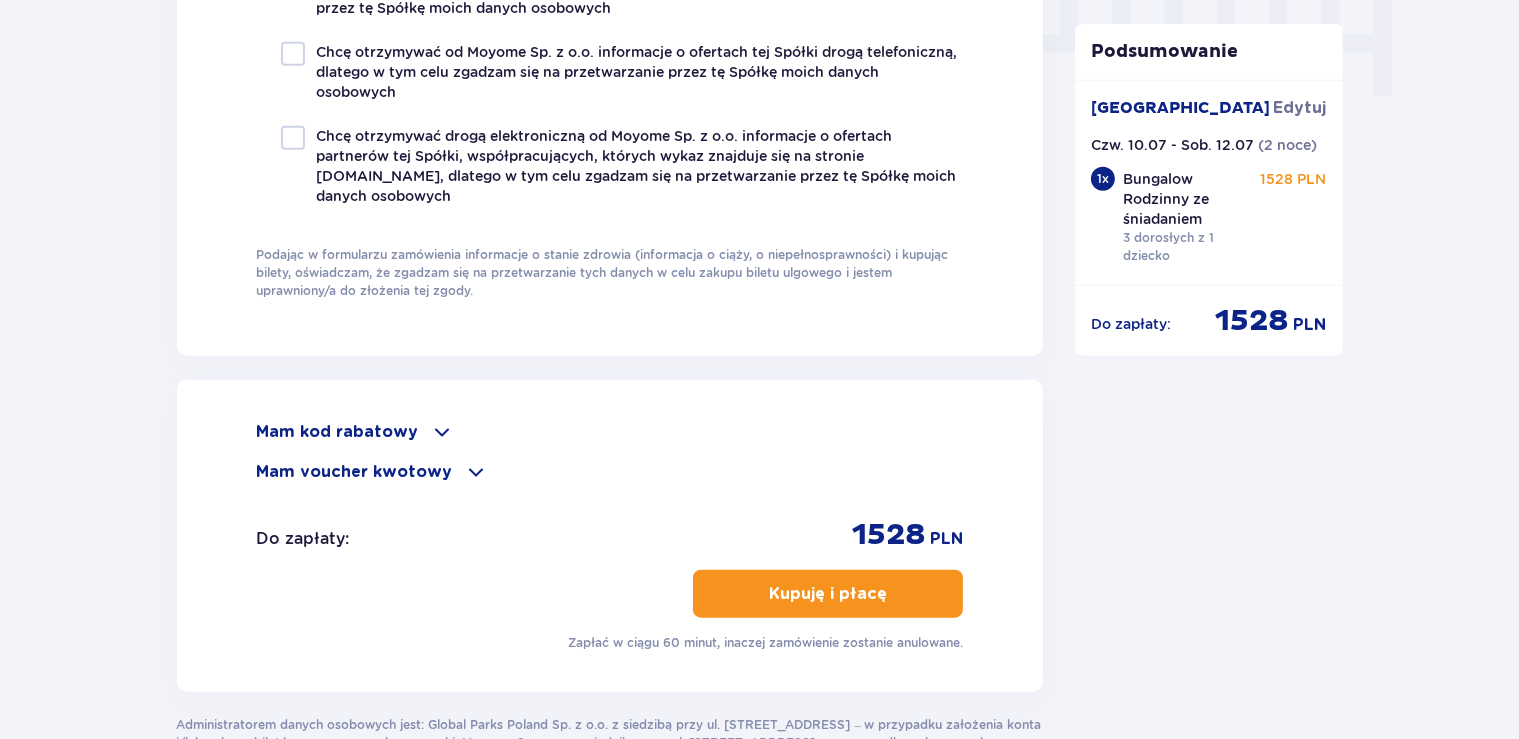 scroll, scrollTop: 2112, scrollLeft: 0, axis: vertical 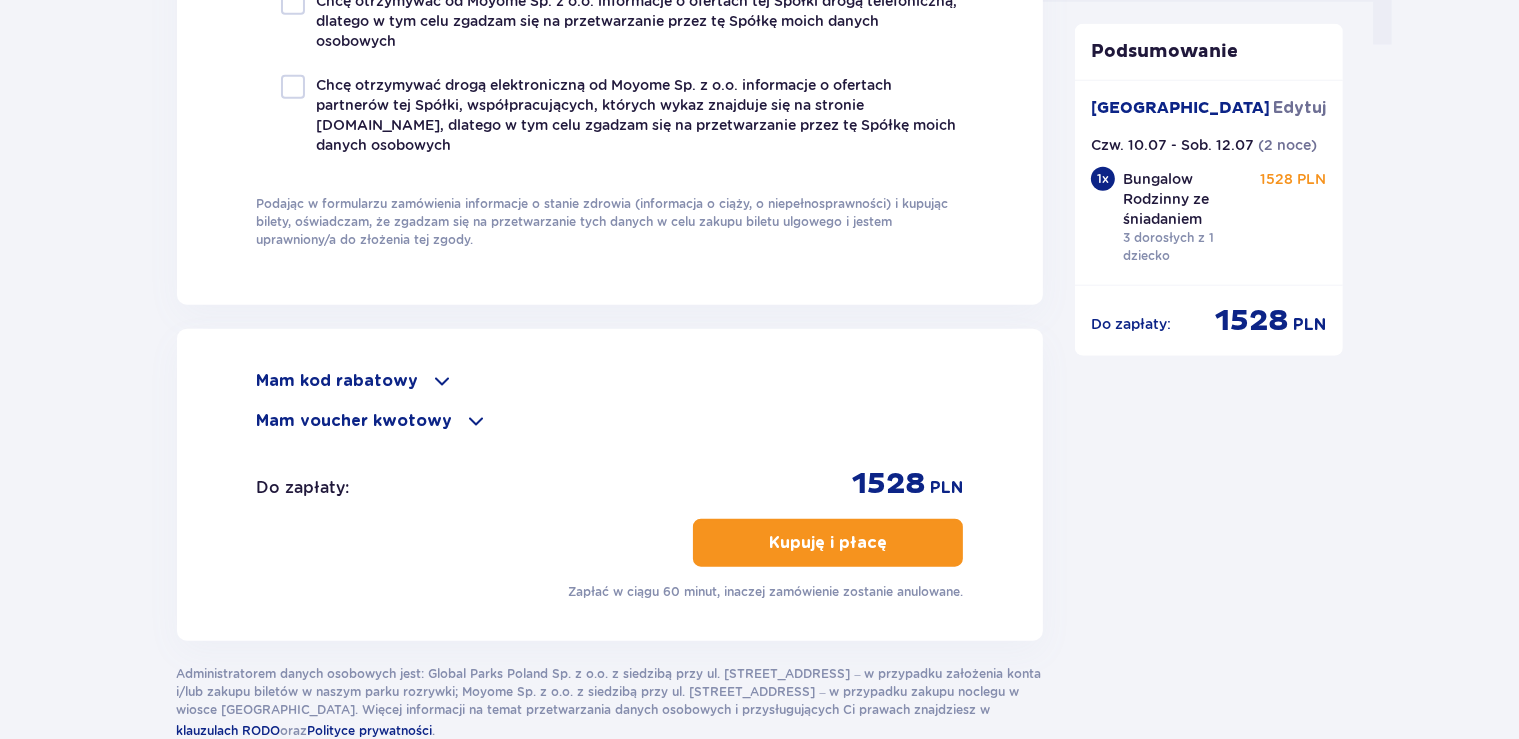 click at bounding box center [443, 381] 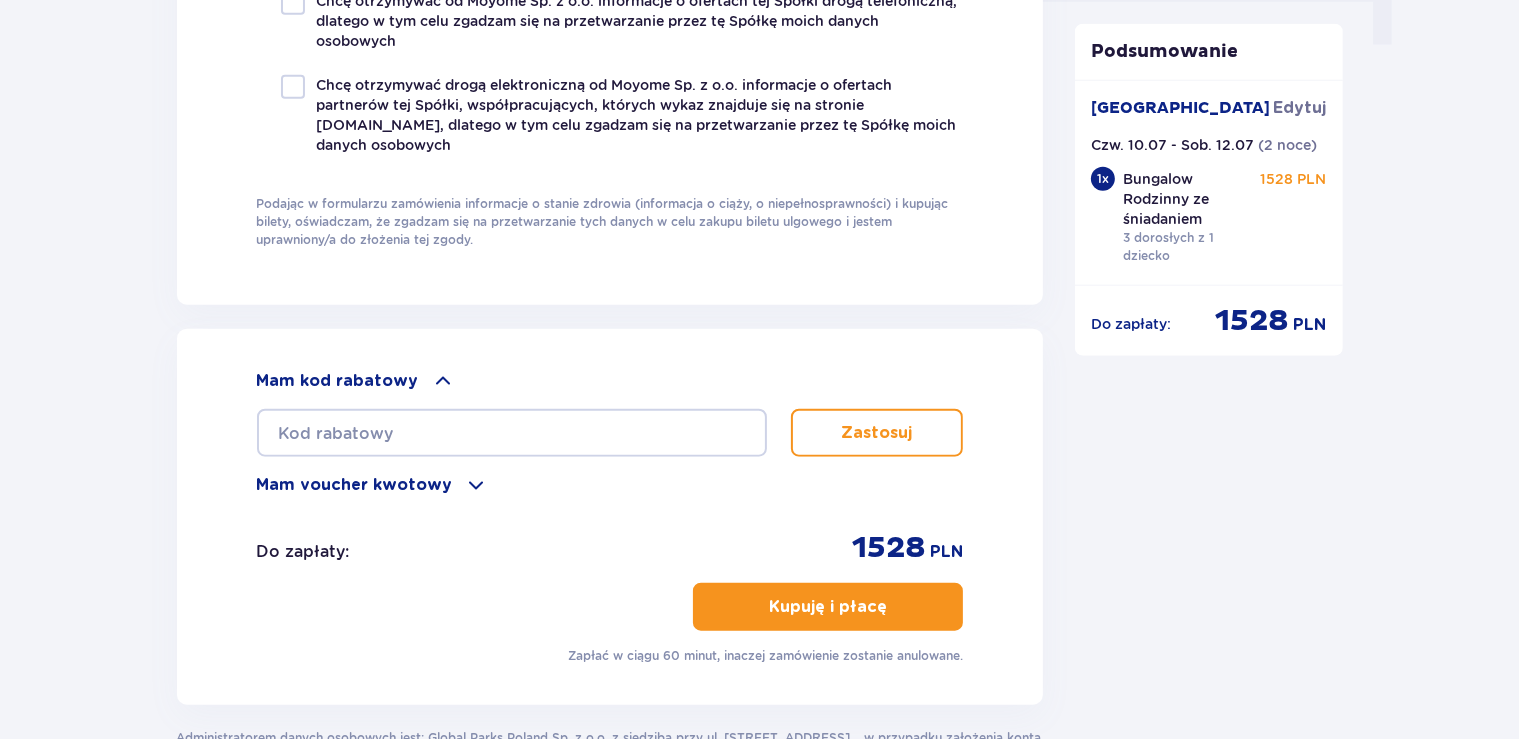 click at bounding box center (443, 381) 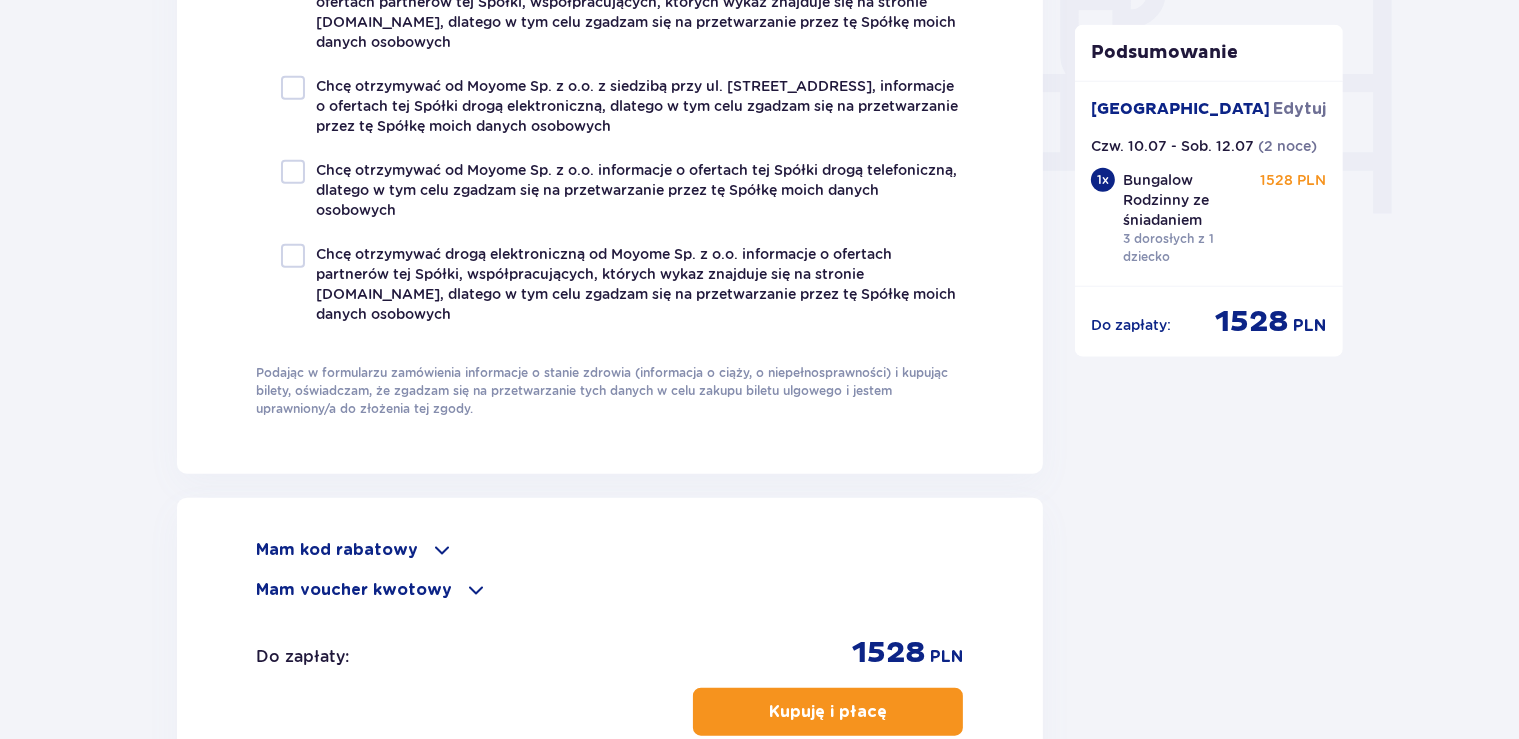 scroll, scrollTop: 2228, scrollLeft: 0, axis: vertical 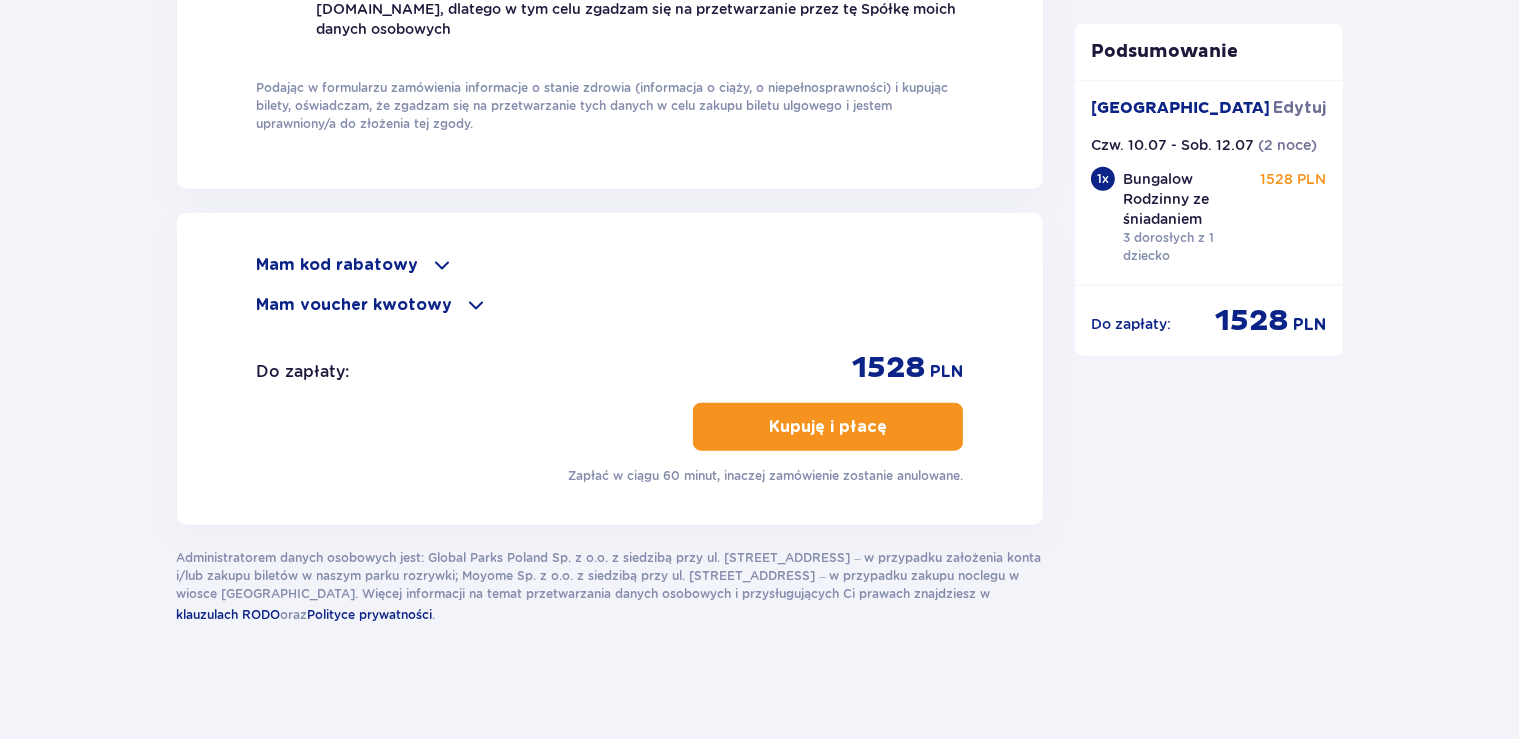 click on "Kupuję i płacę" at bounding box center [828, 427] 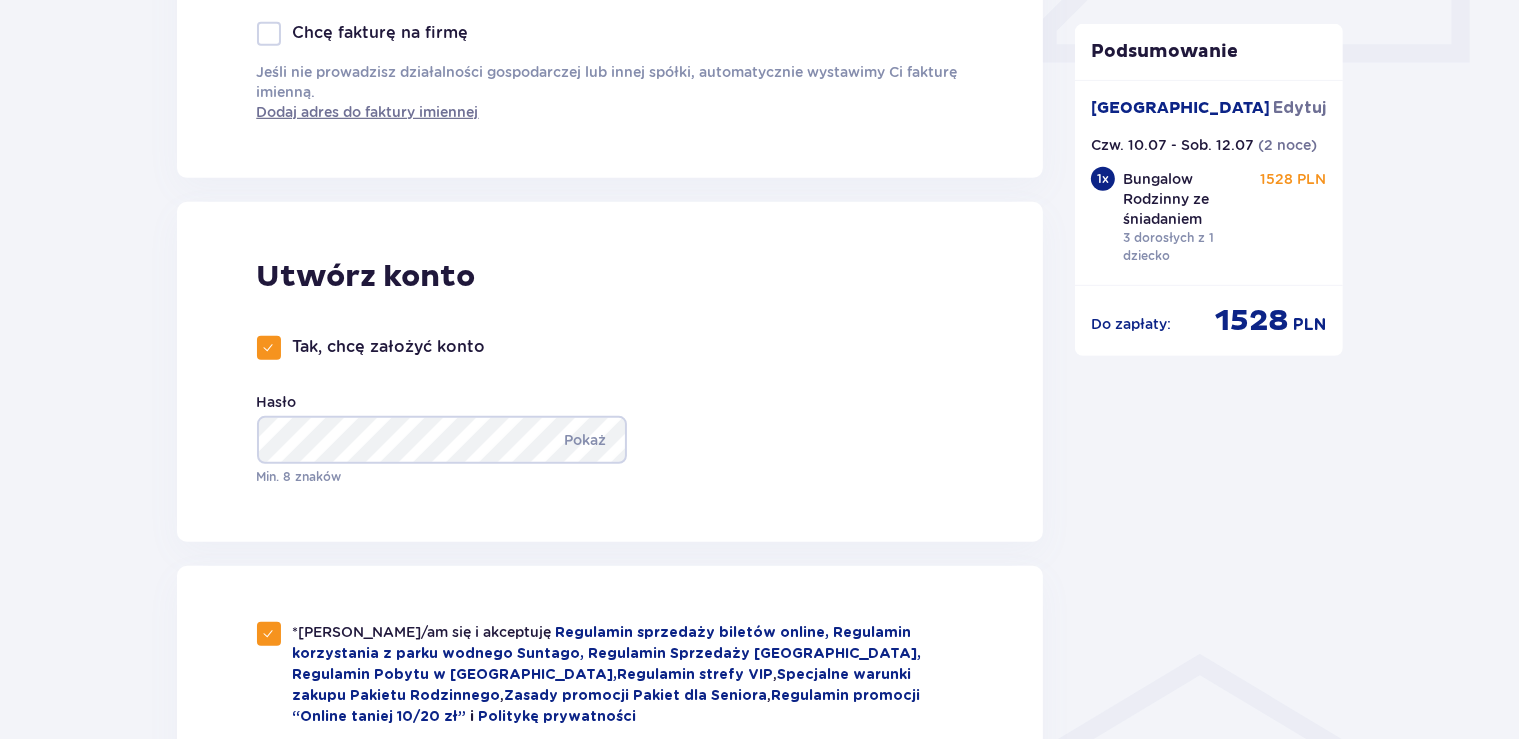 scroll, scrollTop: 974, scrollLeft: 0, axis: vertical 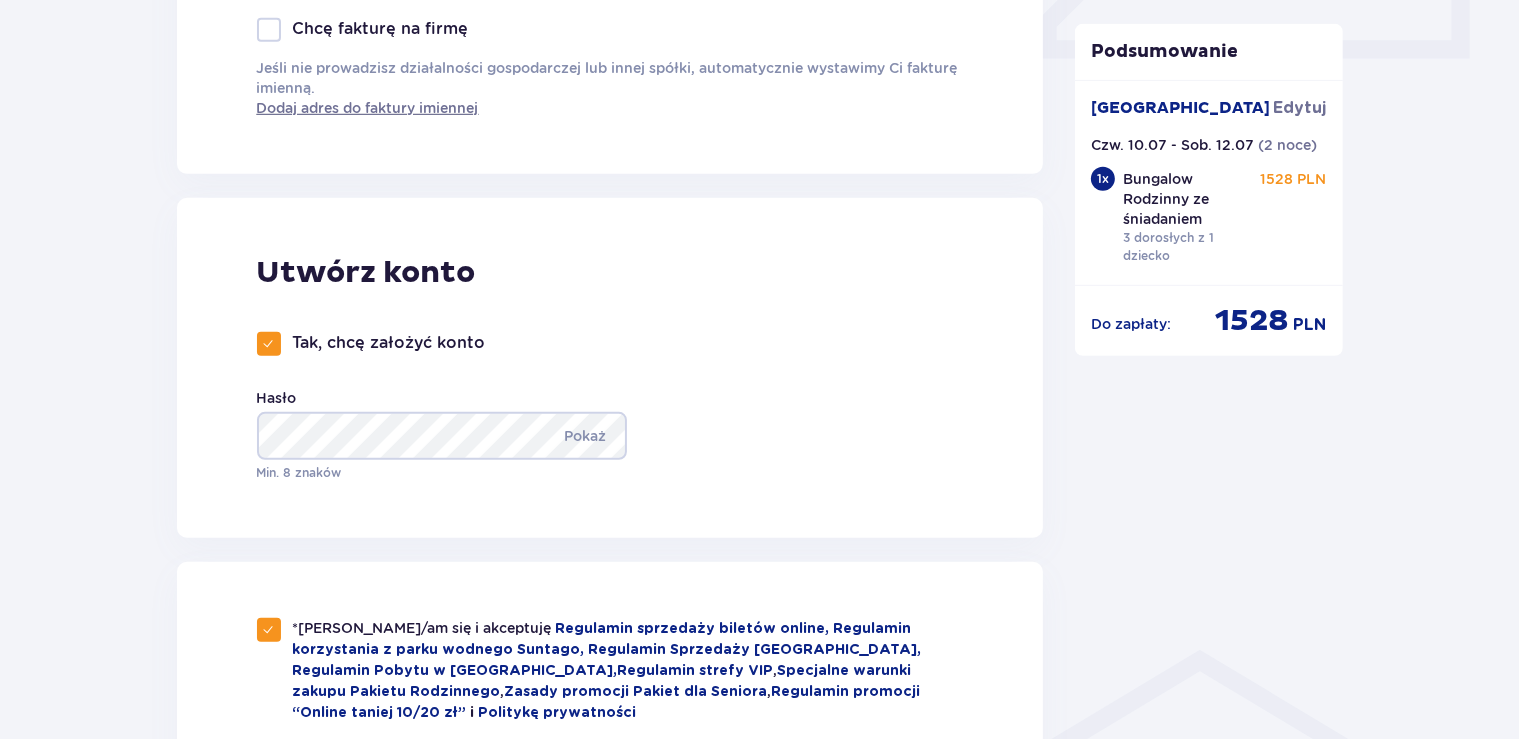 click at bounding box center (269, 344) 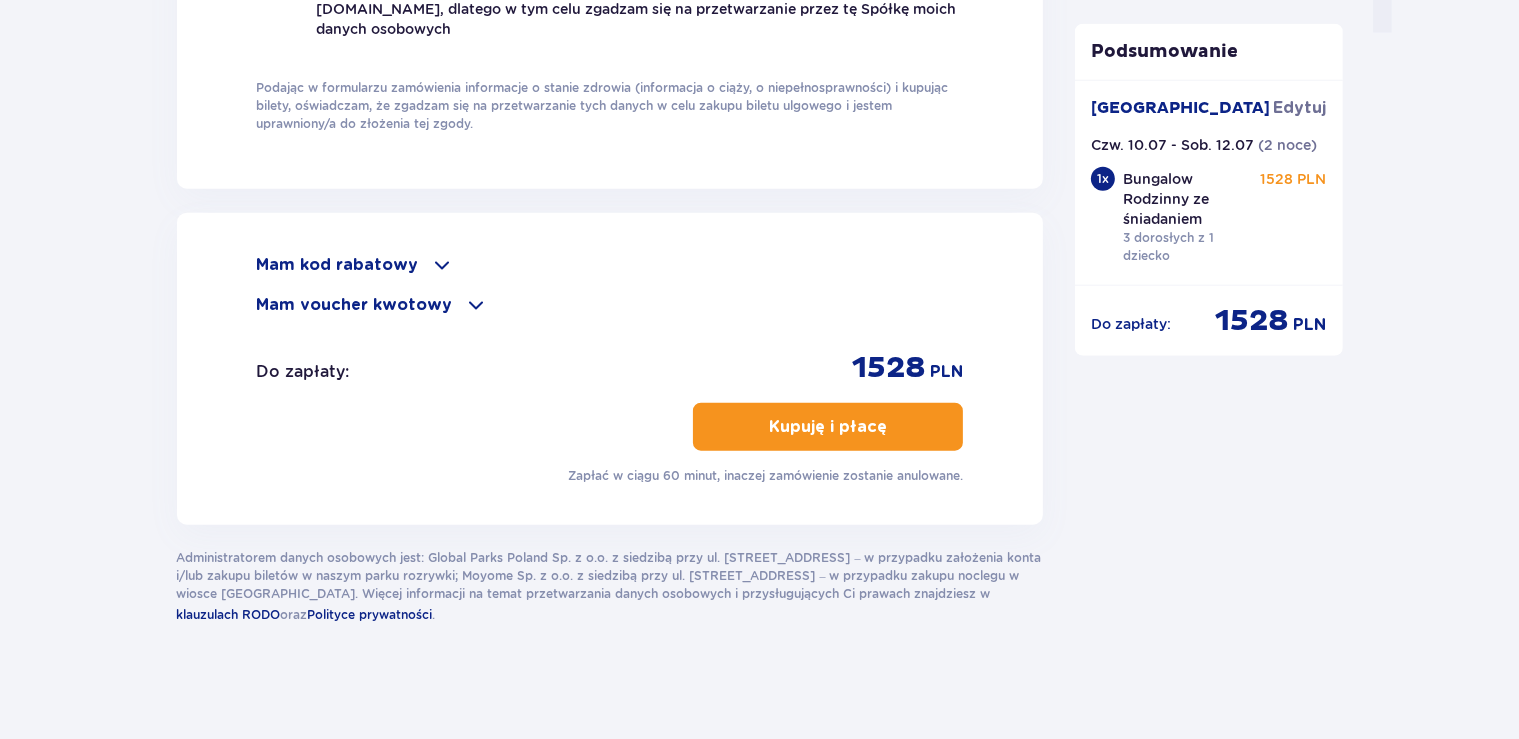 click on "Kupuję i płacę" at bounding box center [828, 427] 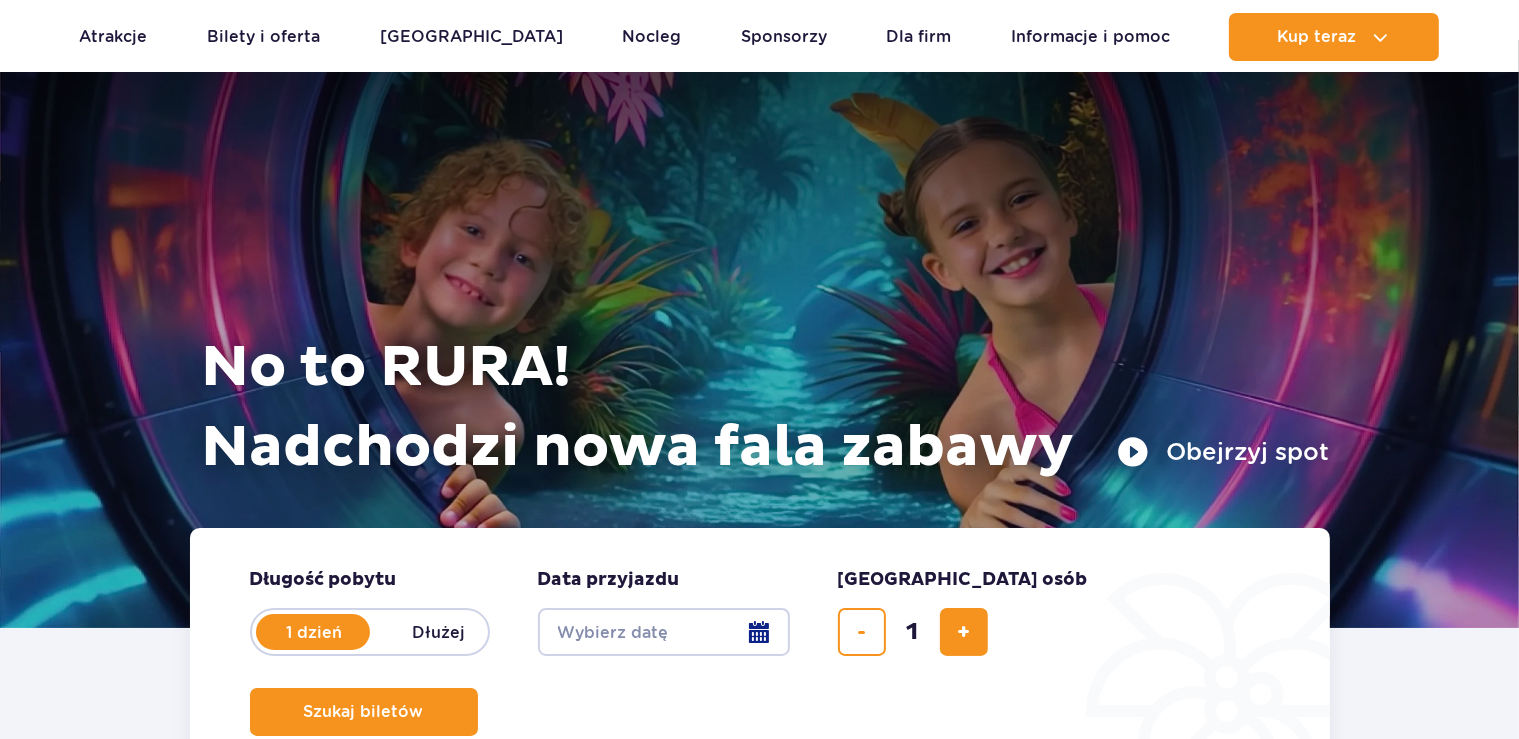 scroll, scrollTop: 316, scrollLeft: 0, axis: vertical 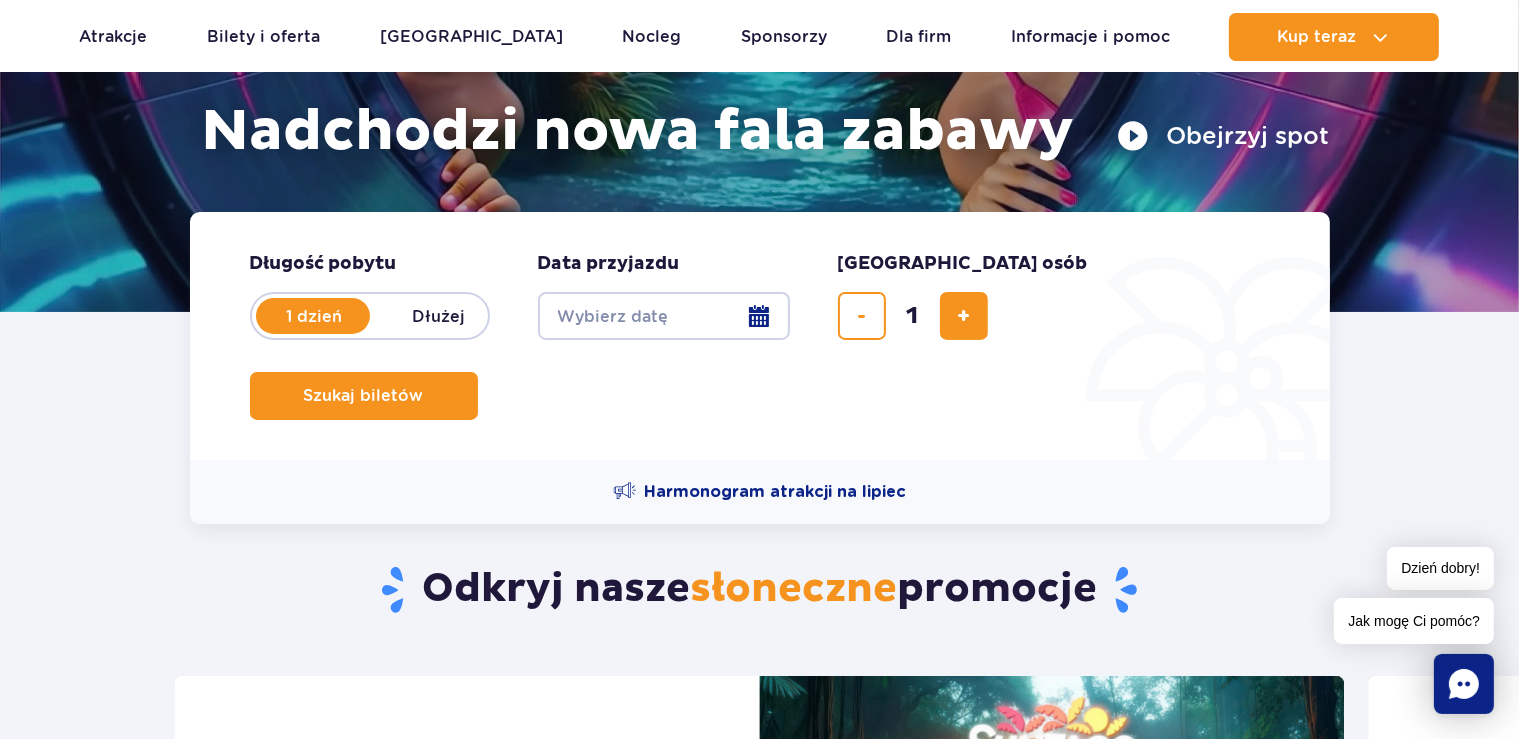 click on "Dłużej" at bounding box center [439, 316] 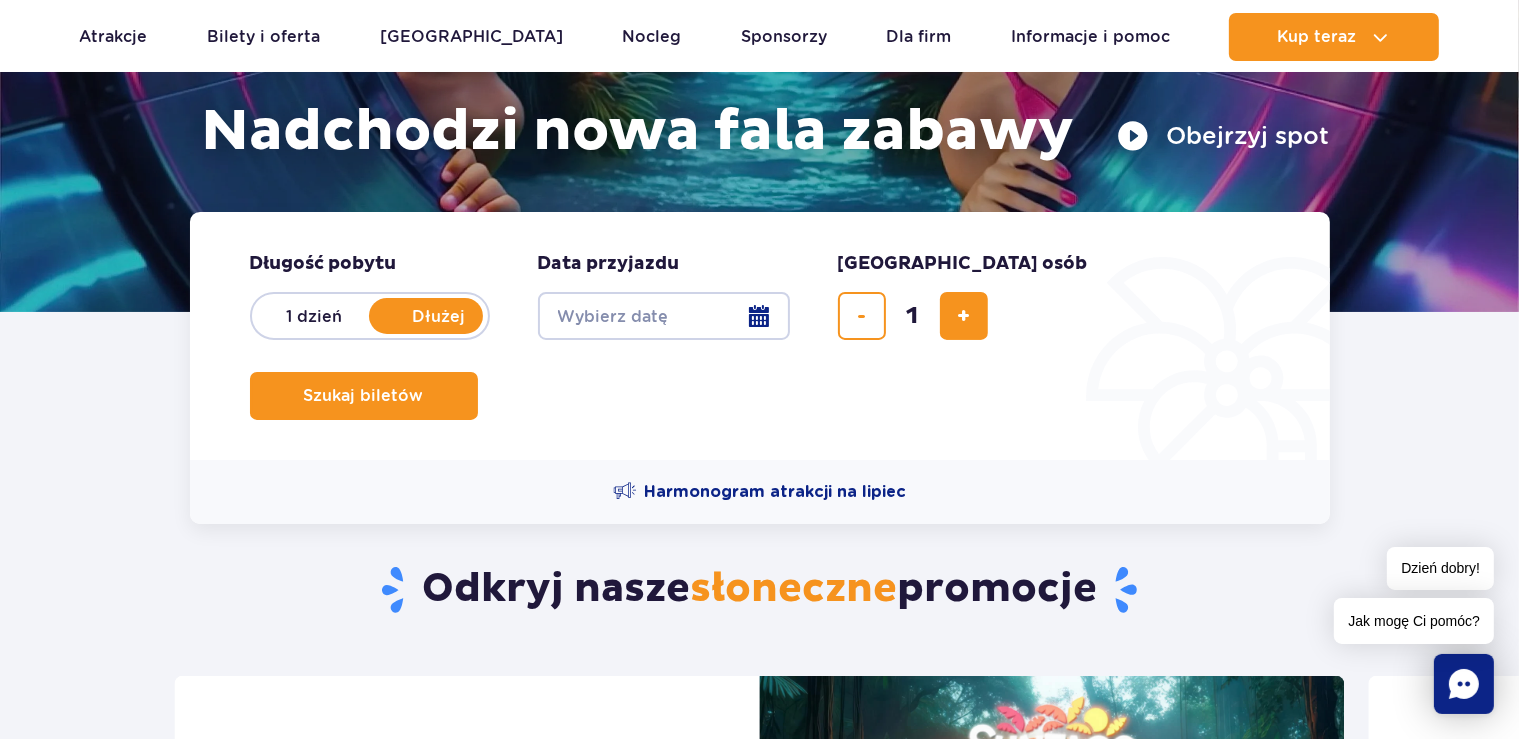 click on "Date from" at bounding box center (664, 316) 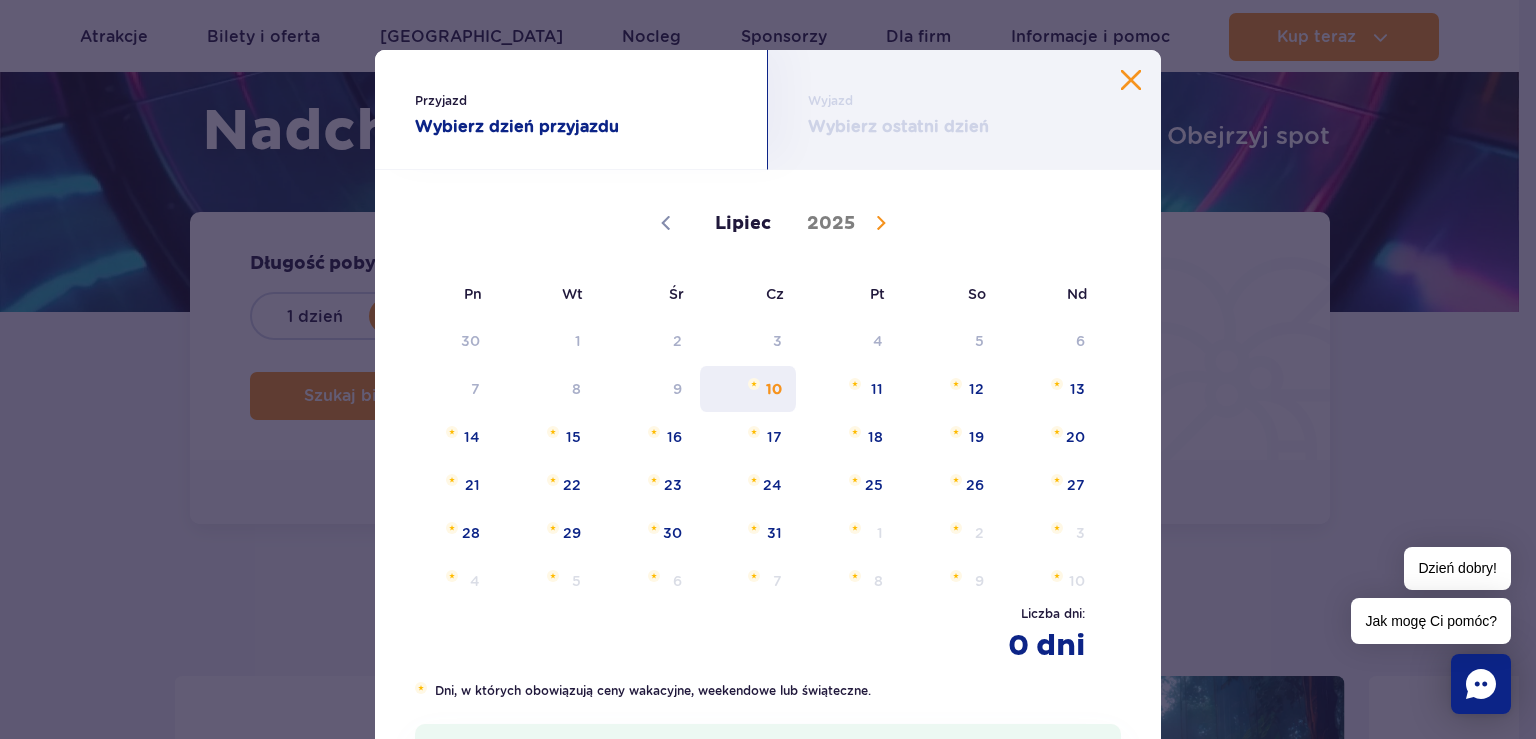 click on "10" at bounding box center (748, 389) 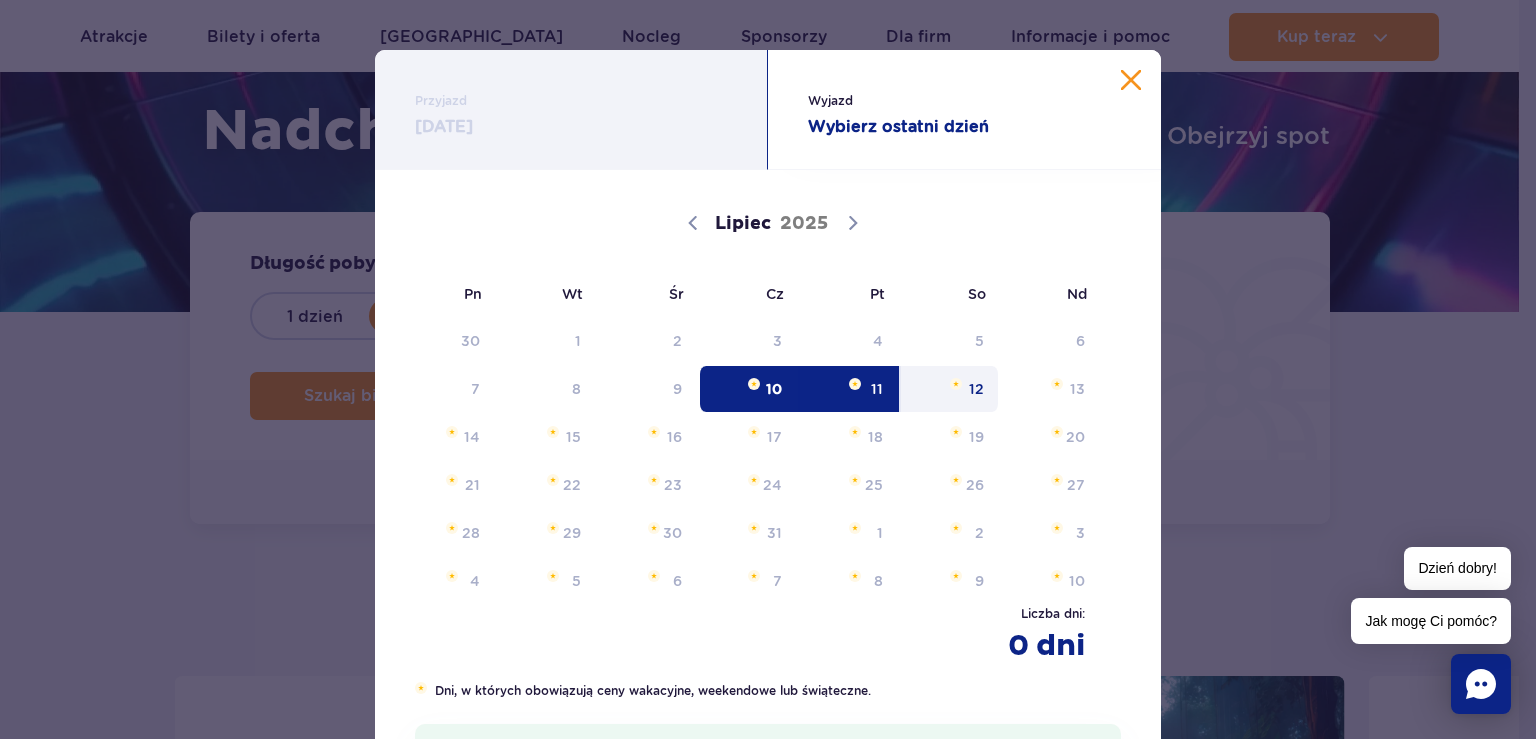 click on "12" at bounding box center [949, 389] 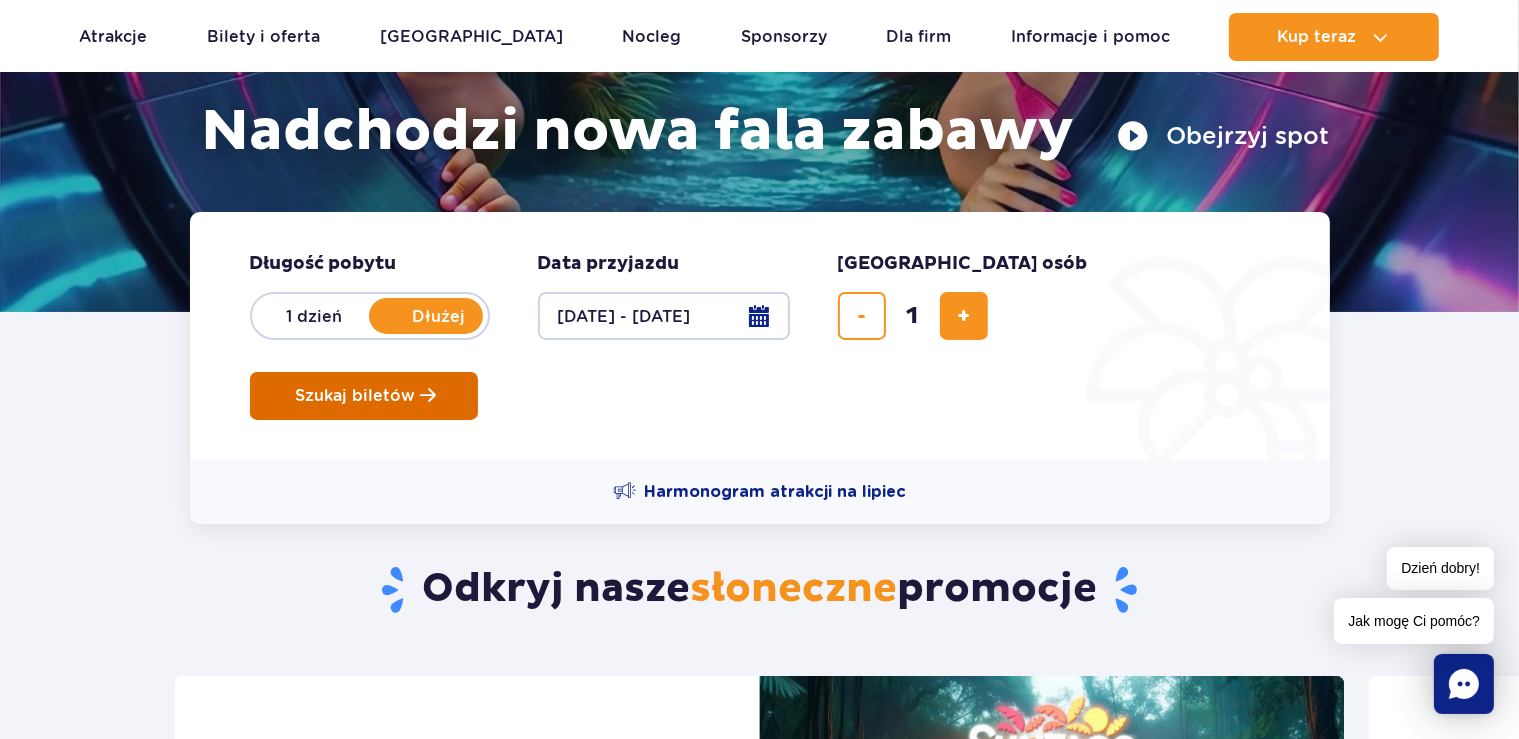 click on "Szukaj biletów" at bounding box center [356, 396] 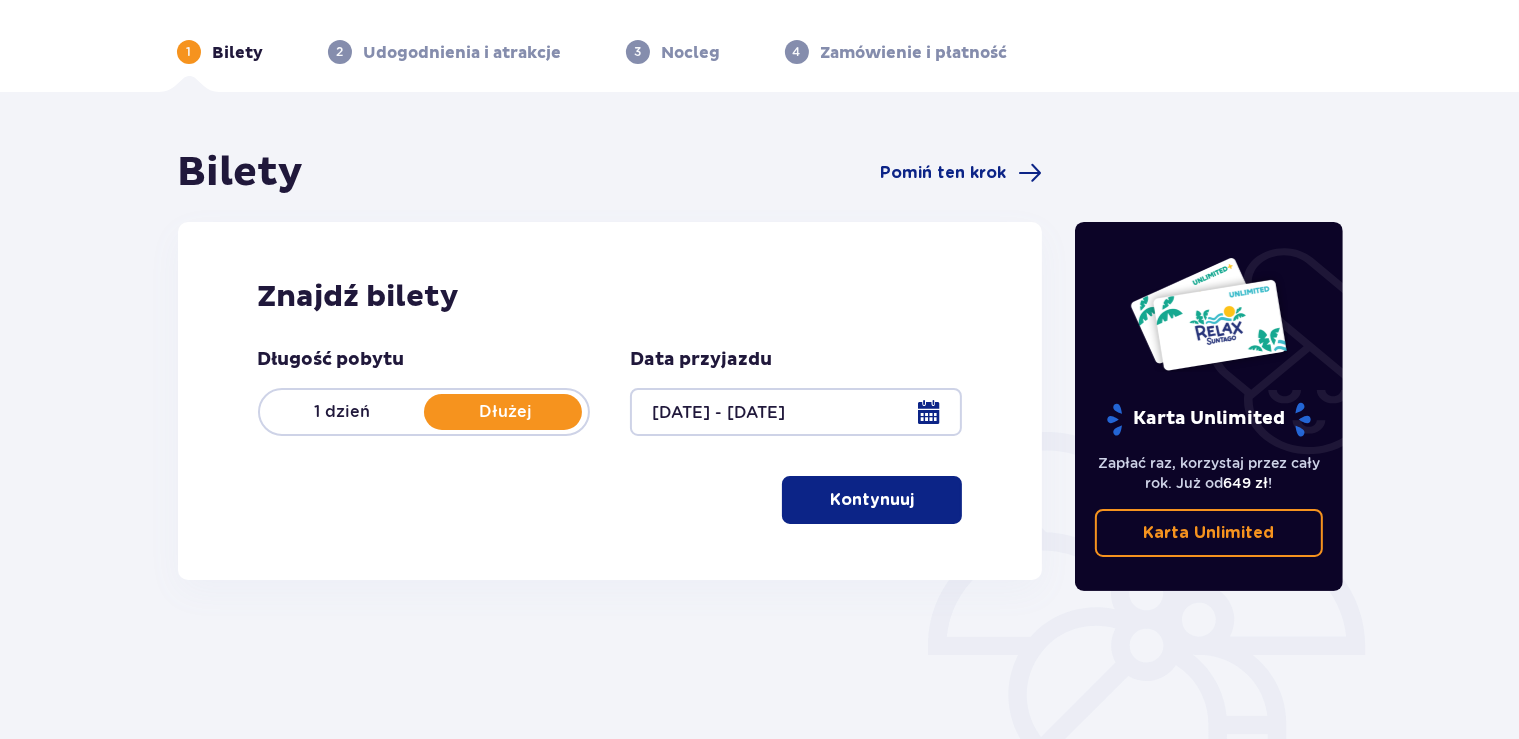 scroll, scrollTop: 0, scrollLeft: 0, axis: both 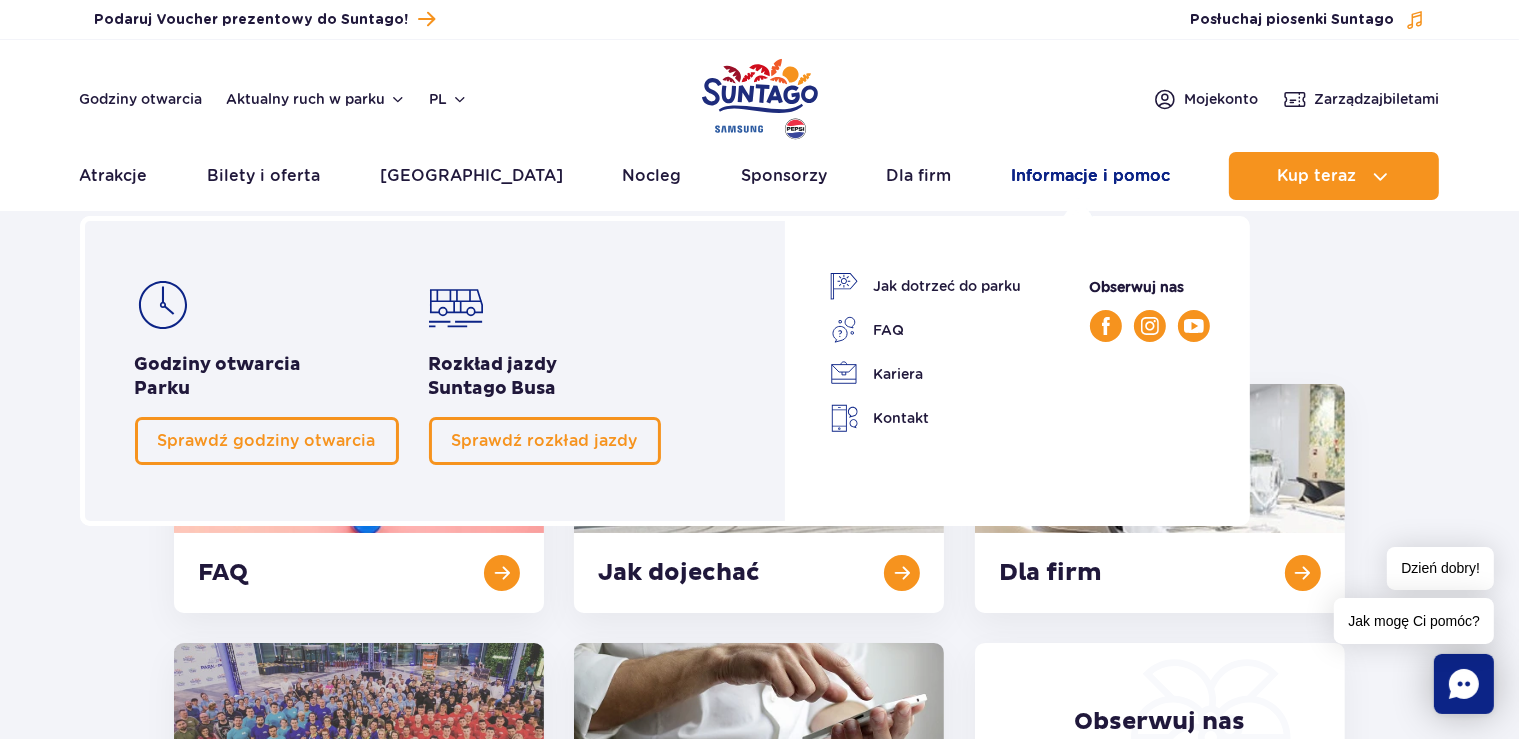 click on "Informacje i pomoc" at bounding box center [1090, 176] 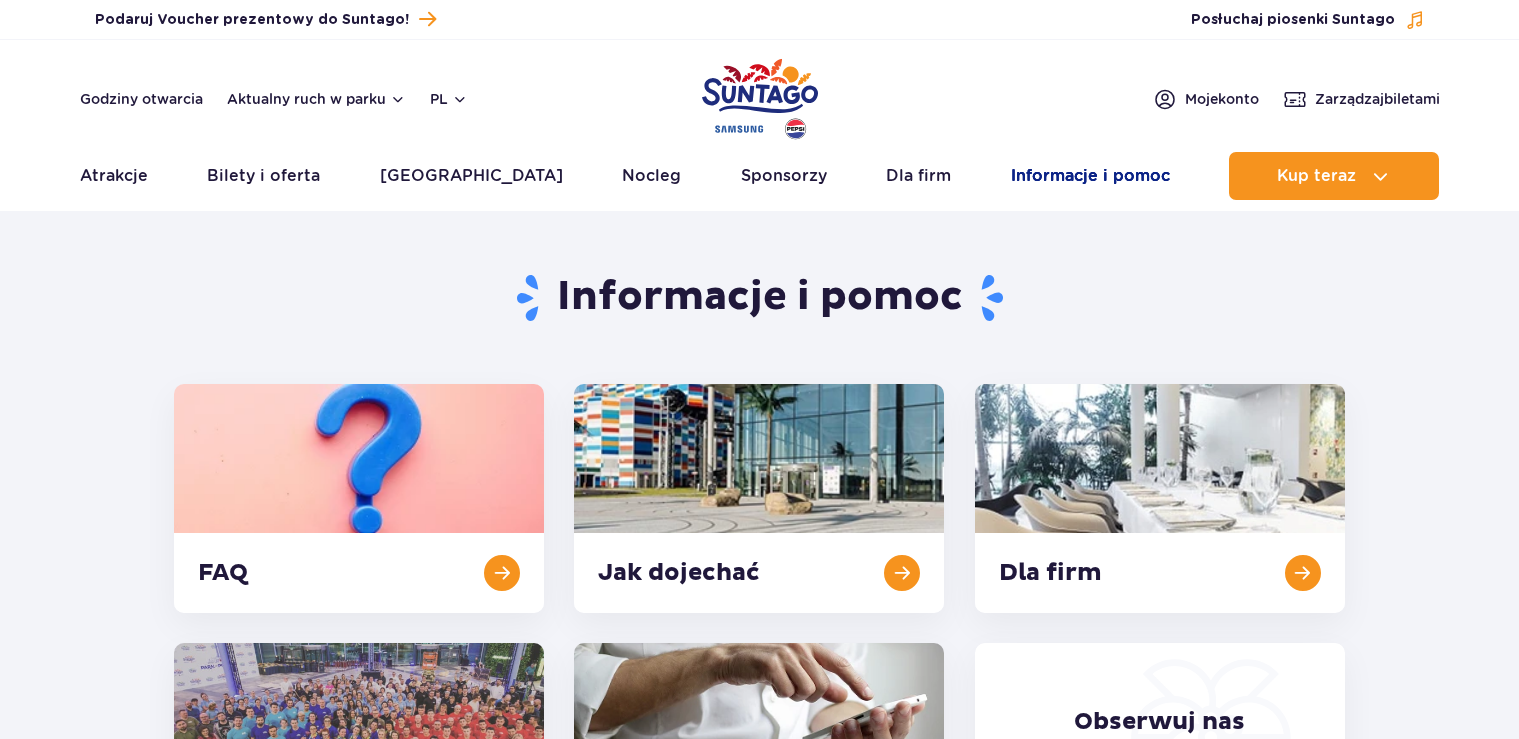 scroll, scrollTop: 0, scrollLeft: 0, axis: both 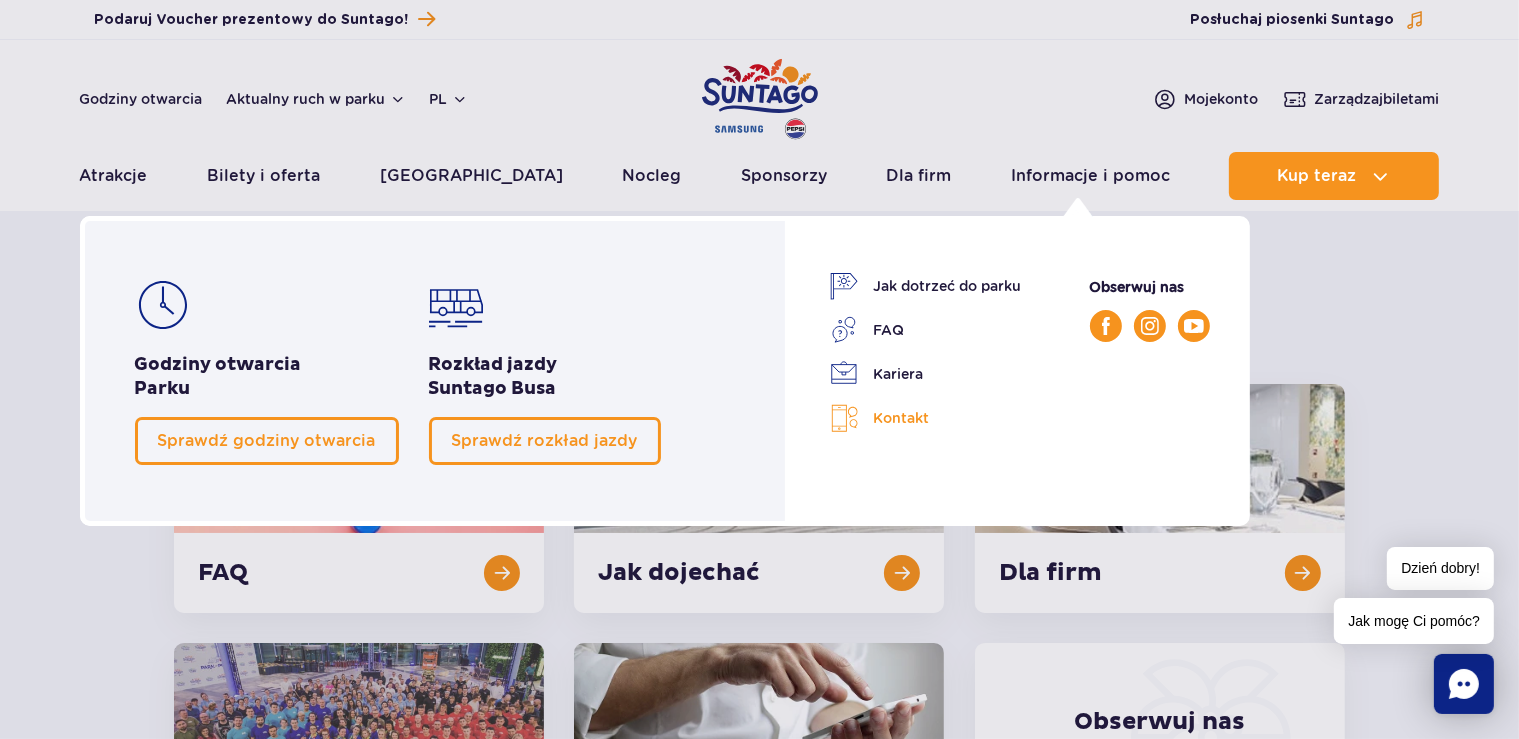 click on "Kontakt" at bounding box center [926, 418] 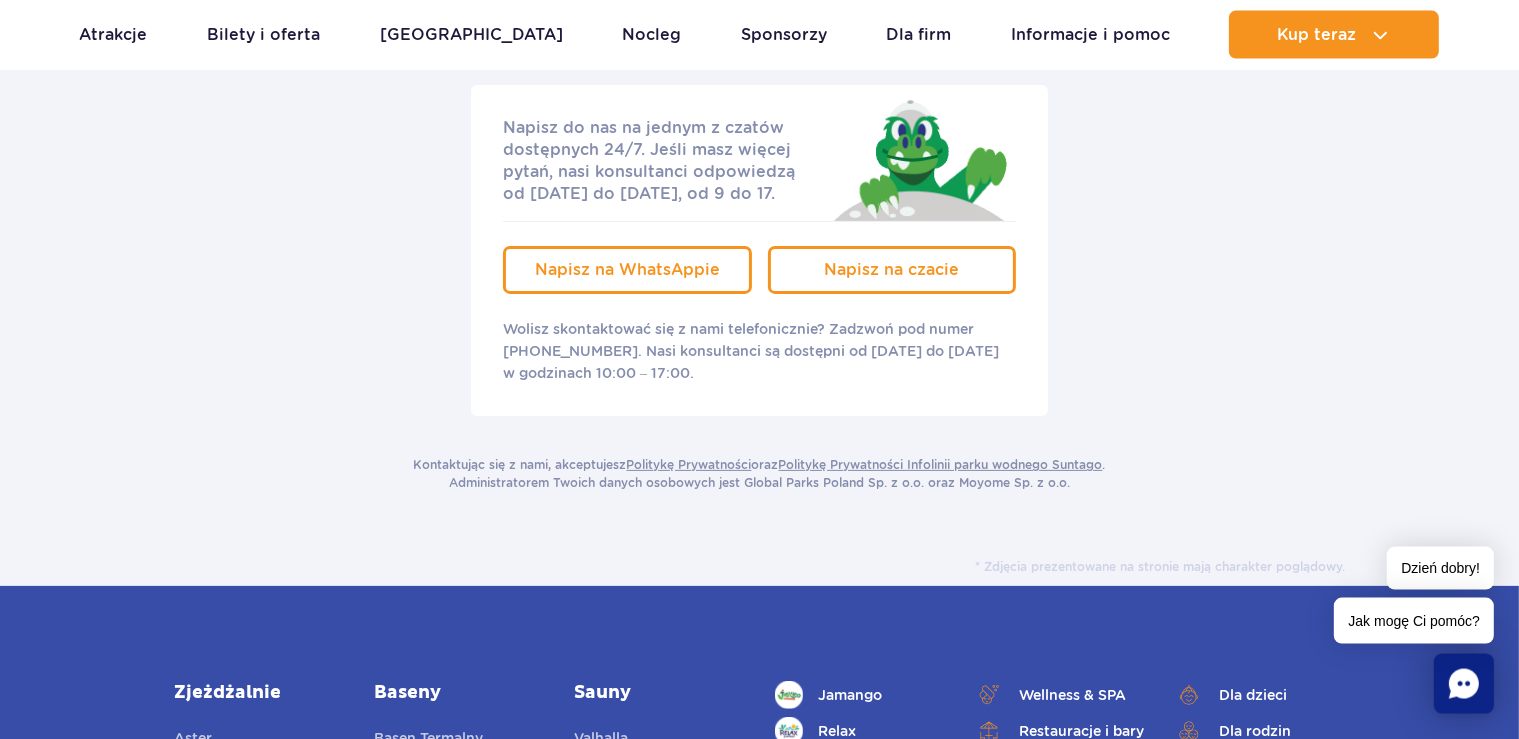 scroll, scrollTop: 422, scrollLeft: 0, axis: vertical 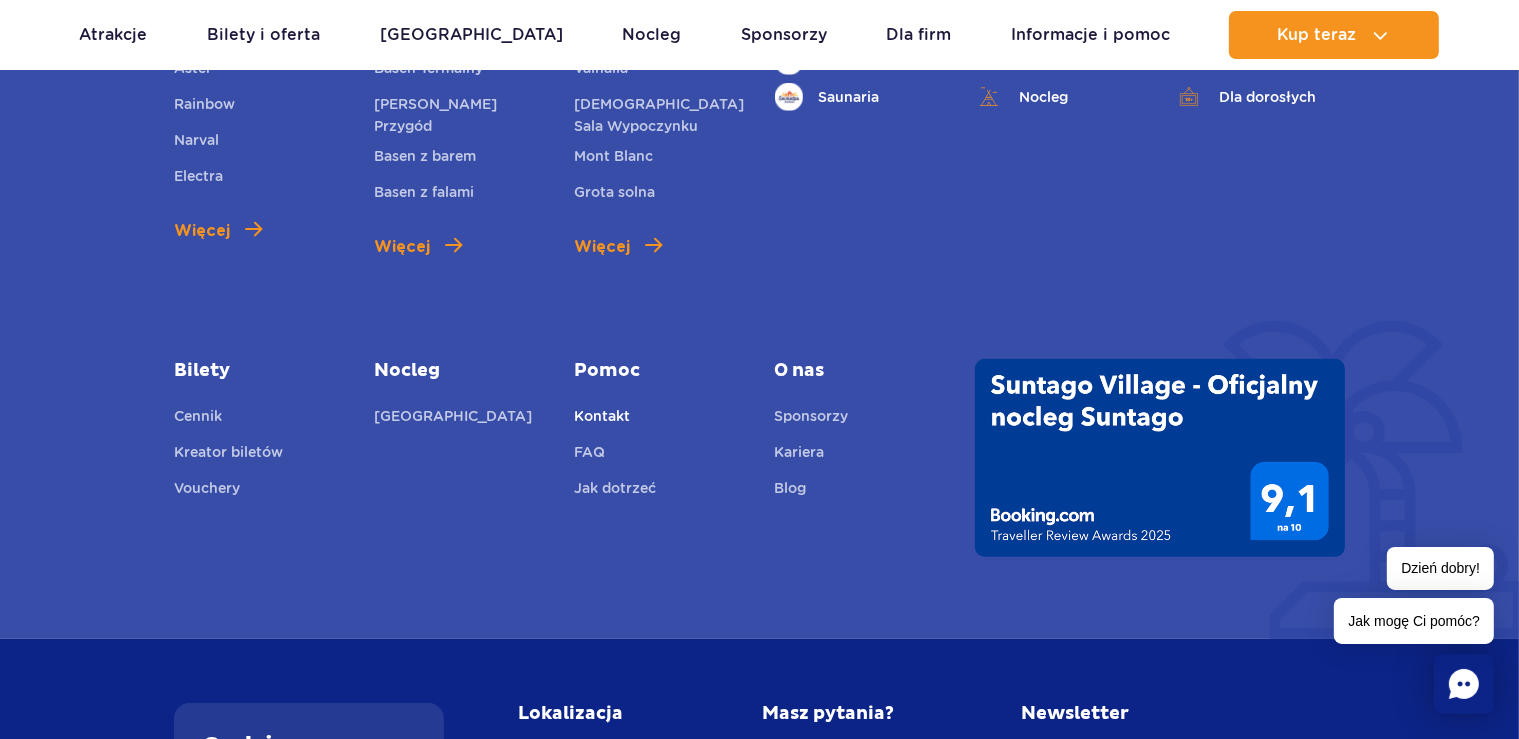 click on "Kontakt" at bounding box center [602, 419] 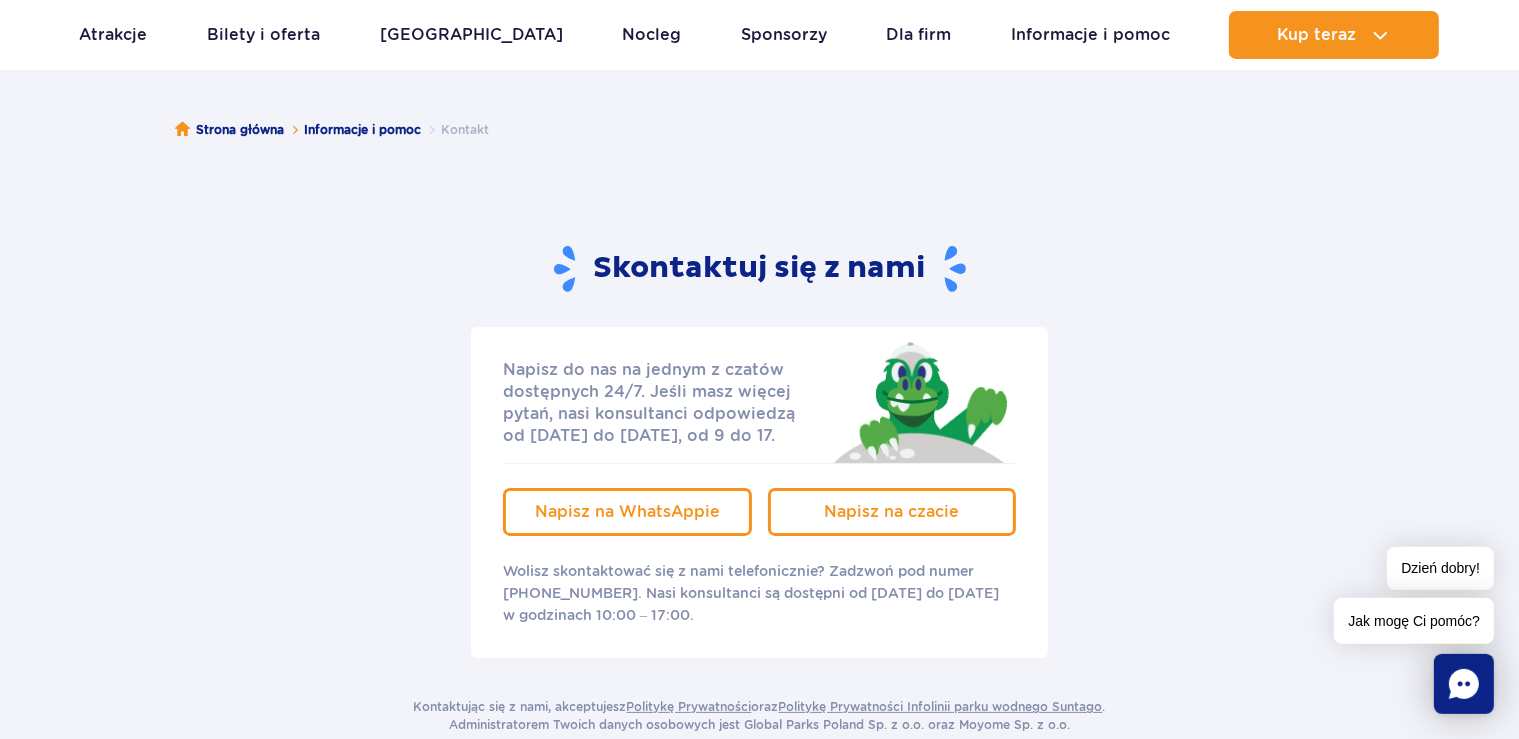 scroll, scrollTop: 316, scrollLeft: 0, axis: vertical 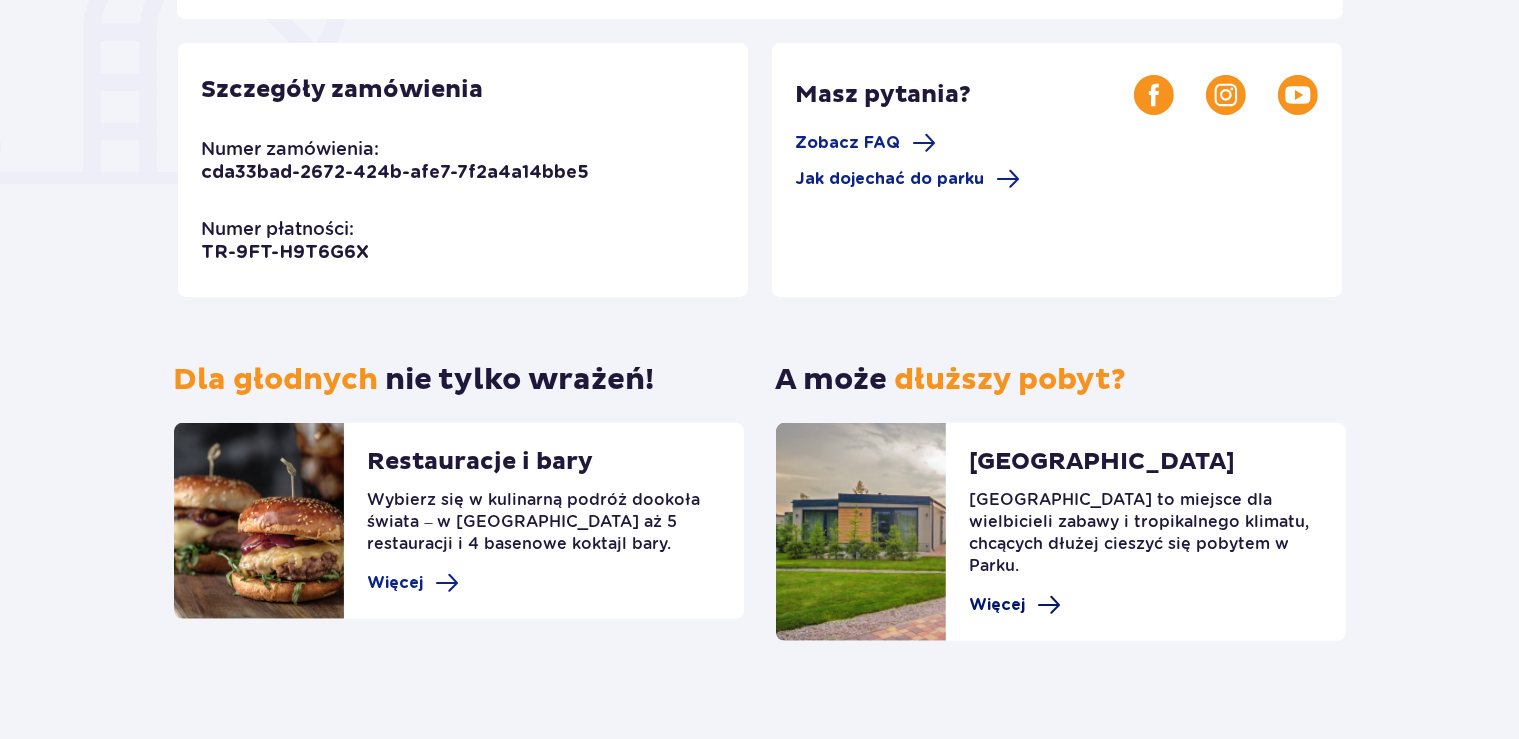 click on "Więcej" at bounding box center [998, 605] 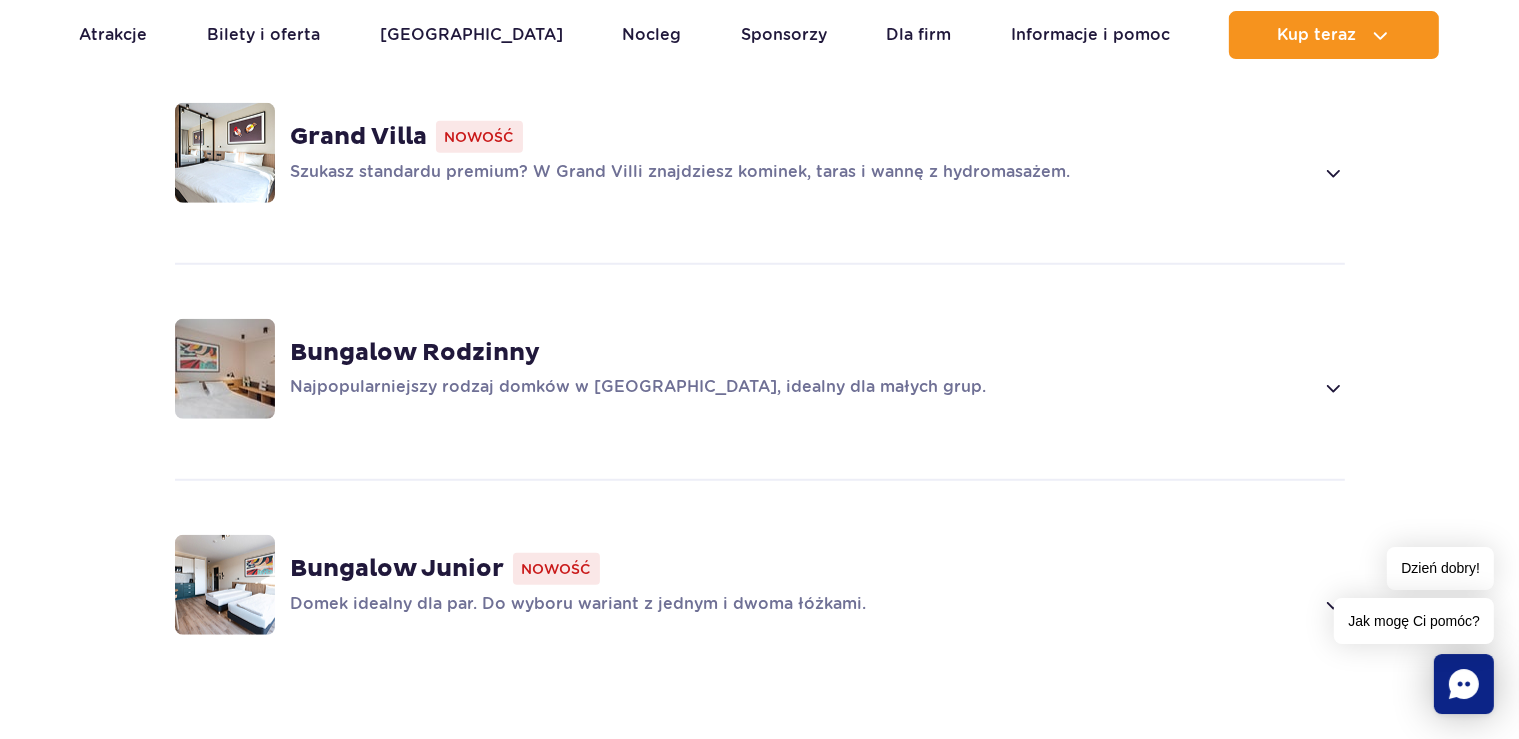 scroll, scrollTop: 1478, scrollLeft: 0, axis: vertical 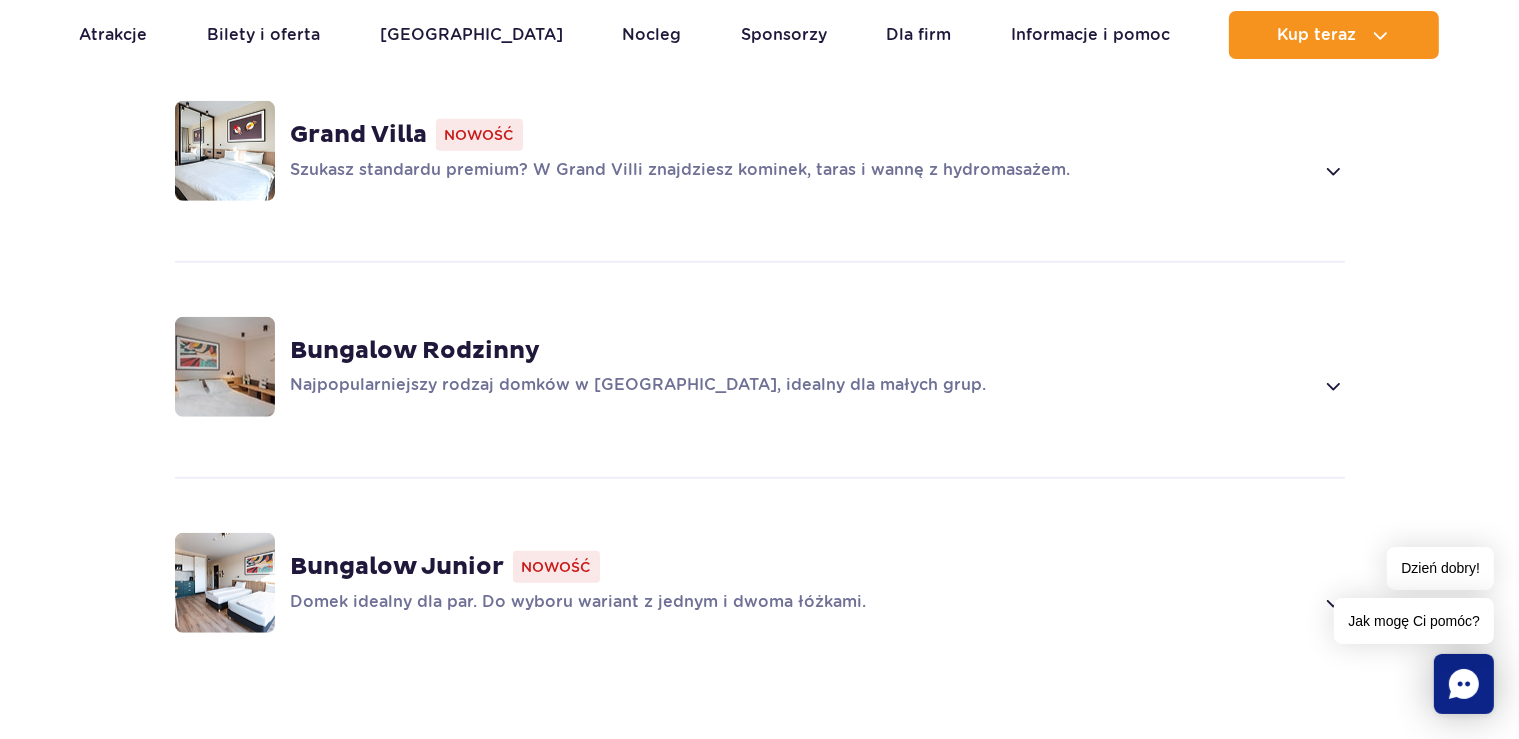 click on "Bungalow Rodzinny" at bounding box center (416, 351) 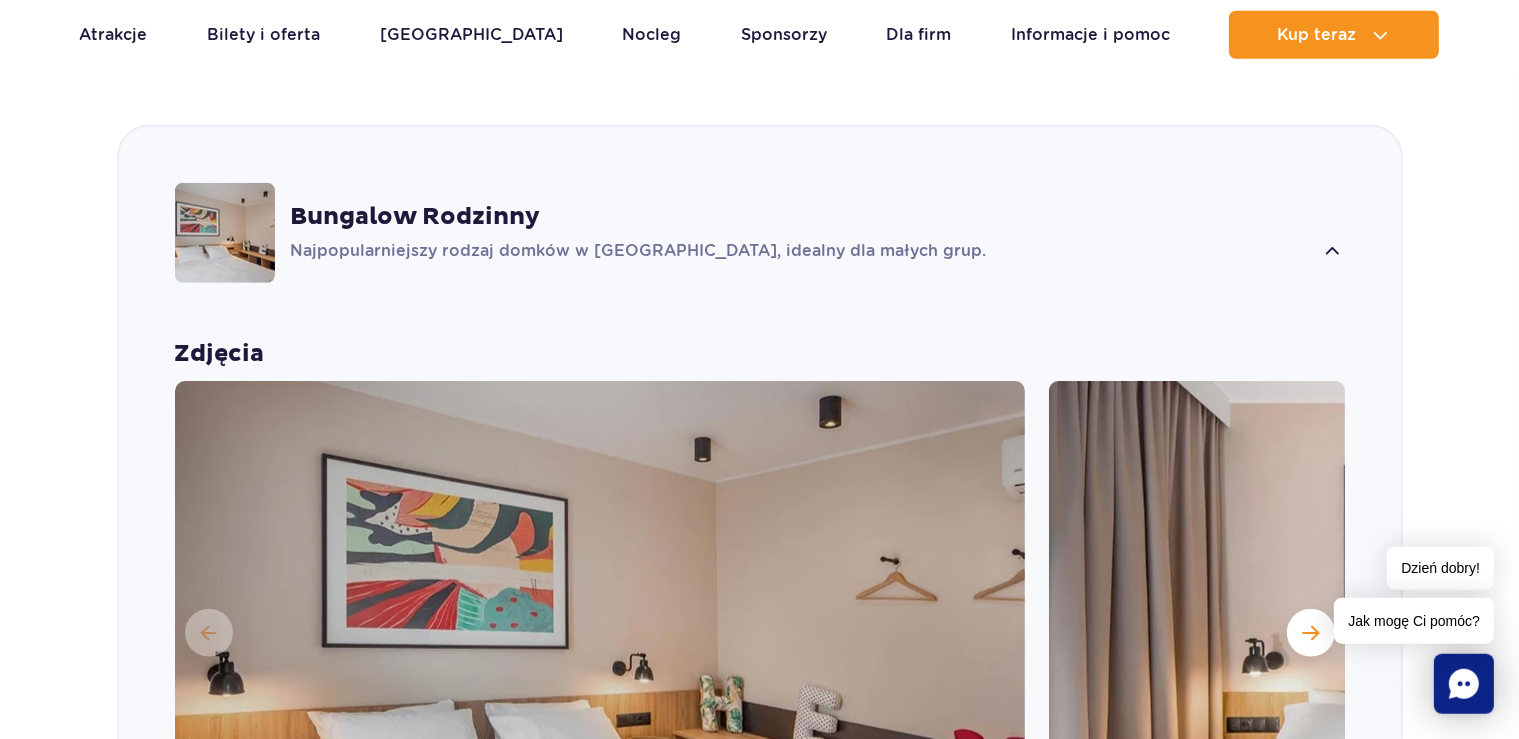scroll, scrollTop: 1908, scrollLeft: 0, axis: vertical 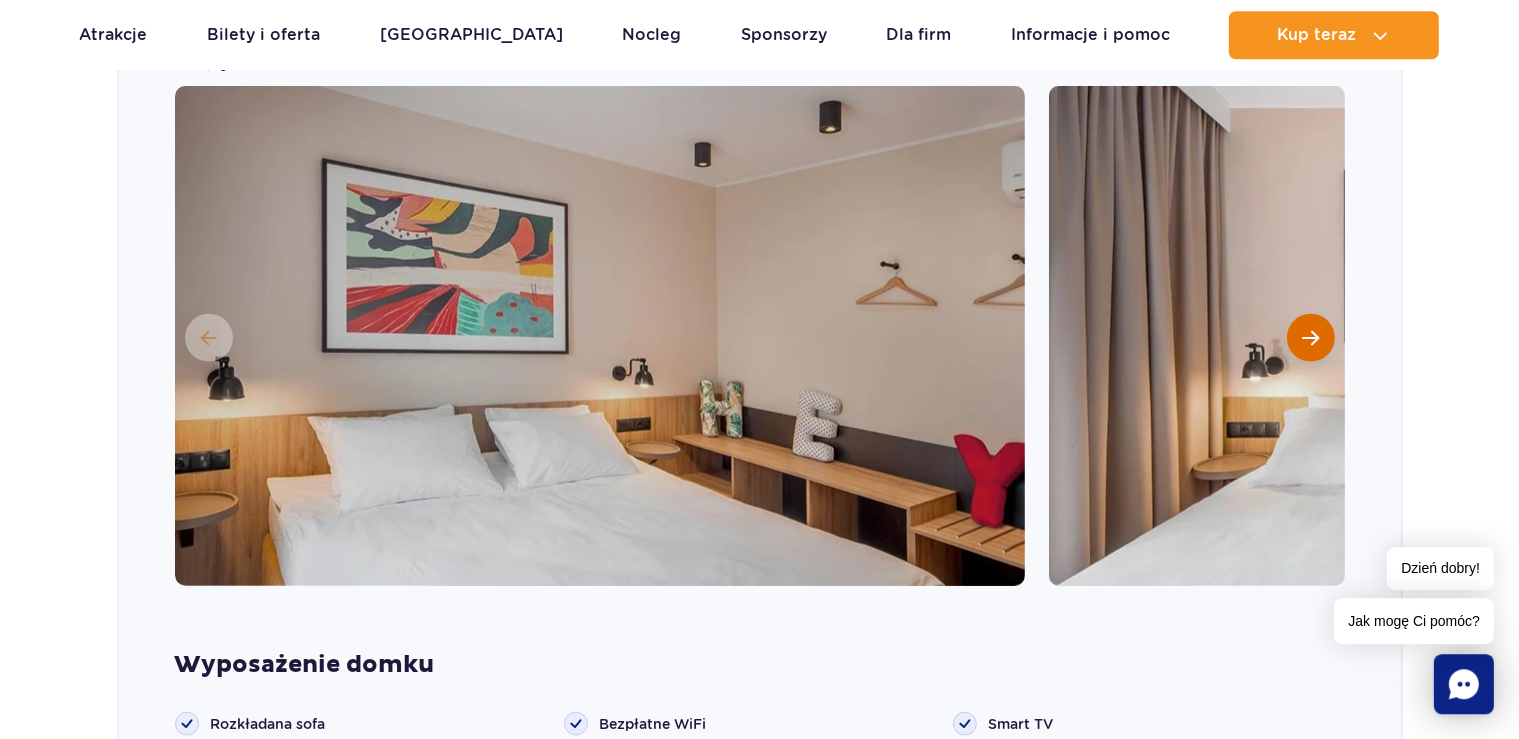 click at bounding box center (1310, 337) 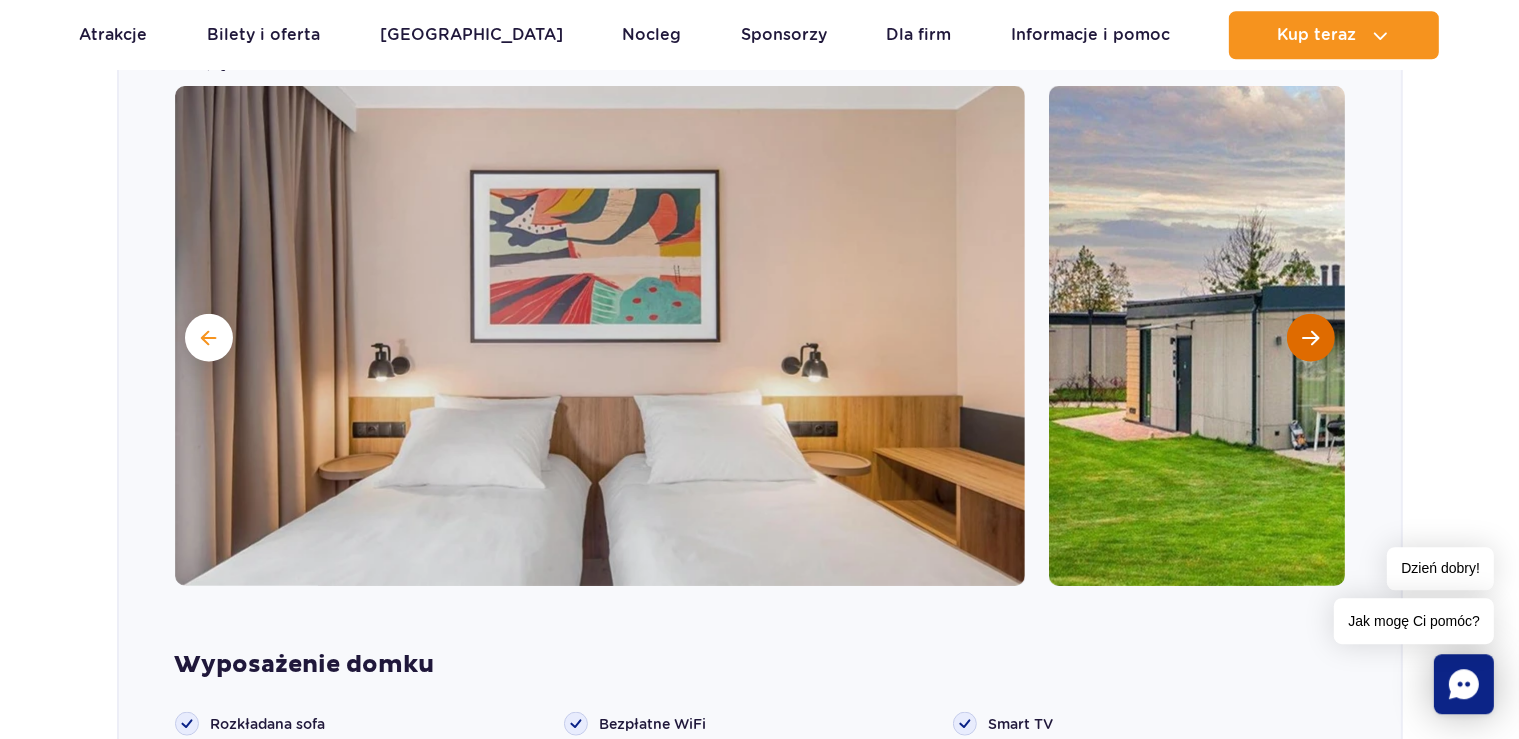 click at bounding box center (1310, 337) 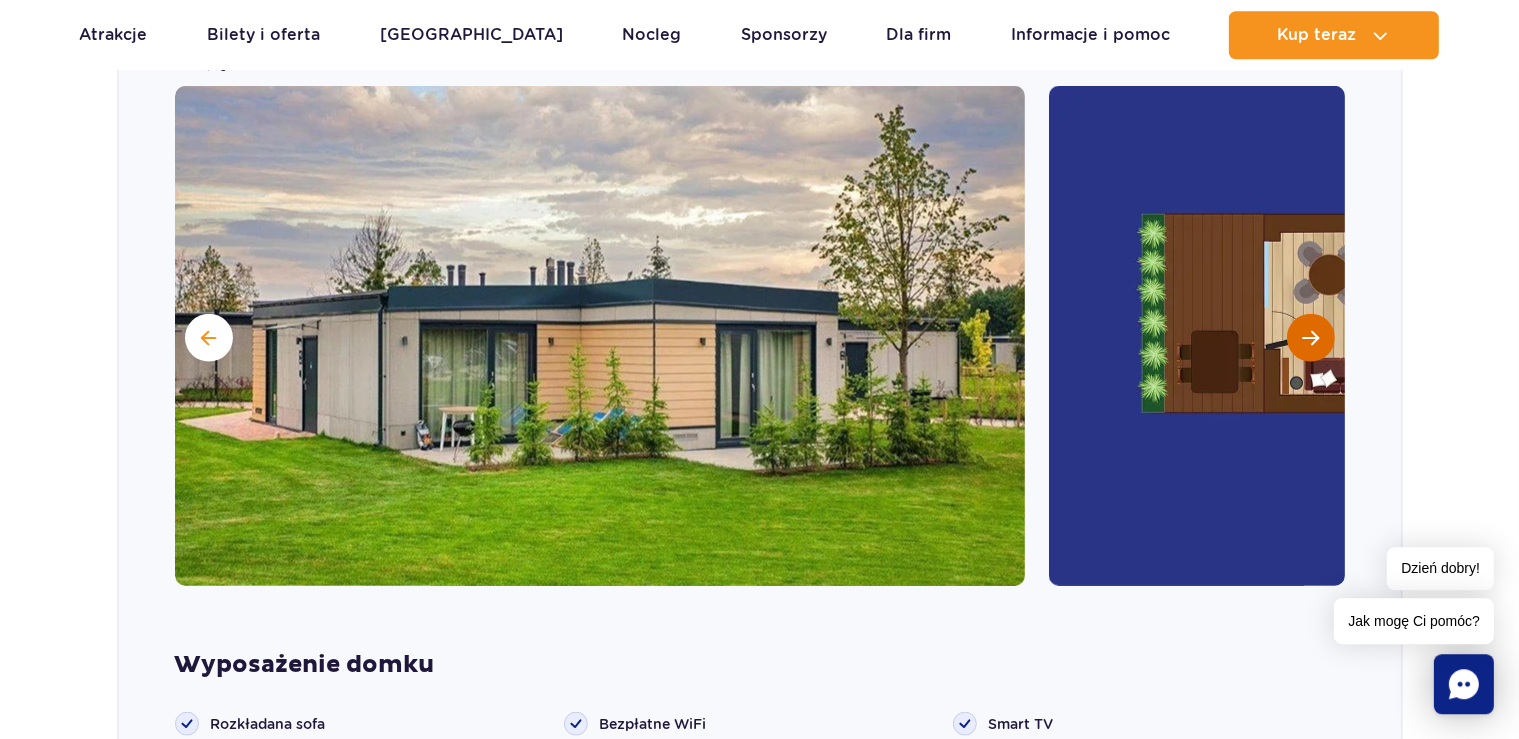 click at bounding box center (1310, 337) 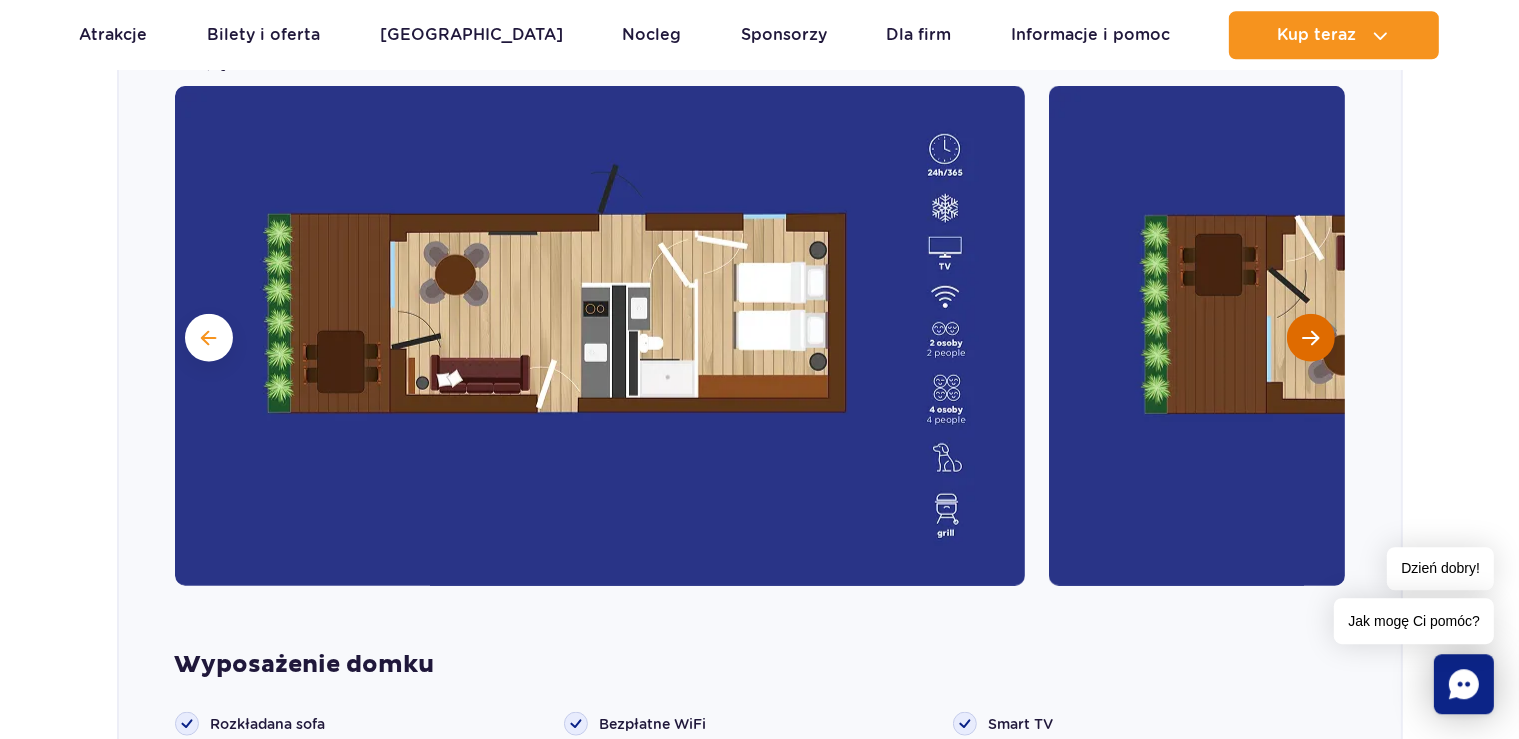 click at bounding box center [1310, 337] 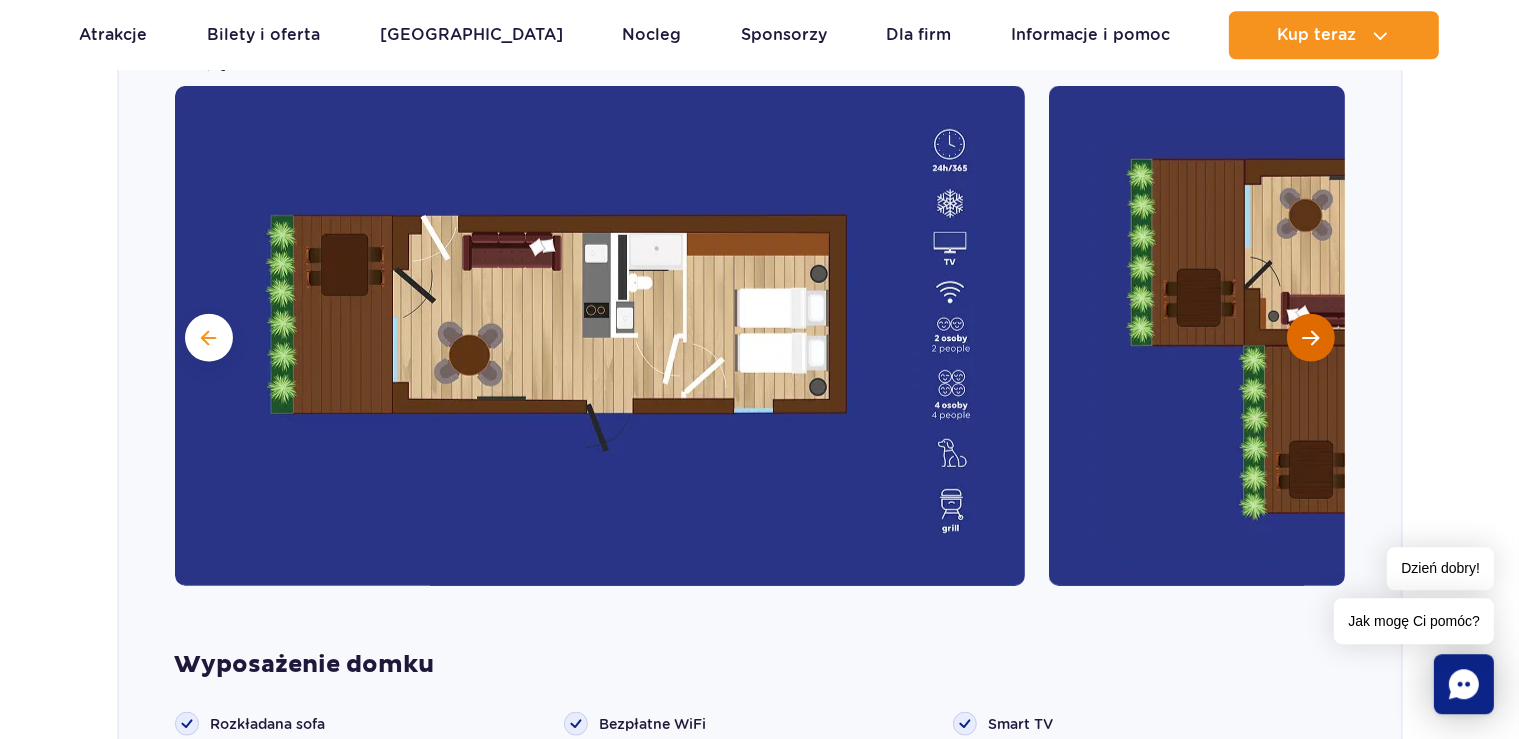 click at bounding box center (1310, 337) 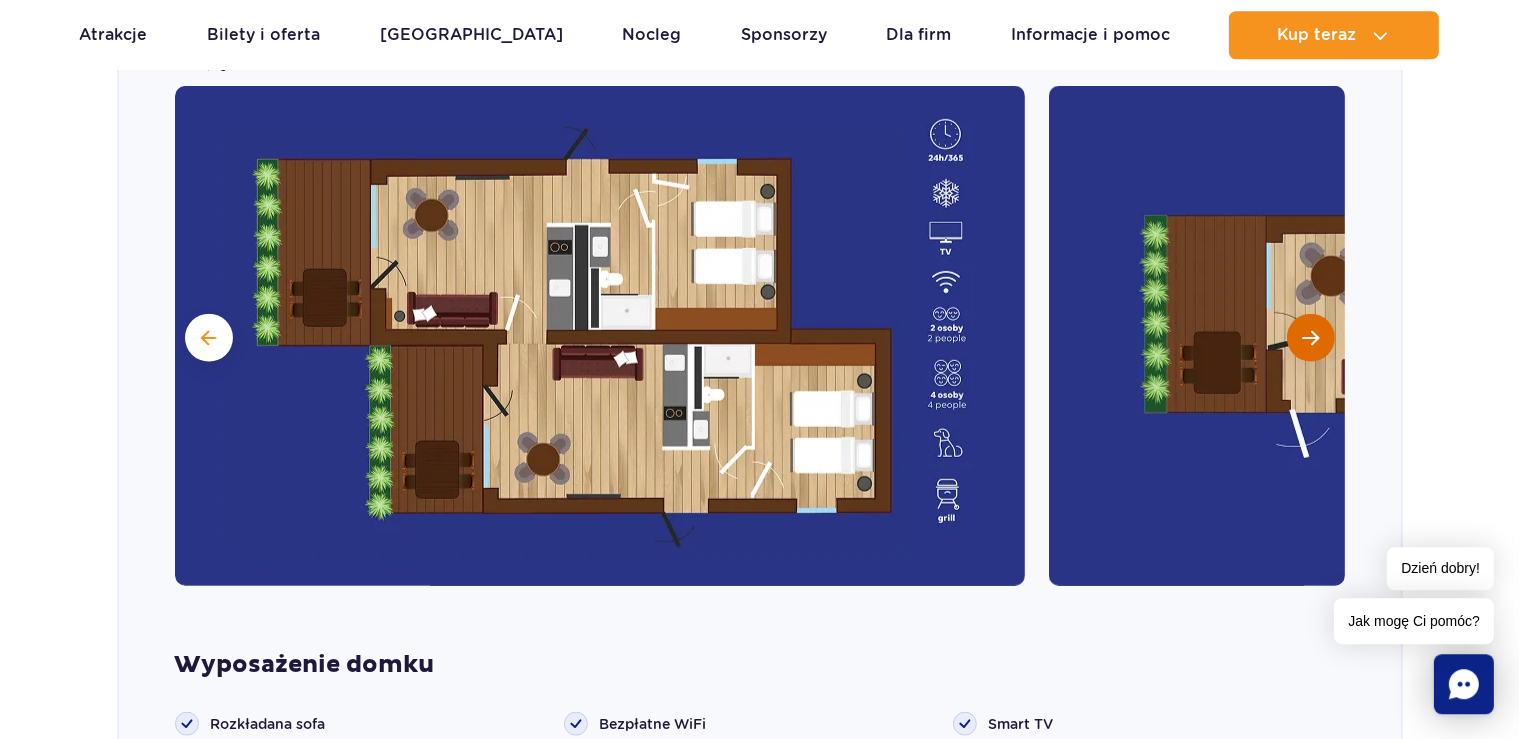 click at bounding box center [1310, 337] 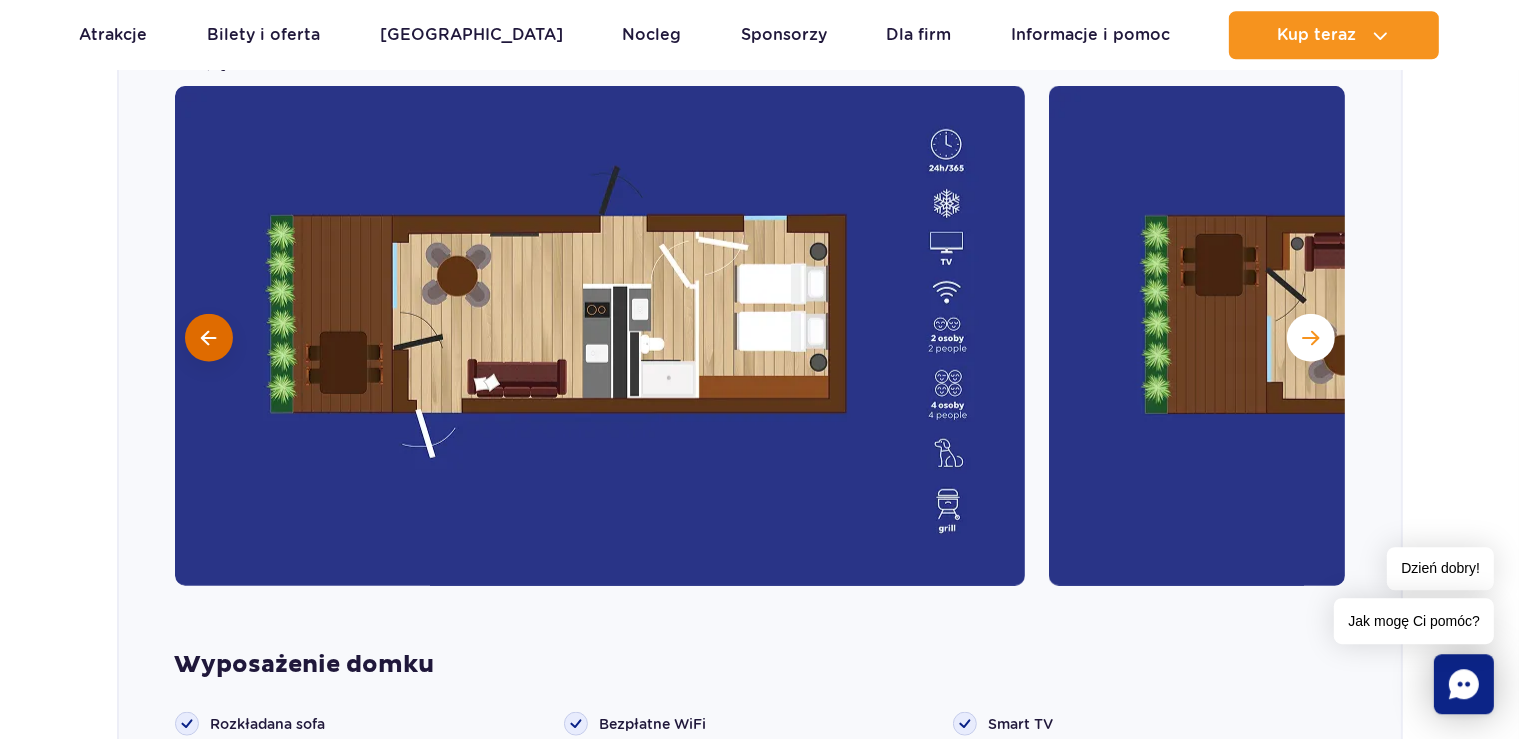 click at bounding box center [208, 337] 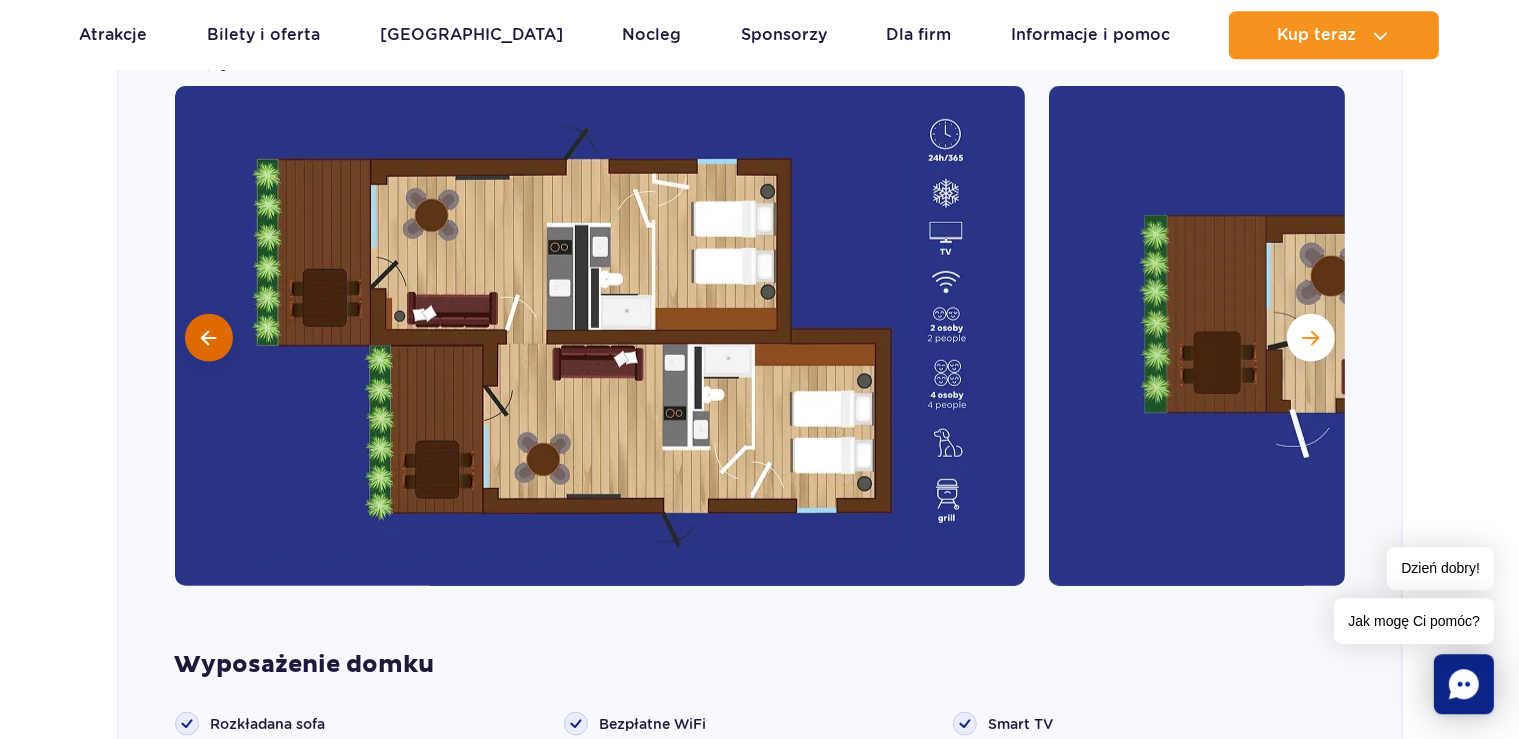 click at bounding box center [209, 337] 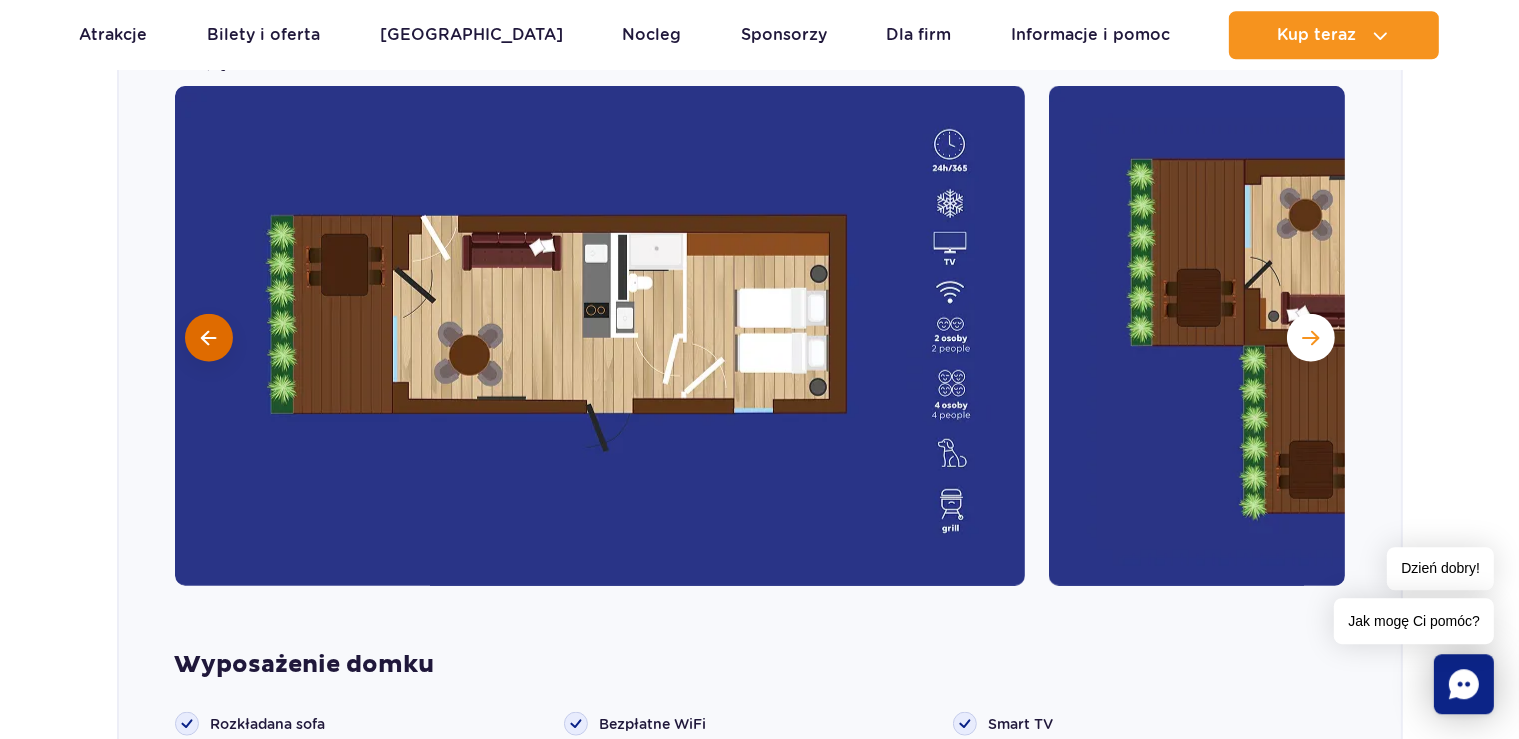 click at bounding box center [209, 337] 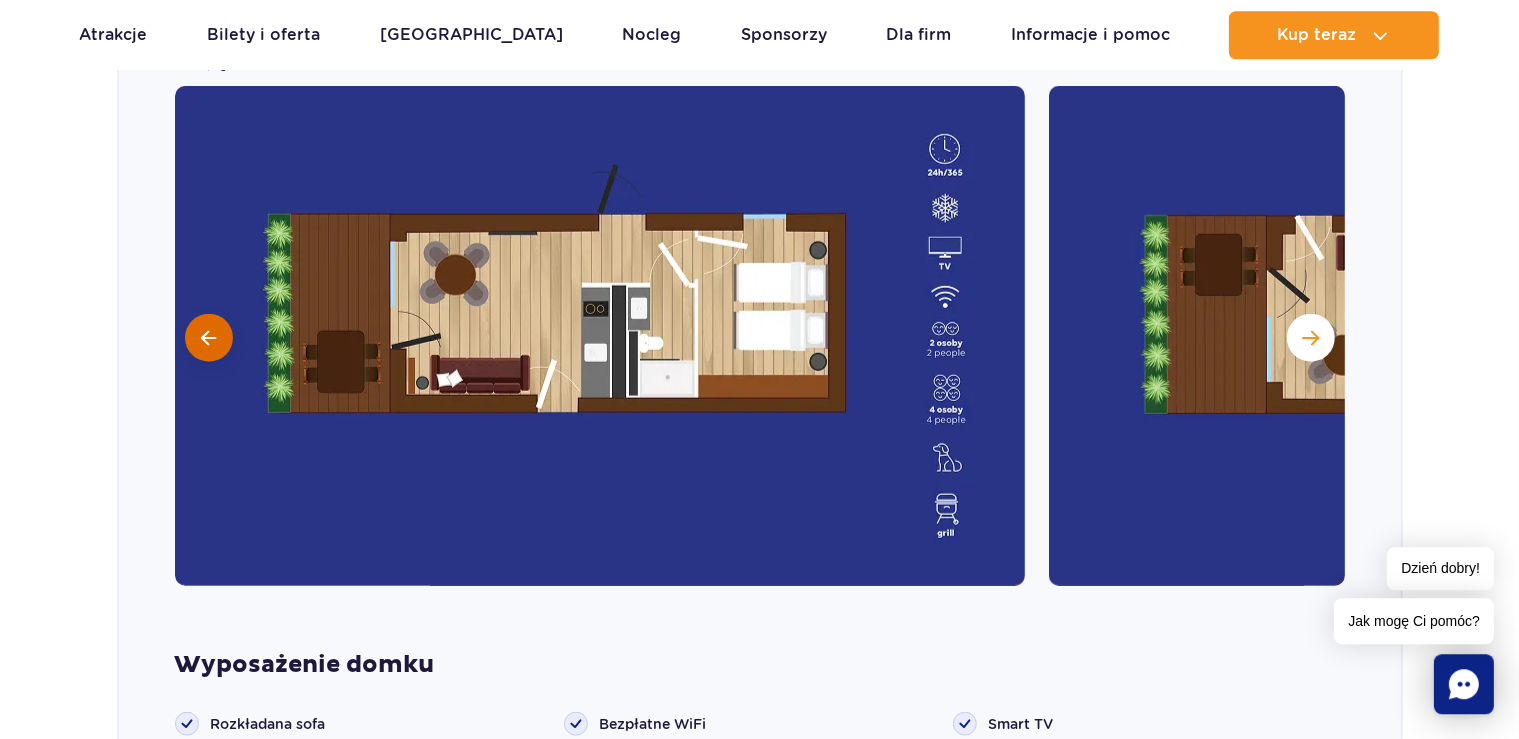 click at bounding box center [209, 337] 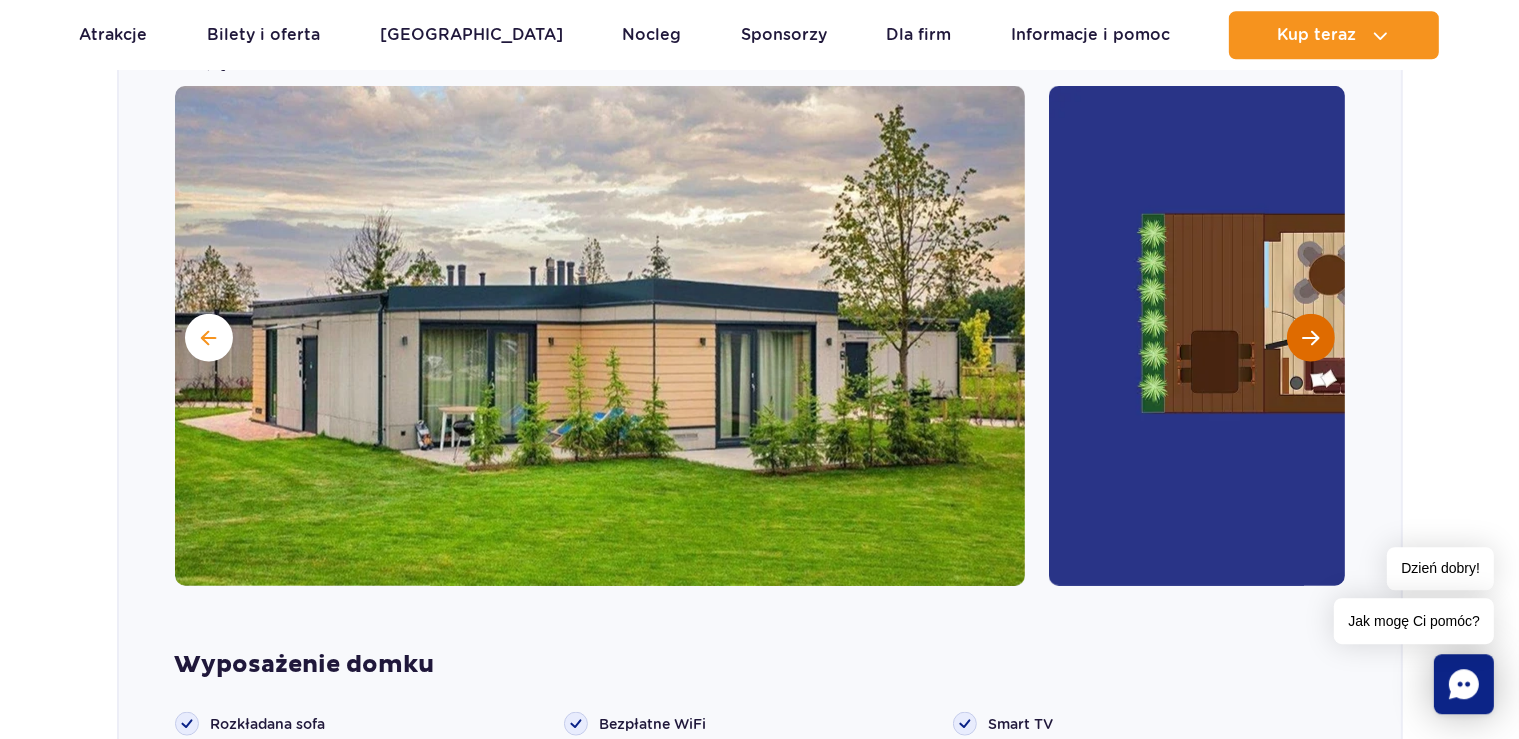 click at bounding box center [1310, 337] 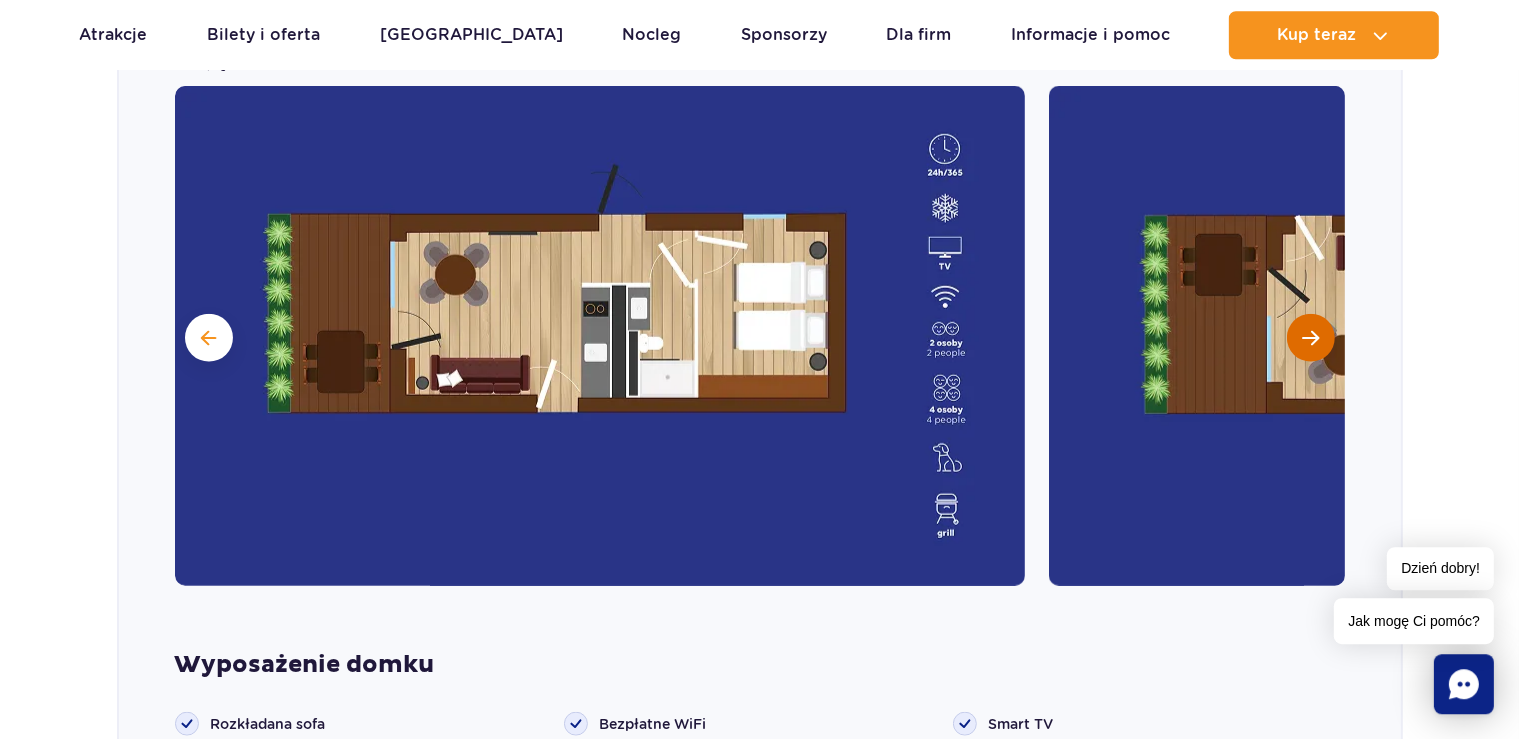 click at bounding box center (1310, 337) 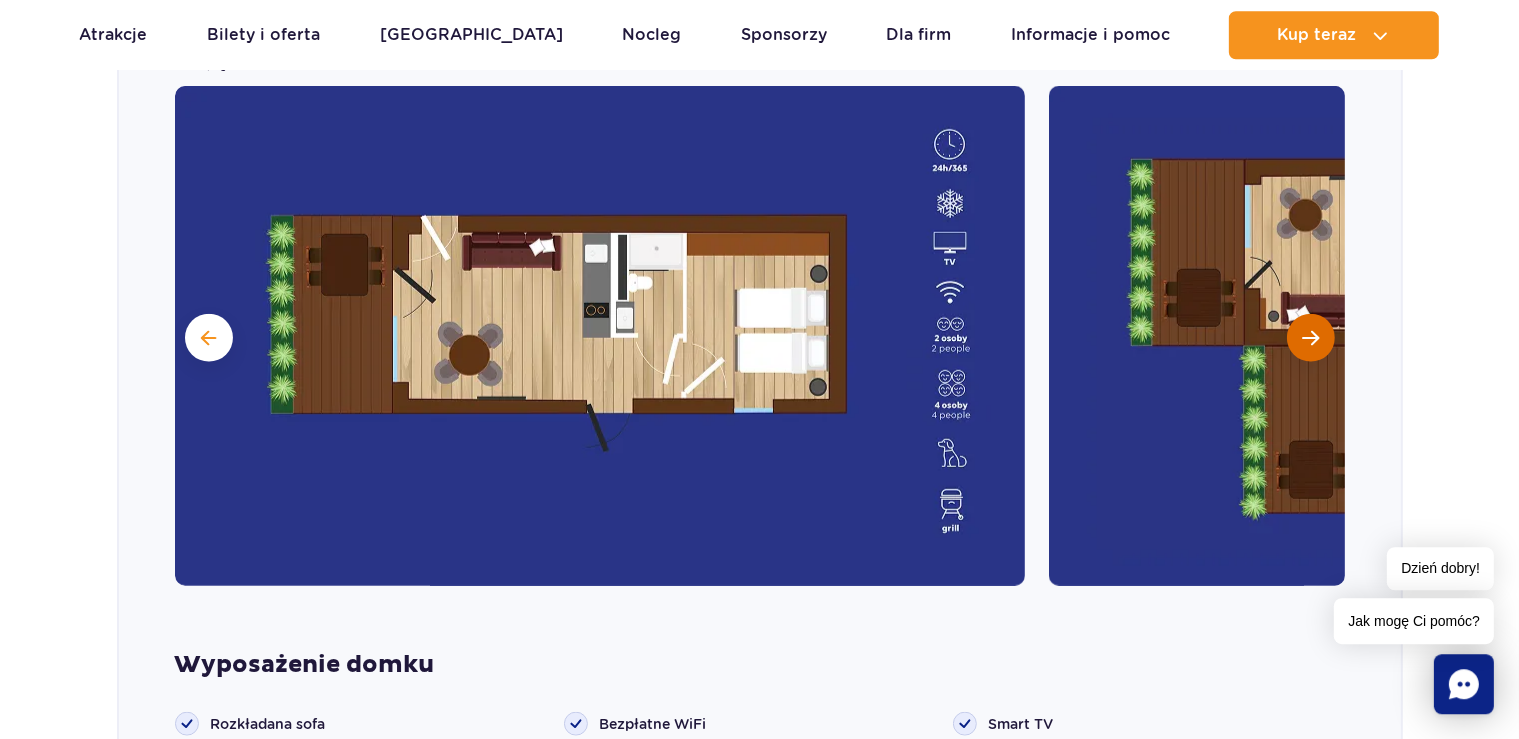 click at bounding box center [1310, 337] 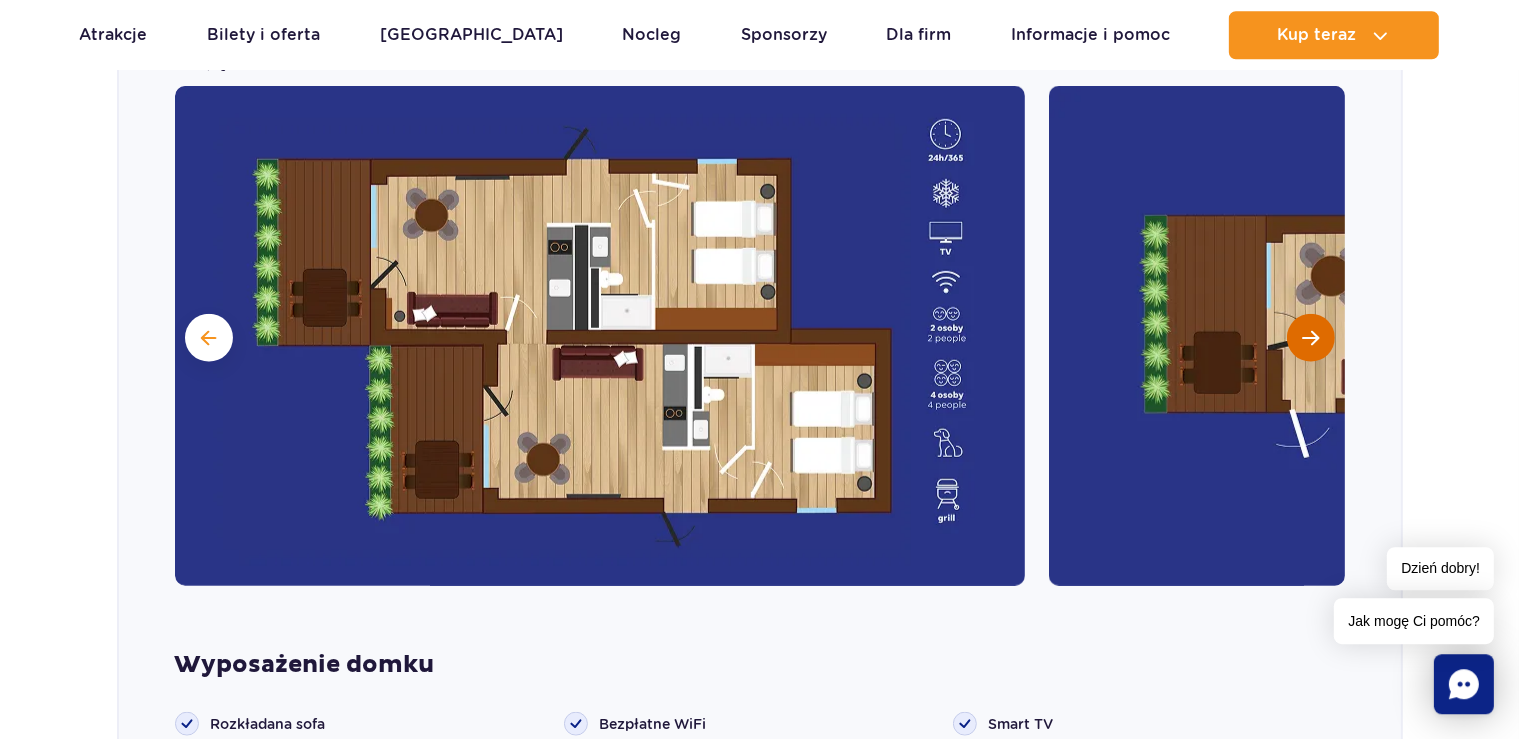 click at bounding box center [1310, 337] 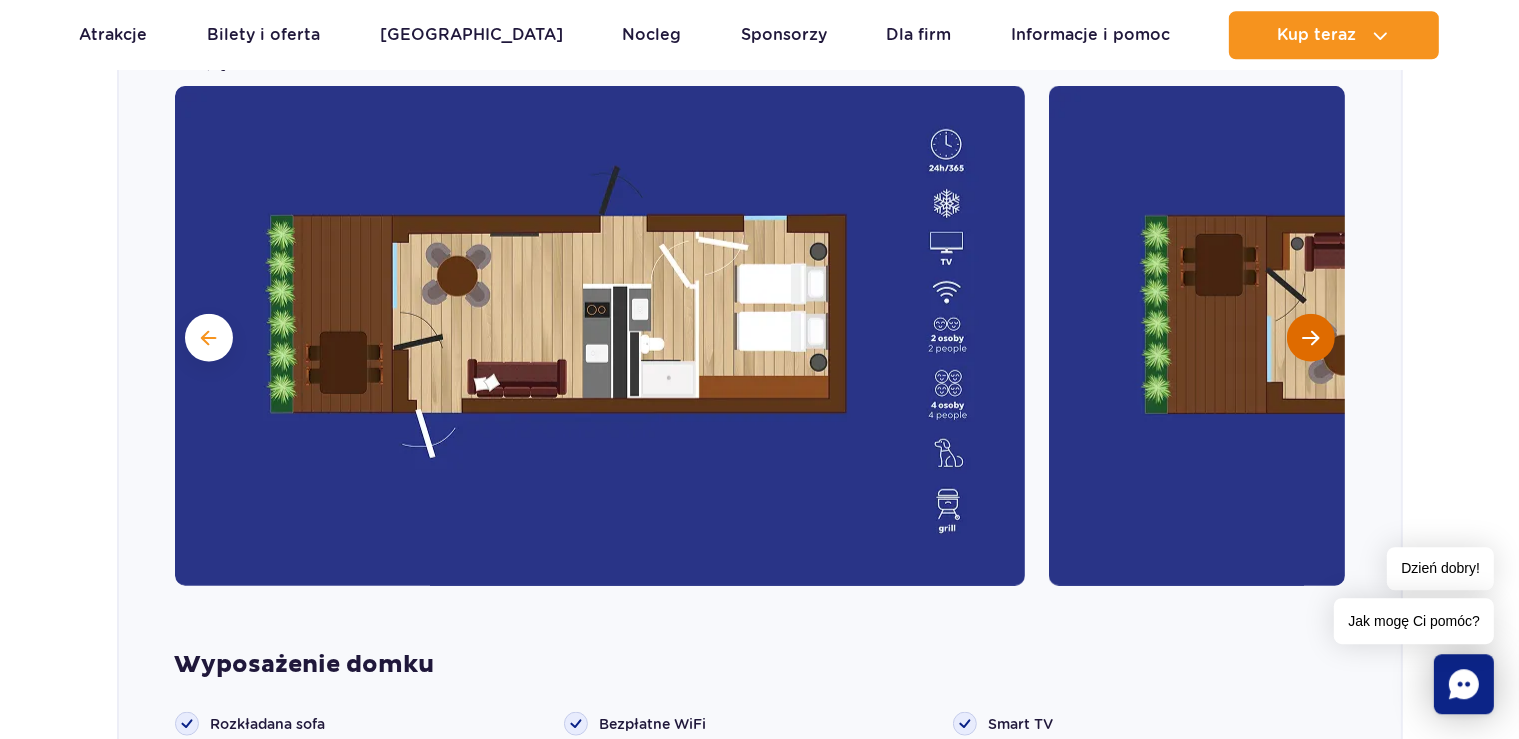 click at bounding box center (1310, 337) 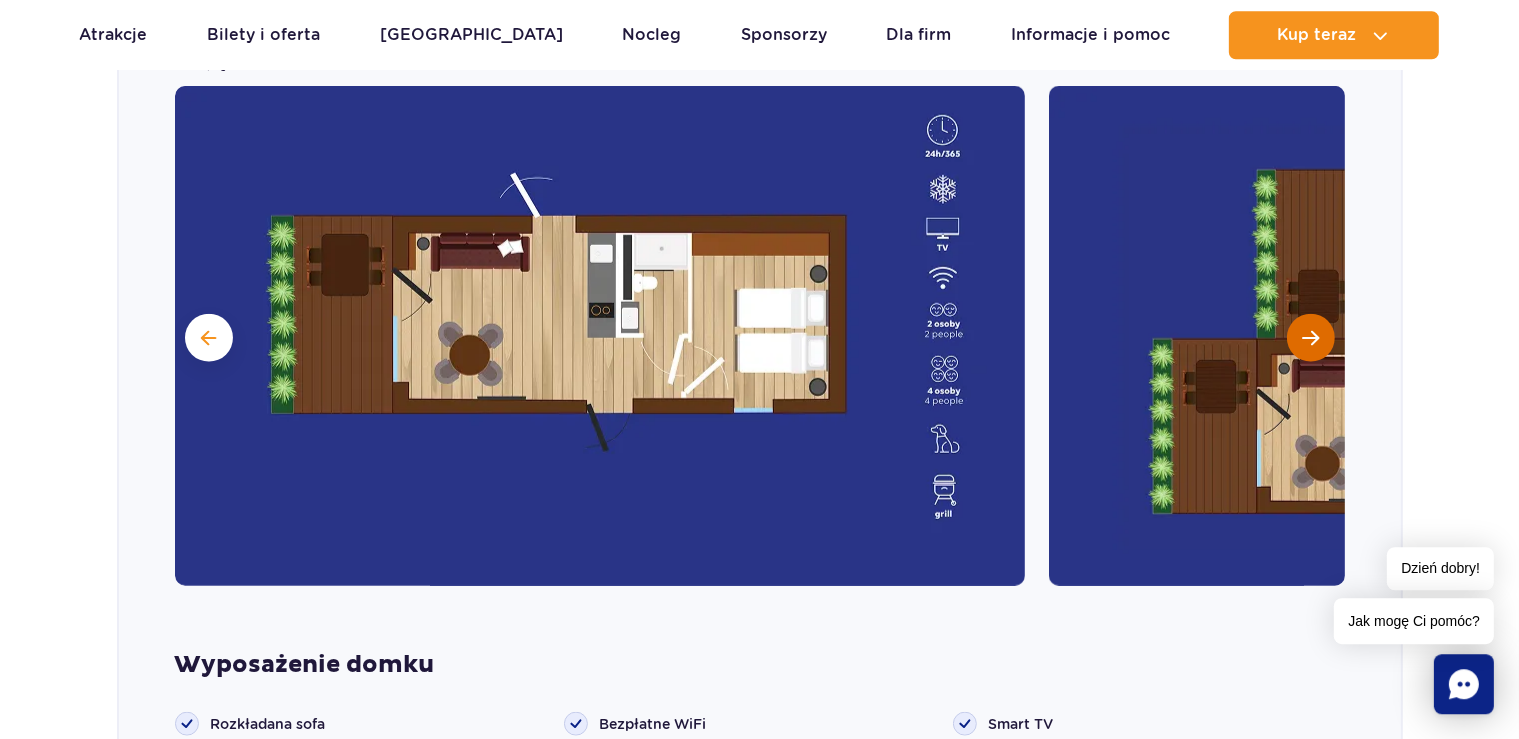 click at bounding box center (1310, 337) 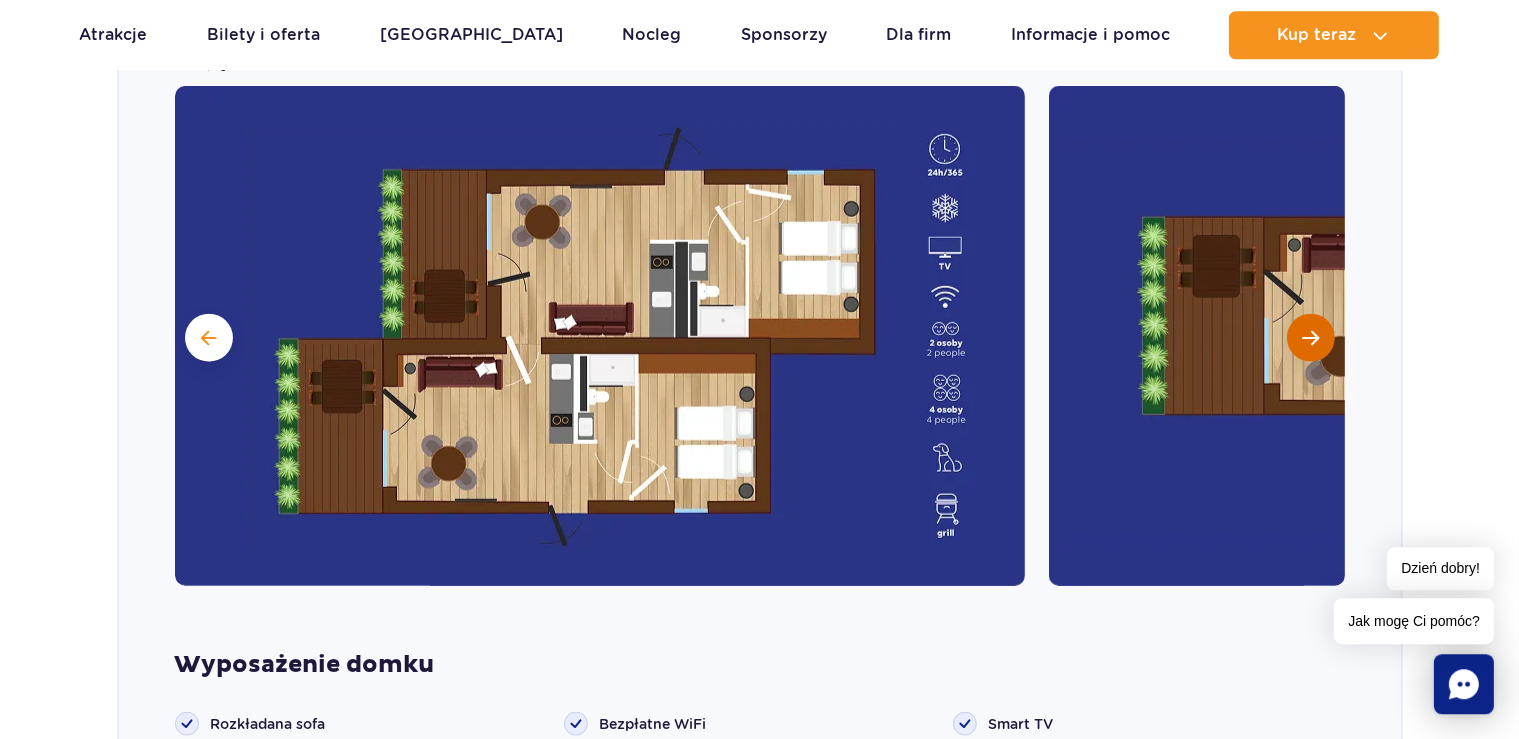 click at bounding box center (1310, 337) 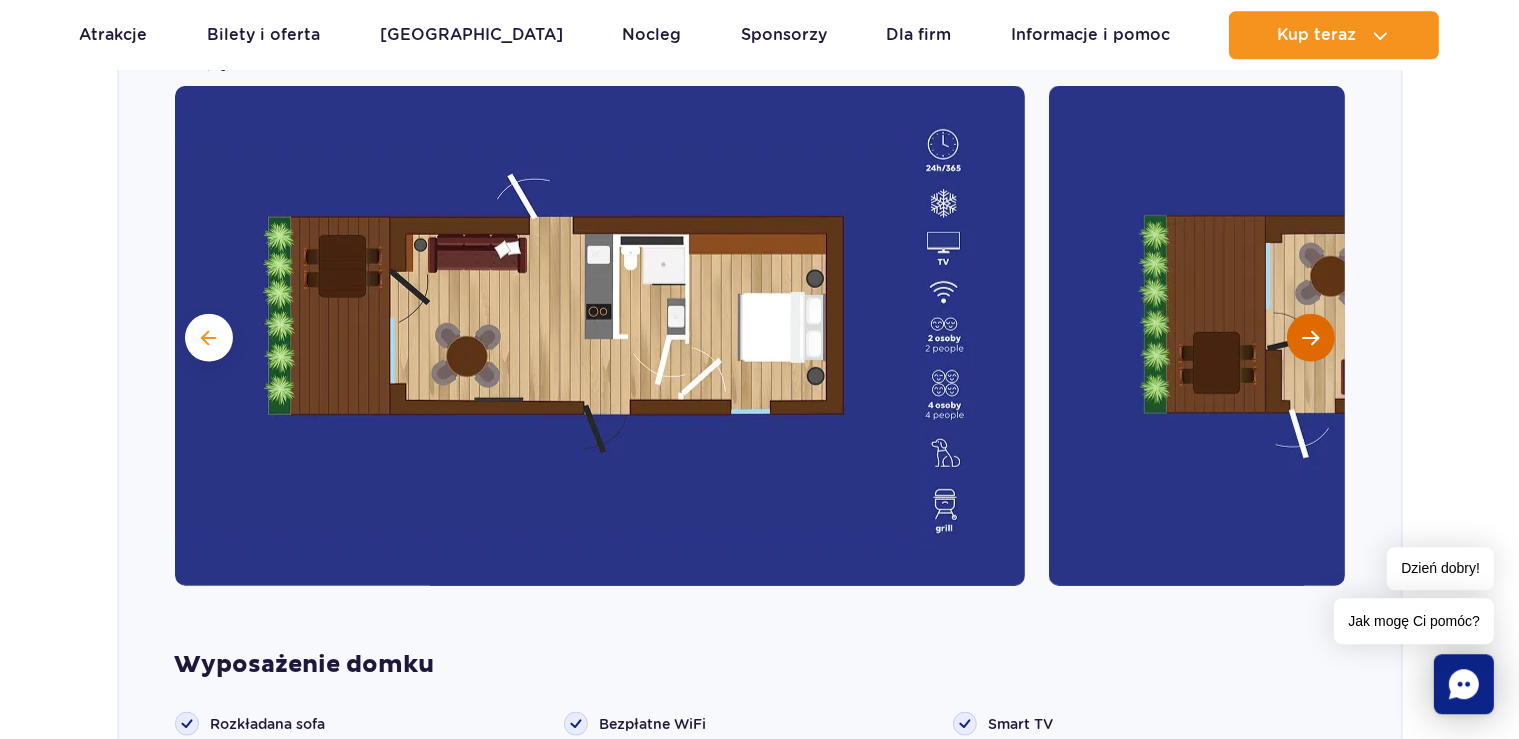 click at bounding box center [1310, 337] 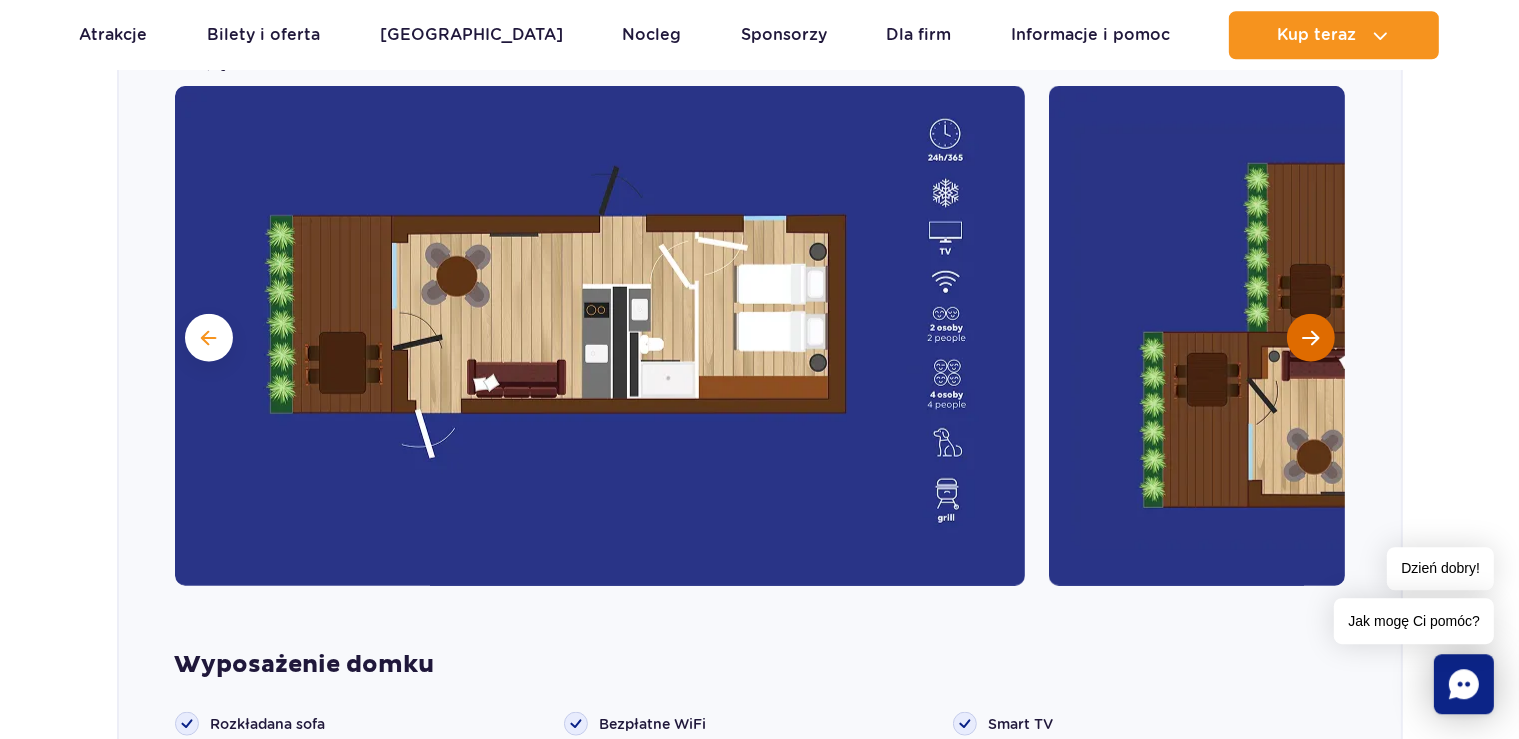click at bounding box center [1310, 337] 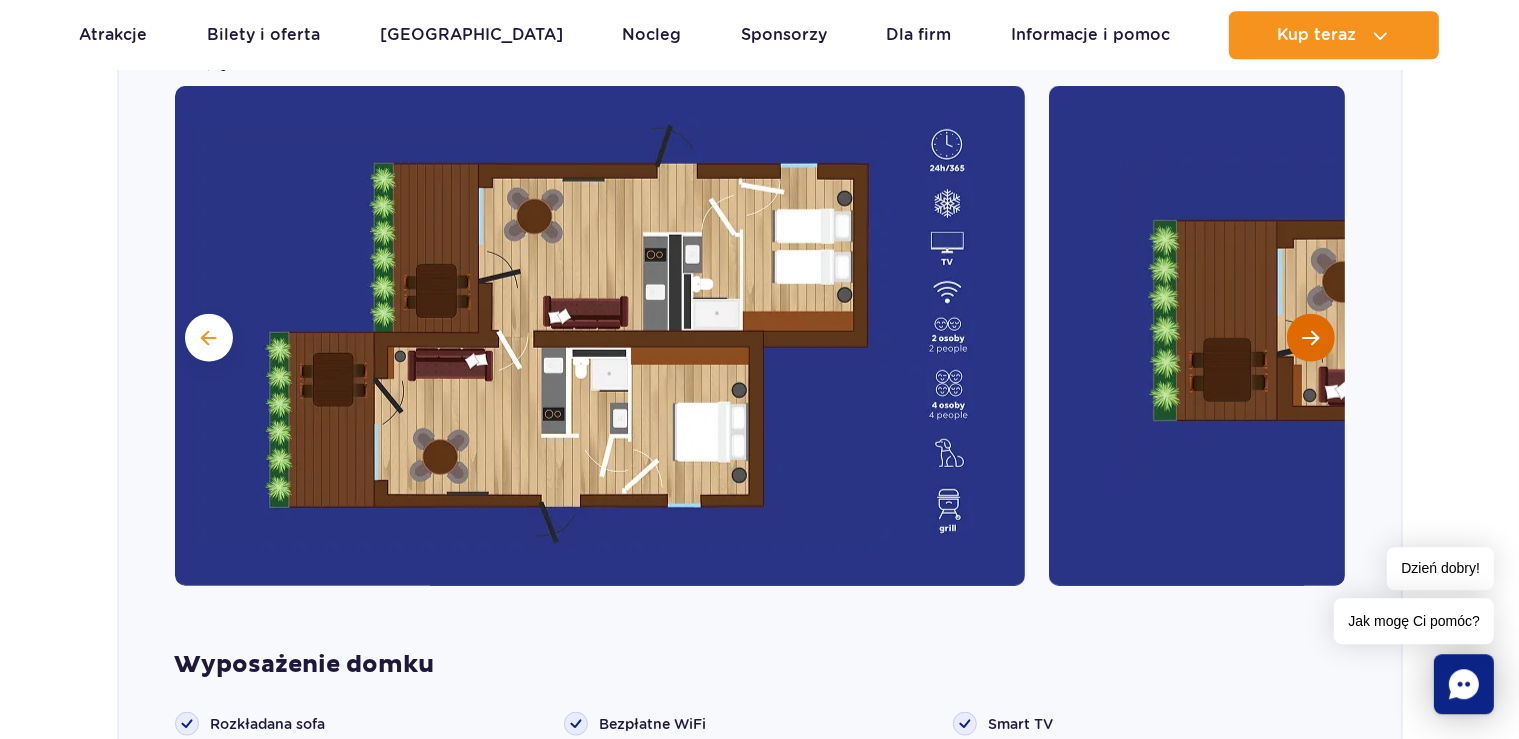 click at bounding box center (1310, 337) 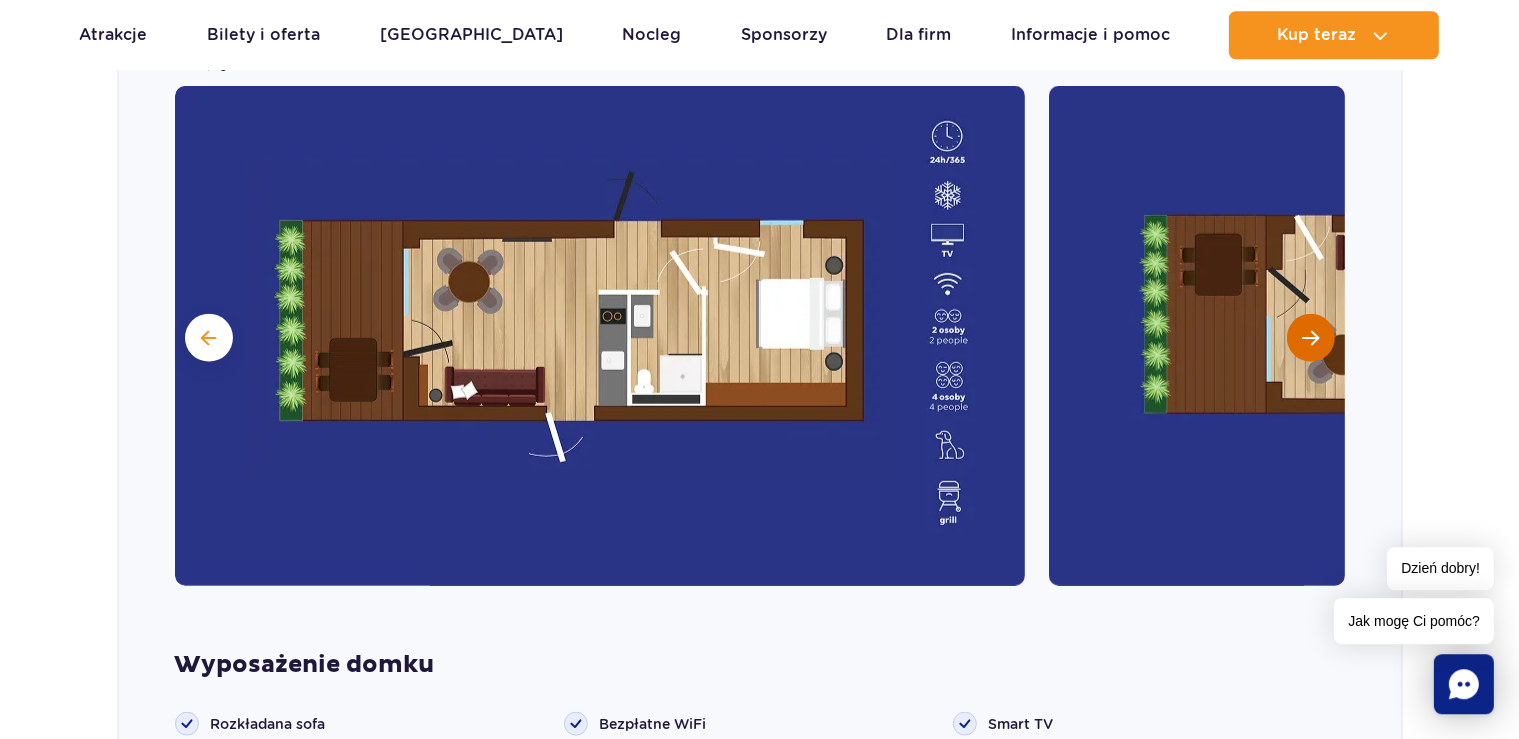 click at bounding box center [1310, 337] 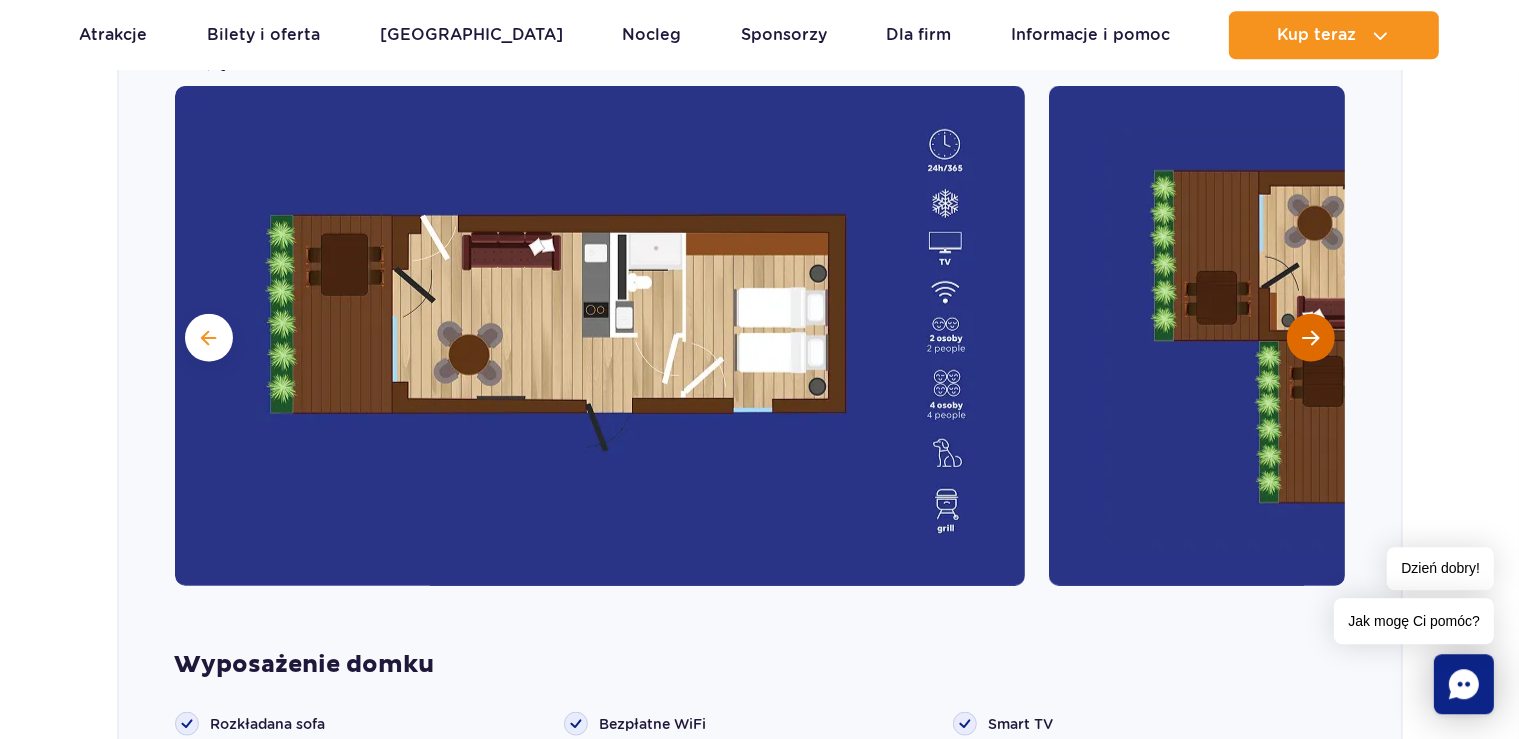 click at bounding box center [1310, 337] 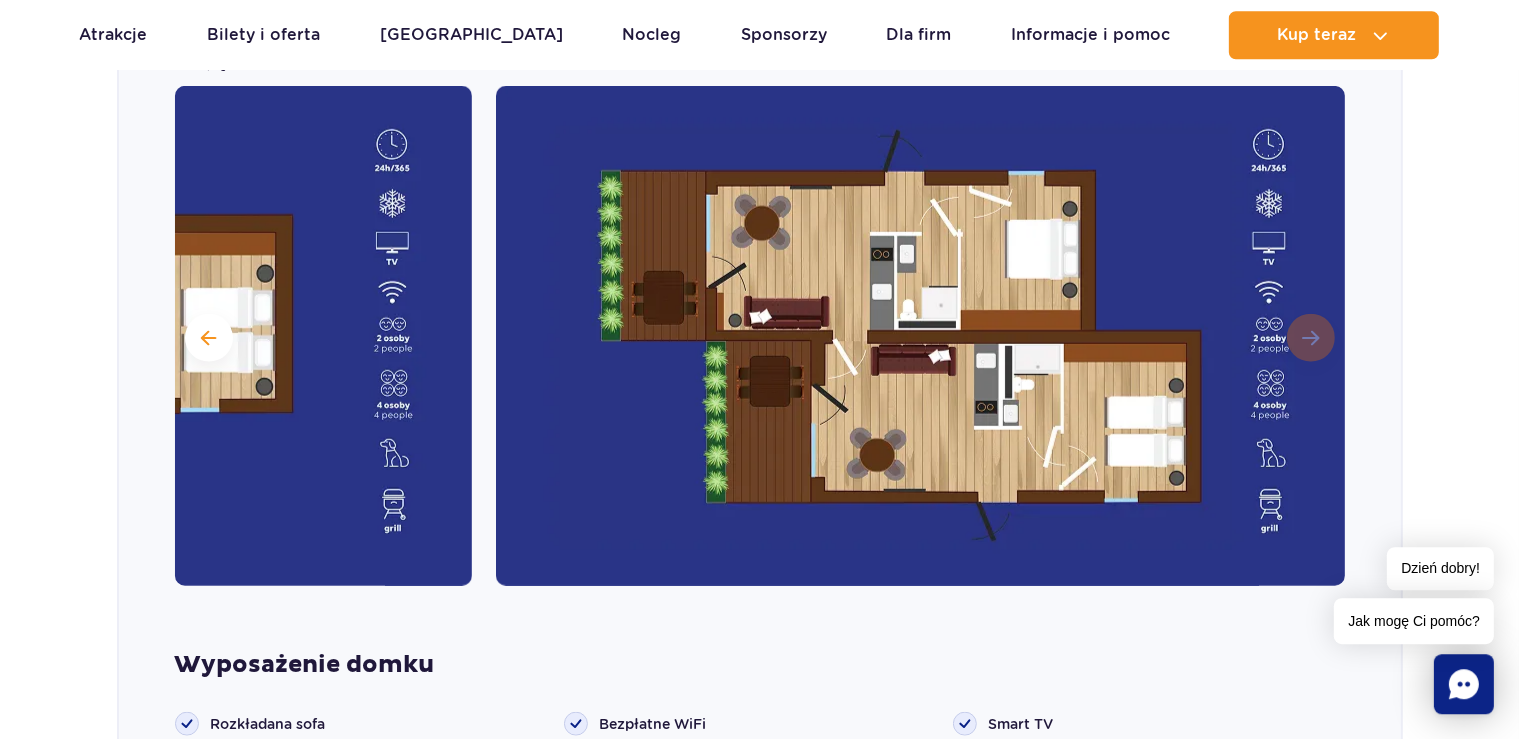 click at bounding box center (921, 335) 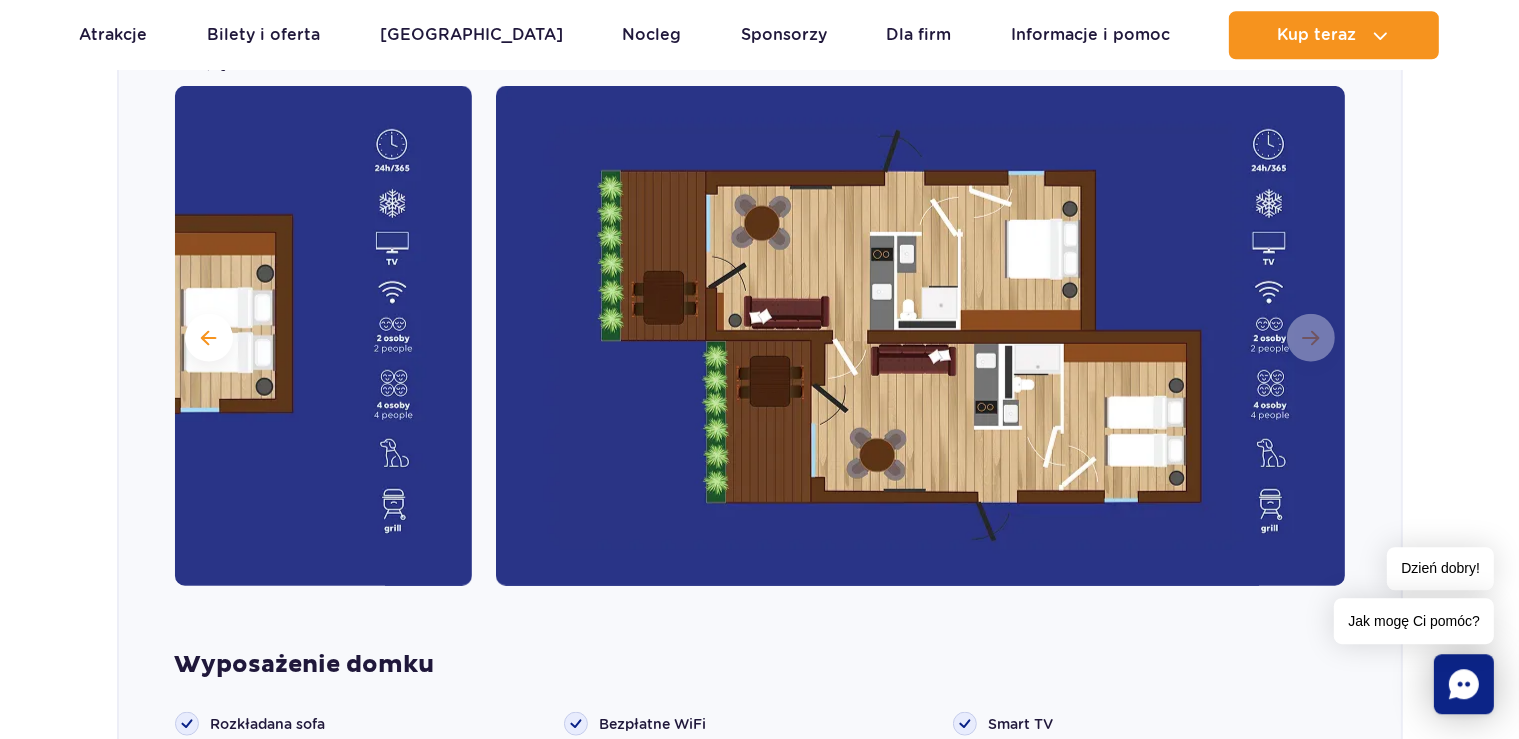 click at bounding box center [921, 335] 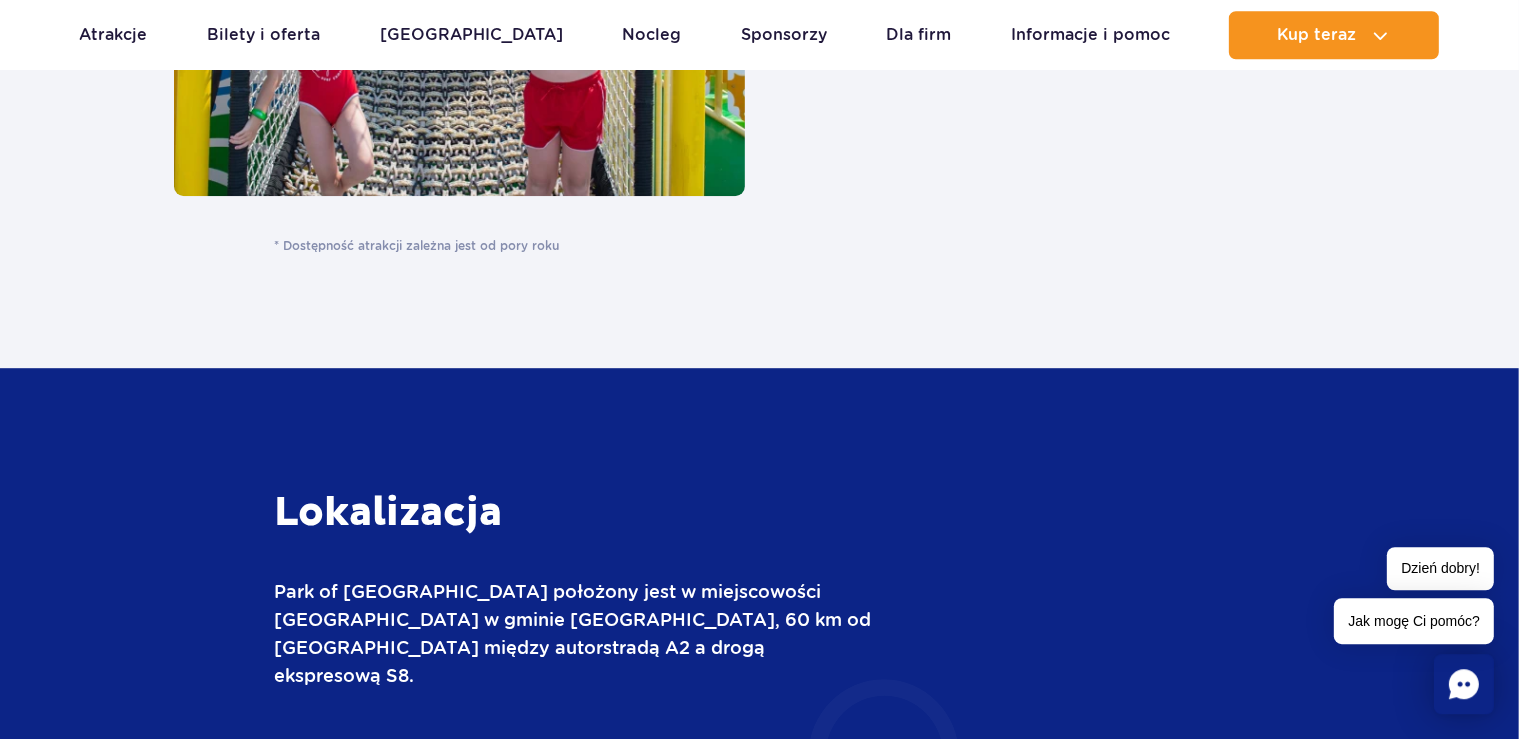 scroll, scrollTop: 5287, scrollLeft: 0, axis: vertical 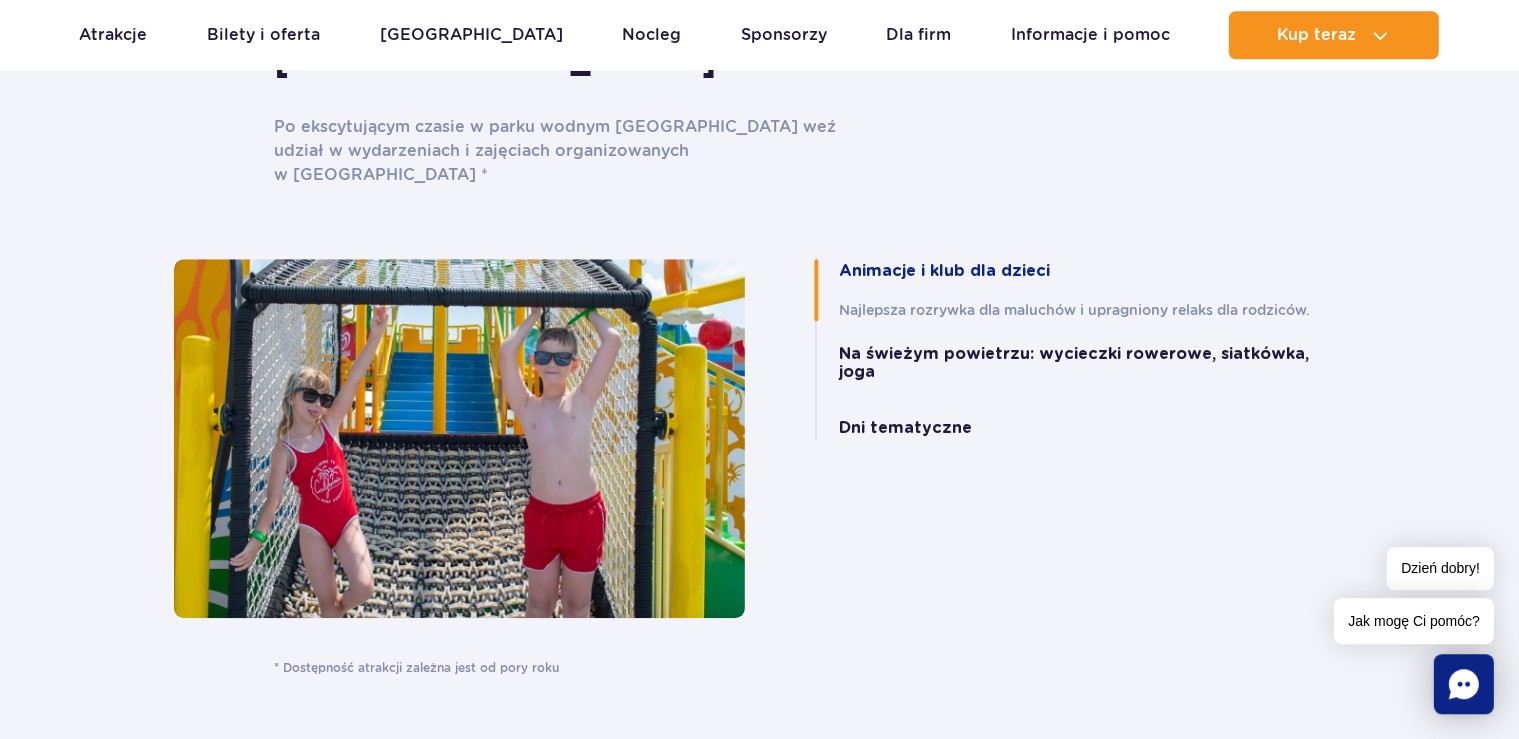 click on "Animacje i klub dla dzieci" at bounding box center (945, 271) 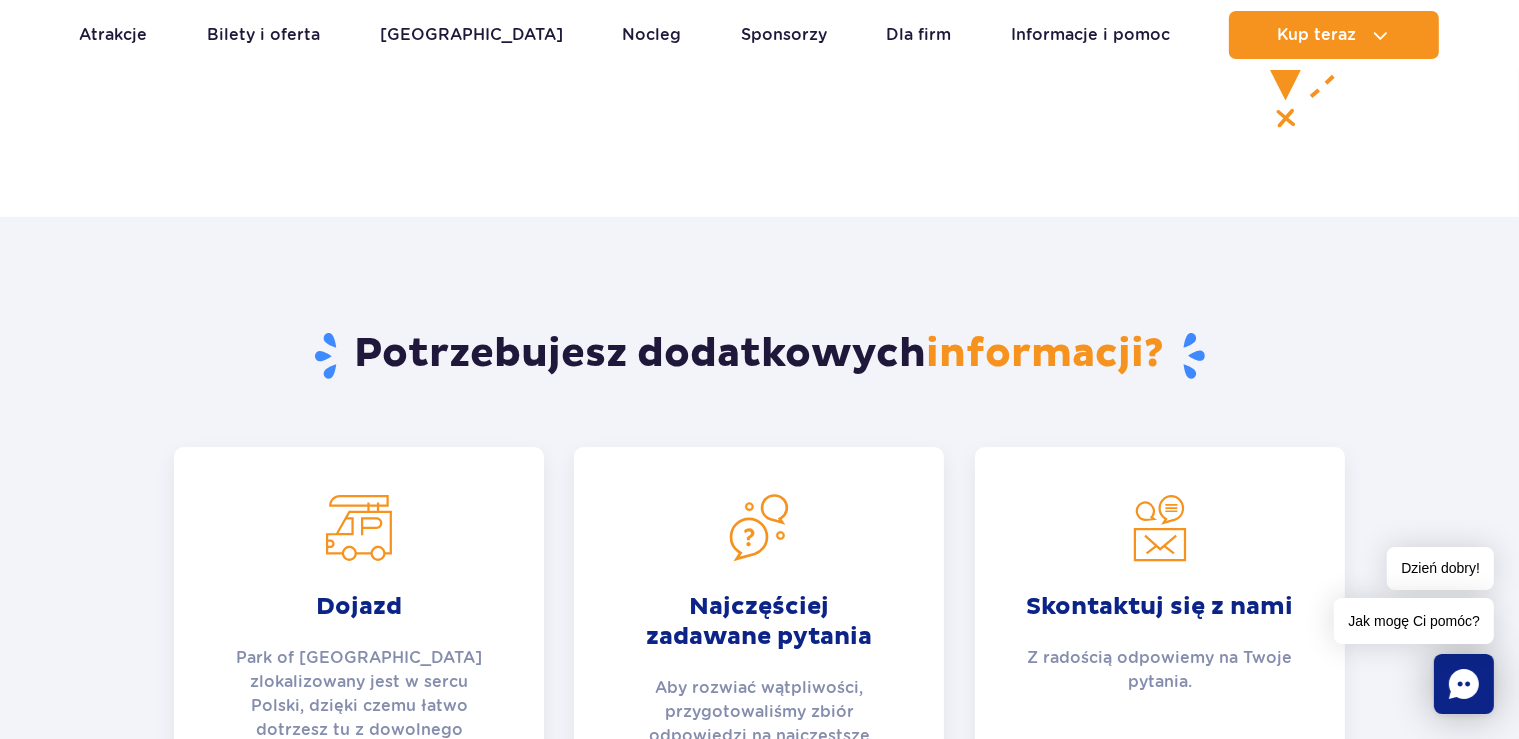 scroll, scrollTop: 7927, scrollLeft: 0, axis: vertical 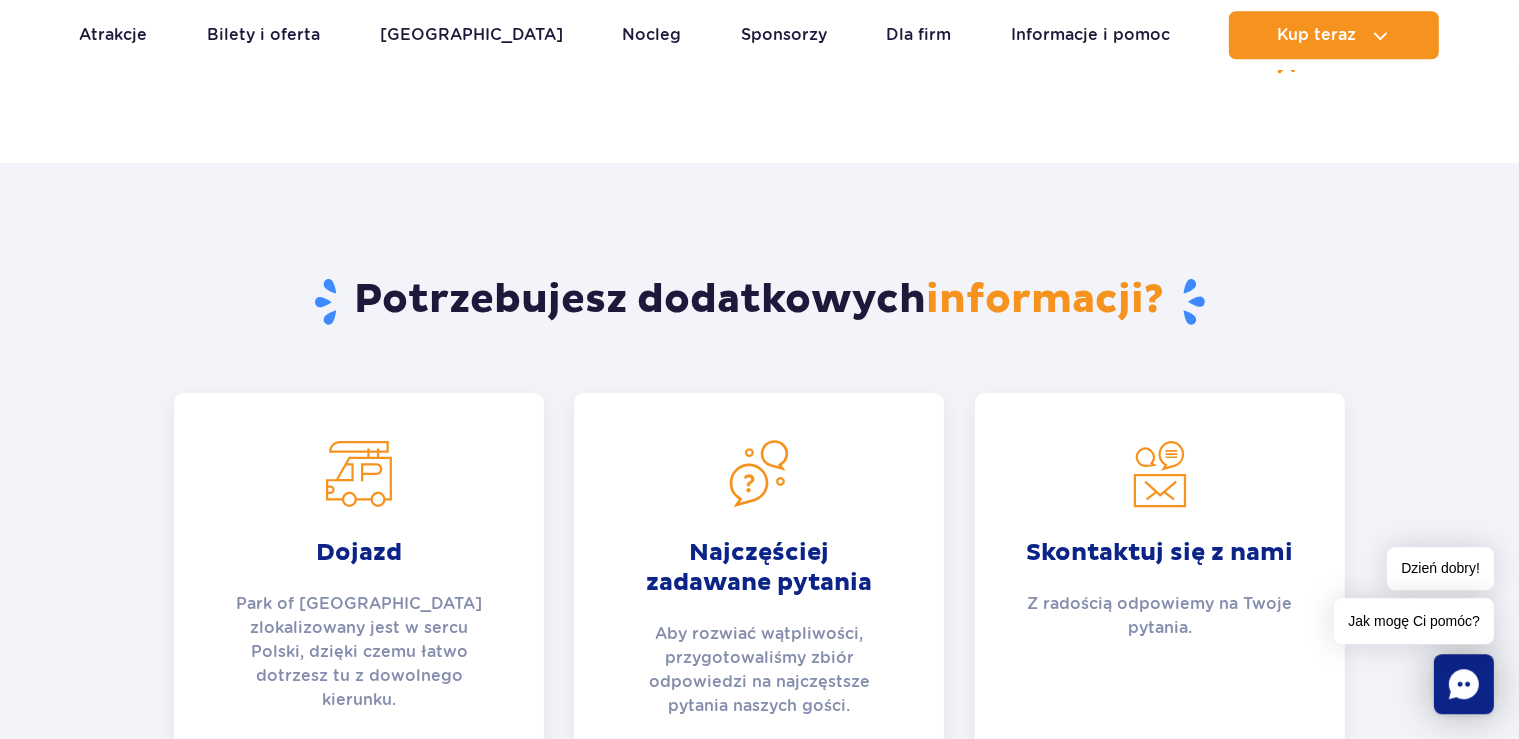 click on "Sprawdź" at bounding box center [746, 790] 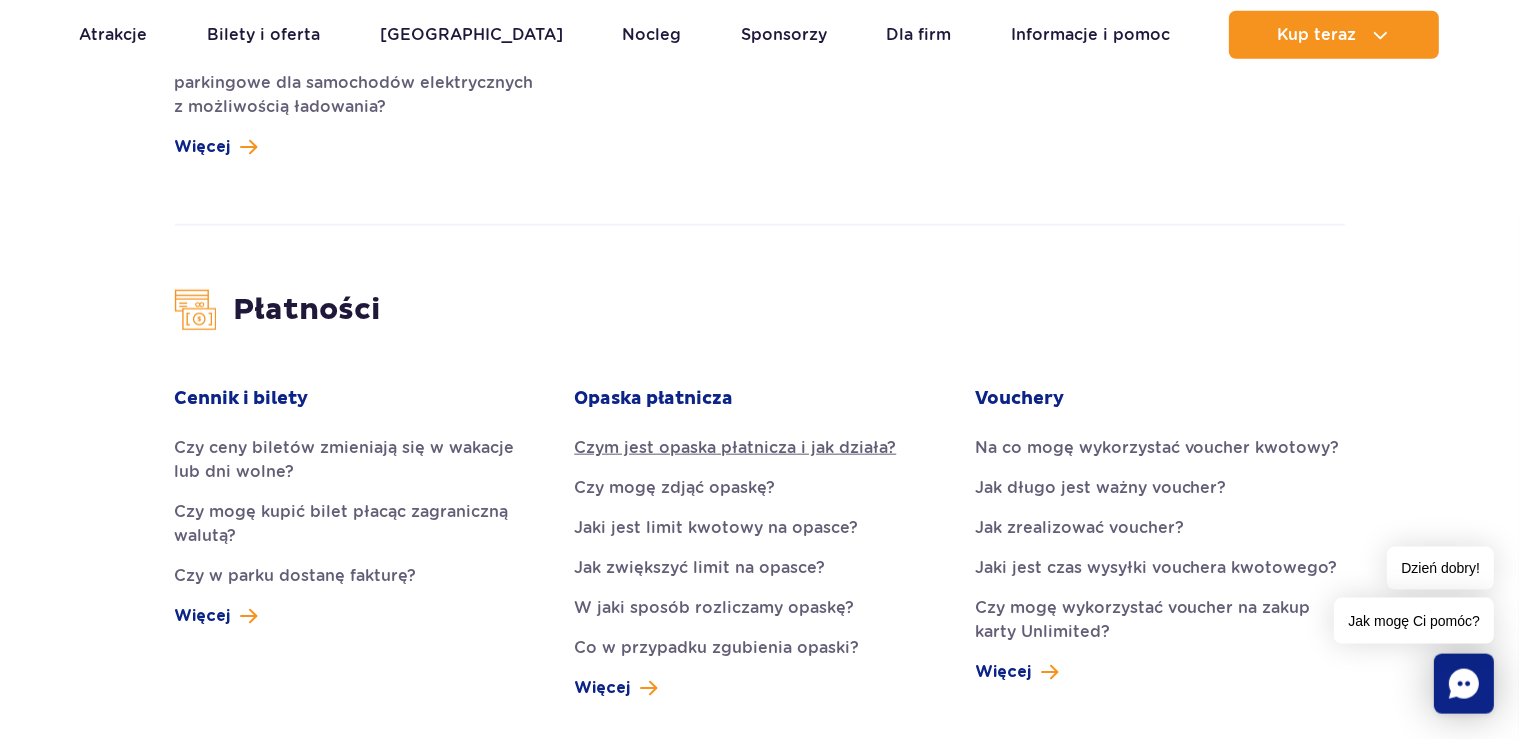 scroll, scrollTop: 2112, scrollLeft: 0, axis: vertical 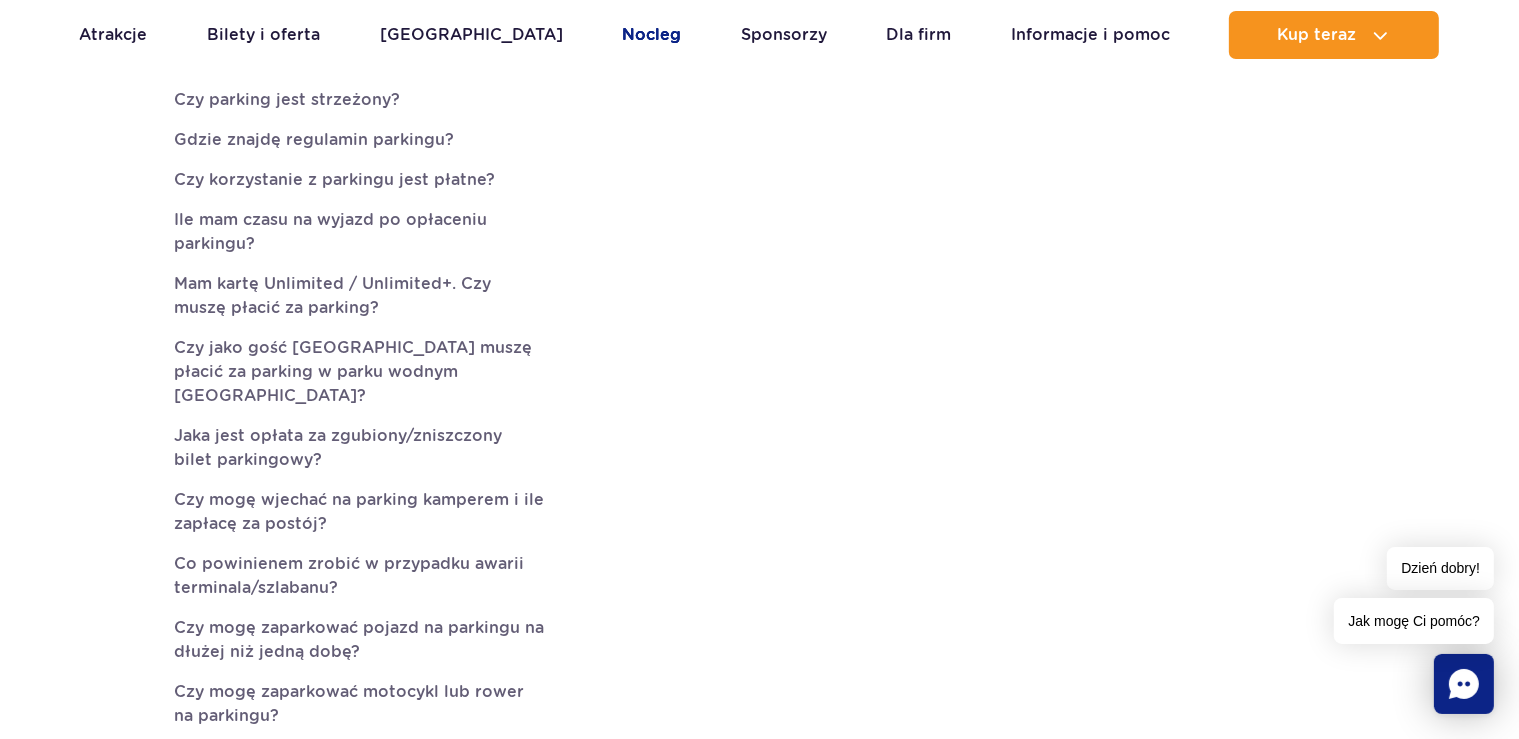 click on "Nocleg" at bounding box center (651, 35) 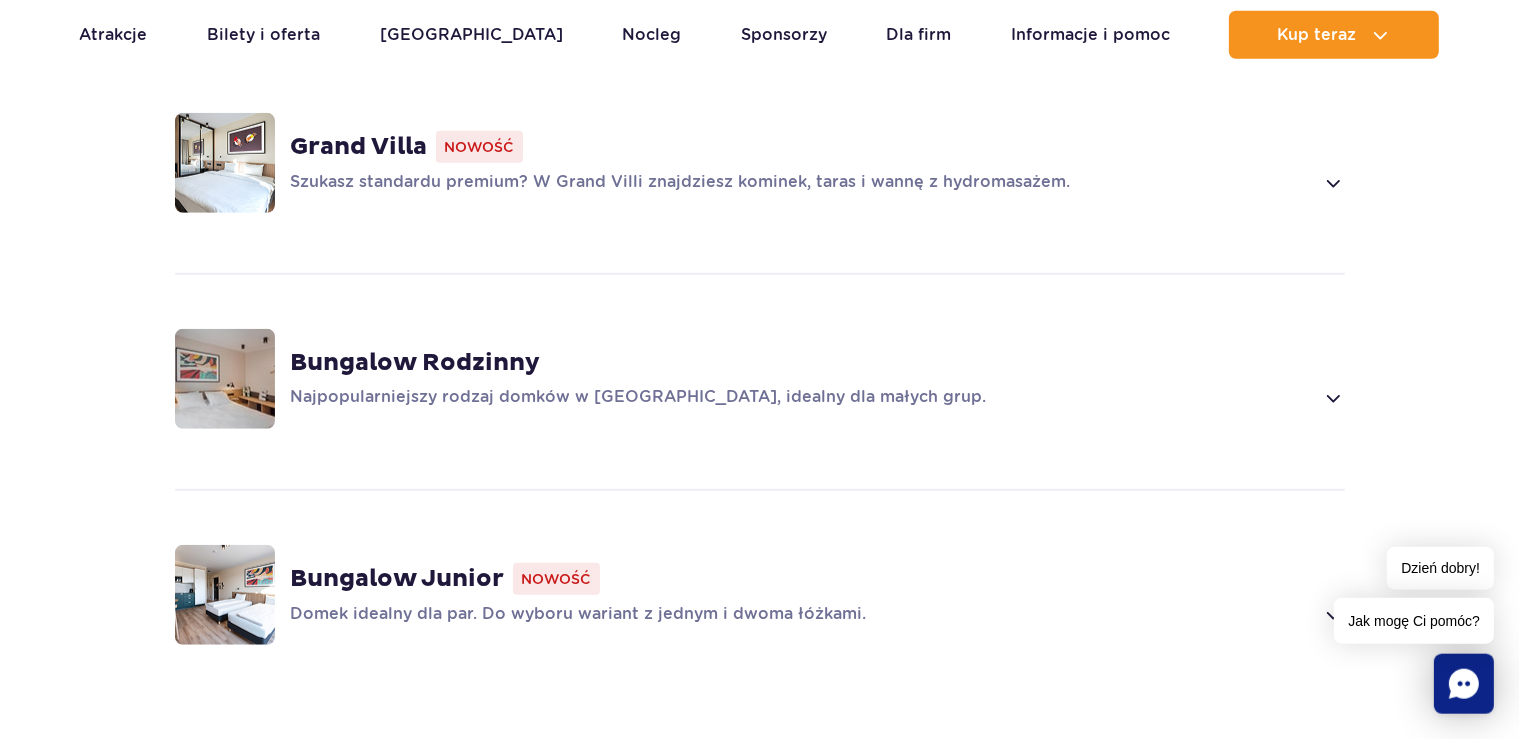 scroll, scrollTop: 1372, scrollLeft: 0, axis: vertical 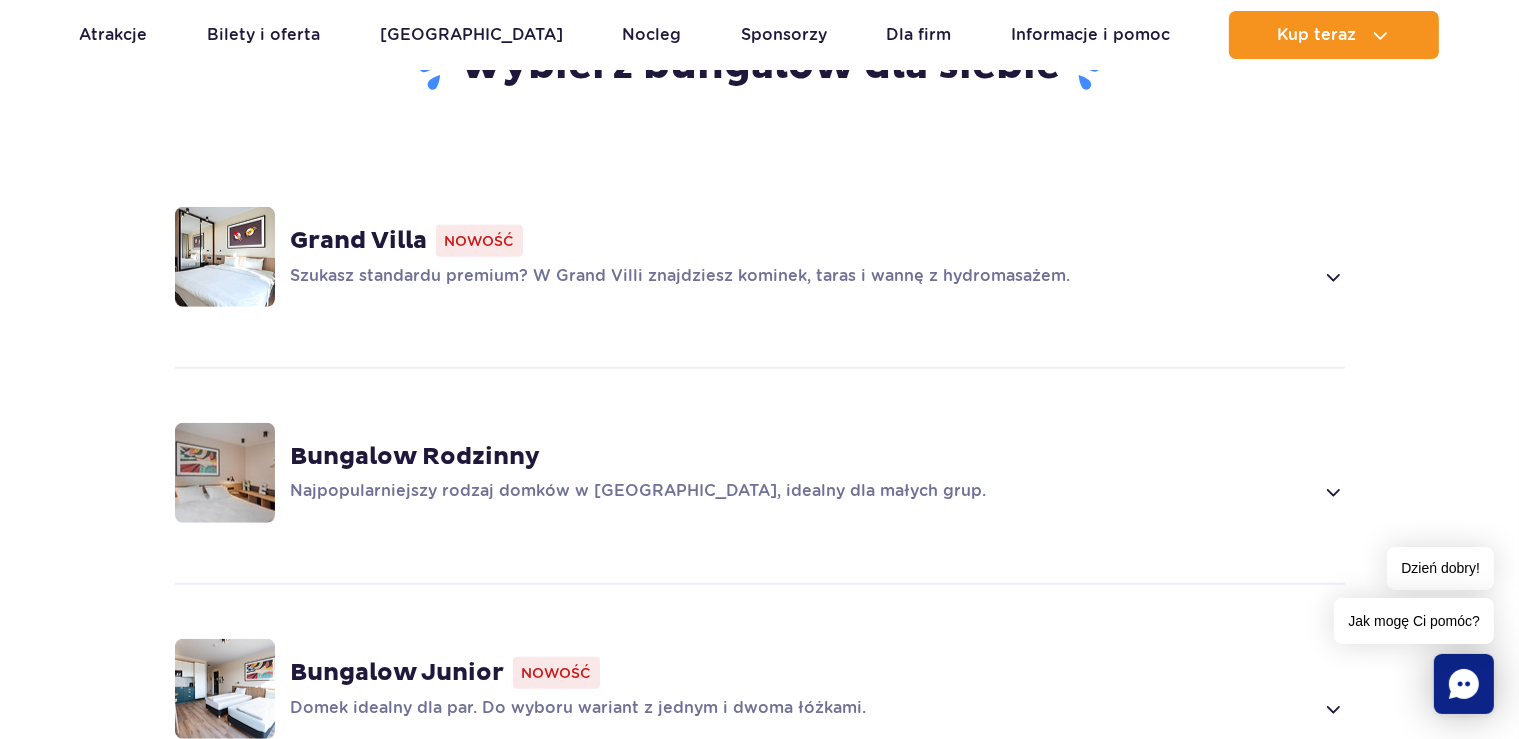 click on "Szukasz standardu premium? W Grand Villi znajdziesz kominek, taras i wannę z hydromasażem." at bounding box center [802, 277] 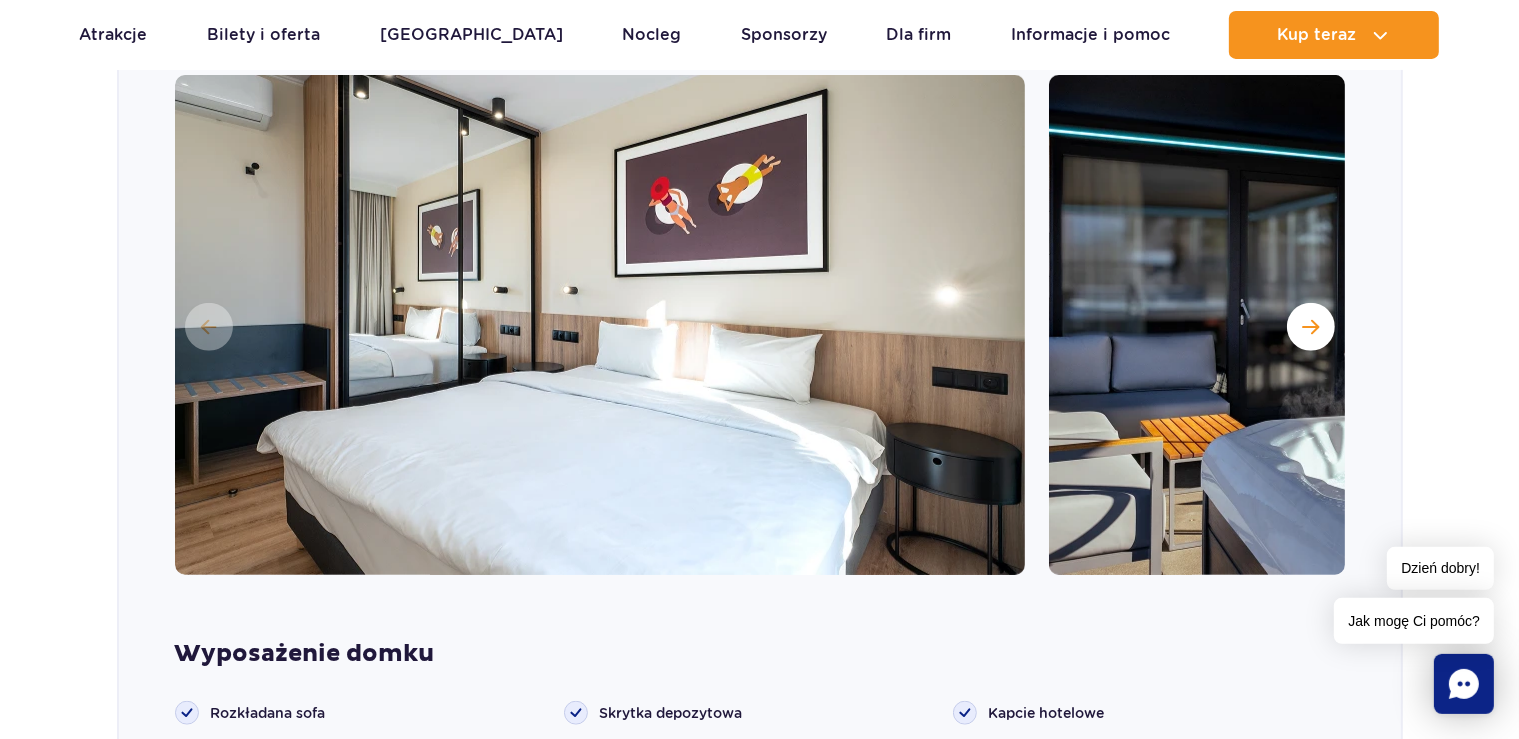 scroll, scrollTop: 1712, scrollLeft: 0, axis: vertical 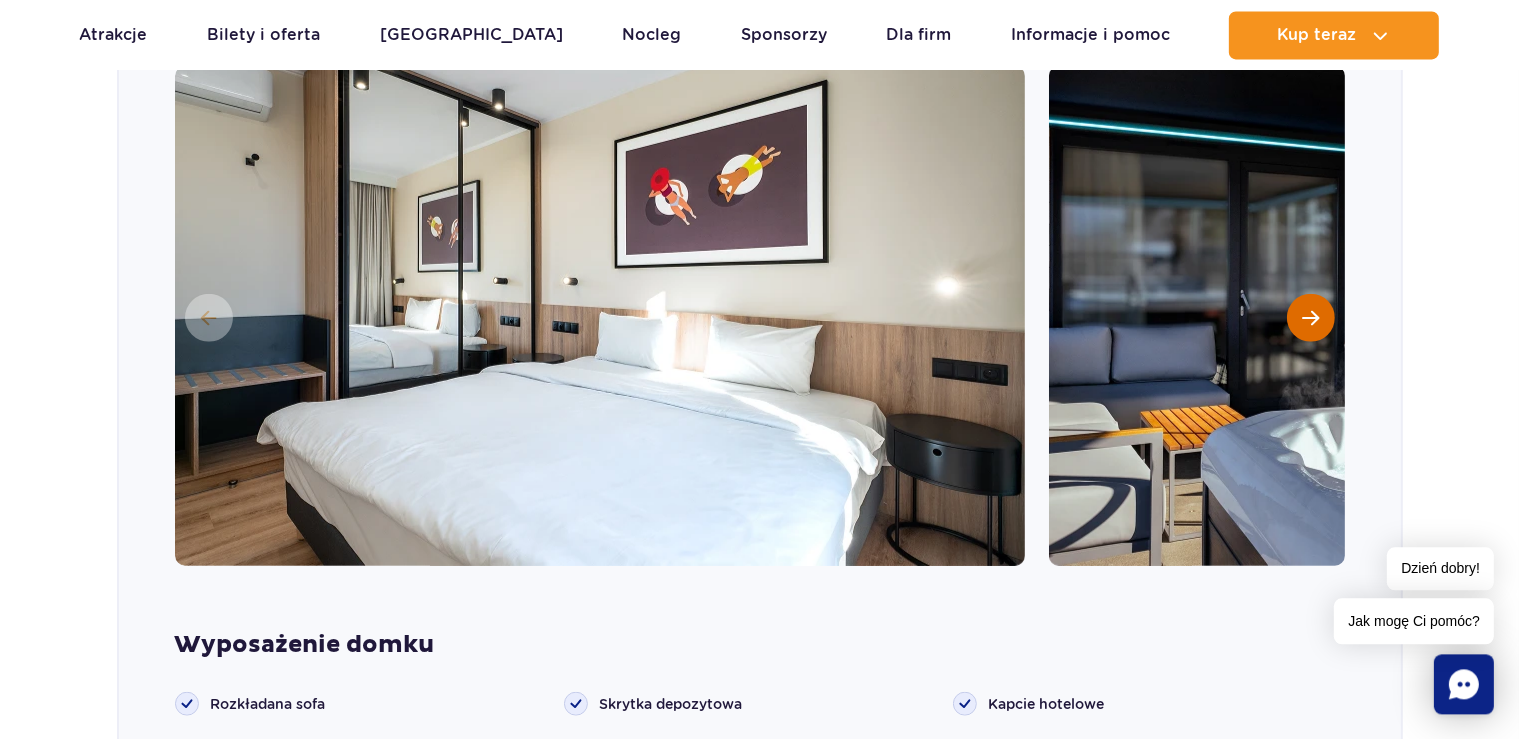click at bounding box center (1311, 317) 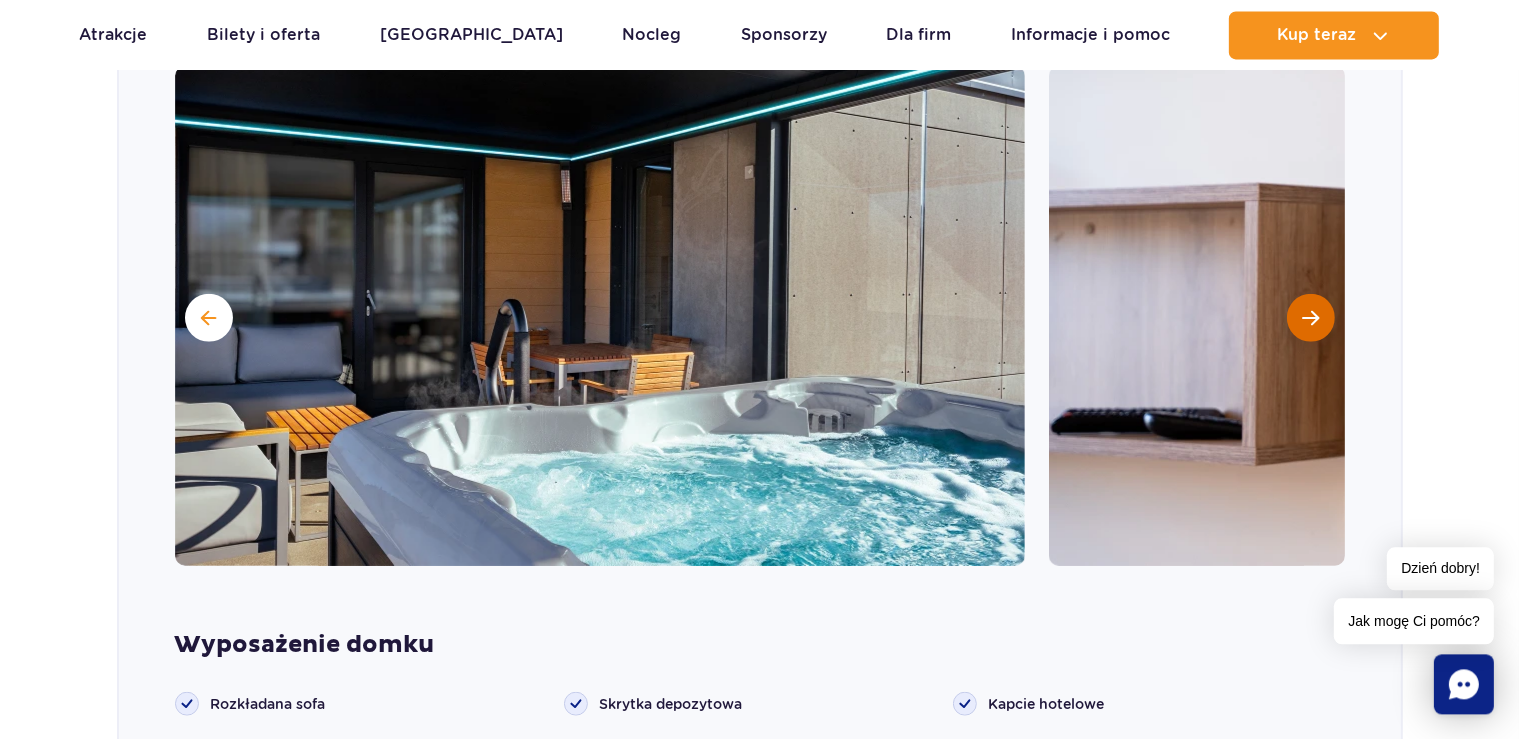 click at bounding box center (1310, 317) 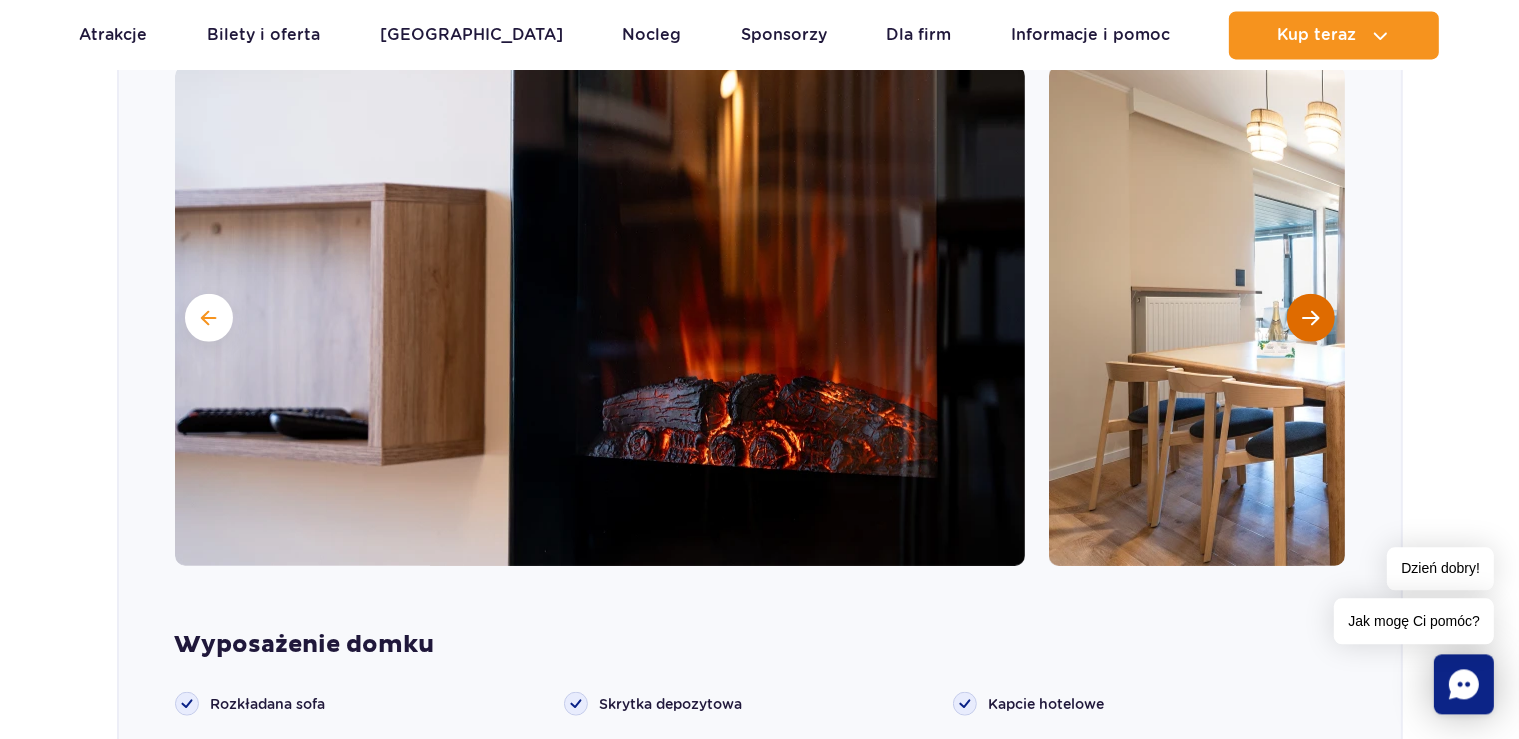 click at bounding box center (1310, 317) 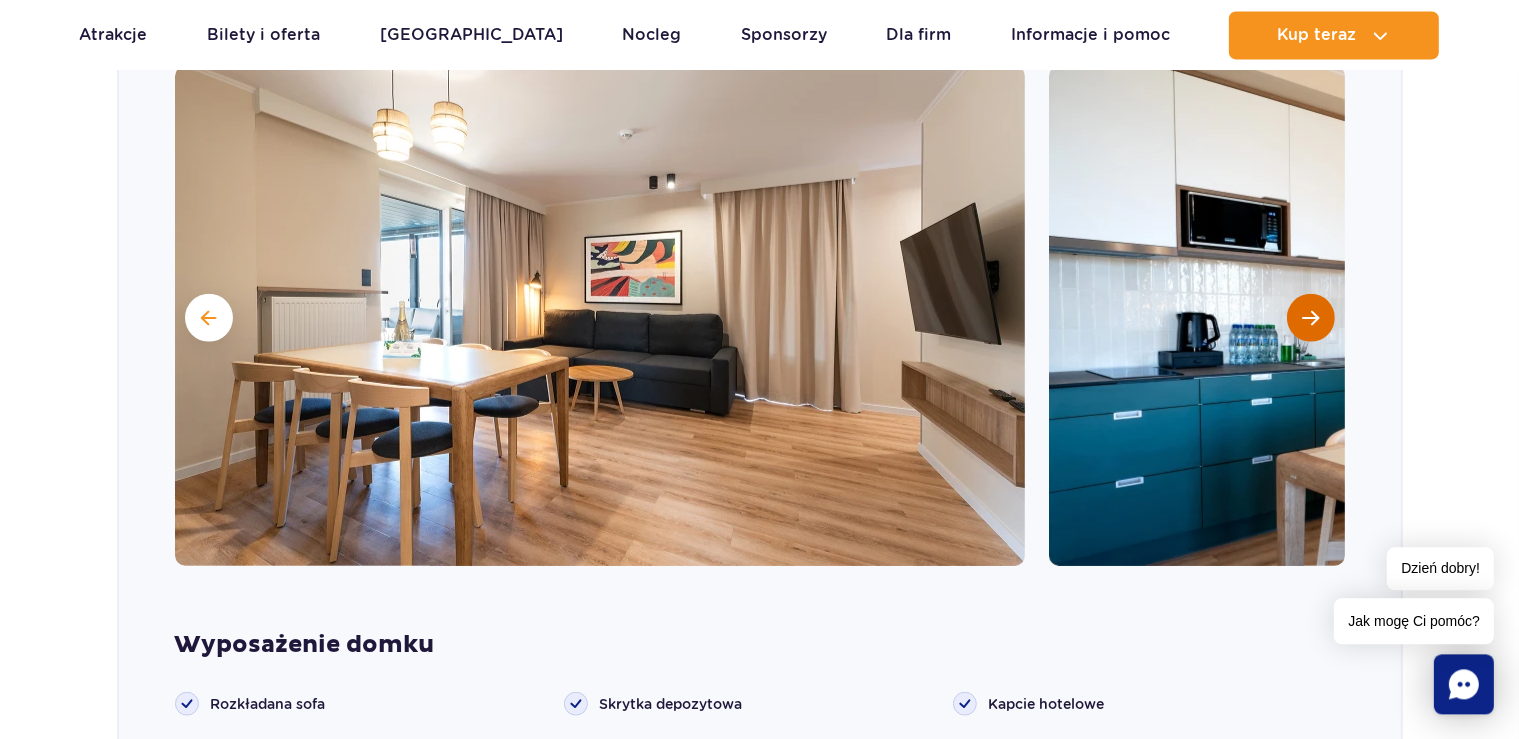 click at bounding box center (1310, 317) 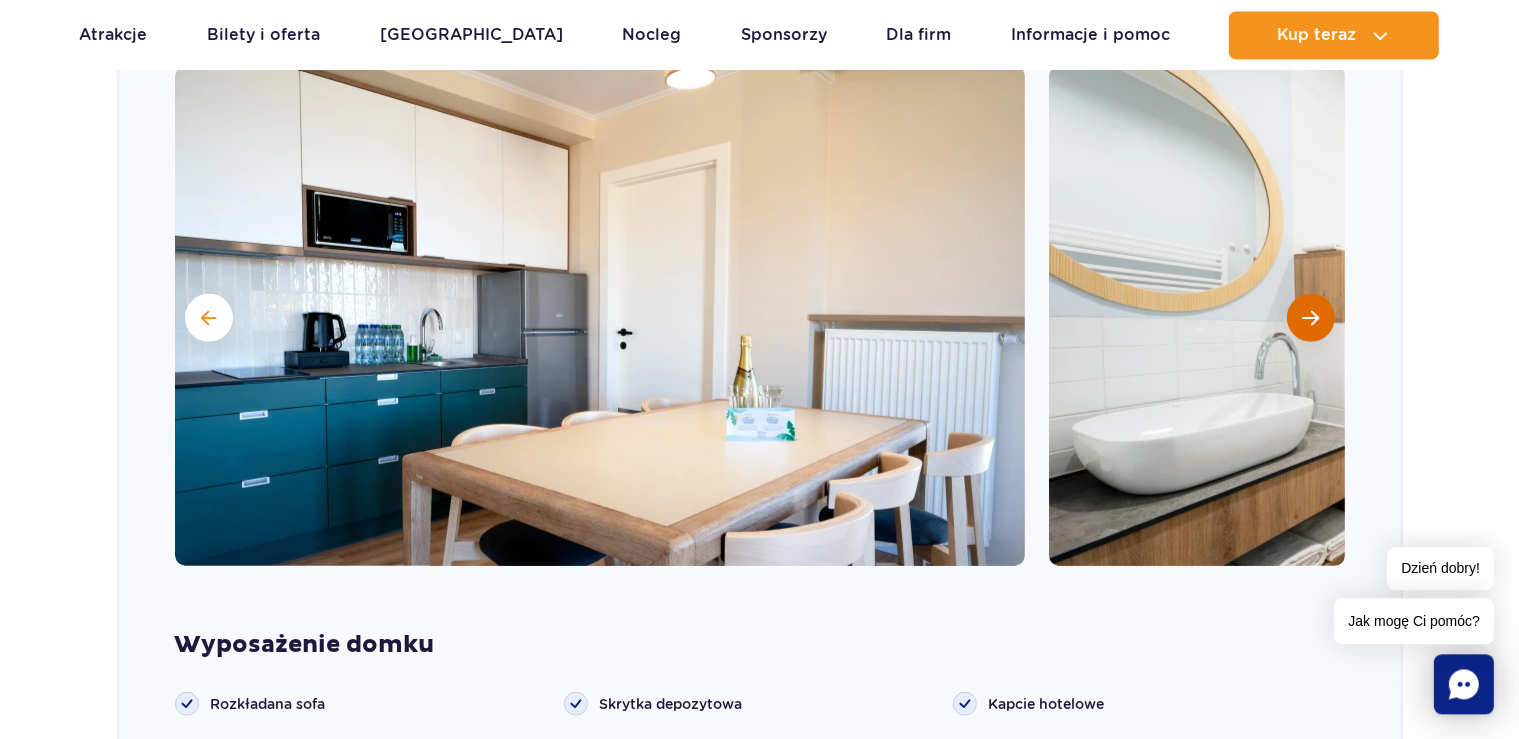 click at bounding box center [1310, 317] 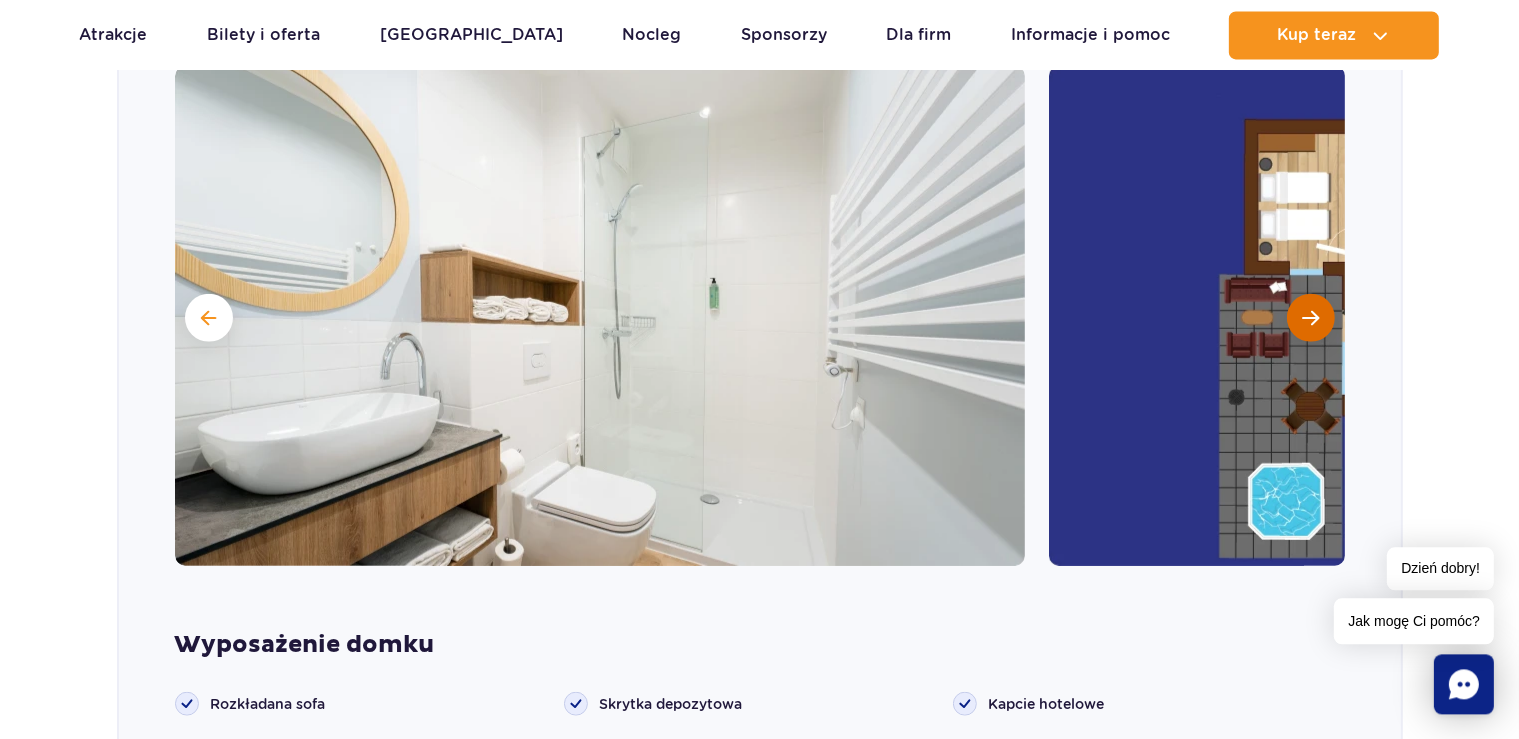 click at bounding box center (1310, 317) 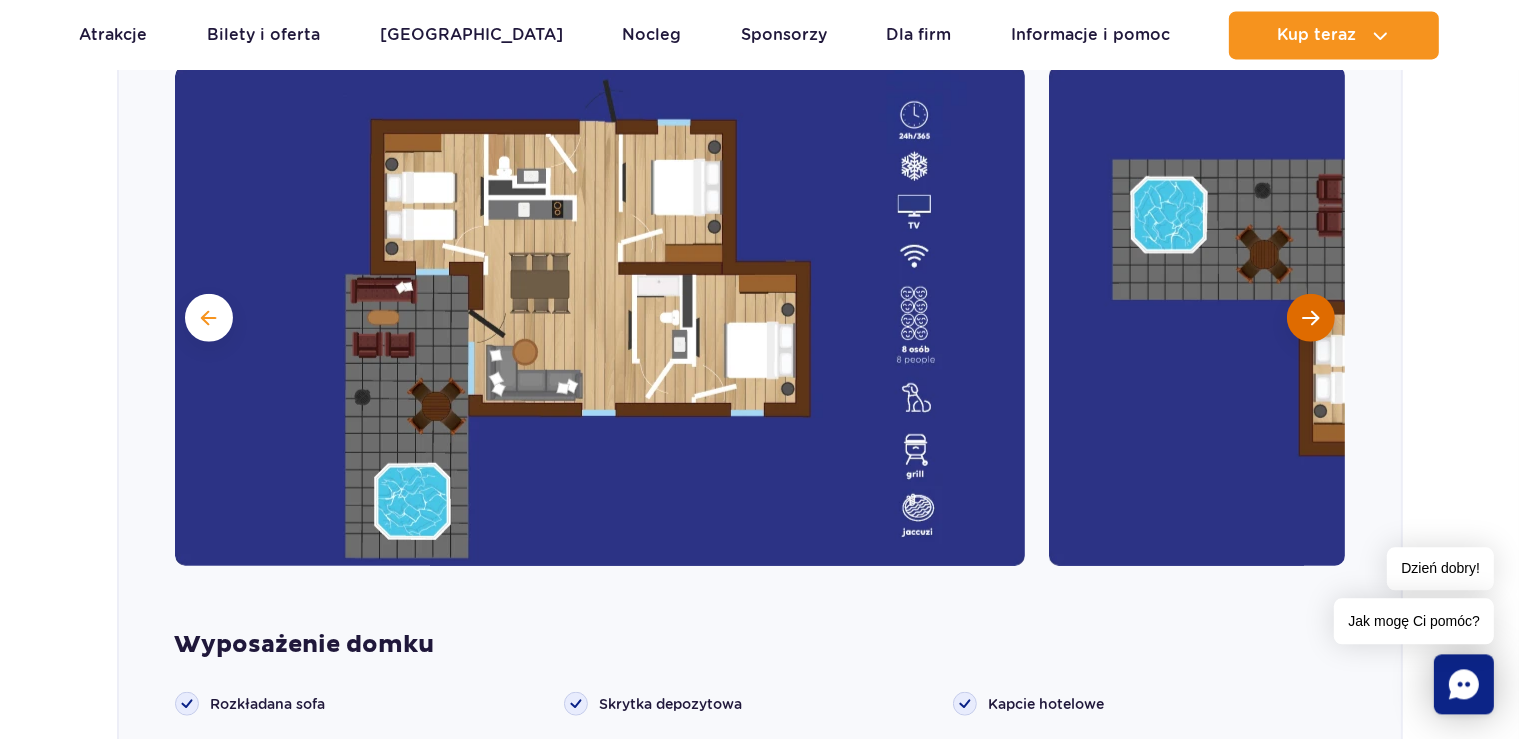 click at bounding box center (1310, 317) 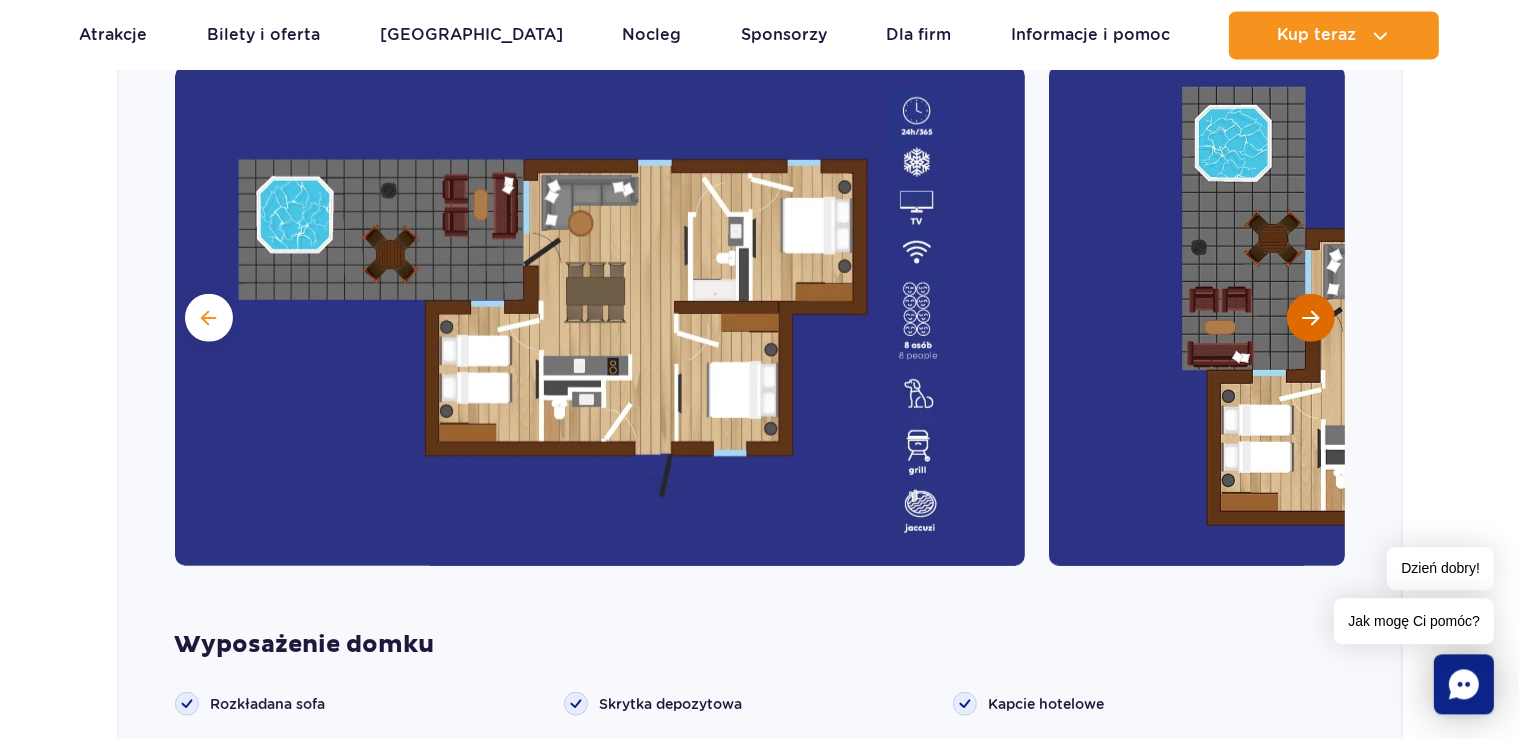 click at bounding box center (1310, 317) 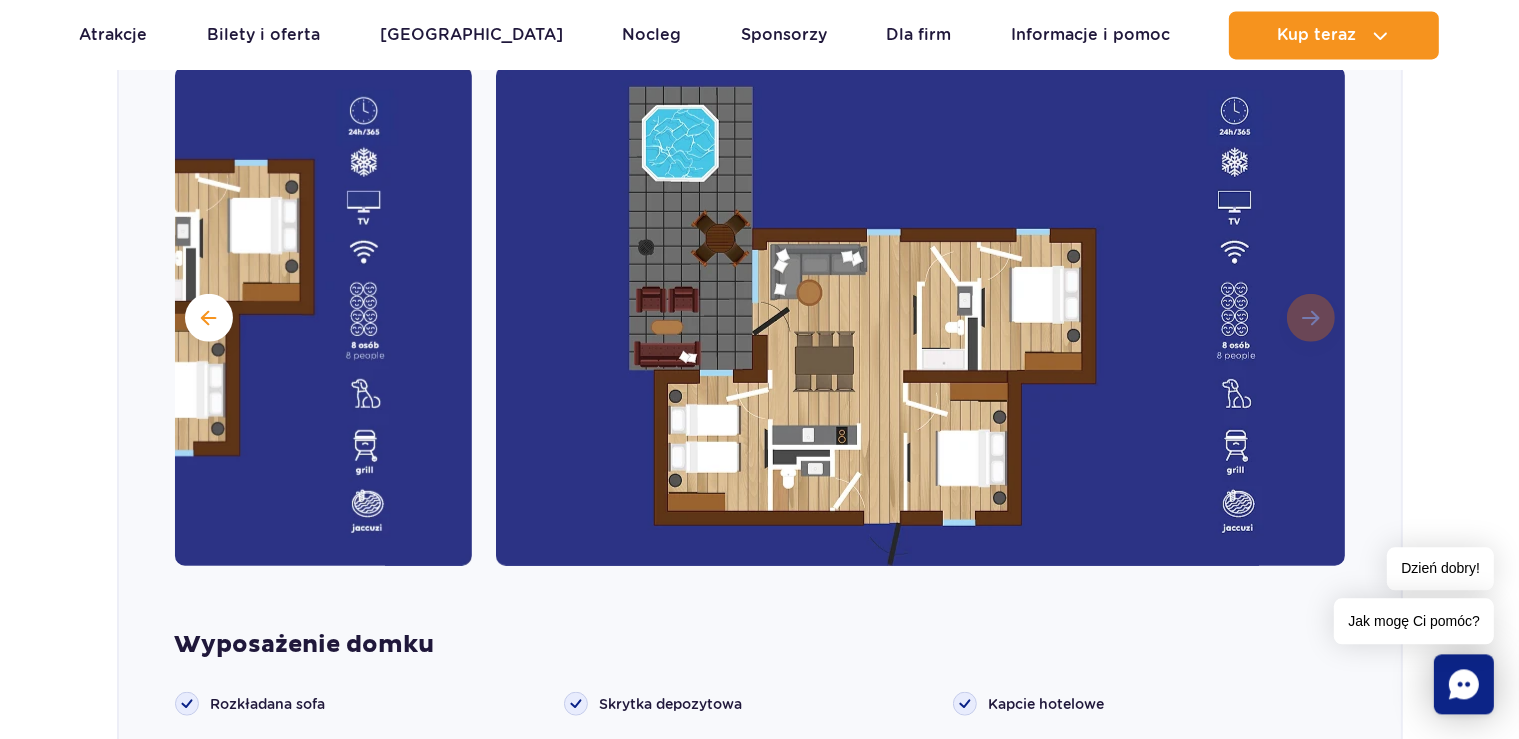 click at bounding box center [921, 315] 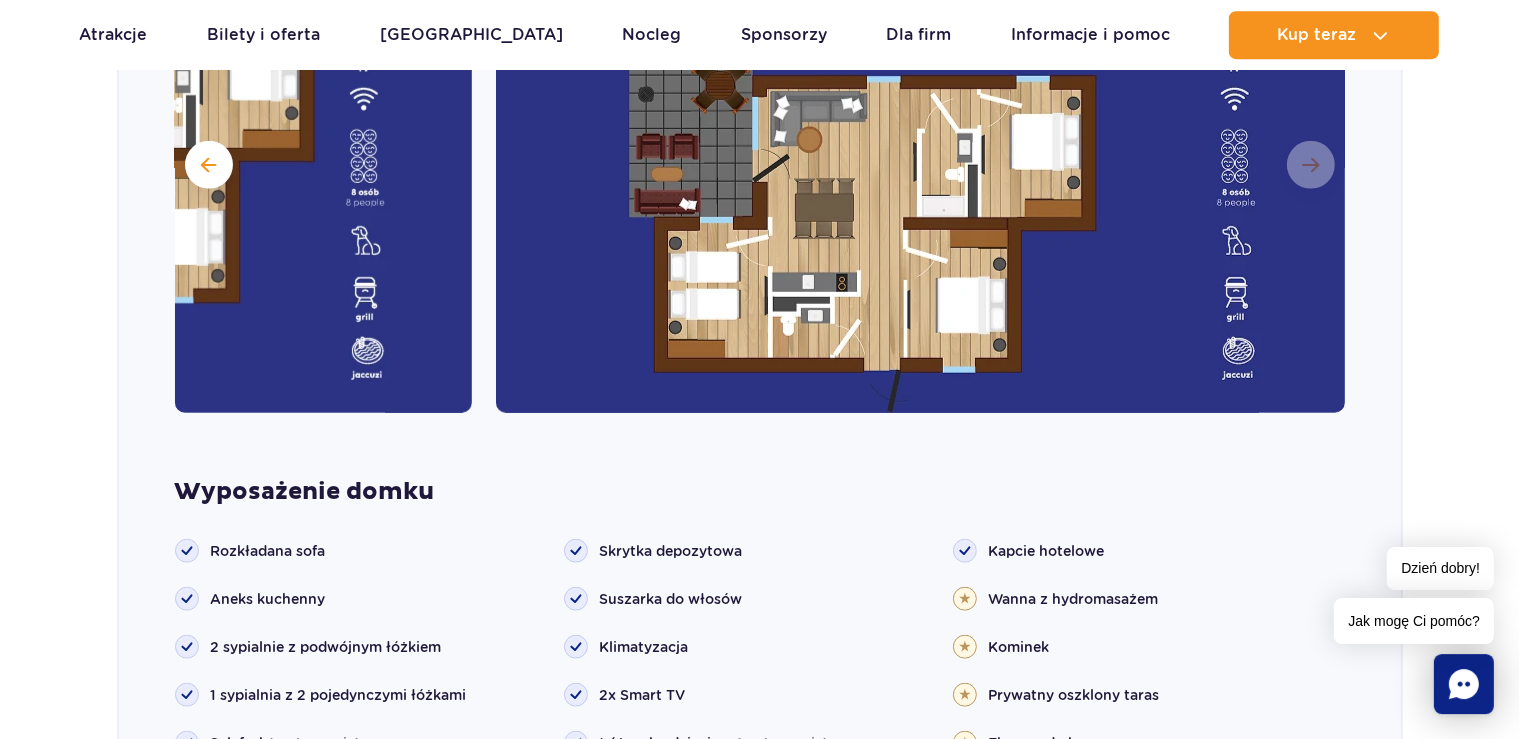 scroll, scrollTop: 2134, scrollLeft: 0, axis: vertical 